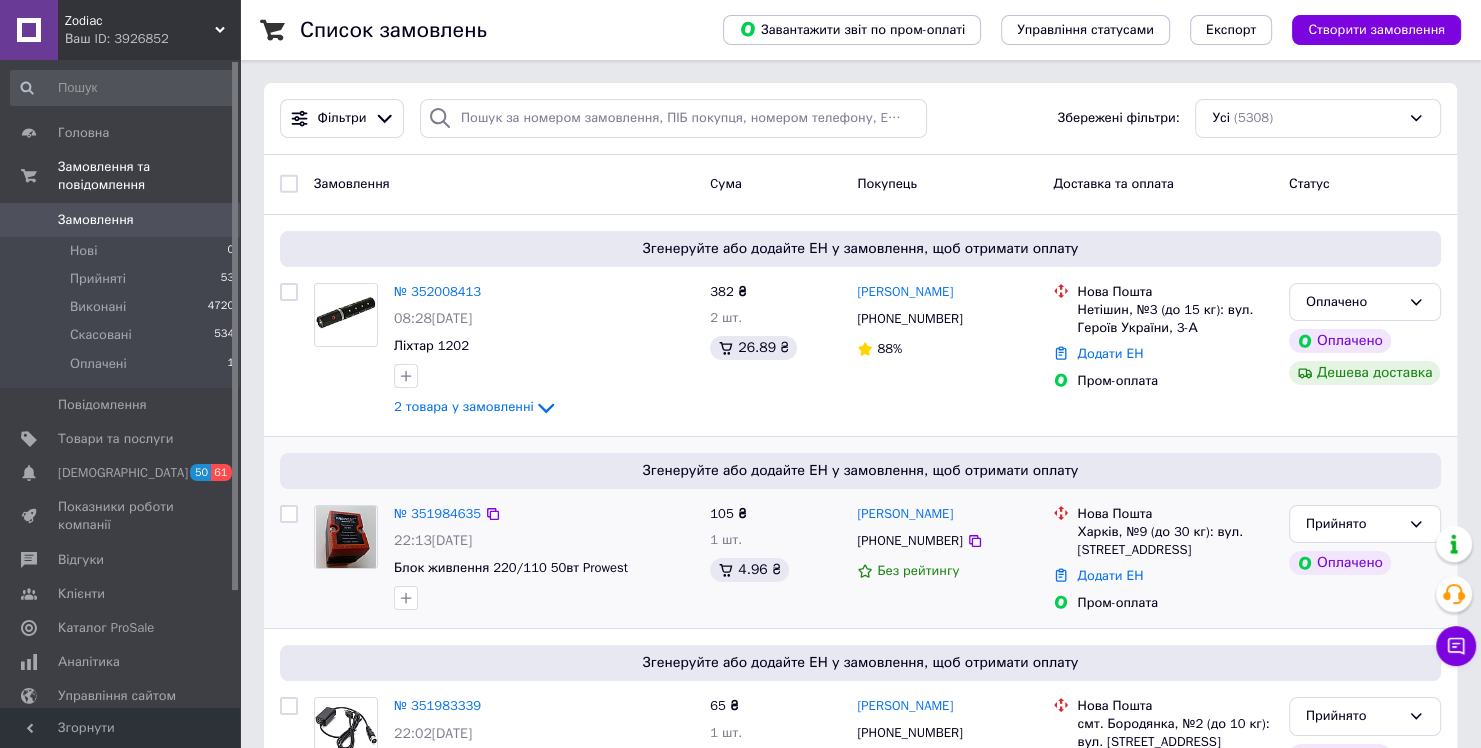 scroll, scrollTop: 0, scrollLeft: 0, axis: both 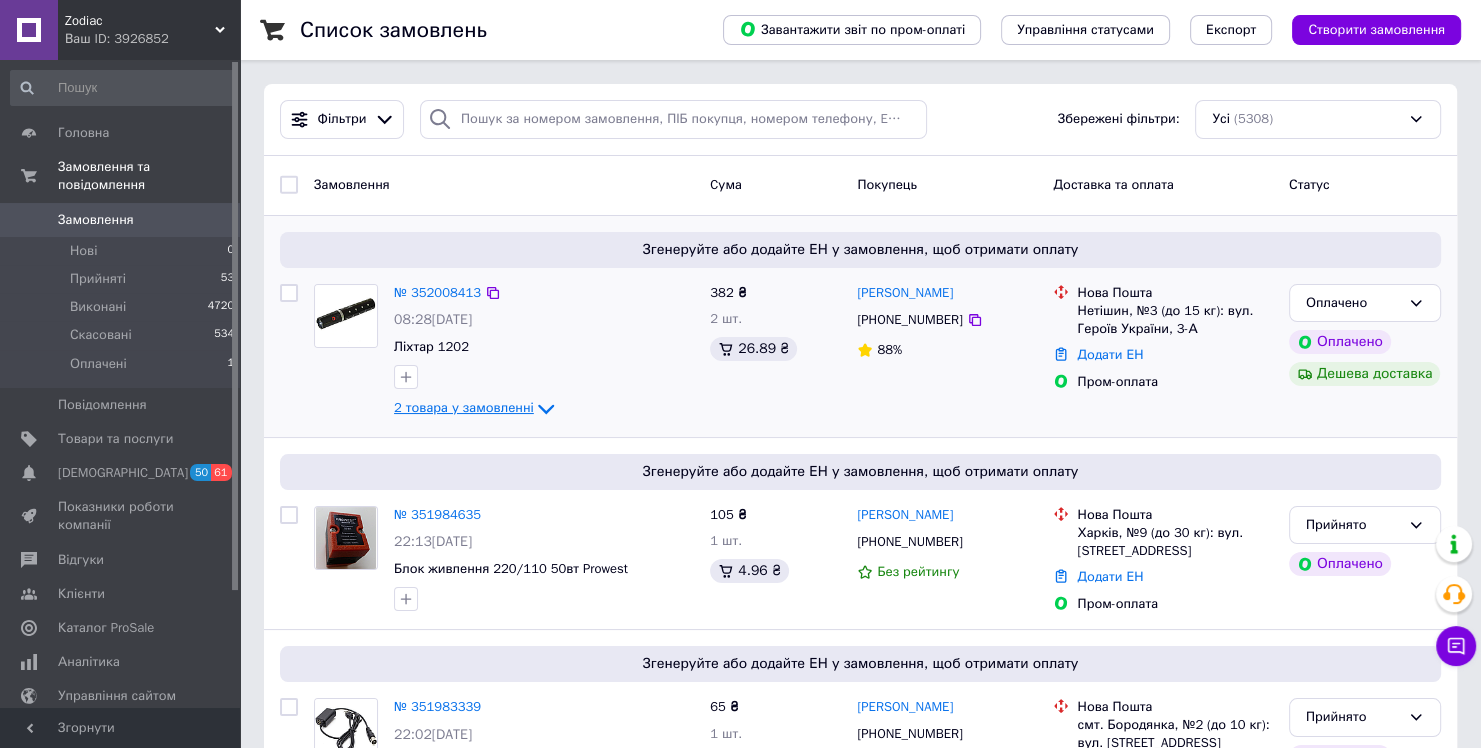 click on "2 товара у замовленні" at bounding box center [464, 407] 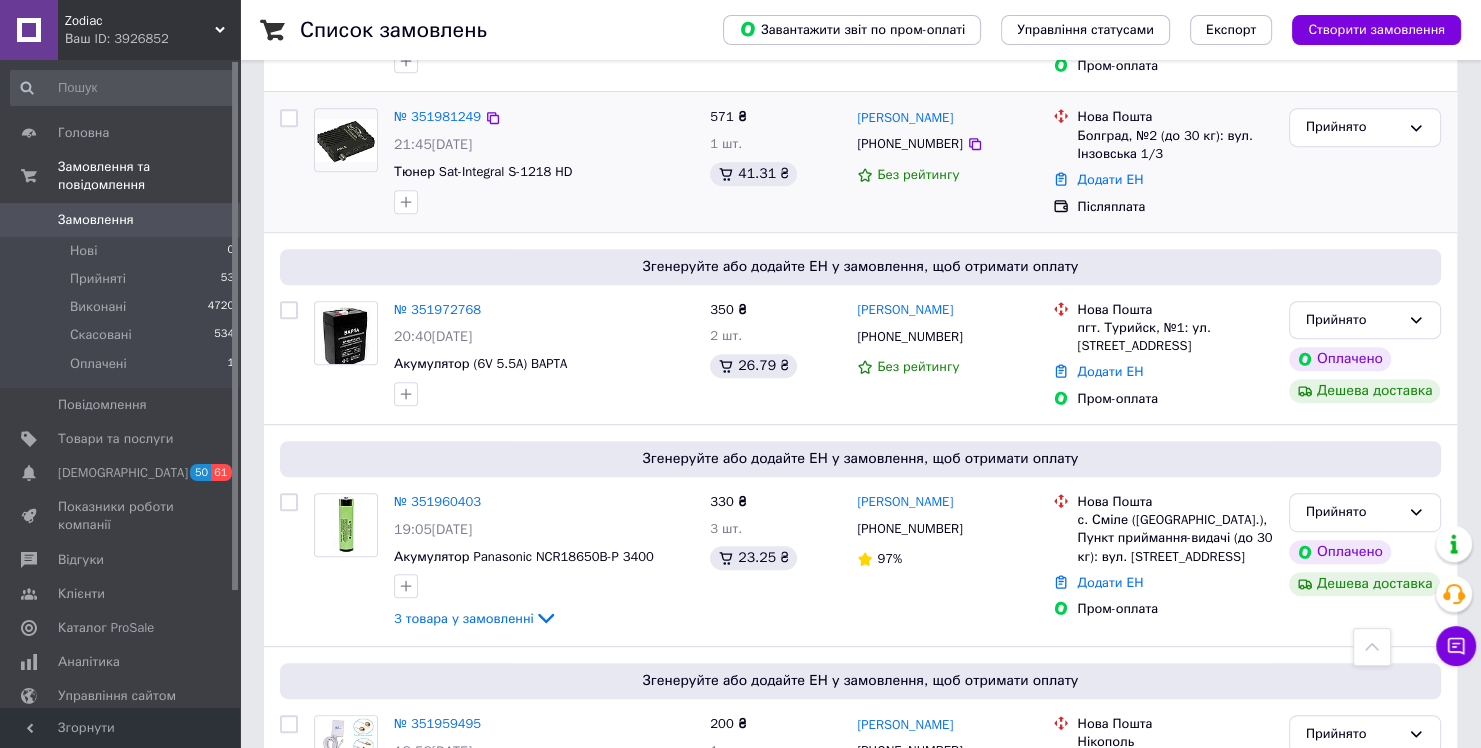 scroll, scrollTop: 900, scrollLeft: 0, axis: vertical 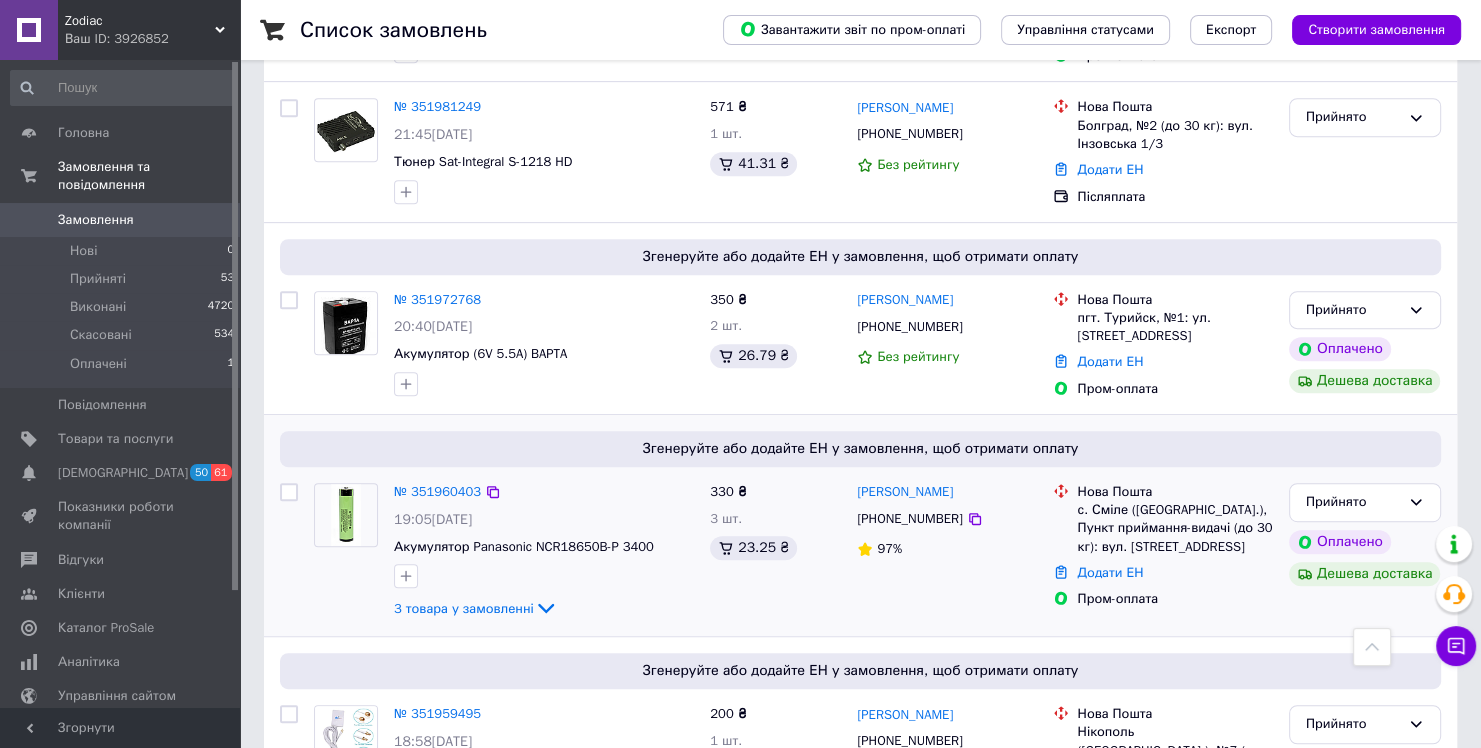click on "№ 351960403 19:05, 09.07.2025 Акумулятор Panasonic NCR18650B-P 3400 3 товара у замовленні" at bounding box center (544, 551) 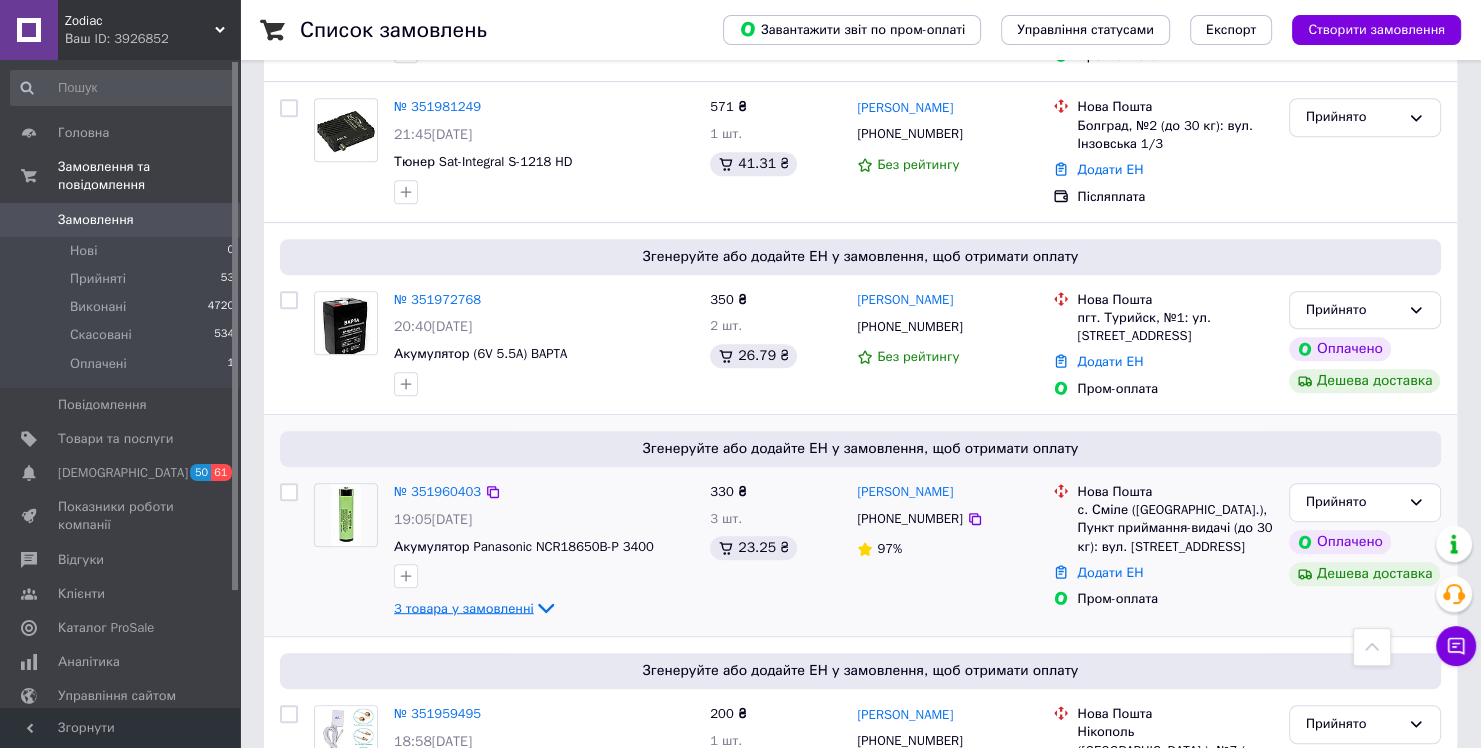 click on "3 товара у замовленні" at bounding box center [464, 607] 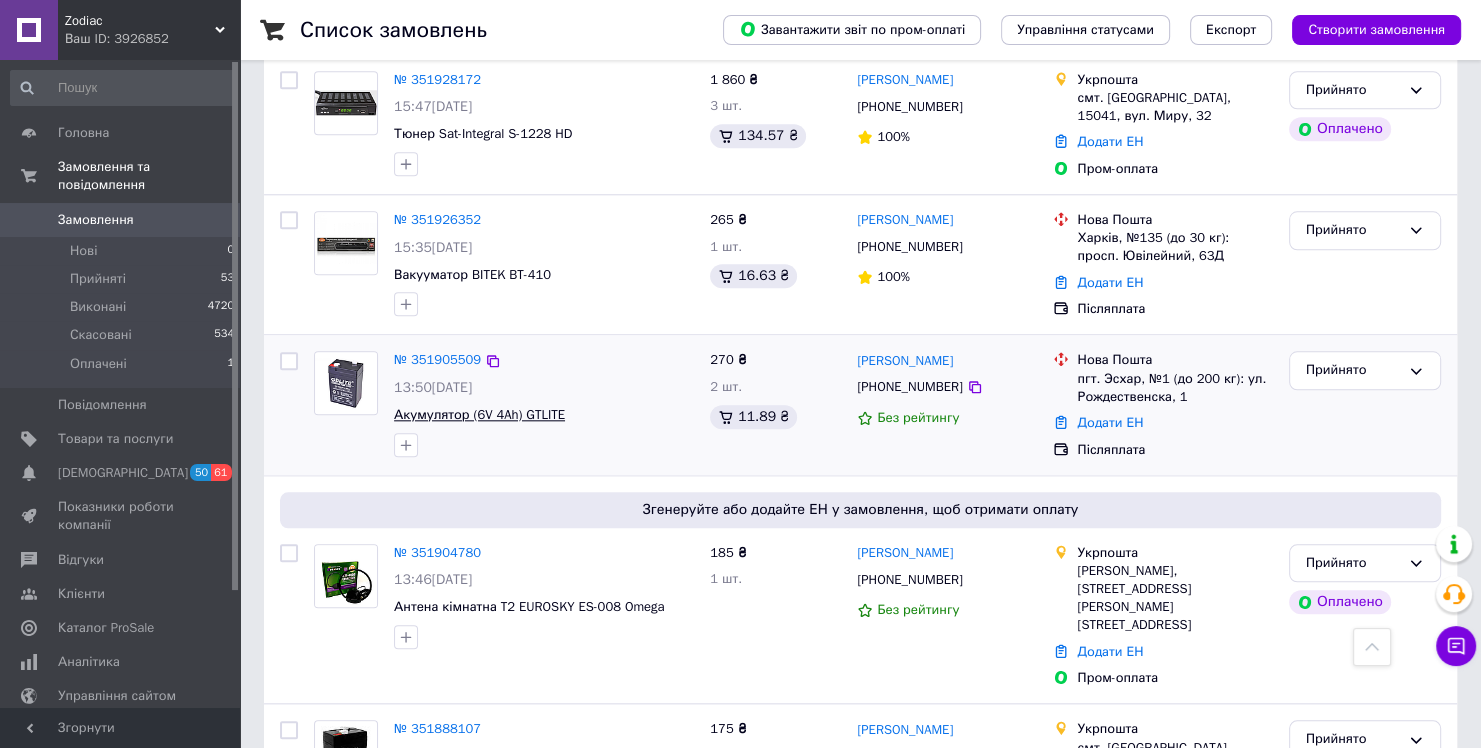 scroll, scrollTop: 2000, scrollLeft: 0, axis: vertical 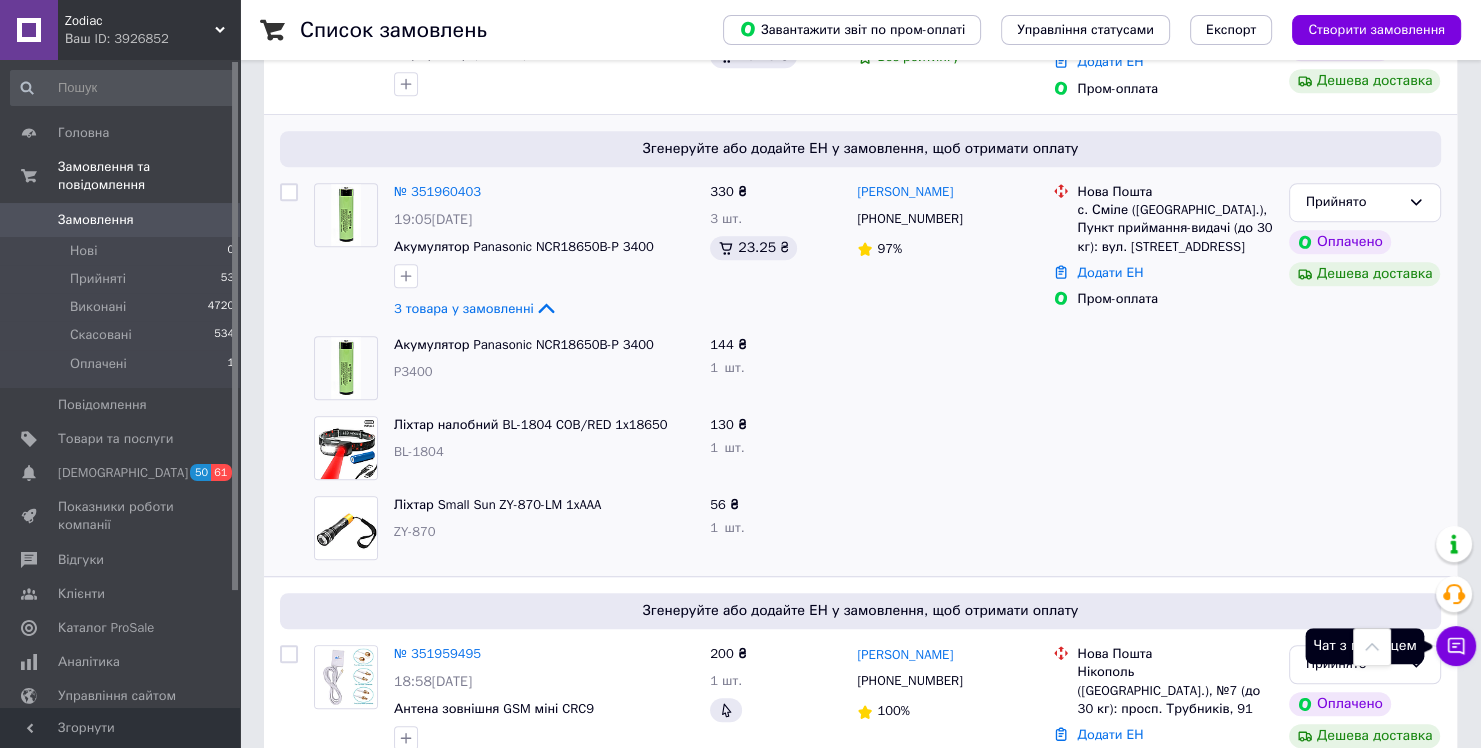 click 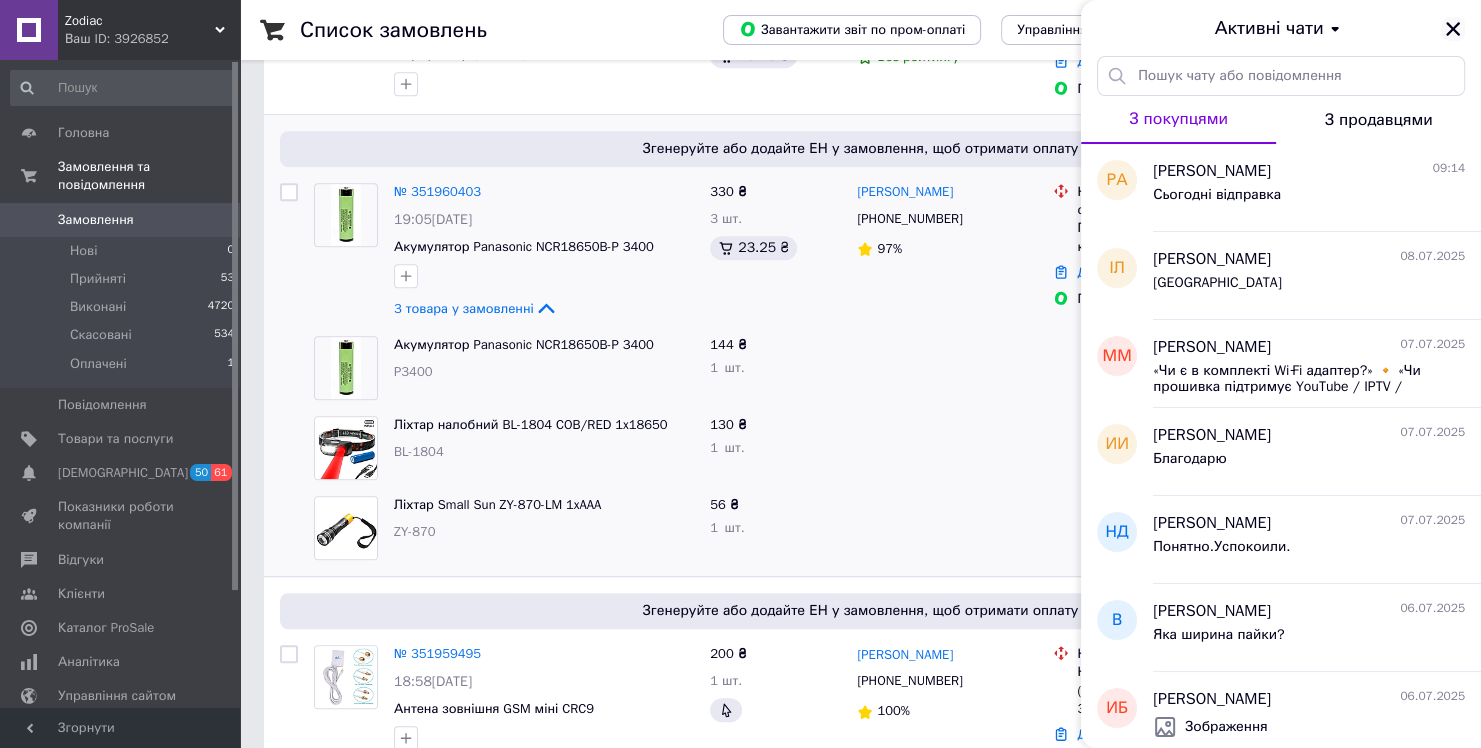 click 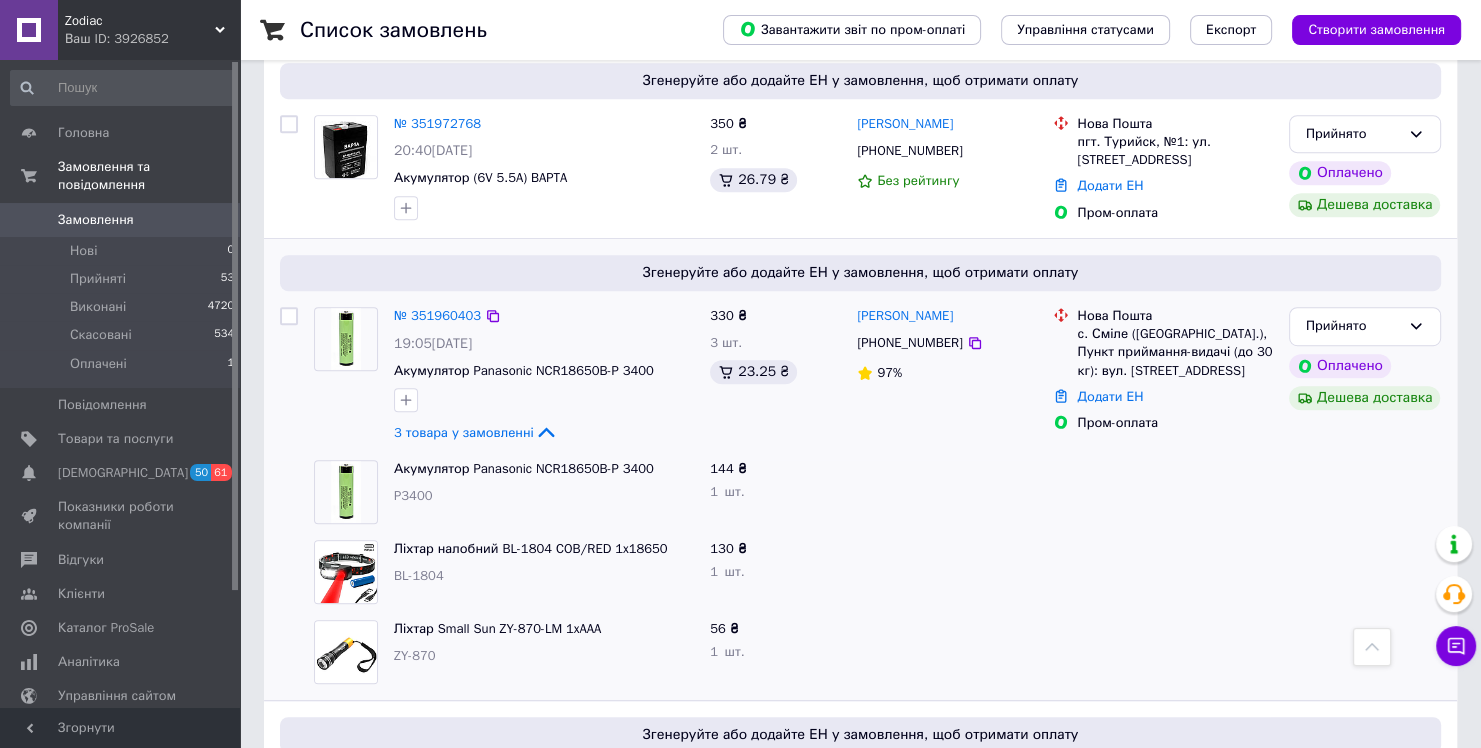 scroll, scrollTop: 800, scrollLeft: 0, axis: vertical 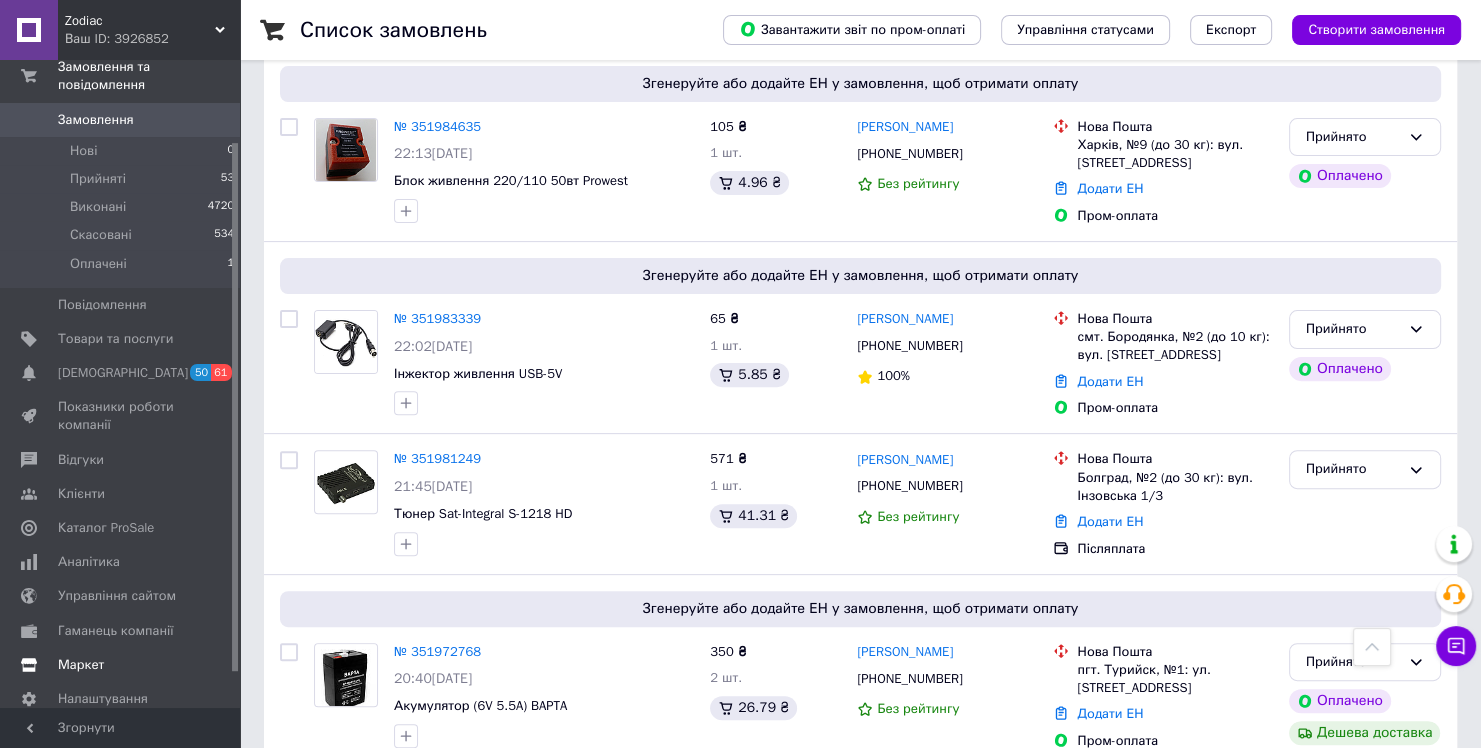click on "Гаманець компанії" at bounding box center (116, 631) 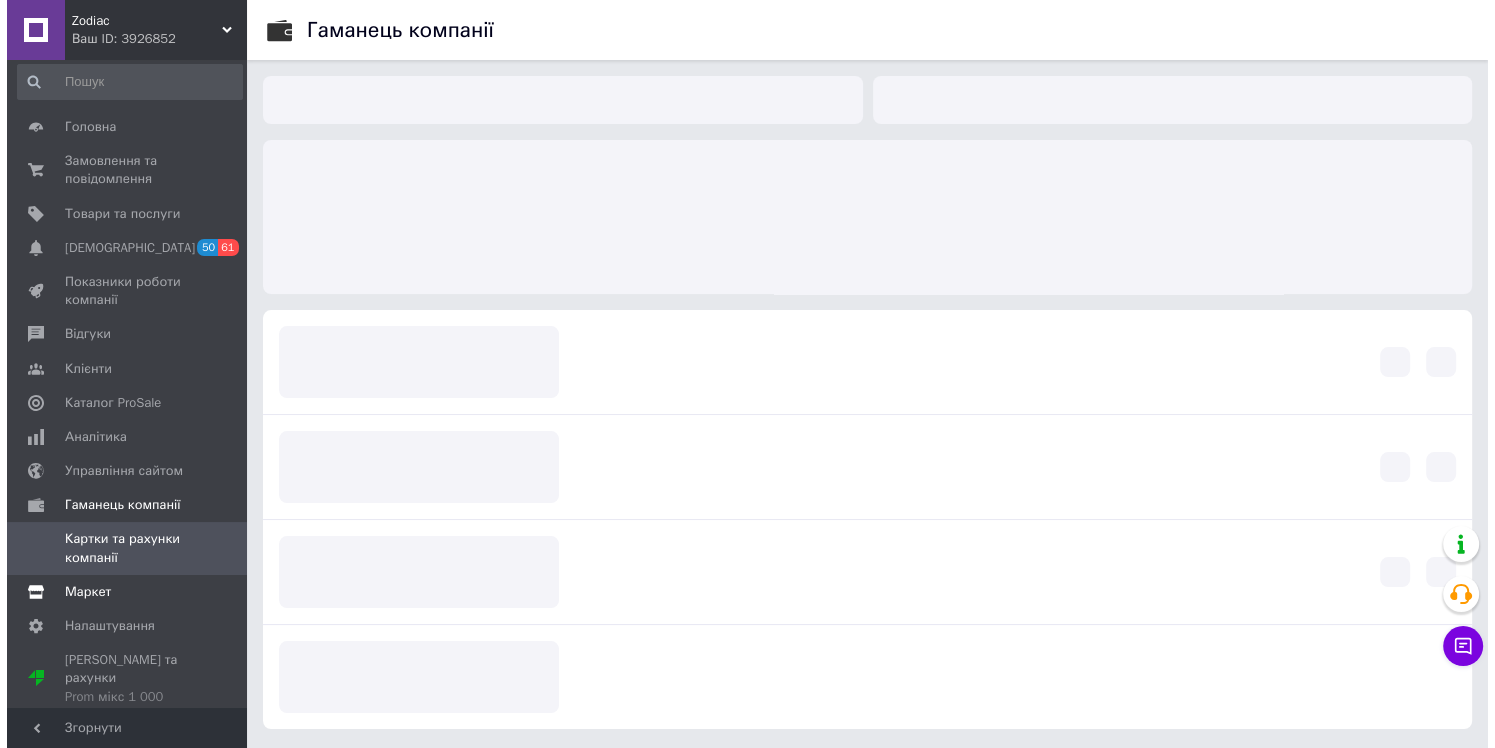 scroll, scrollTop: 0, scrollLeft: 0, axis: both 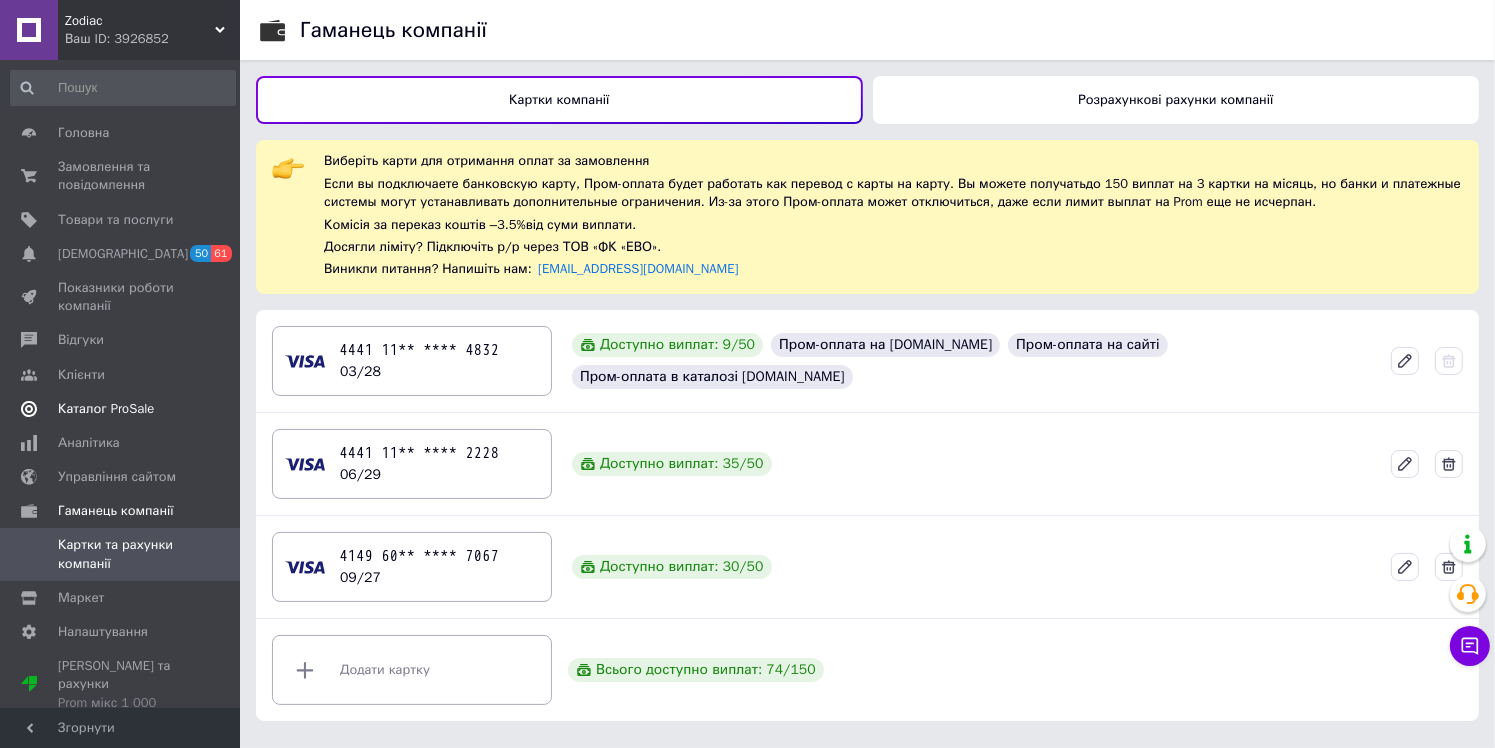 click on "Каталог ProSale" at bounding box center (123, 409) 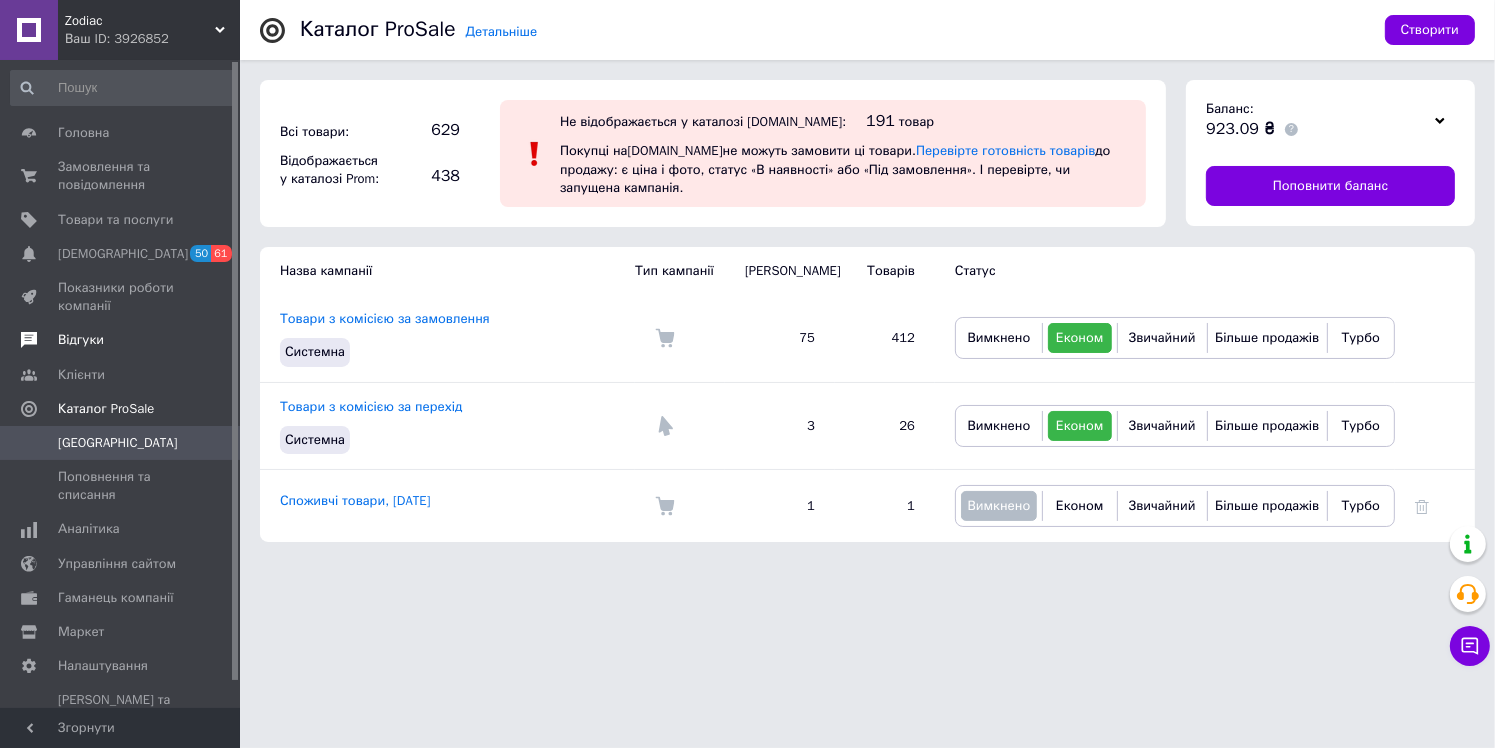 click on "Відгуки" at bounding box center (121, 340) 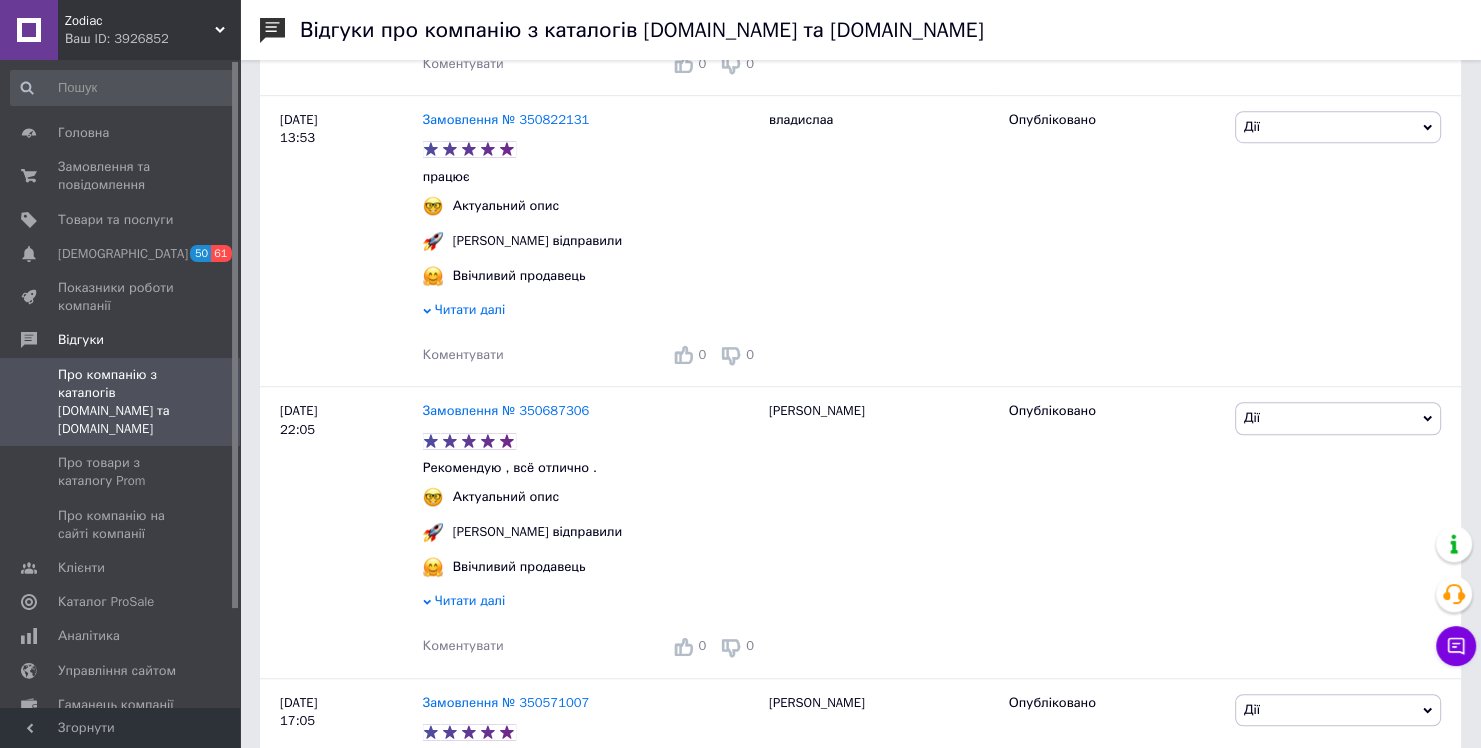 scroll, scrollTop: 1400, scrollLeft: 0, axis: vertical 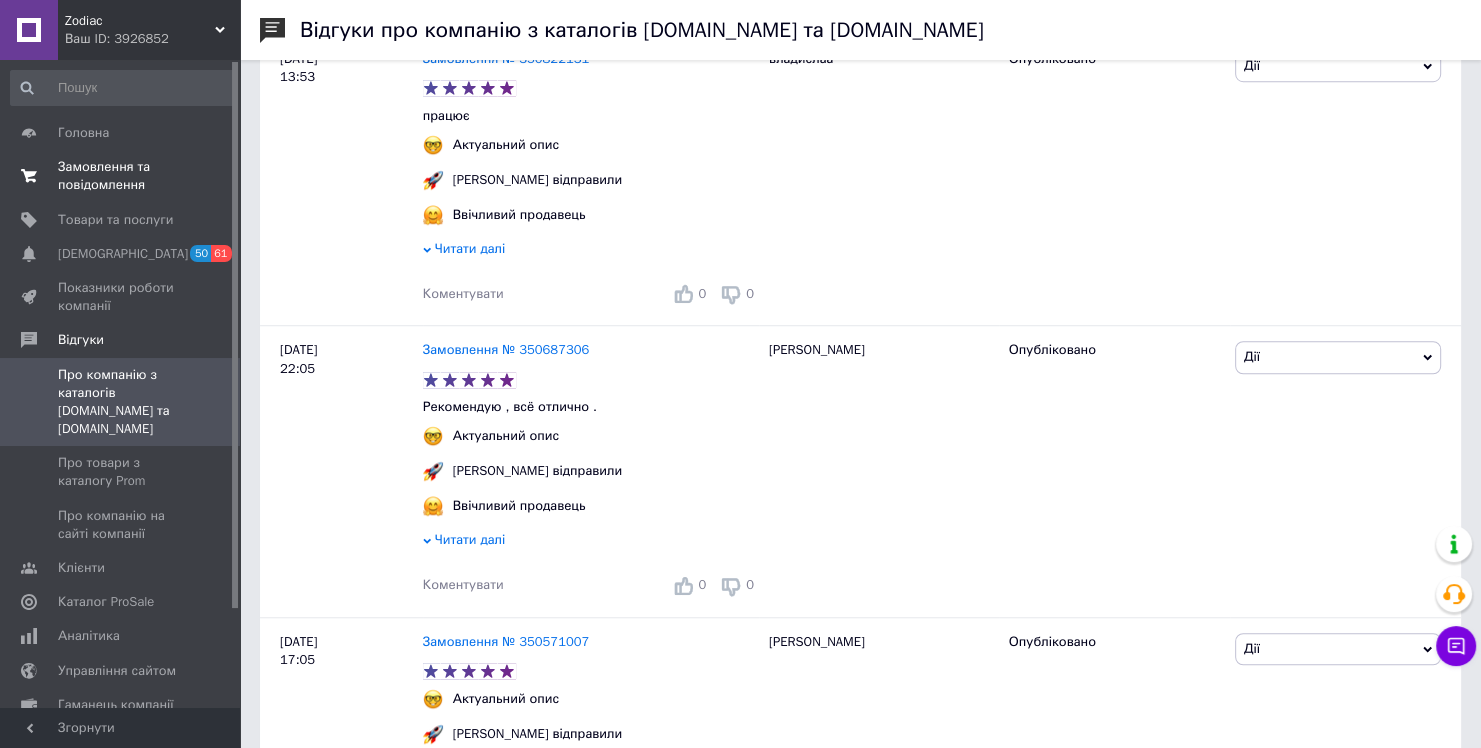 click on "Замовлення та повідомлення" at bounding box center (121, 176) 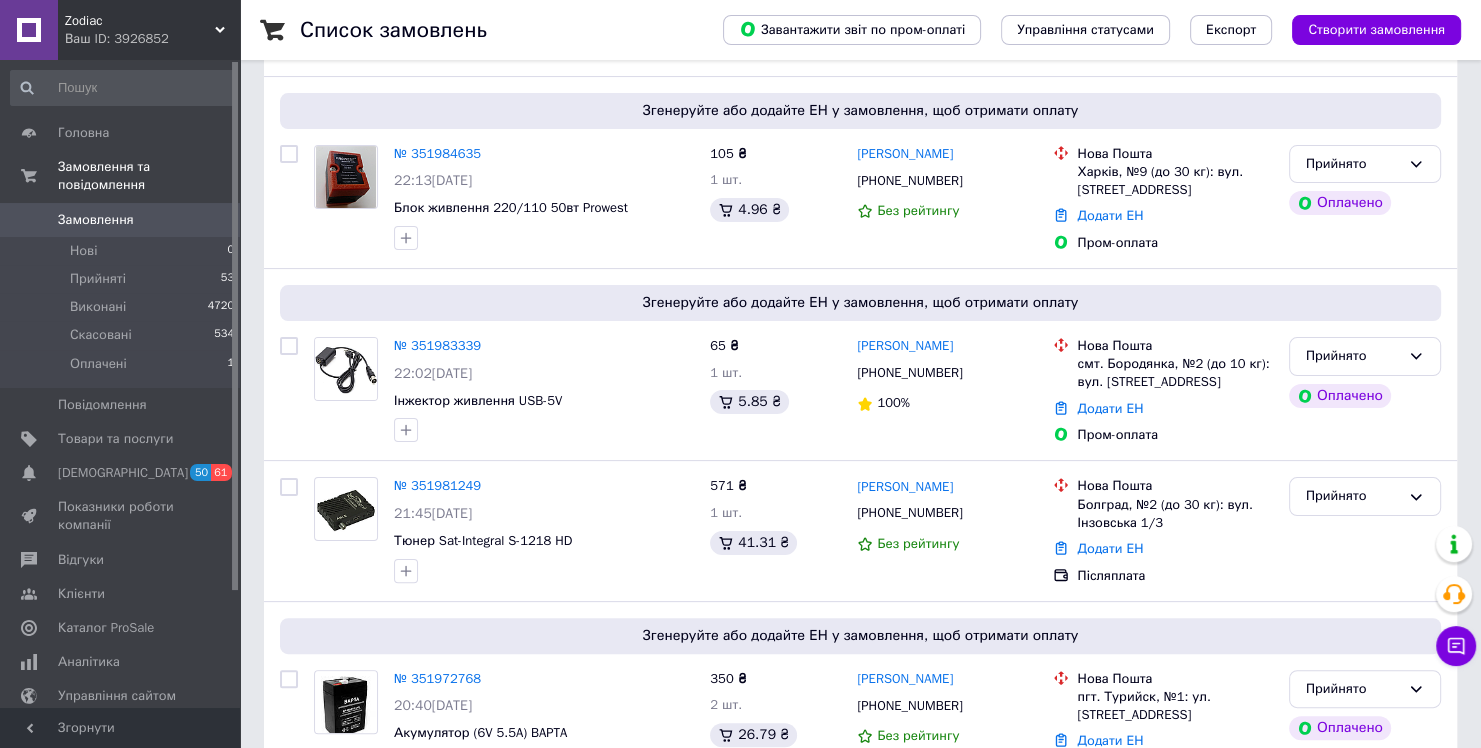 scroll, scrollTop: 400, scrollLeft: 0, axis: vertical 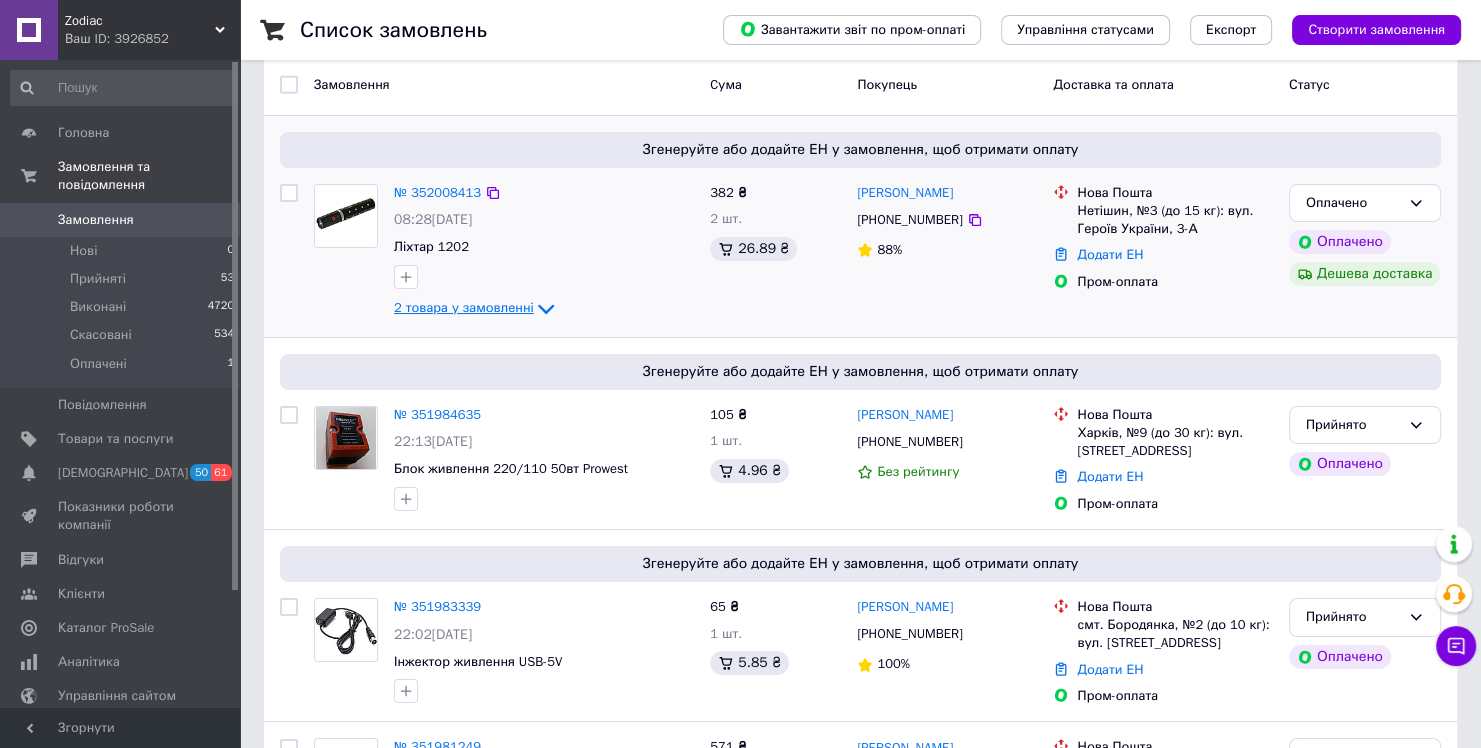 click on "2 товара у замовленні" at bounding box center [464, 307] 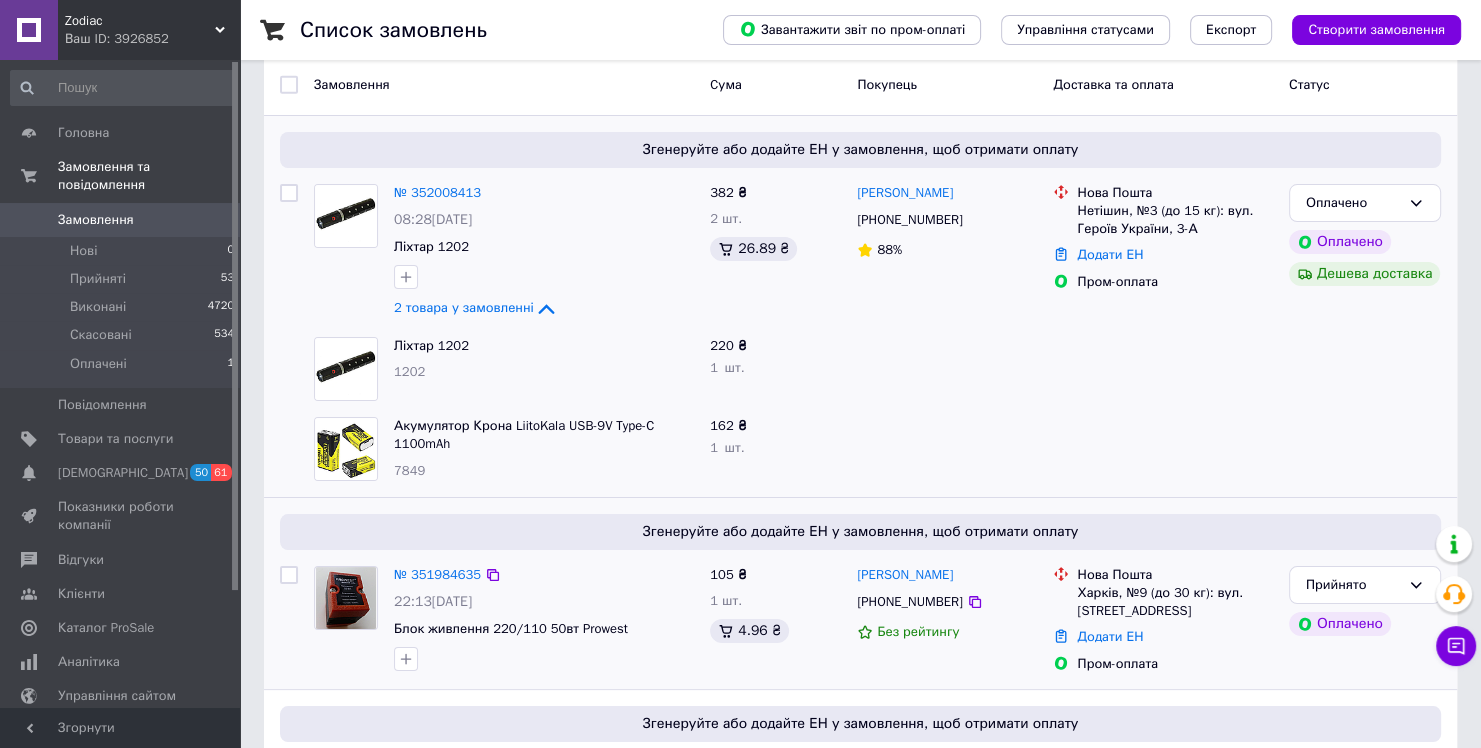 click on "№ 351984635" at bounding box center [437, 575] 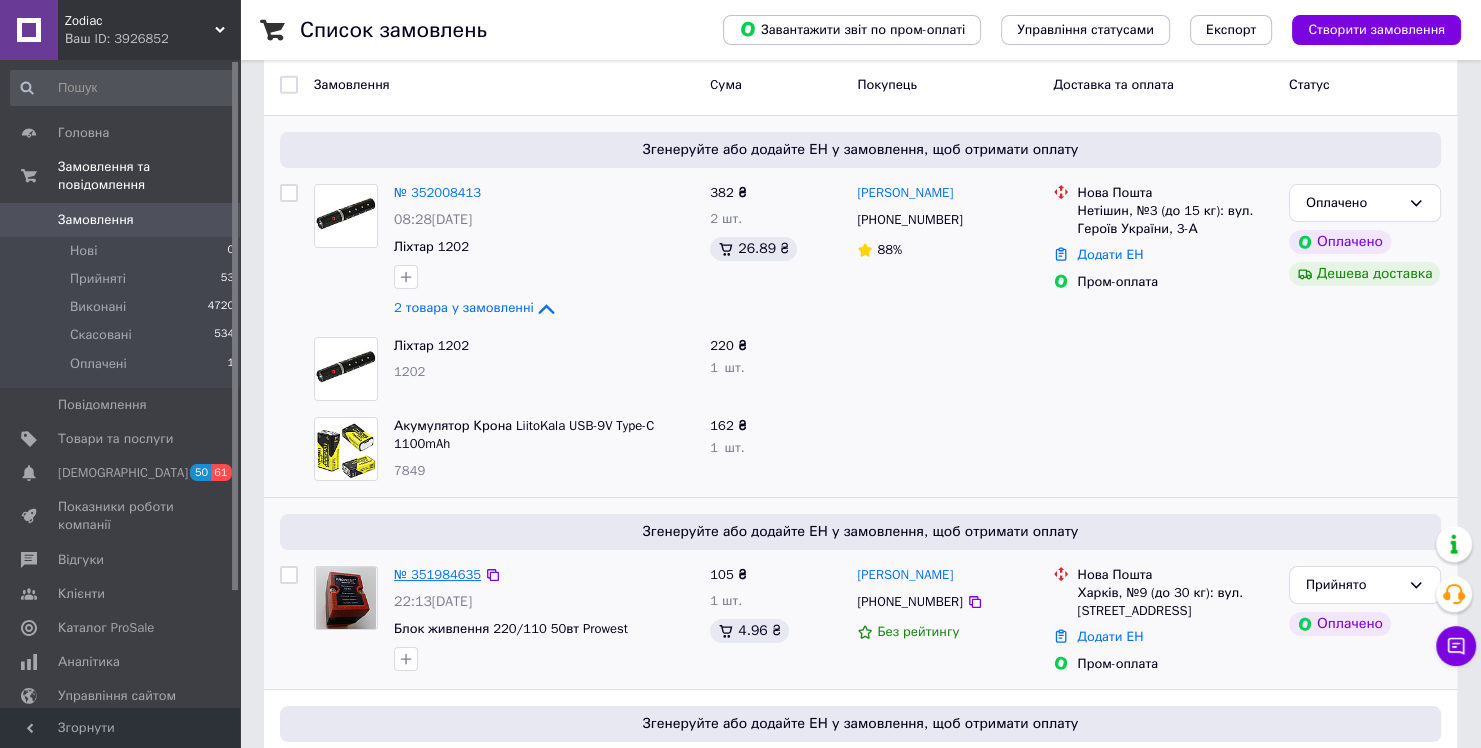 click on "№ 351984635" at bounding box center (437, 574) 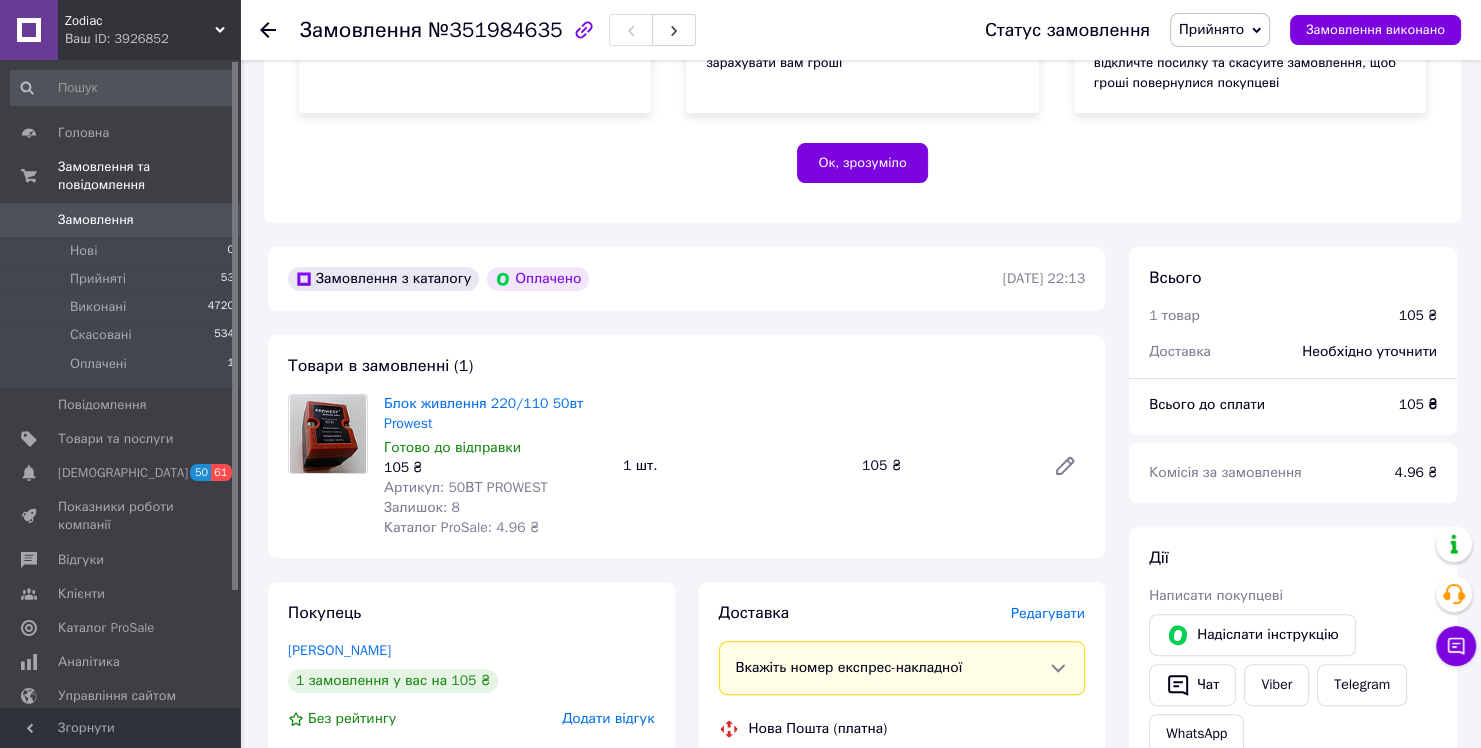 scroll, scrollTop: 500, scrollLeft: 0, axis: vertical 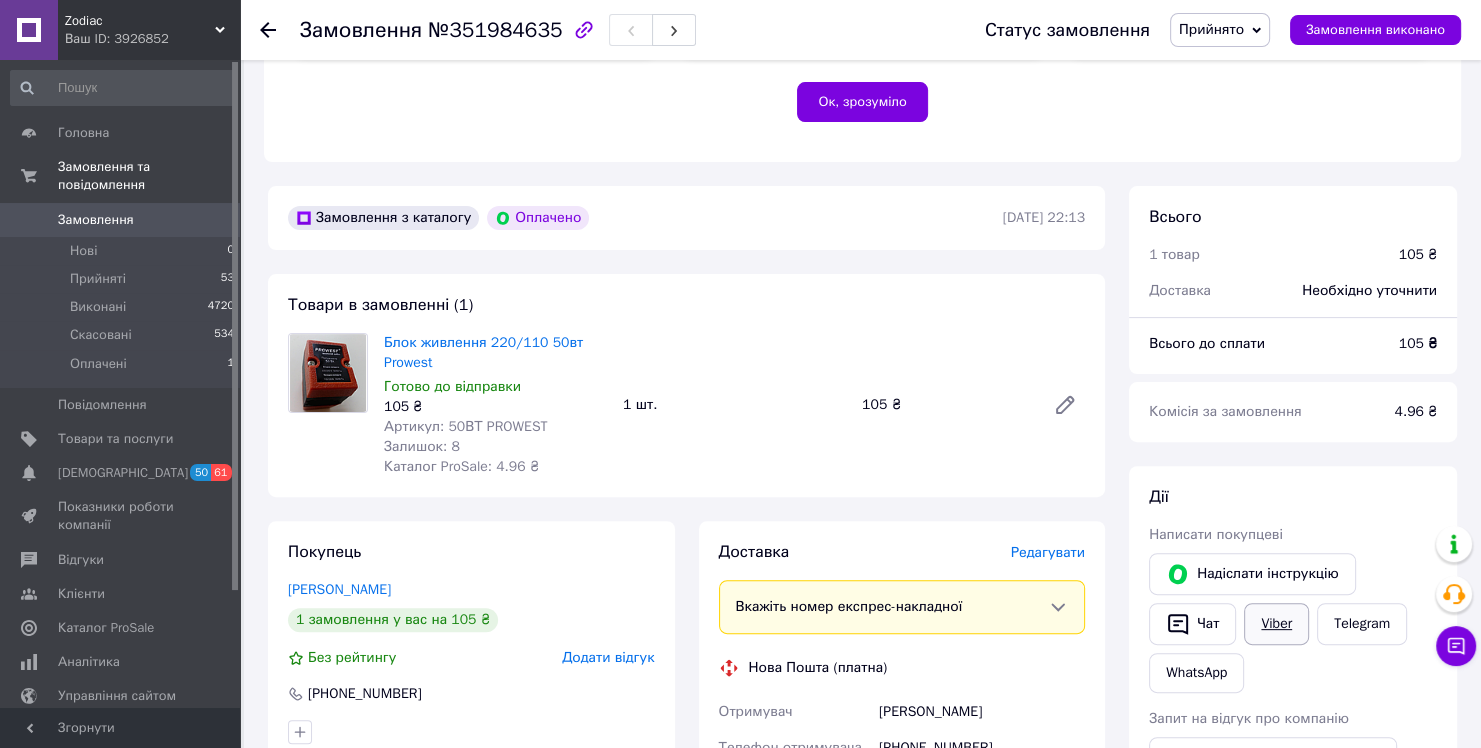 click on "Viber" at bounding box center [1276, 624] 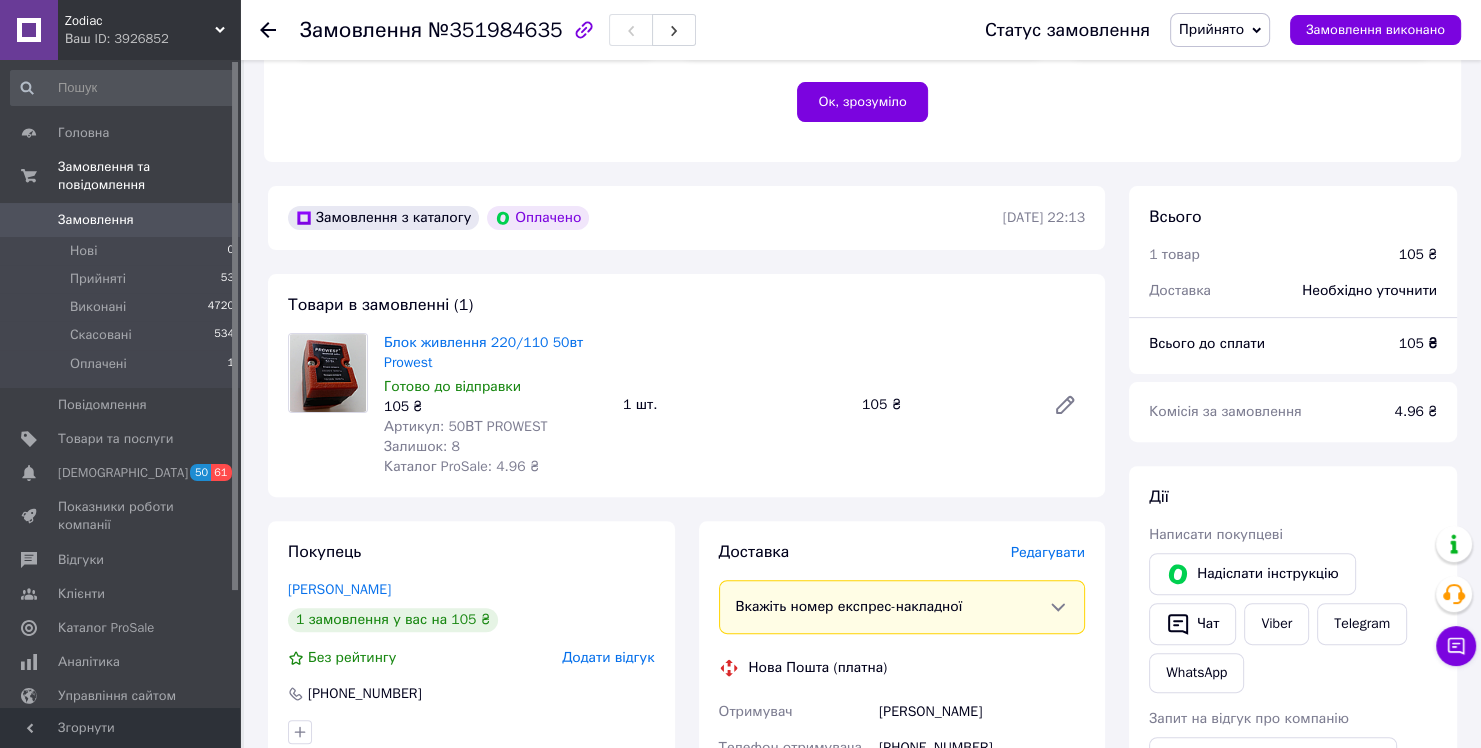 click on "Замовлення" at bounding box center (96, 220) 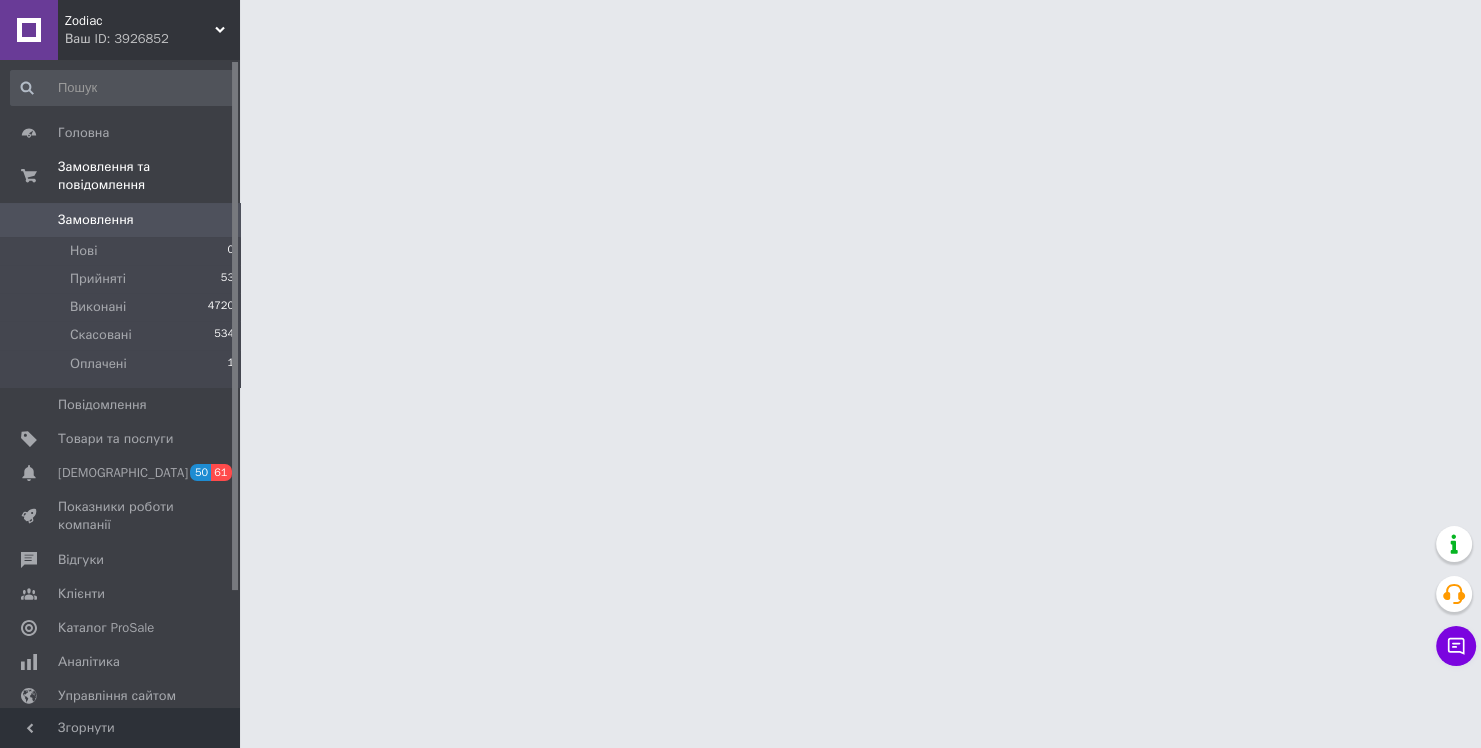 scroll, scrollTop: 0, scrollLeft: 0, axis: both 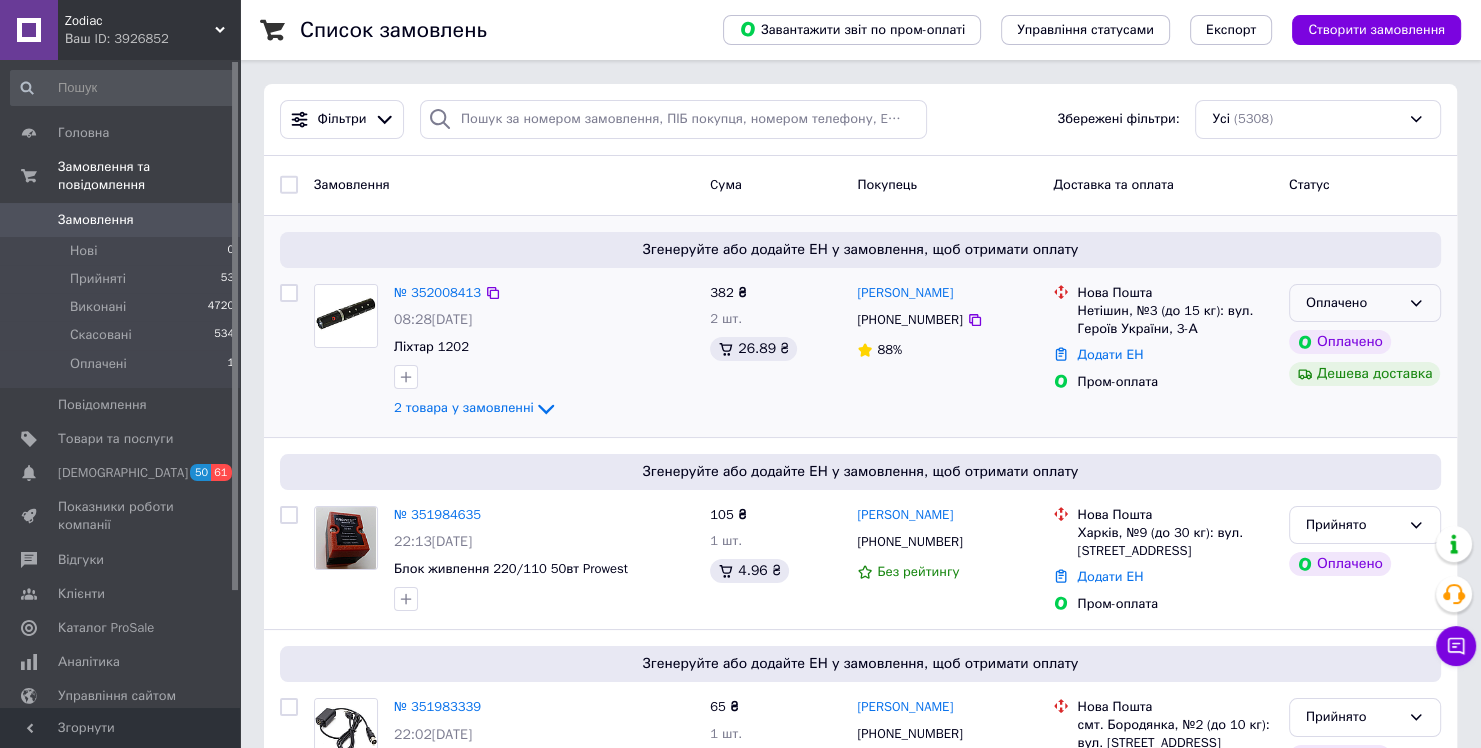 click on "Оплачено" at bounding box center (1365, 303) 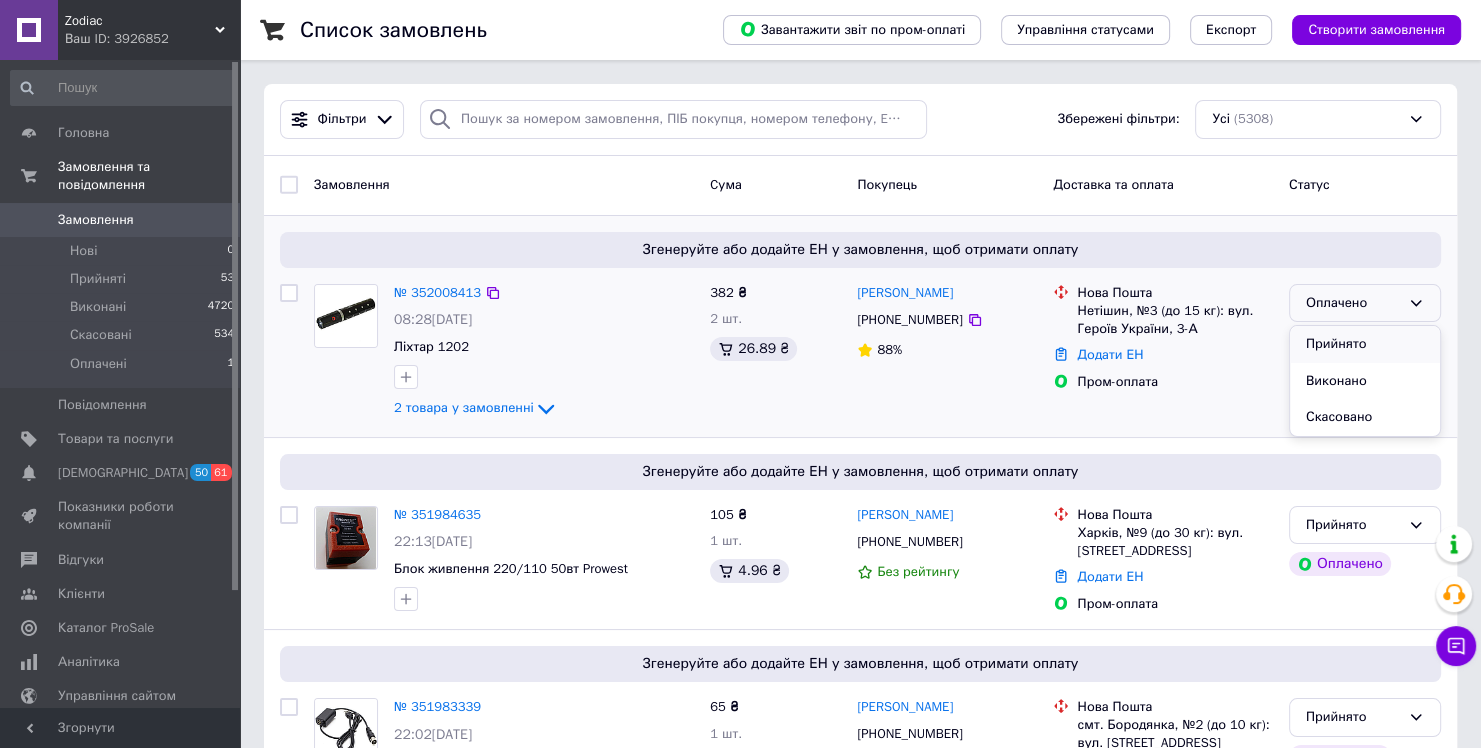 click on "Прийнято" at bounding box center [1365, 344] 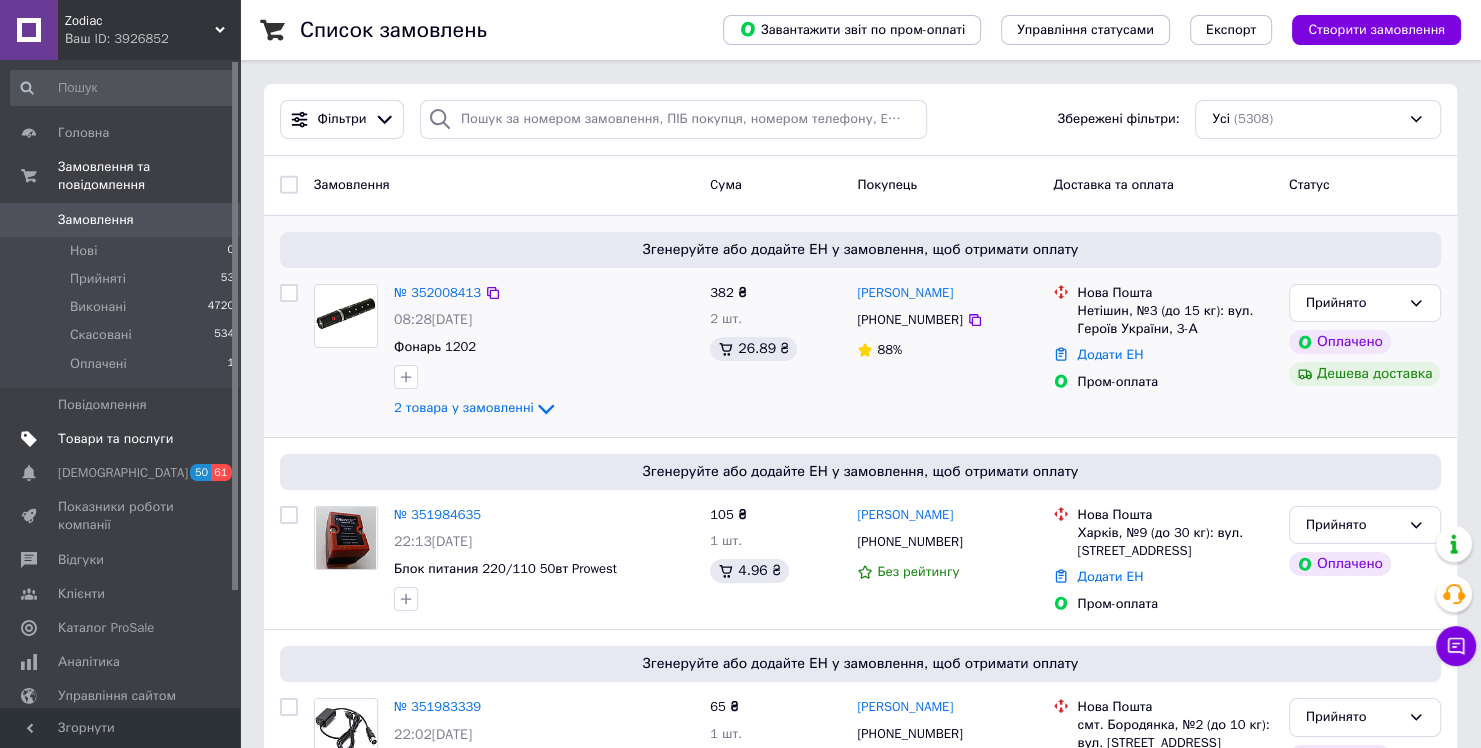click on "Товари та послуги" at bounding box center [123, 439] 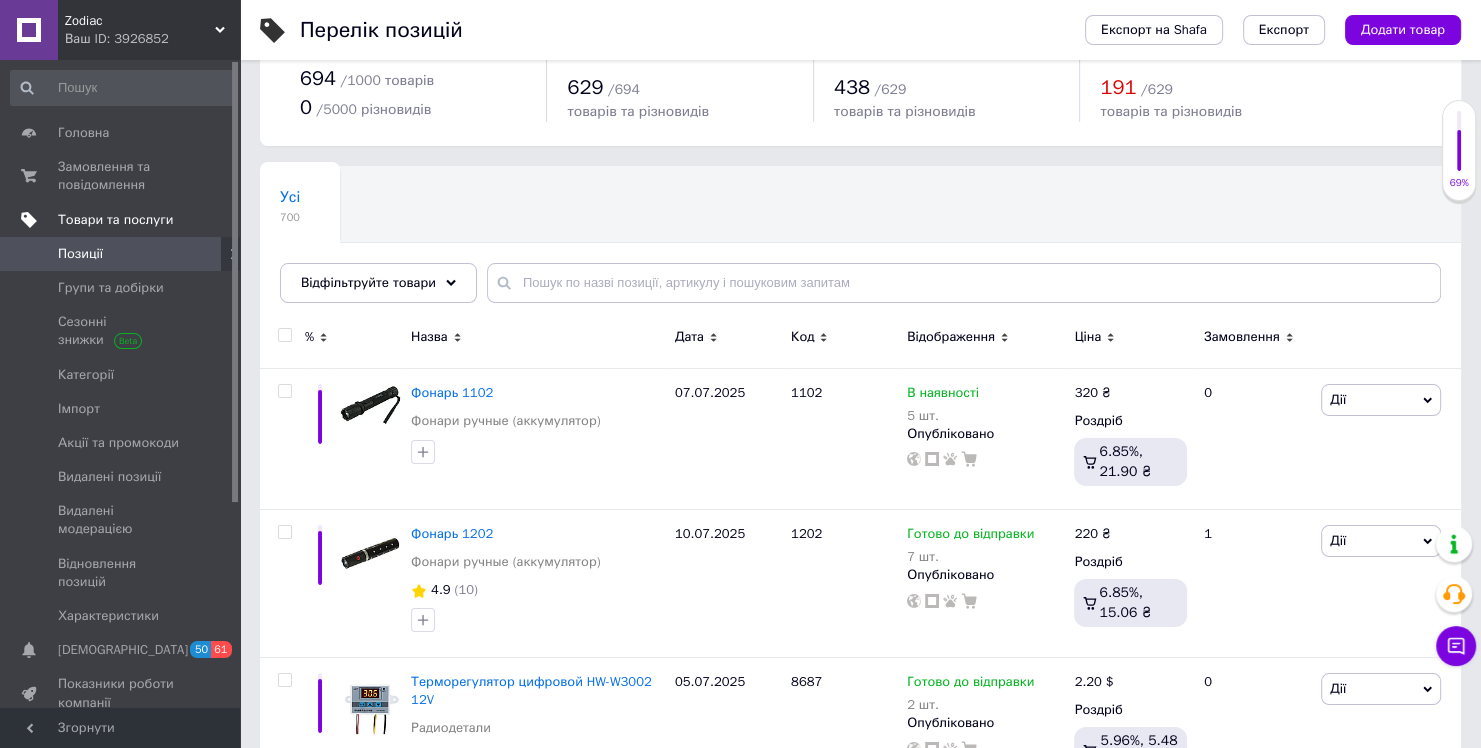 scroll, scrollTop: 0, scrollLeft: 0, axis: both 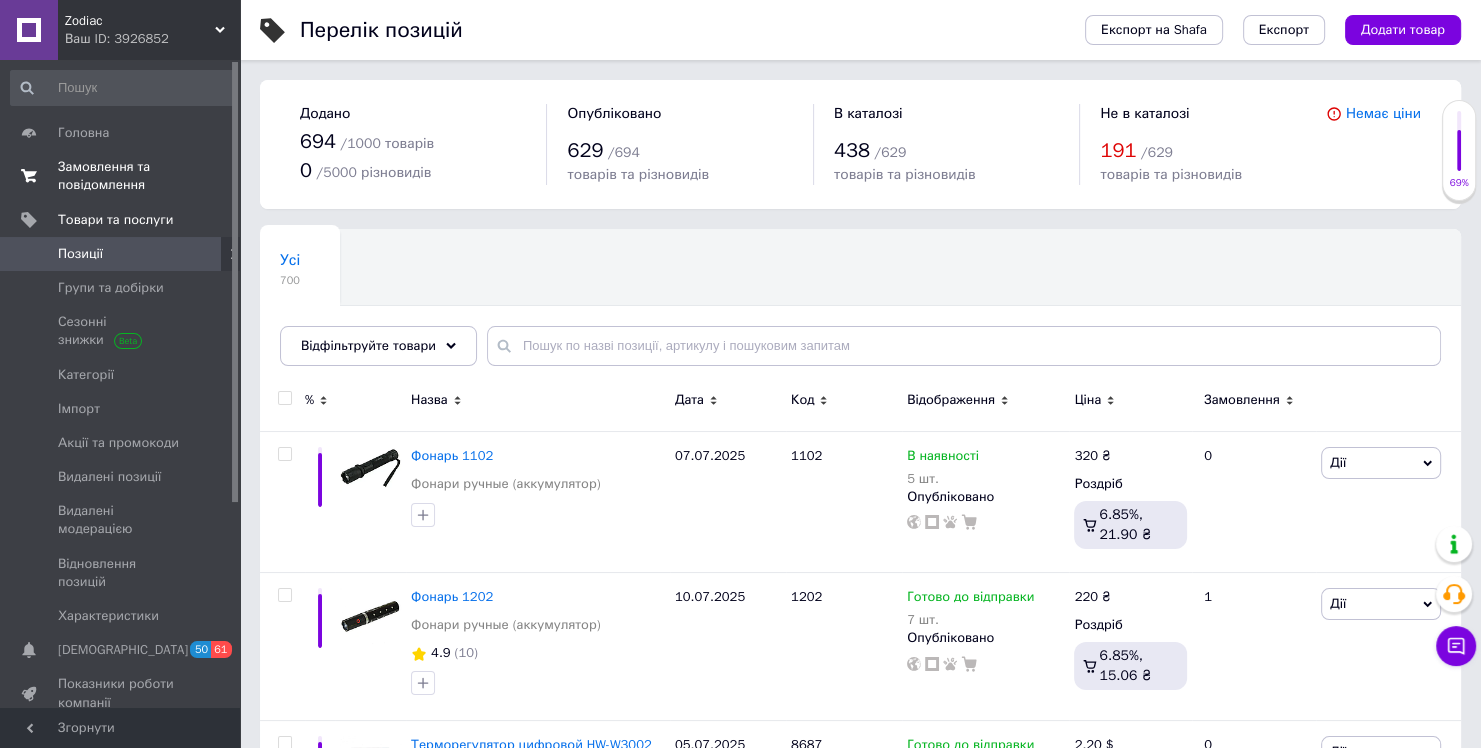 click on "Замовлення та повідомлення" at bounding box center [121, 176] 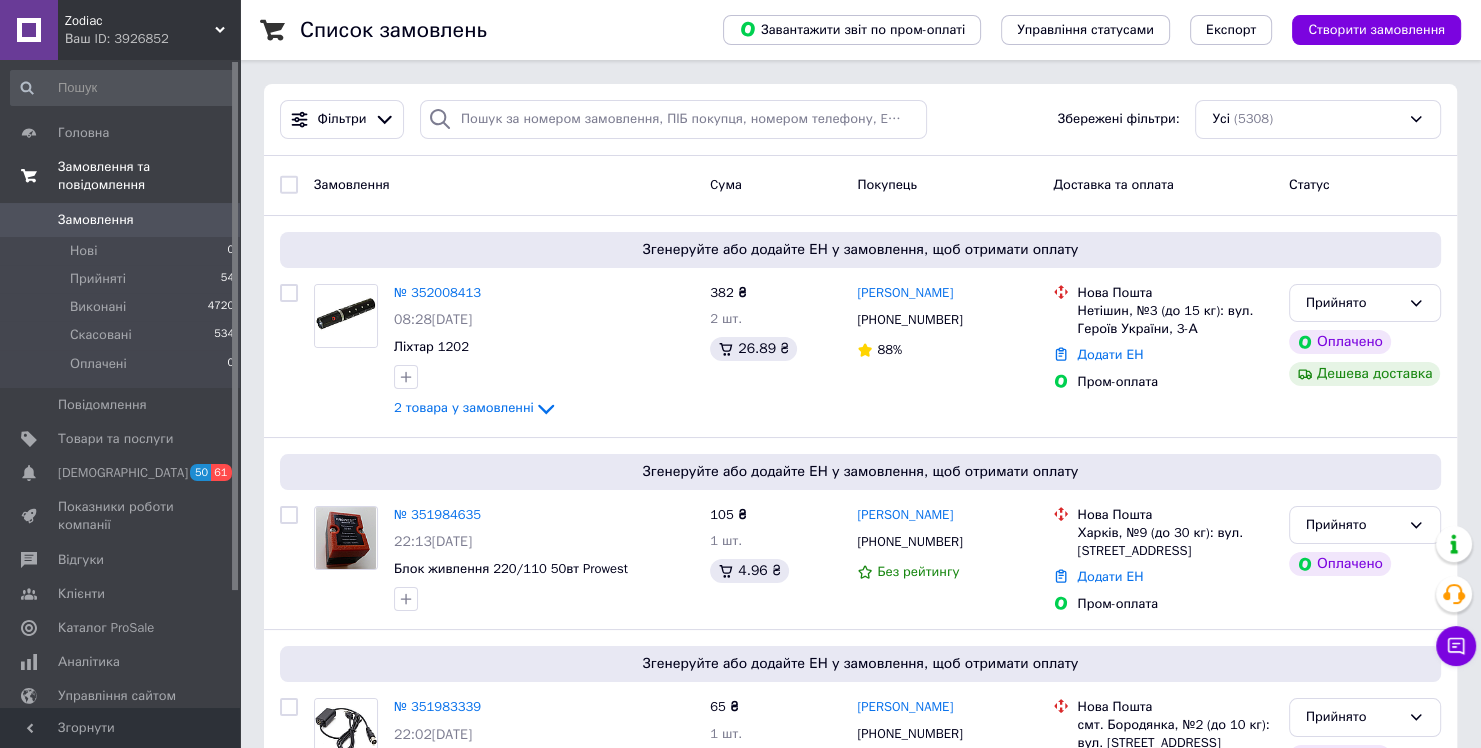 scroll, scrollTop: 141, scrollLeft: 0, axis: vertical 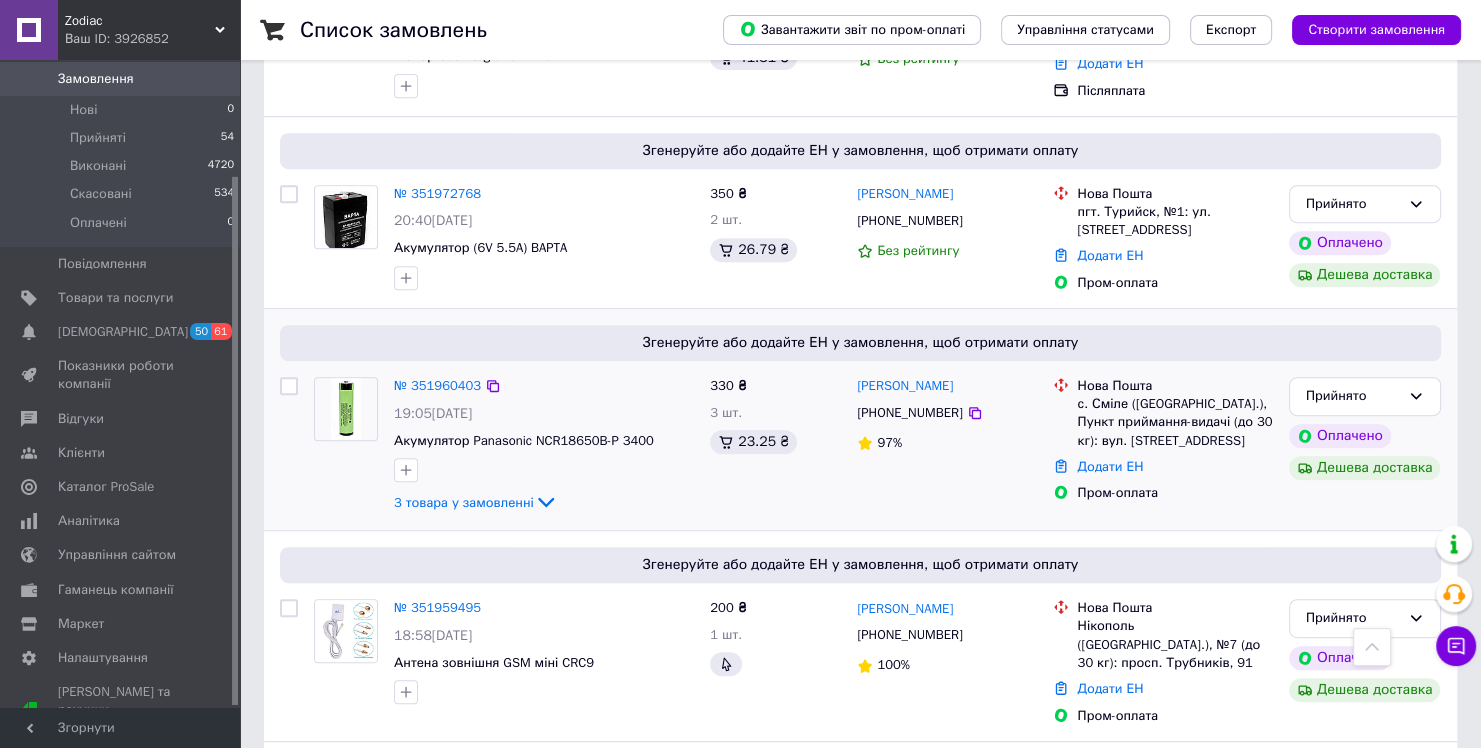 click on "№ 351960403 19:05, 09.07.2025 Акумулятор Panasonic NCR18650B-P 3400 3 товара у замовленні" at bounding box center (544, 445) 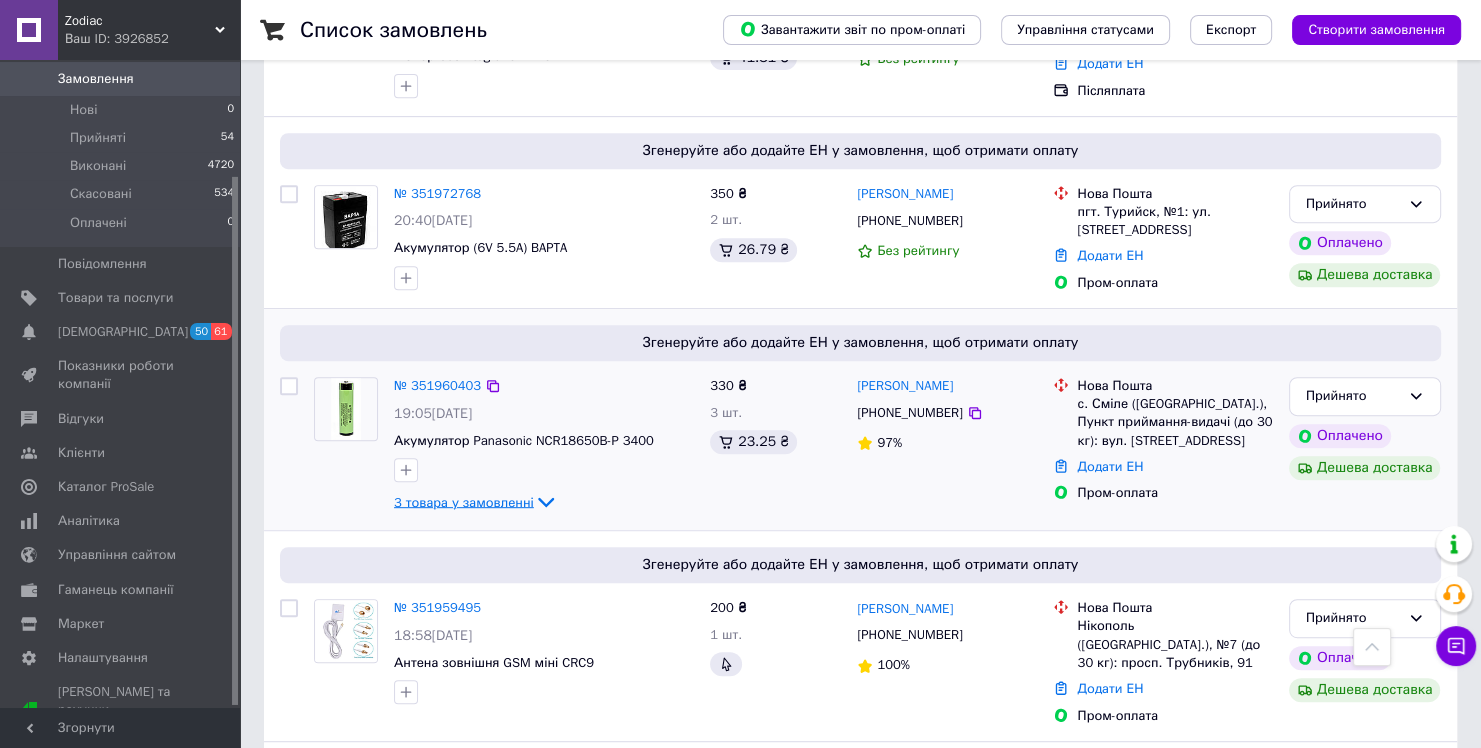 click 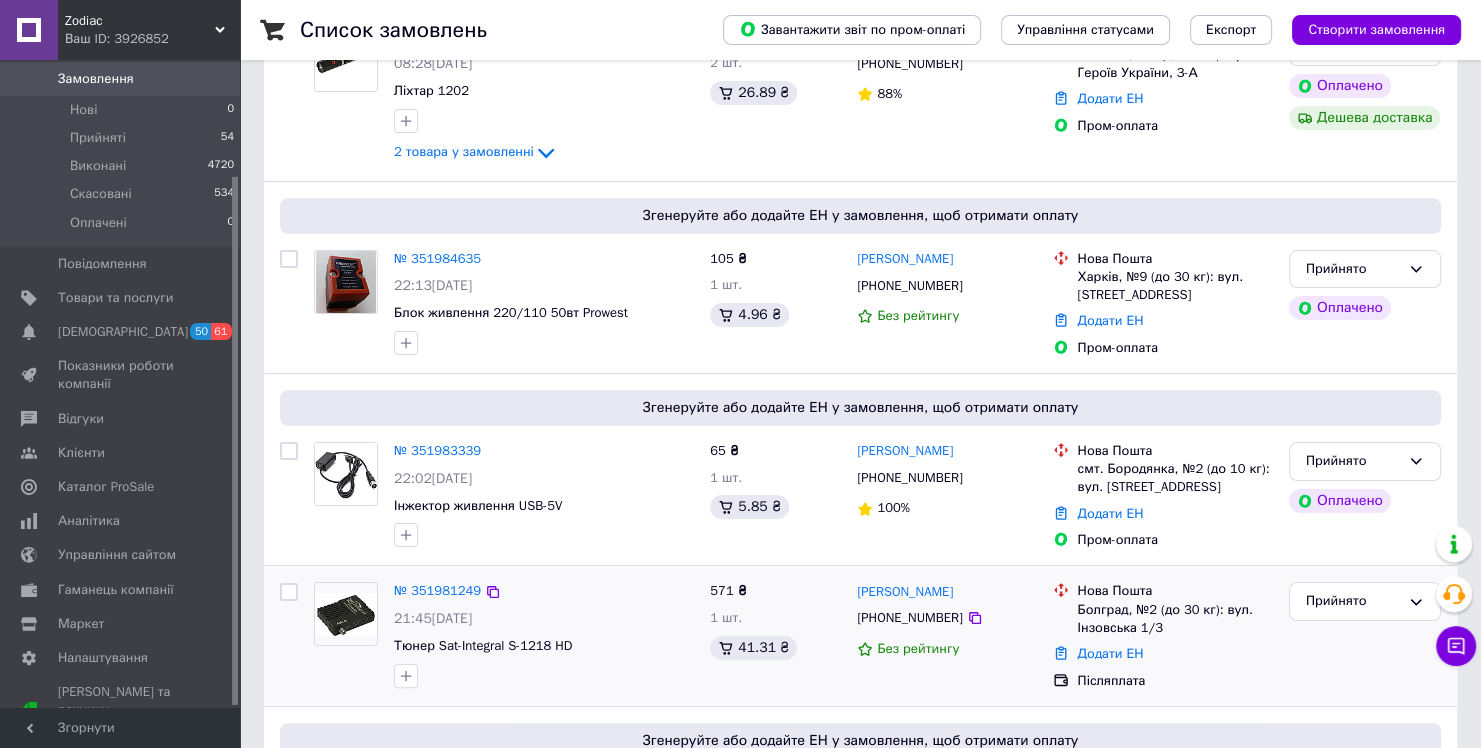 scroll, scrollTop: 246, scrollLeft: 0, axis: vertical 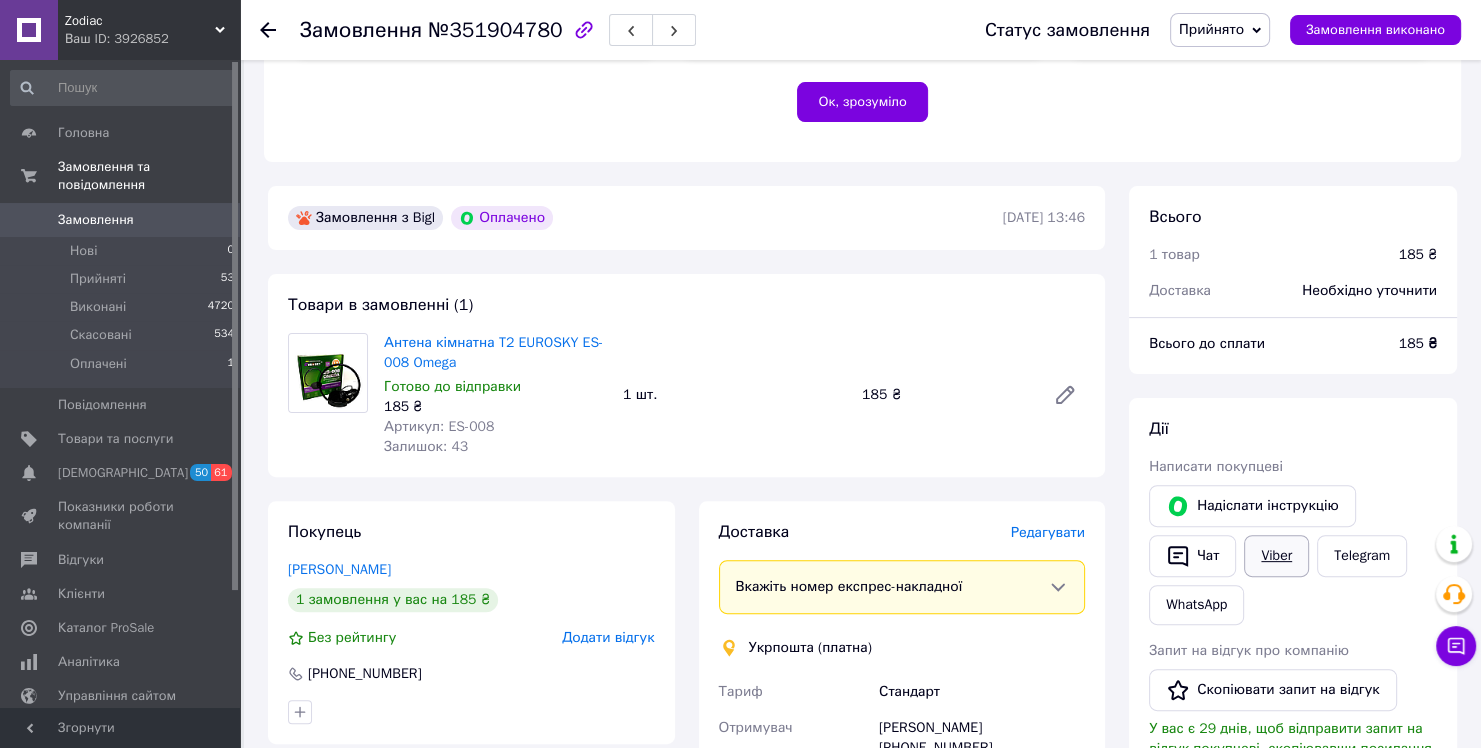 click on "Viber" at bounding box center [1276, 556] 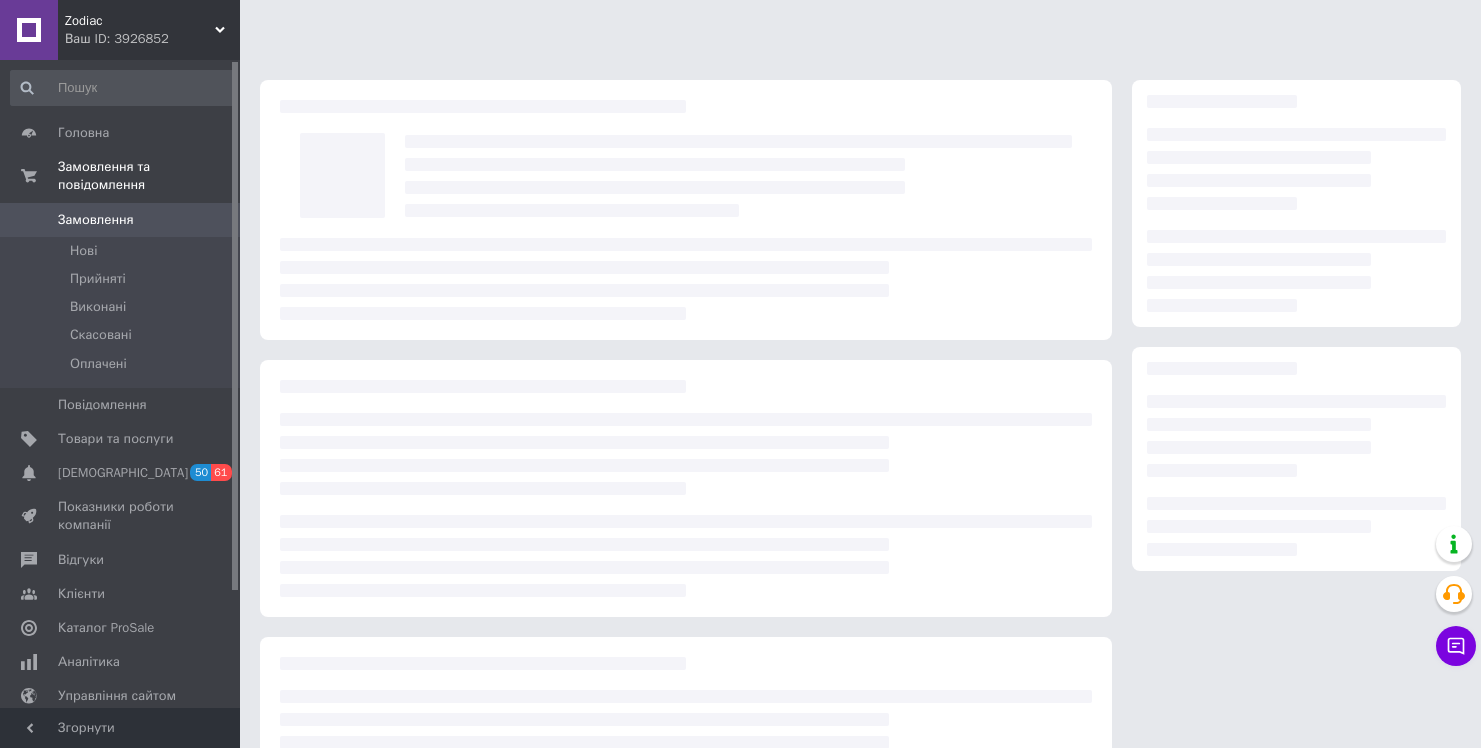 scroll, scrollTop: 0, scrollLeft: 0, axis: both 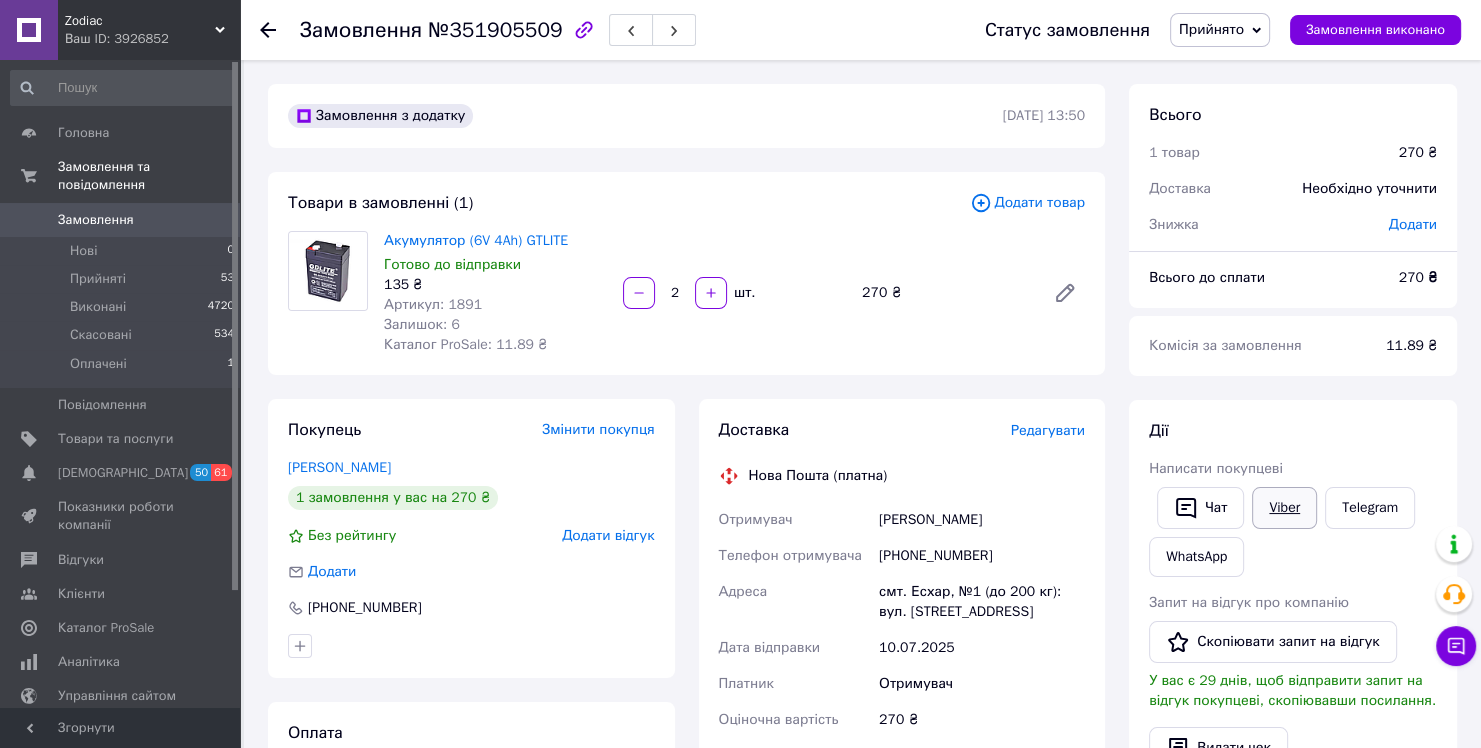 click on "Viber" at bounding box center [1284, 508] 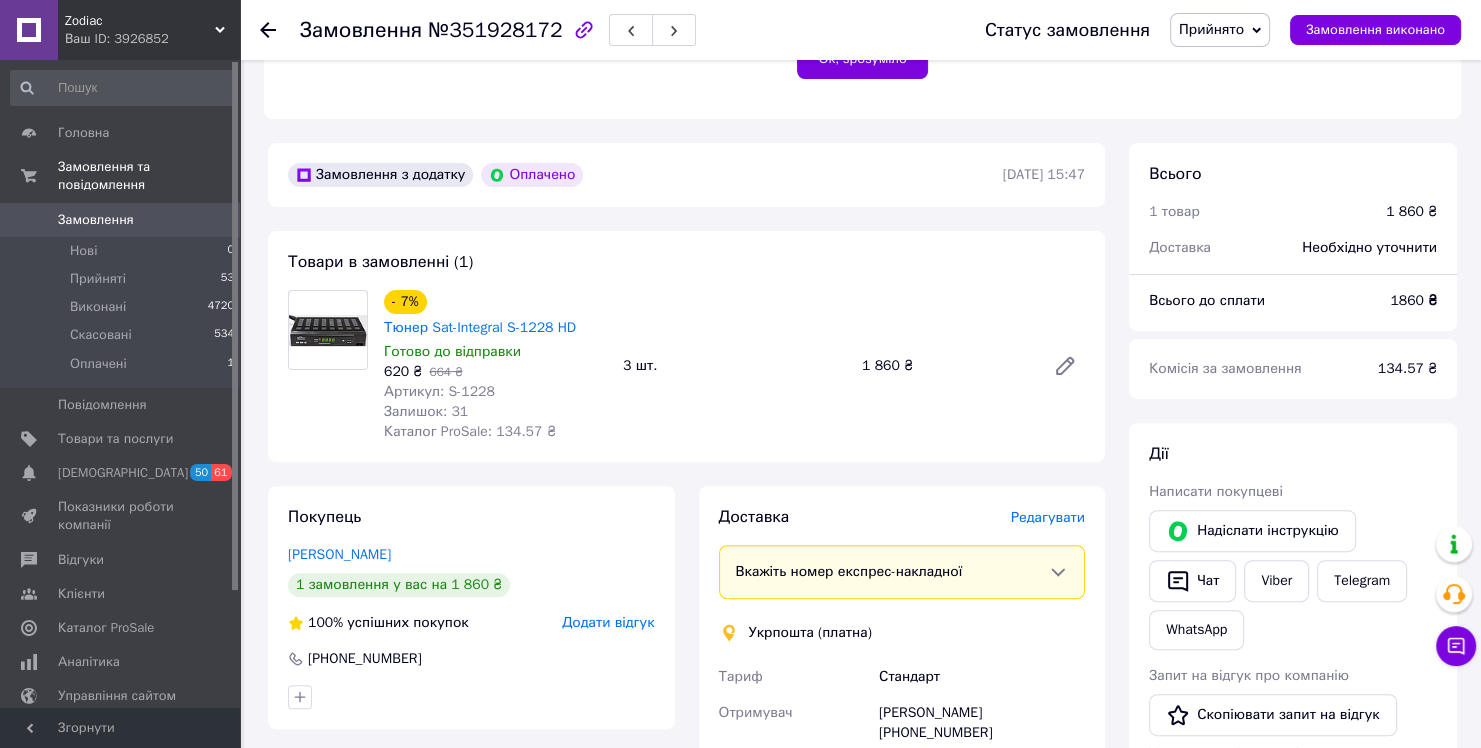 scroll, scrollTop: 700, scrollLeft: 0, axis: vertical 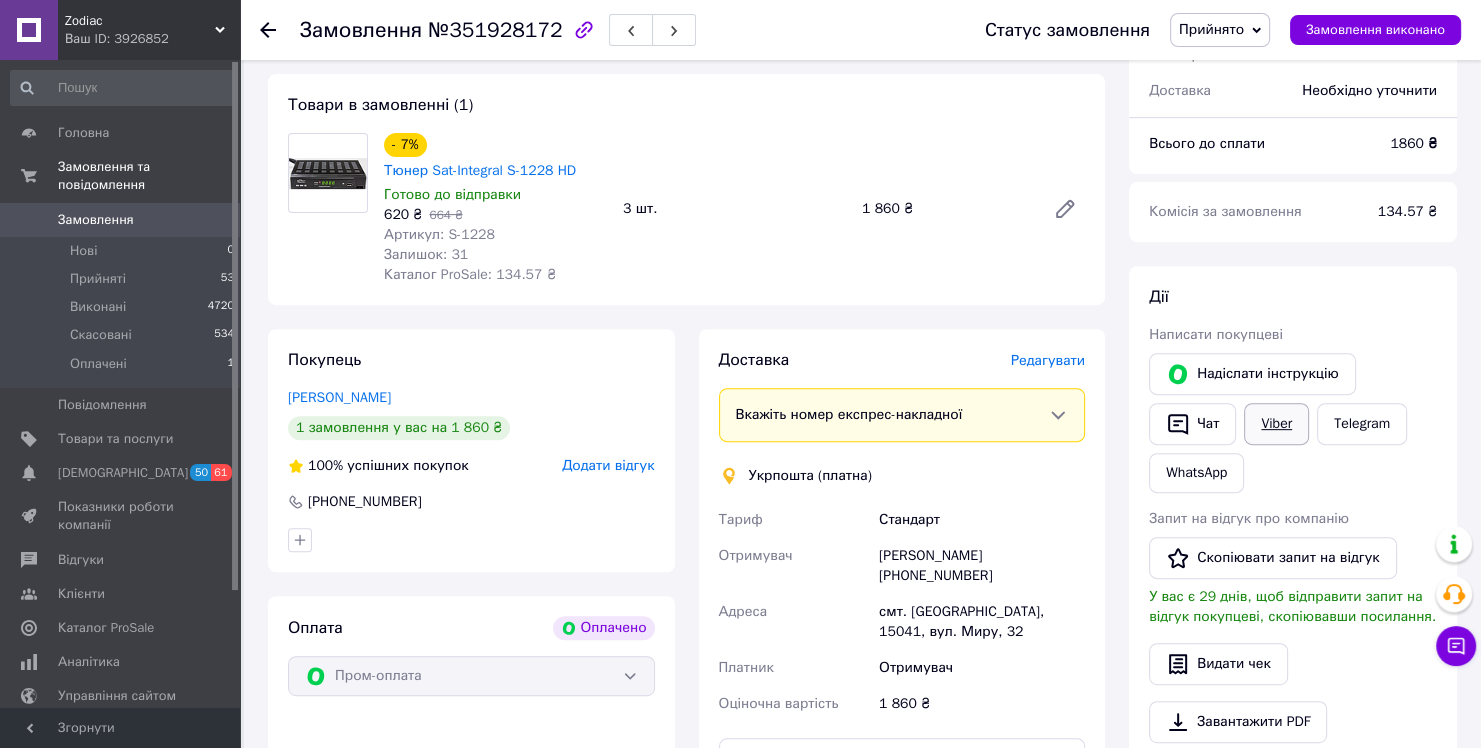 click on "Viber" at bounding box center (1276, 424) 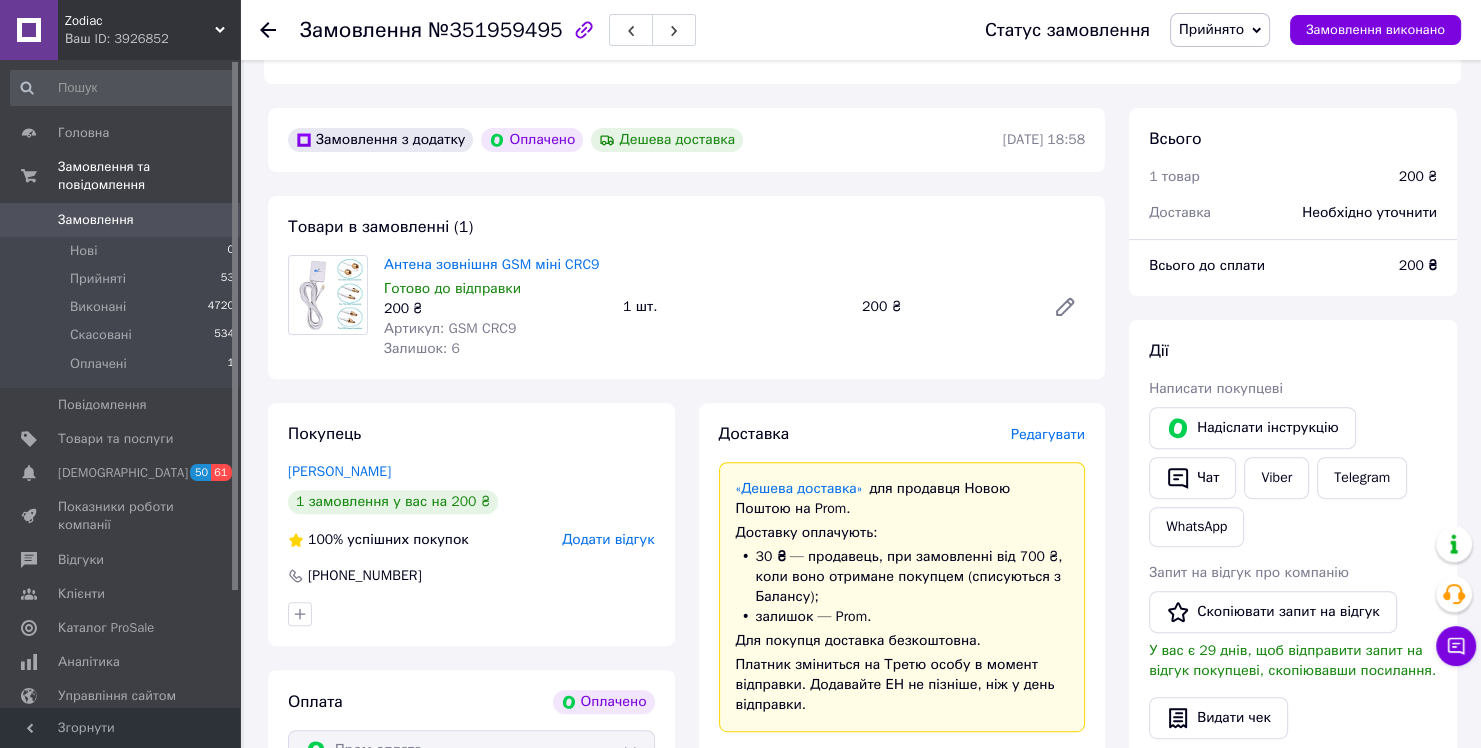 scroll, scrollTop: 600, scrollLeft: 0, axis: vertical 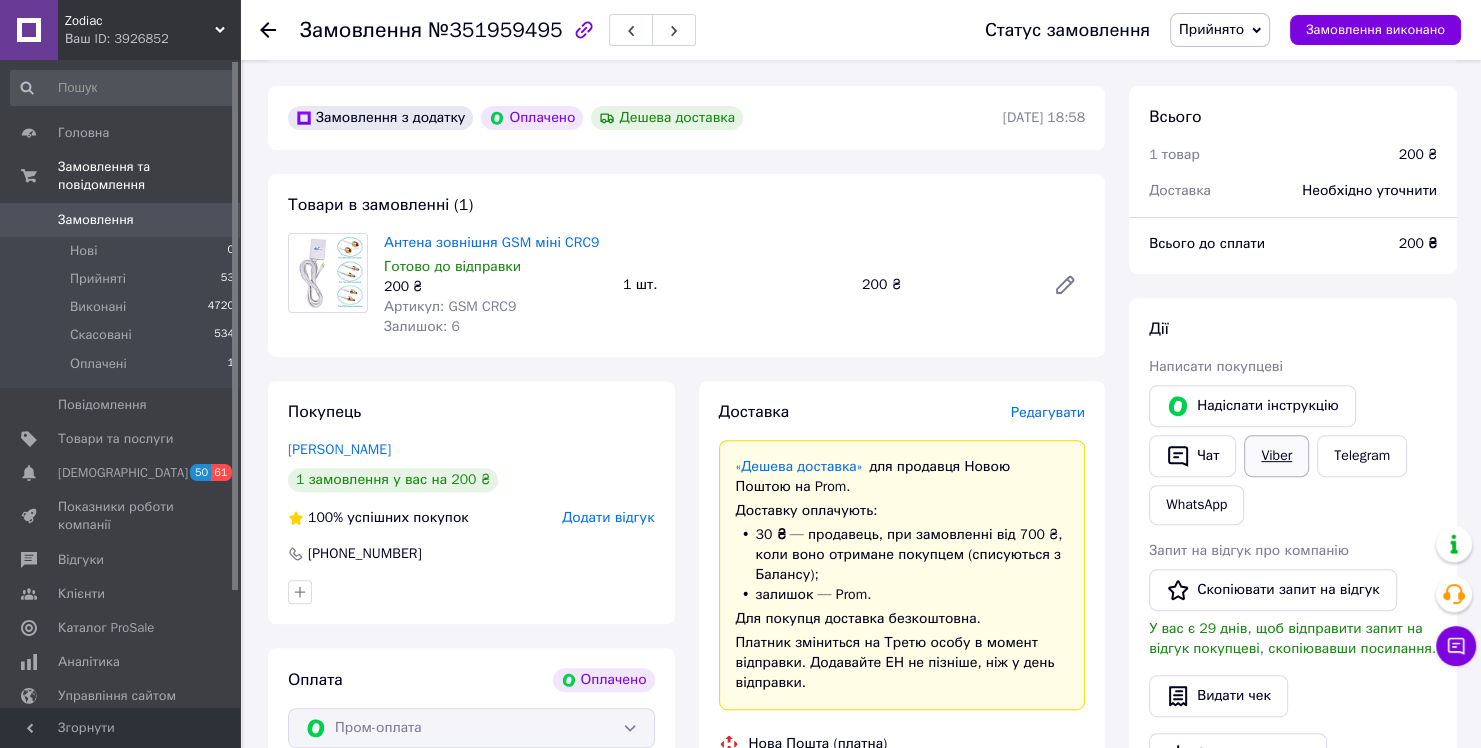 click on "Viber" at bounding box center [1276, 456] 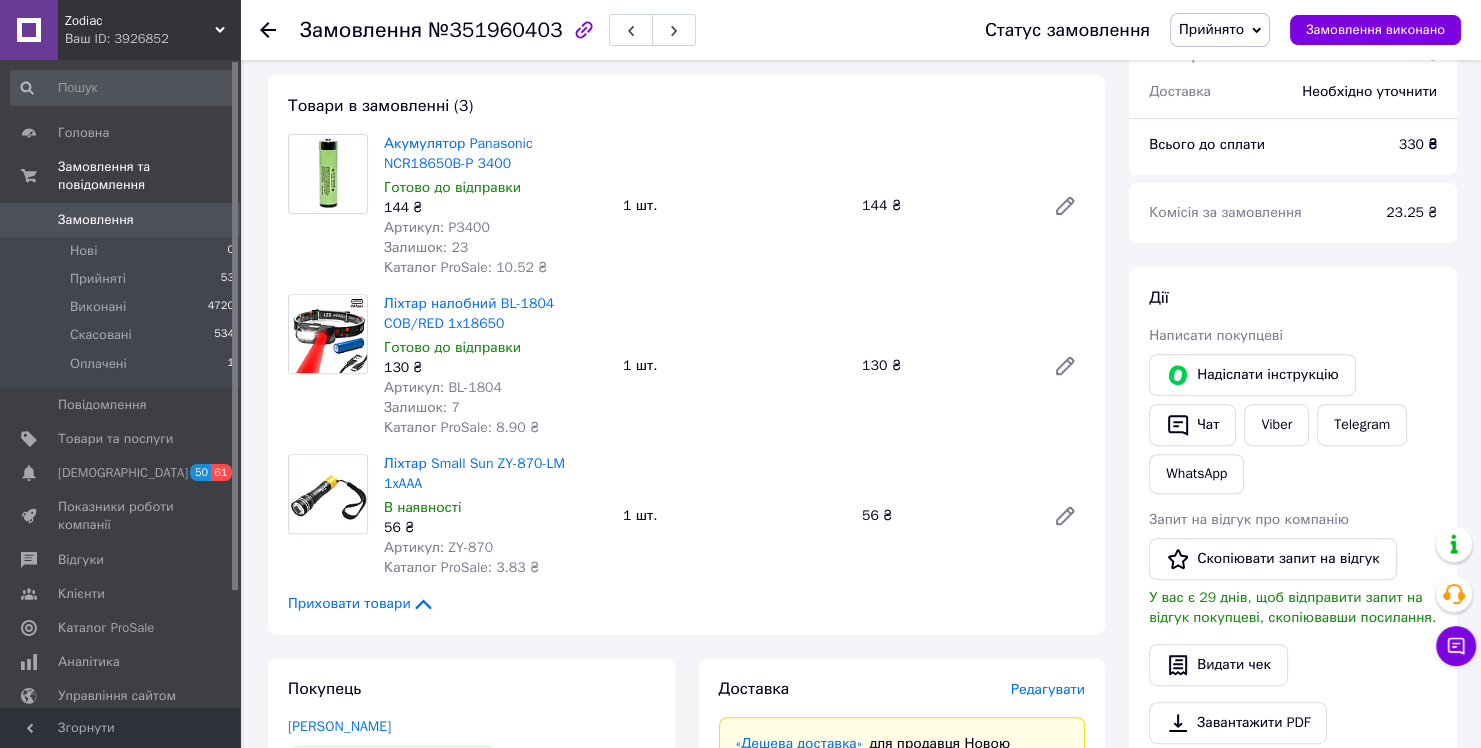 scroll, scrollTop: 700, scrollLeft: 0, axis: vertical 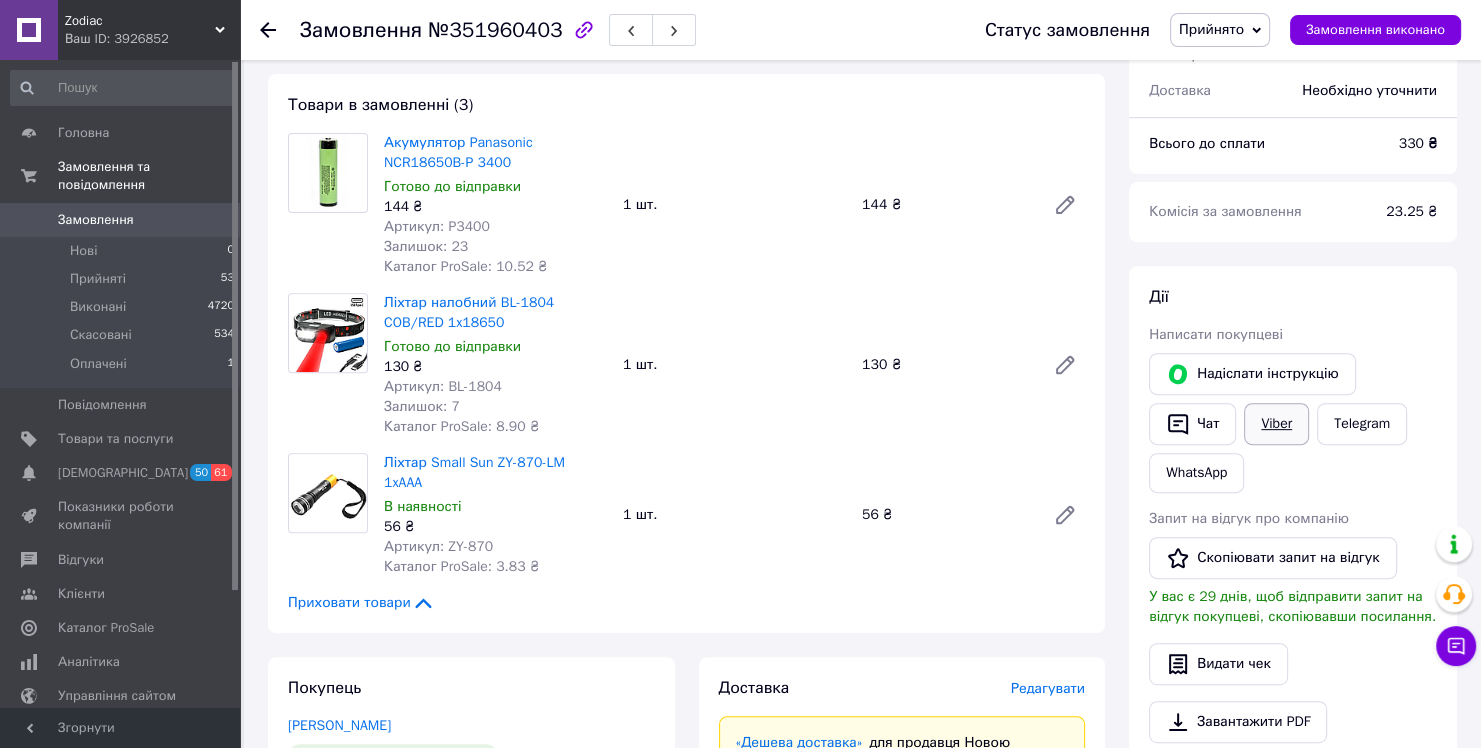 click on "Viber" at bounding box center (1276, 424) 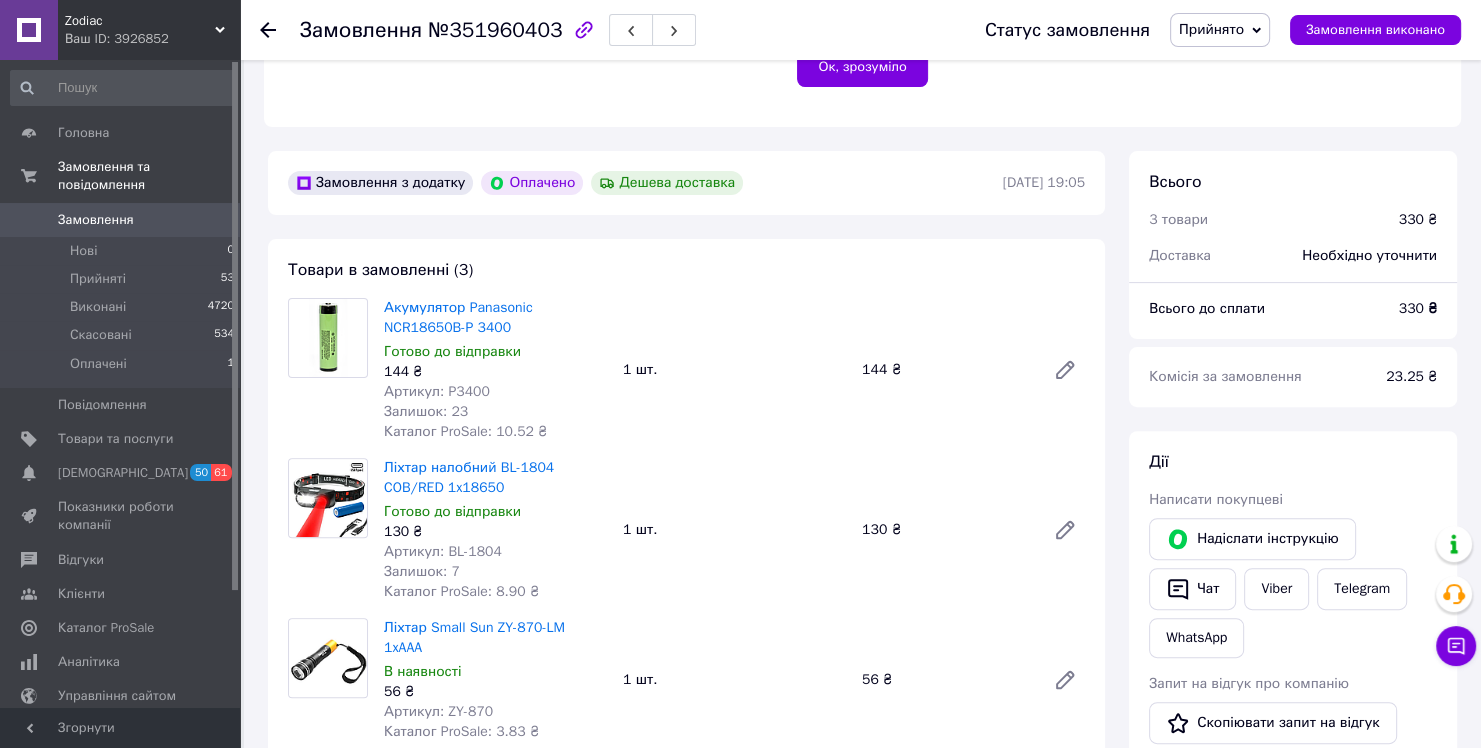 scroll, scrollTop: 600, scrollLeft: 0, axis: vertical 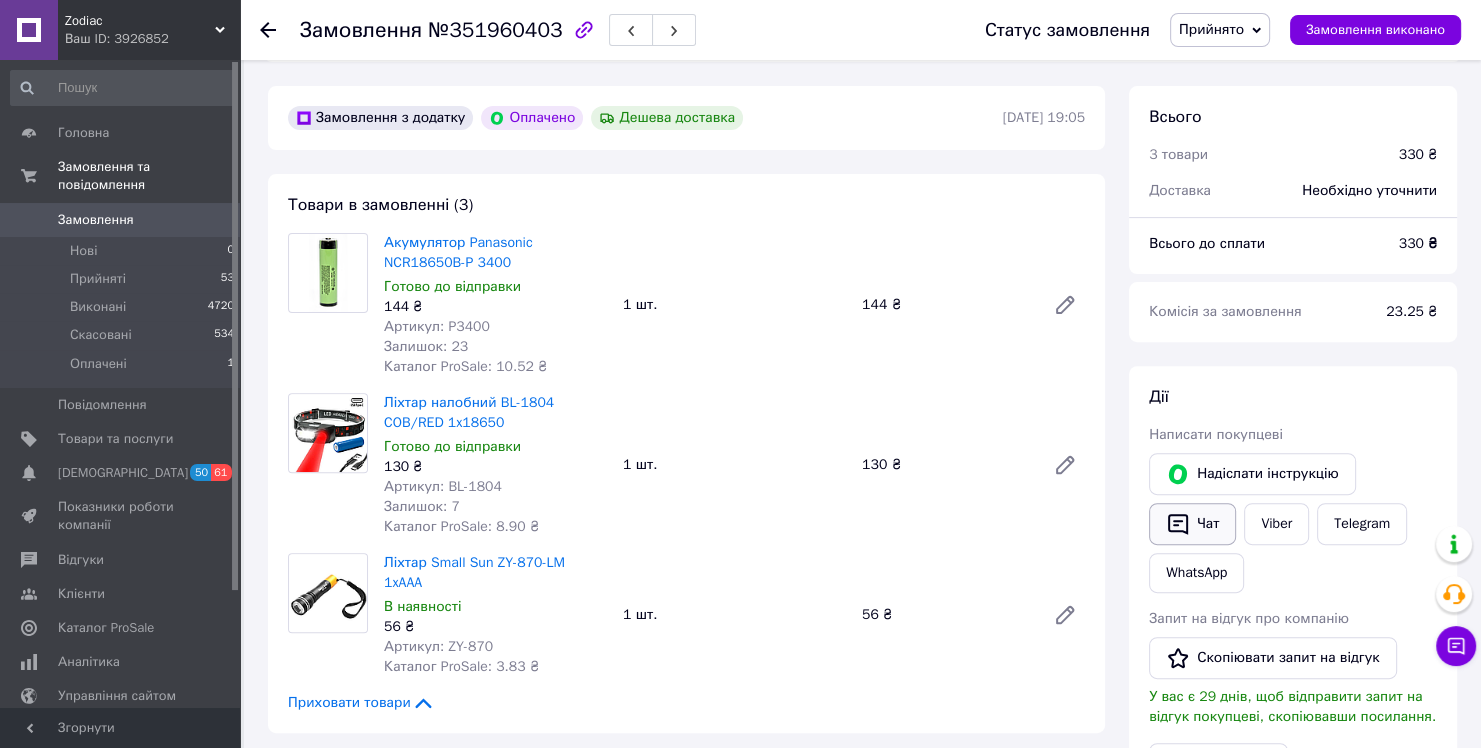 click on "Чат" at bounding box center [1192, 524] 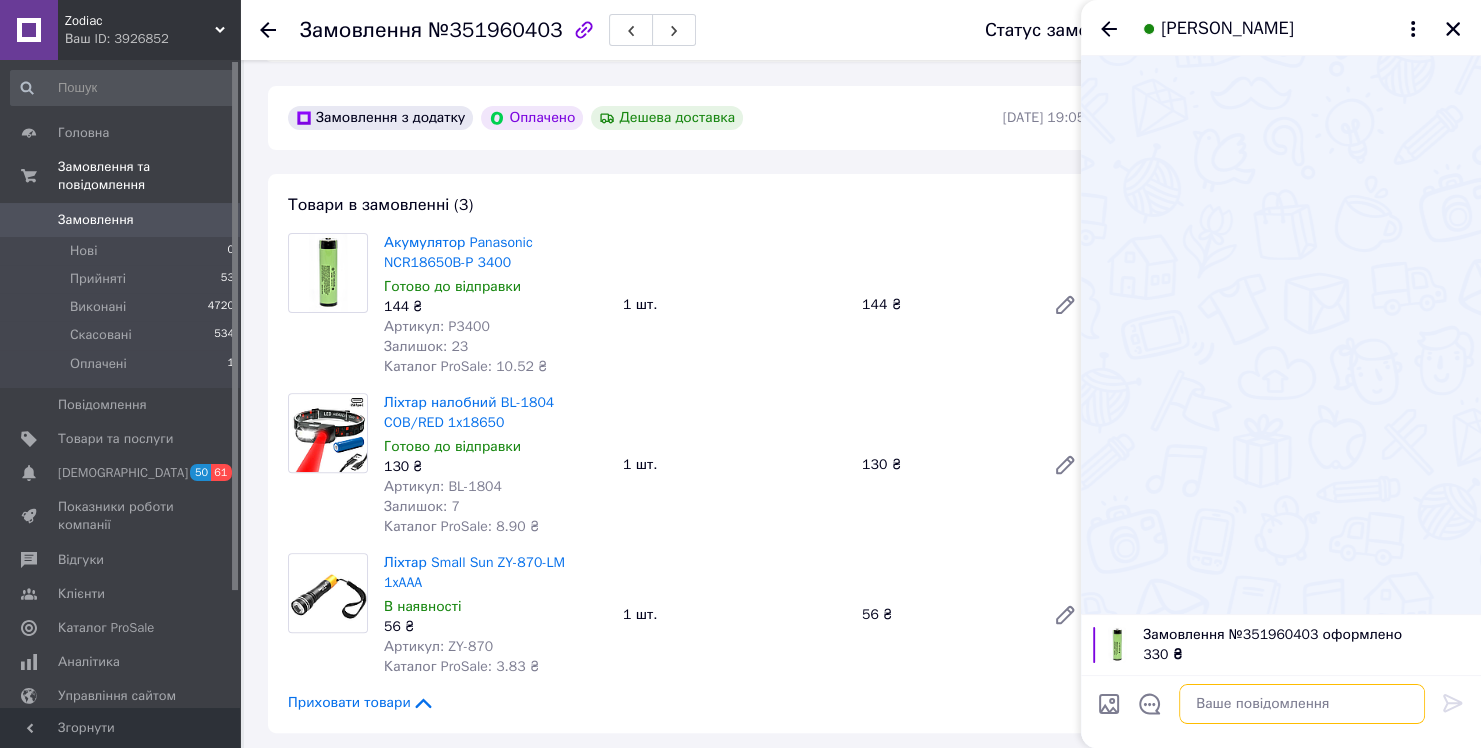 click at bounding box center (1302, 704) 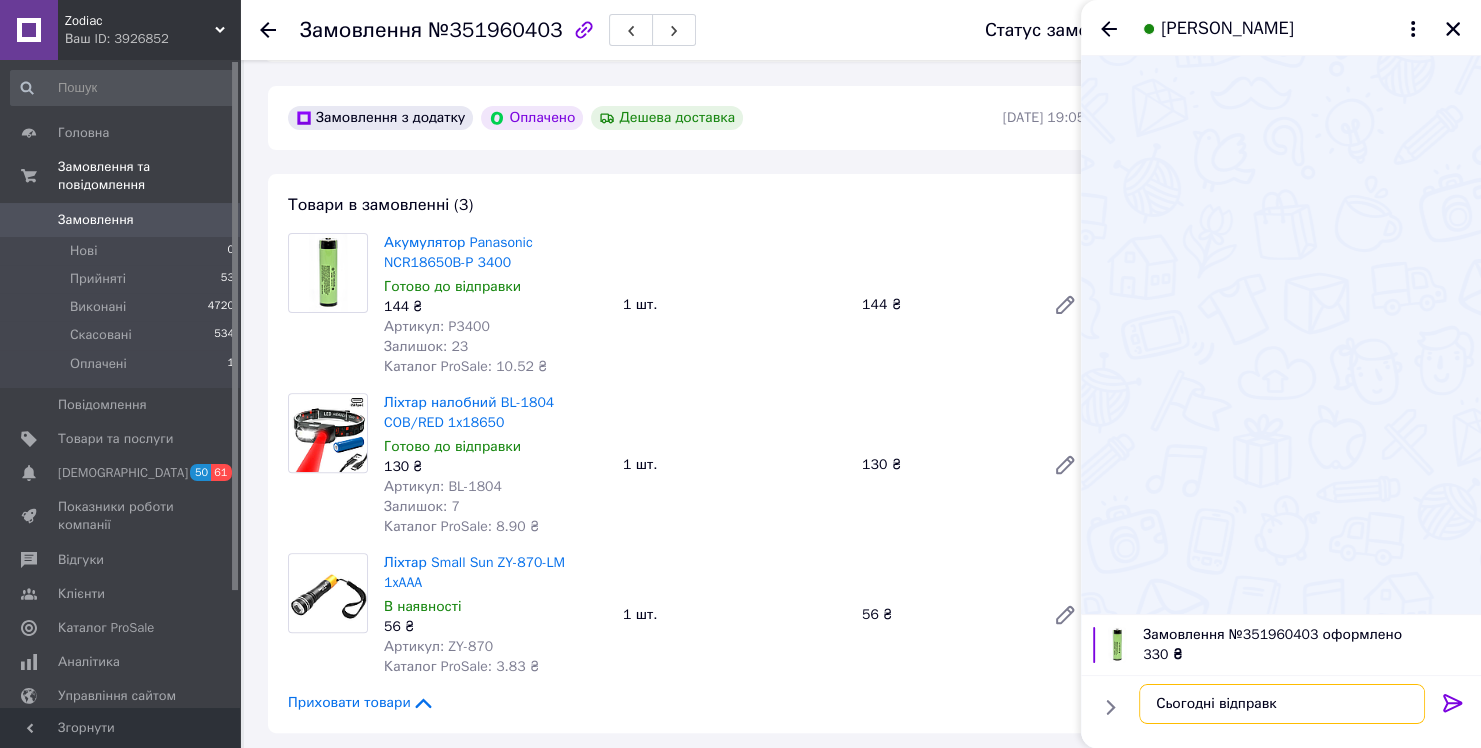 type on "Сьогодні відправка" 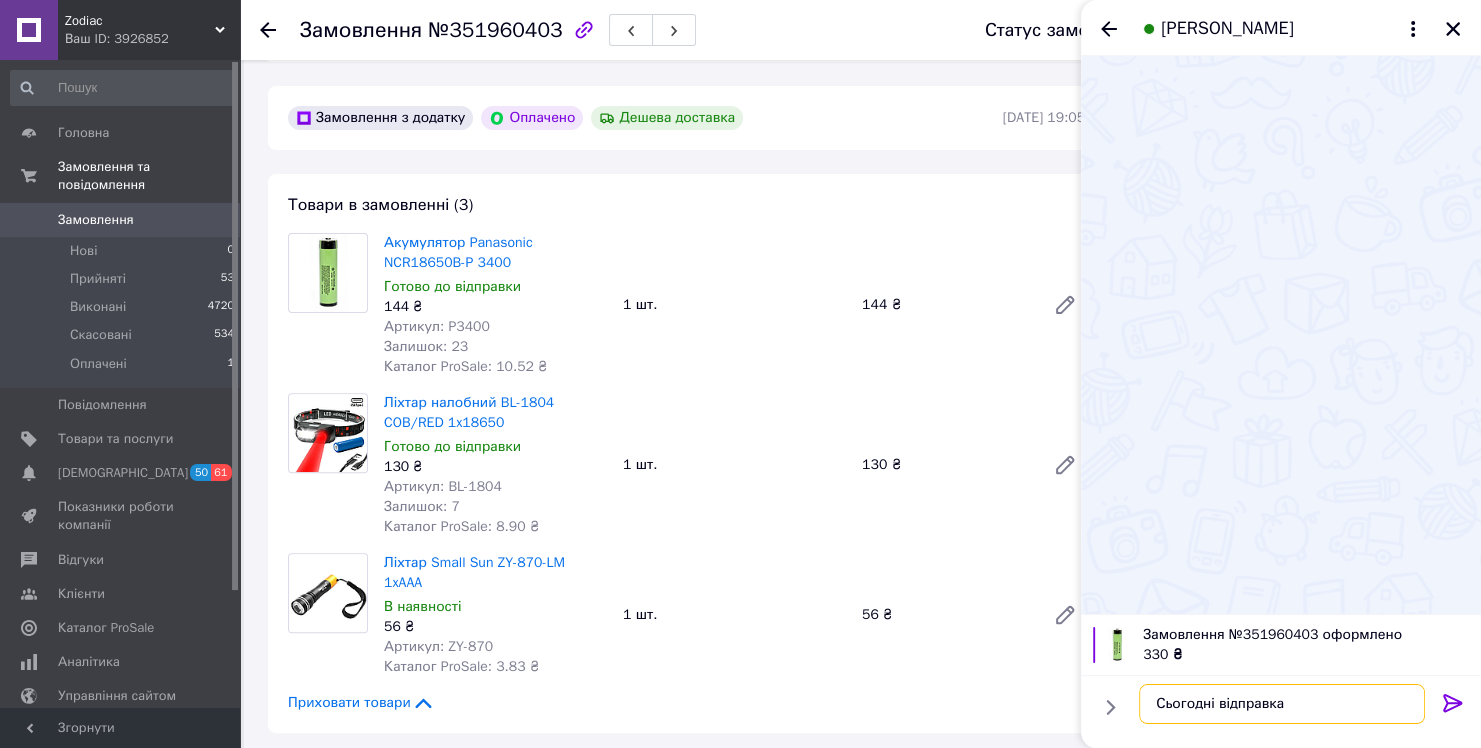 type 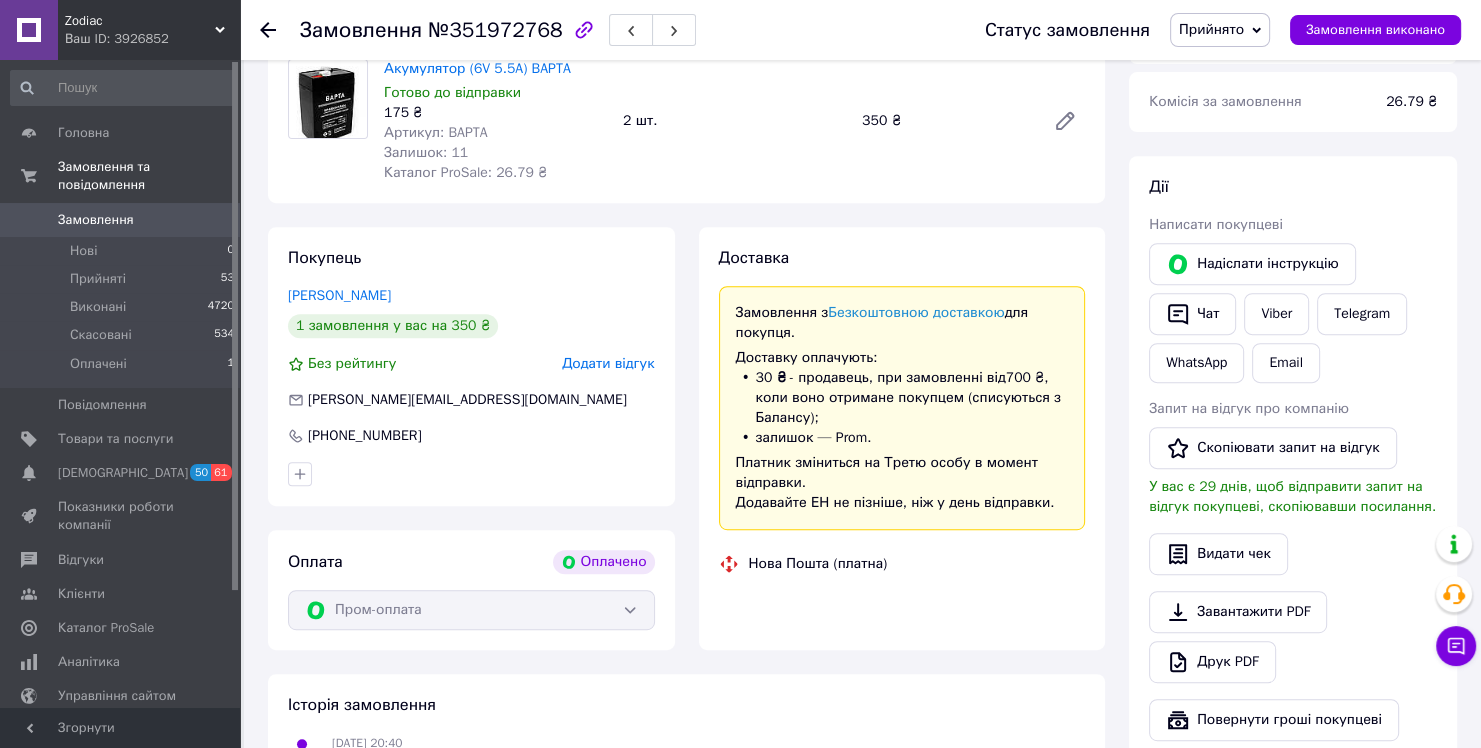 scroll, scrollTop: 800, scrollLeft: 0, axis: vertical 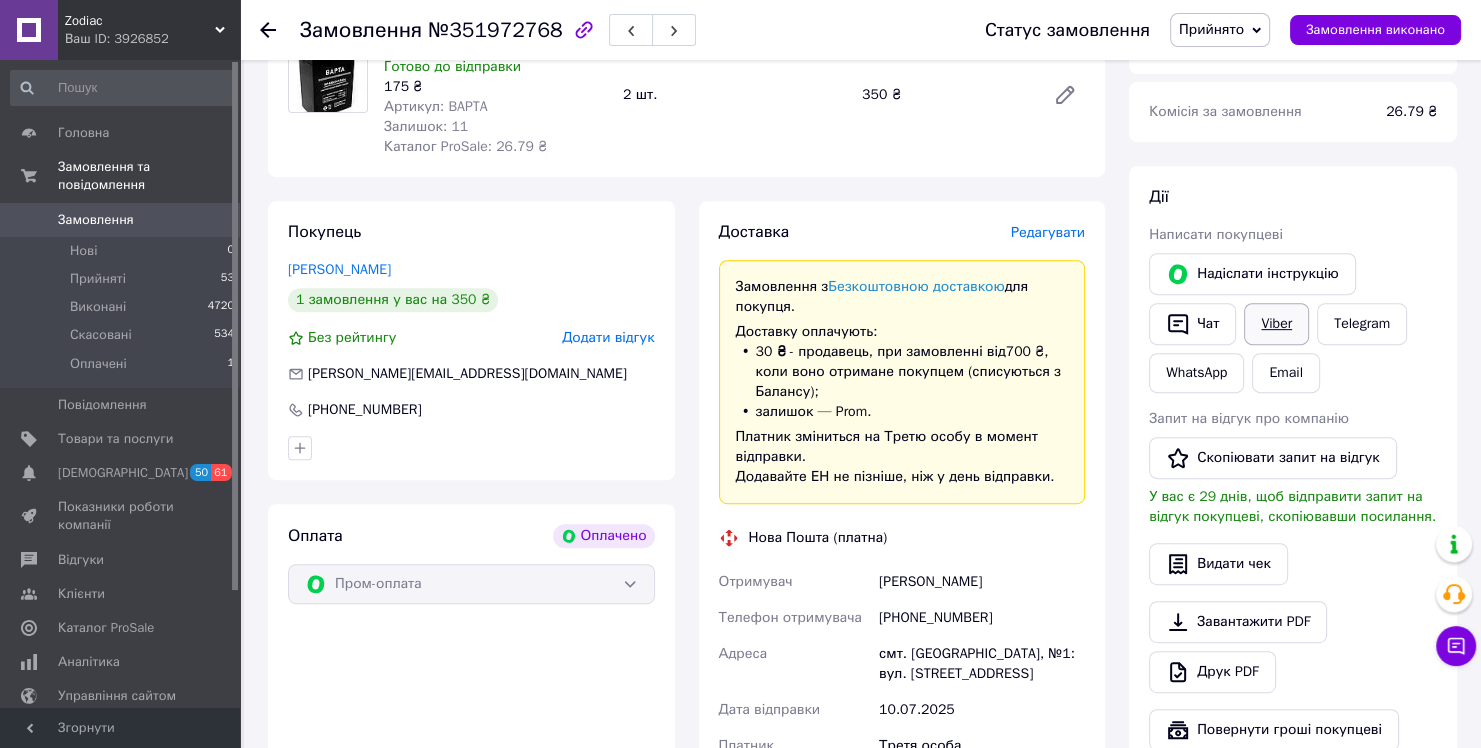 click on "Viber" at bounding box center (1276, 324) 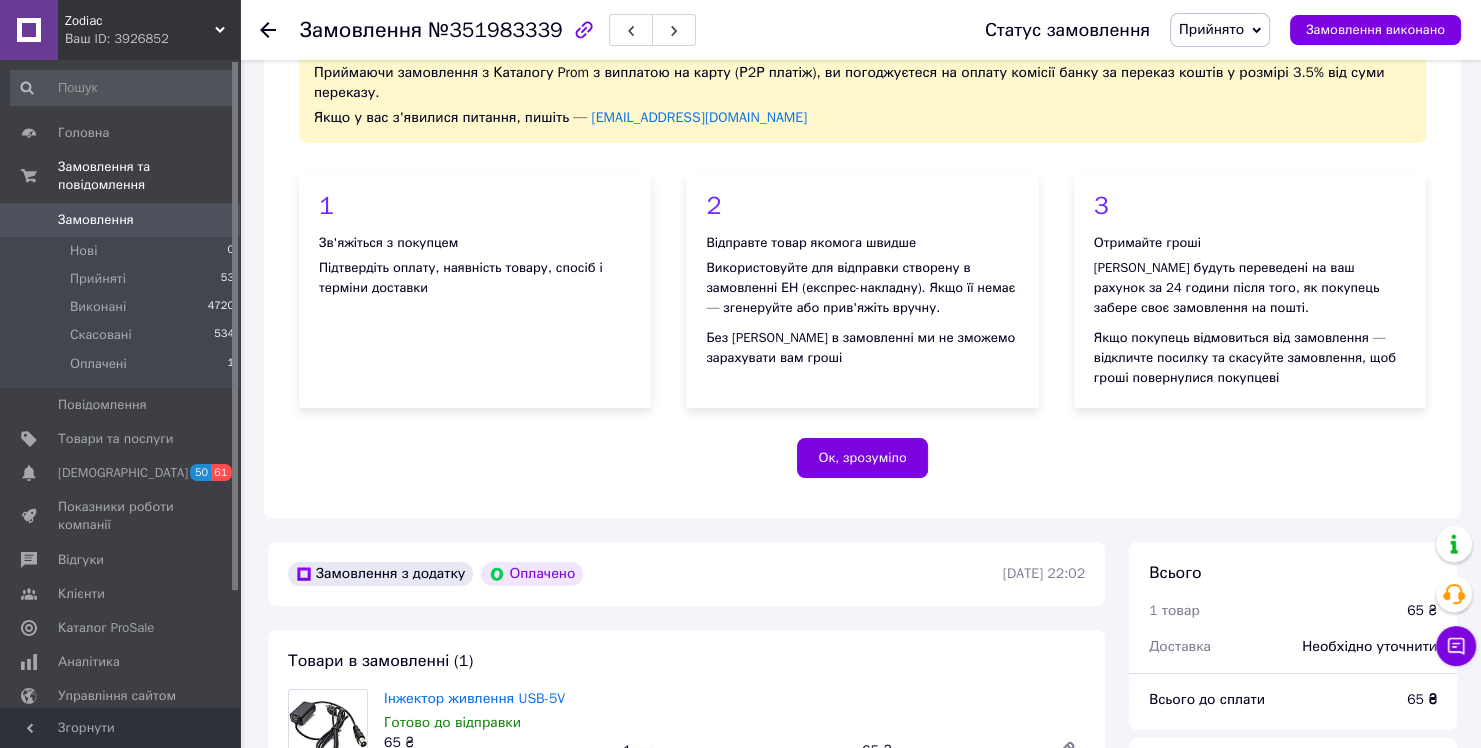 scroll, scrollTop: 500, scrollLeft: 0, axis: vertical 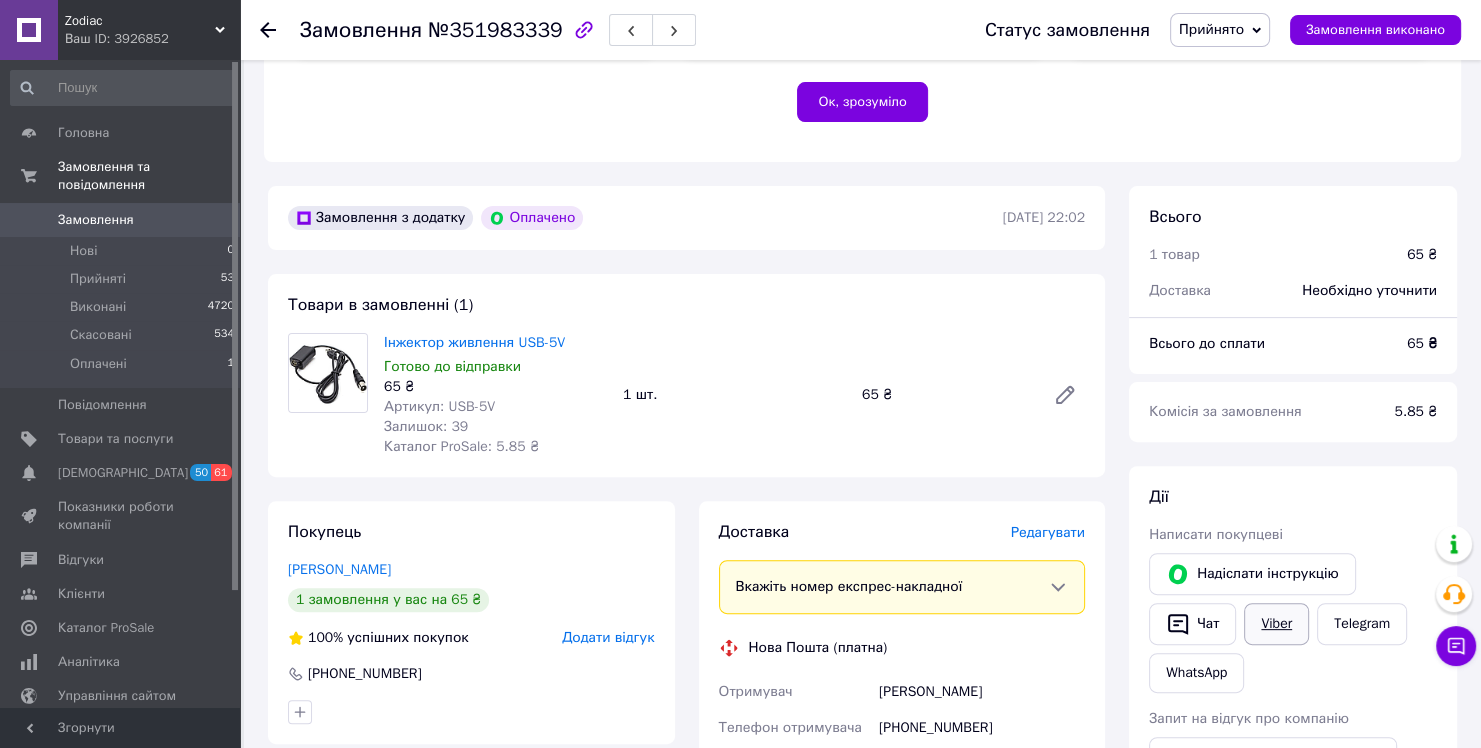 click on "Viber" at bounding box center [1276, 624] 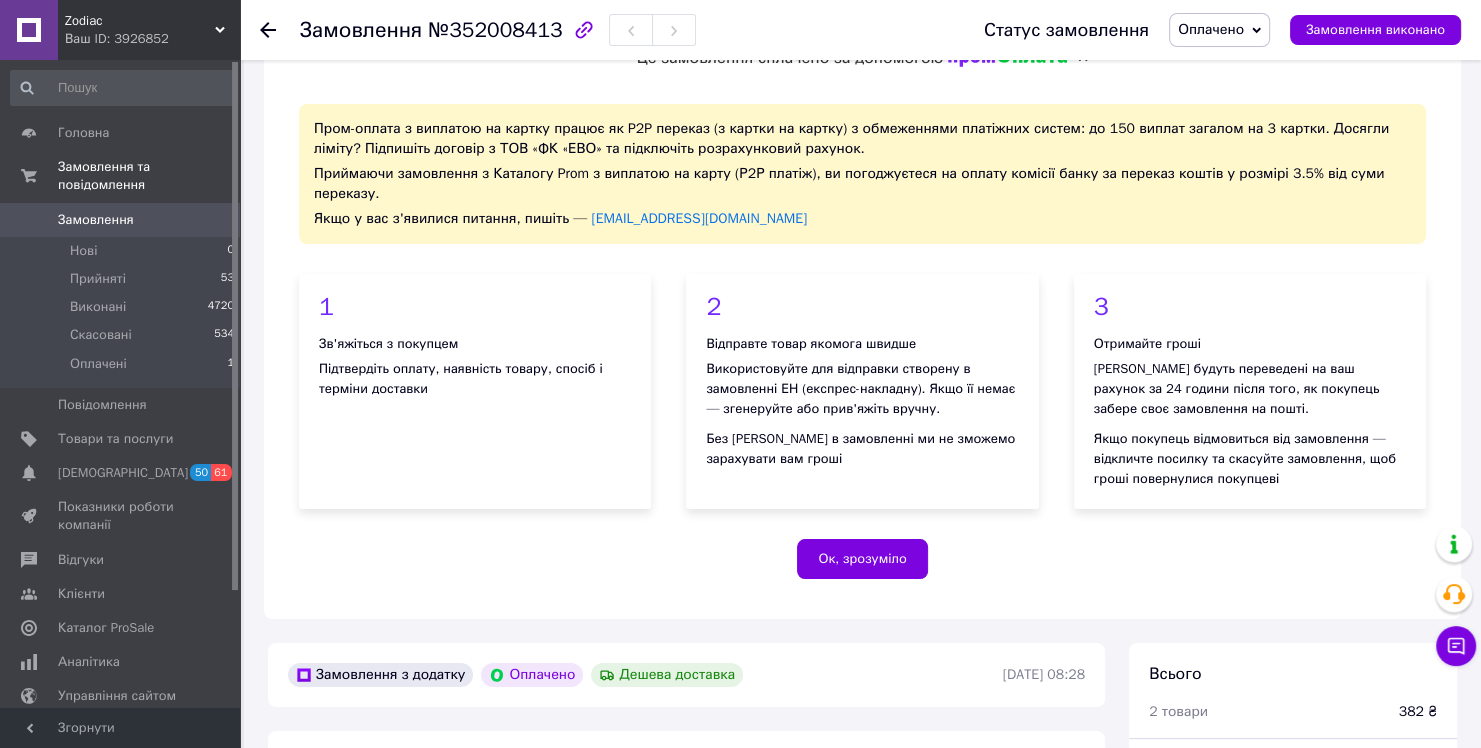 scroll, scrollTop: 500, scrollLeft: 0, axis: vertical 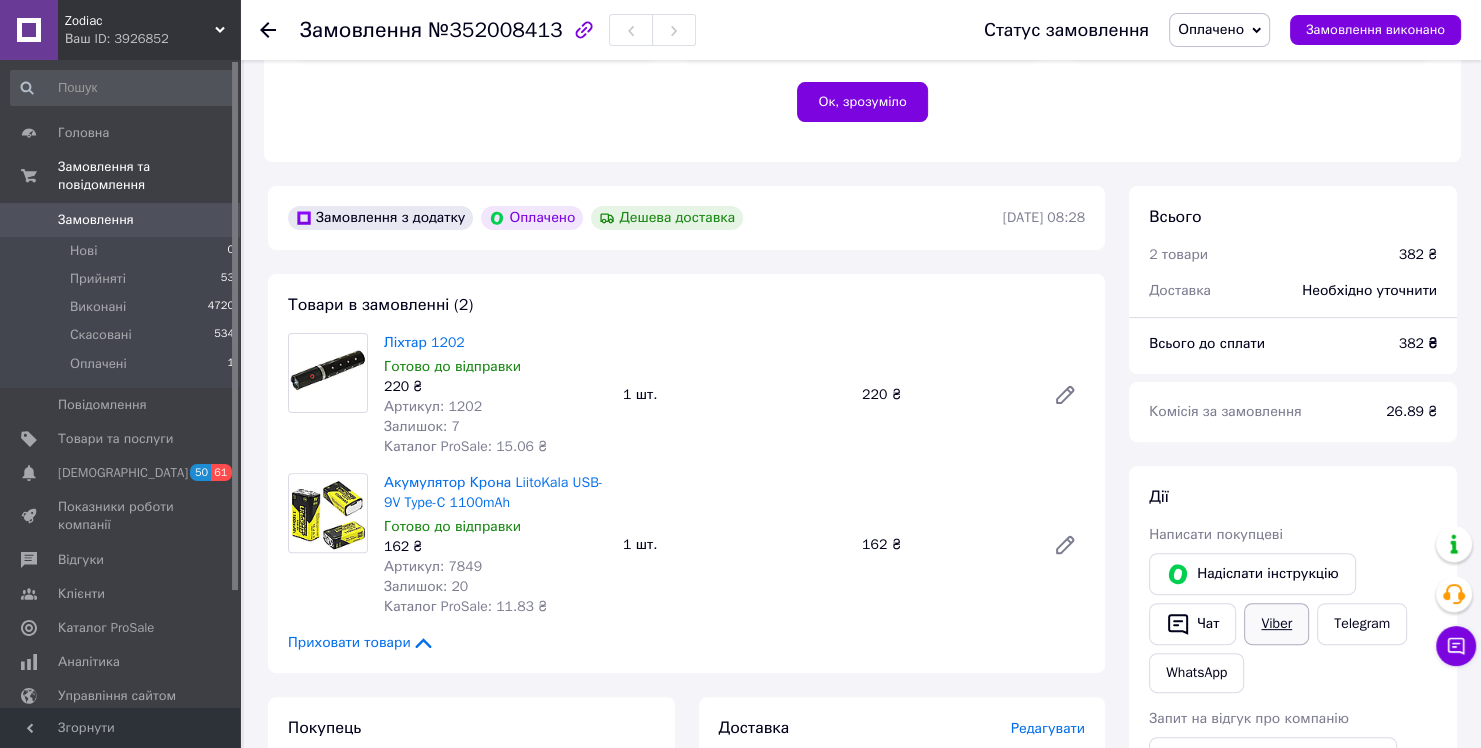 click on "Viber" at bounding box center (1276, 624) 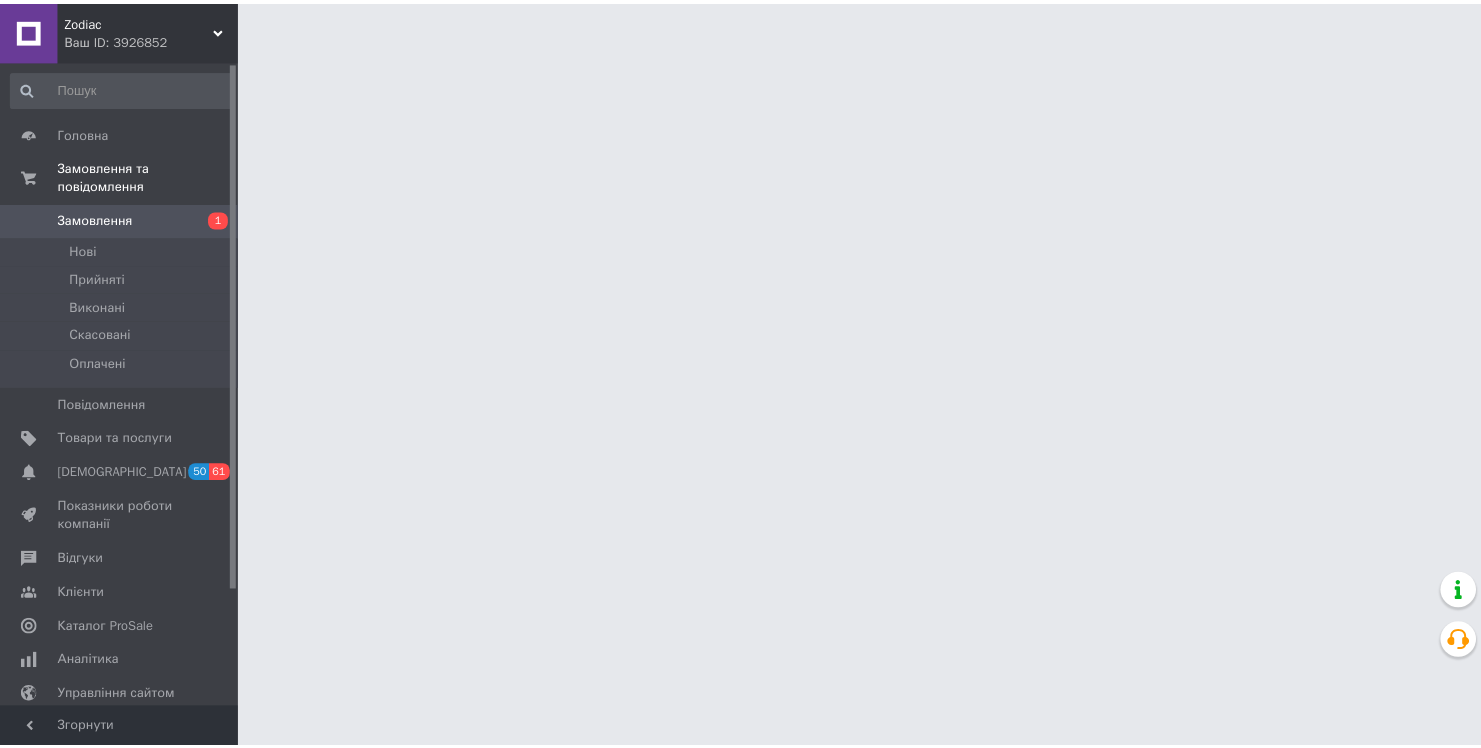 scroll, scrollTop: 0, scrollLeft: 0, axis: both 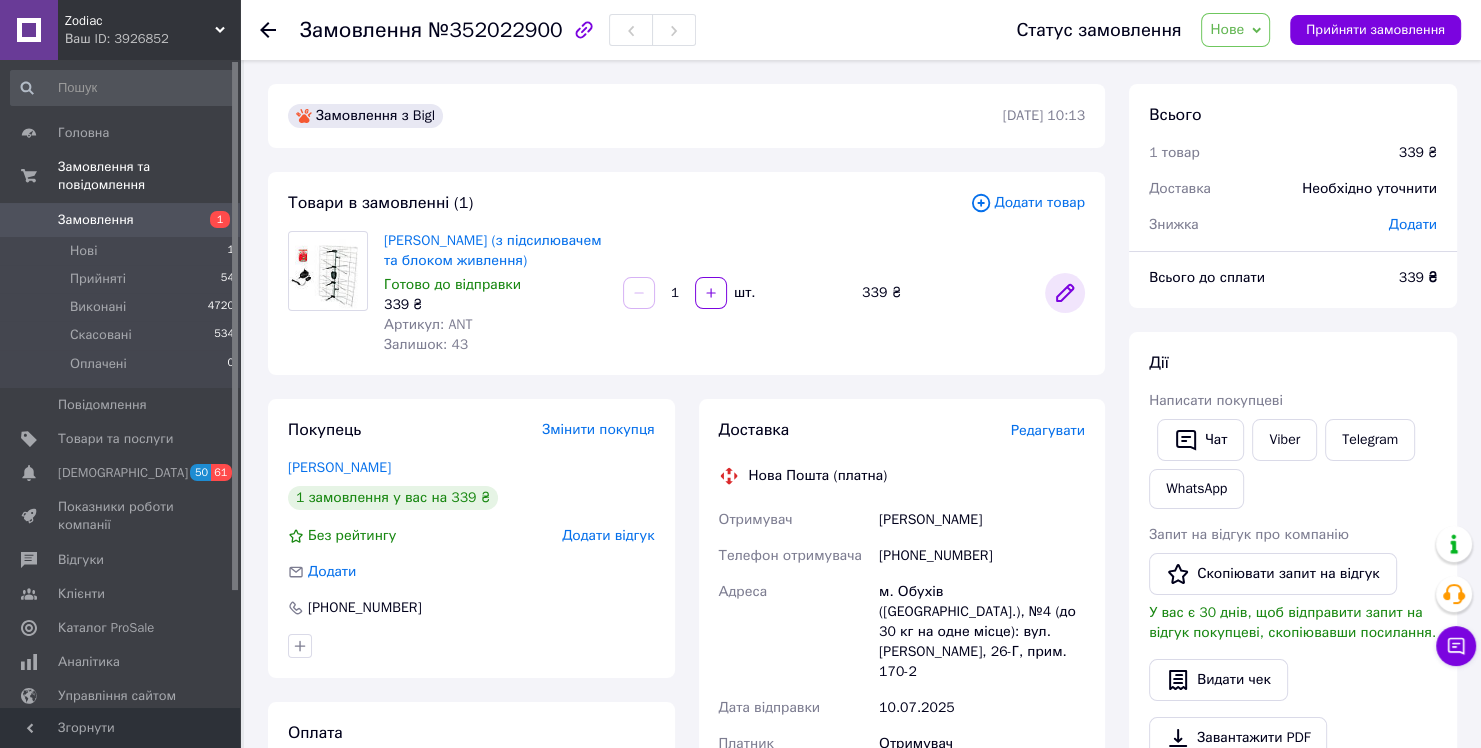 click at bounding box center [1065, 293] 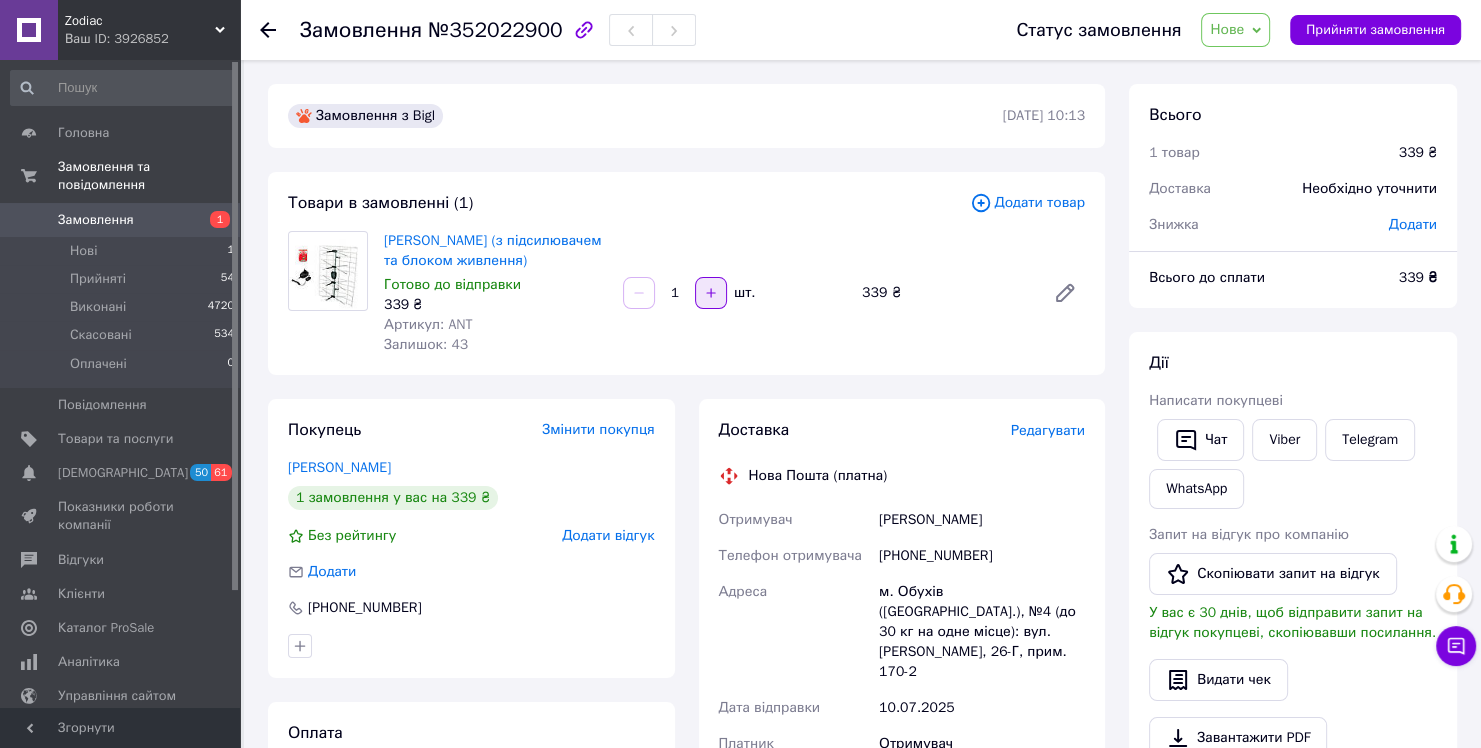 click 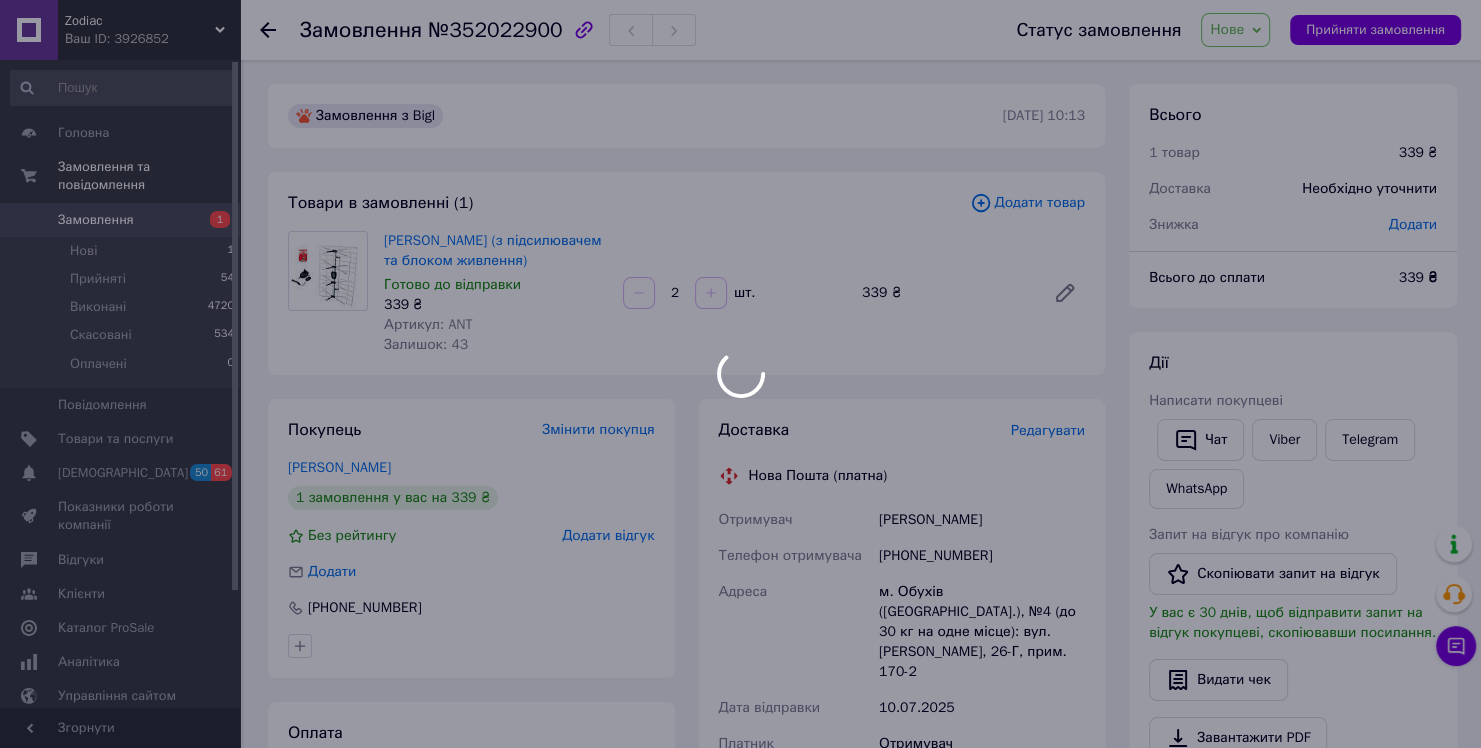 click on "Zodiac Ваш ID: 3926852 Сайт Zodiac Кабінет покупця Перевірити стан системи Сторінка на порталі Довідка Вийти Головна Замовлення та повідомлення Замовлення 1 Нові 1 Прийняті 54 Виконані 4720 Скасовані 534 Оплачені 0 Повідомлення 0 Товари та послуги Сповіщення 50 61 Показники роботи компанії Відгуки Клієнти Каталог ProSale Аналітика Управління сайтом Гаманець компанії Маркет Налаштування Тарифи та рахунки Prom мікс 1 000 Згорнути
Замовлення №352022900 Статус замовлення Нове Прийнято Виконано Скасовано Оплачено 10.07.2025 | 10:13 2" at bounding box center [740, 693] 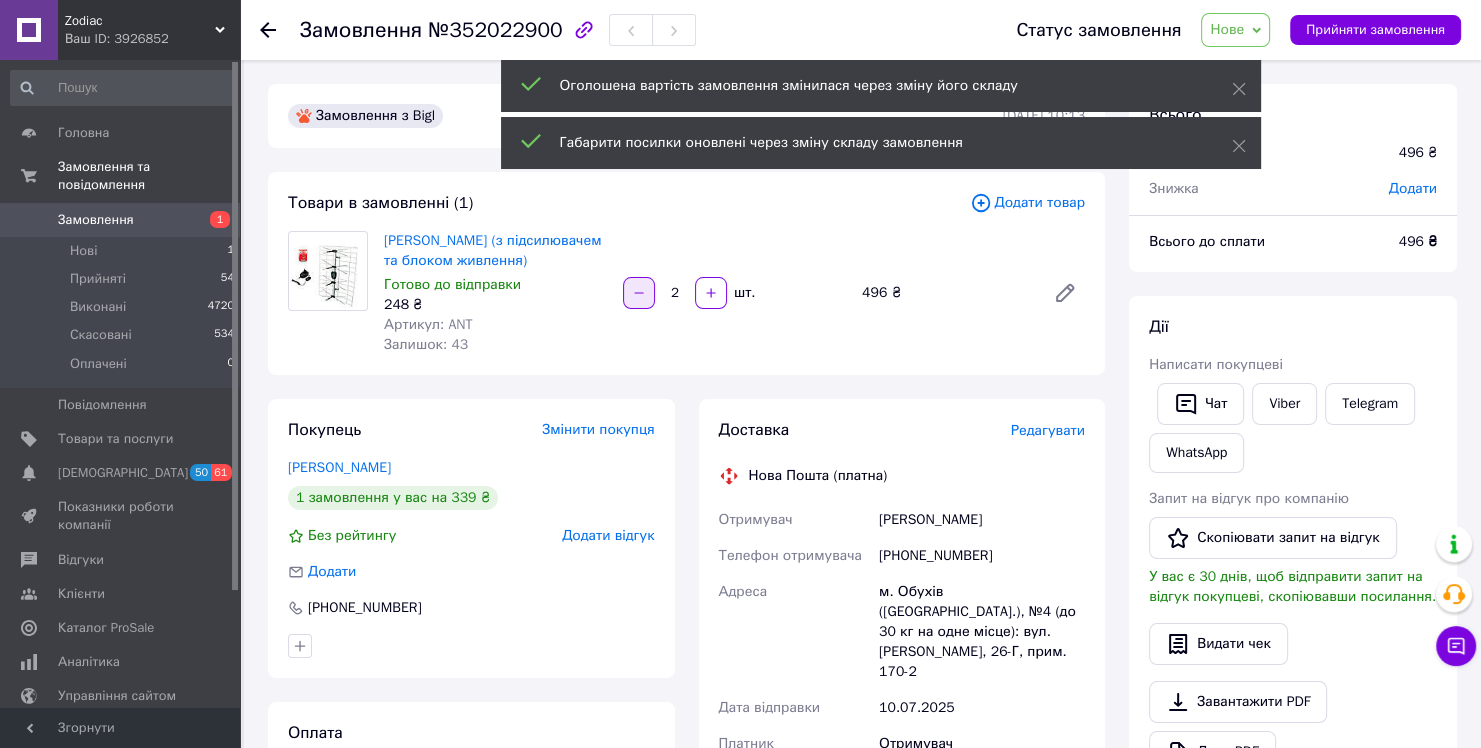 click 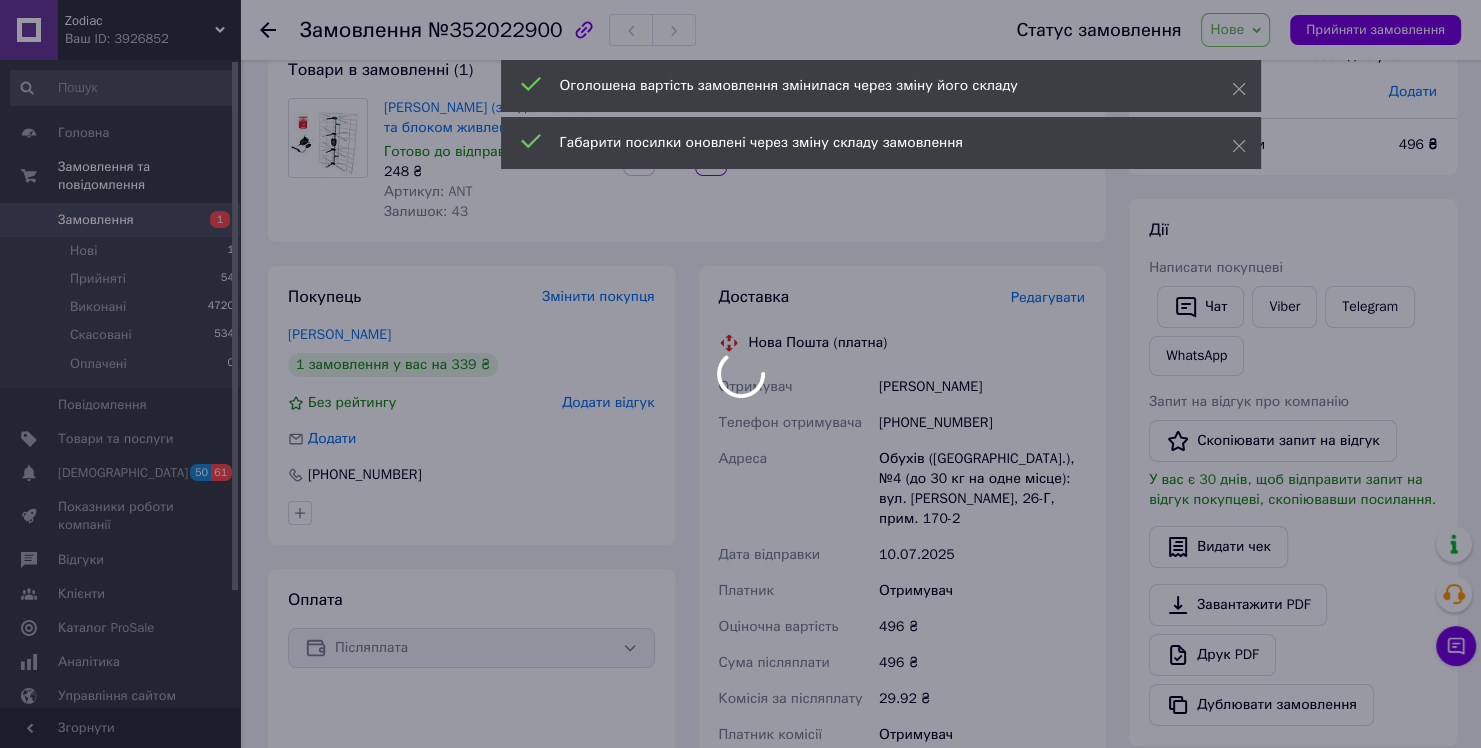 scroll, scrollTop: 100, scrollLeft: 0, axis: vertical 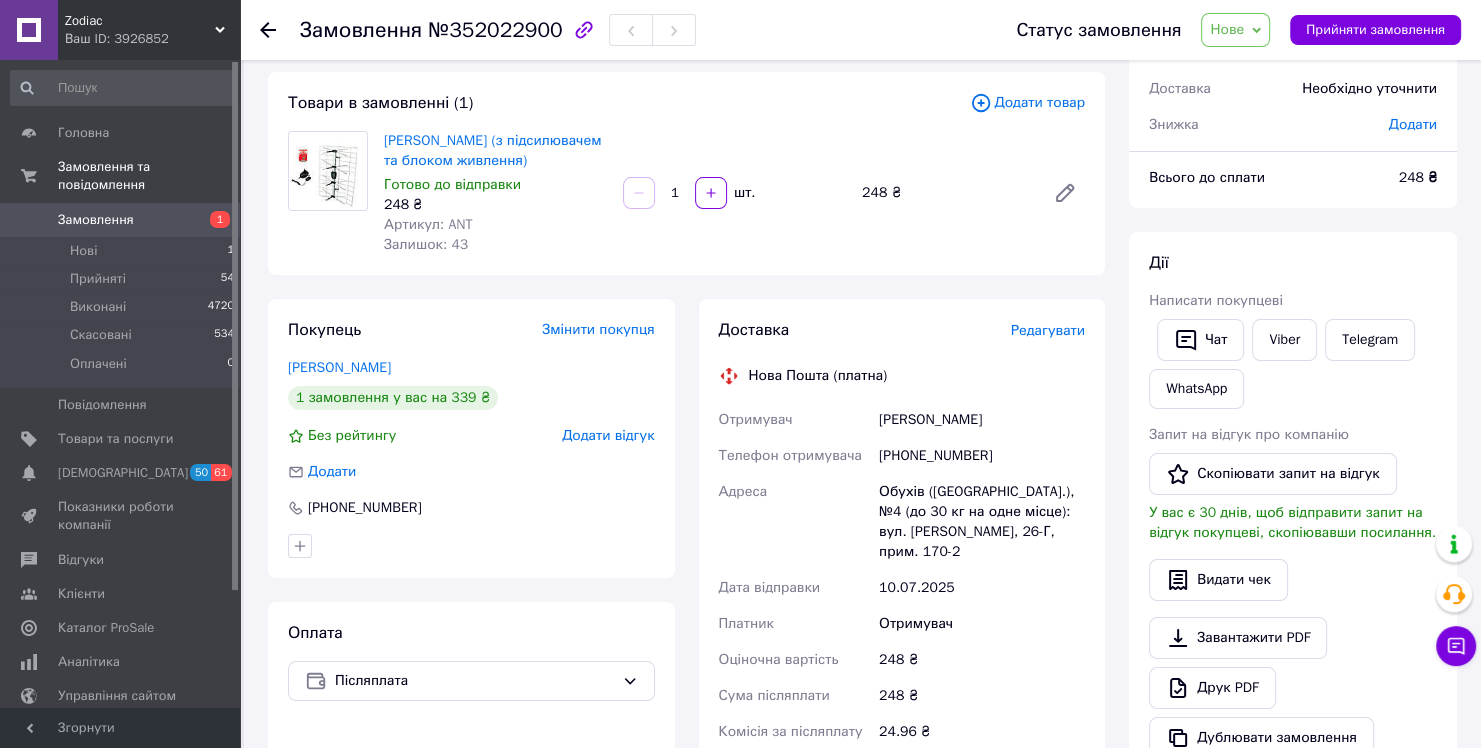click on "Нове" at bounding box center (1235, 30) 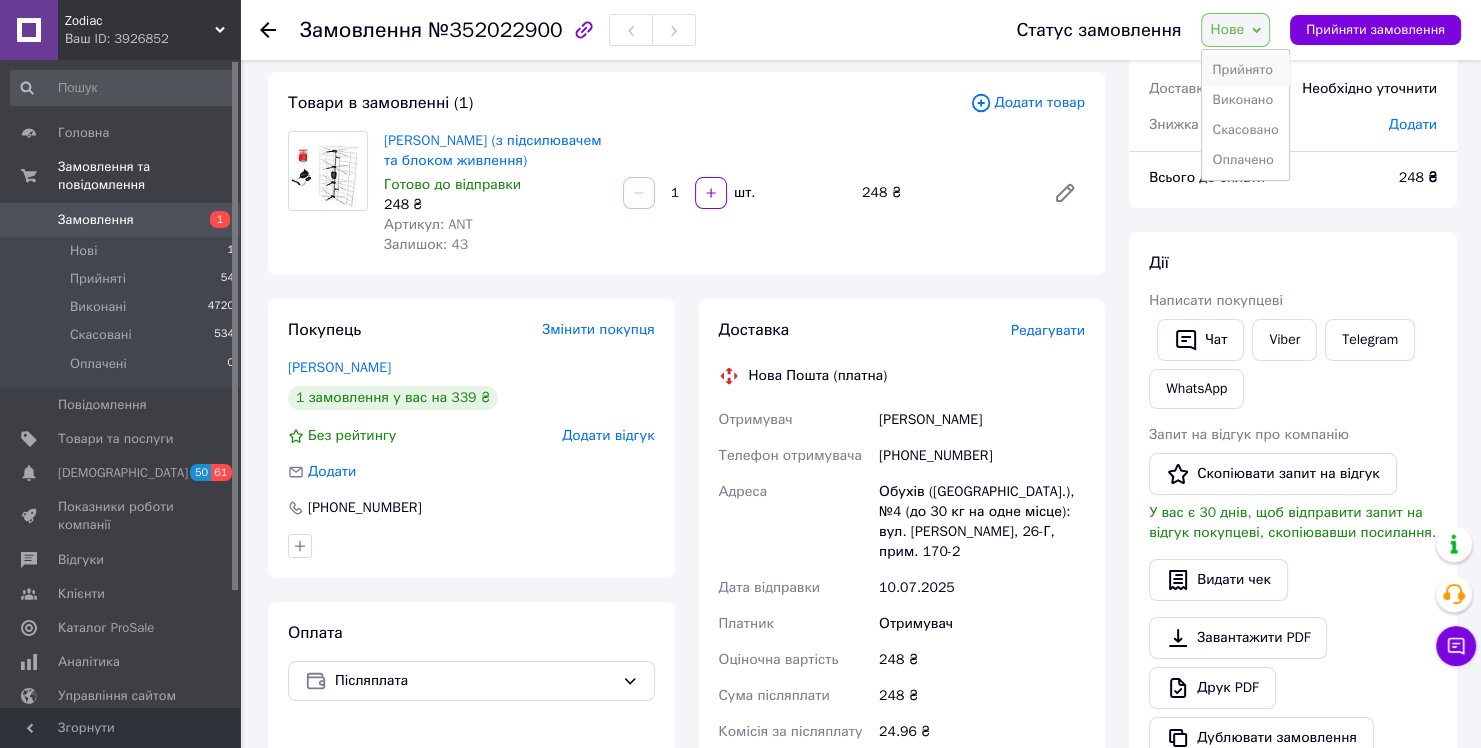 click on "Прийнято" at bounding box center (1245, 70) 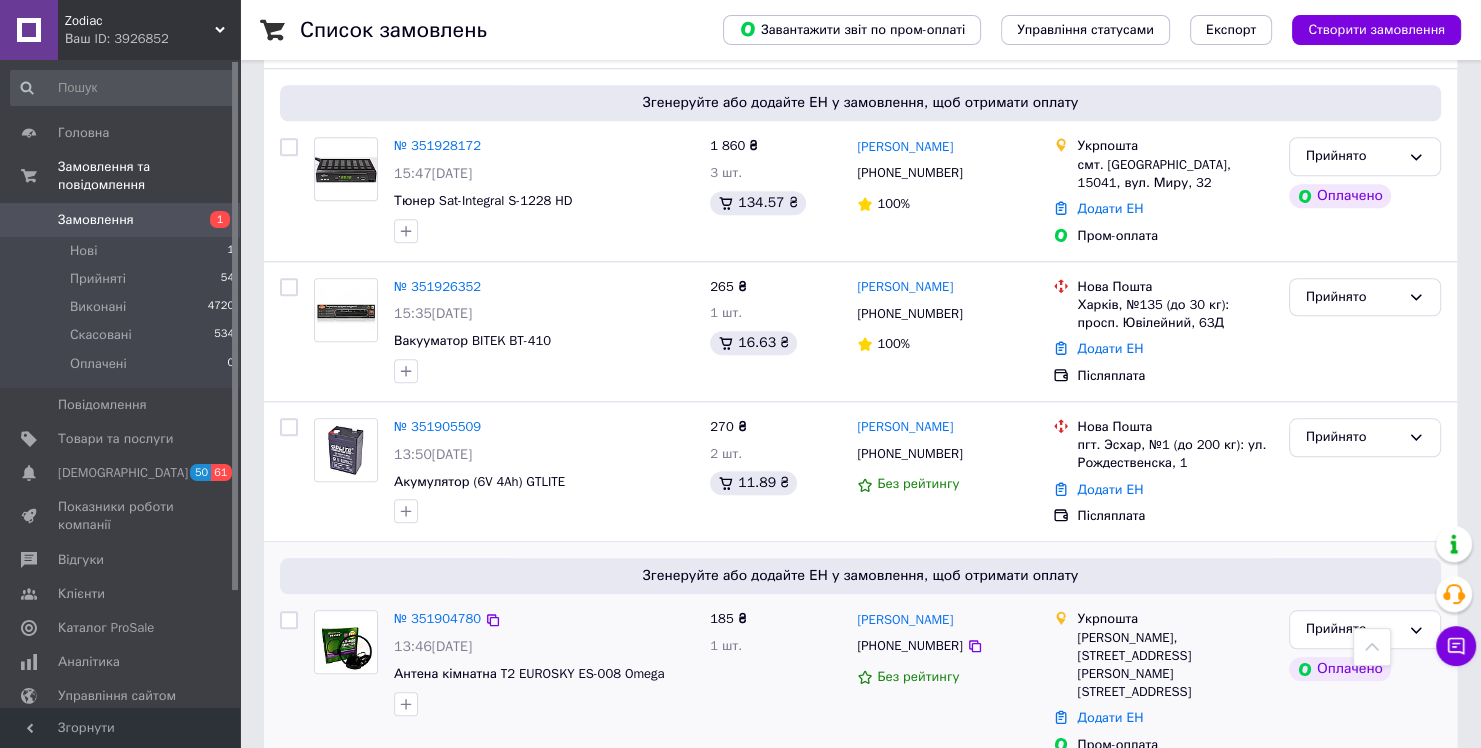 scroll, scrollTop: 1700, scrollLeft: 0, axis: vertical 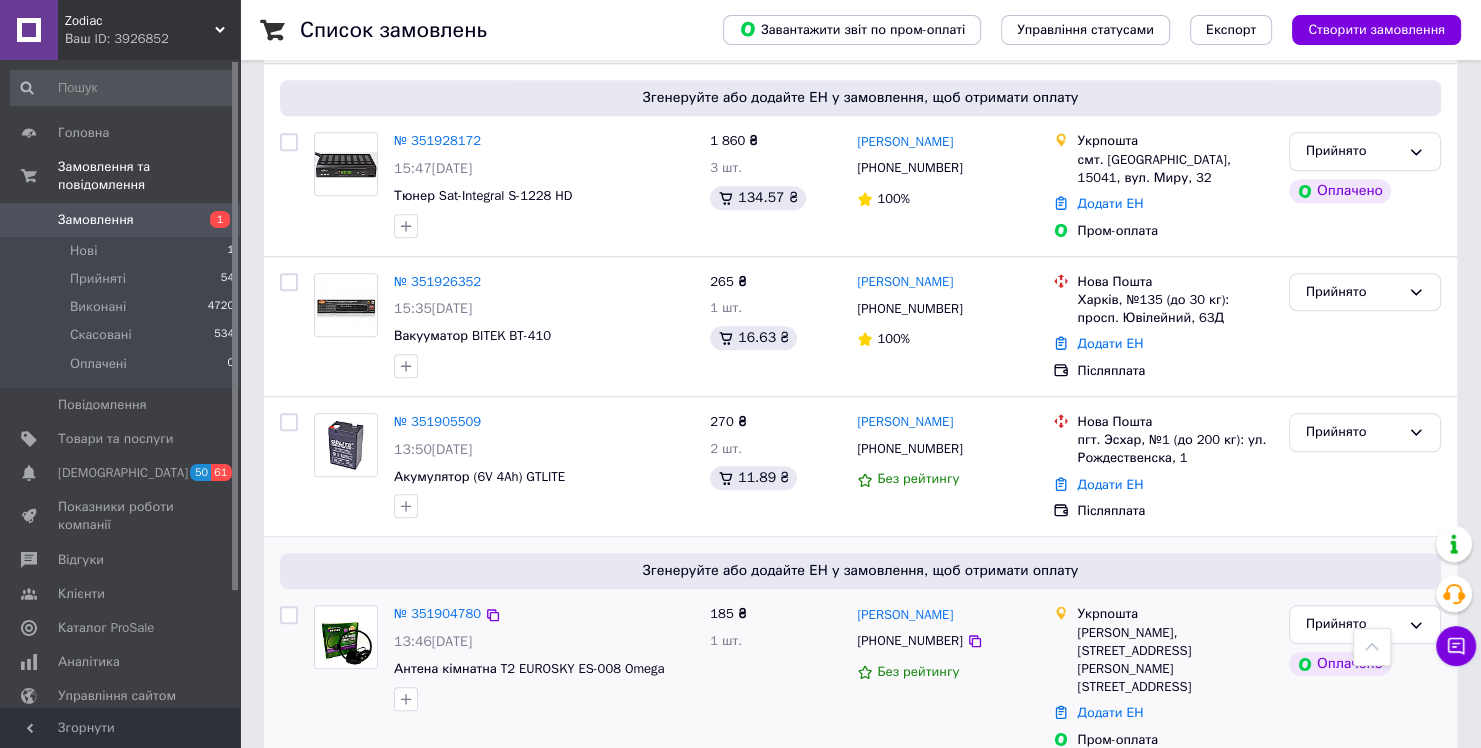 click on "№ 351904780" at bounding box center (437, 614) 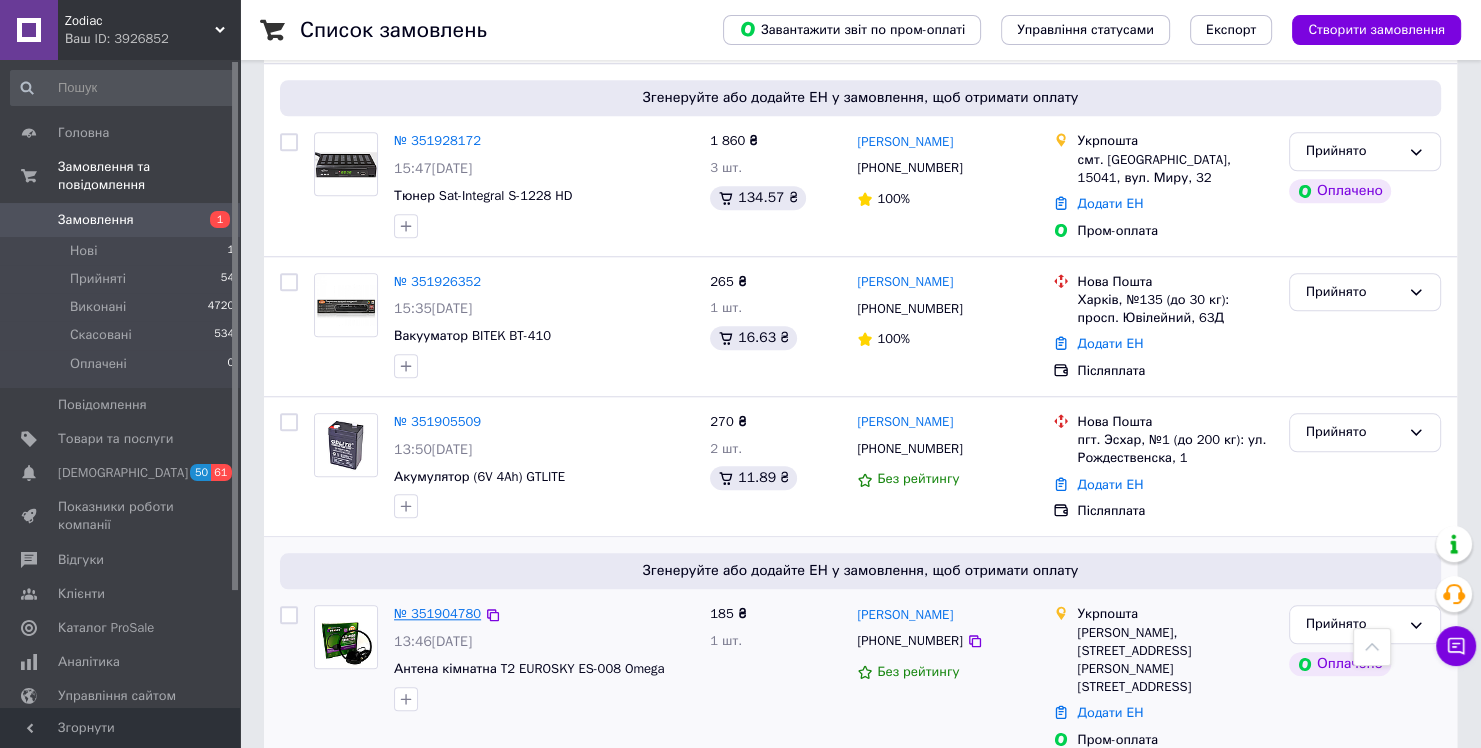 click on "№ 351904780" at bounding box center [437, 613] 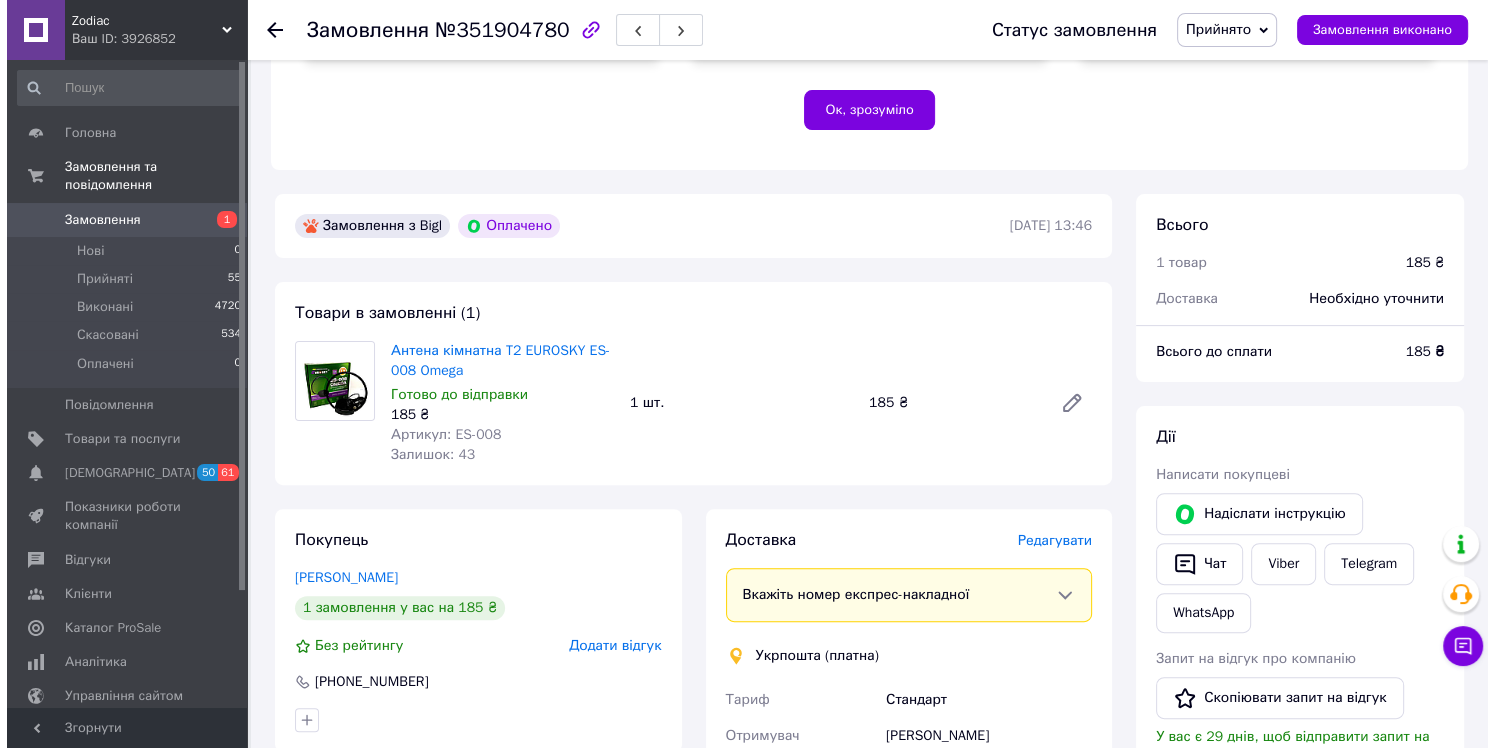 scroll, scrollTop: 500, scrollLeft: 0, axis: vertical 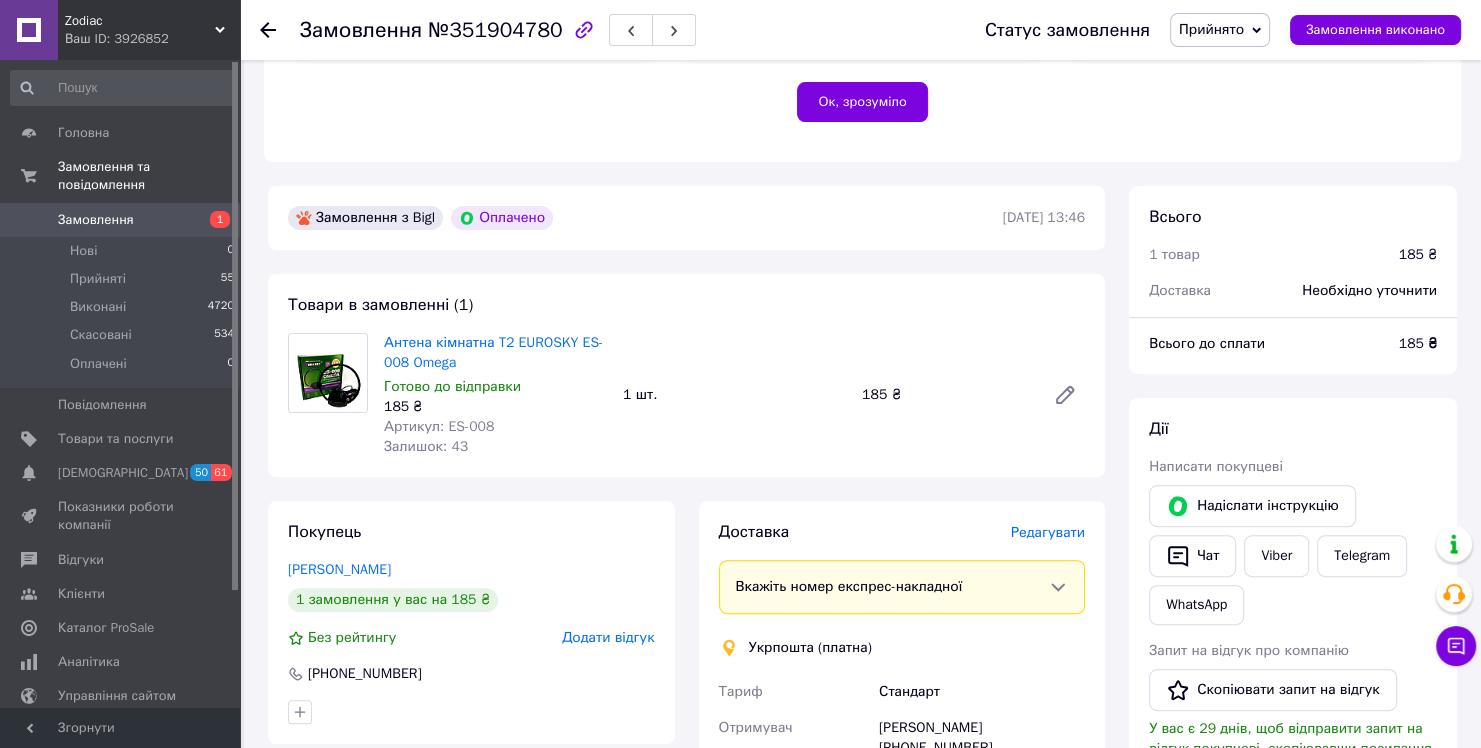 click on "Редагувати" at bounding box center (1048, 532) 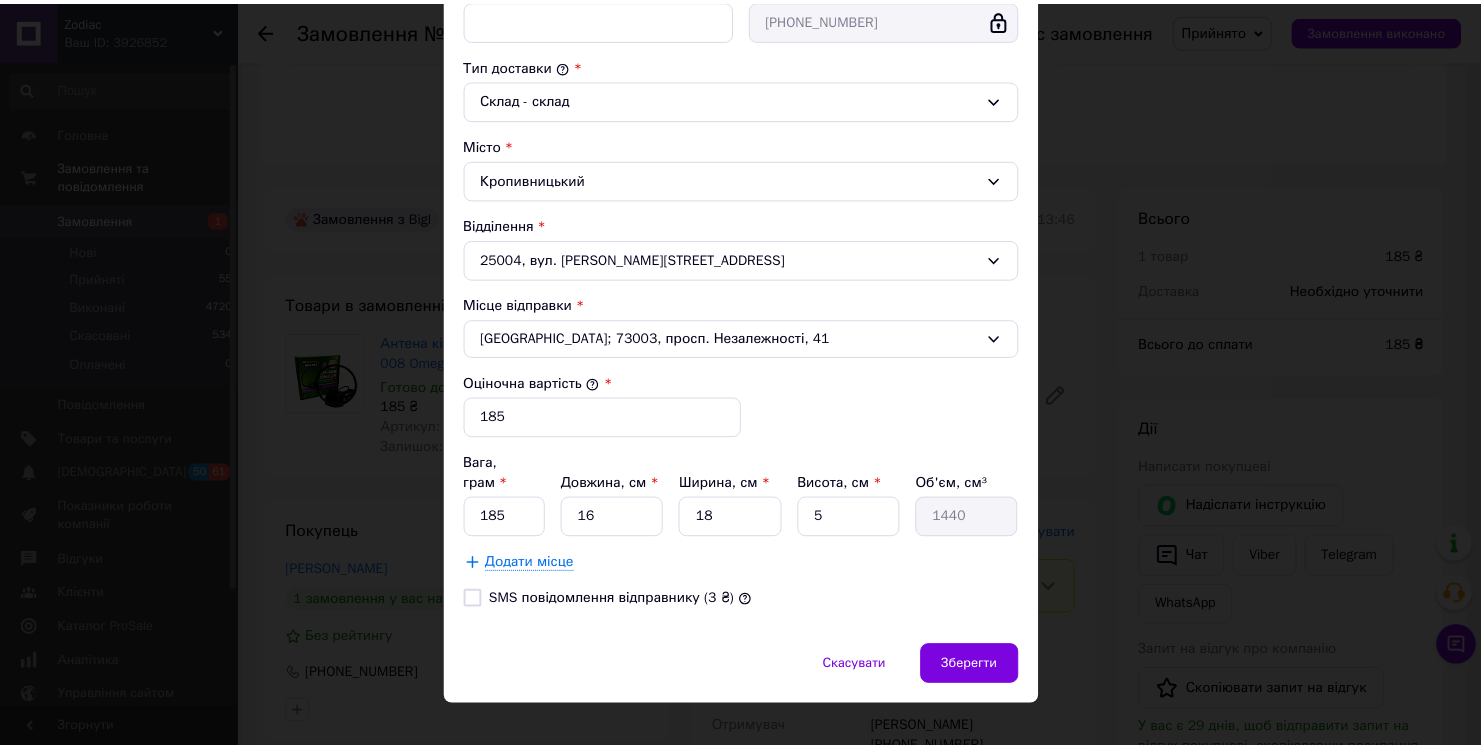 scroll, scrollTop: 498, scrollLeft: 0, axis: vertical 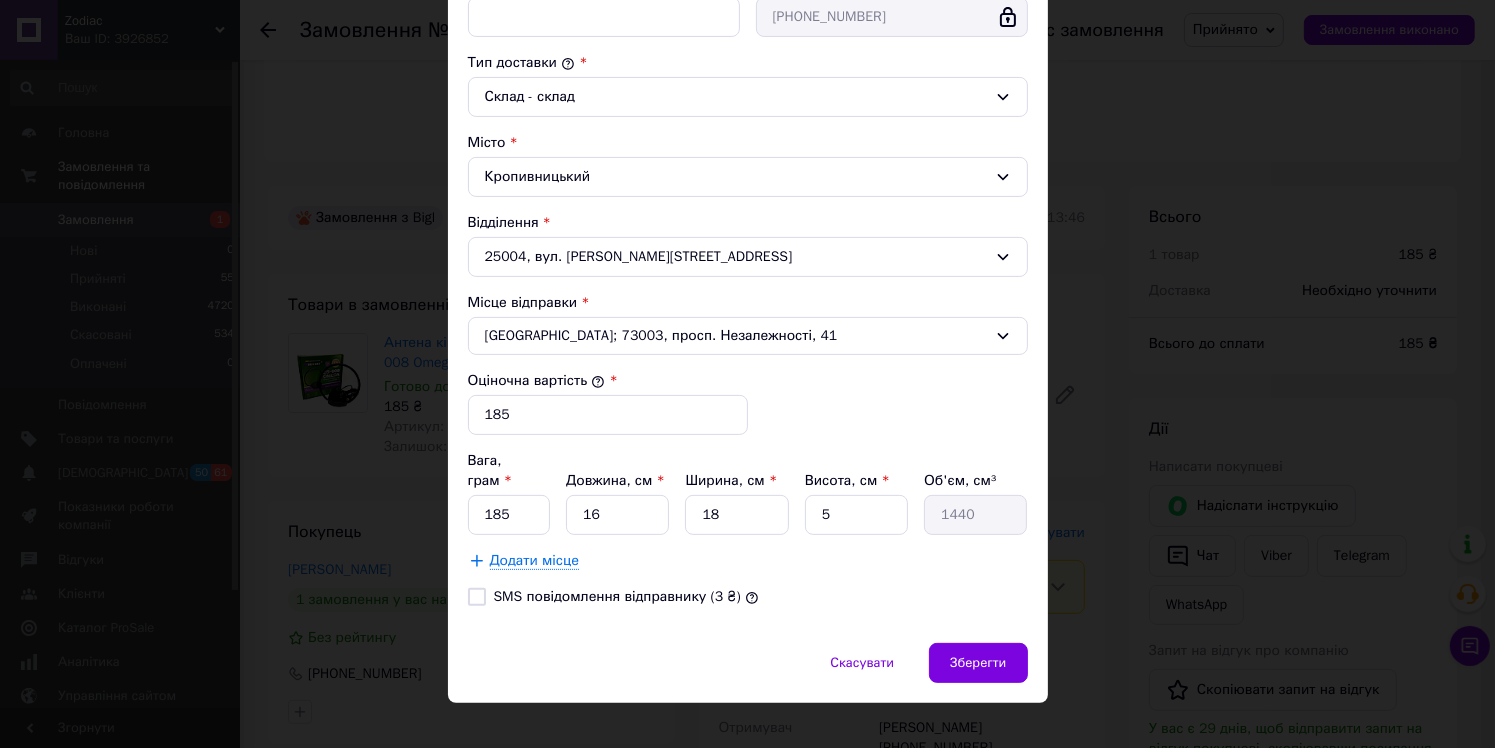 click on "Вага, грам   * 185 Довжина, см   * 16 Ширина, см   * 18 Висота, см   * 5 Об'єм, см³ 1440" at bounding box center (748, 493) 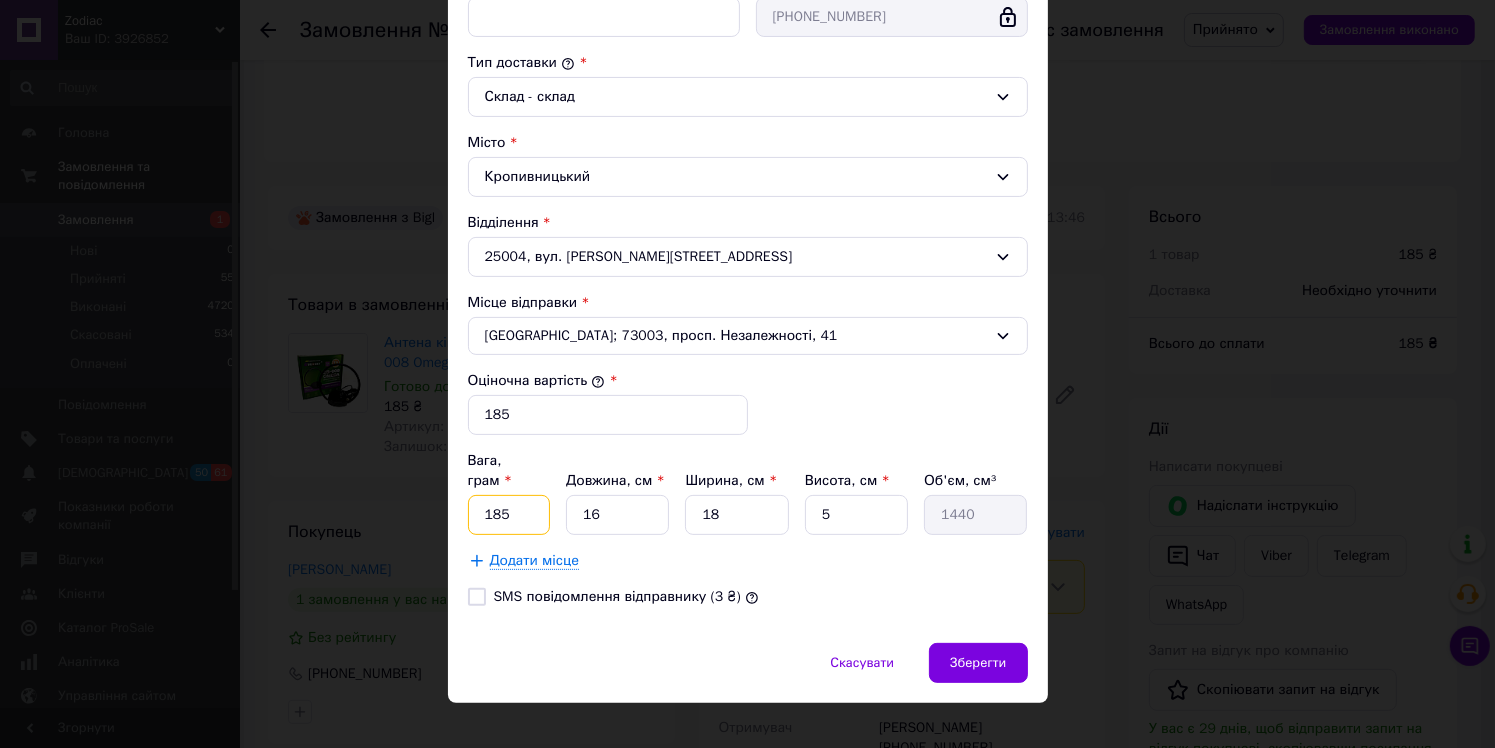 click on "185" at bounding box center [509, 515] 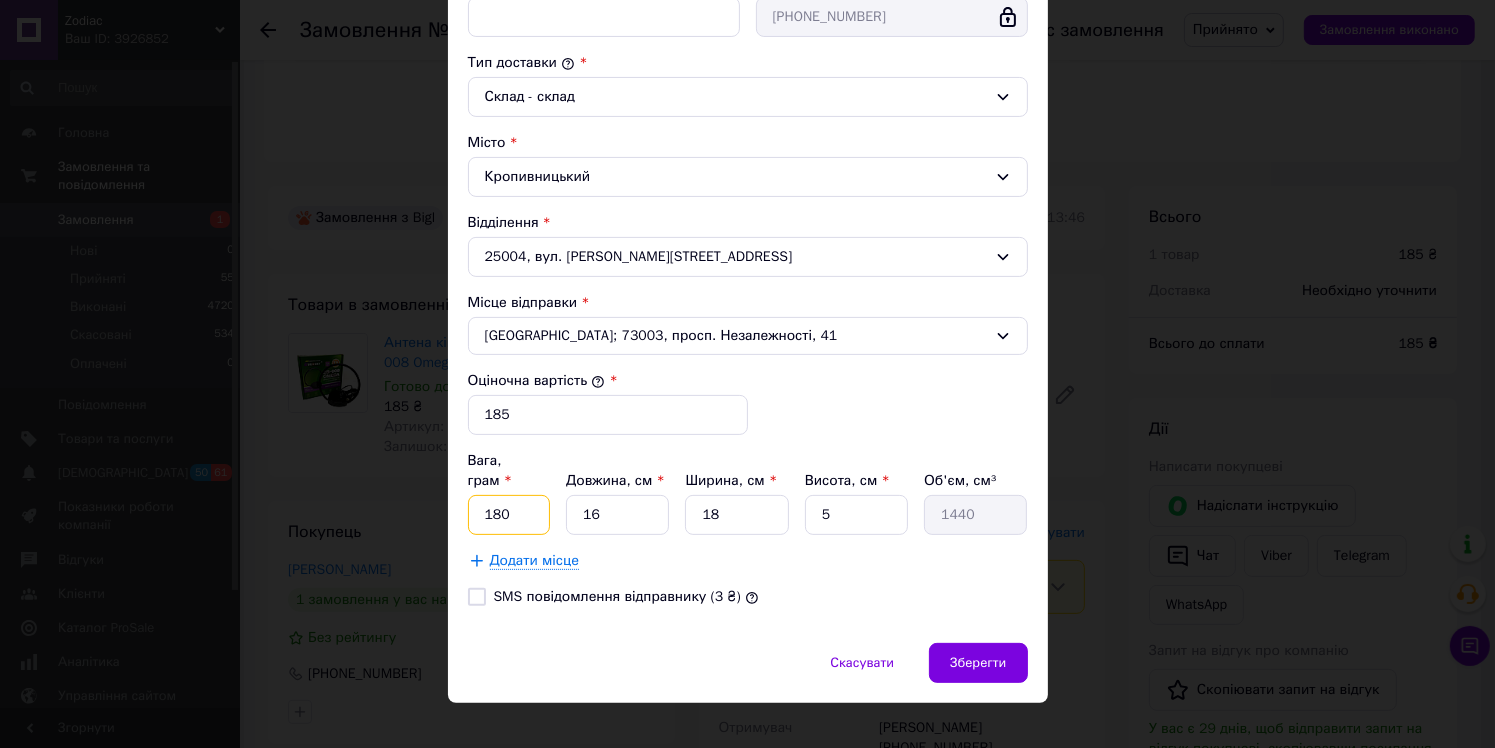type on "180" 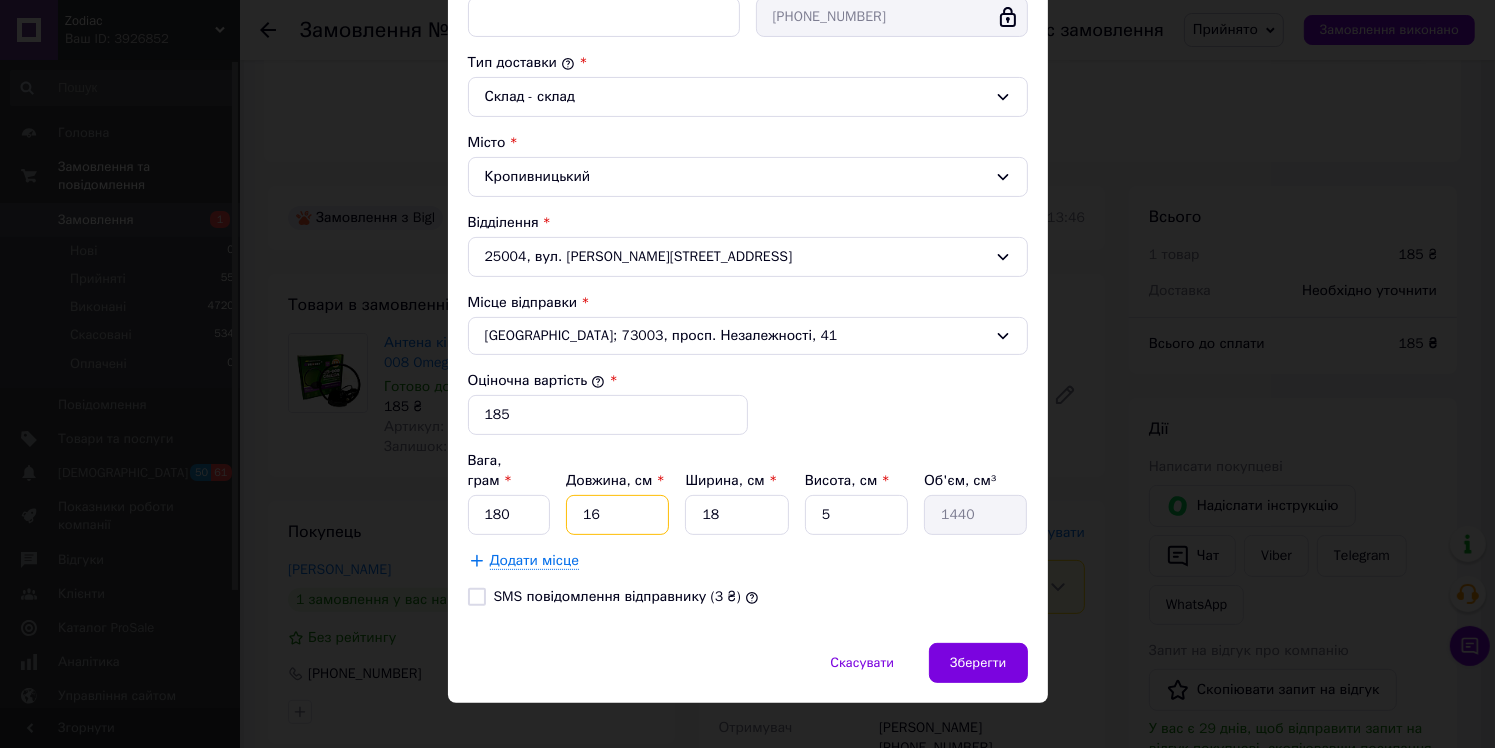 type on "1" 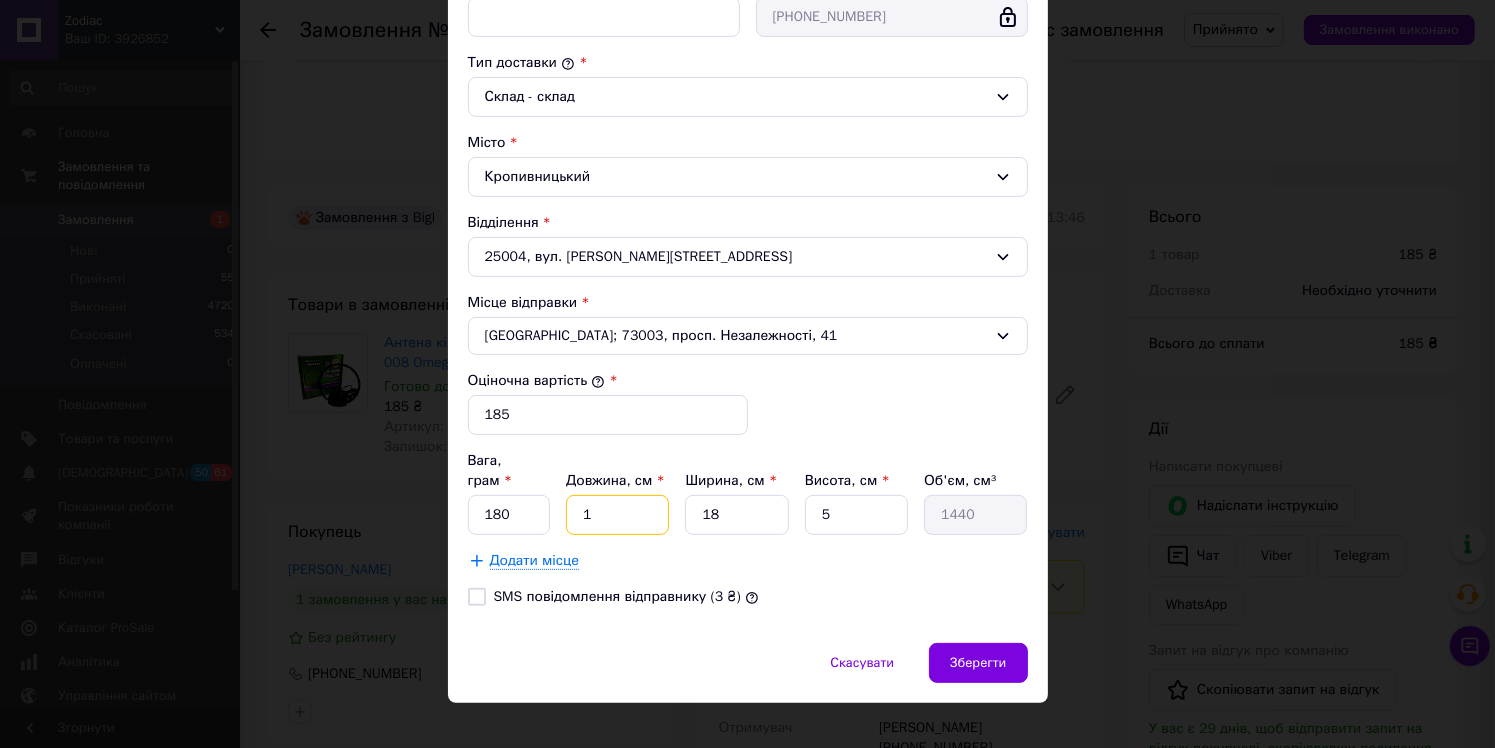type on "90" 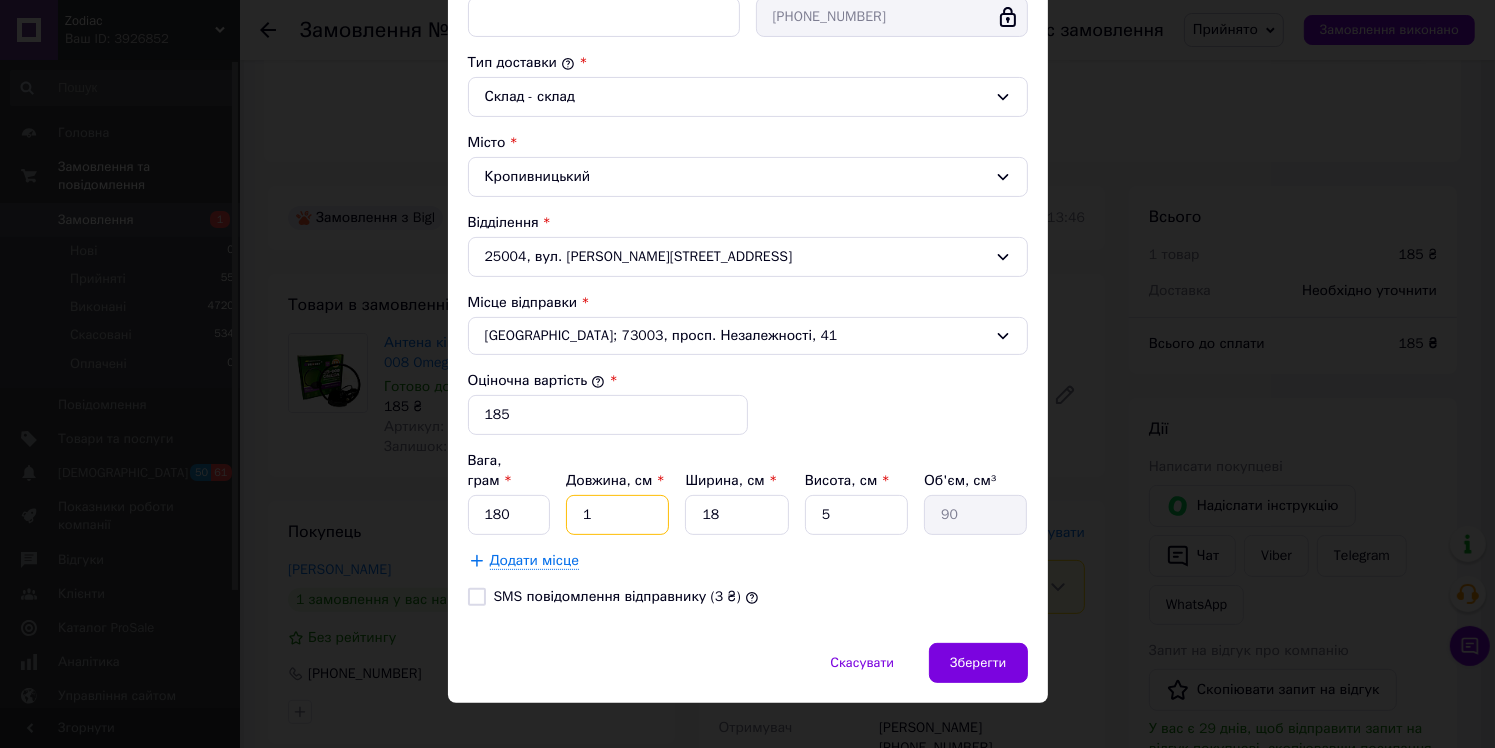 type on "18" 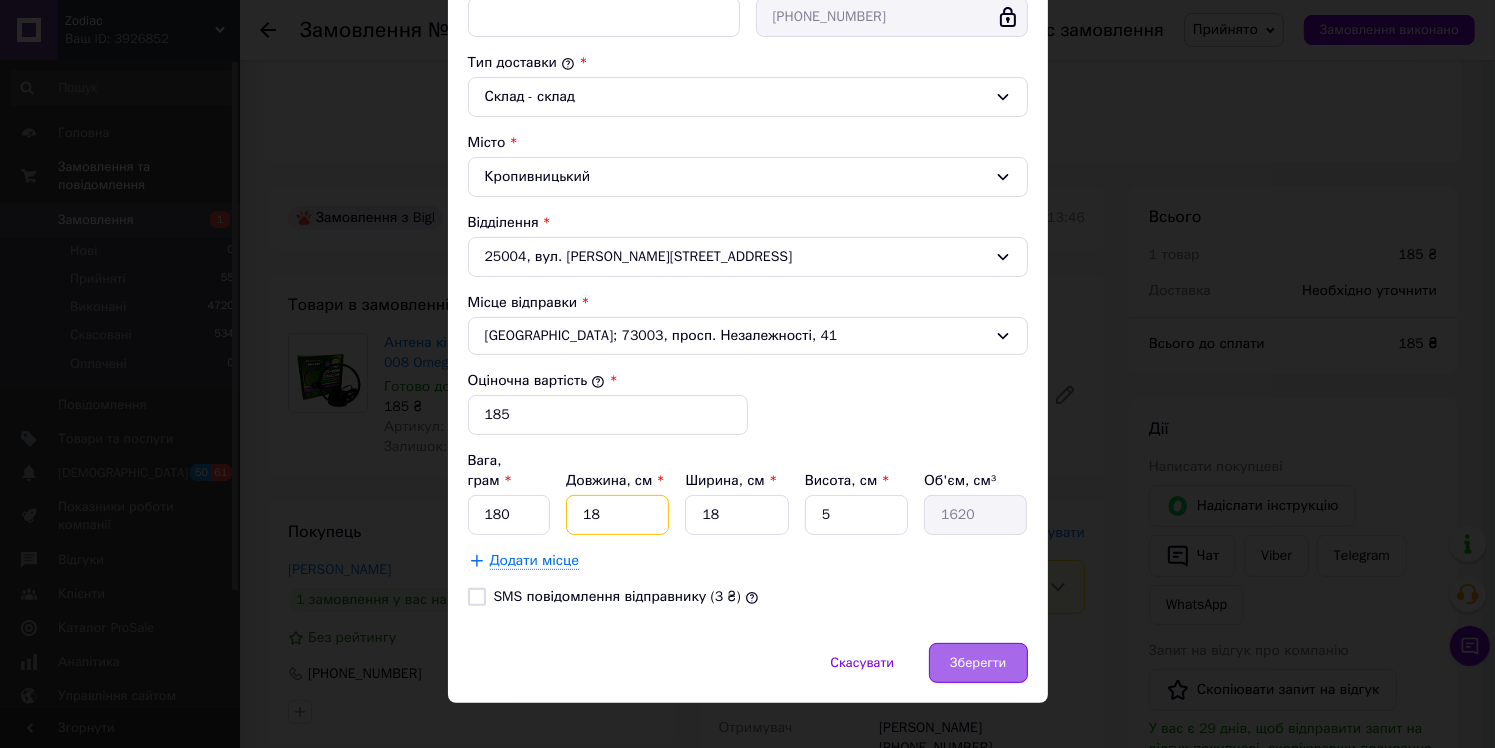 type on "18" 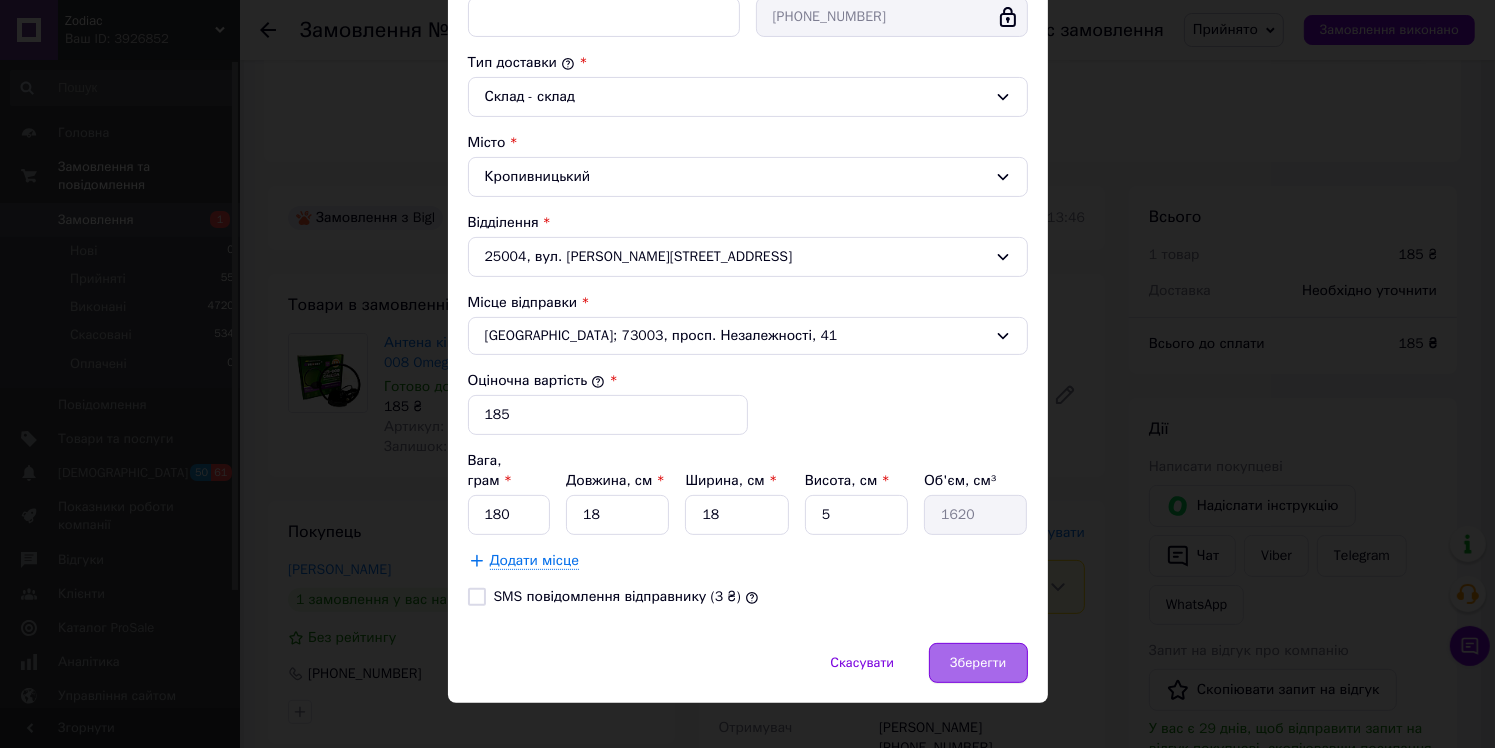 click on "Зберегти" at bounding box center [978, 663] 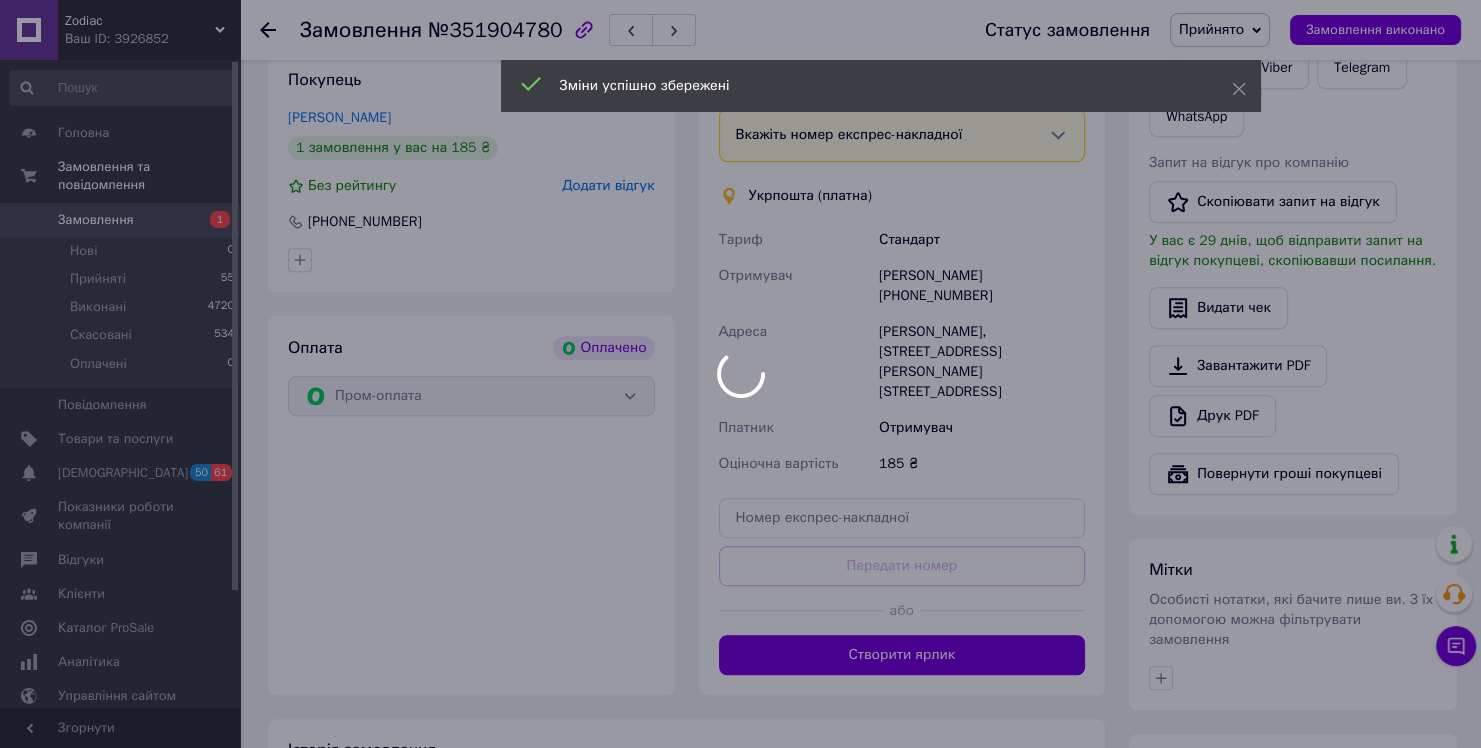 scroll, scrollTop: 1000, scrollLeft: 0, axis: vertical 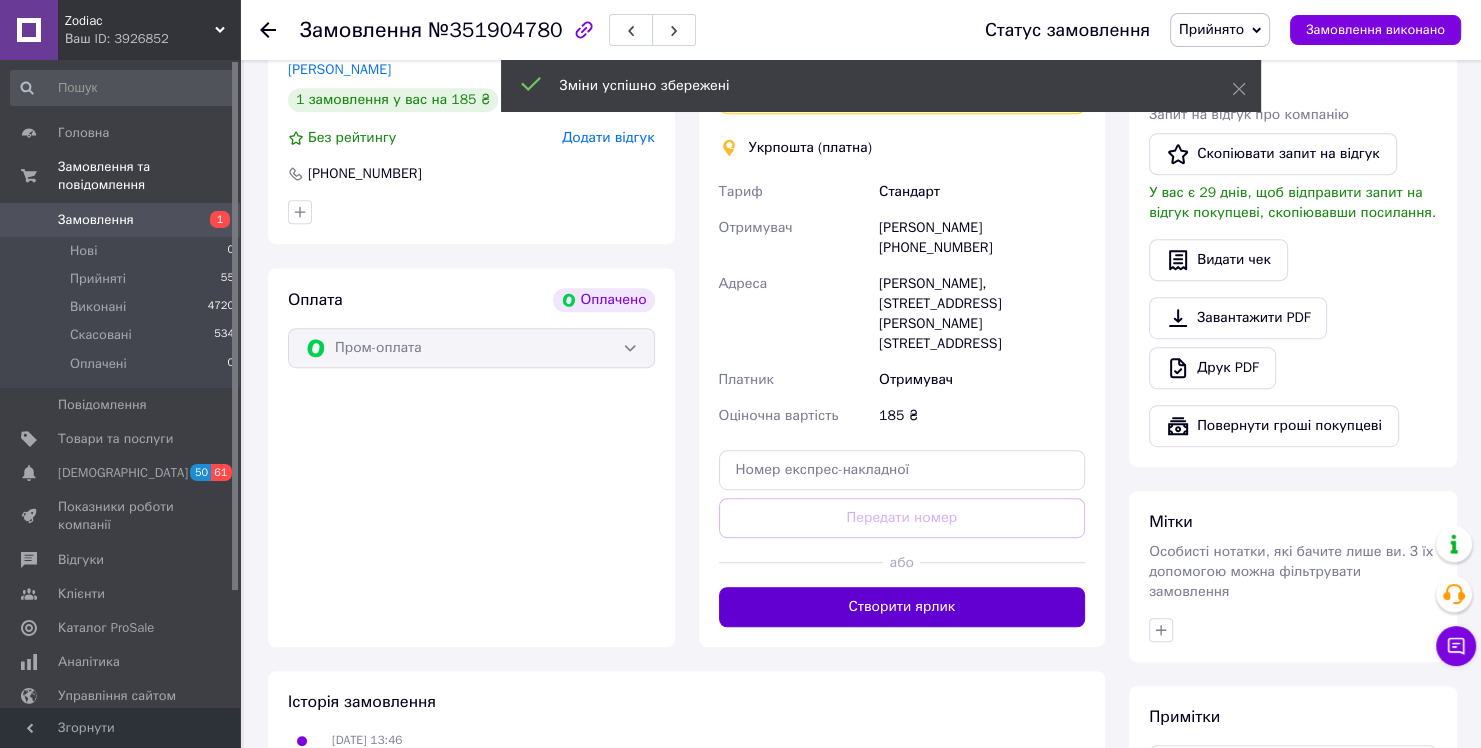 click on "Створити ярлик" at bounding box center [902, 607] 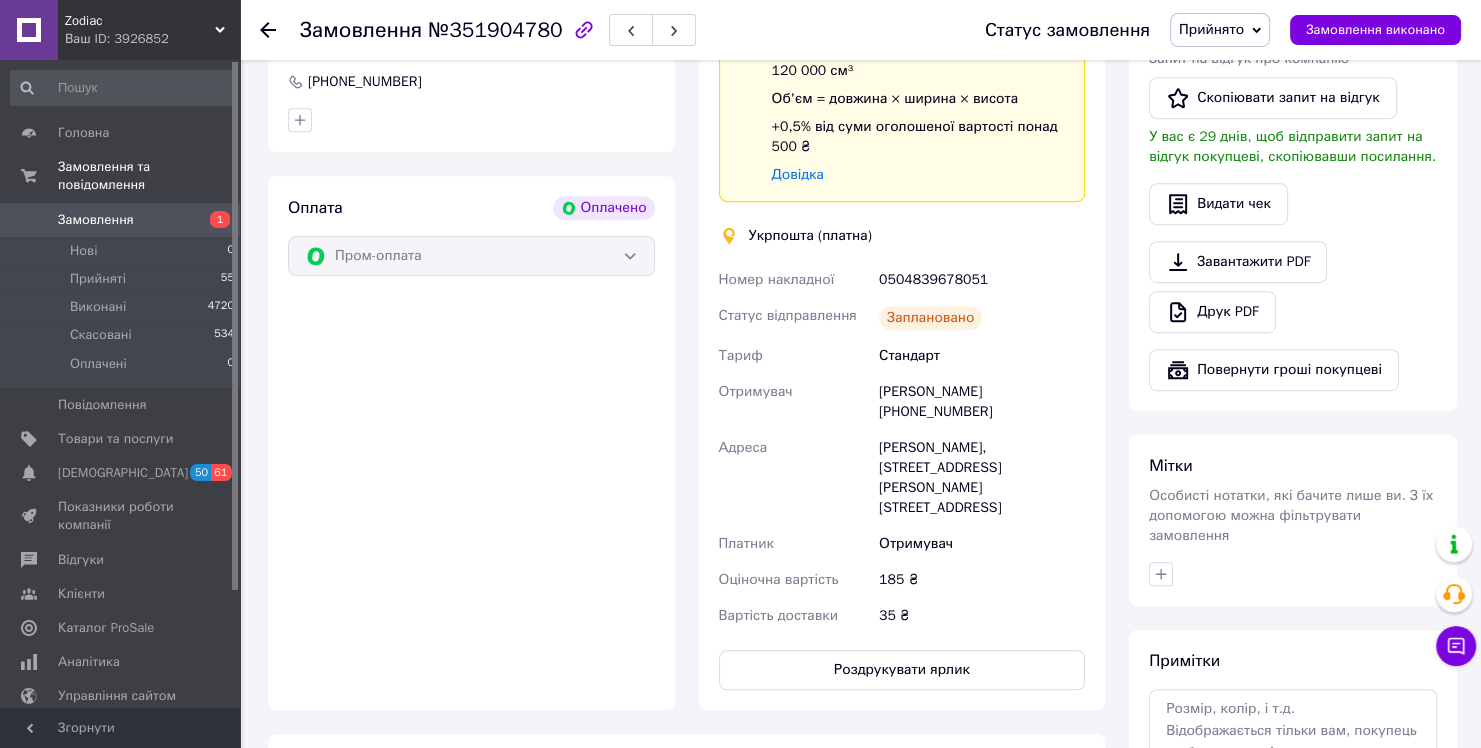 scroll, scrollTop: 1100, scrollLeft: 0, axis: vertical 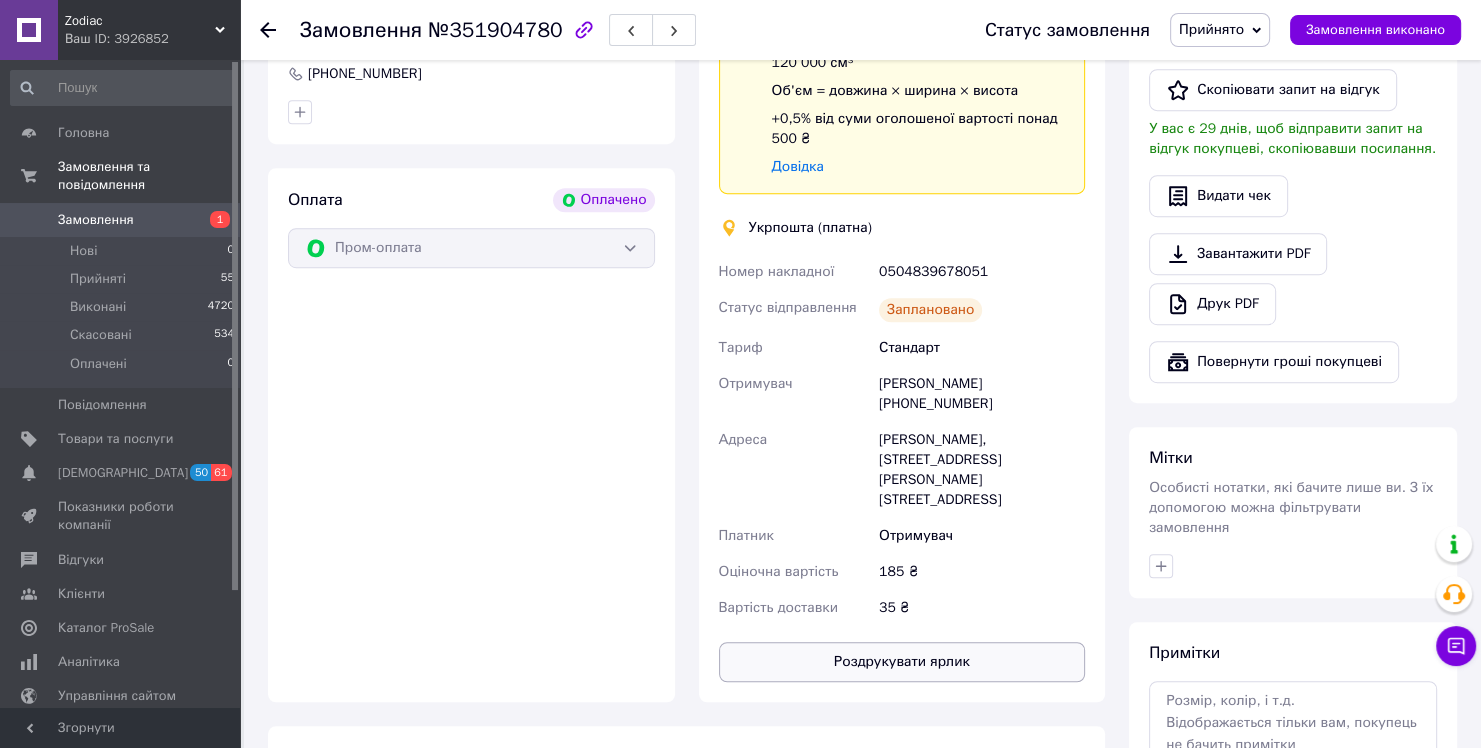 click on "Роздрукувати ярлик" at bounding box center (902, 662) 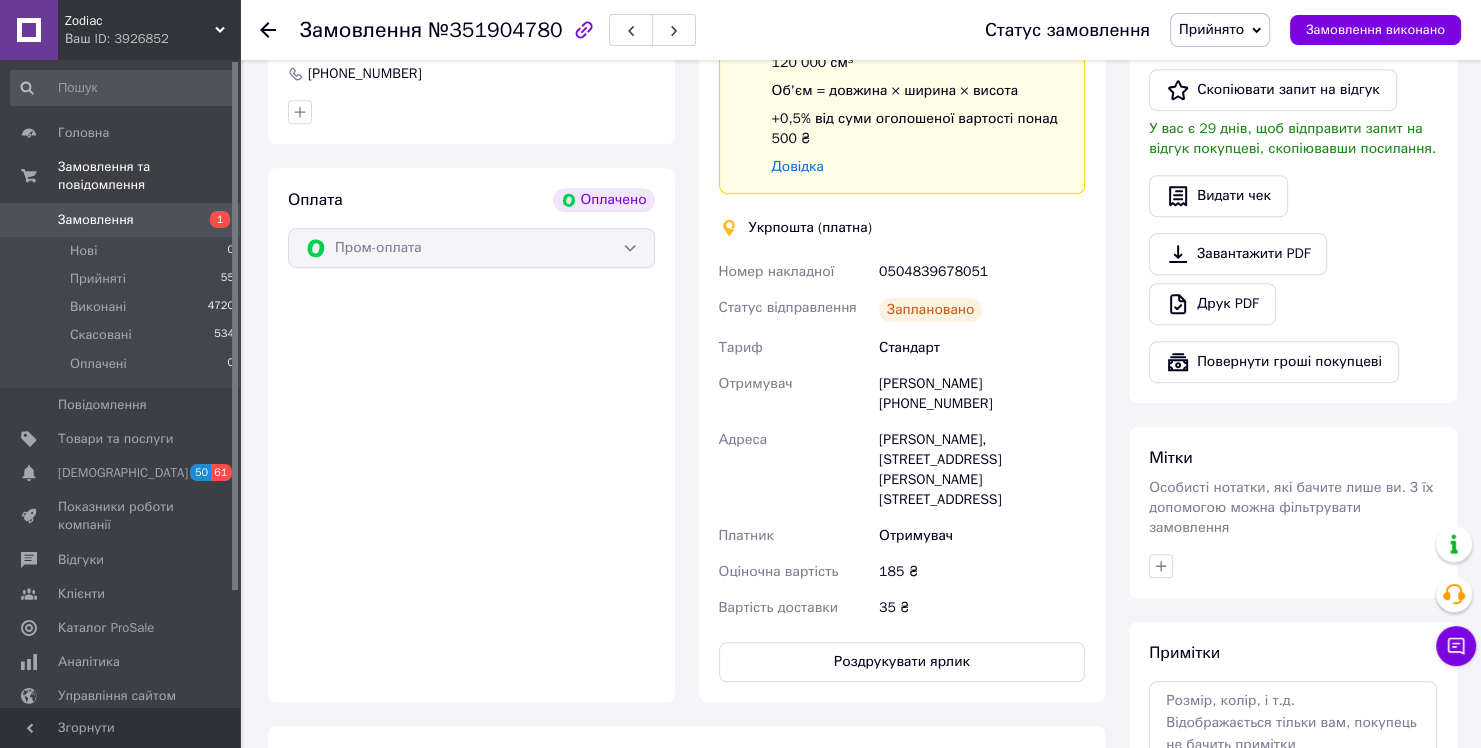 click on "0504839678051" at bounding box center [982, 272] 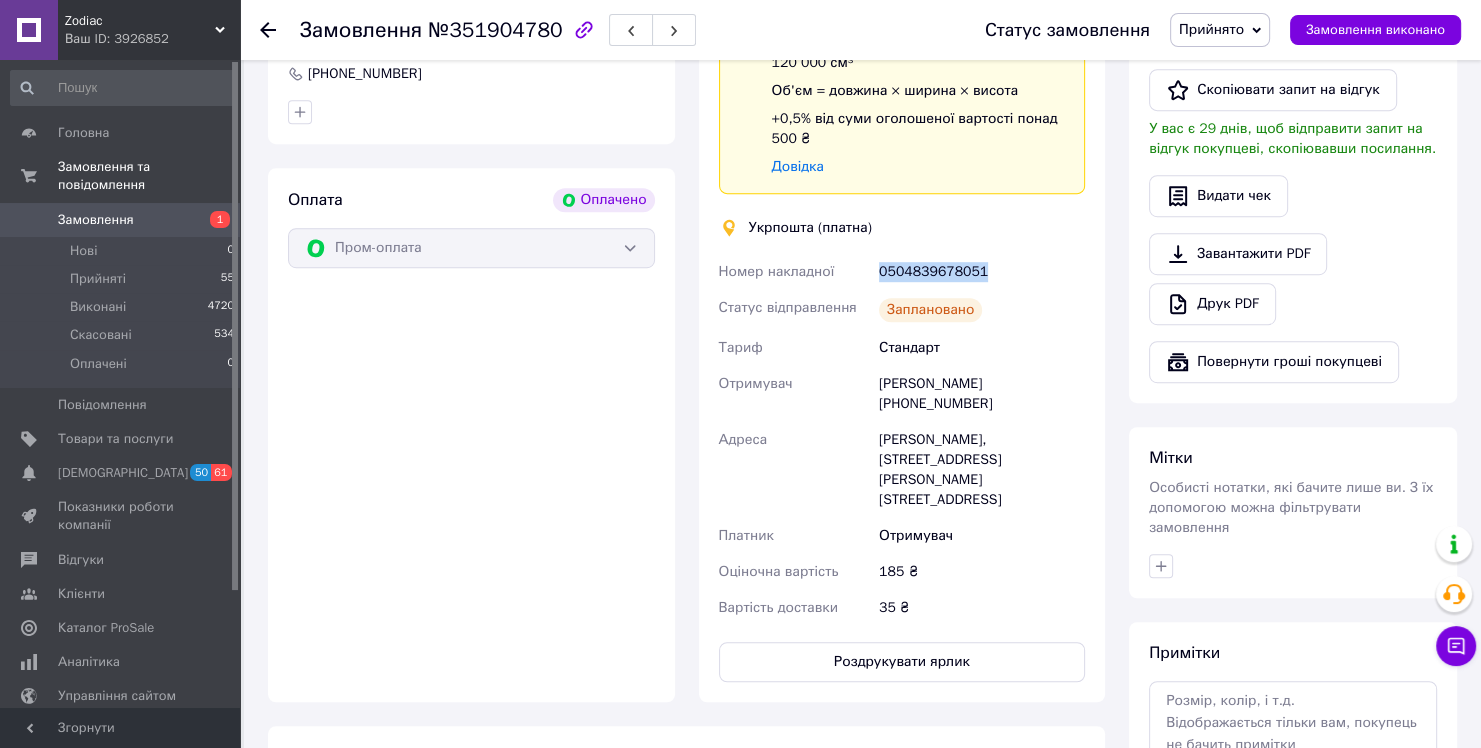 click on "0504839678051" at bounding box center (982, 272) 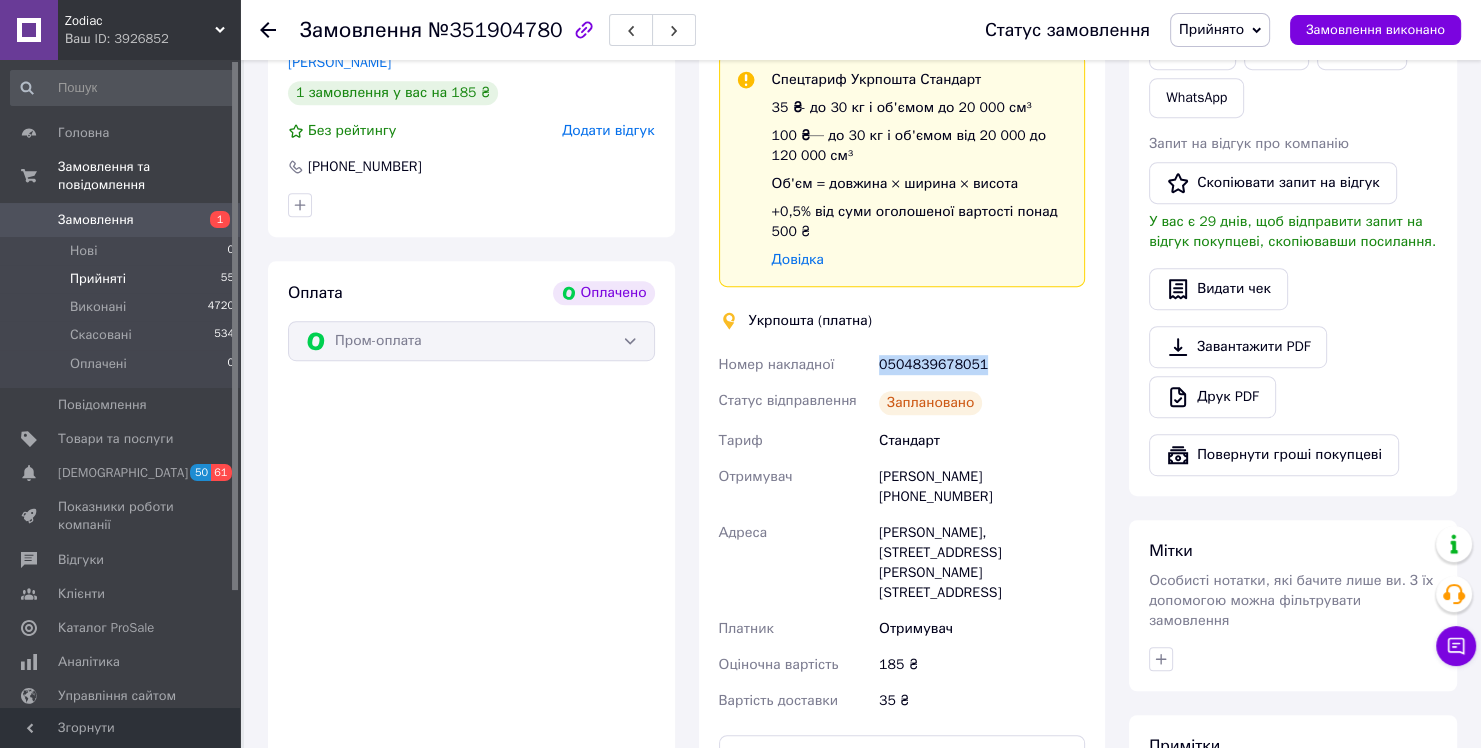 scroll, scrollTop: 1000, scrollLeft: 0, axis: vertical 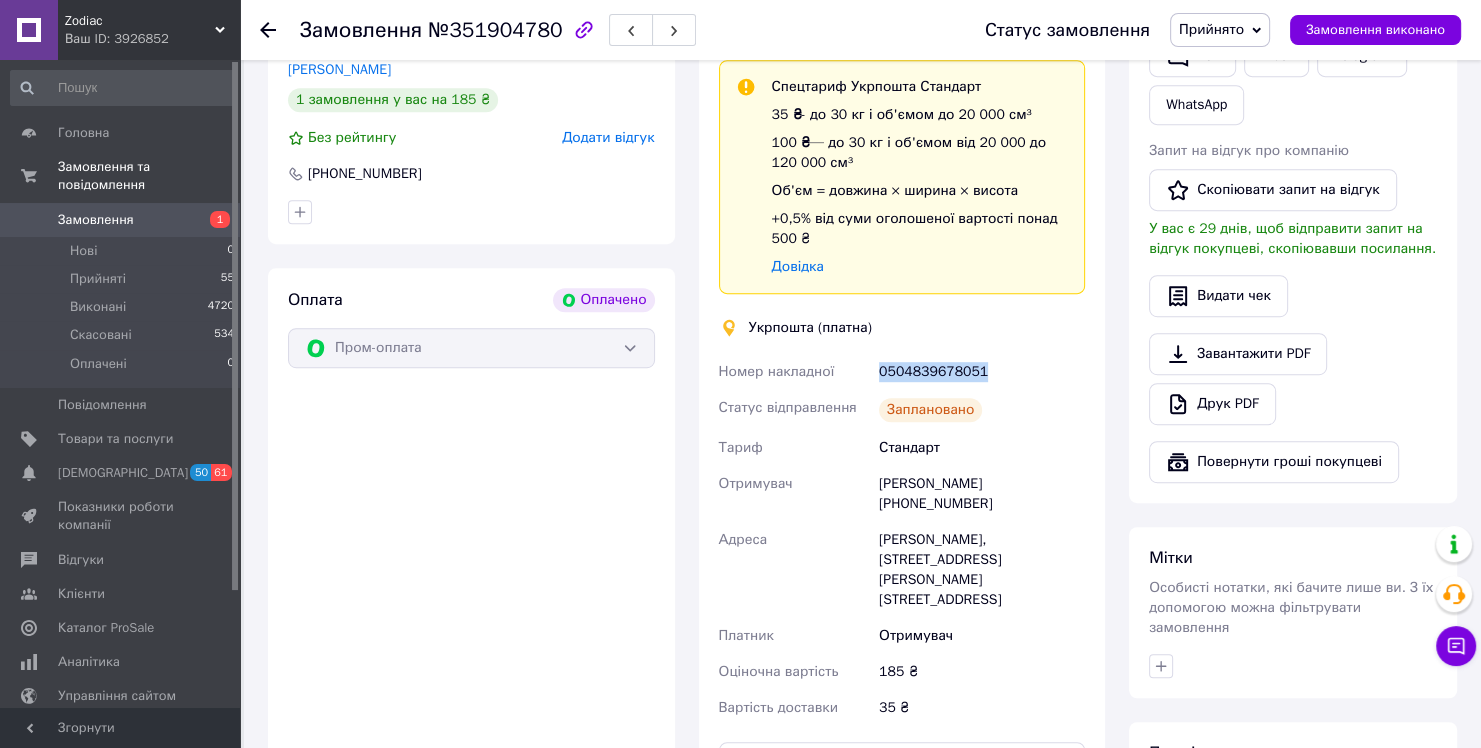 click on "1" at bounding box center [212, 220] 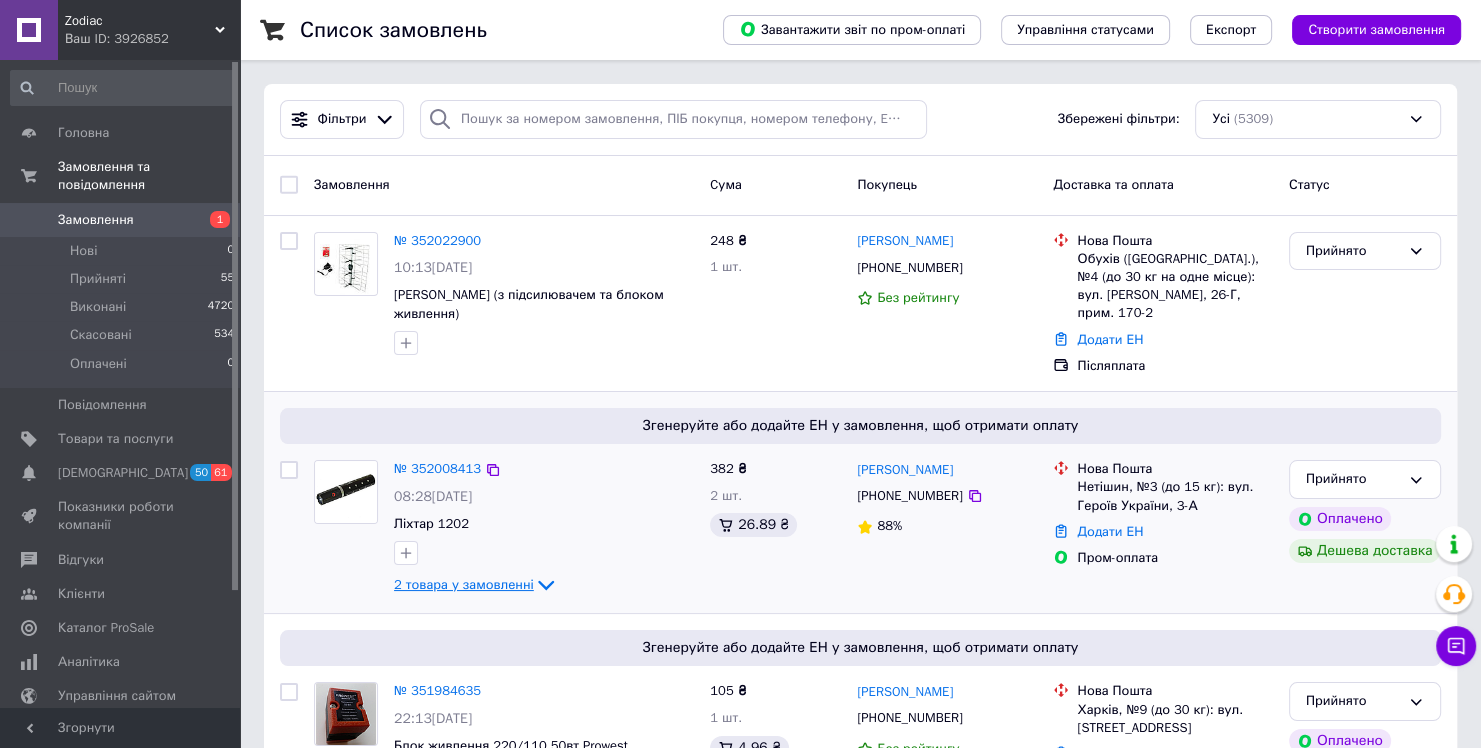 click on "2 товара у замовленні" at bounding box center (464, 584) 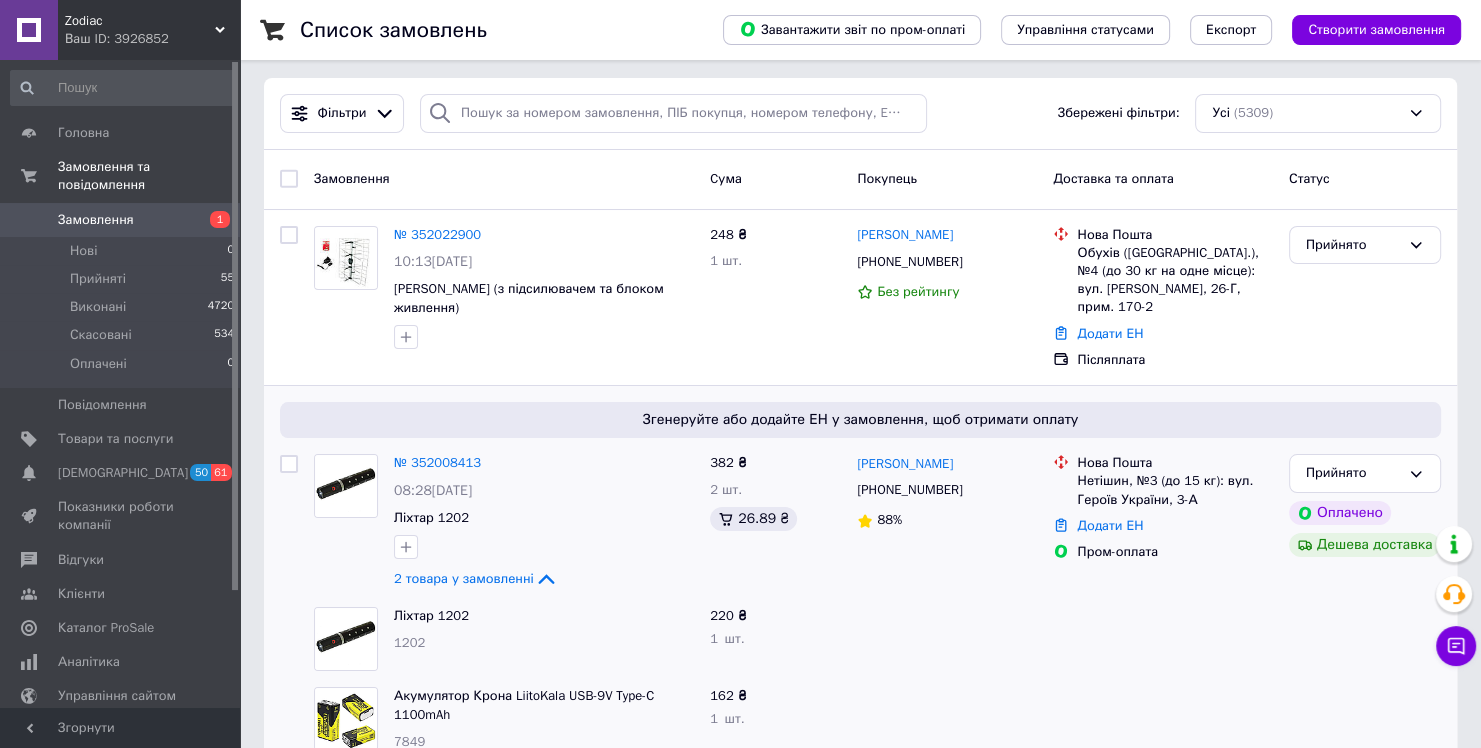 scroll, scrollTop: 400, scrollLeft: 0, axis: vertical 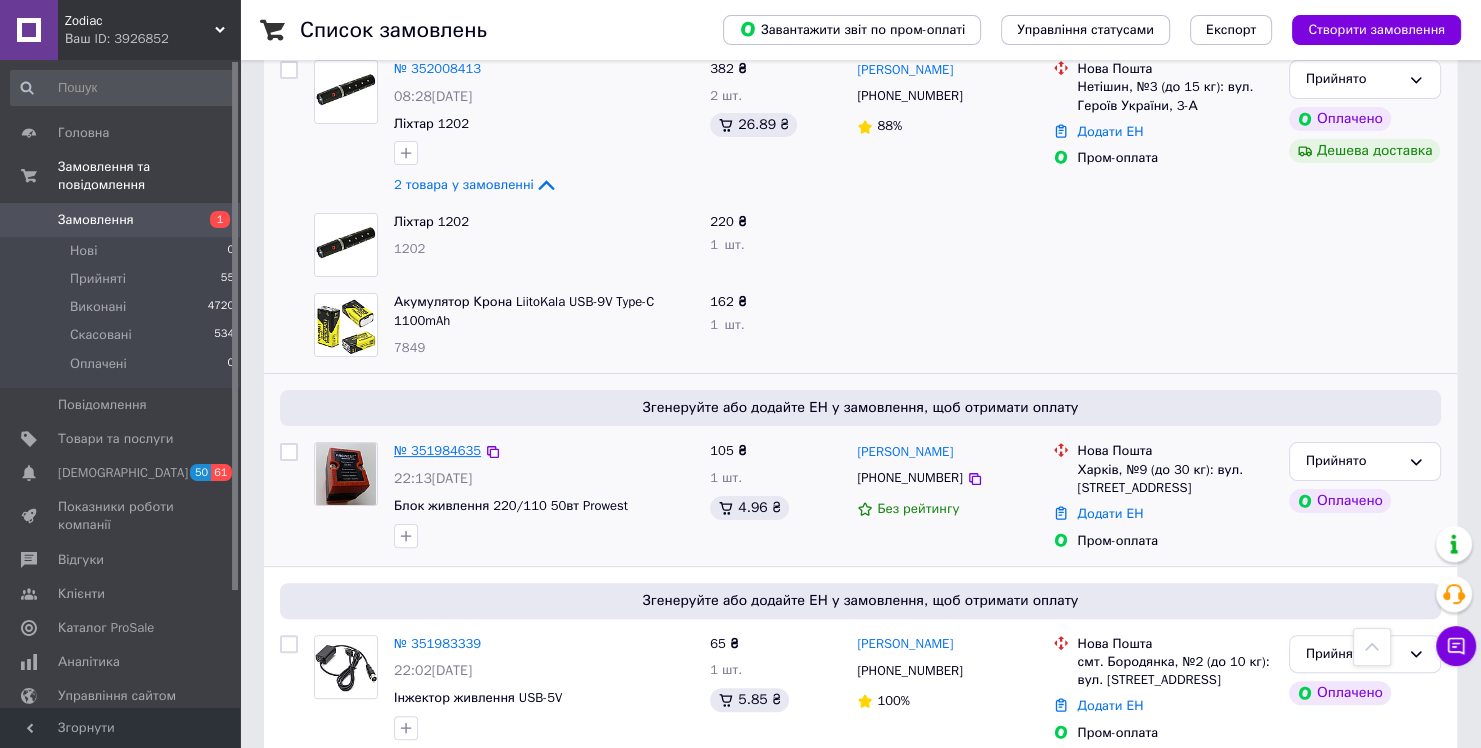 click on "№ 351984635" at bounding box center (437, 450) 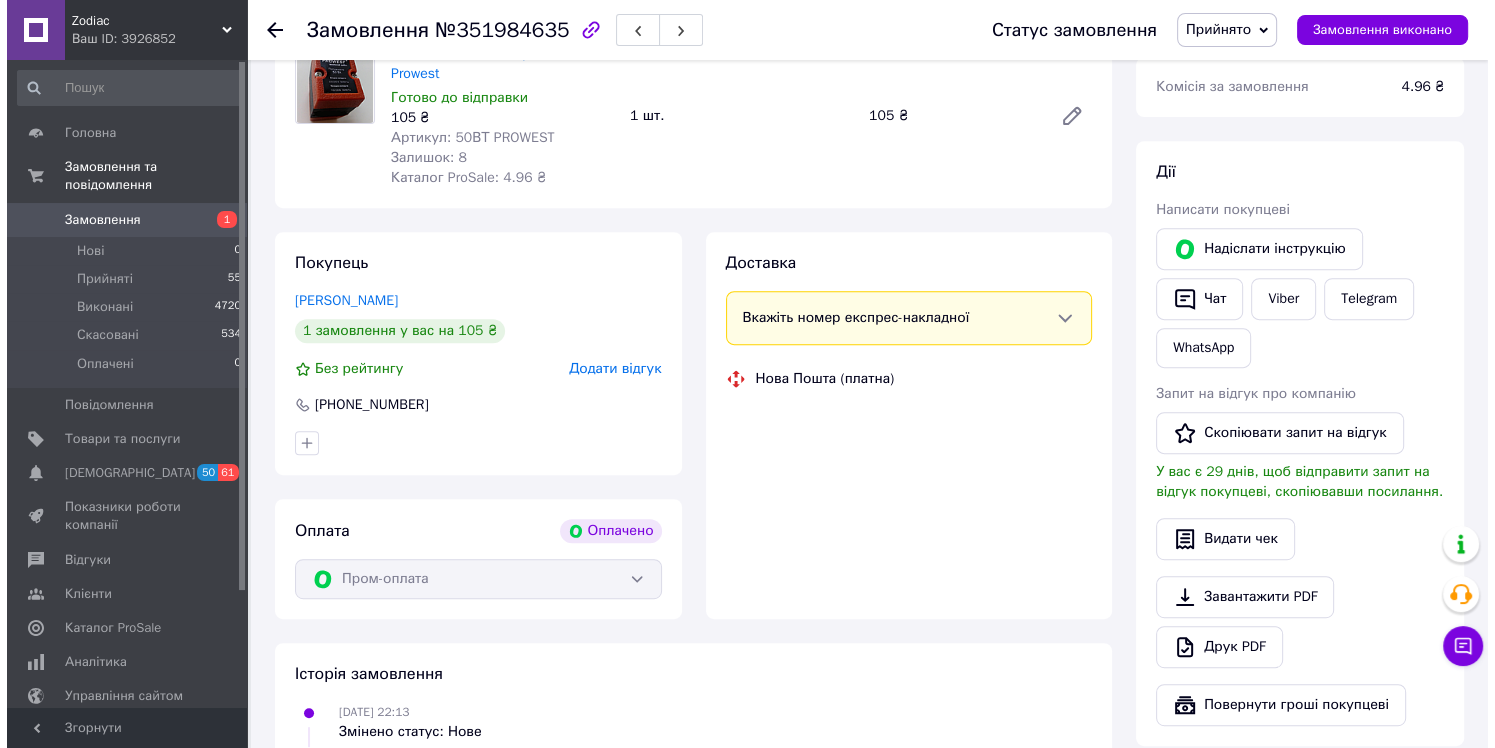 scroll, scrollTop: 800, scrollLeft: 0, axis: vertical 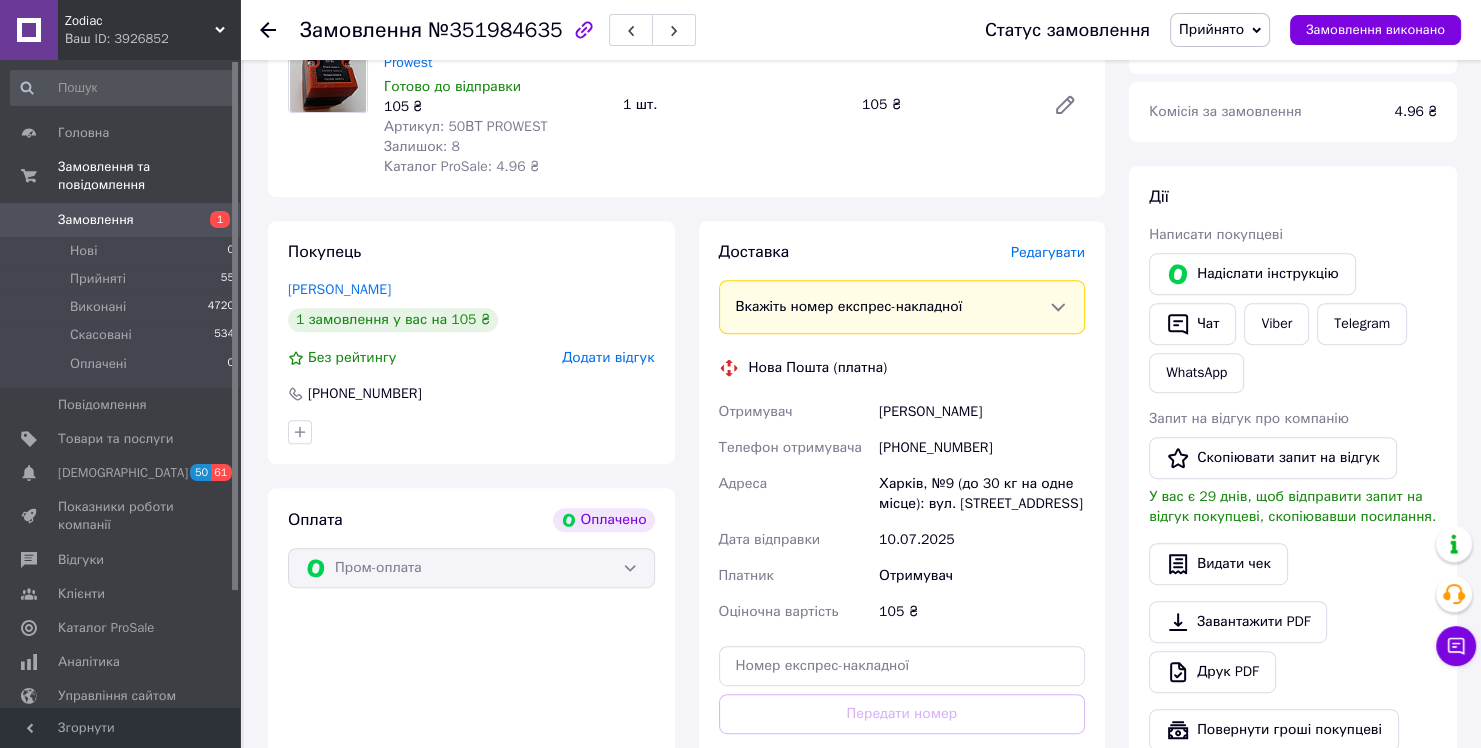 click on "Редагувати" at bounding box center (1048, 252) 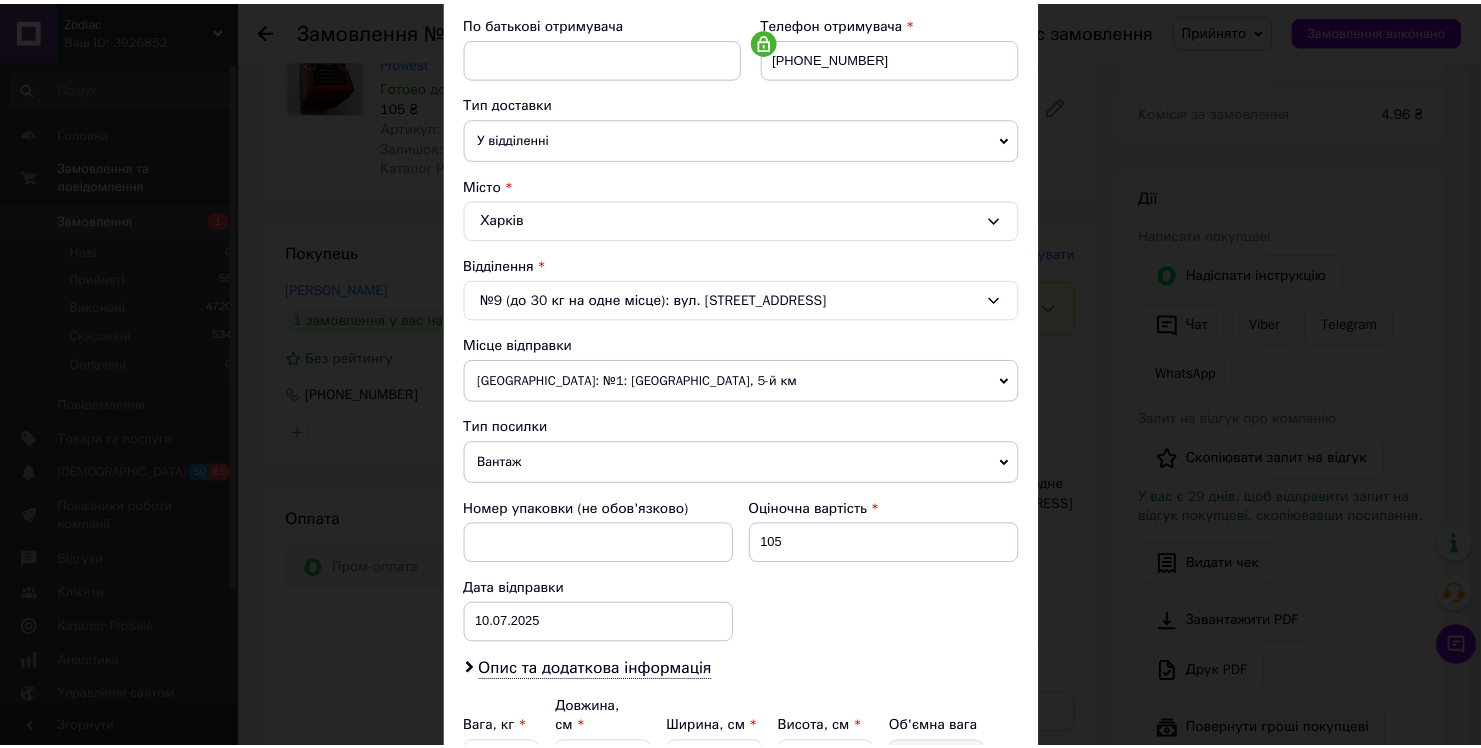 scroll, scrollTop: 574, scrollLeft: 0, axis: vertical 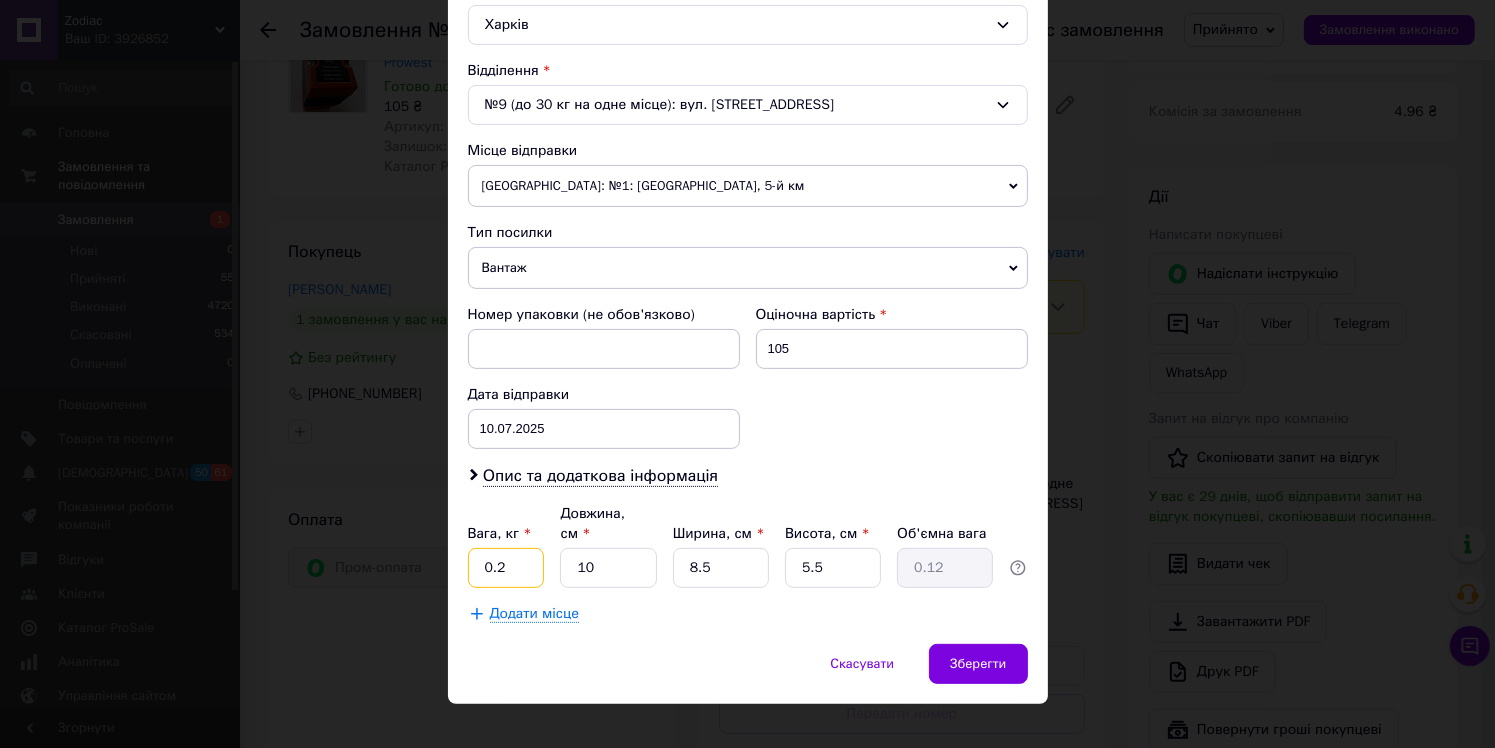 click on "0.2" at bounding box center (506, 568) 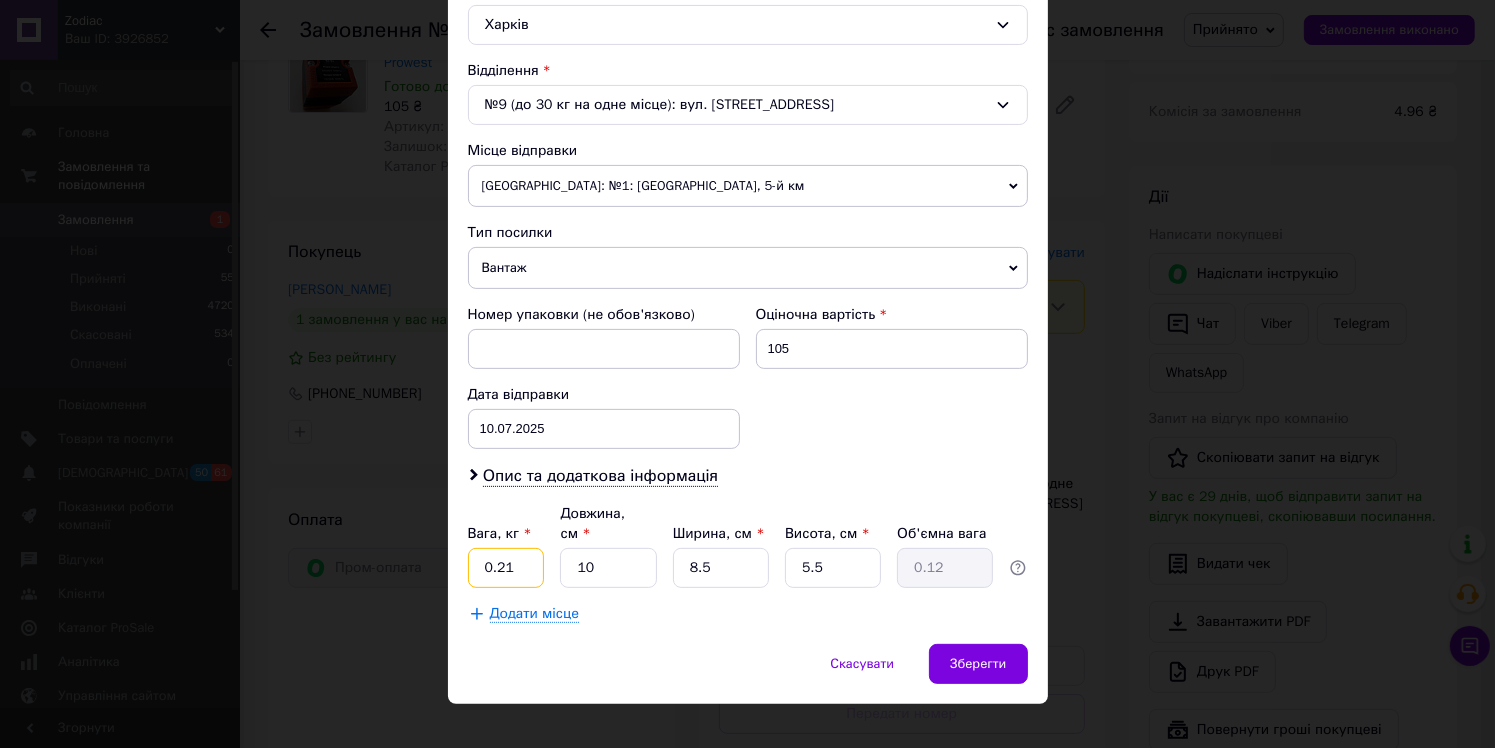 type on "0.21" 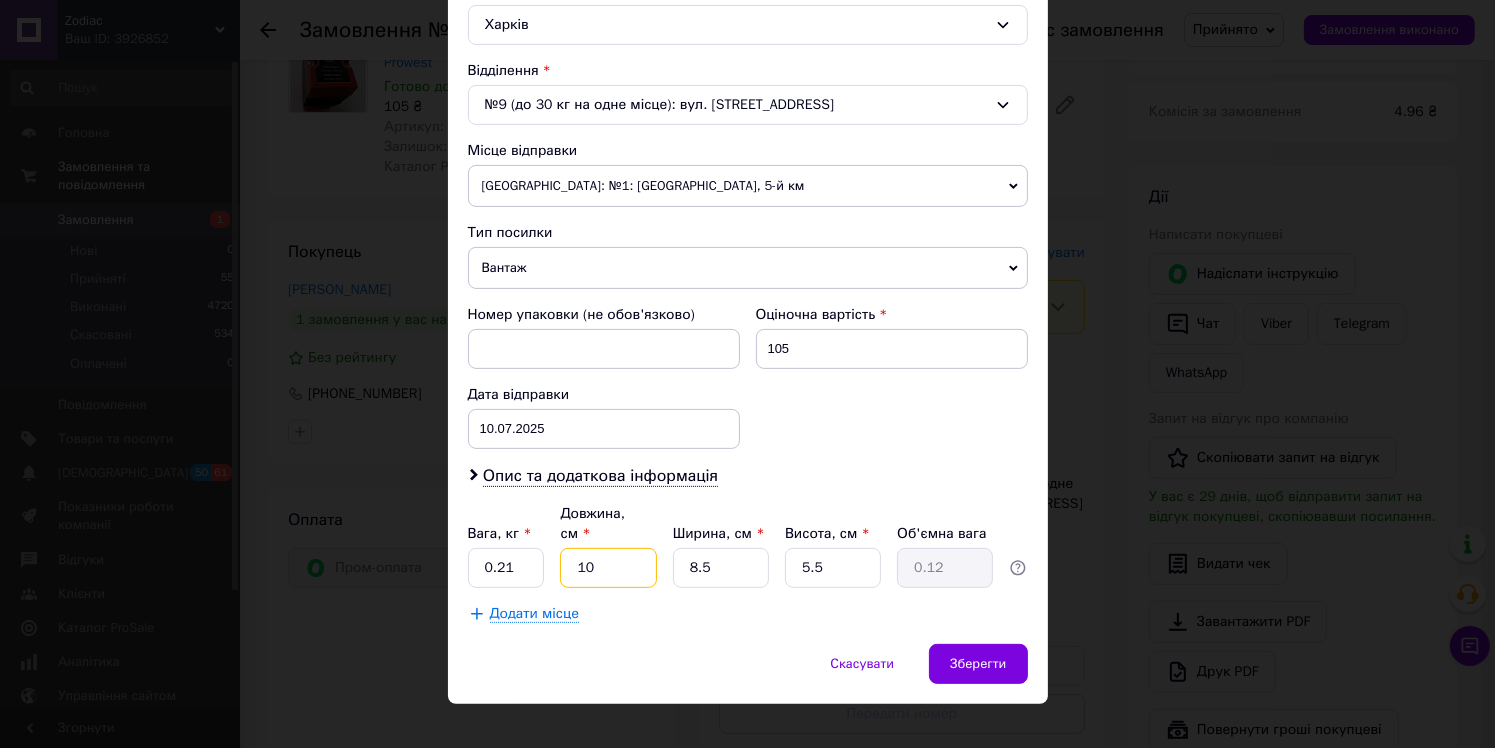 type on "1" 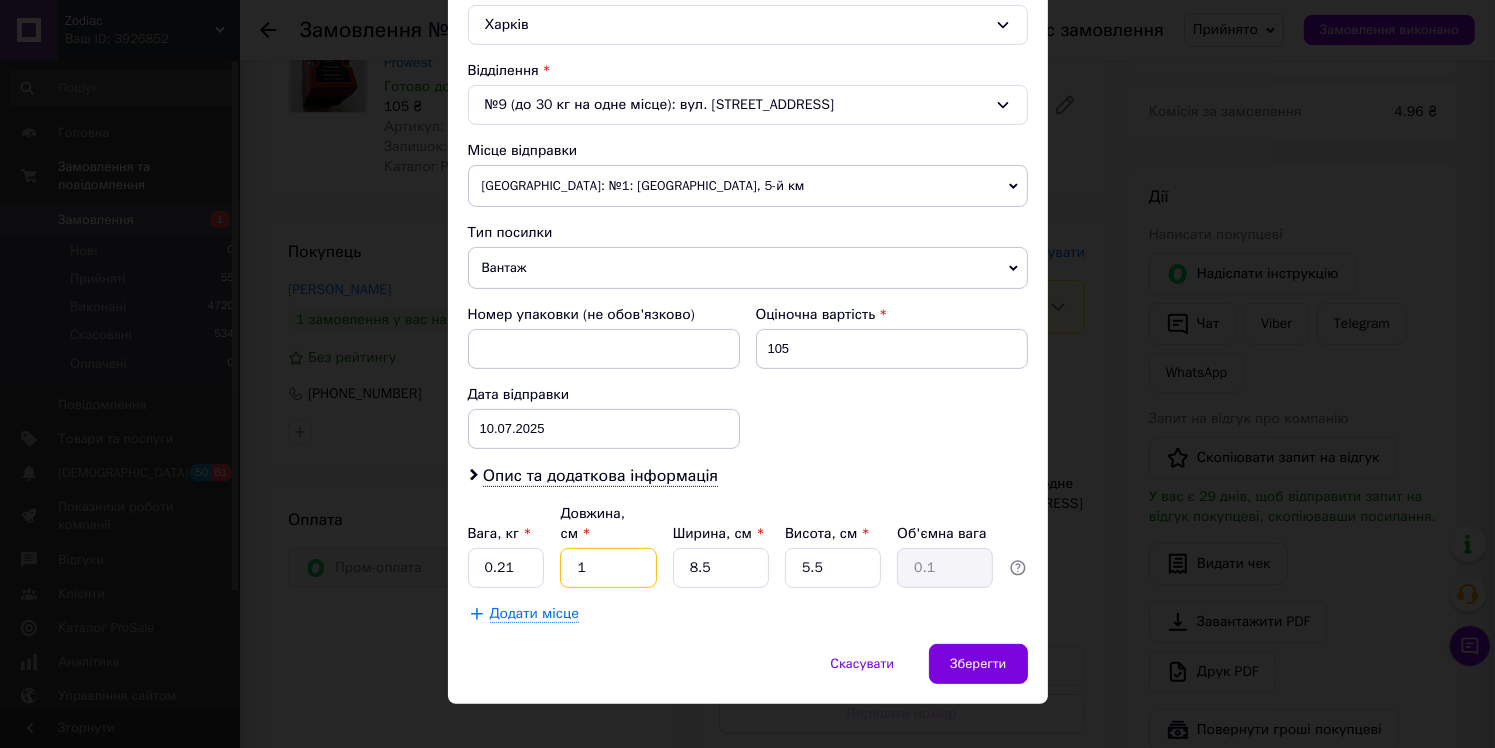 type on "16" 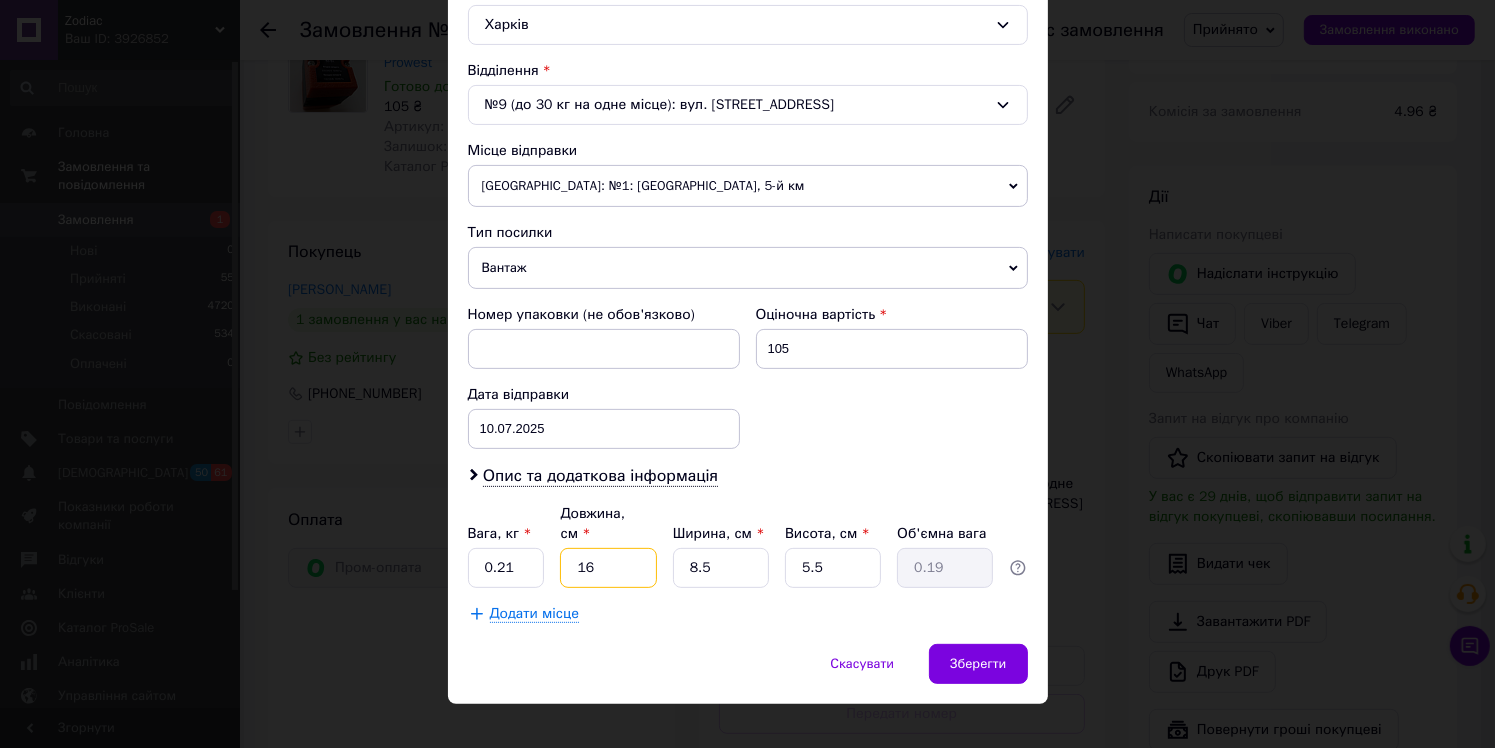 type on "1" 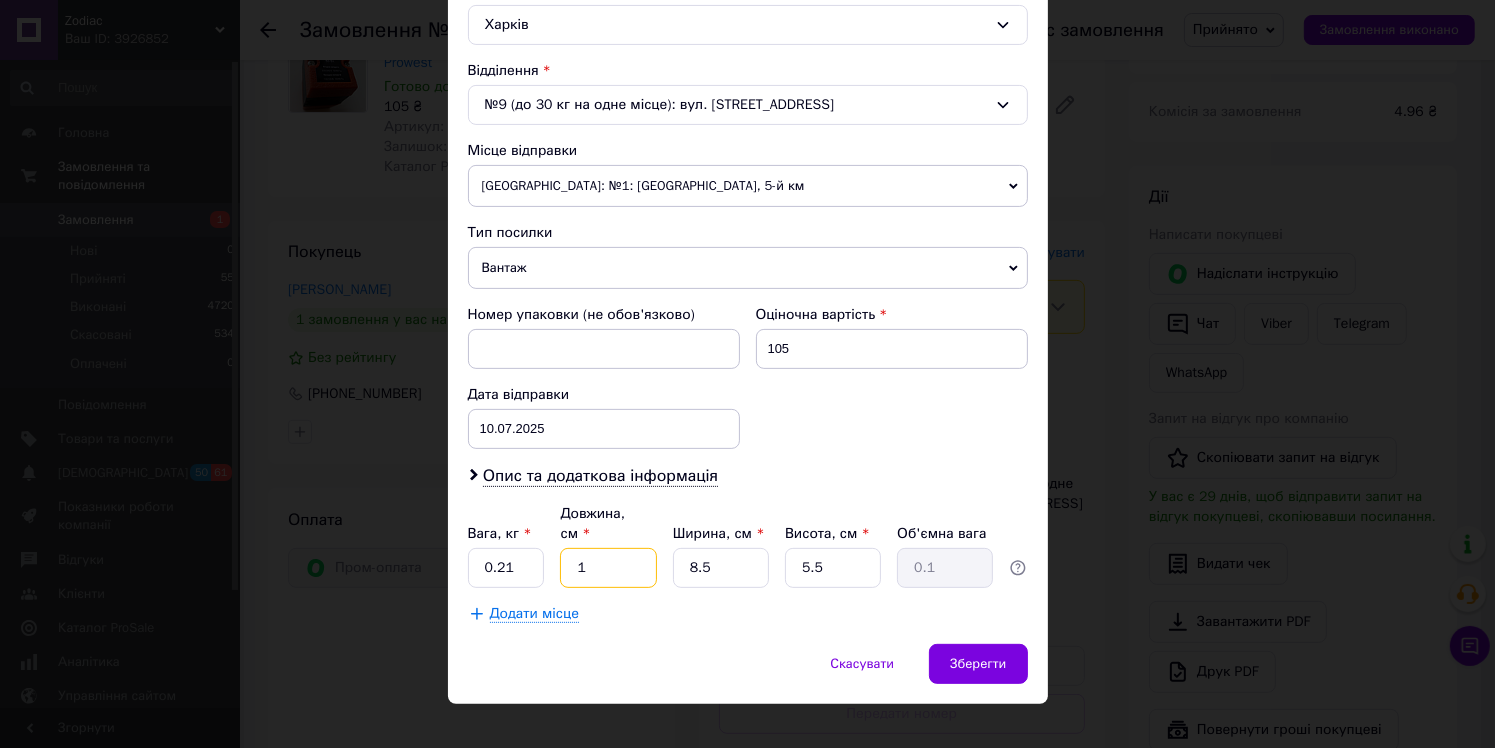 type on "15" 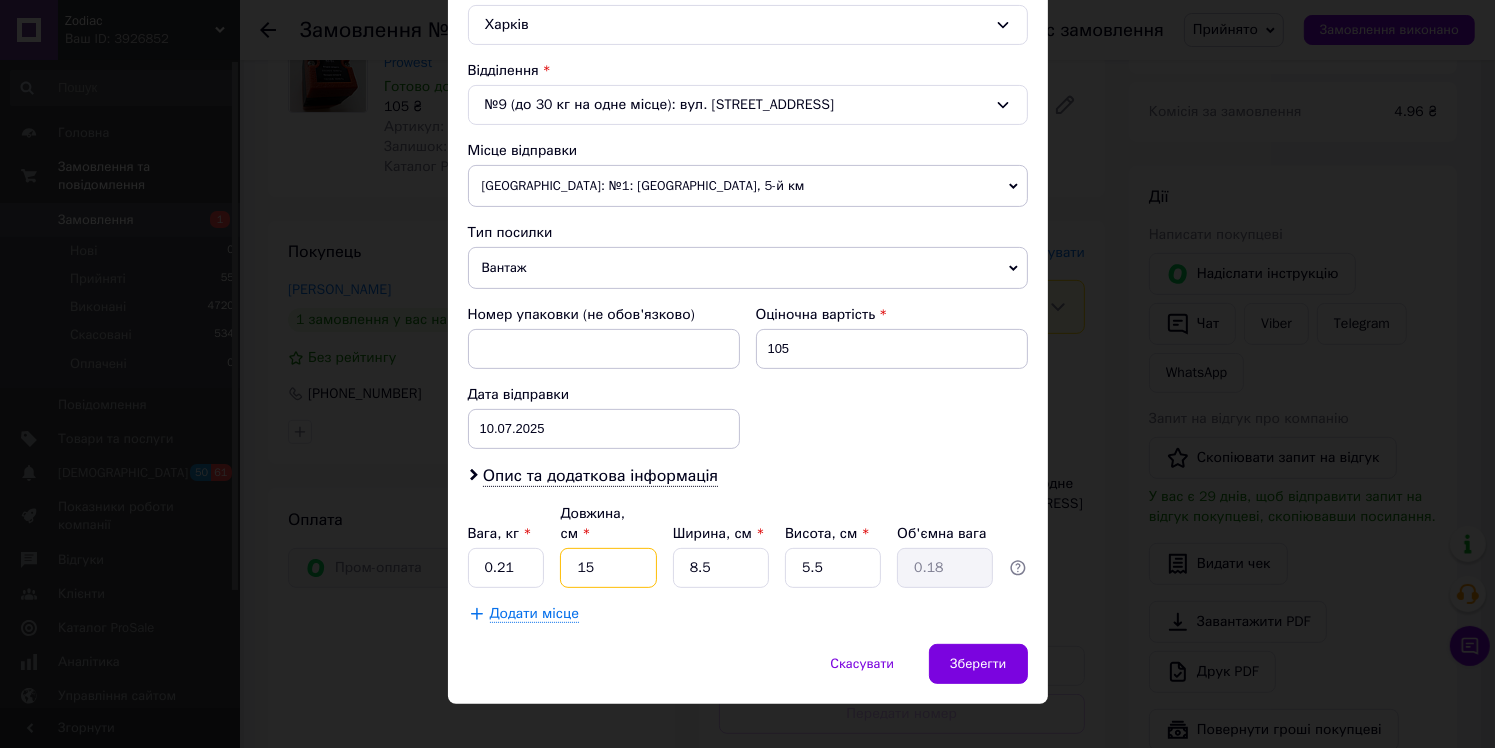 type on "15" 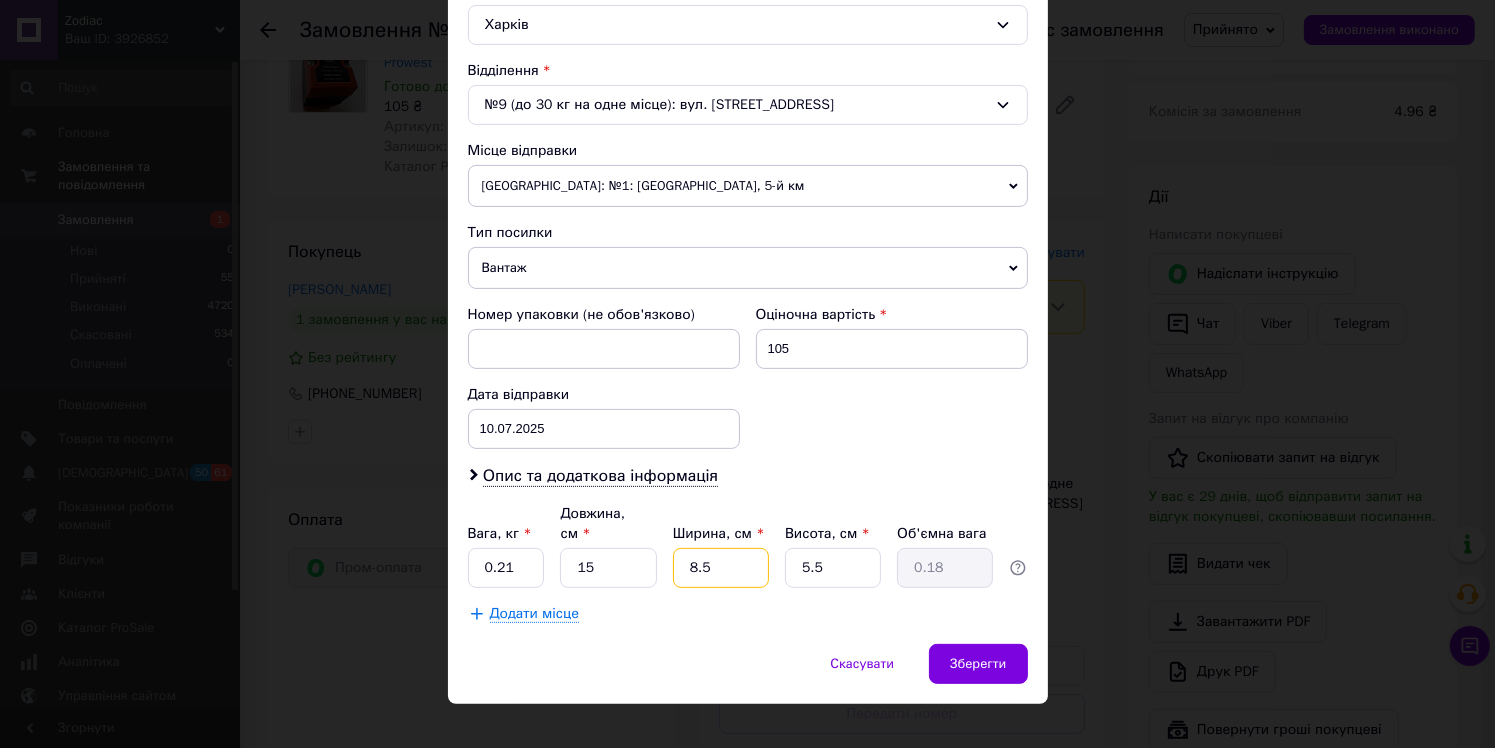 type on "9" 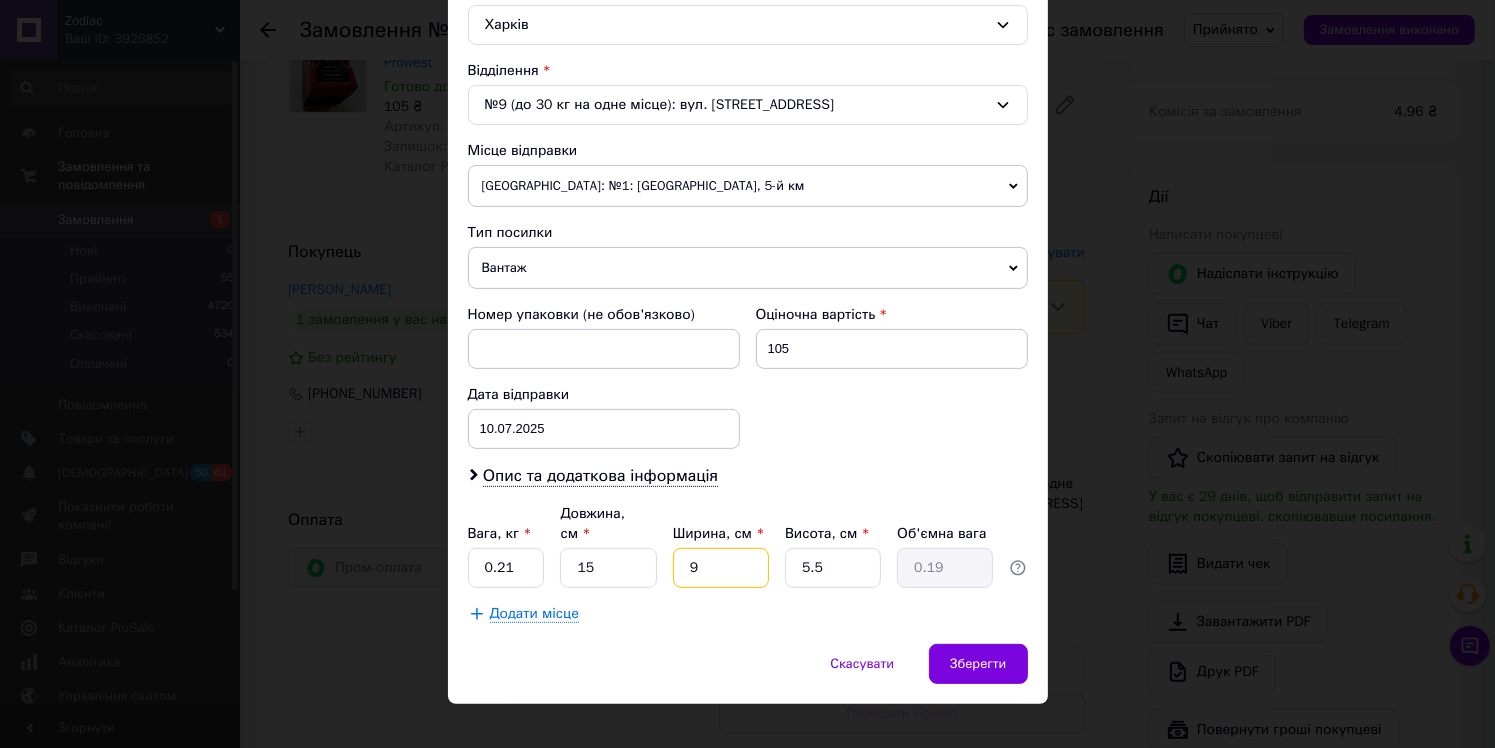 type on "9" 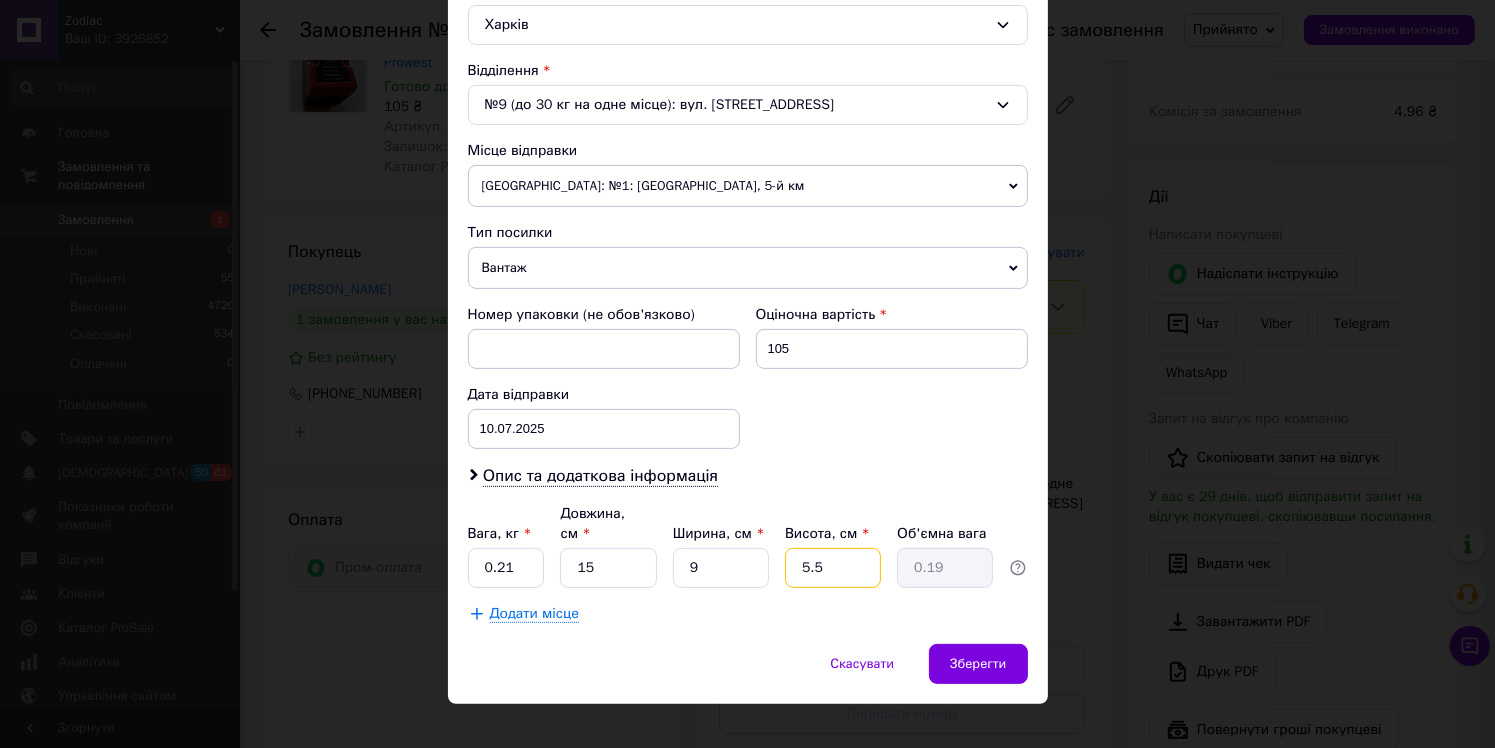 type on "6" 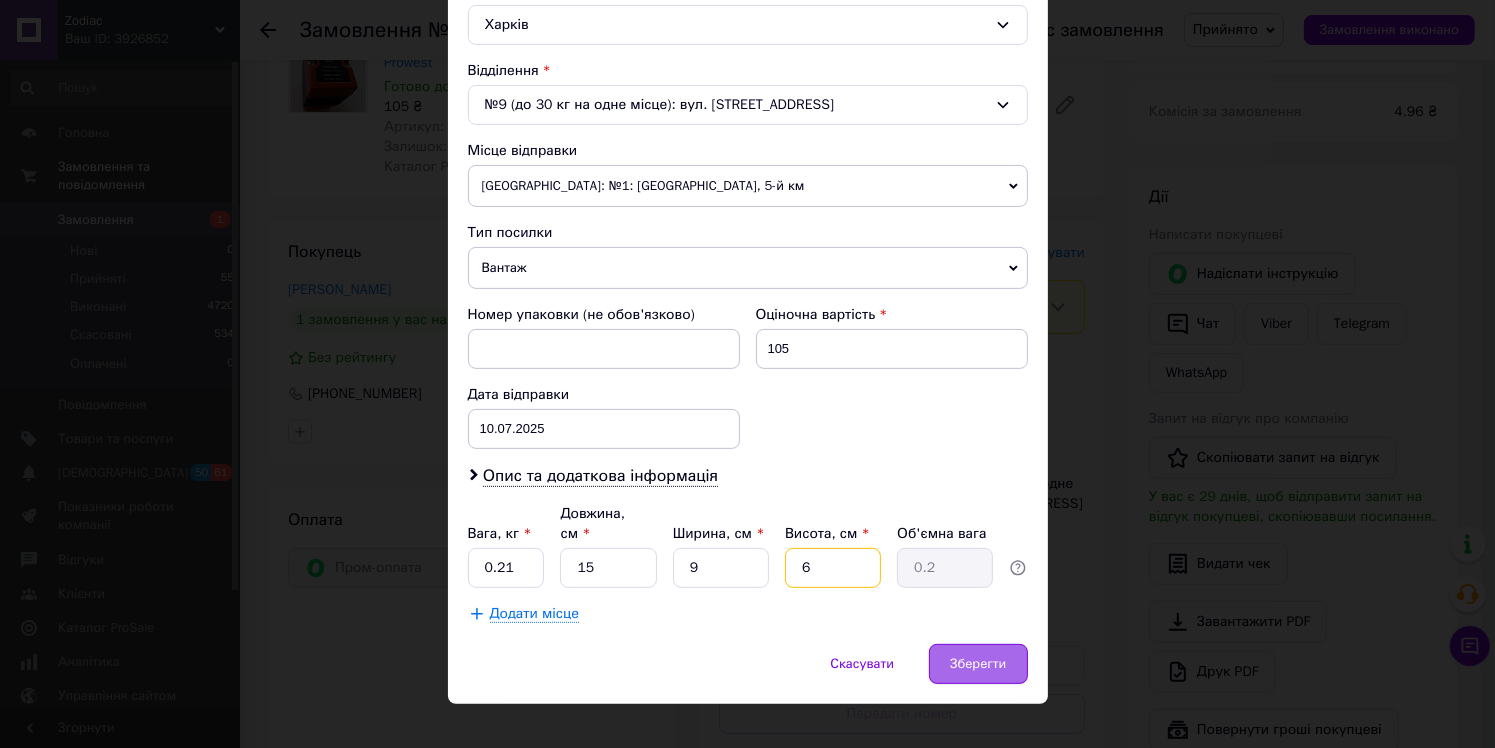 type on "6" 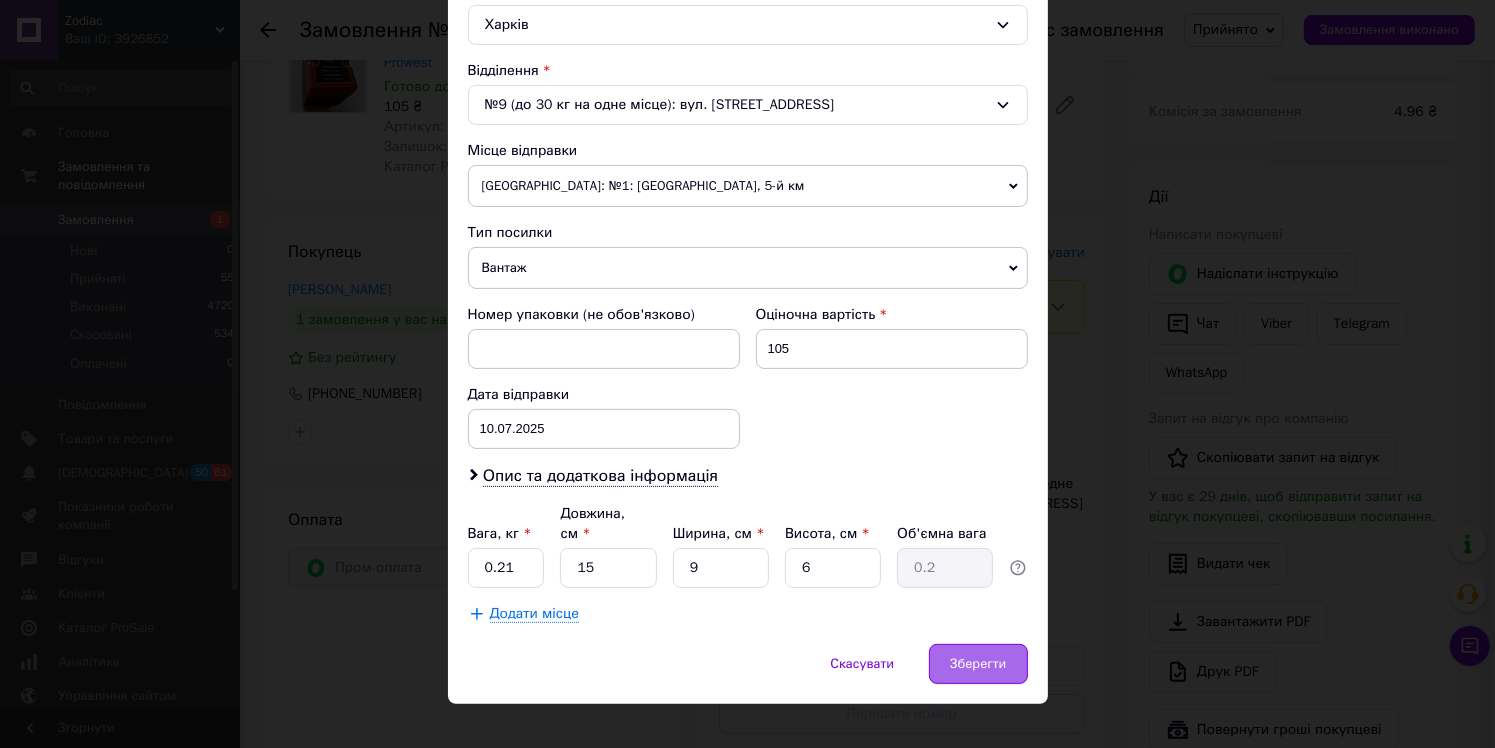 click on "Зберегти" at bounding box center (978, 664) 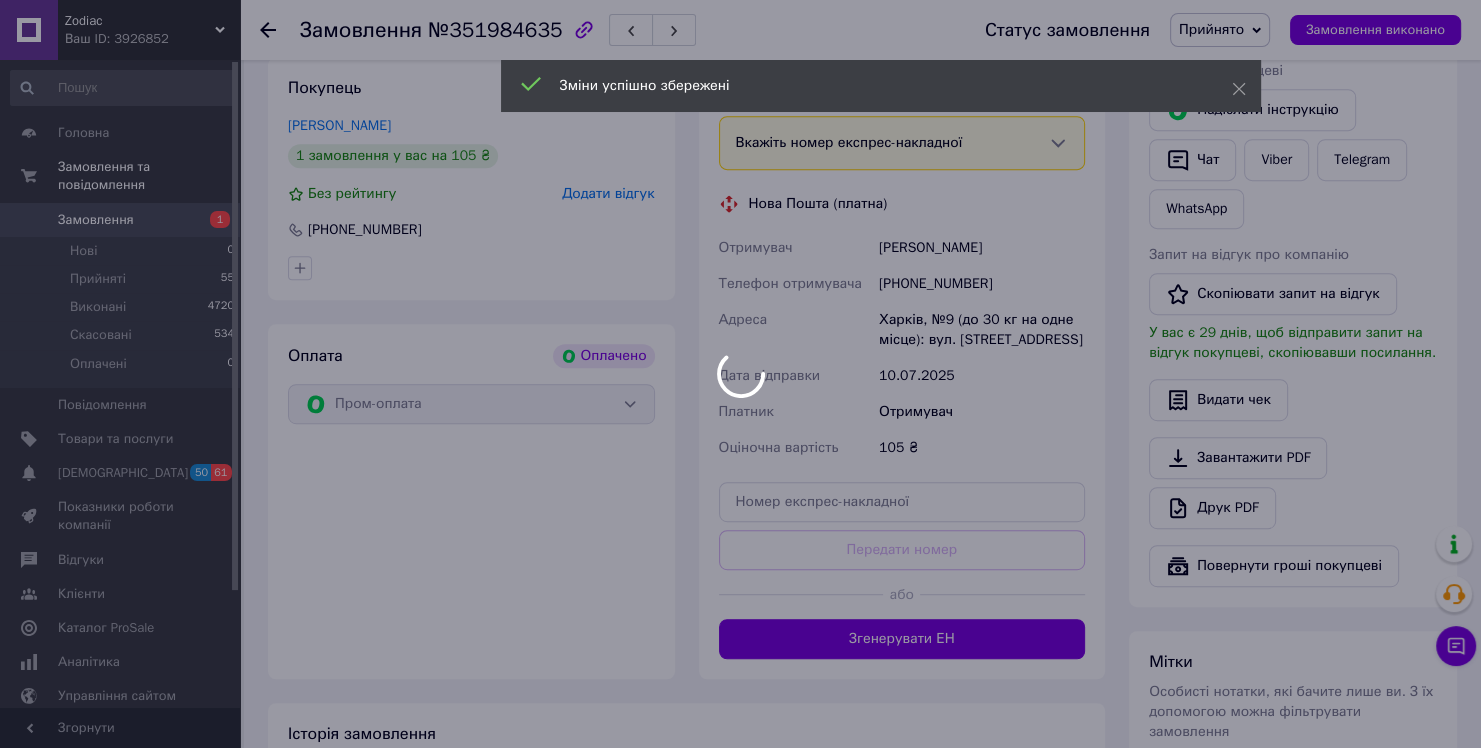 scroll, scrollTop: 1200, scrollLeft: 0, axis: vertical 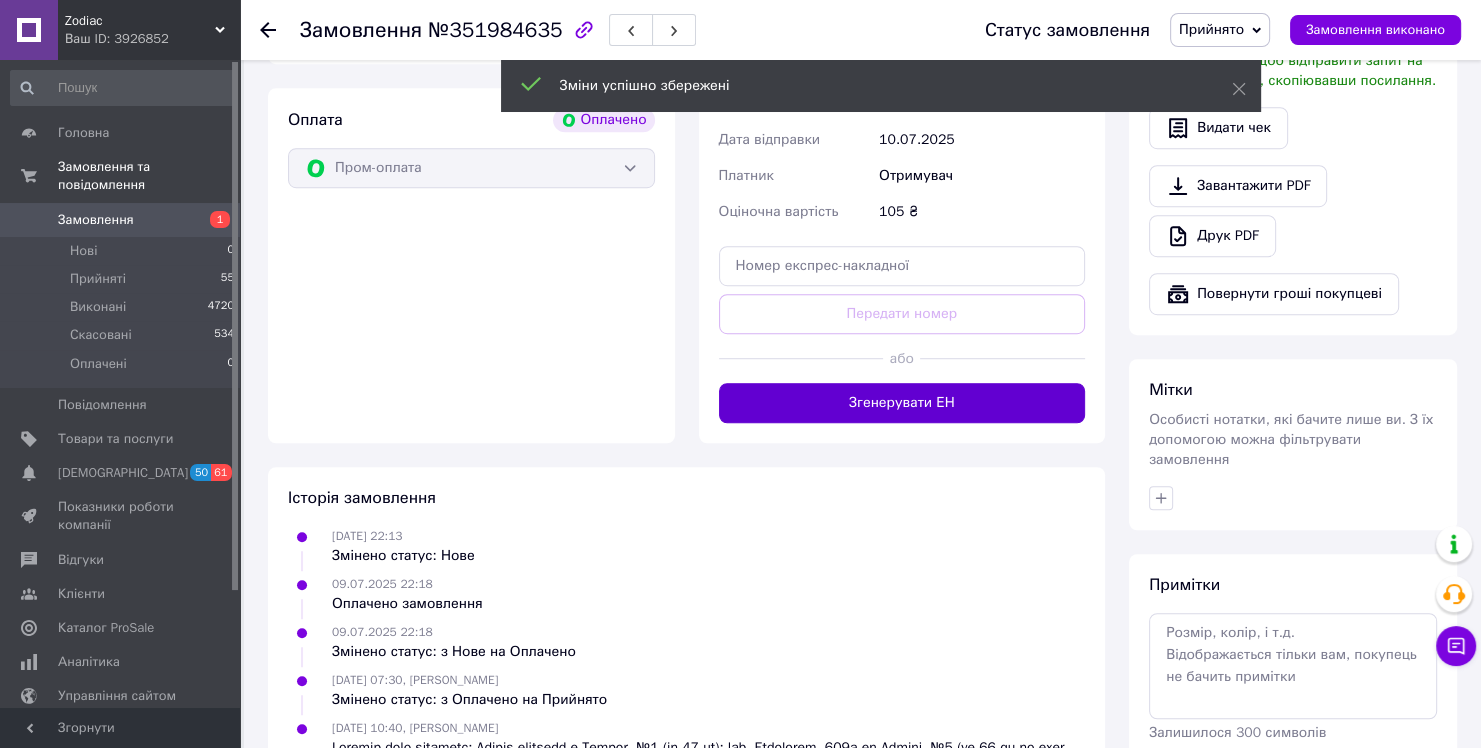 click on "Згенерувати ЕН" at bounding box center (902, 403) 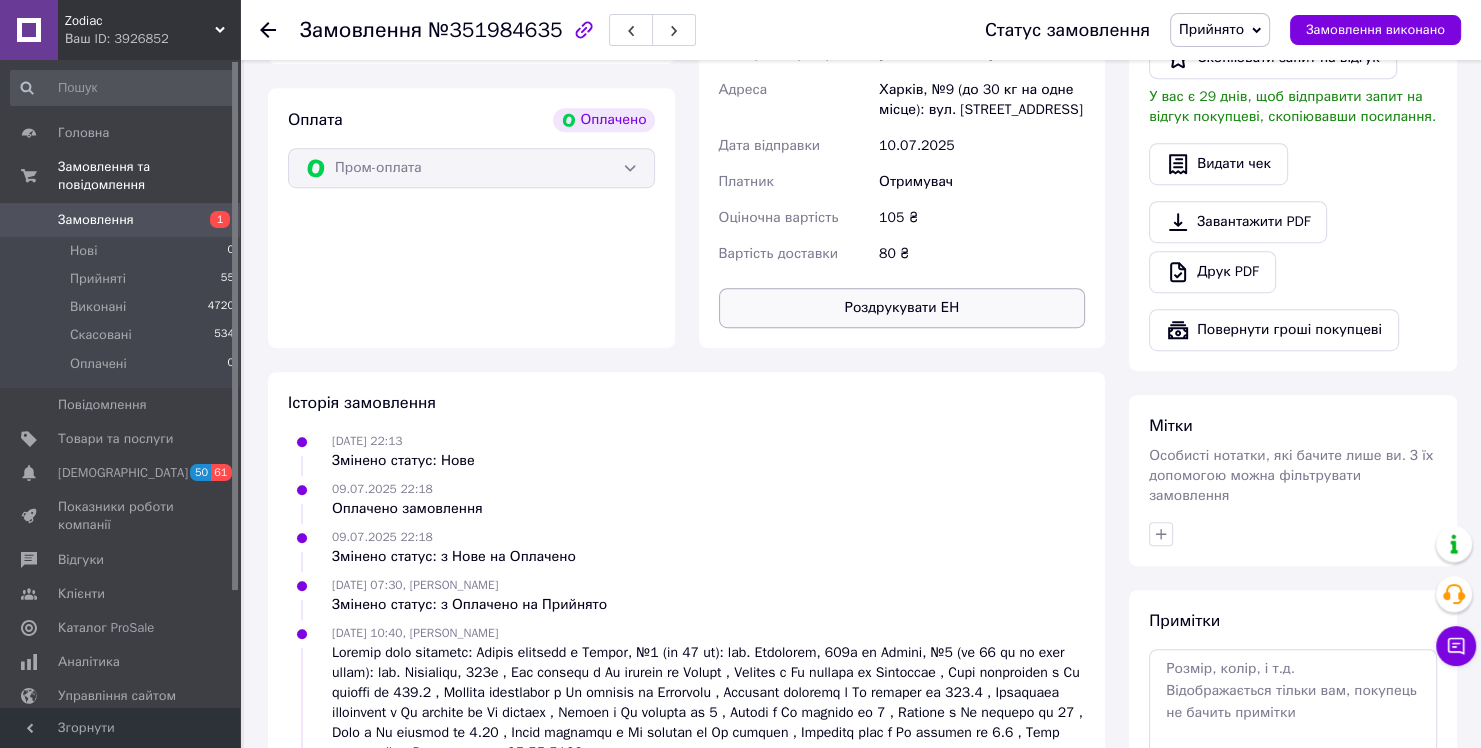 click on "Роздрукувати ЕН" at bounding box center (902, 308) 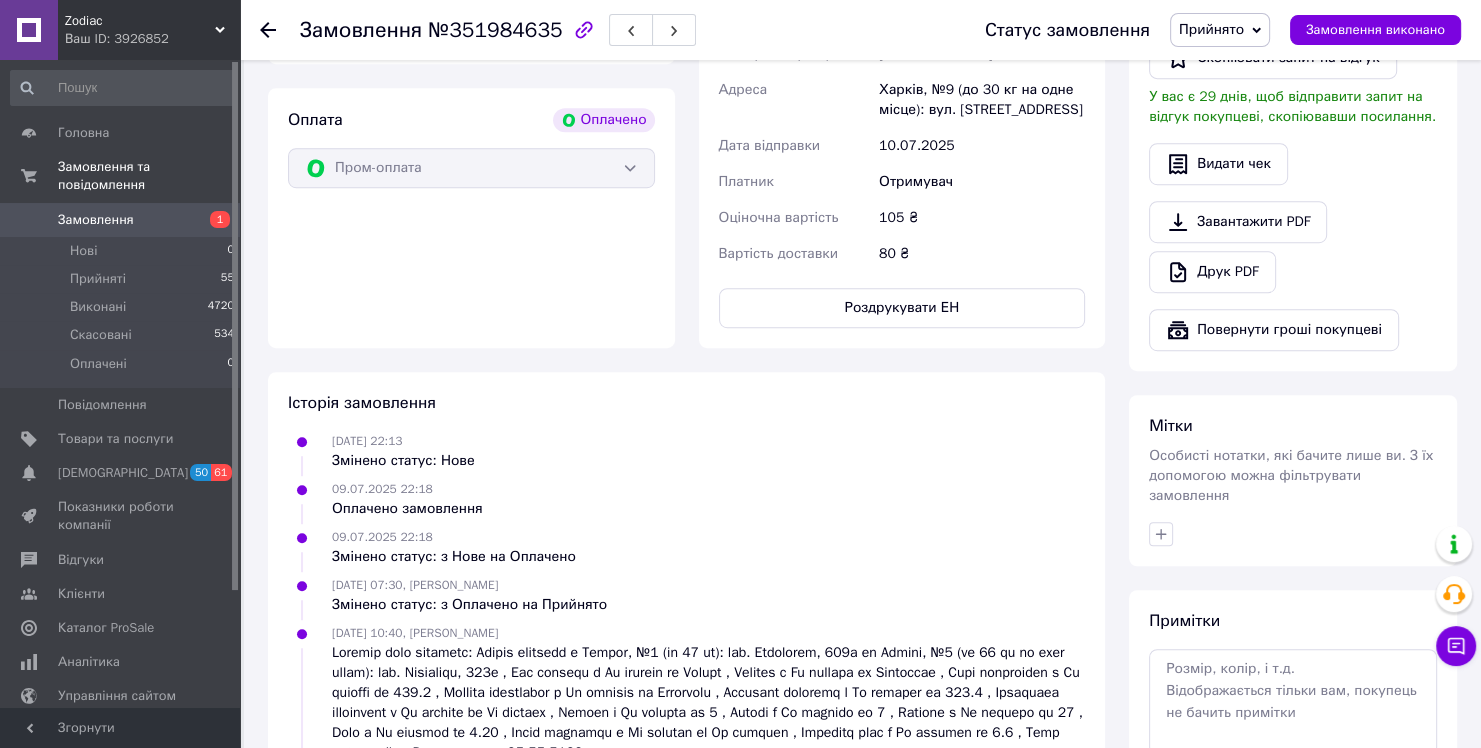 click on "Замовлення 1" at bounding box center (123, 220) 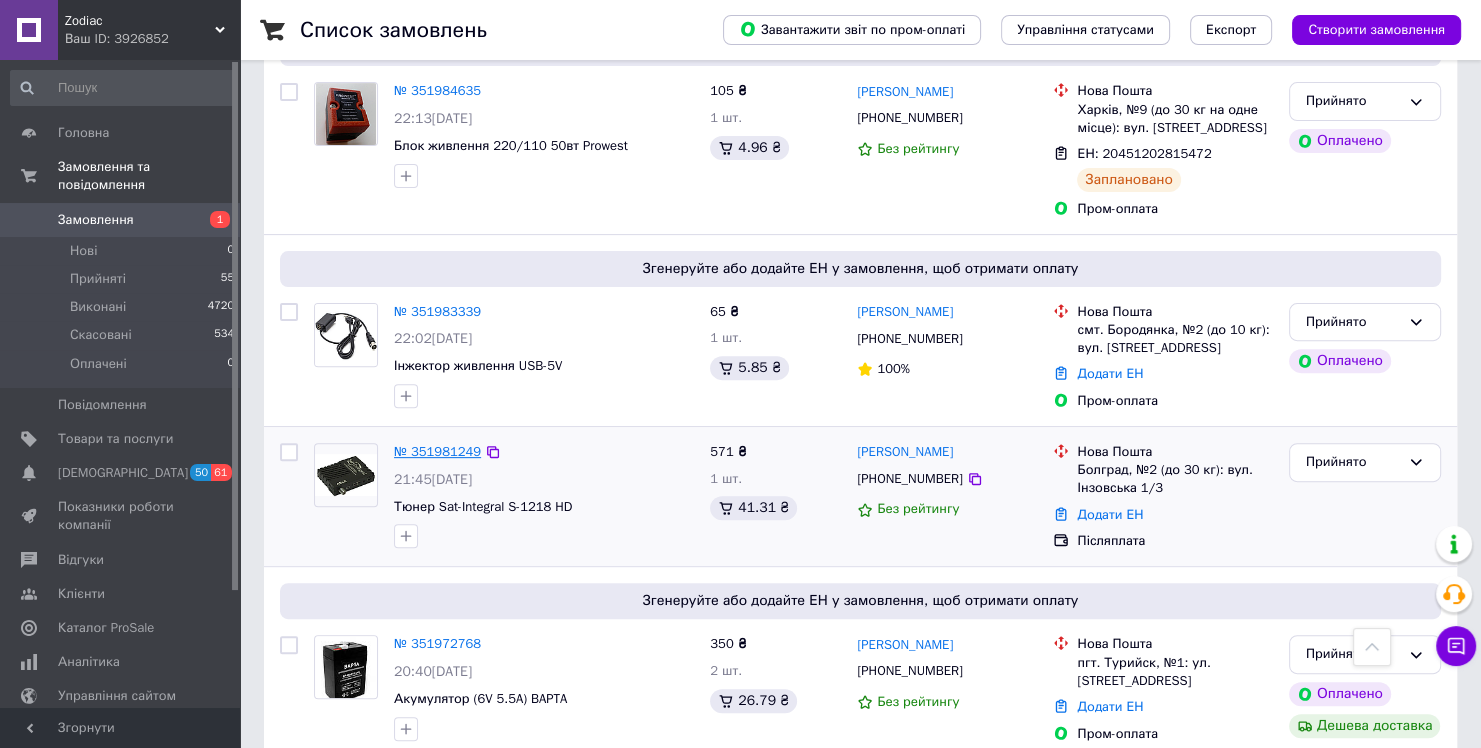 click on "№ 351981249" at bounding box center [437, 451] 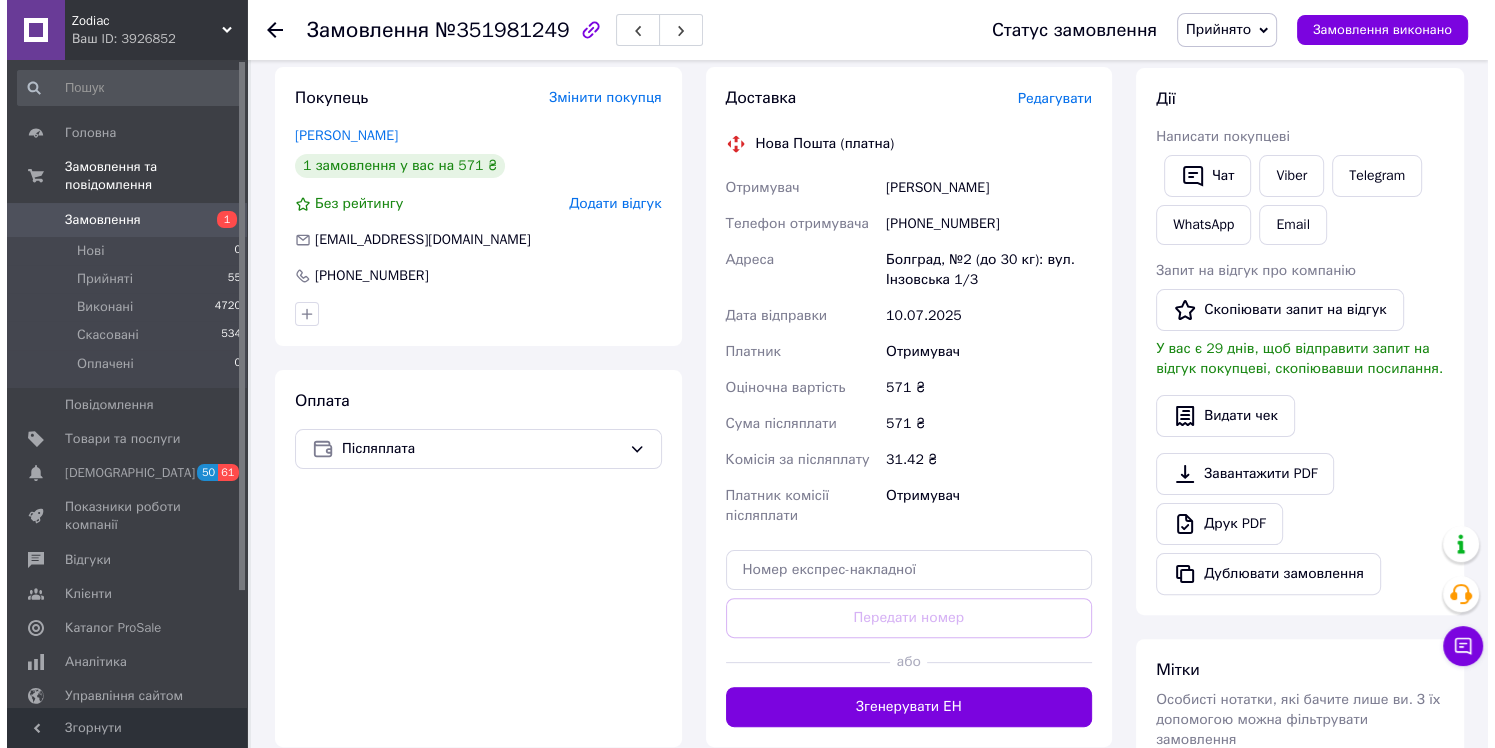 scroll, scrollTop: 300, scrollLeft: 0, axis: vertical 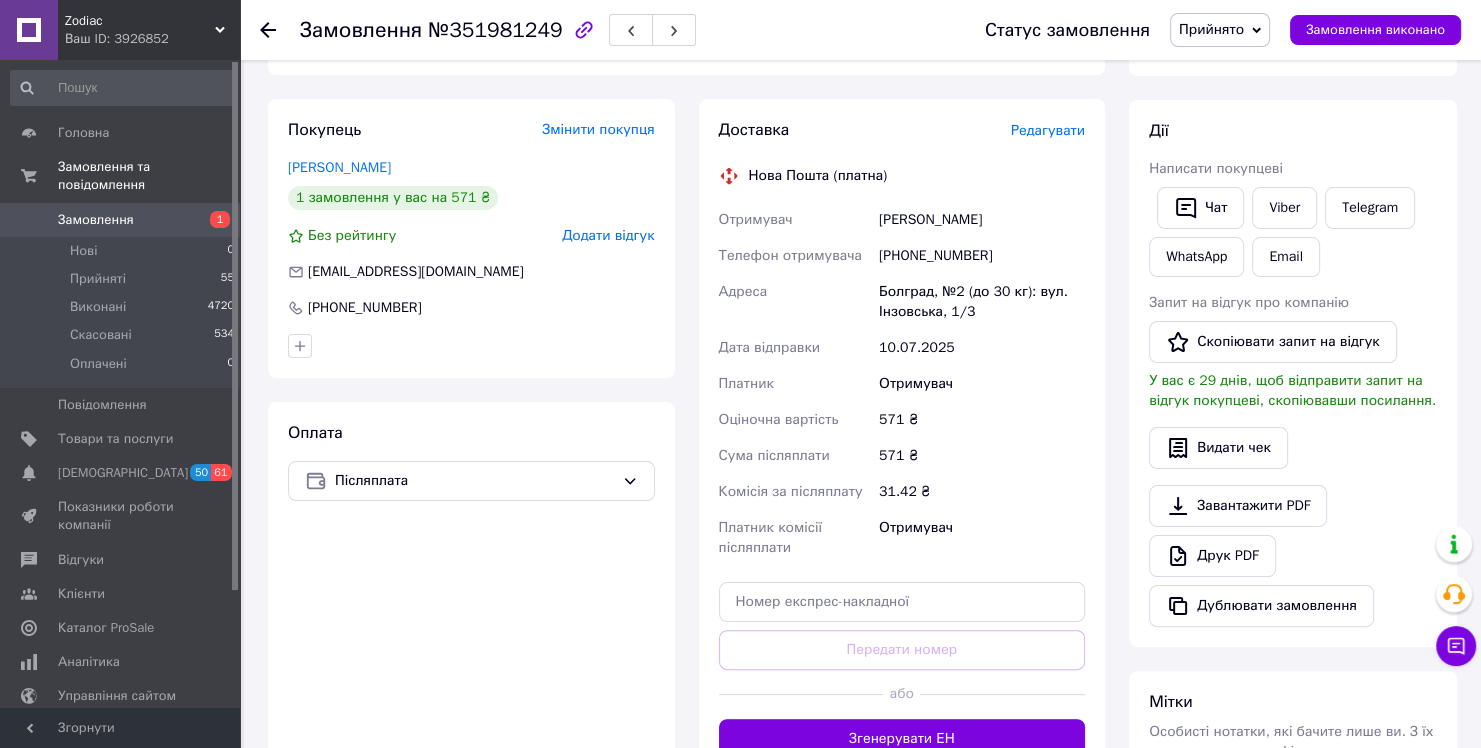 click on "Редагувати" at bounding box center [1048, 130] 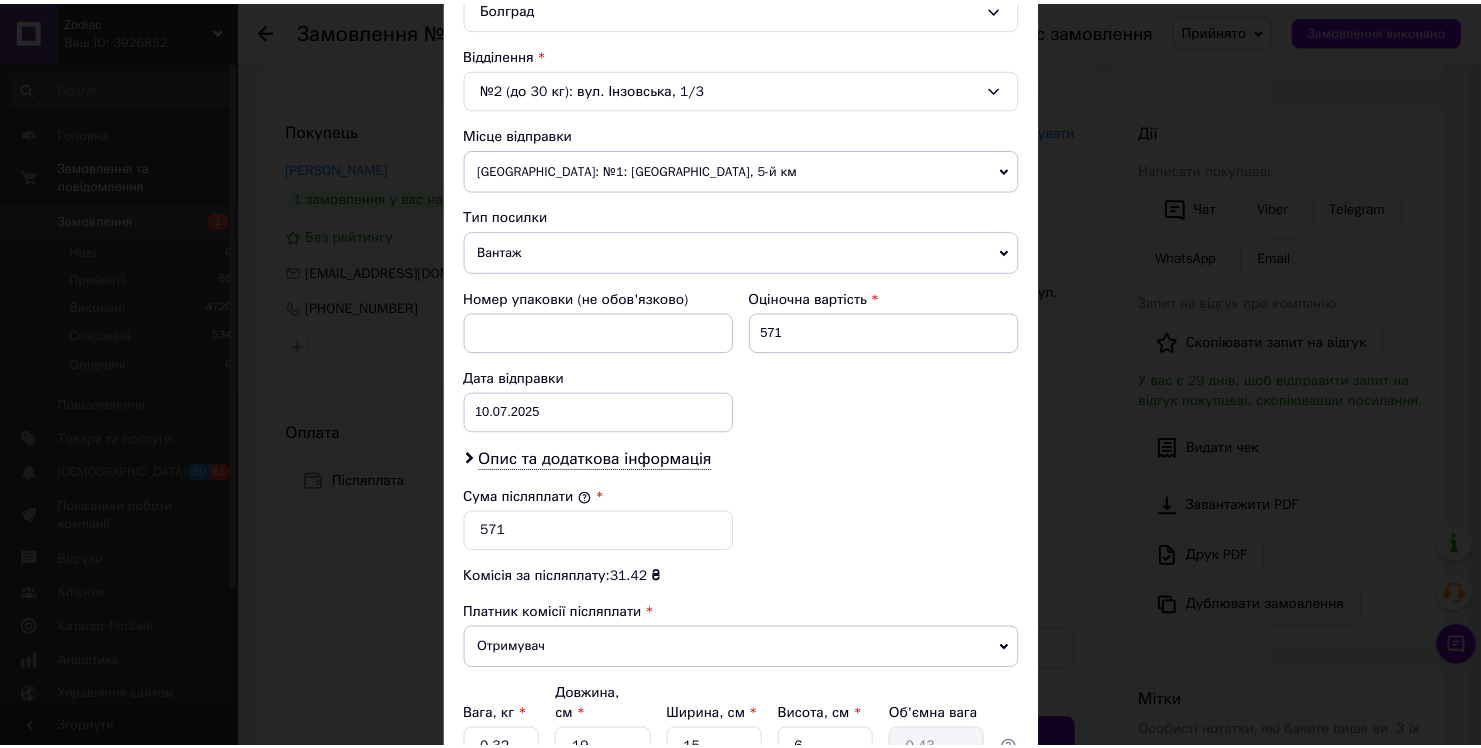 scroll, scrollTop: 772, scrollLeft: 0, axis: vertical 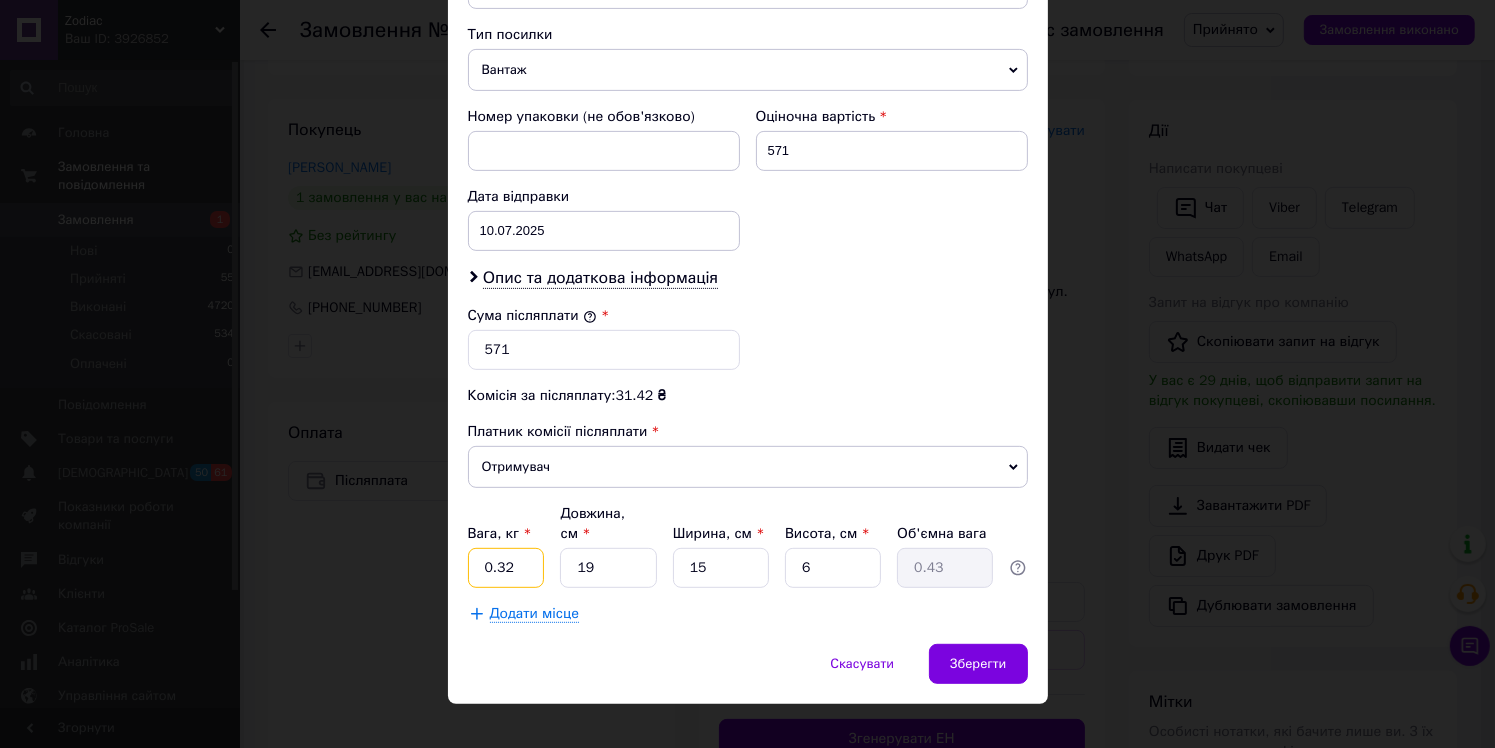 click on "0.32" at bounding box center [506, 568] 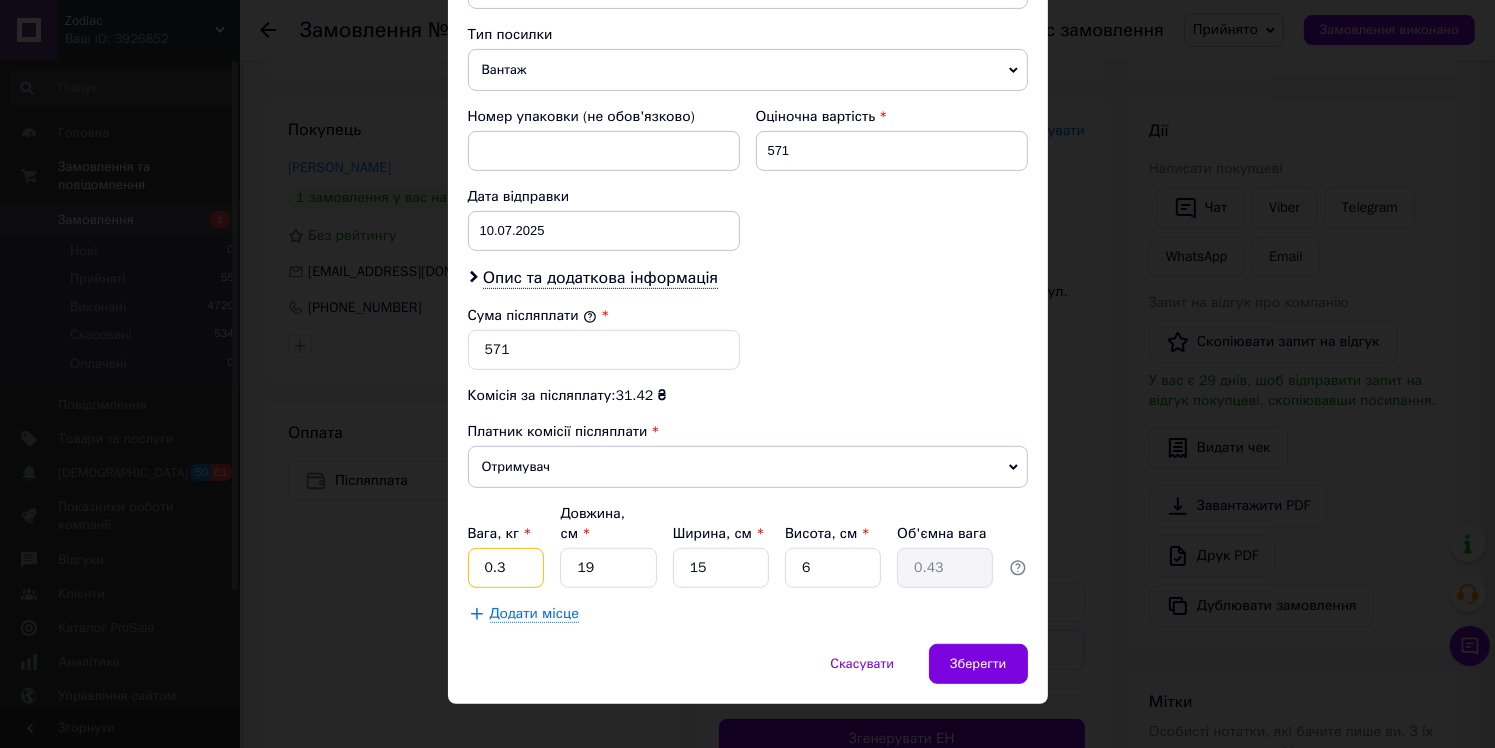 type on "0.3" 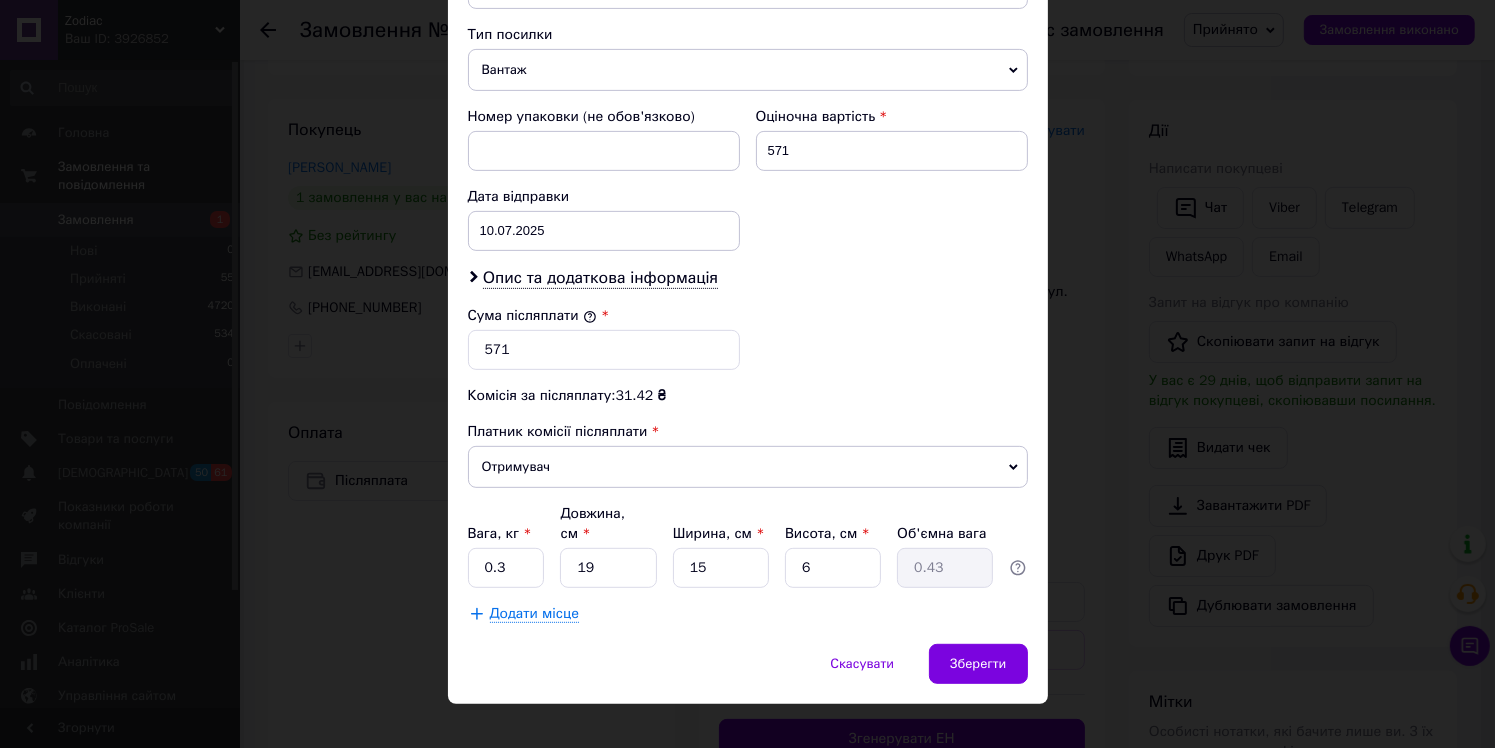 click on "Скасувати   Зберегти" at bounding box center (748, 674) 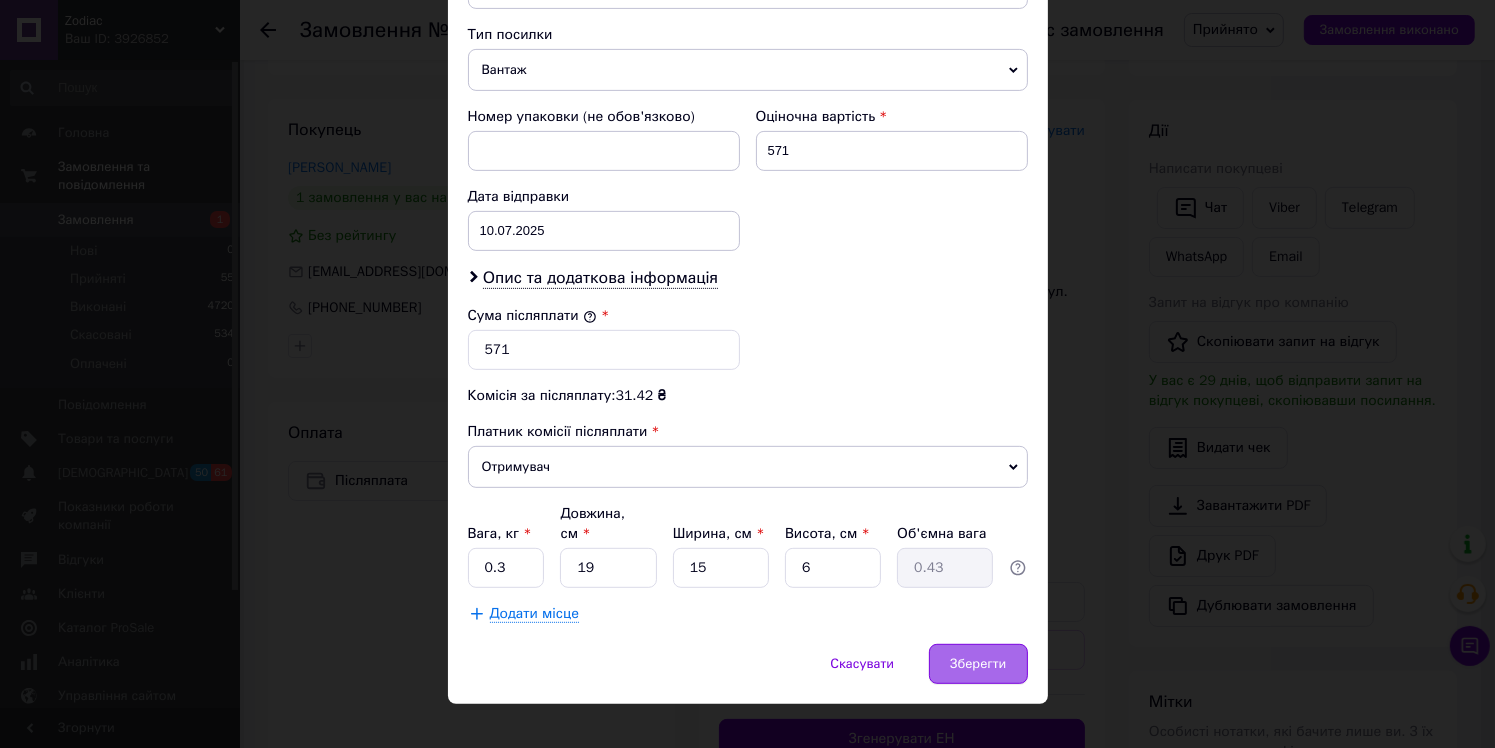 click on "Зберегти" at bounding box center [978, 664] 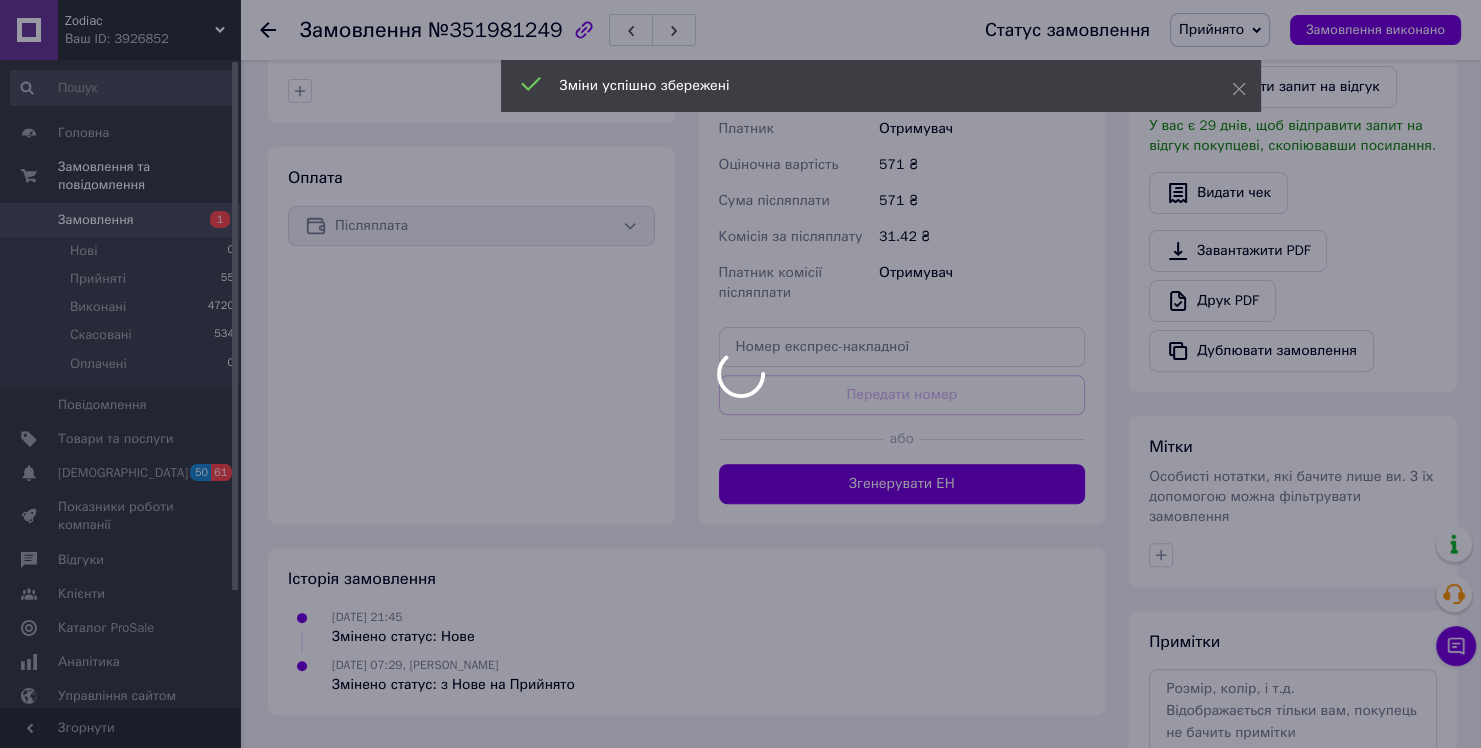 scroll, scrollTop: 600, scrollLeft: 0, axis: vertical 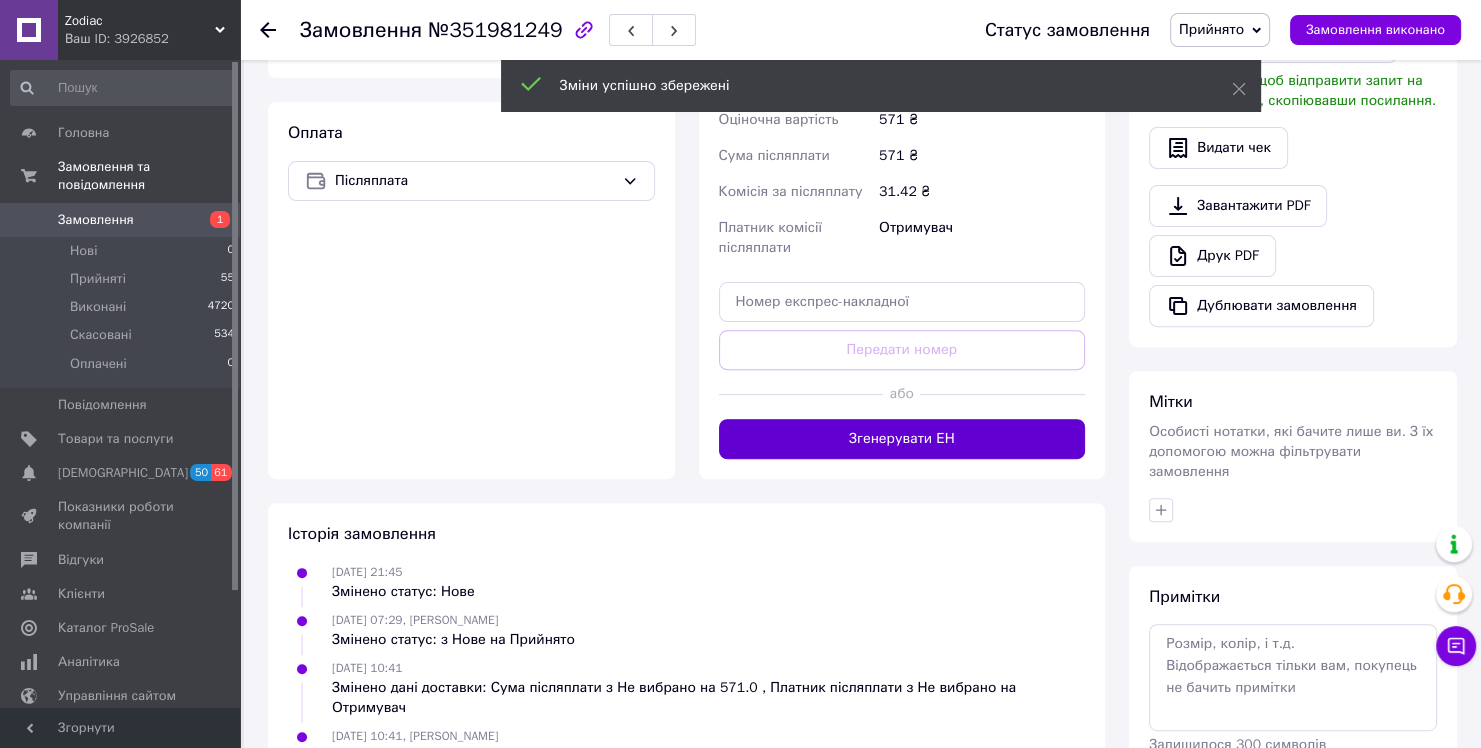 click on "Згенерувати ЕН" at bounding box center (902, 439) 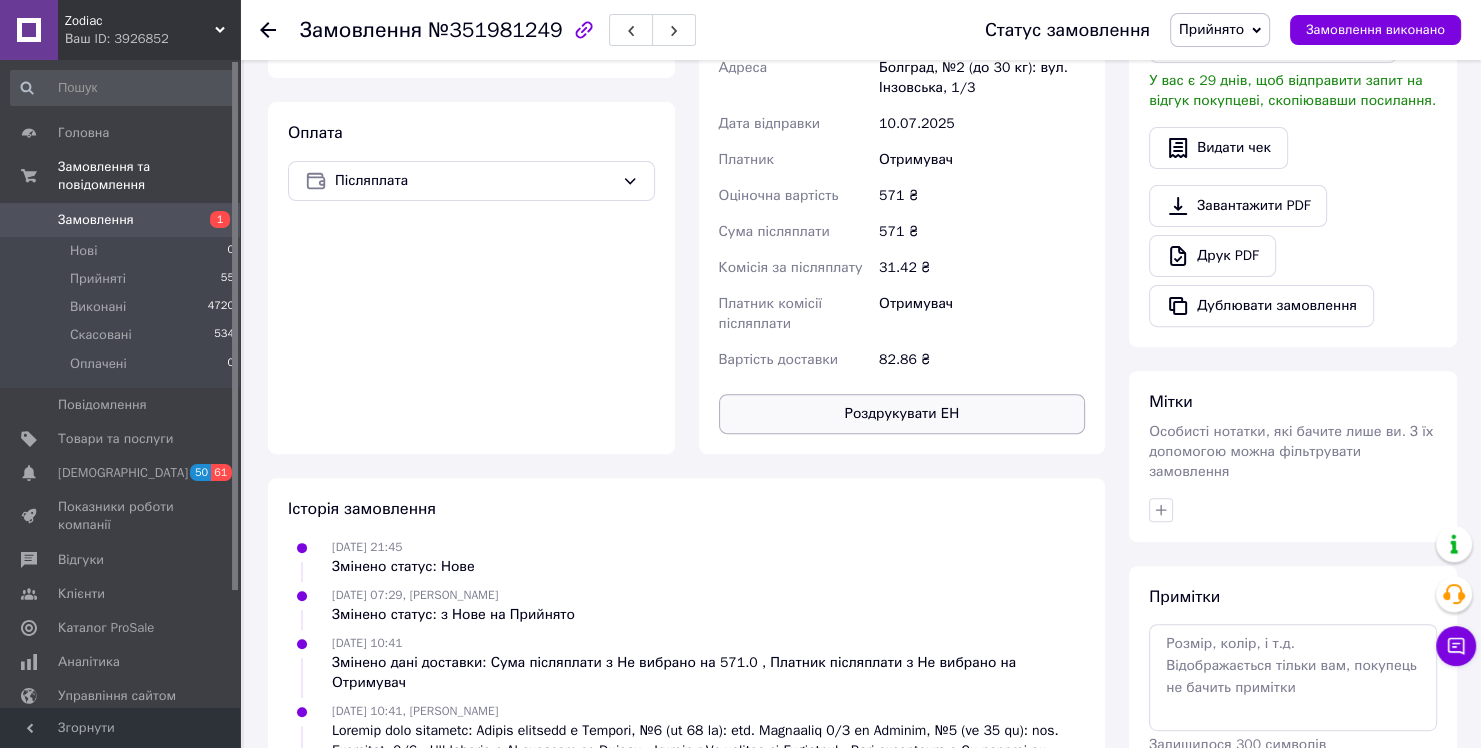 click on "Роздрукувати ЕН" at bounding box center (902, 414) 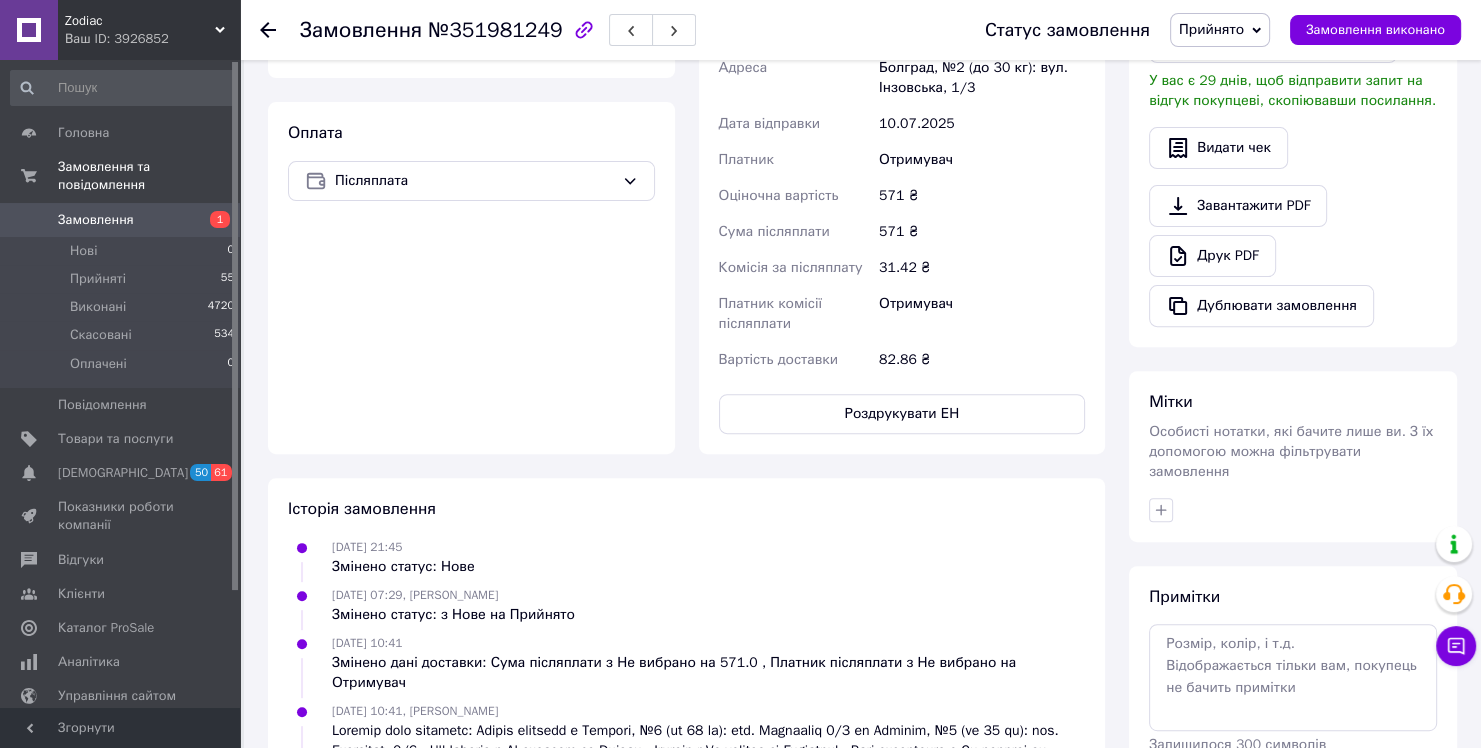 click on "Замовлення 1" at bounding box center (123, 220) 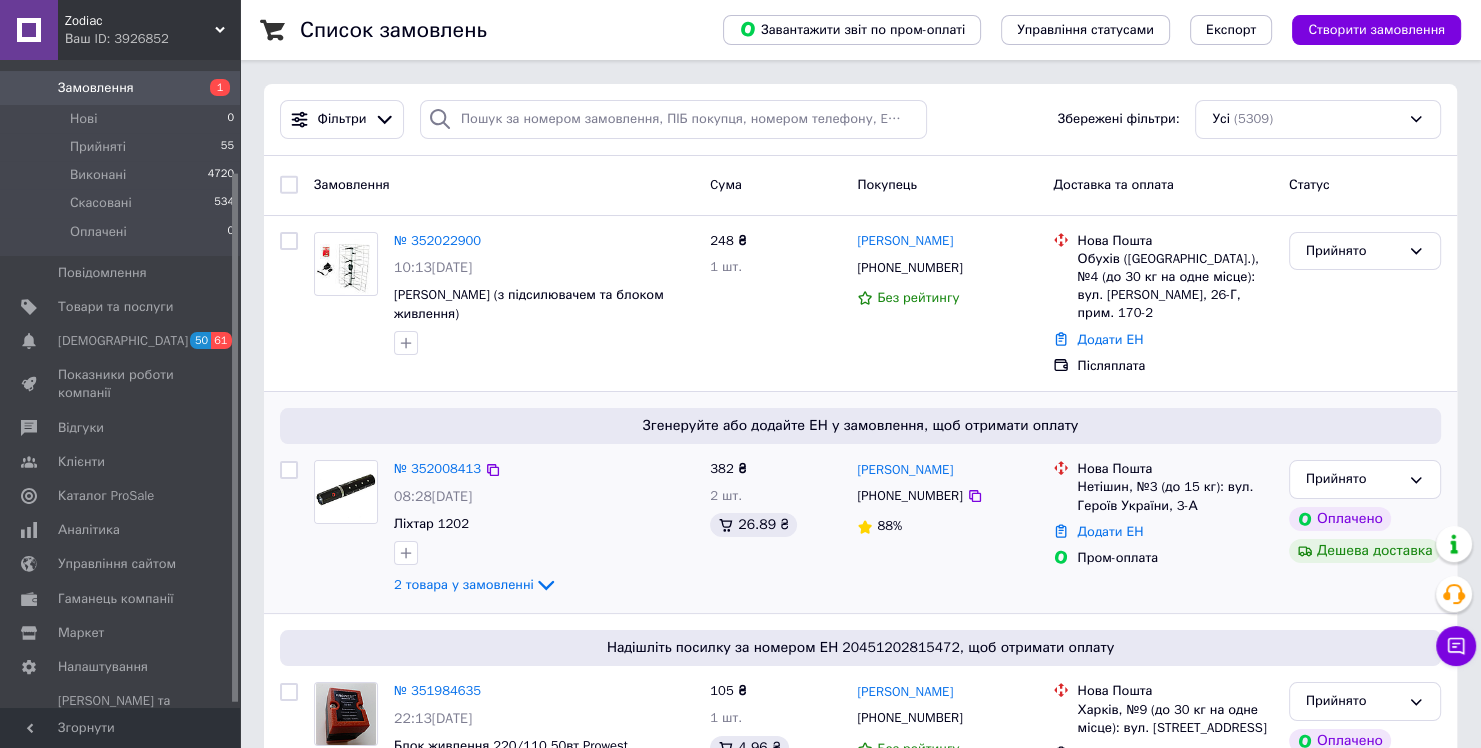 scroll, scrollTop: 141, scrollLeft: 0, axis: vertical 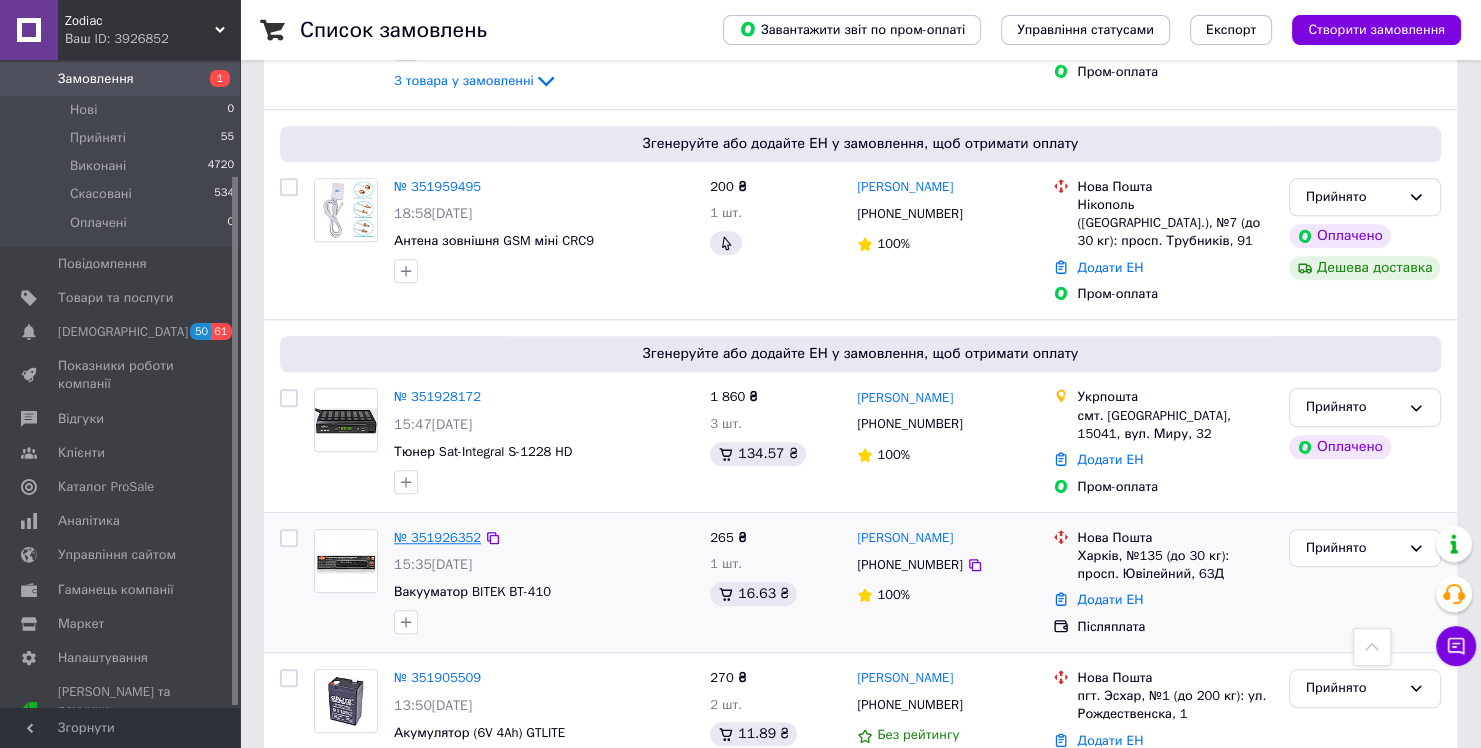 click on "№ 351926352" at bounding box center (437, 537) 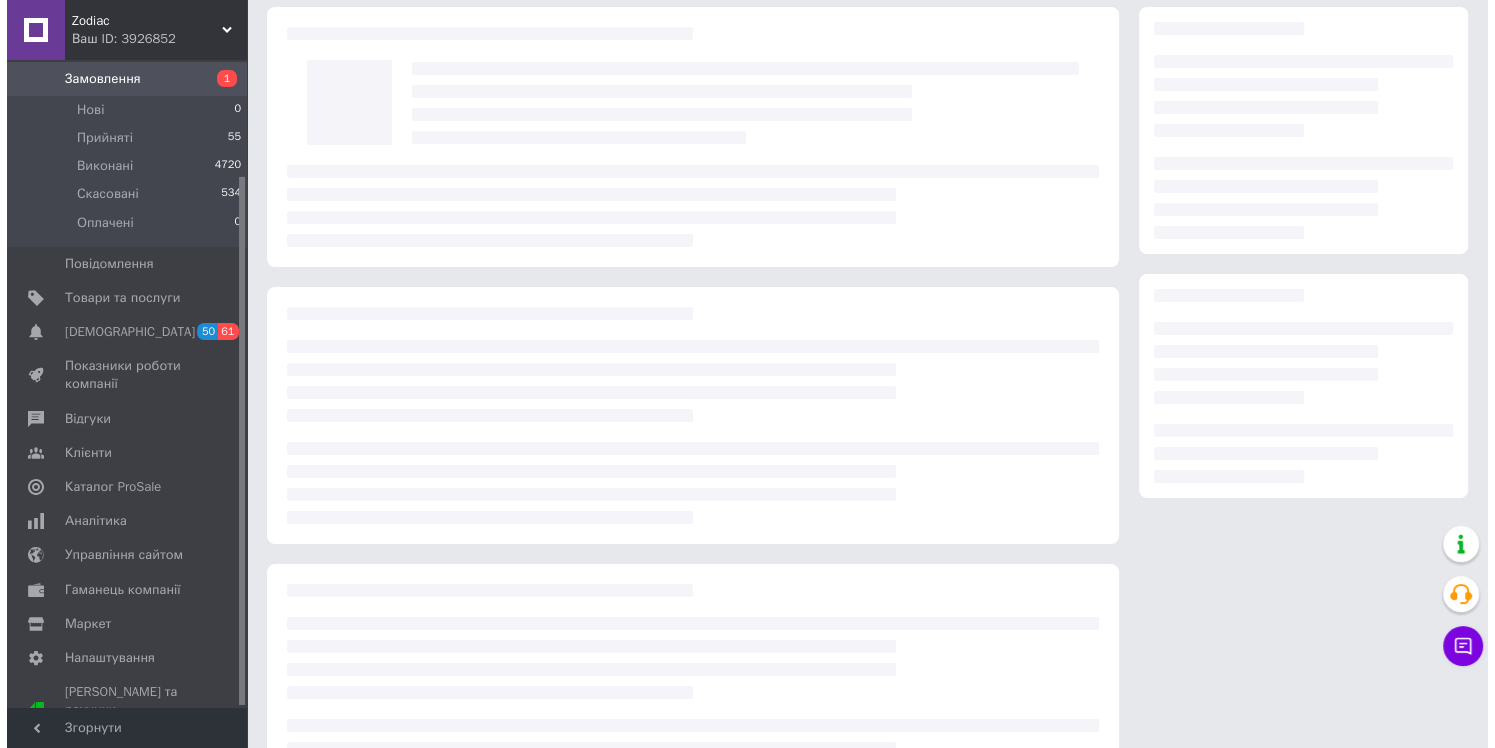 scroll, scrollTop: 66, scrollLeft: 0, axis: vertical 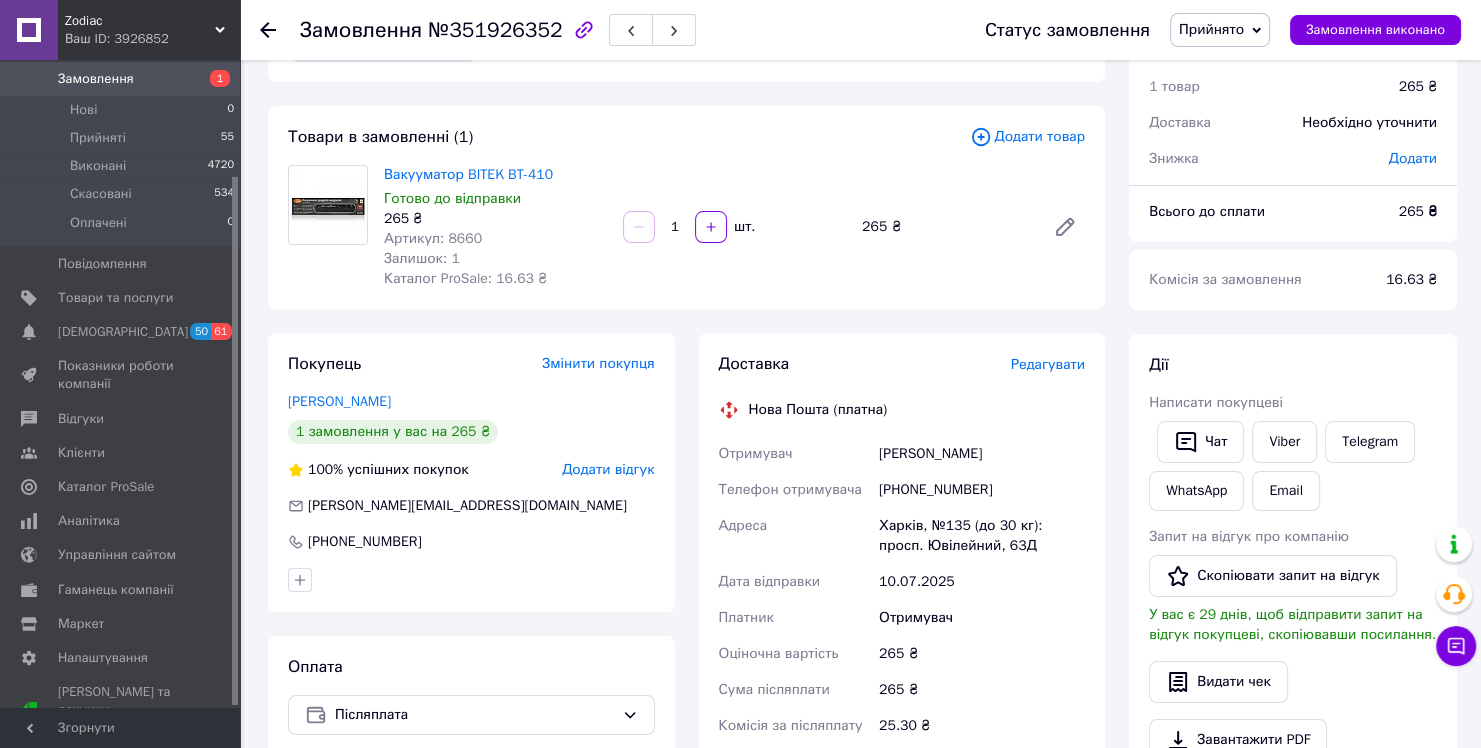 click on "Редагувати" at bounding box center [1048, 364] 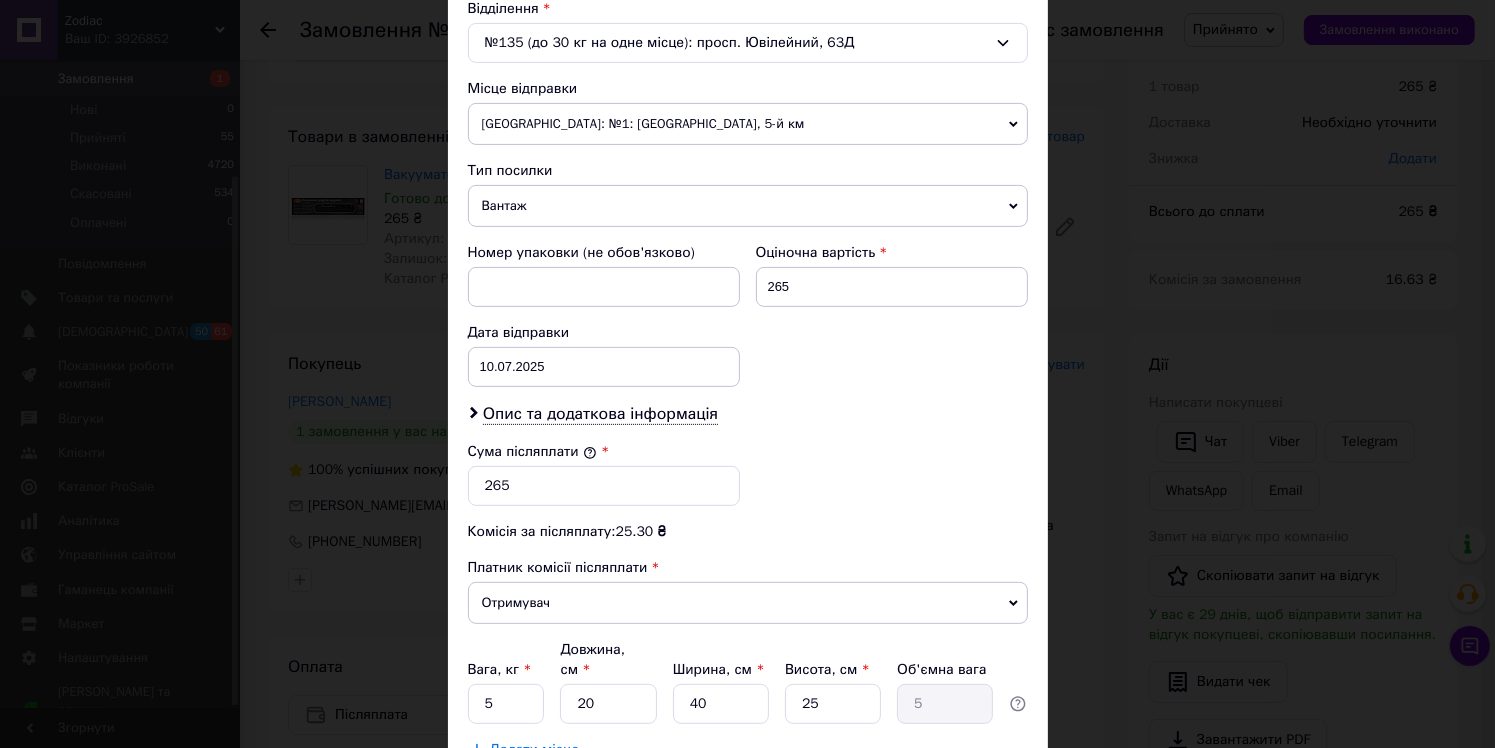 scroll, scrollTop: 700, scrollLeft: 0, axis: vertical 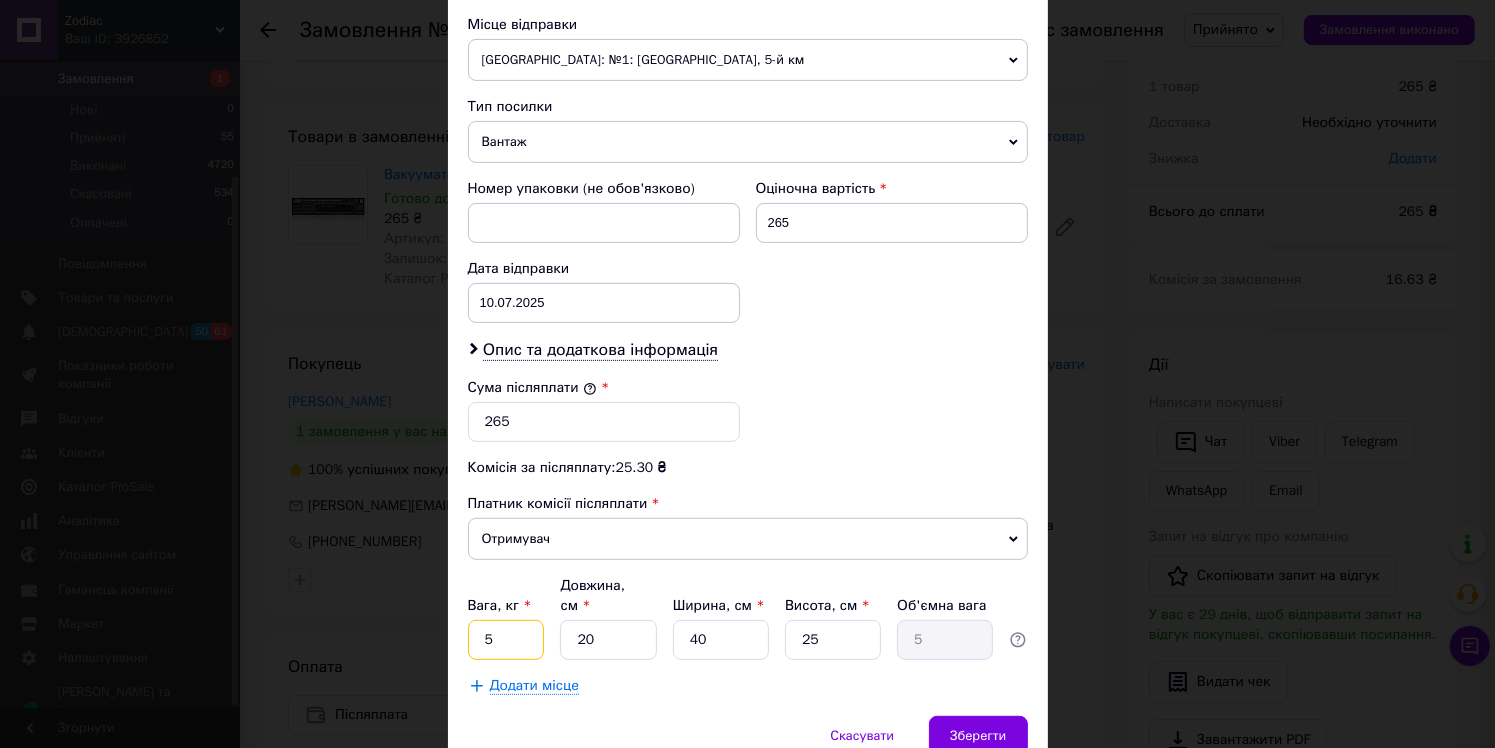 click on "5" at bounding box center [506, 640] 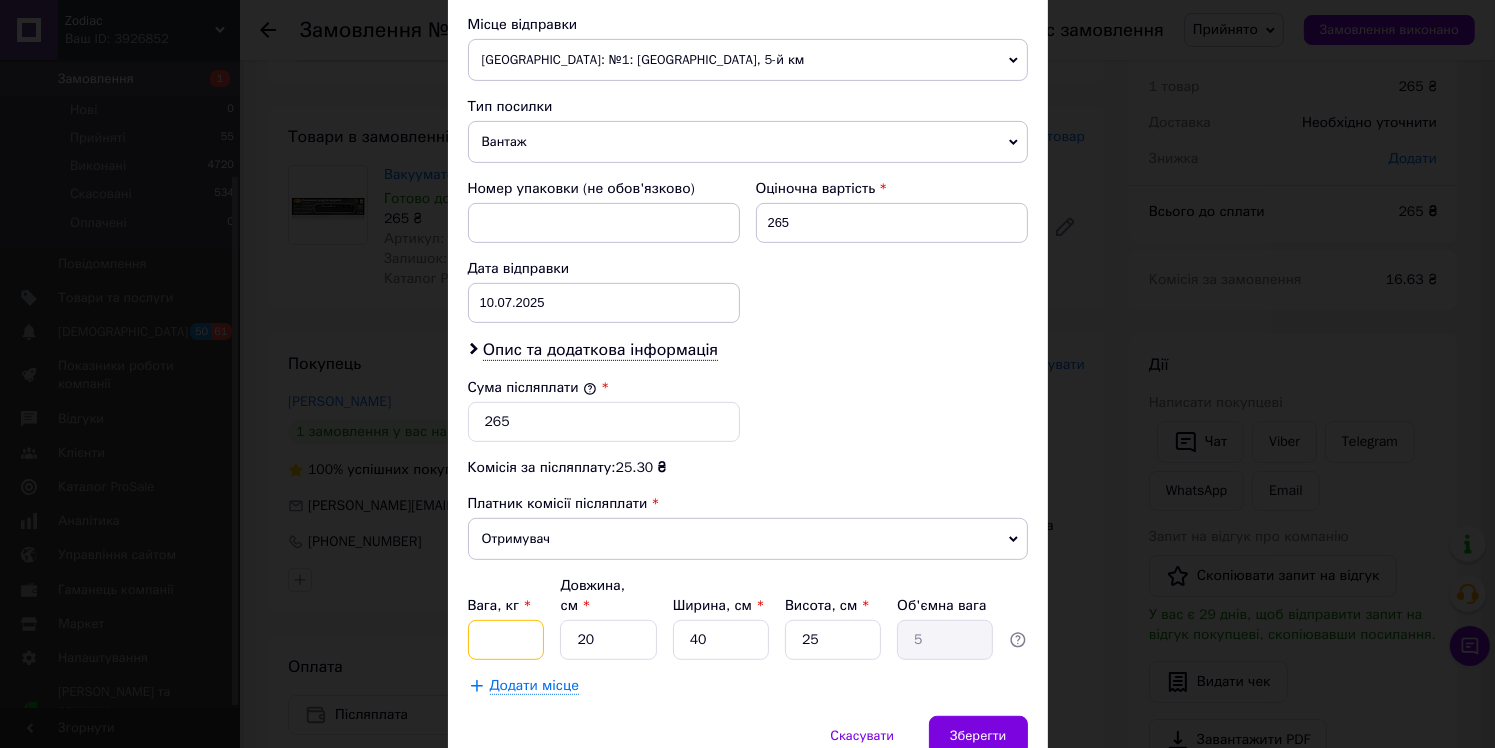 type on "." 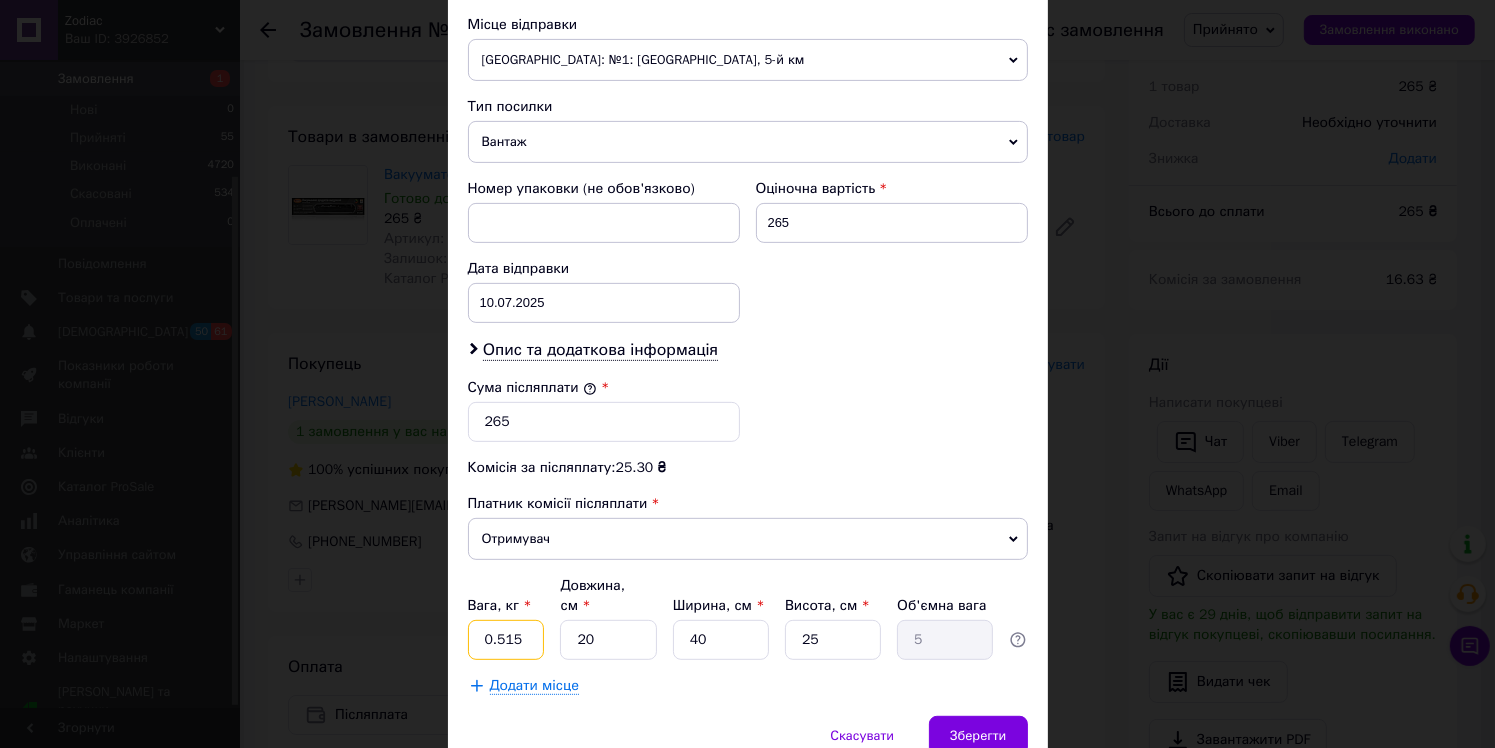 type on "0.515" 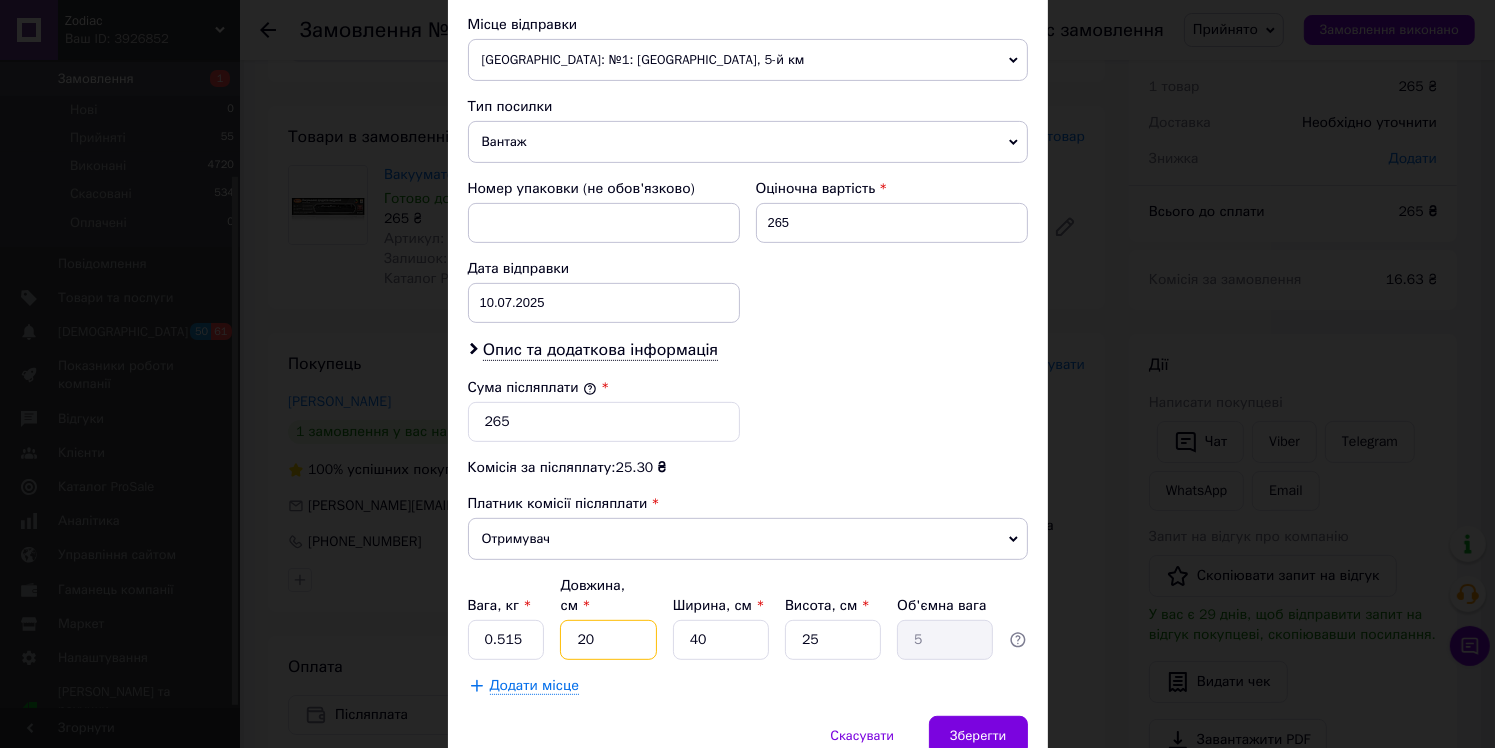 type on "3" 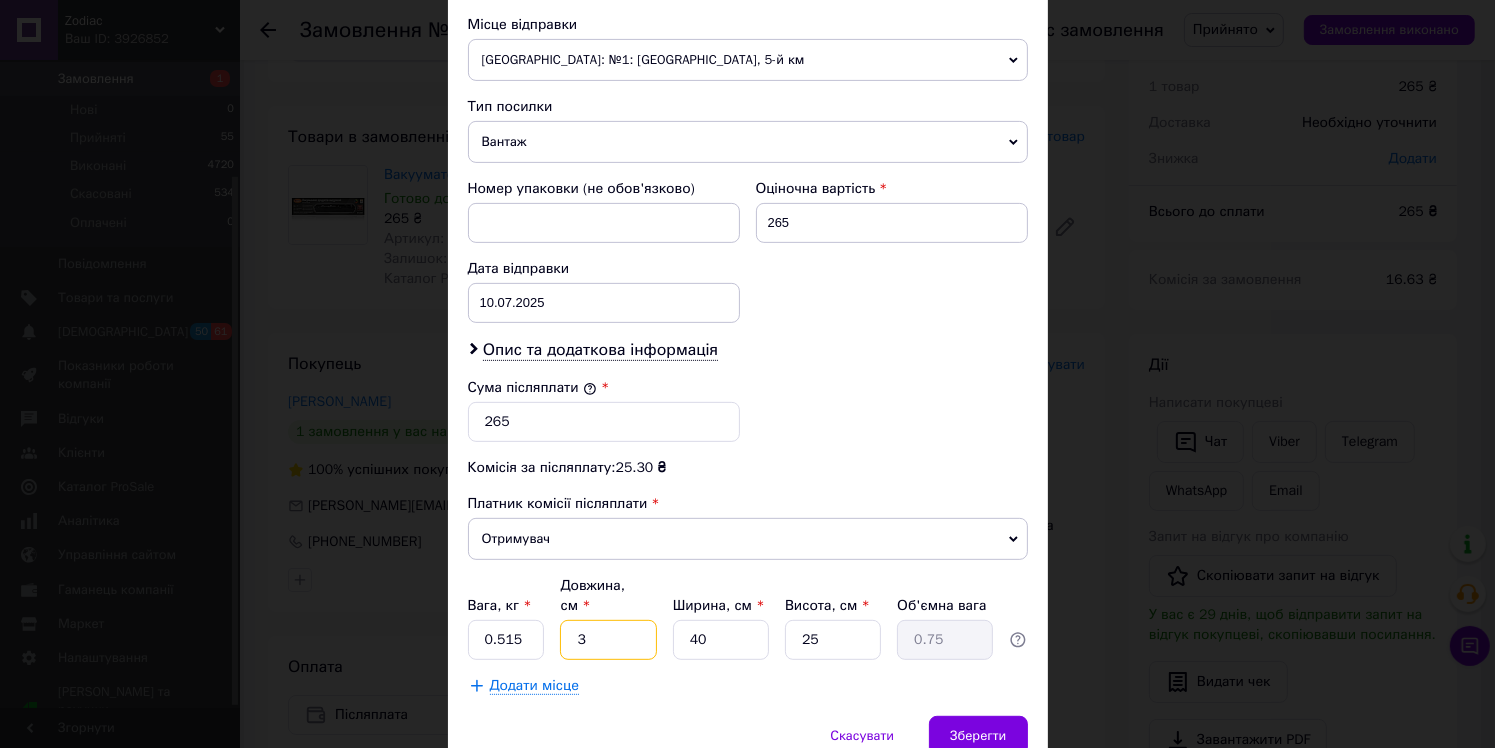 type on "38" 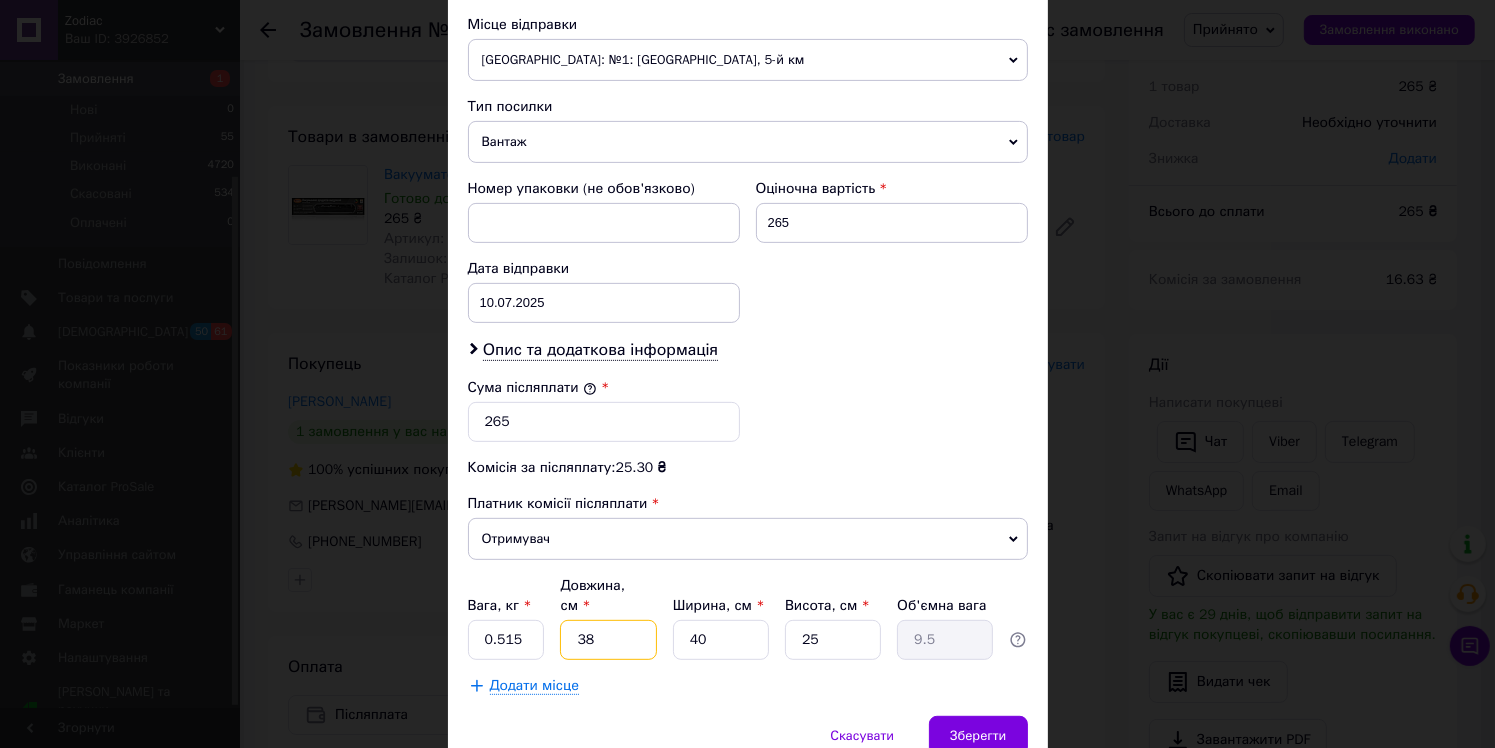 type on "38" 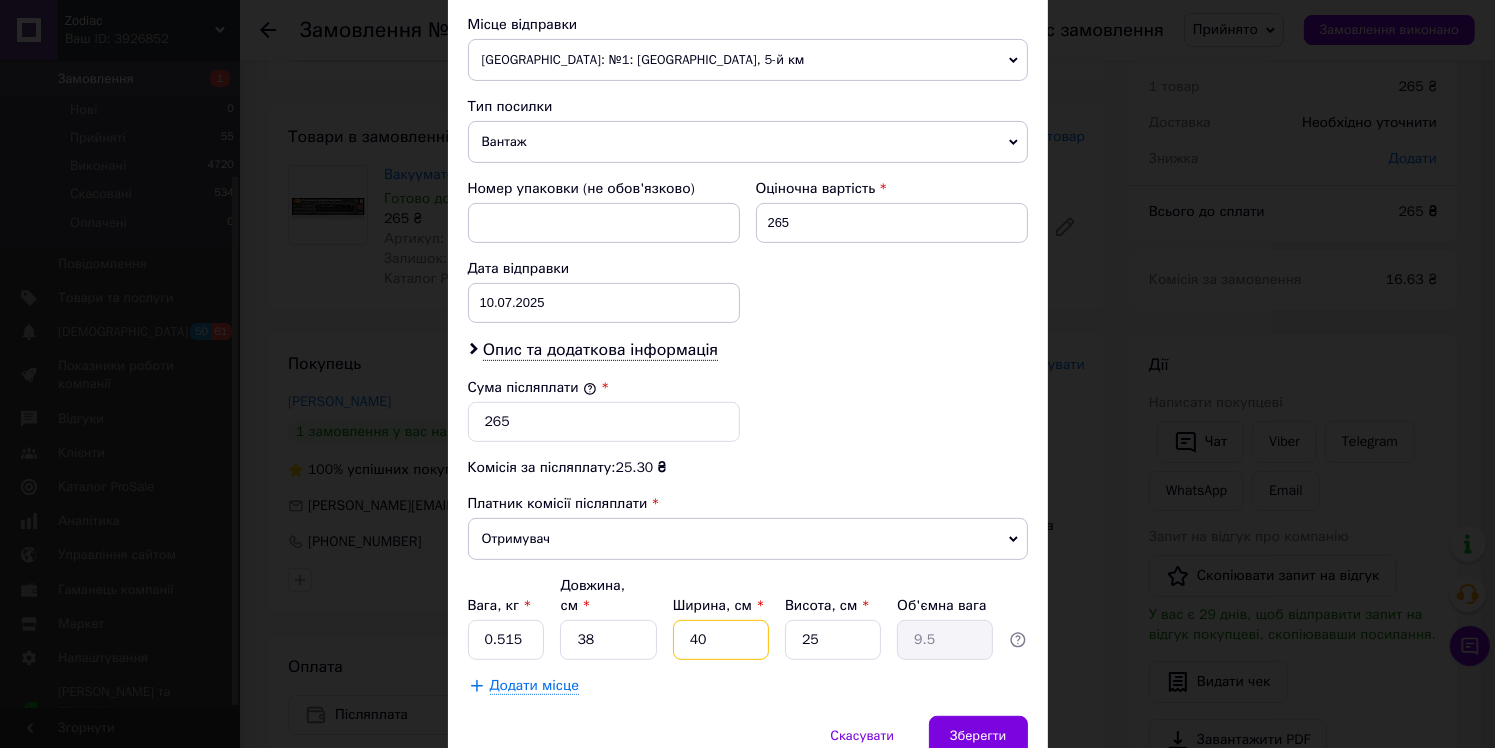 type on "1" 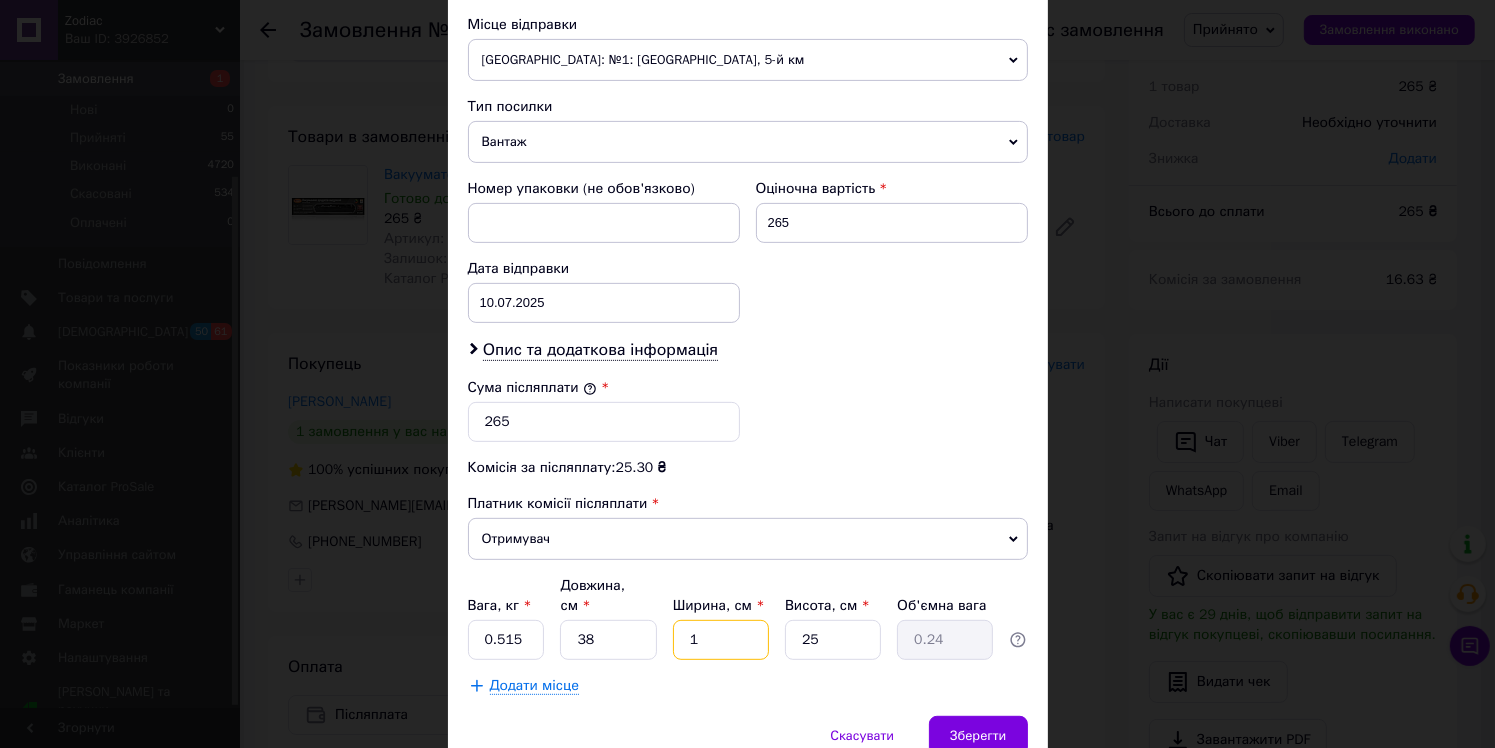 type on "10" 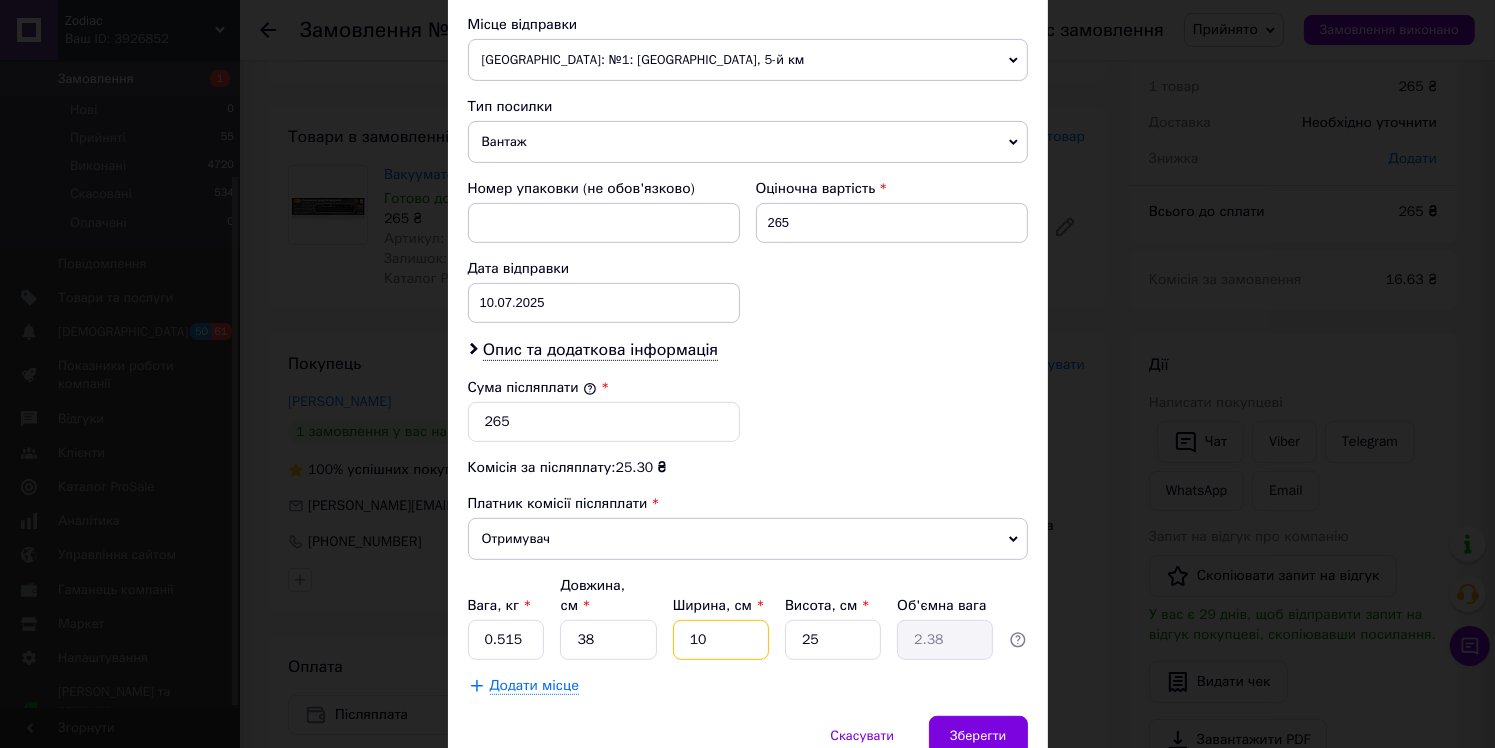 type on "10" 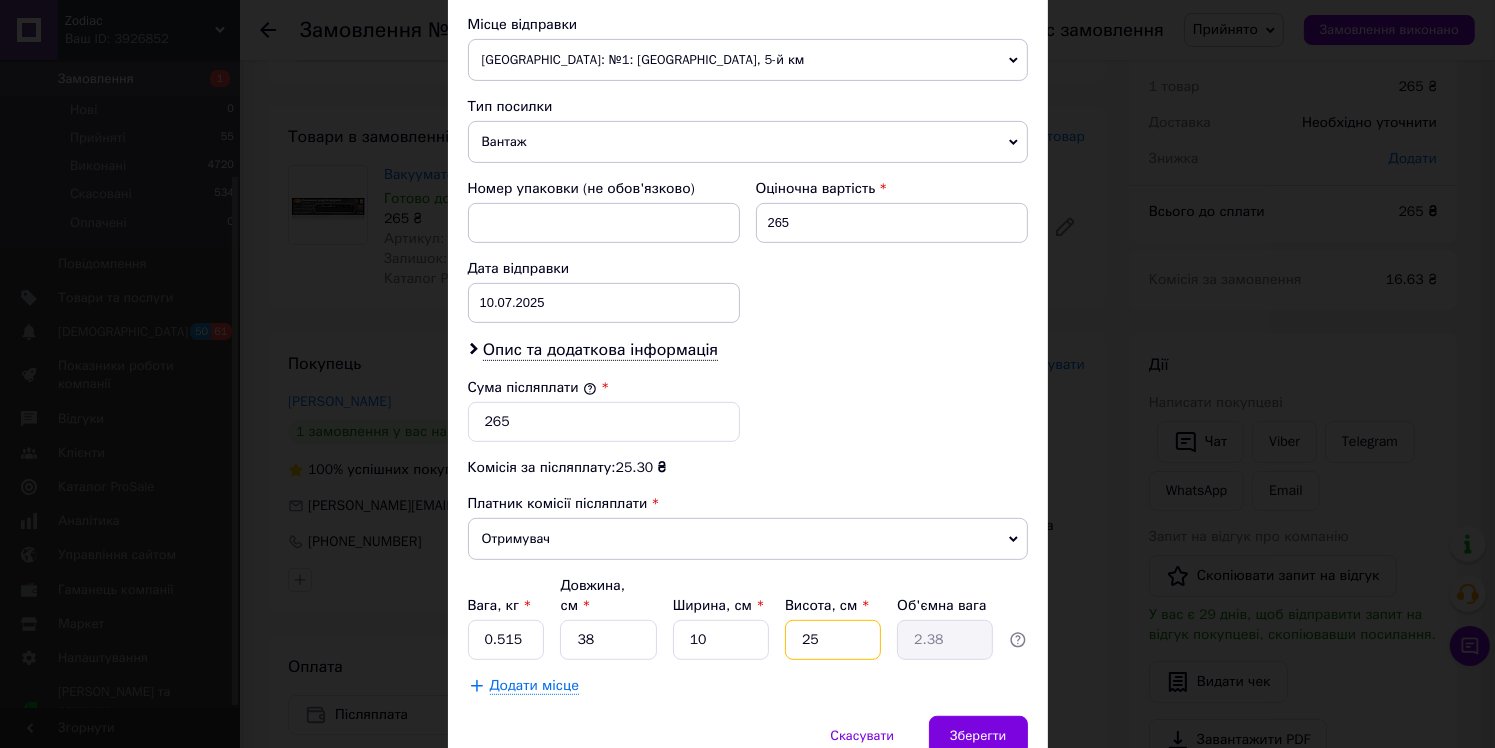 type on "8" 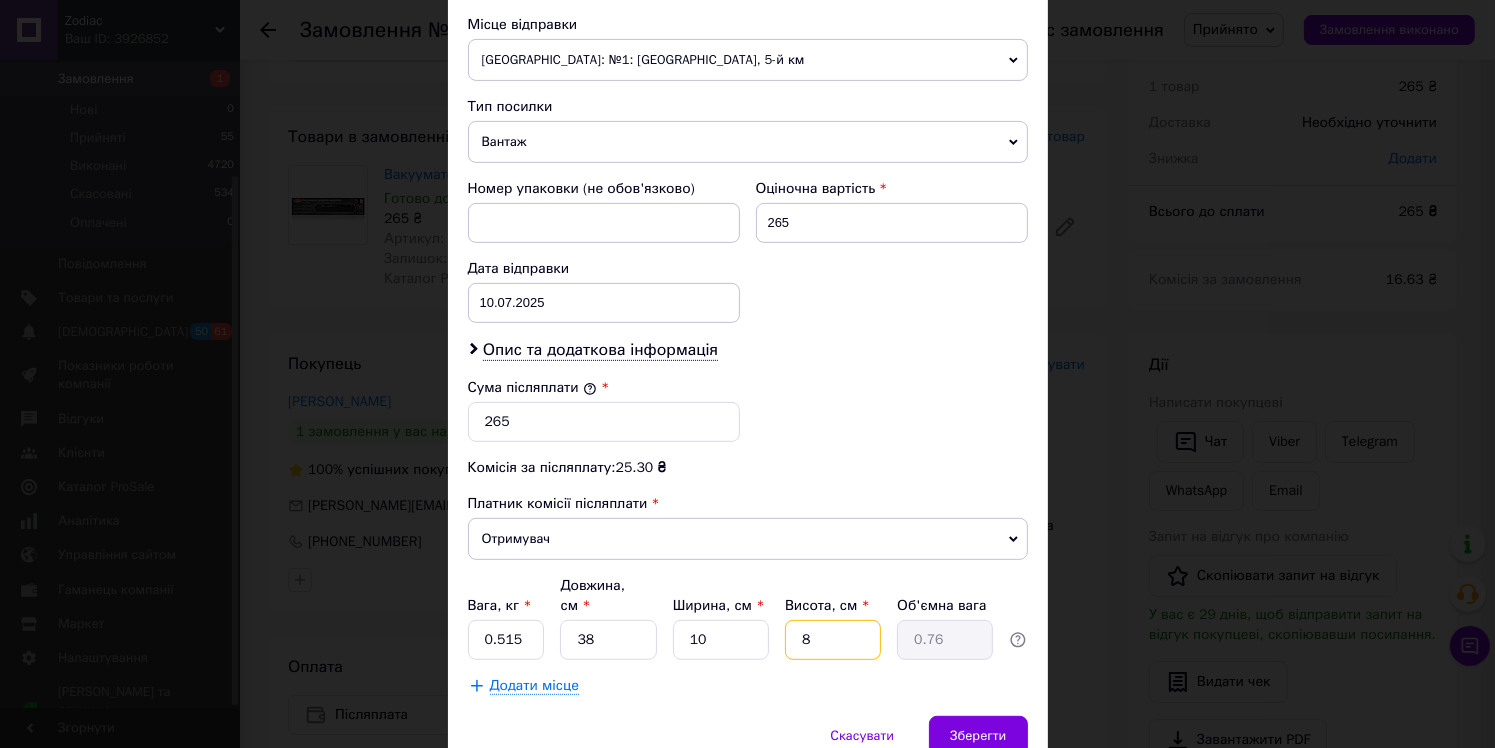 type on "8" 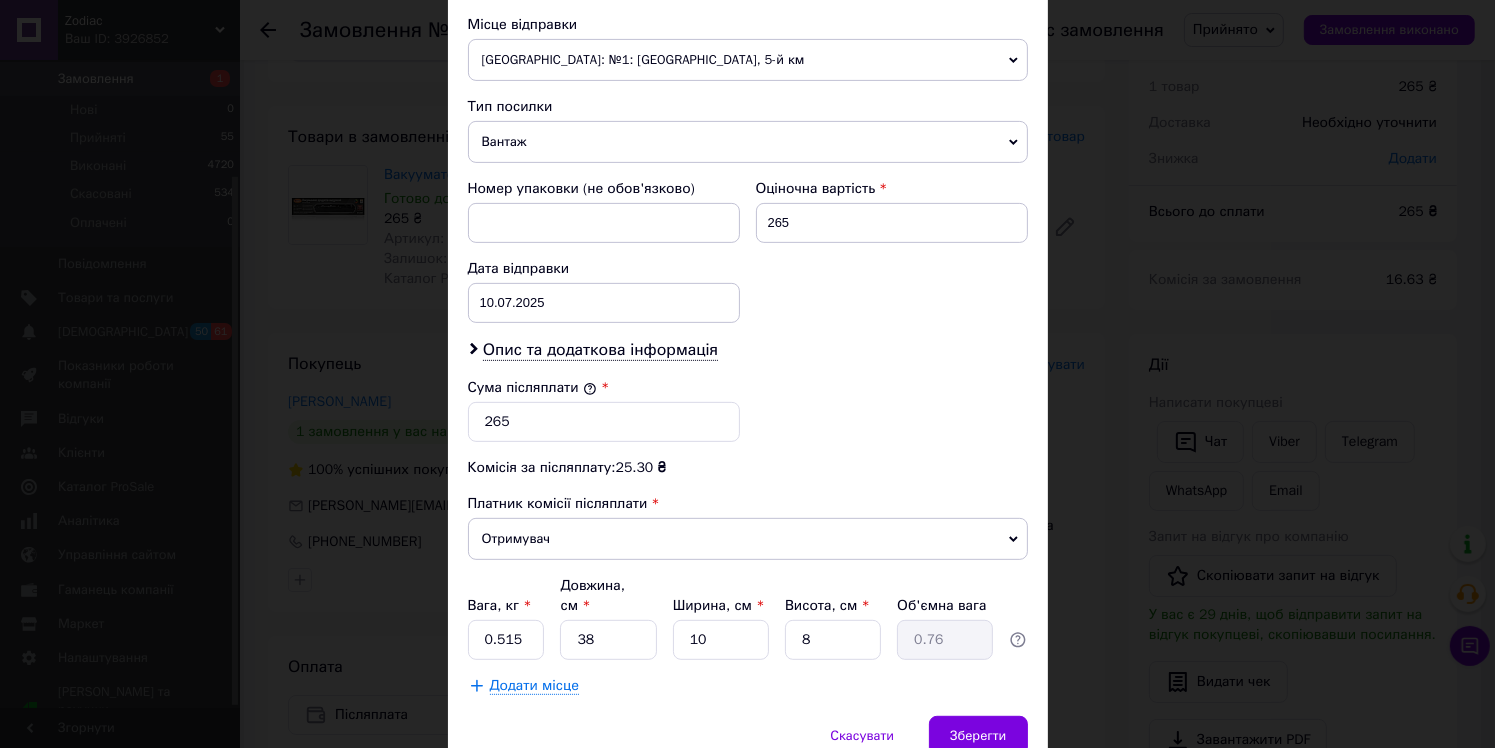 click on "Спосіб доставки Нова Пошта (платна) Платник Отримувач Відправник Прізвище отримувача Тарасова Ім'я отримувача Елена По батькові отримувача Телефон отримувача +380957149937 Тип доставки У відділенні Кур'єром В поштоматі Місто Харків Відділення №135 (до 30 кг на одне місце): просп. Ювілейний, 63Д Місце відправки Херсон: №1: Миколаївське шосе, 5-й км Немає збігів. Спробуйте змінити умови пошуку Додати ще місце відправки Тип посилки Вантаж Документи Номер упаковки (не обов'язково) Оціночна вартість 265 Дата відправки 10.07.2025 < 2025 > < Июль > Пн Вт Ср Чт Пт Сб Вс 30 1 2 3 4 5 6 7 8 9 10 11 12" at bounding box center (748, 73) 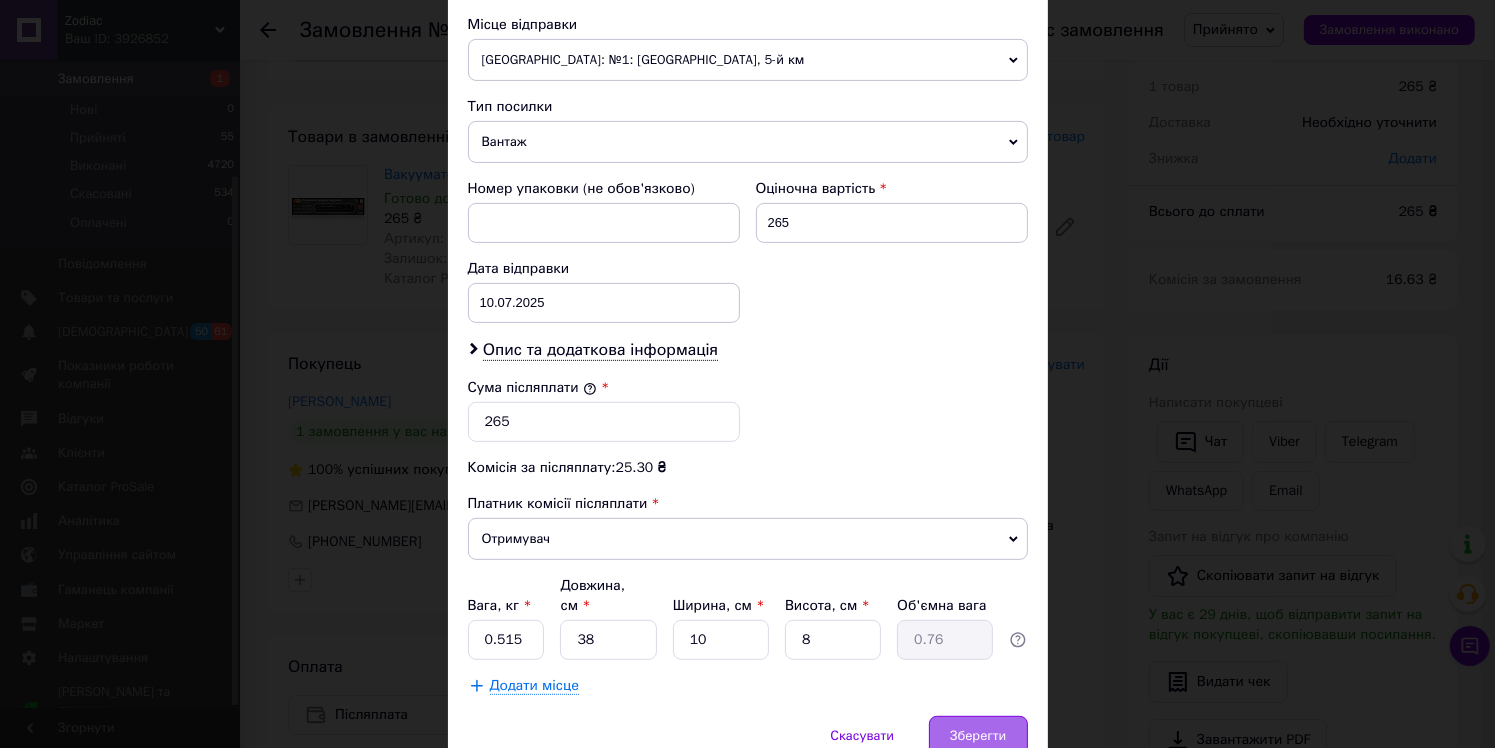 click on "Зберегти" at bounding box center (978, 736) 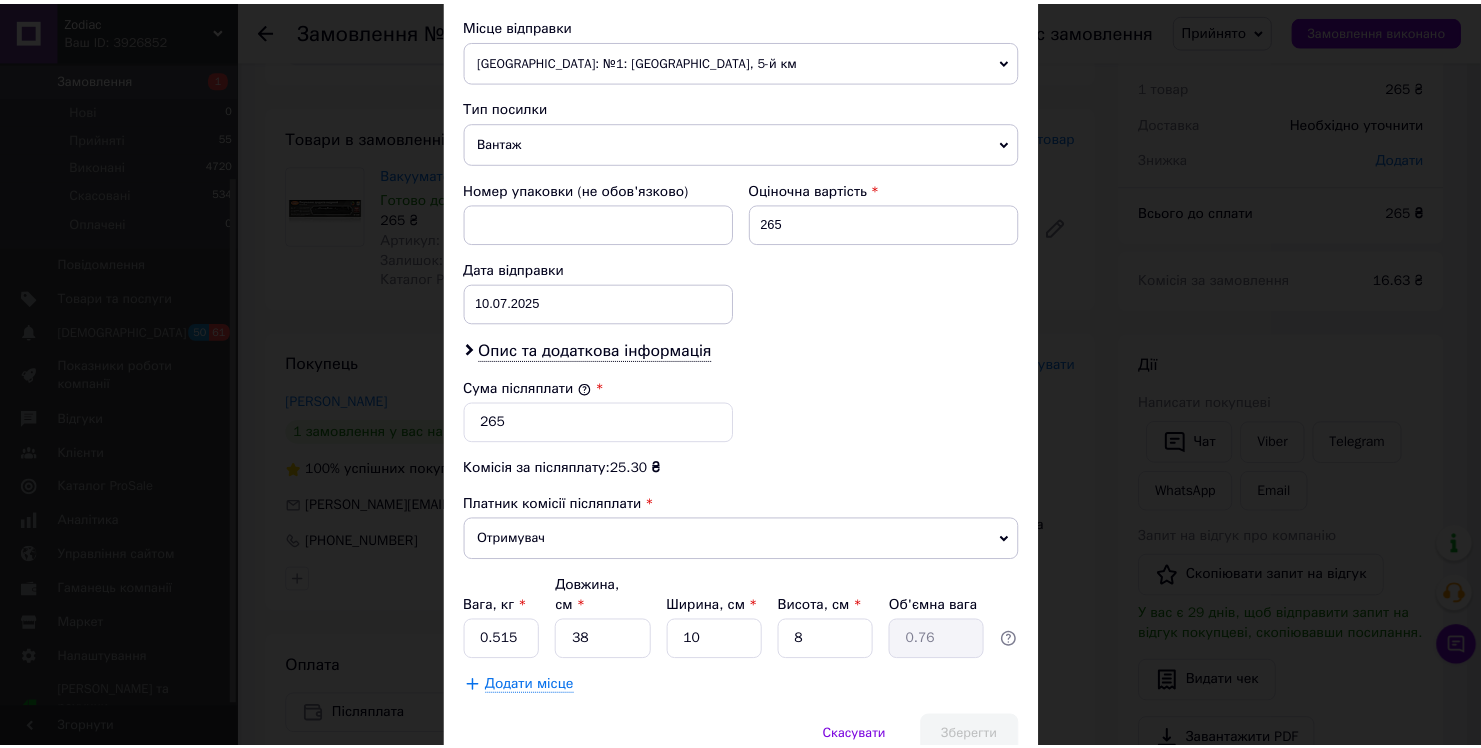 scroll, scrollTop: 766, scrollLeft: 0, axis: vertical 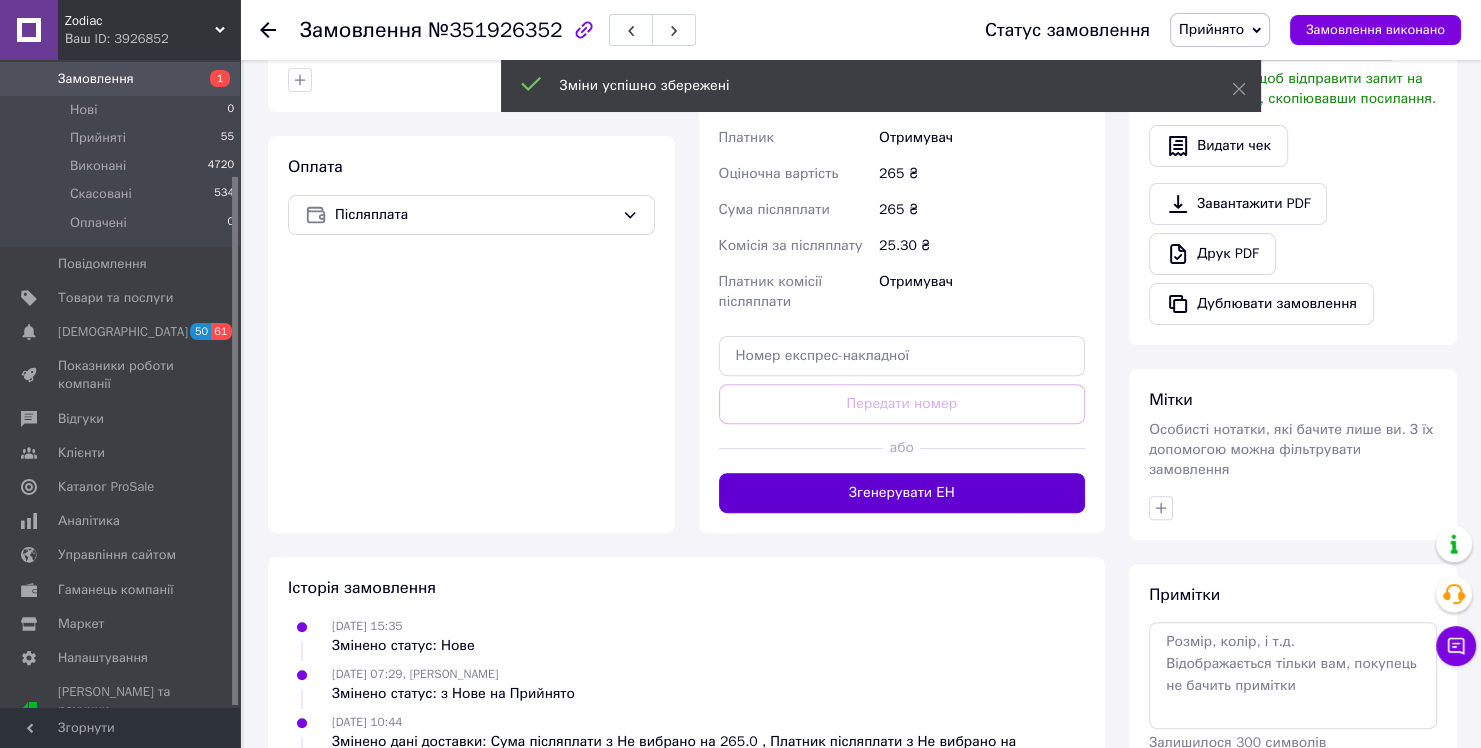 click on "Згенерувати ЕН" at bounding box center (902, 493) 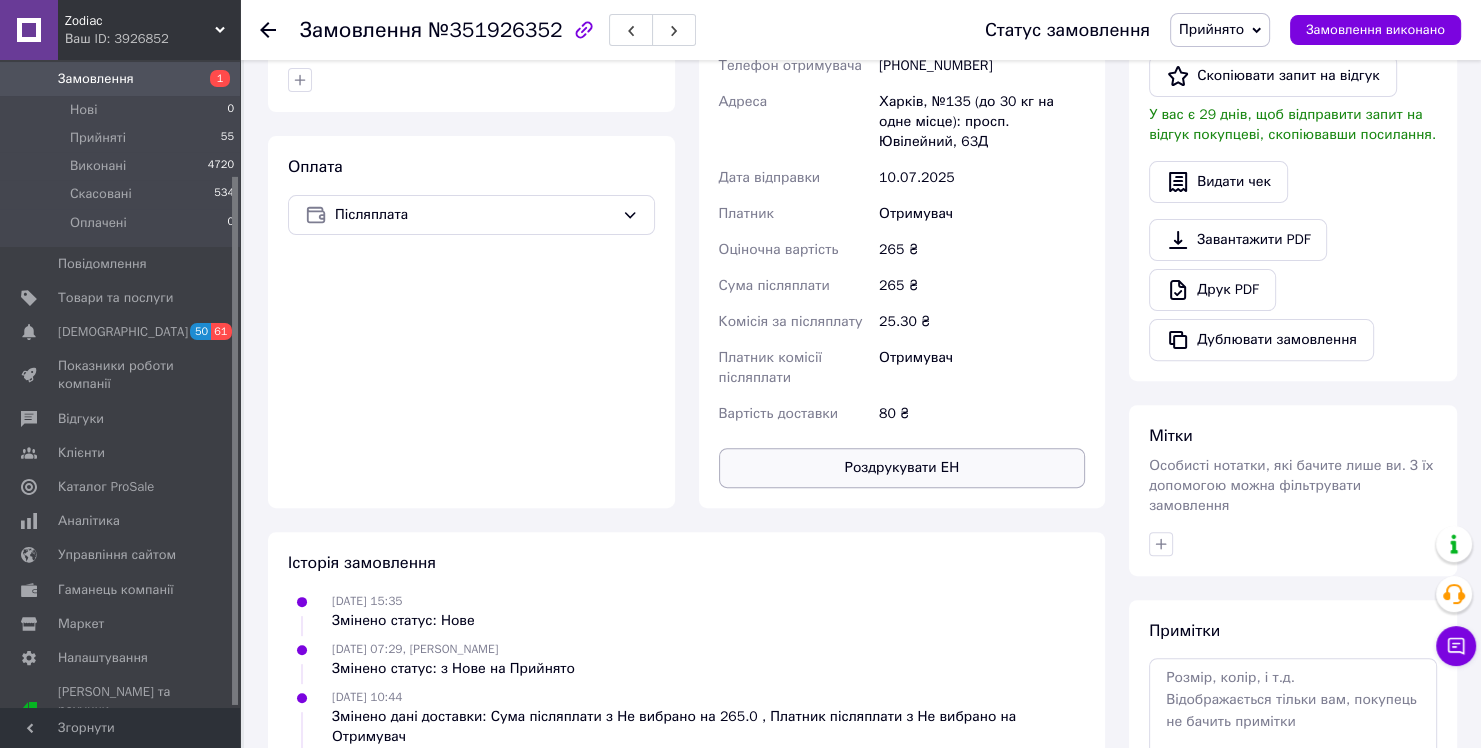 click on "Роздрукувати ЕН" at bounding box center (902, 468) 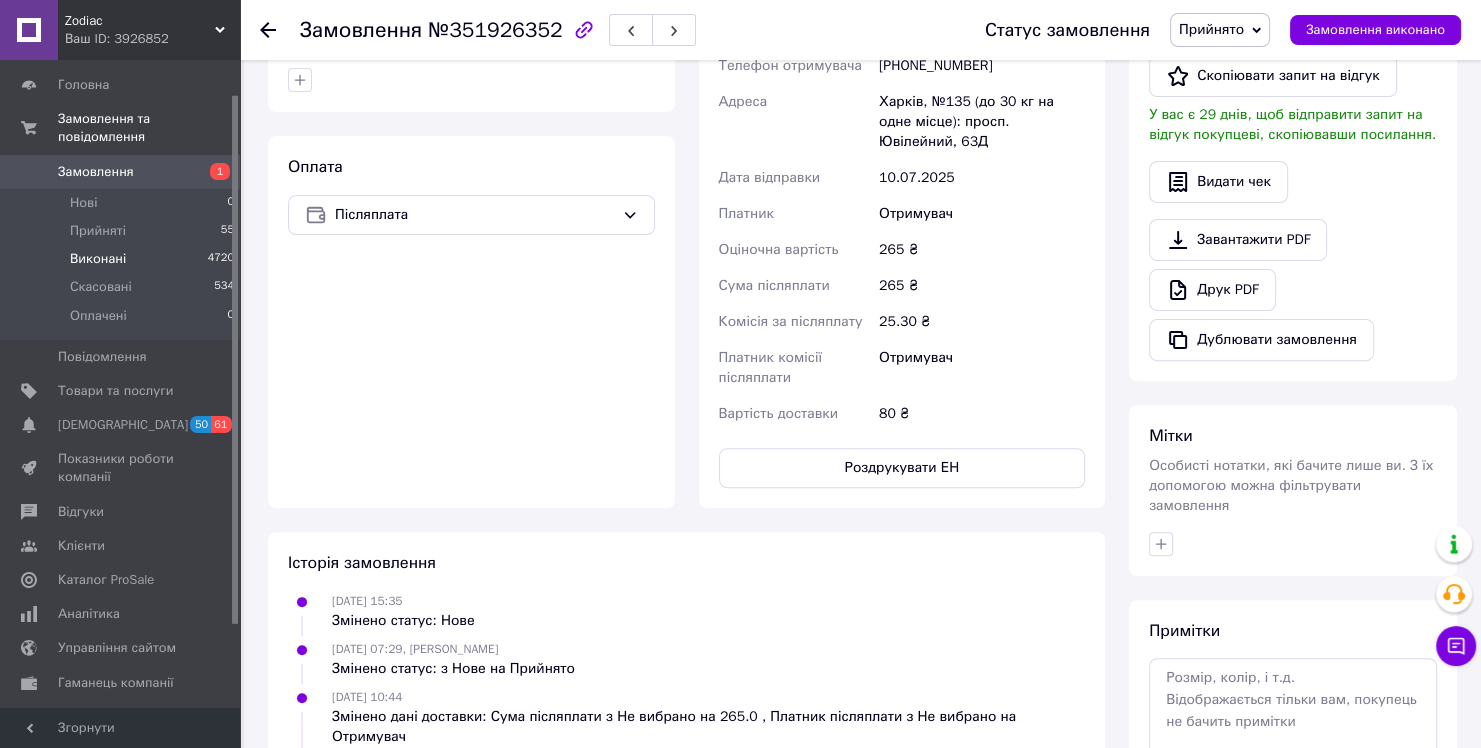 scroll, scrollTop: 41, scrollLeft: 0, axis: vertical 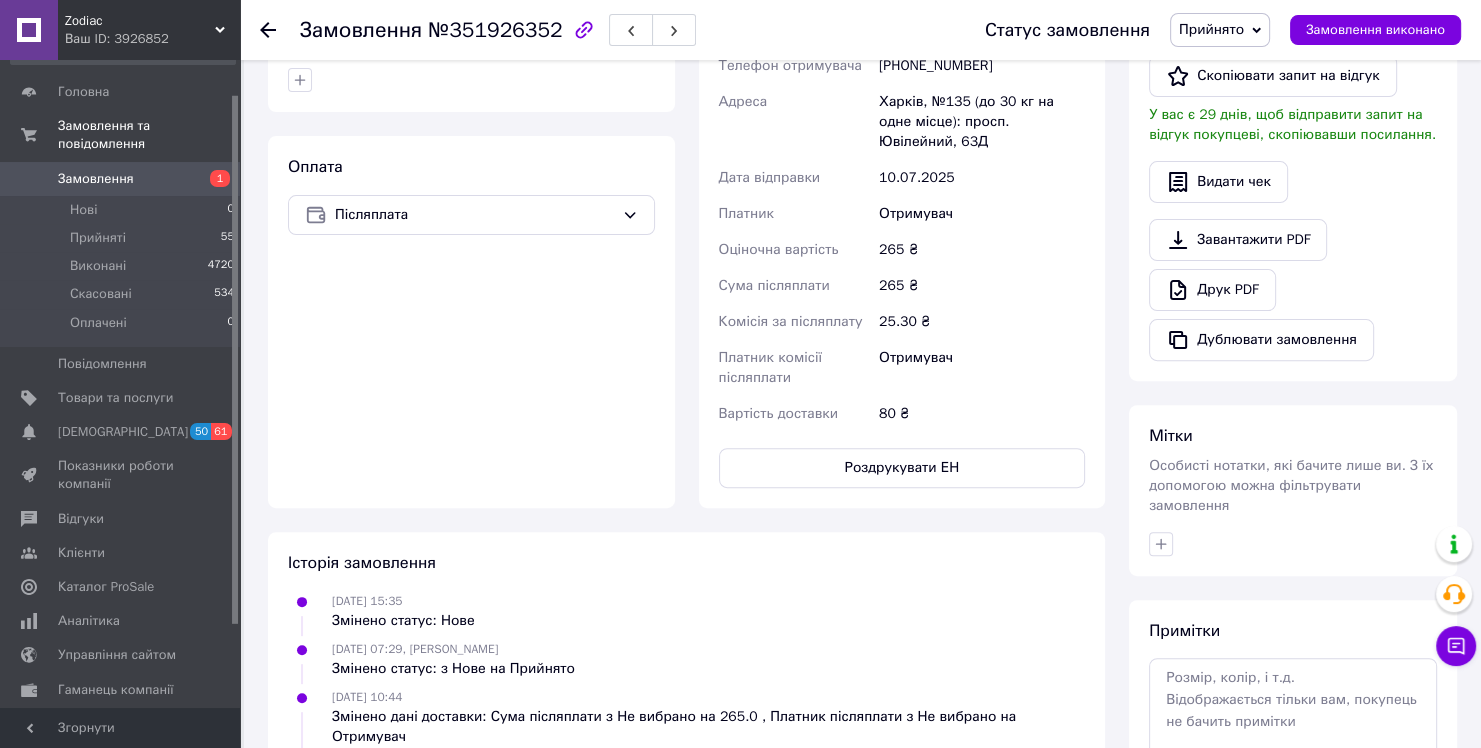 click on "Замовлення" at bounding box center (121, 179) 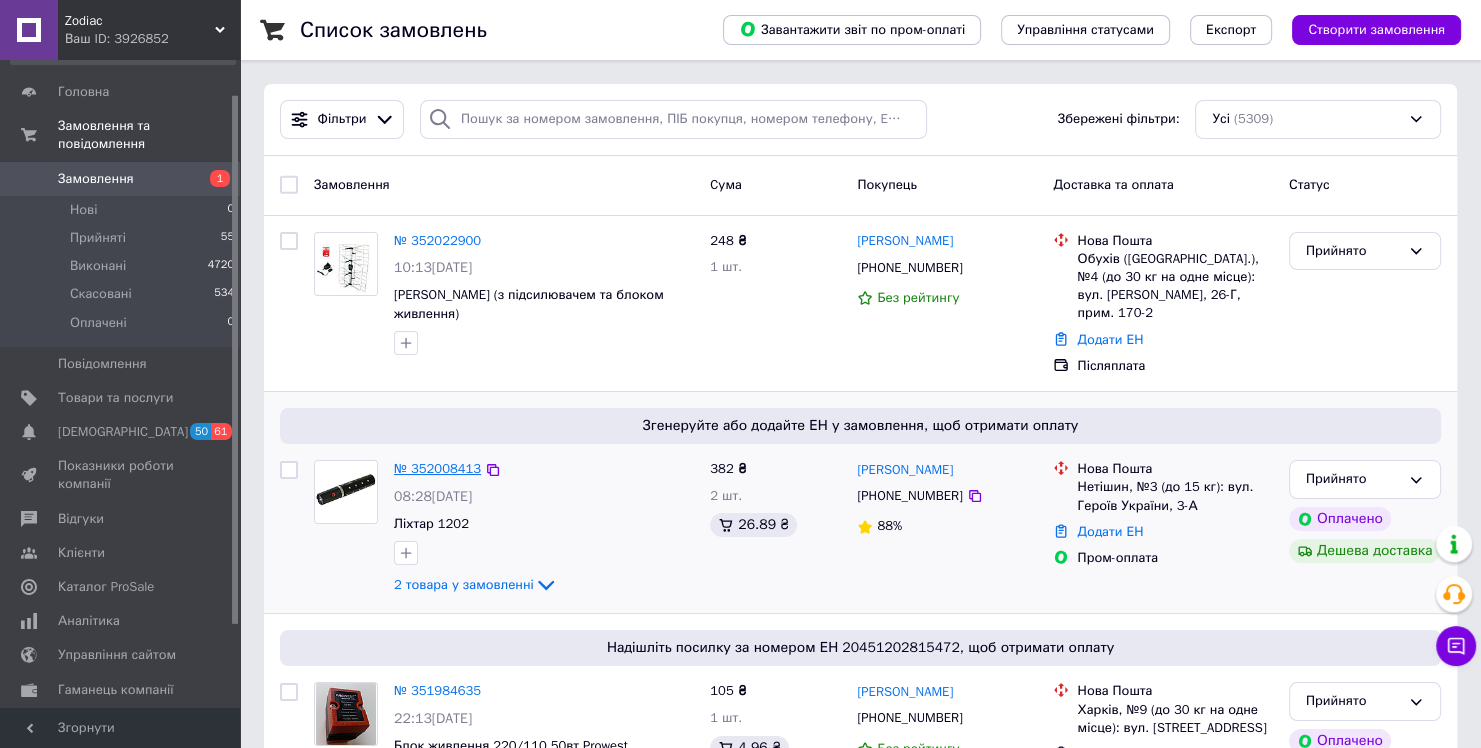 click on "№ 352008413" at bounding box center [437, 468] 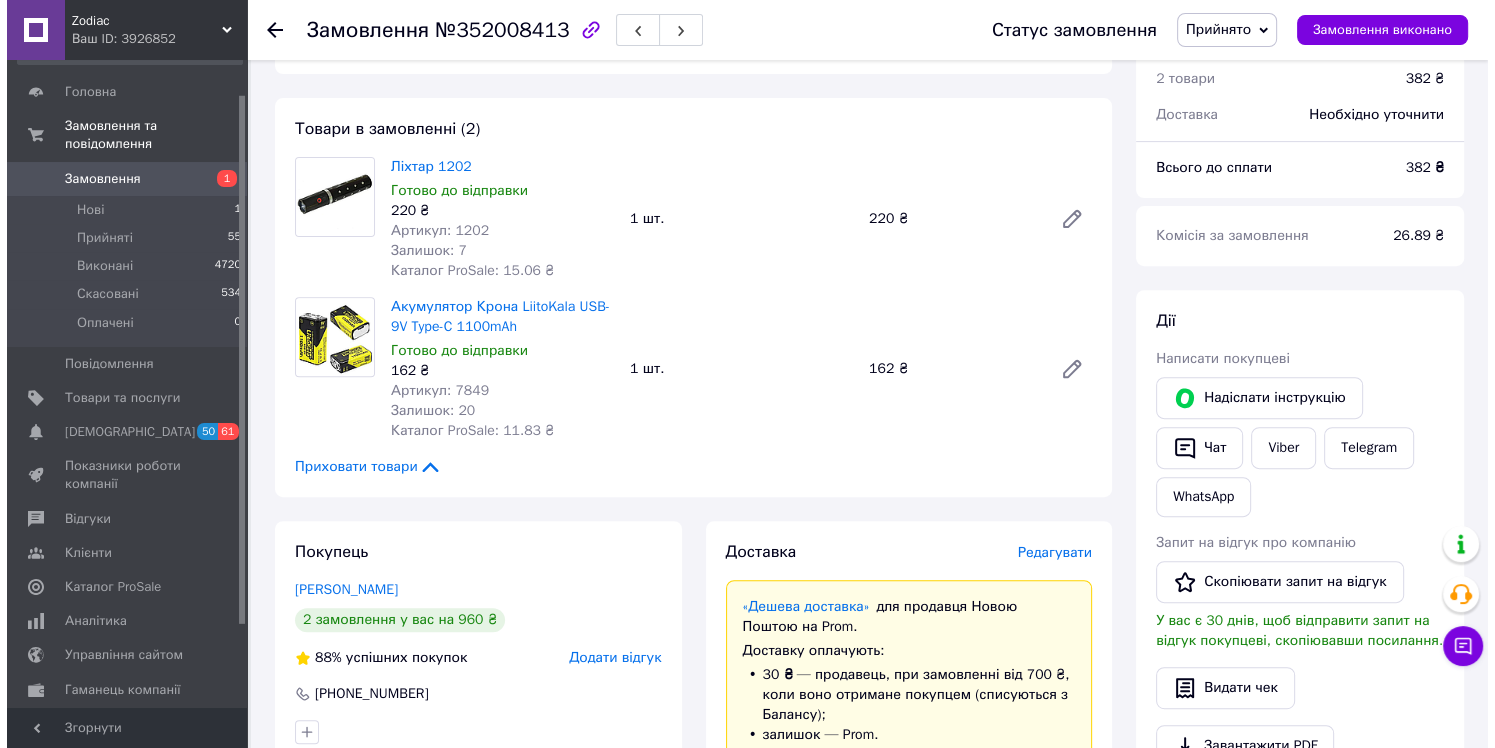 scroll, scrollTop: 700, scrollLeft: 0, axis: vertical 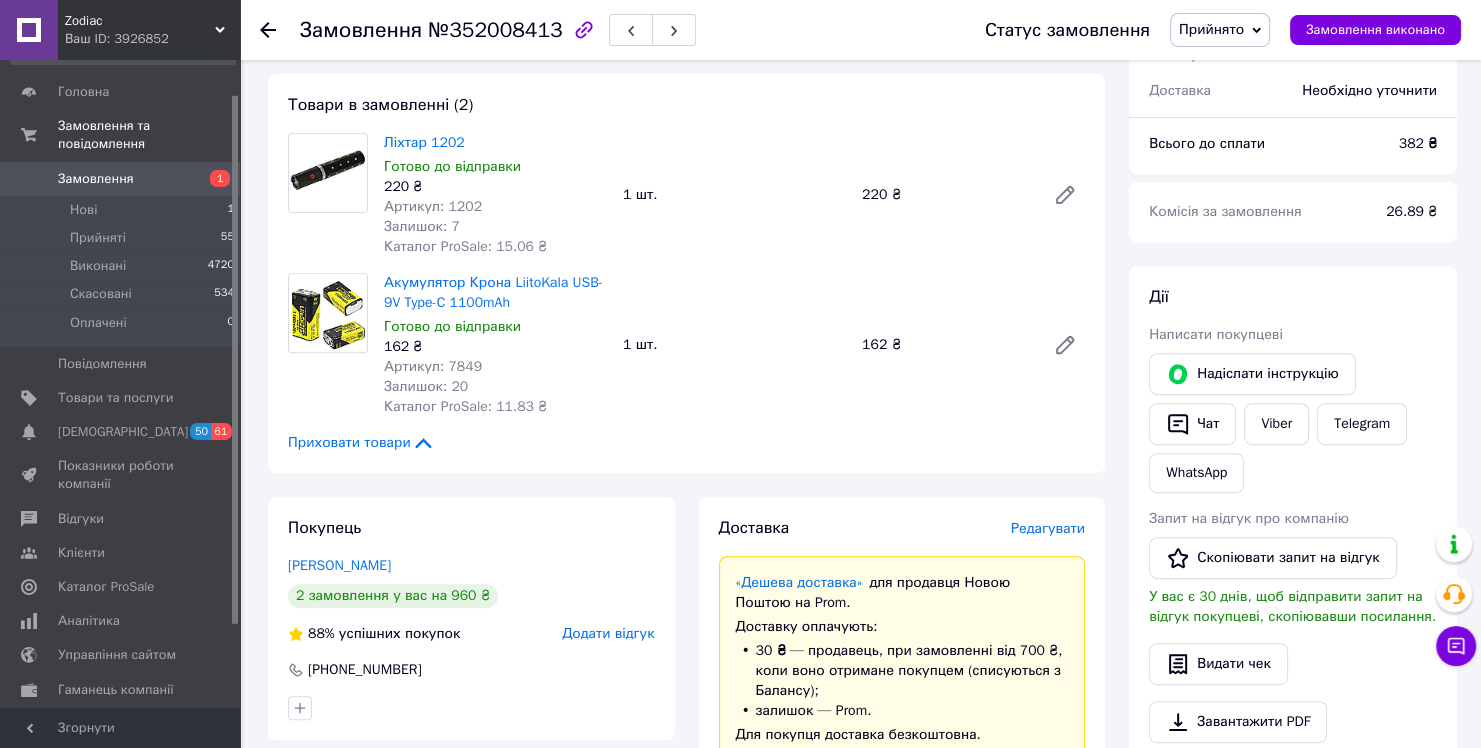 click on "Редагувати" at bounding box center (1048, 528) 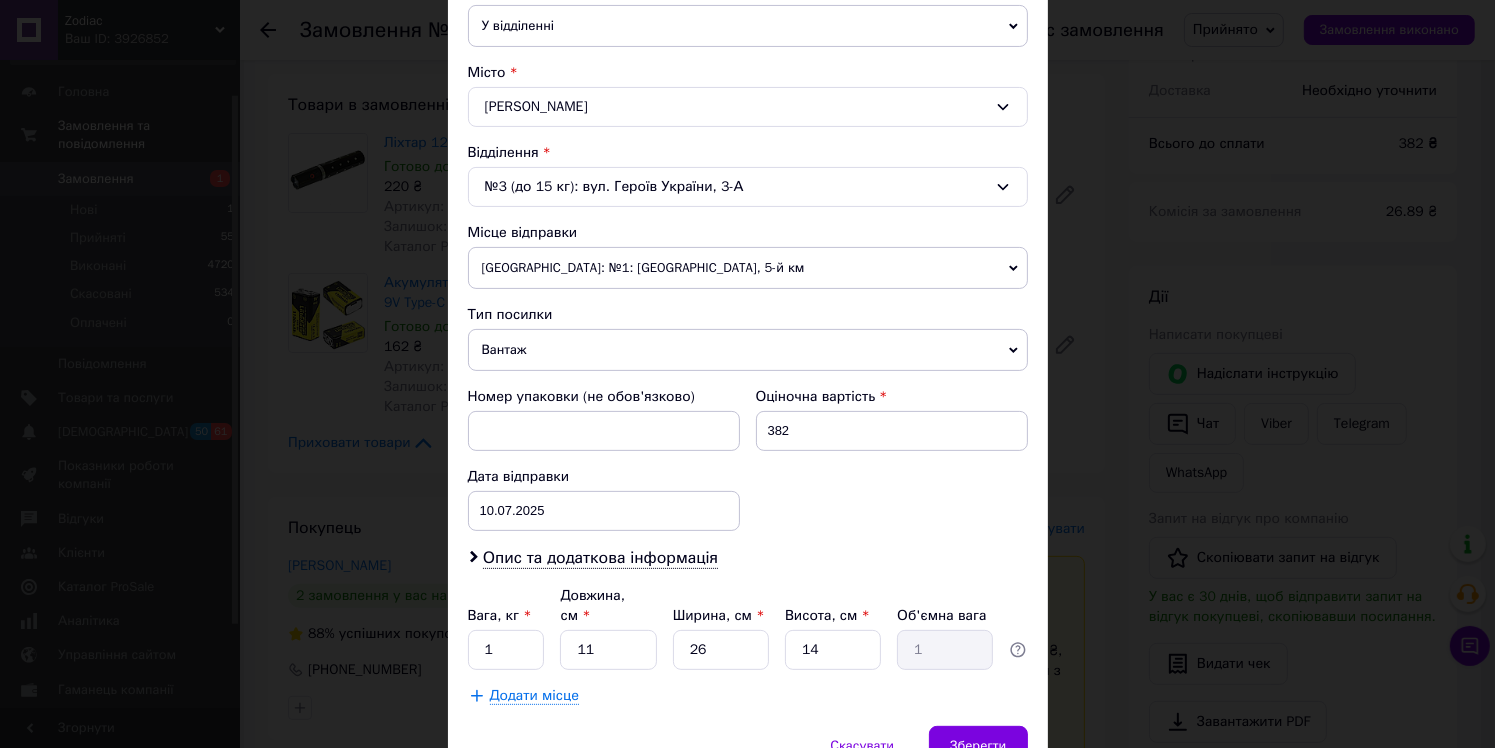 scroll, scrollTop: 500, scrollLeft: 0, axis: vertical 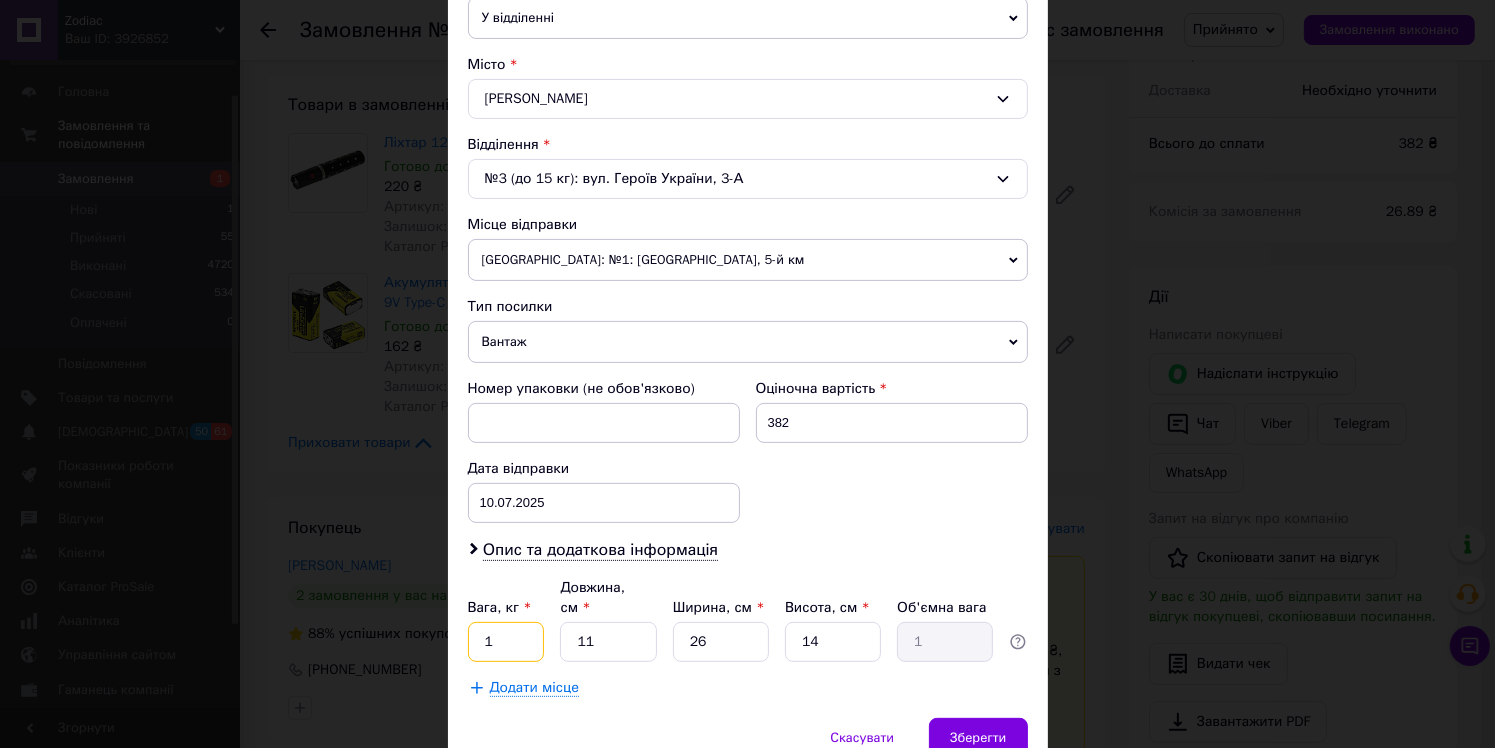 click on "1" at bounding box center [506, 642] 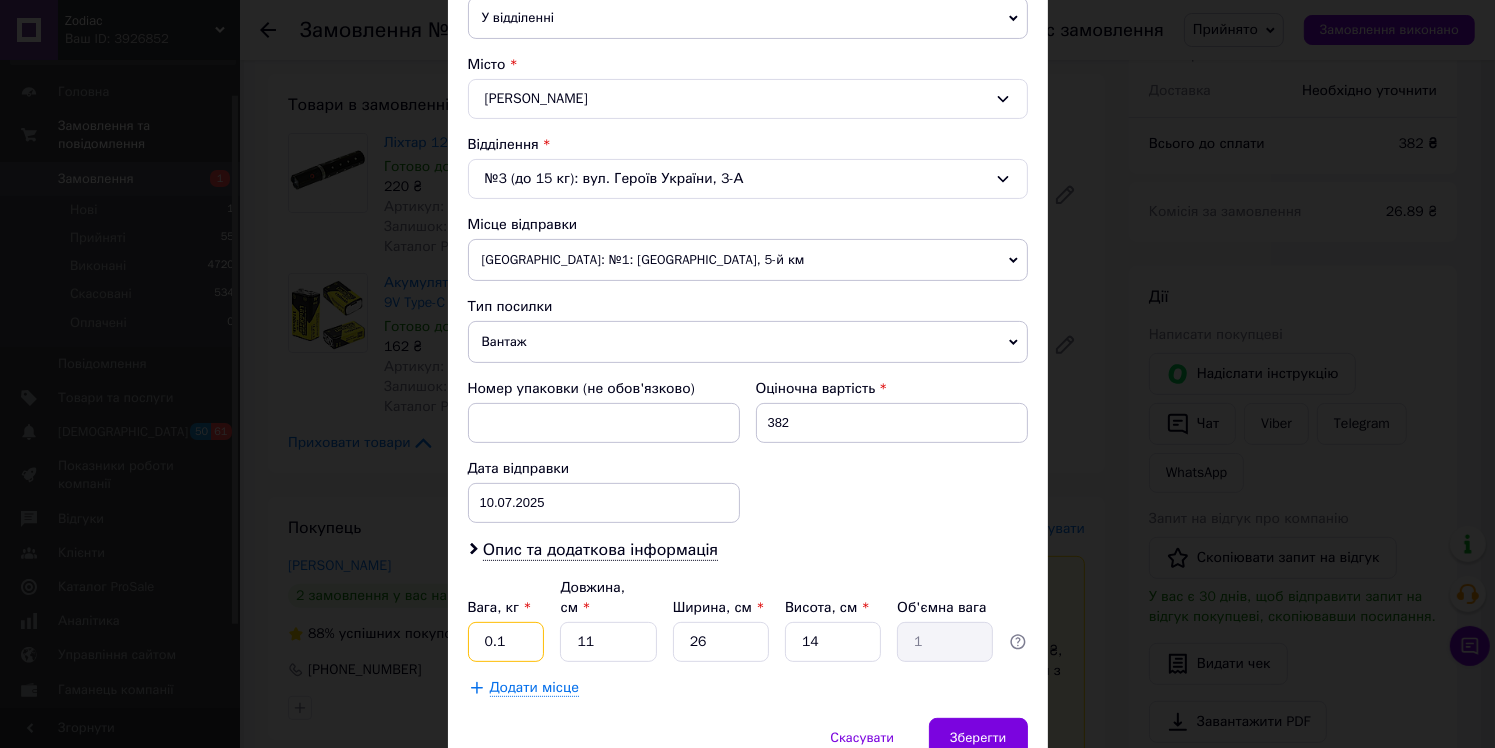 click on "Вага, кг   * 0.1 Довжина, см   * 11 Ширина, см   * 26 Висота, см   * 14 Об'ємна вага 1" at bounding box center [748, 620] 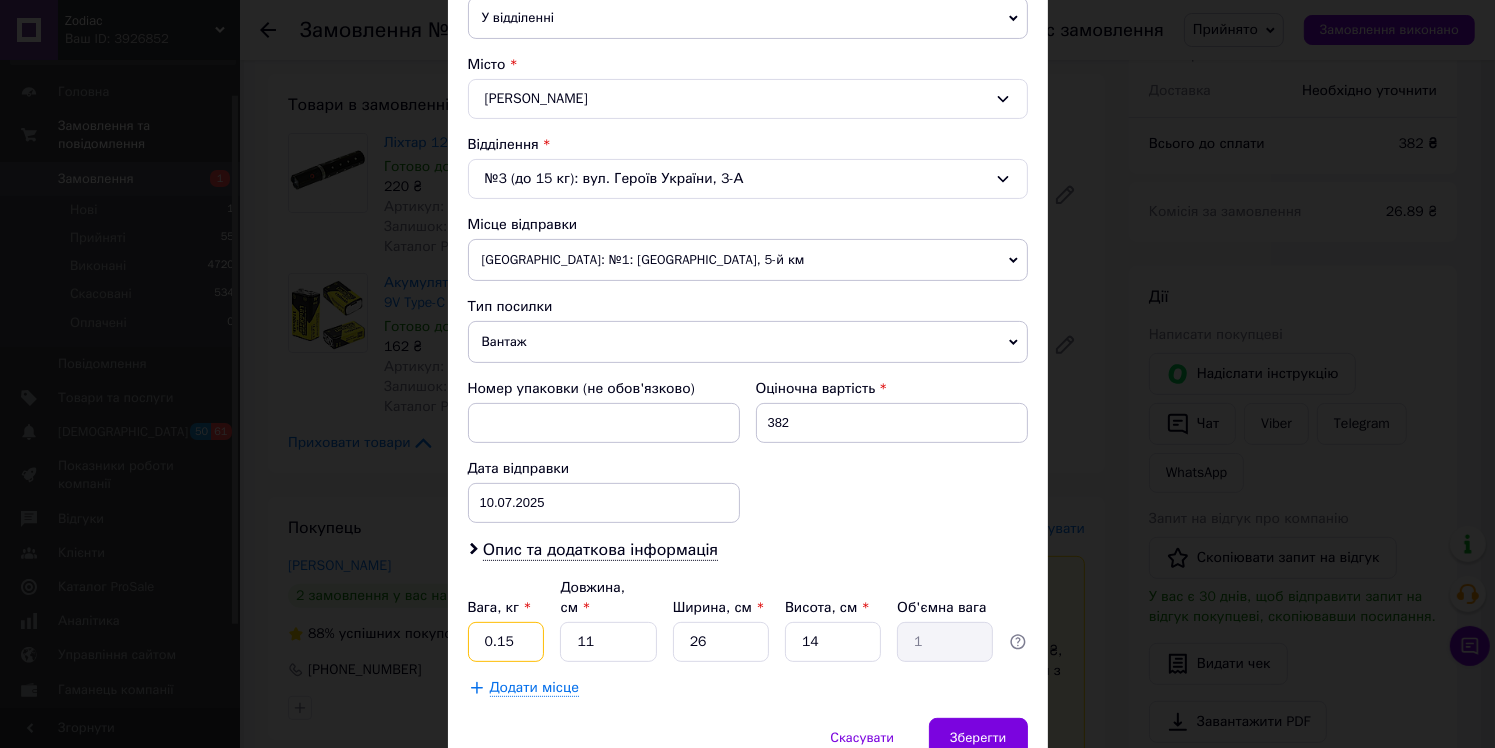 type on "0.15" 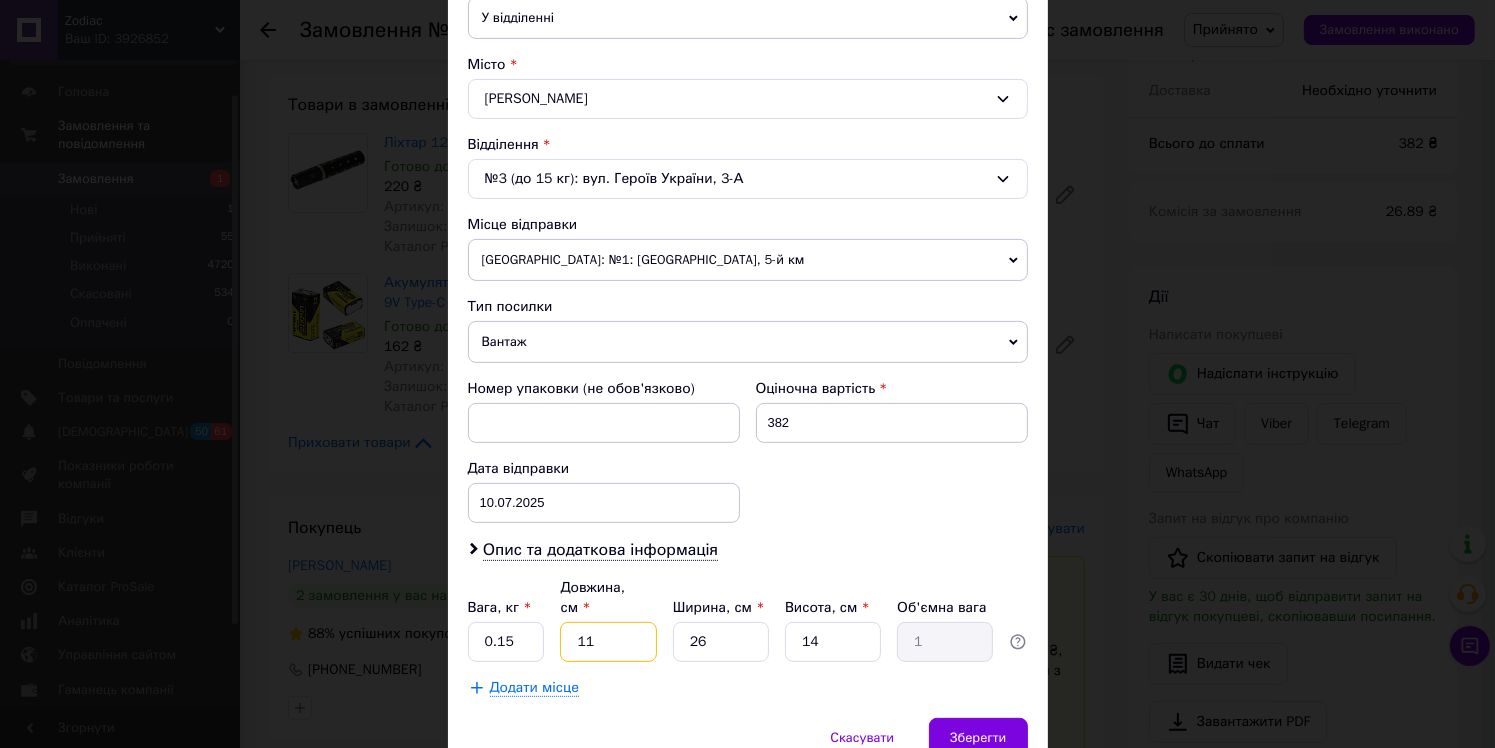 type on "1" 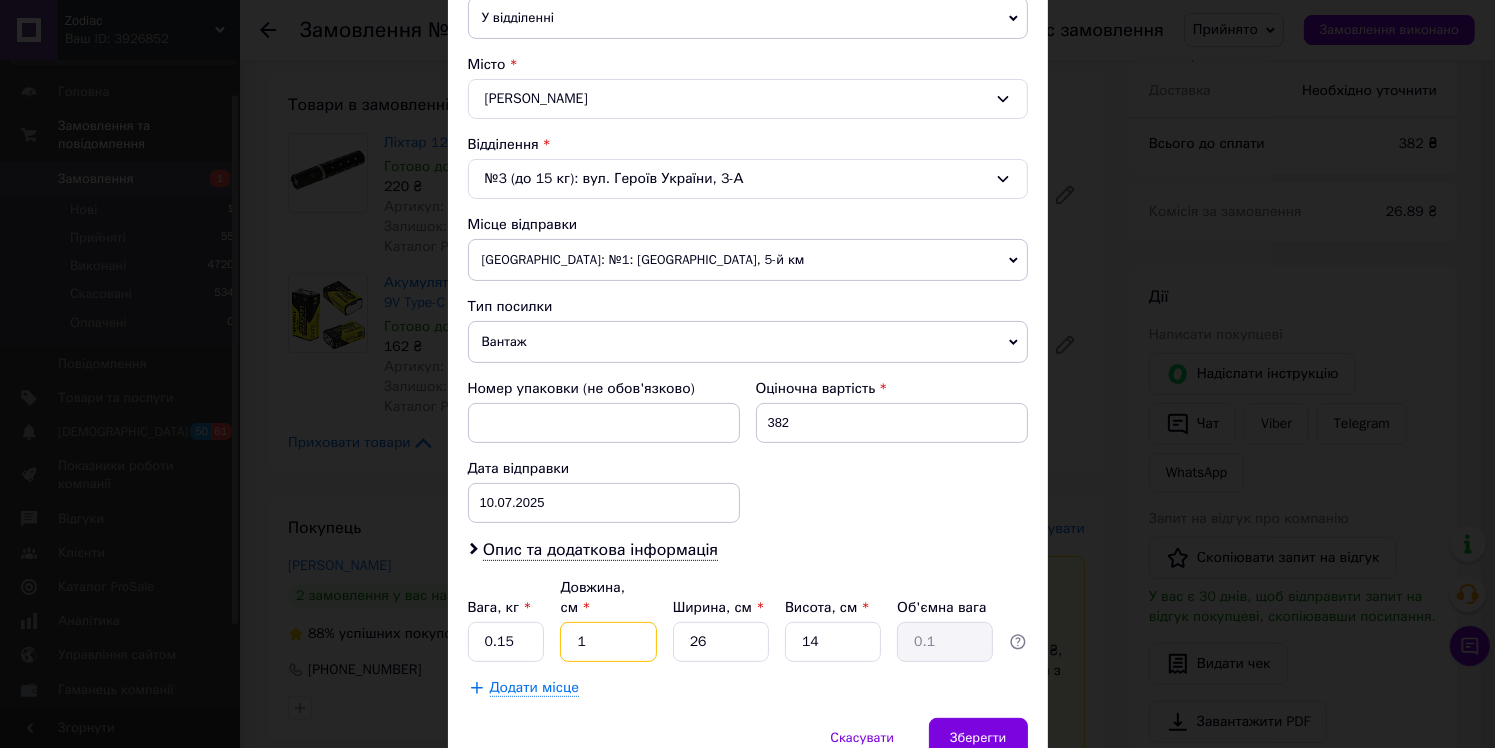 type on "15" 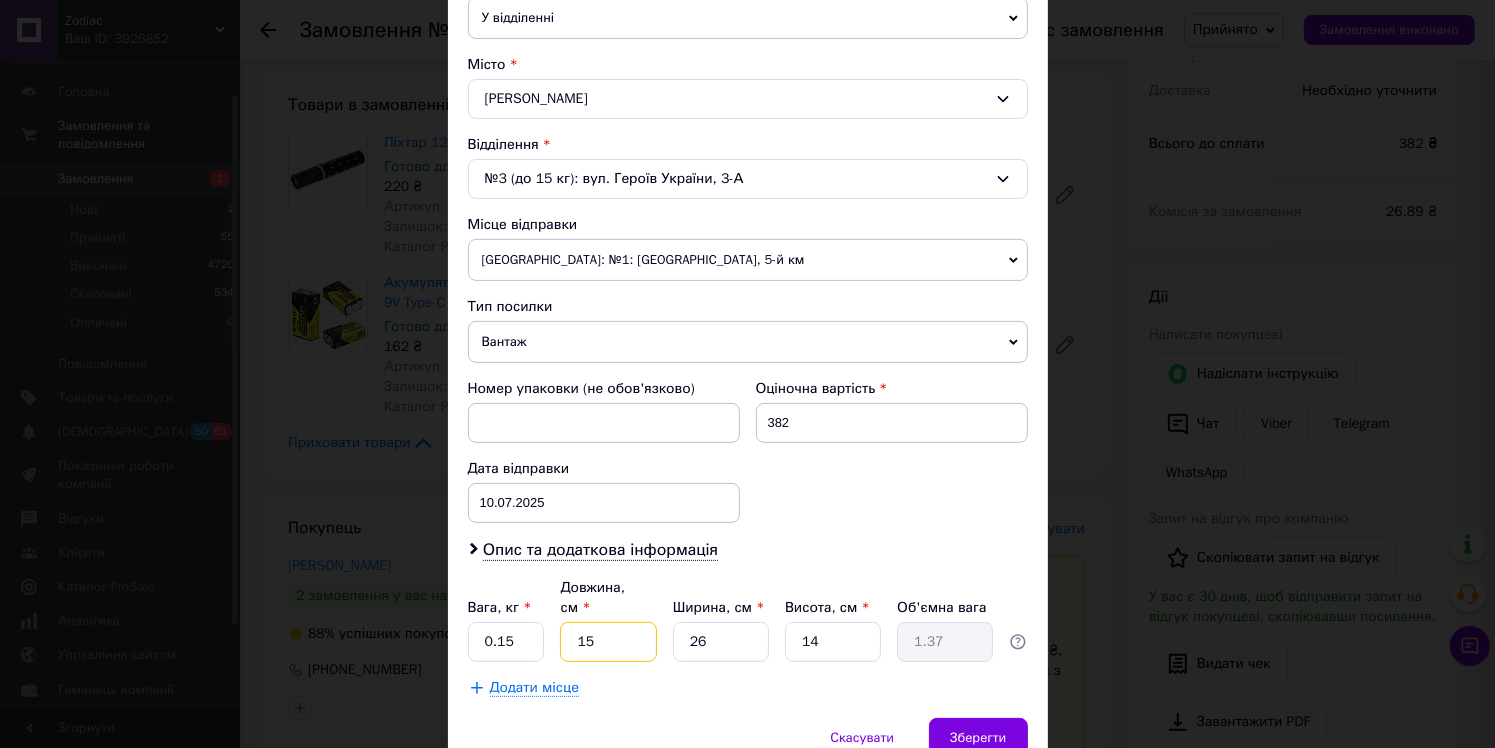 type on "15" 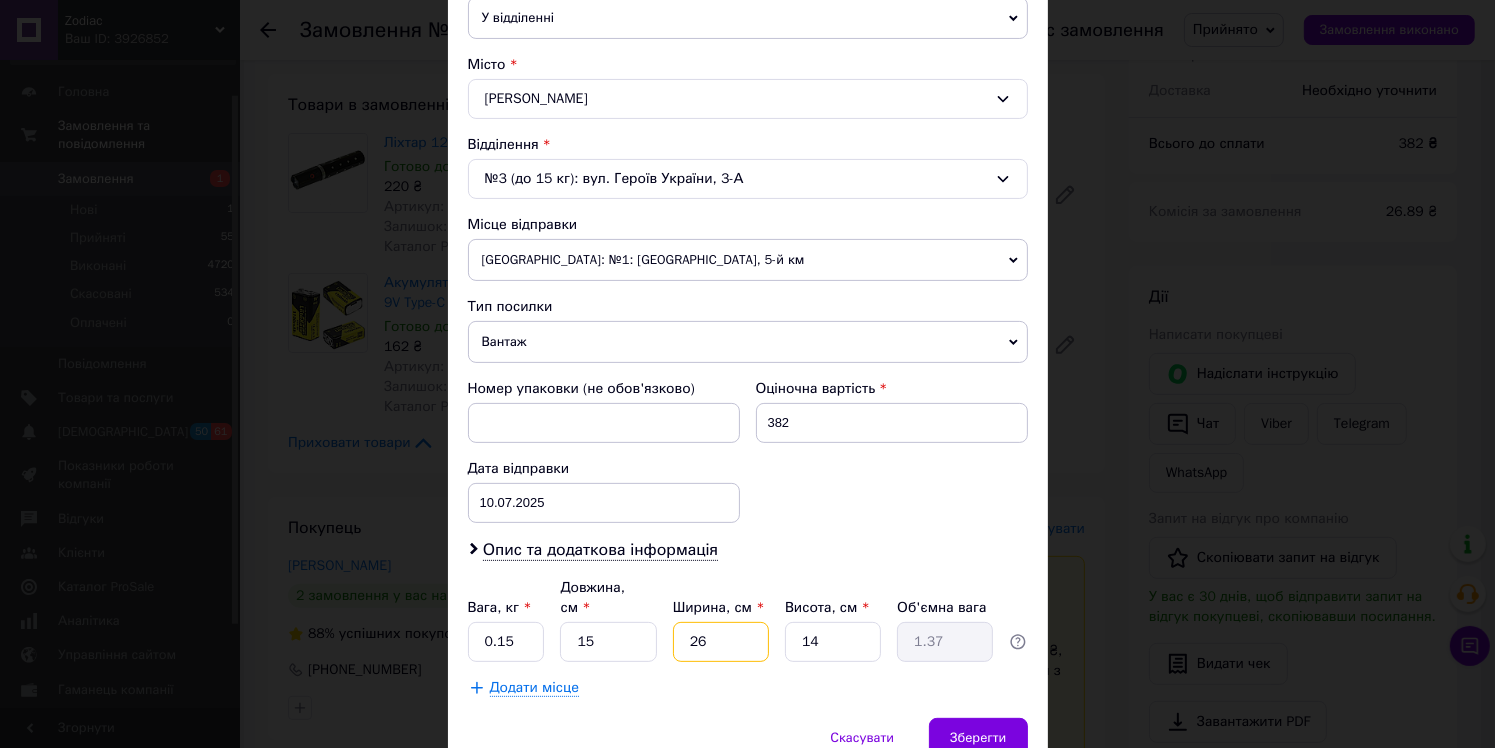 type on "9" 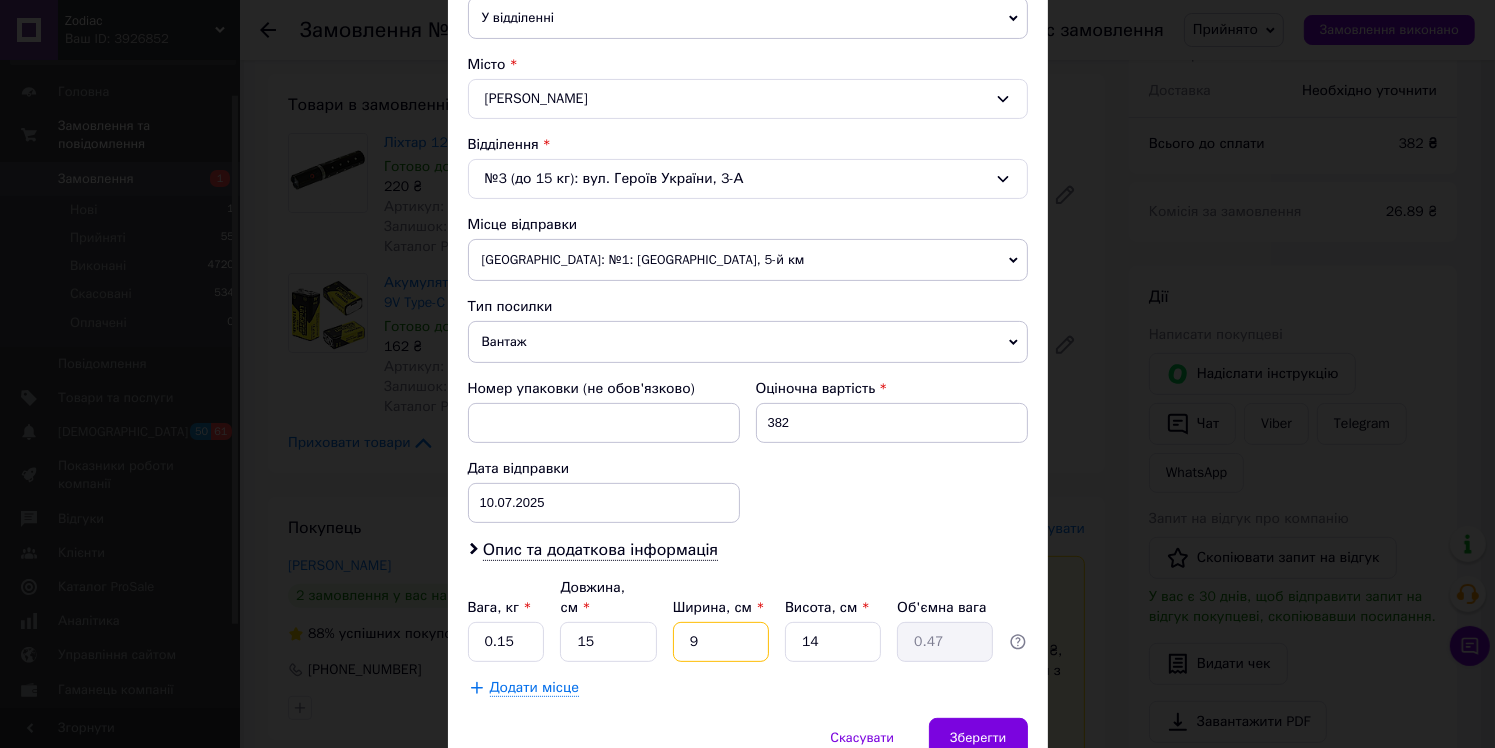 type on "9" 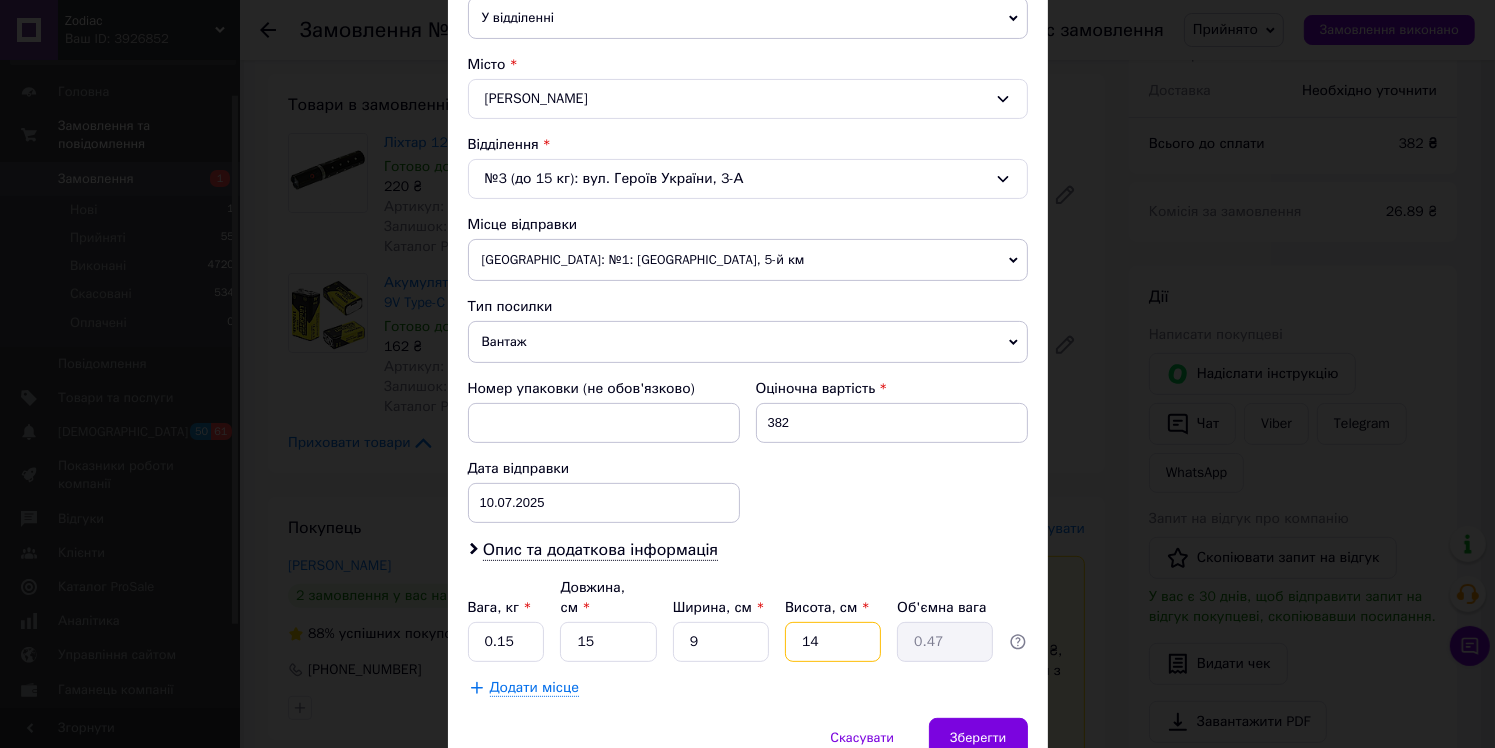 type on "6" 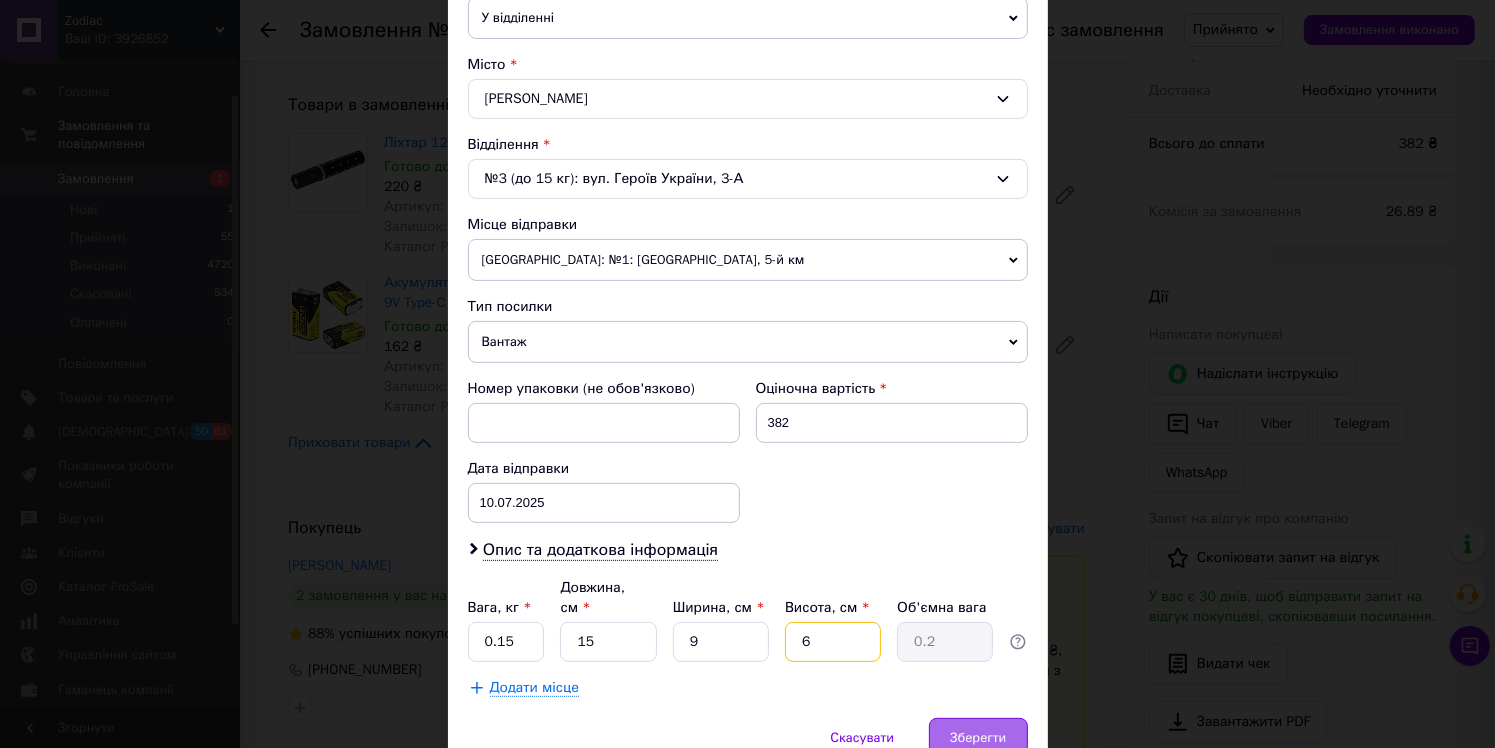 type on "6" 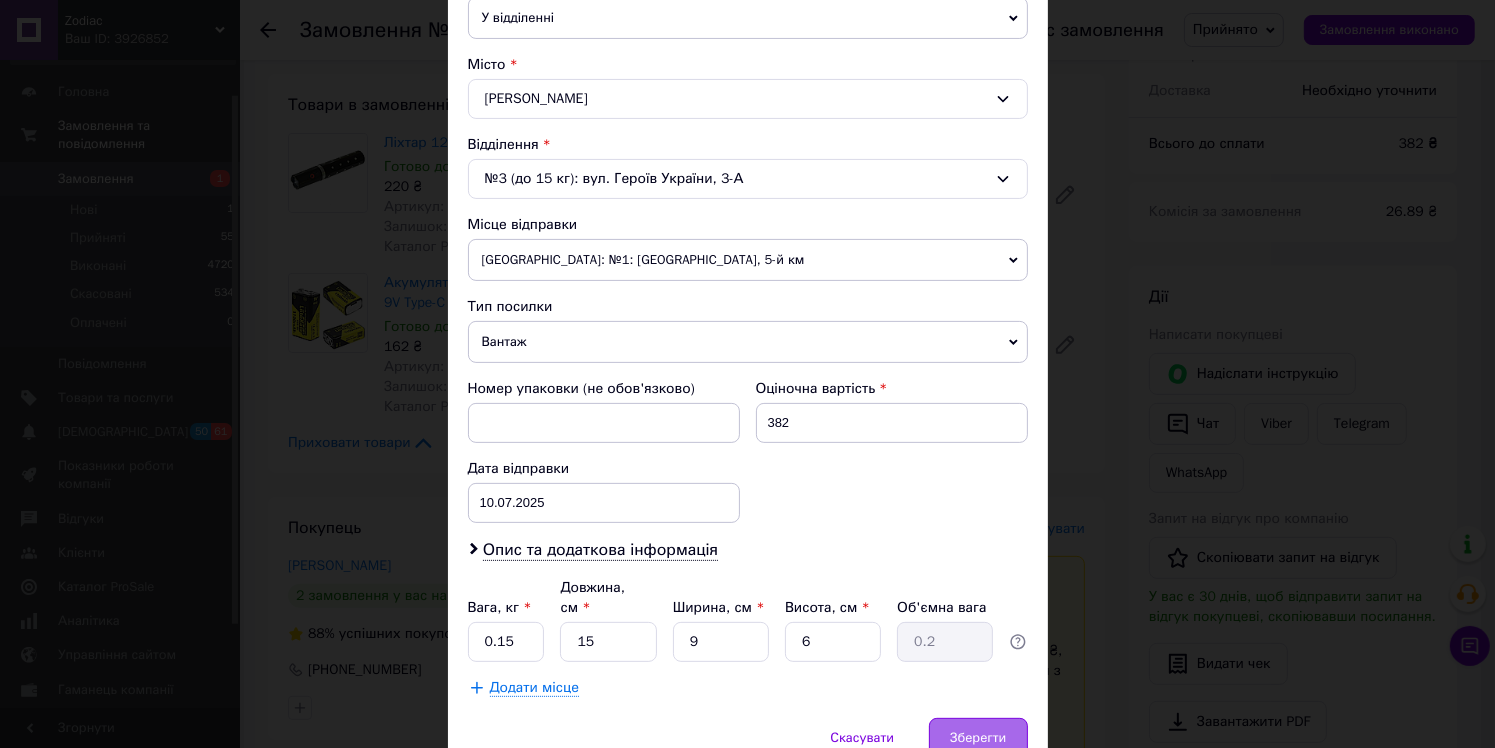click on "Зберегти" at bounding box center (978, 738) 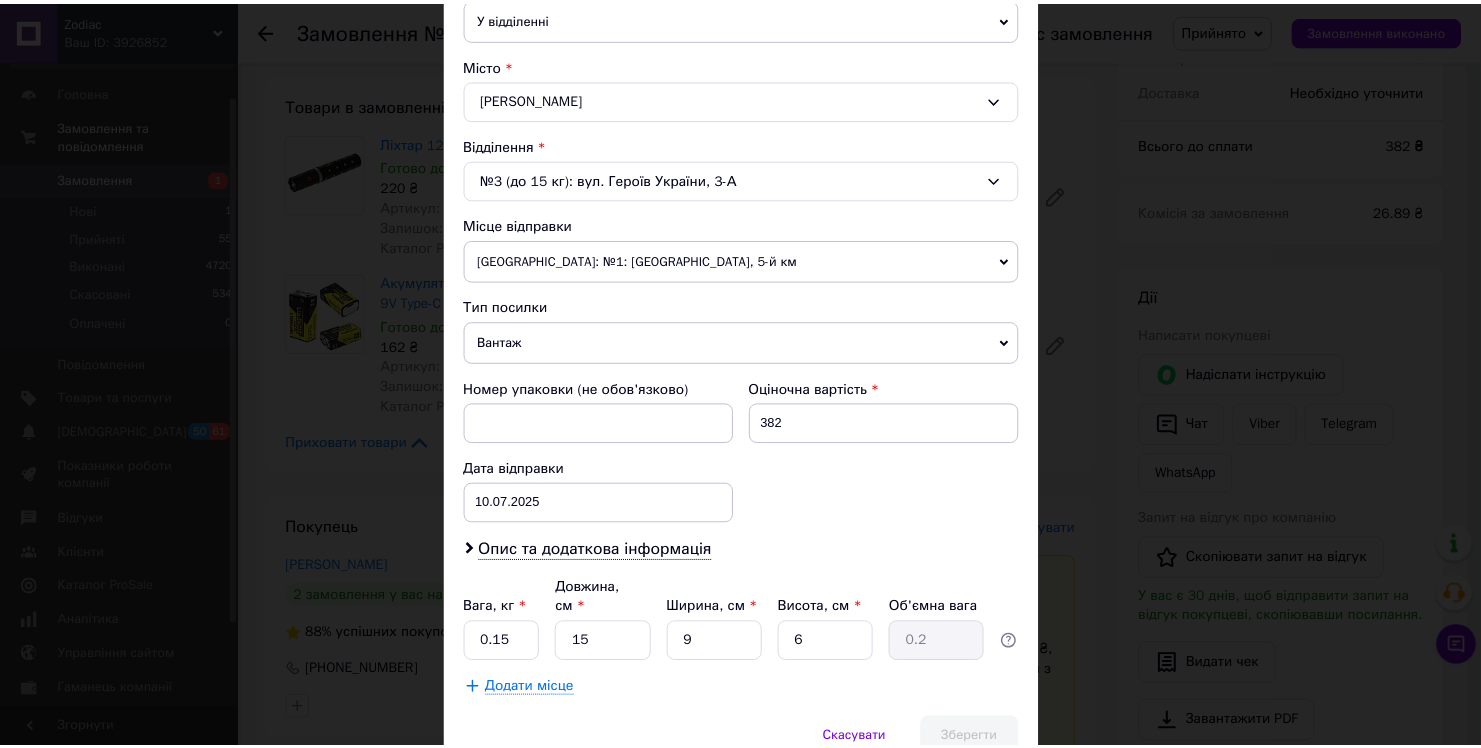 scroll, scrollTop: 0, scrollLeft: 0, axis: both 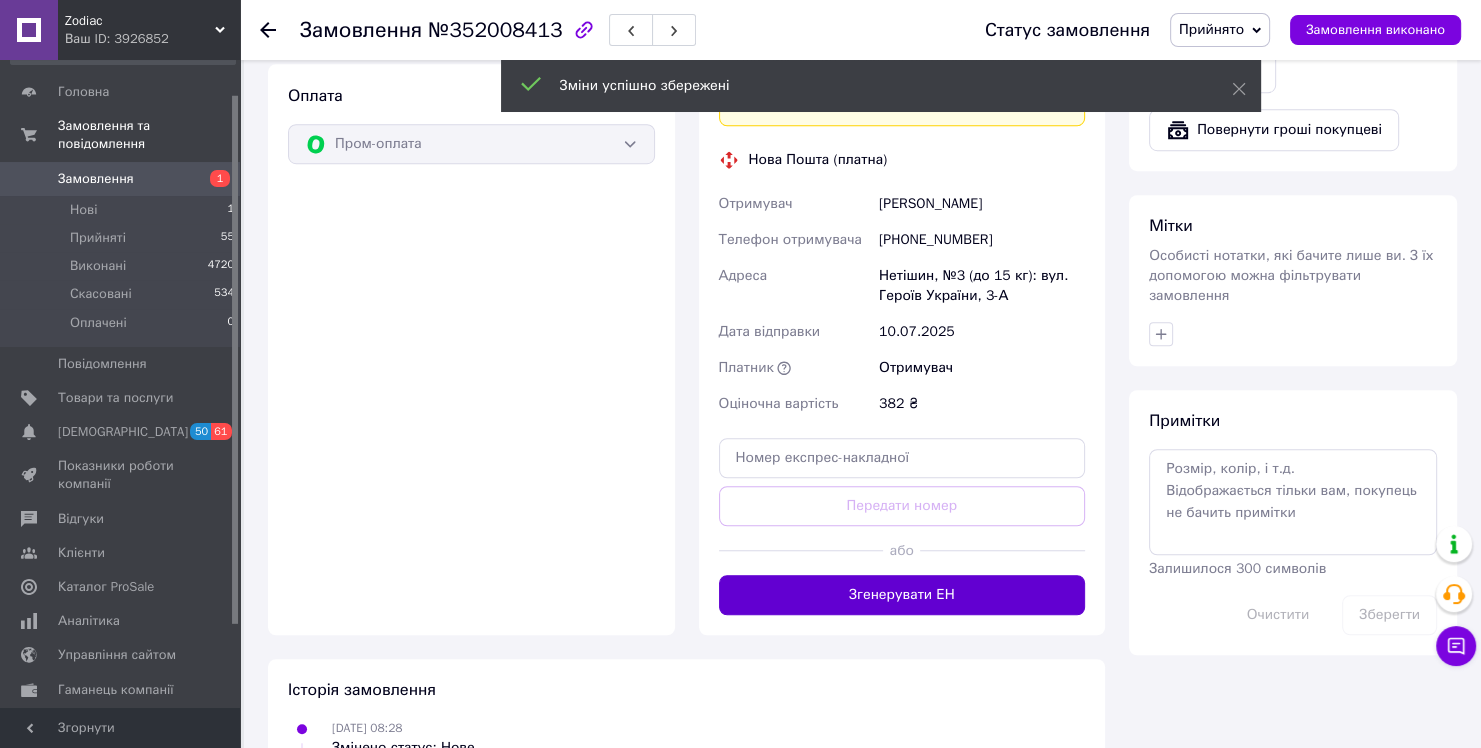 click on "Згенерувати ЕН" at bounding box center (902, 595) 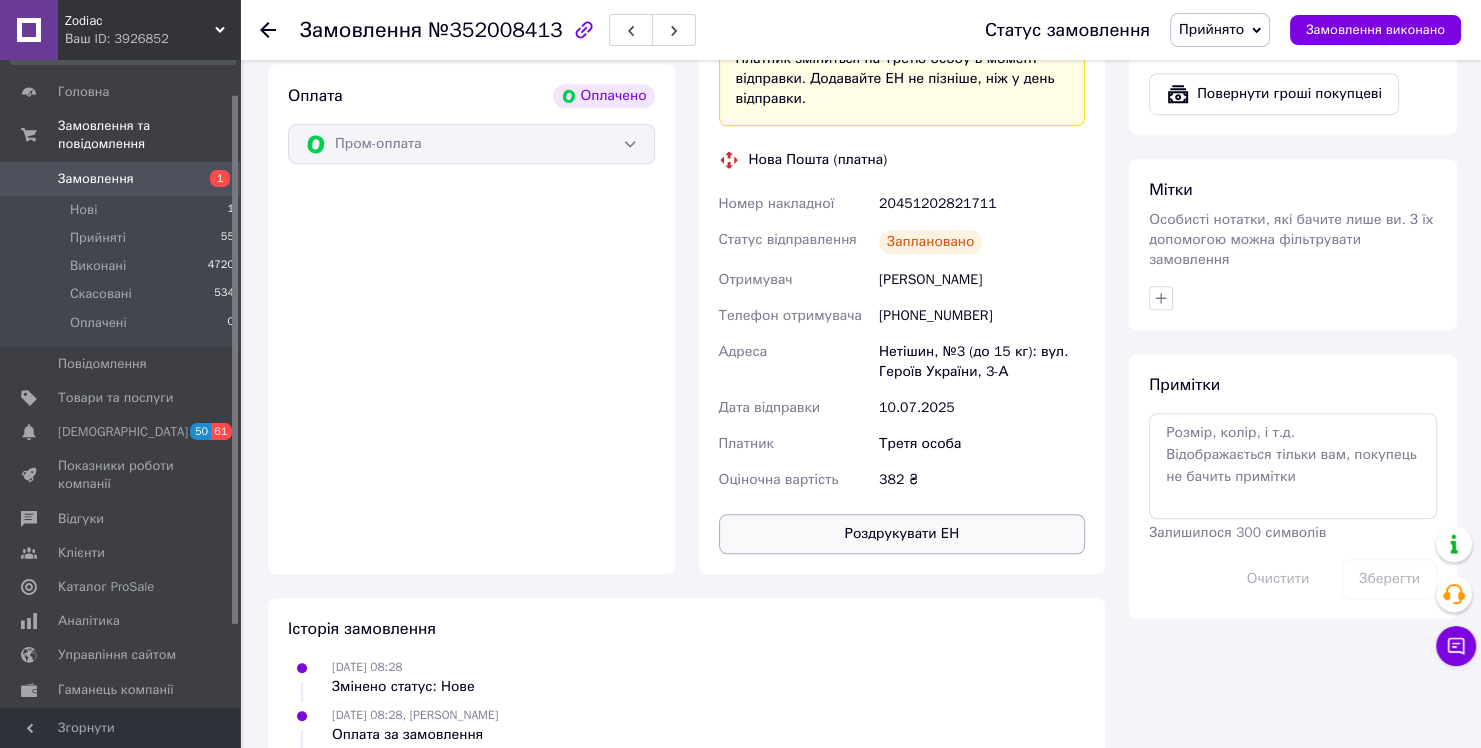 click on "Роздрукувати ЕН" at bounding box center [902, 534] 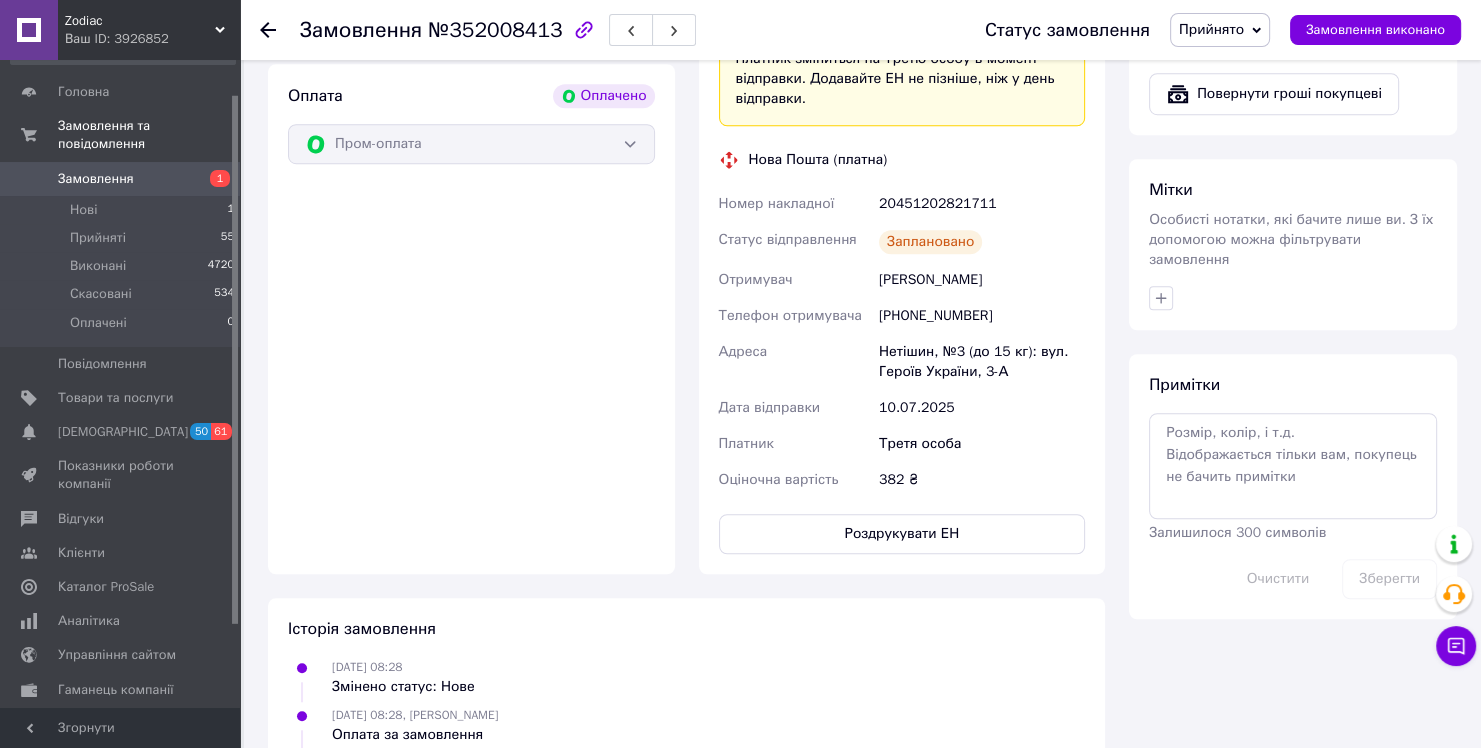 click on "Замовлення 1" at bounding box center [123, 179] 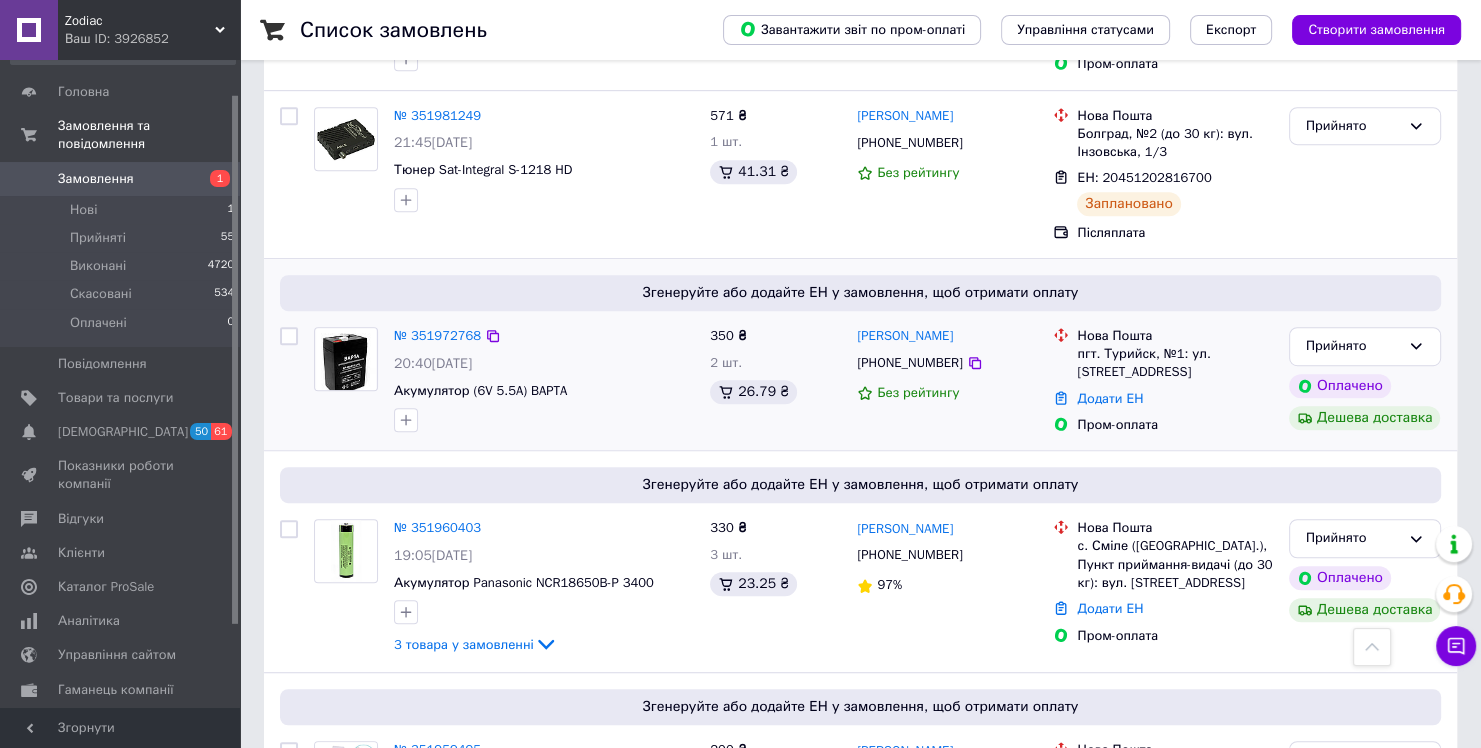 scroll, scrollTop: 1100, scrollLeft: 0, axis: vertical 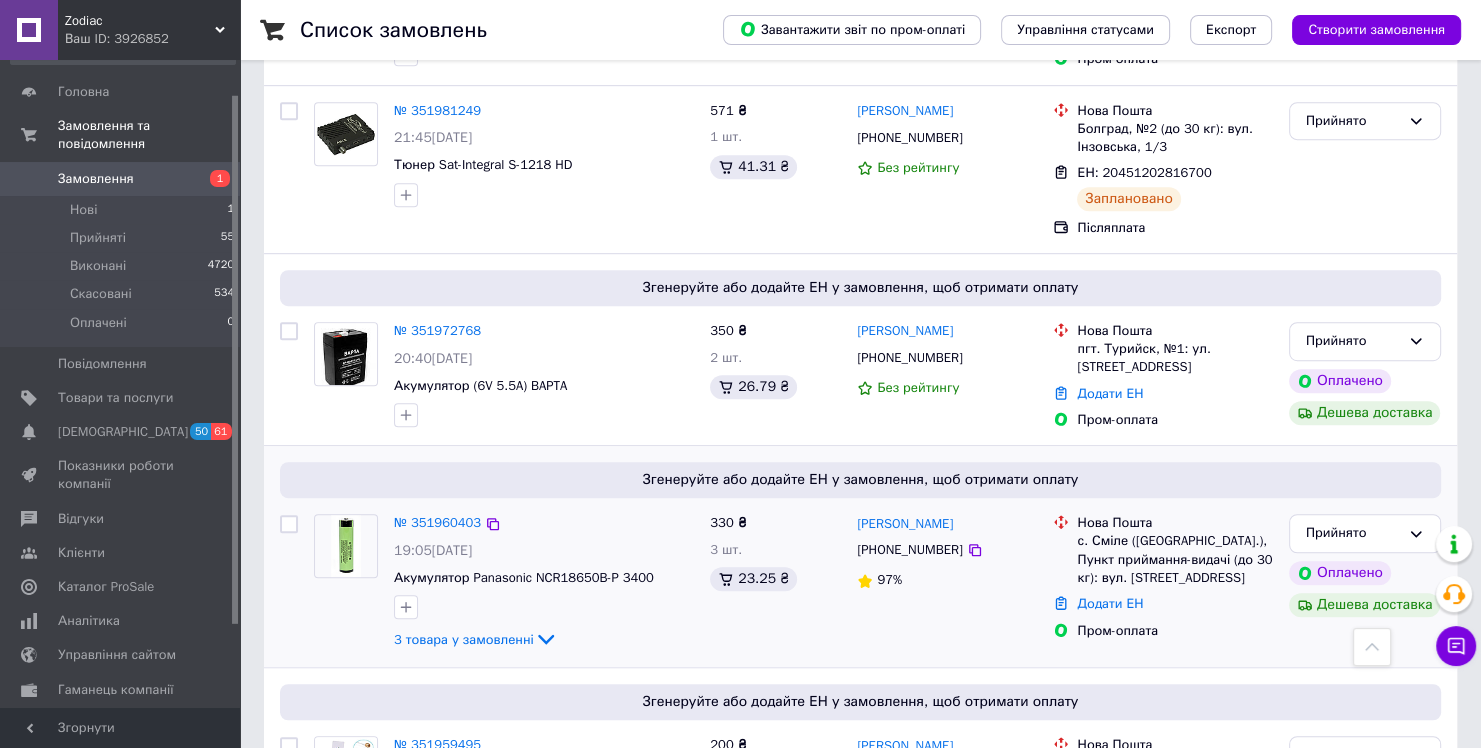 click on "№ 351960403 19:05, 09.07.2025 Акумулятор Panasonic NCR18650B-P 3400 3 товара у замовленні" at bounding box center (544, 582) 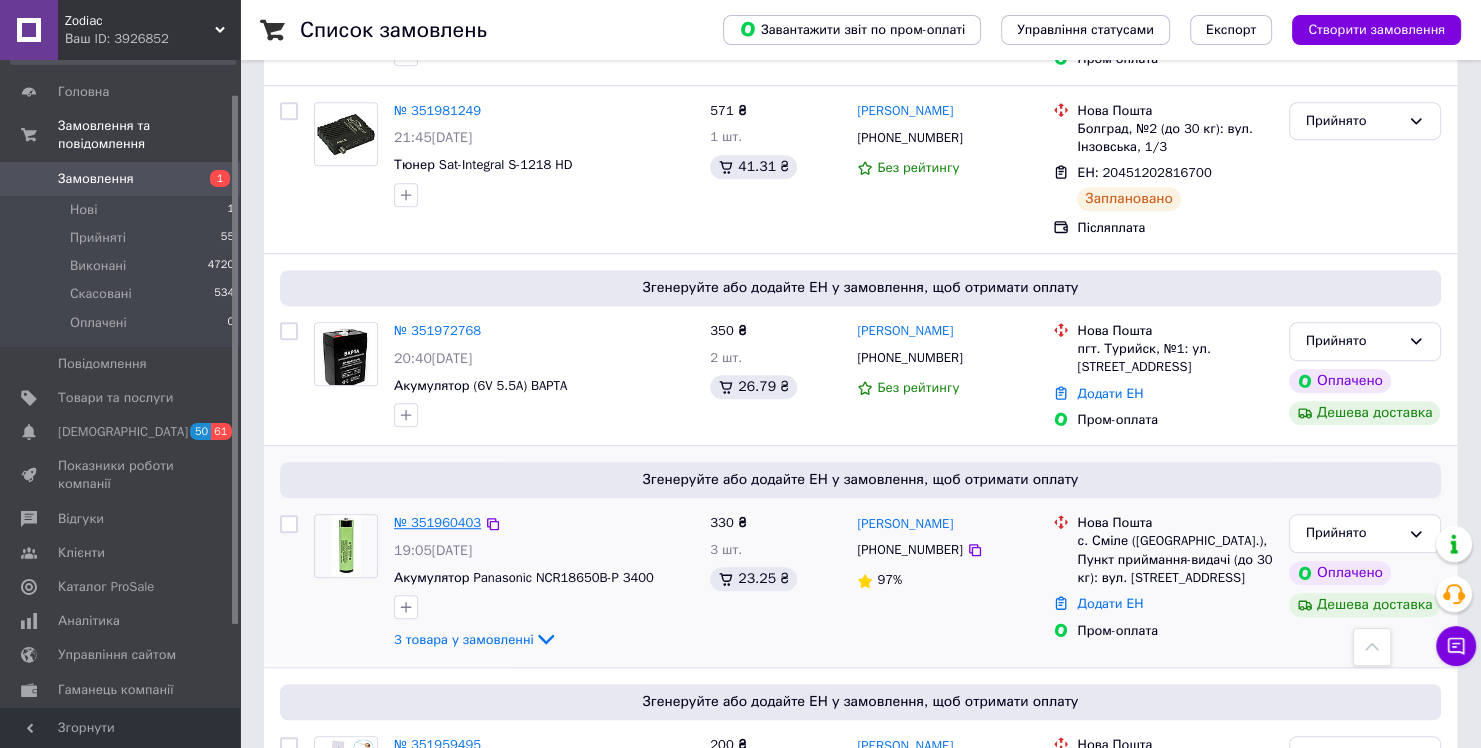 click on "№ 351960403" at bounding box center (437, 522) 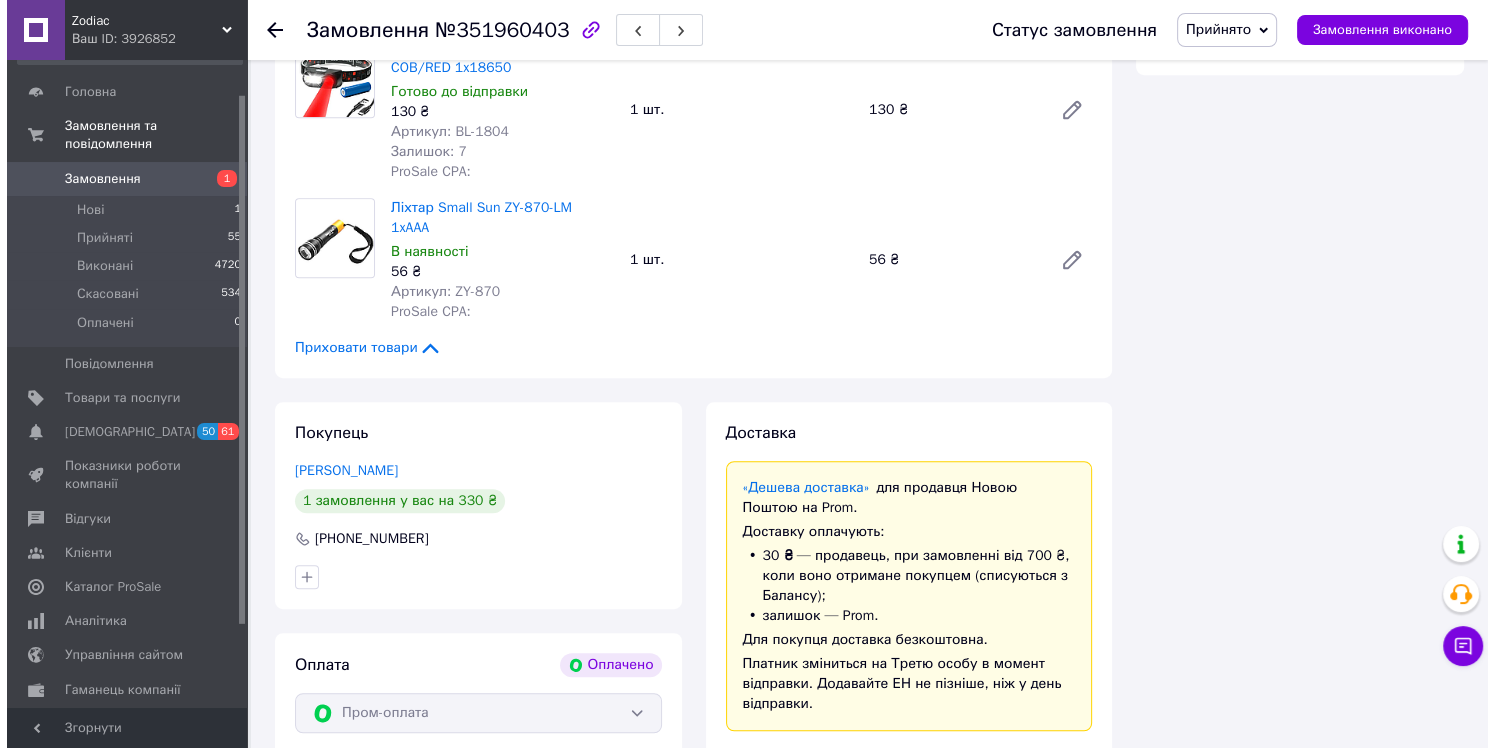scroll, scrollTop: 896, scrollLeft: 0, axis: vertical 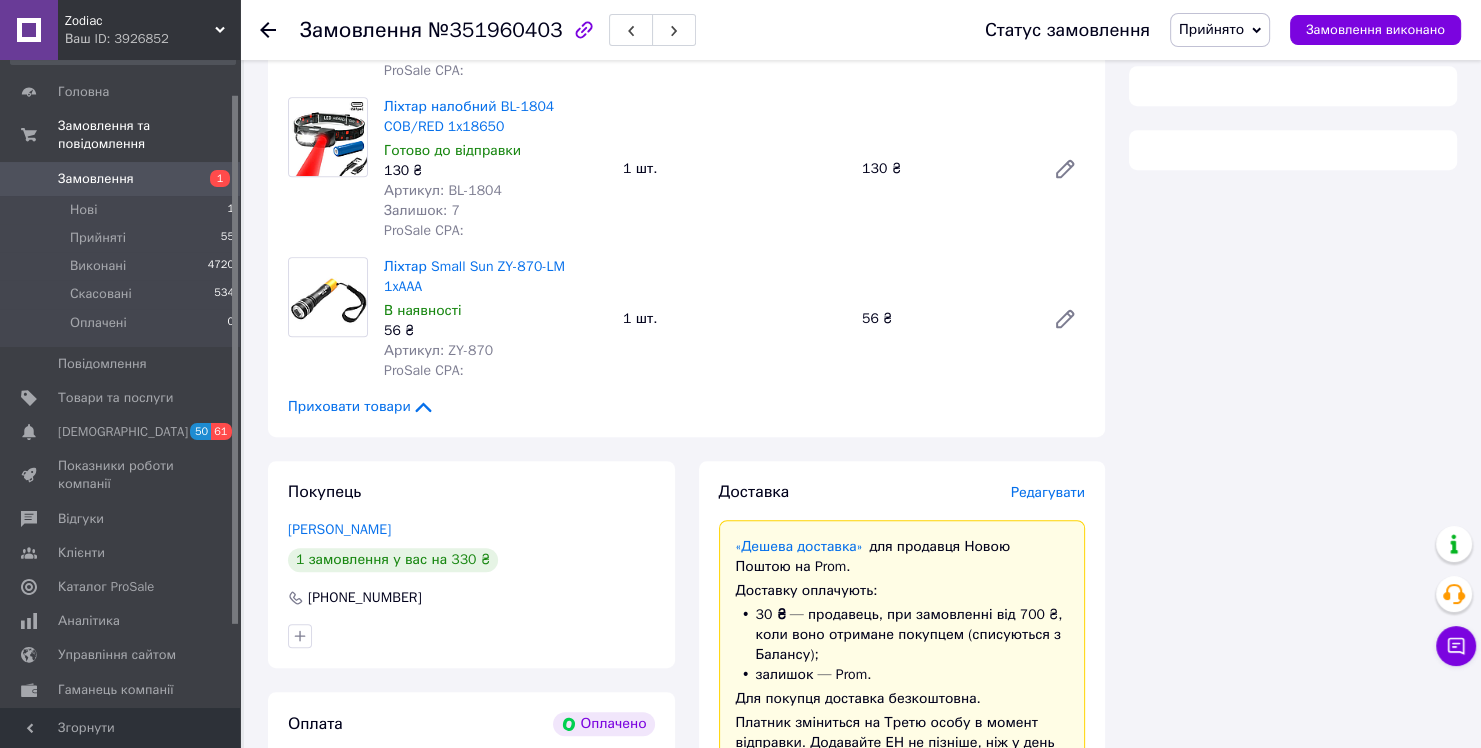 click on "Редагувати" at bounding box center [1048, 492] 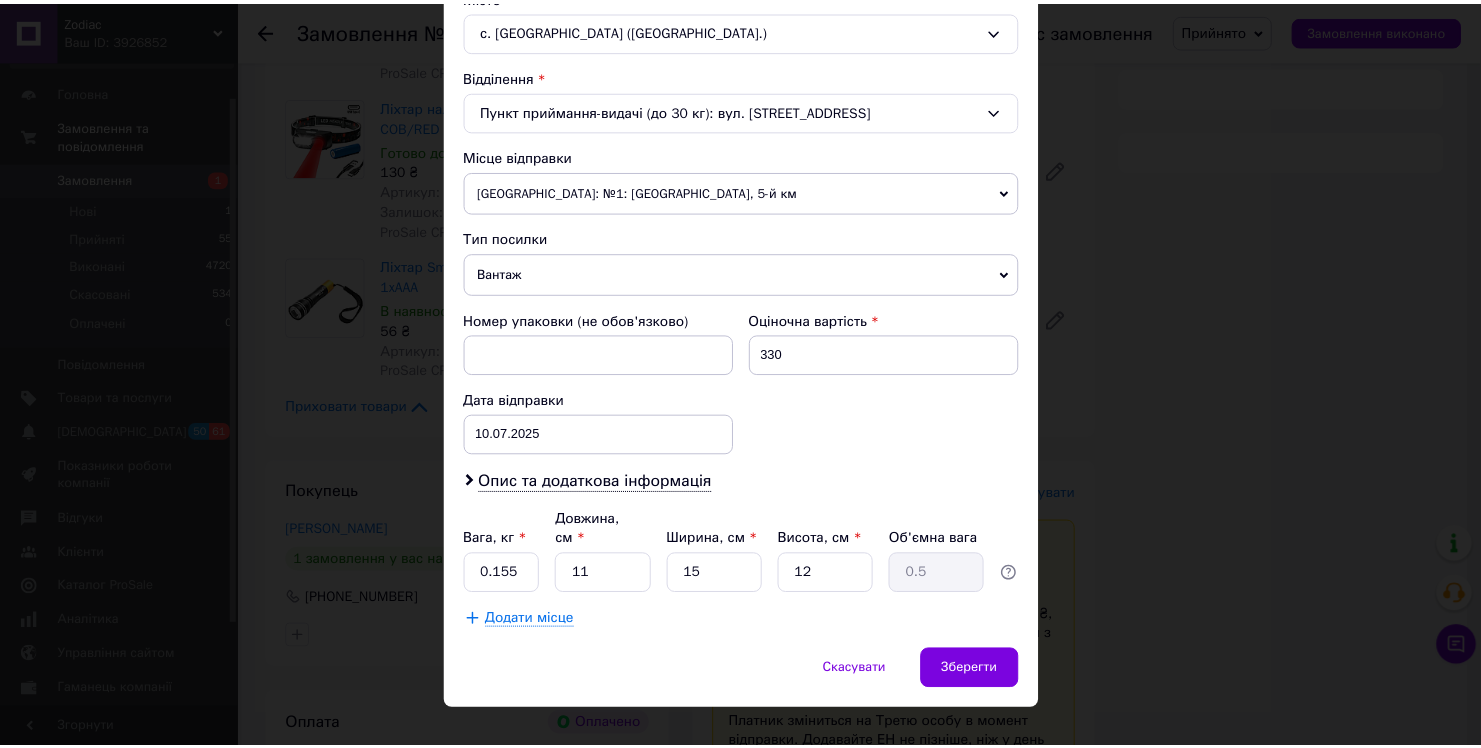scroll, scrollTop: 574, scrollLeft: 0, axis: vertical 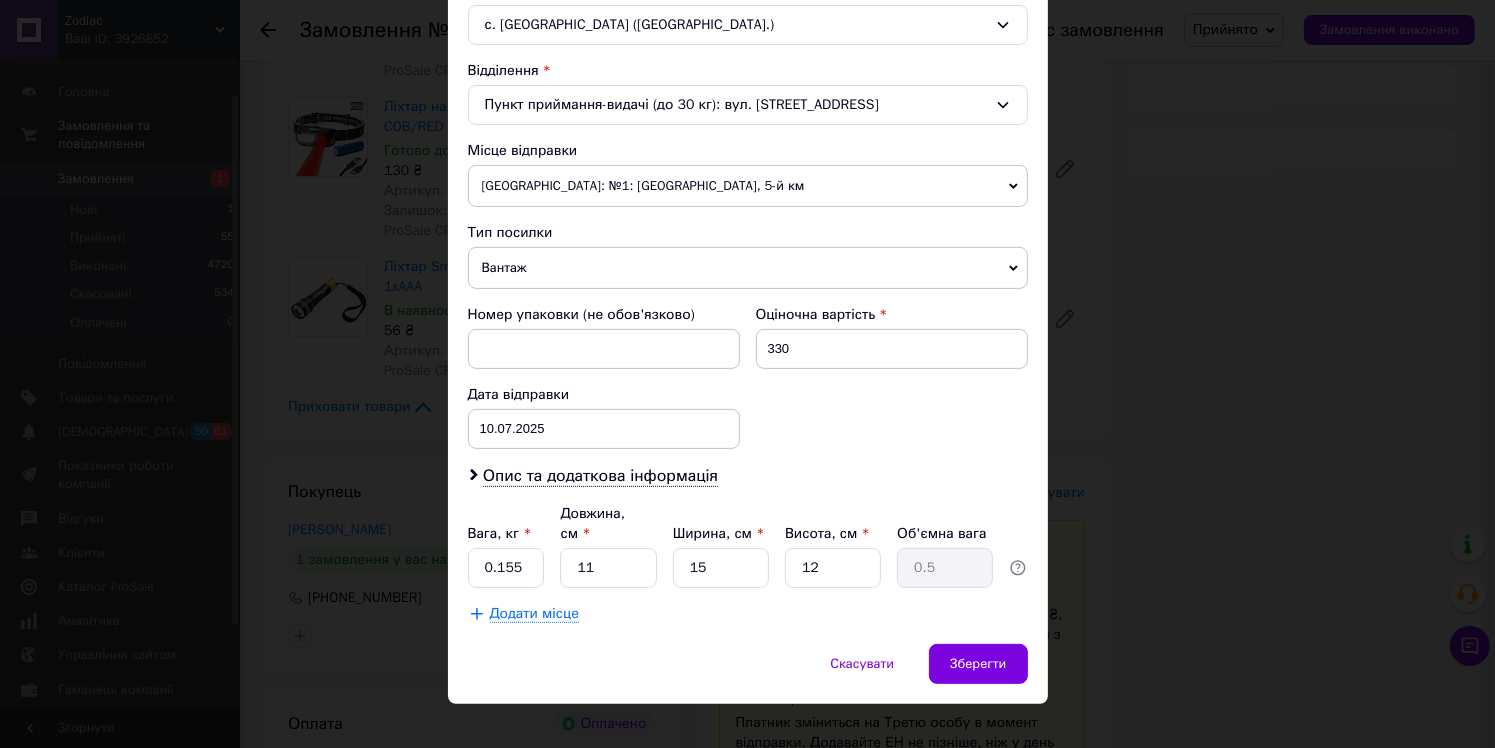 click on "0.155" at bounding box center (506, 568) 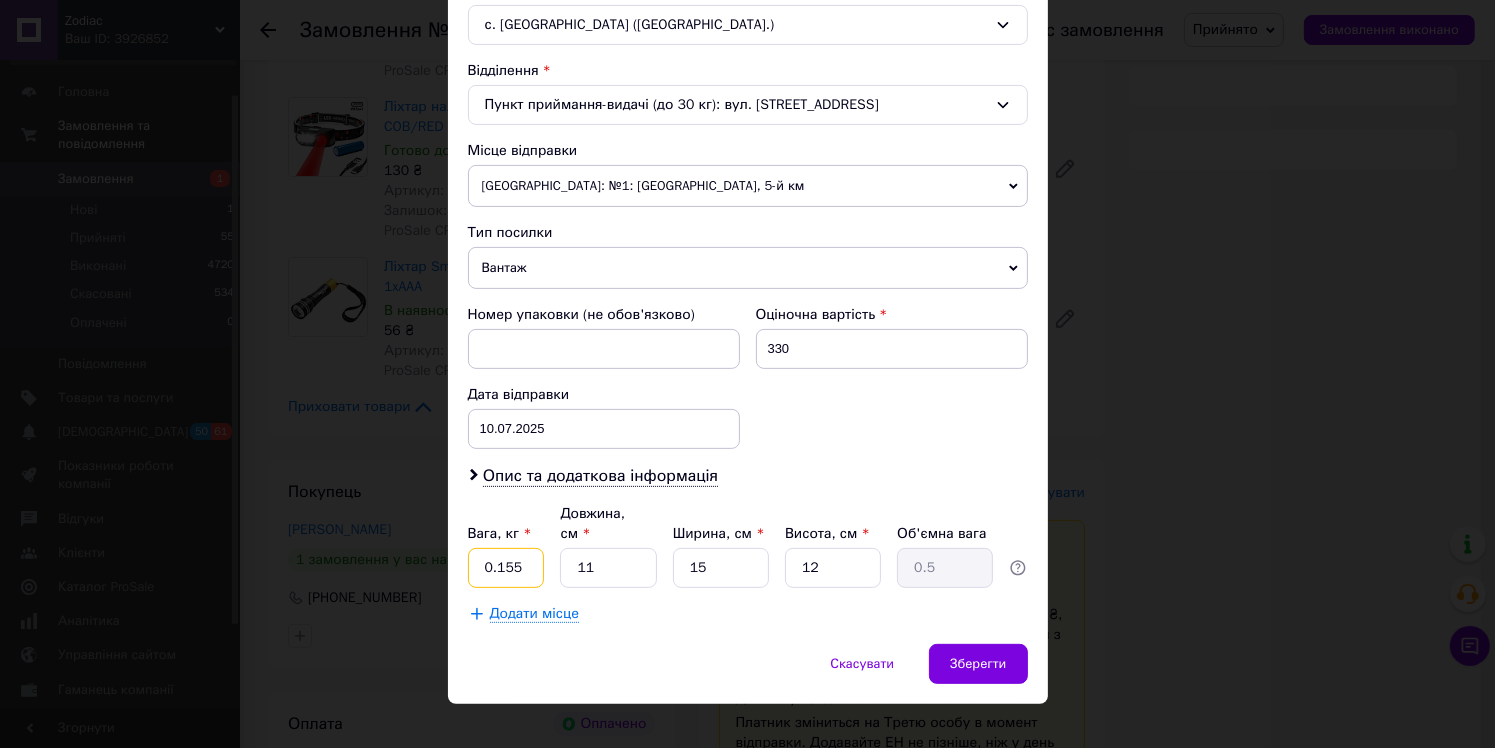 click on "0.155" at bounding box center (506, 568) 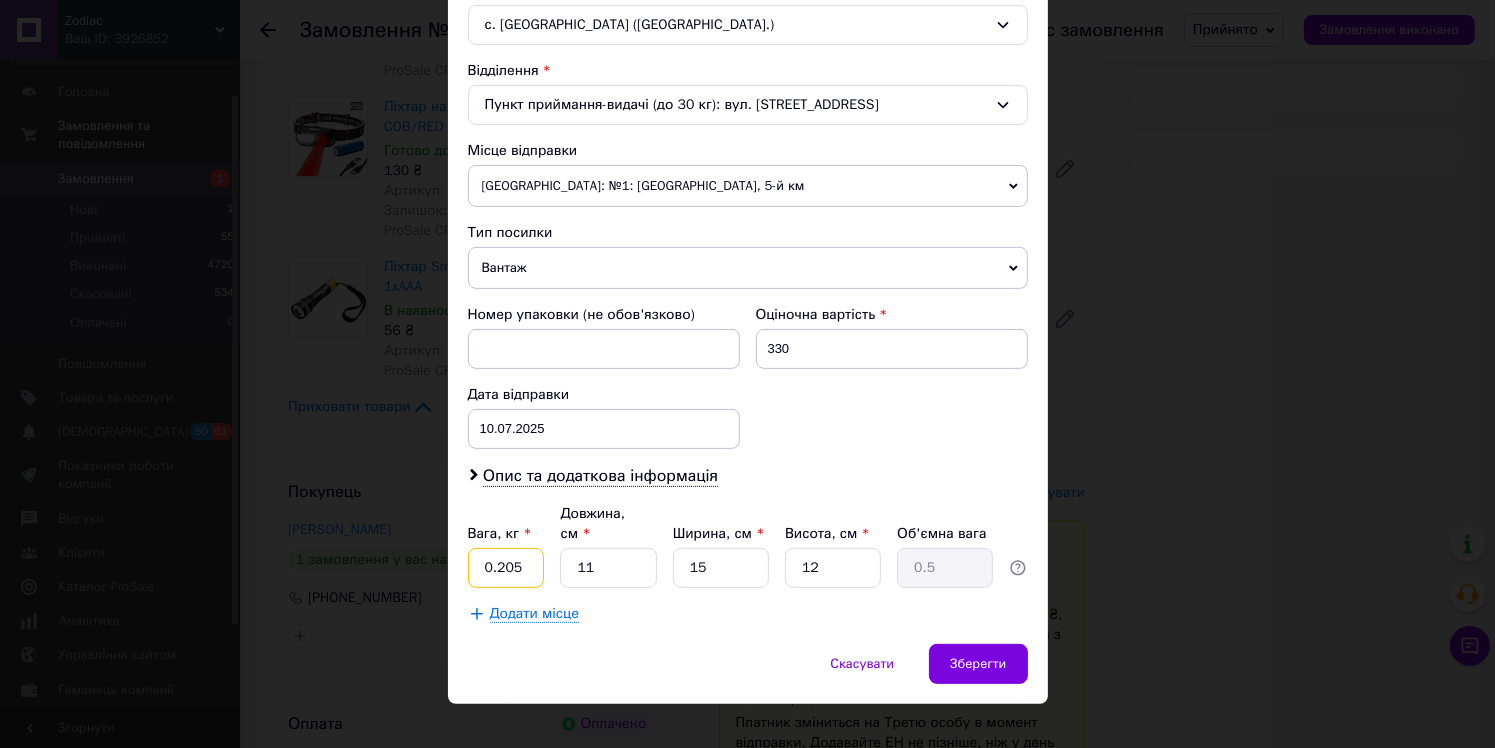type on "0.205" 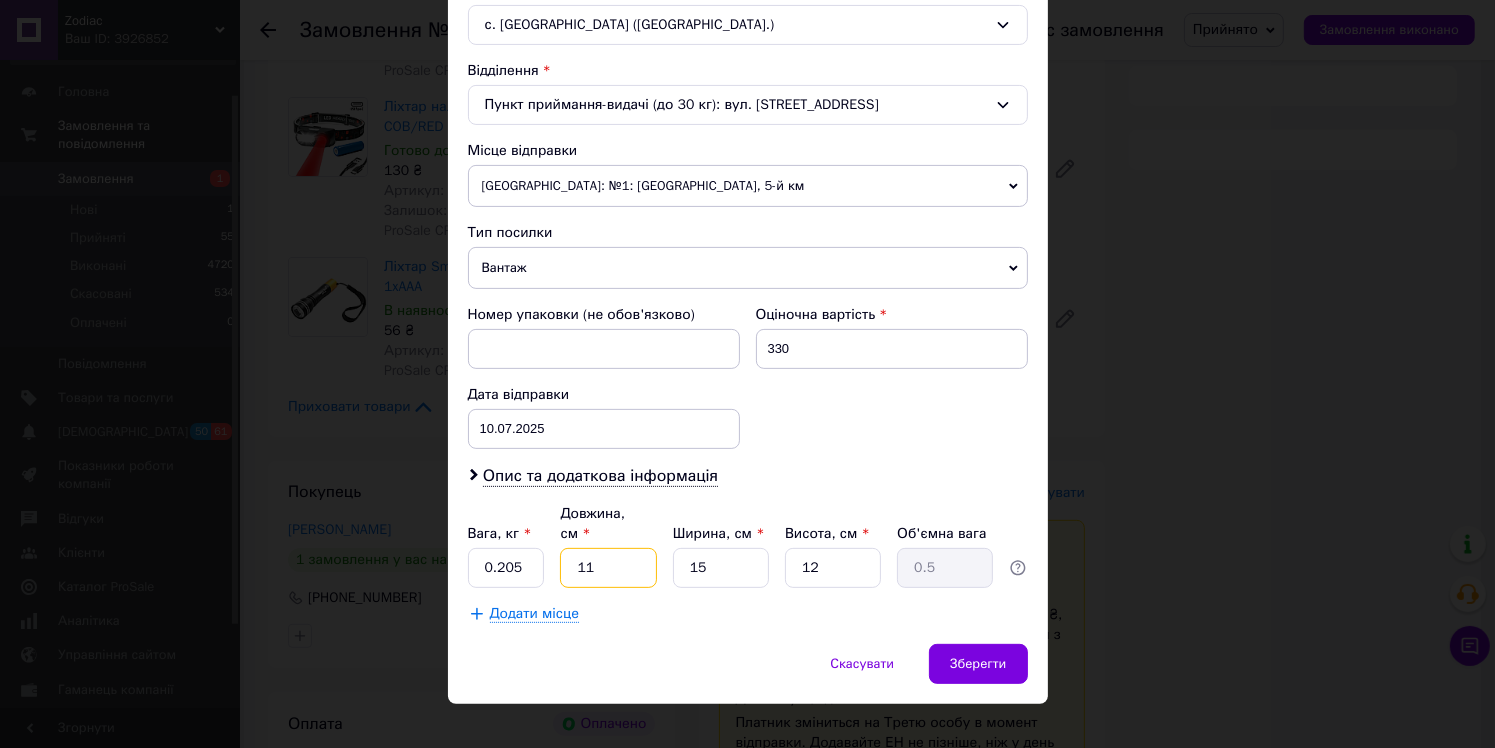 type on "1" 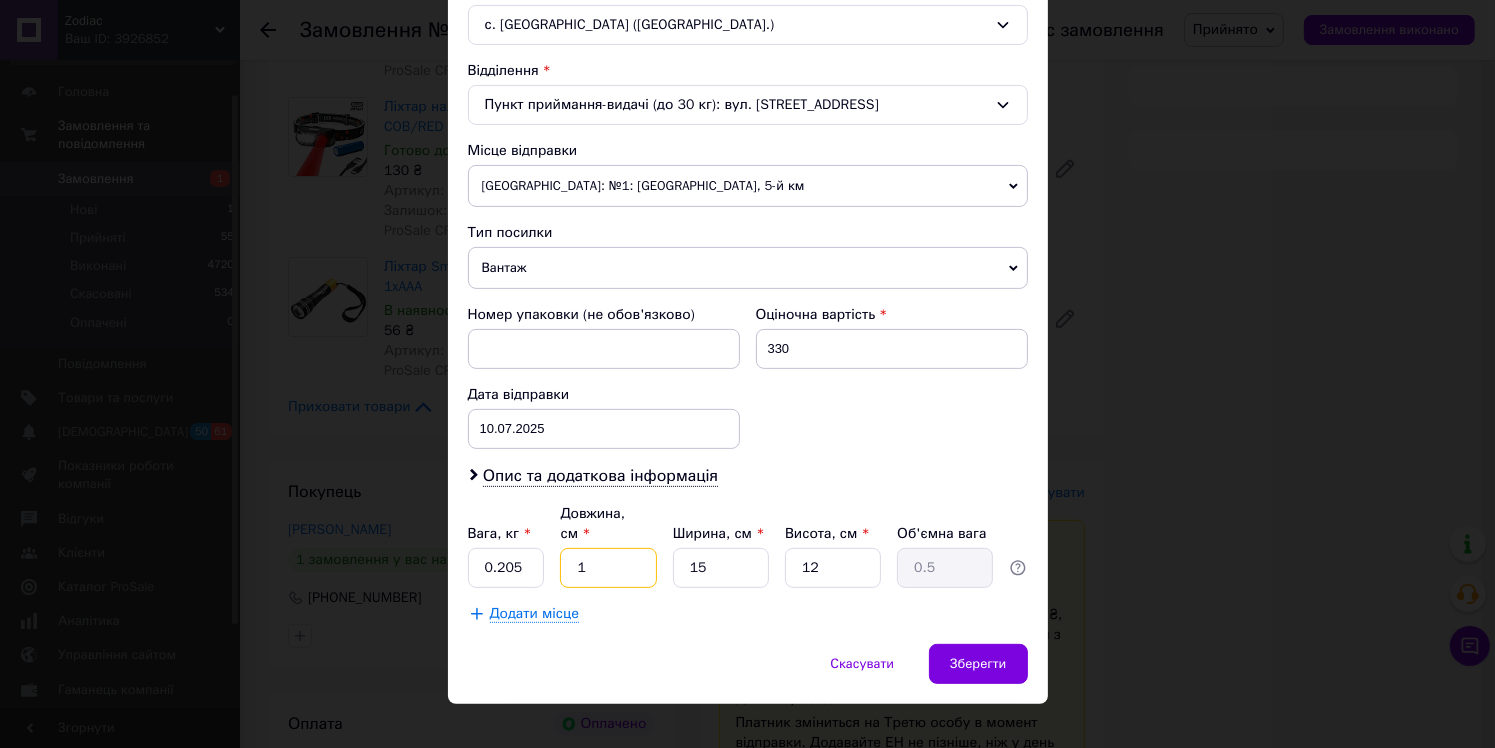 type on "0.1" 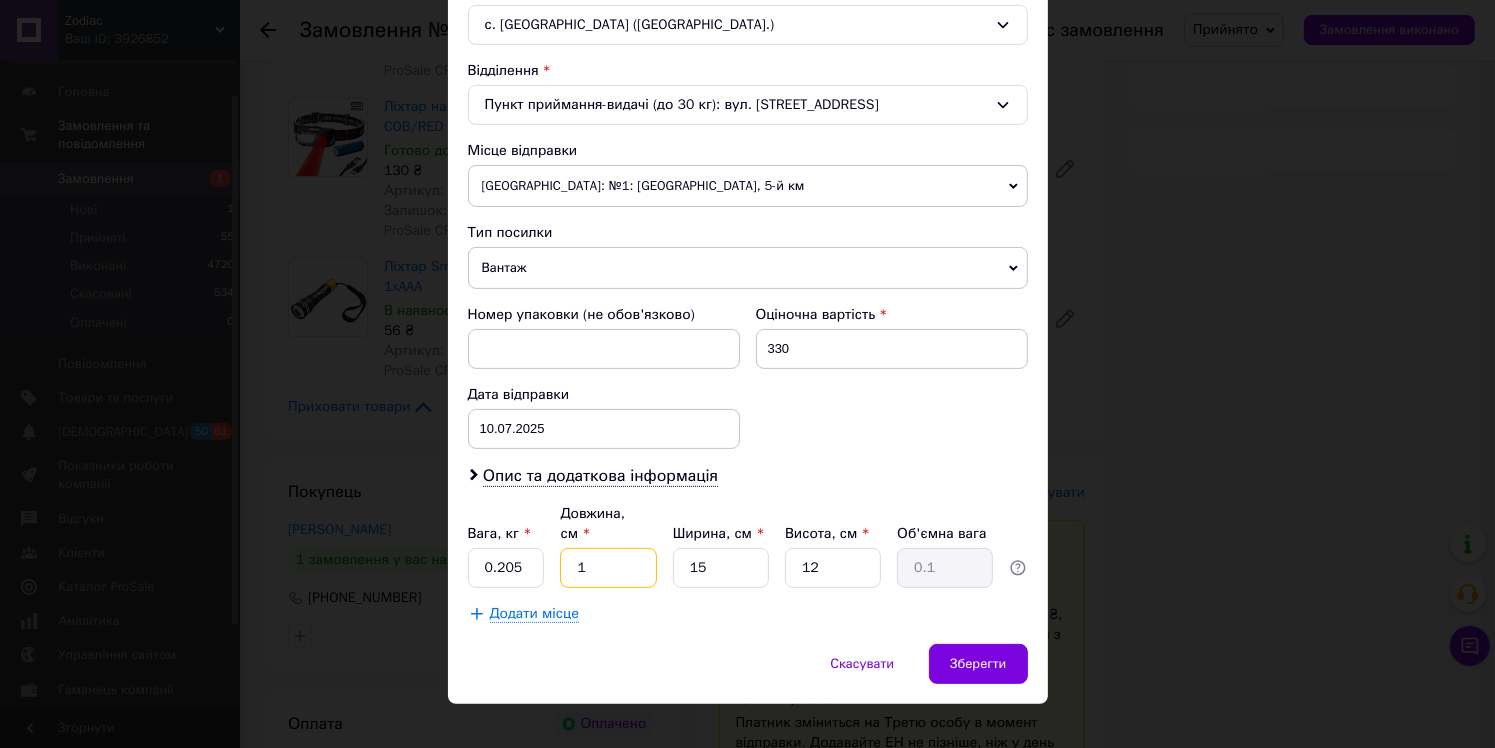 type on "14" 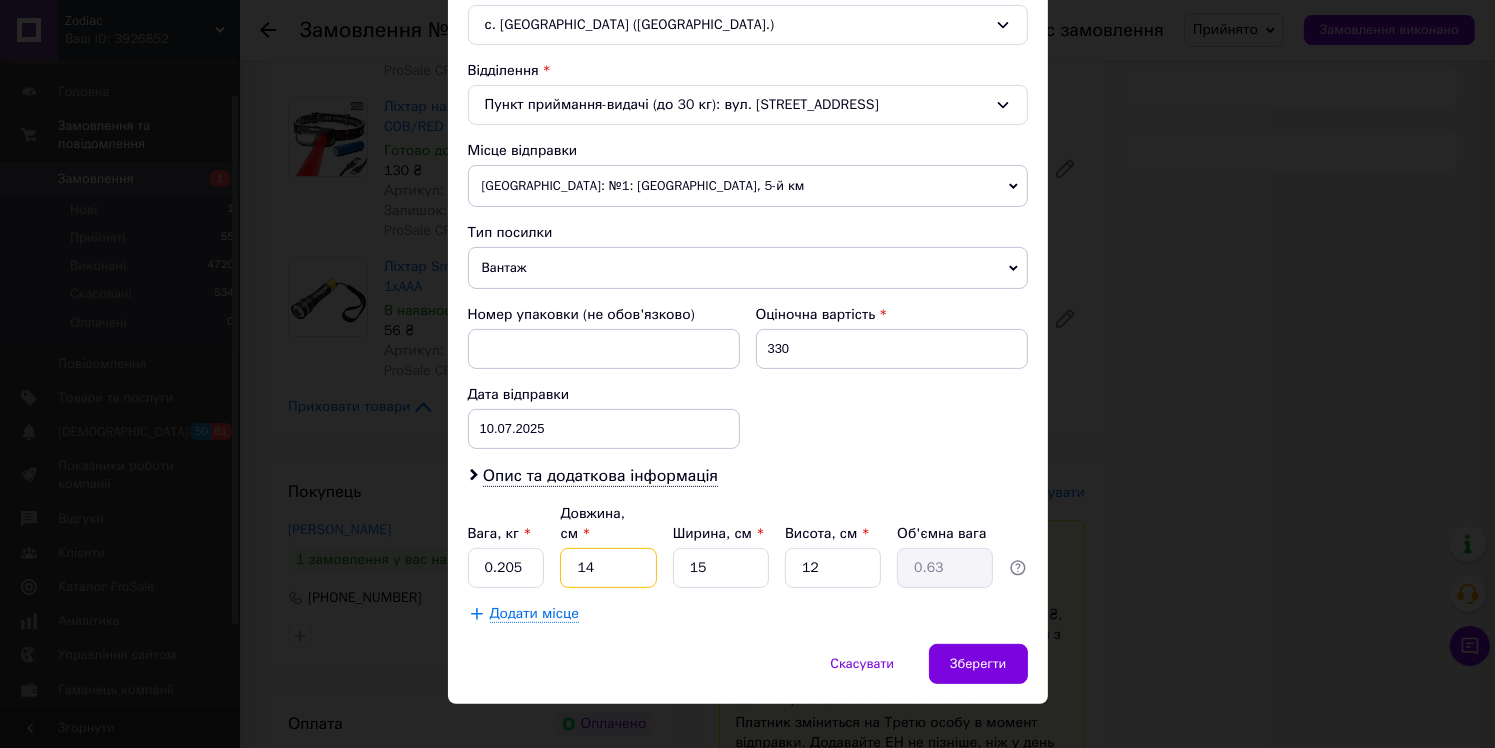 type on "14" 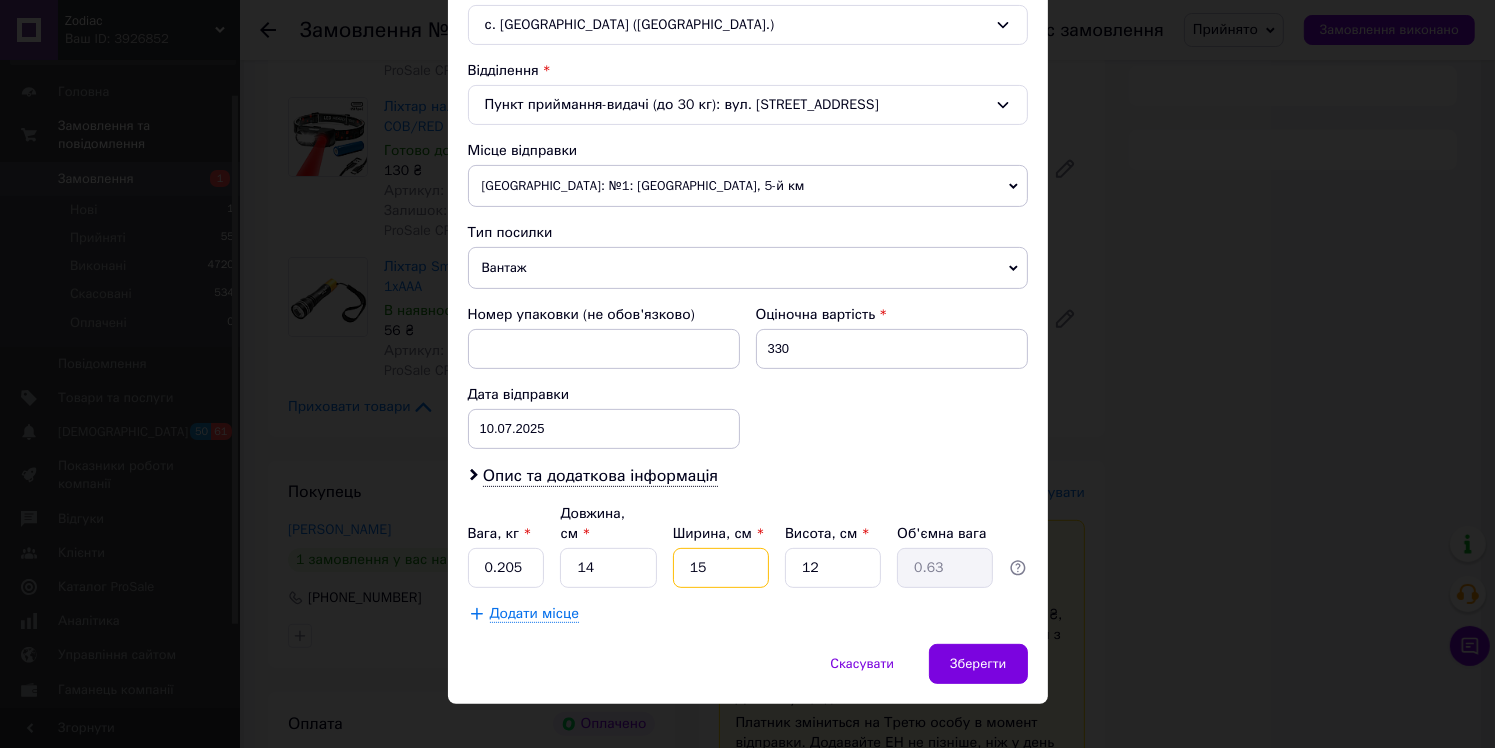 type on "1" 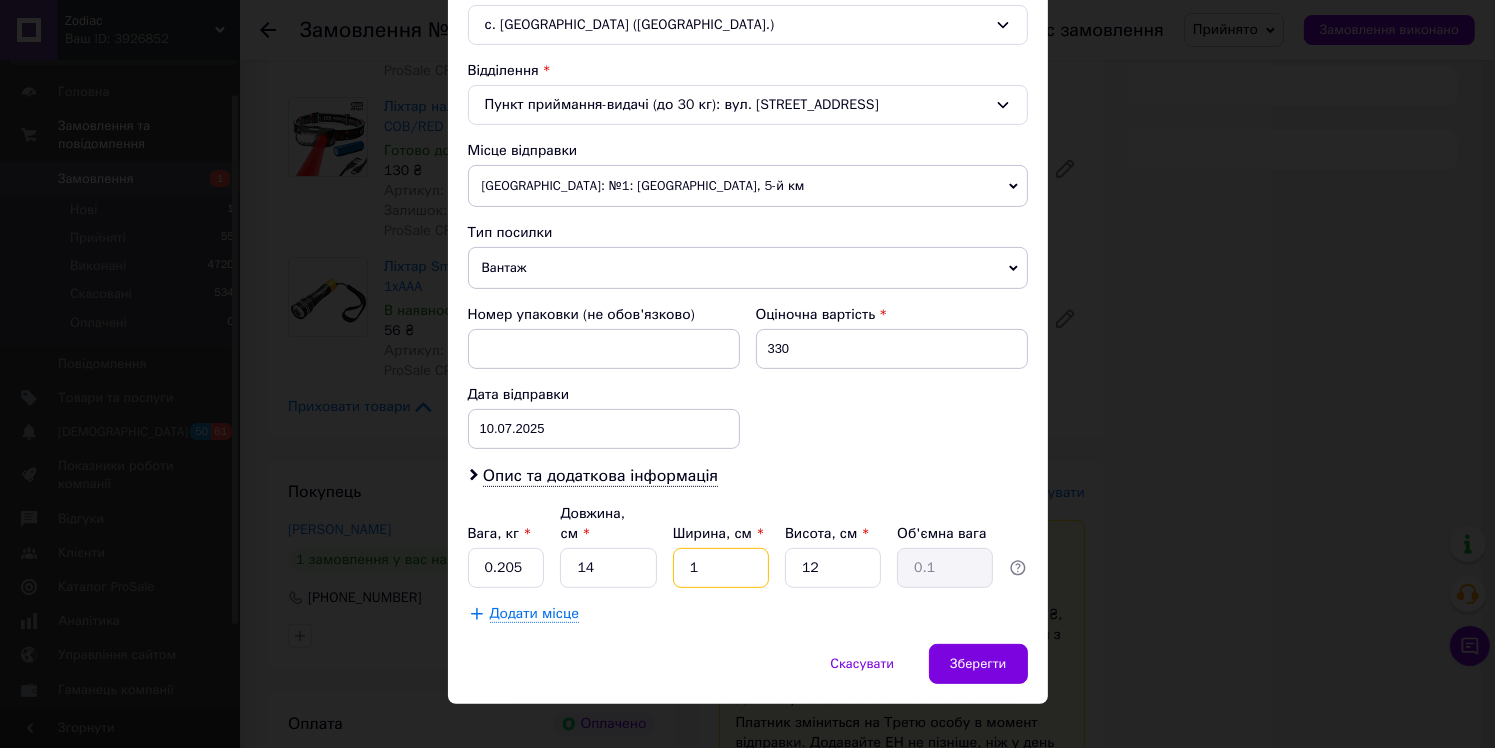 type on "11" 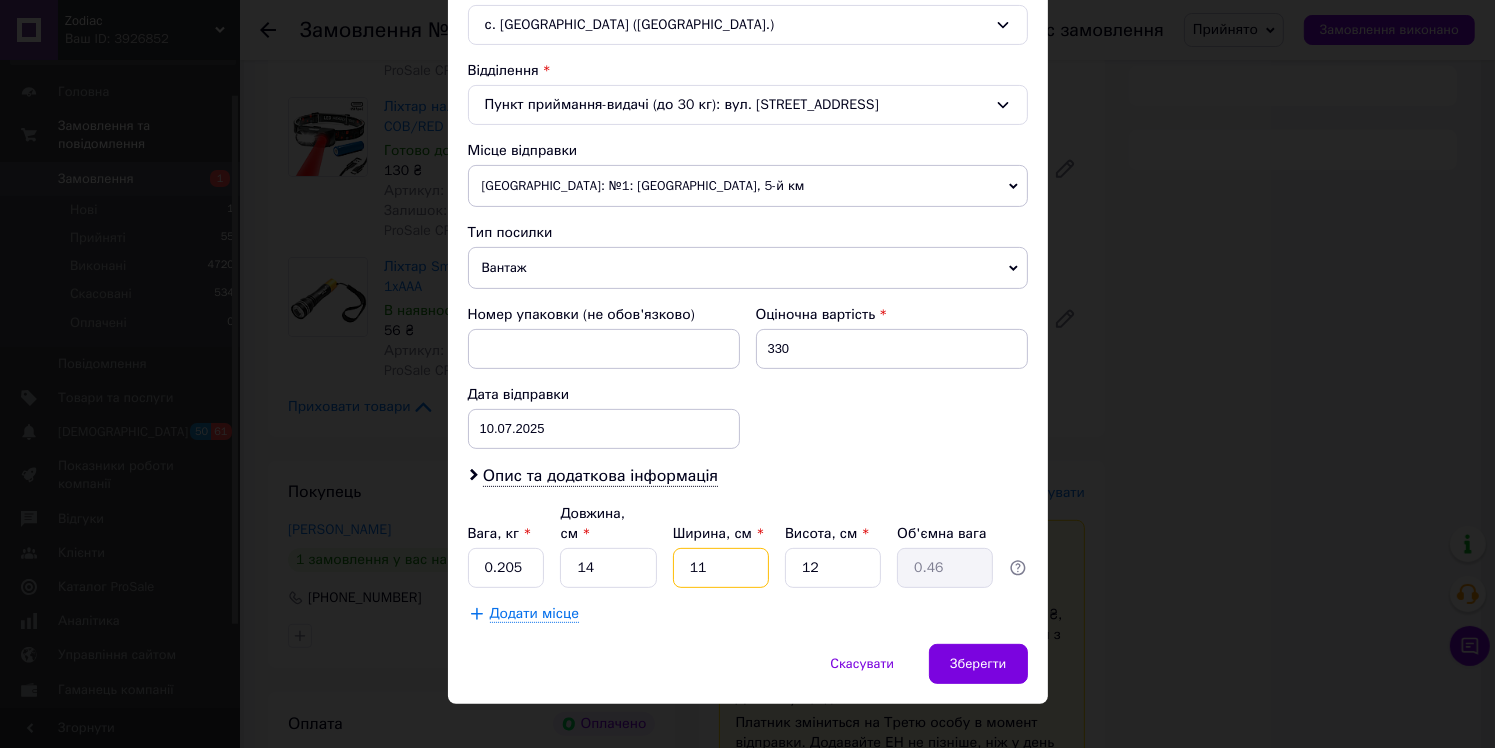 type on "11" 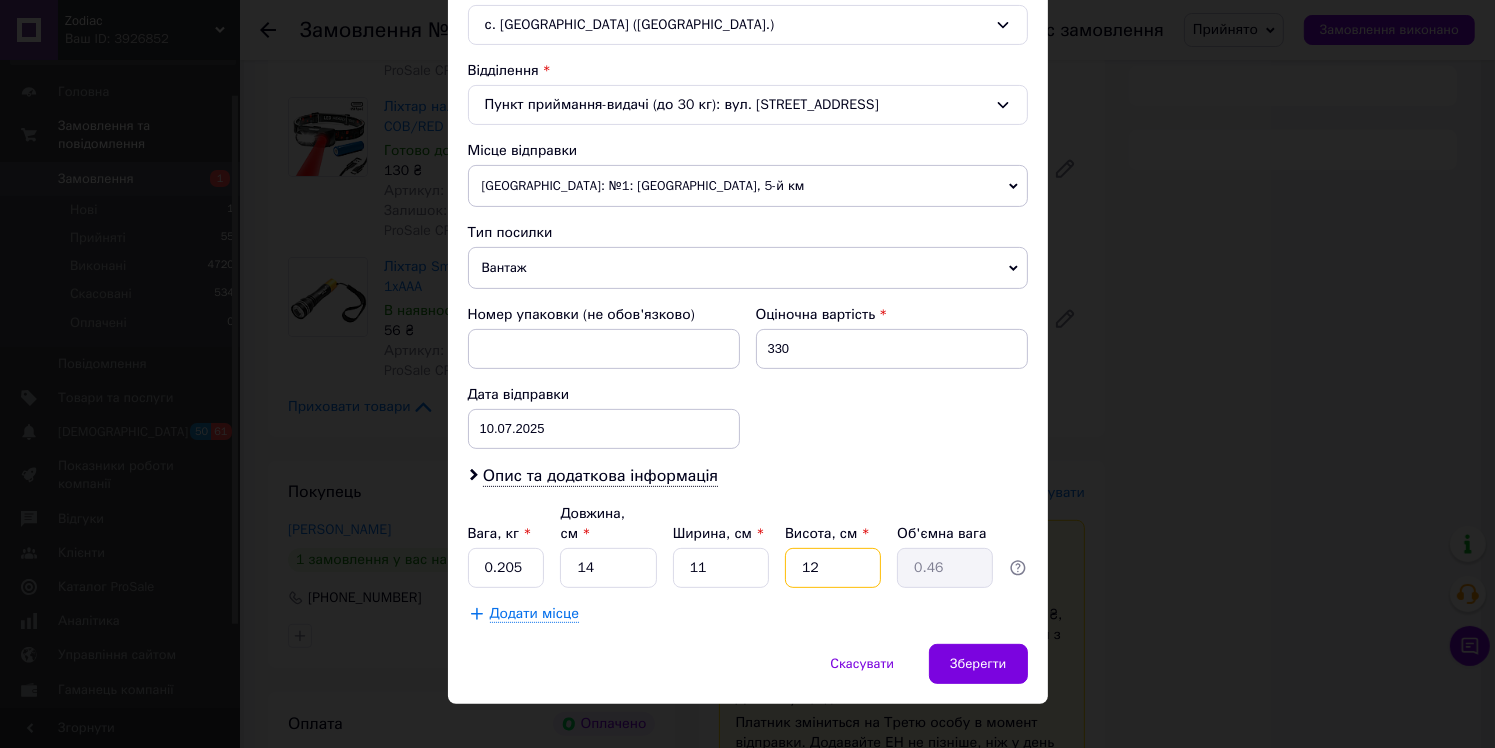 type on "8" 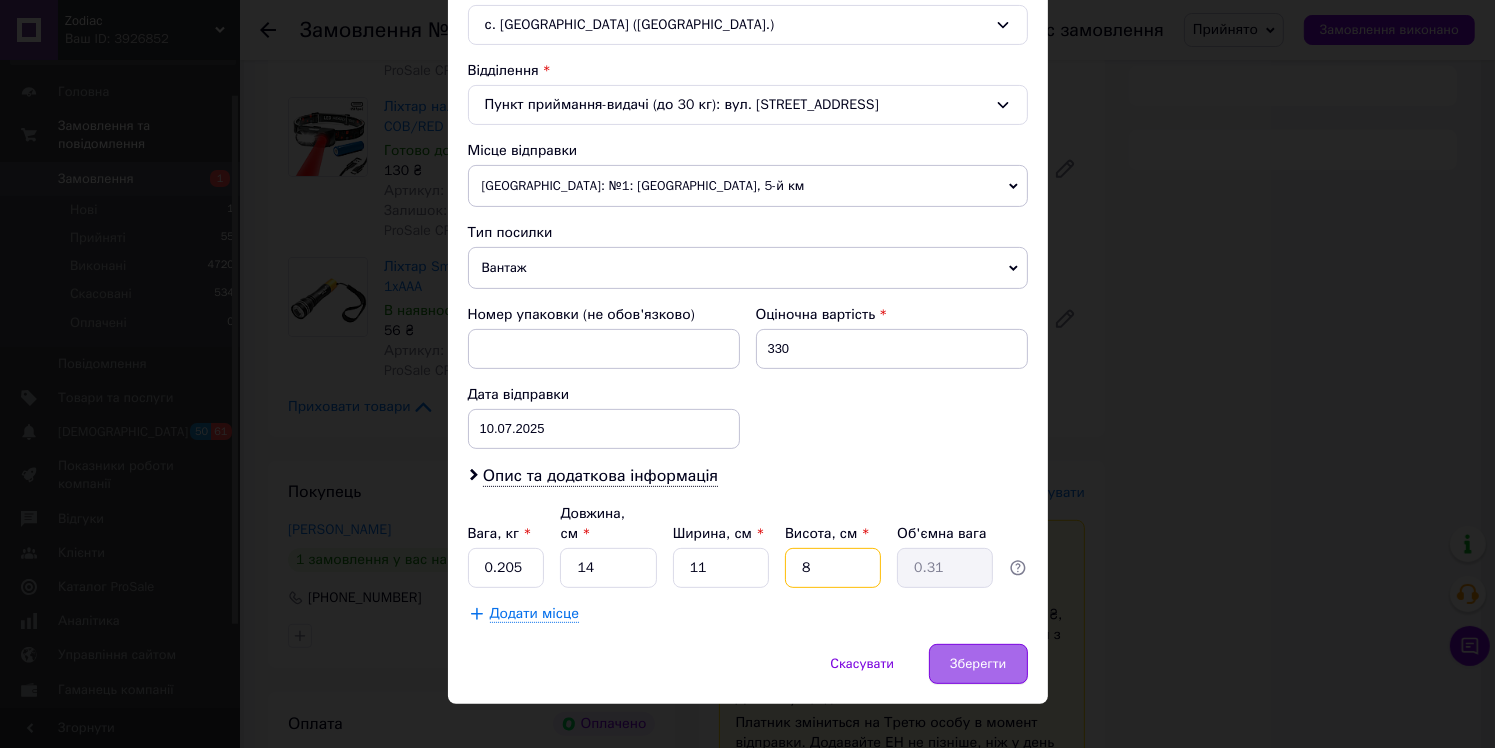 type on "8" 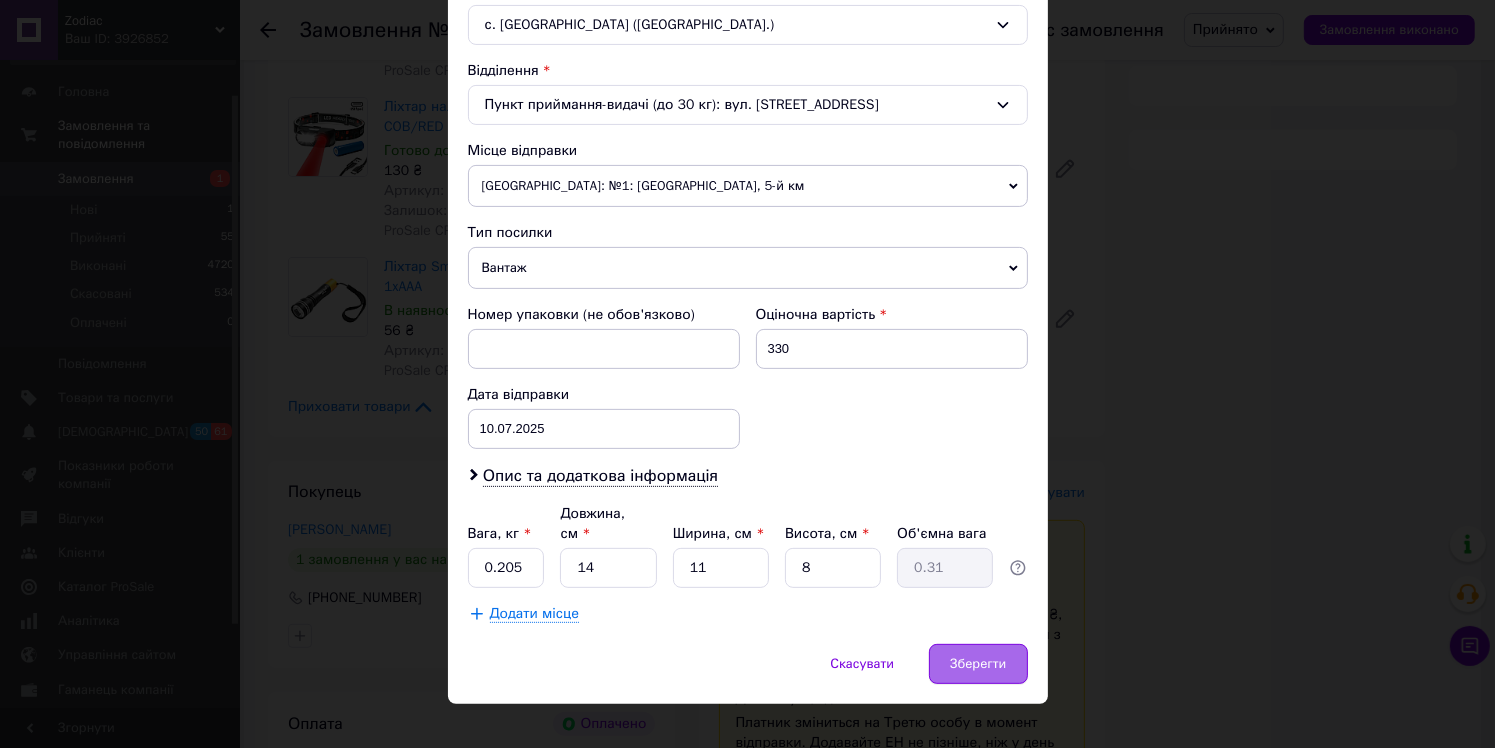 click on "Зберегти" at bounding box center [978, 664] 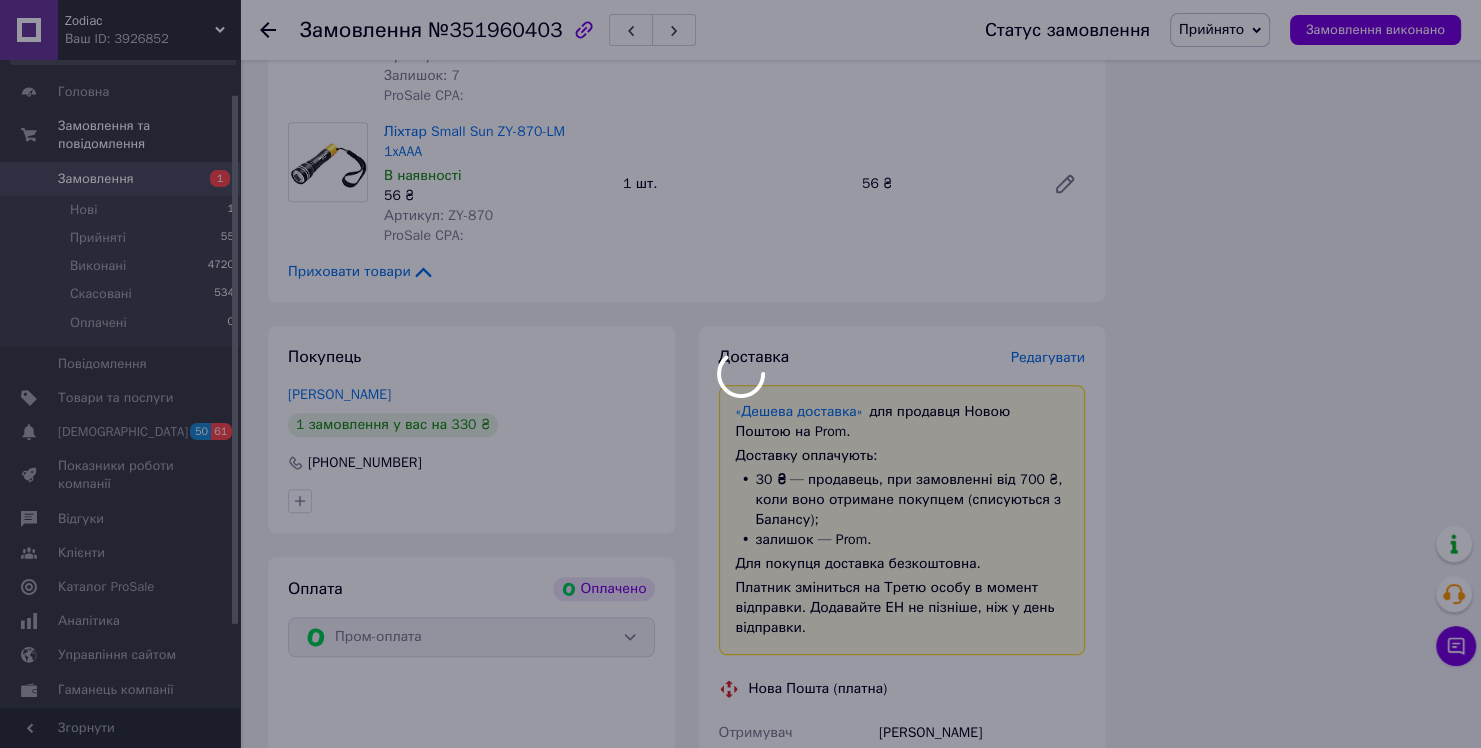 scroll, scrollTop: 1196, scrollLeft: 0, axis: vertical 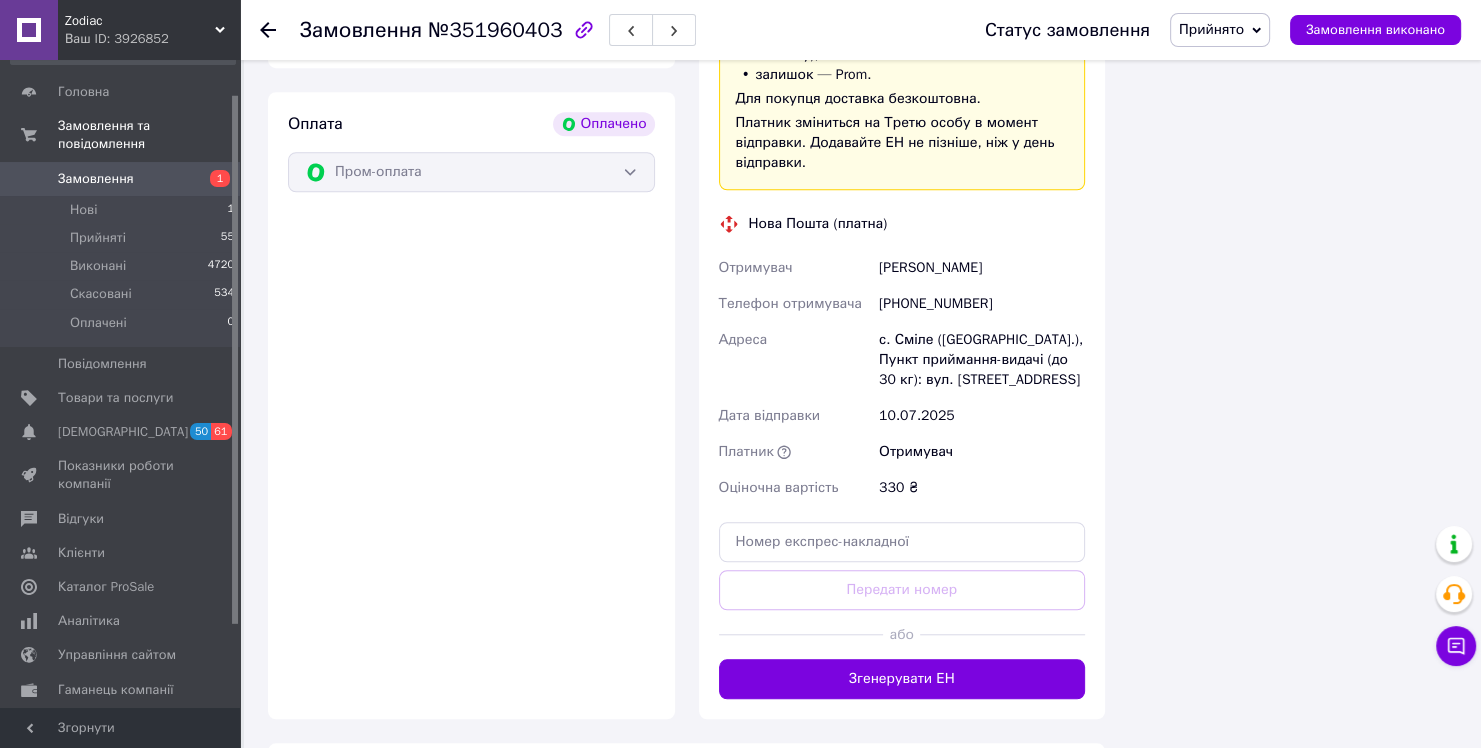 drag, startPoint x: 926, startPoint y: 665, endPoint x: 917, endPoint y: 638, distance: 28.460499 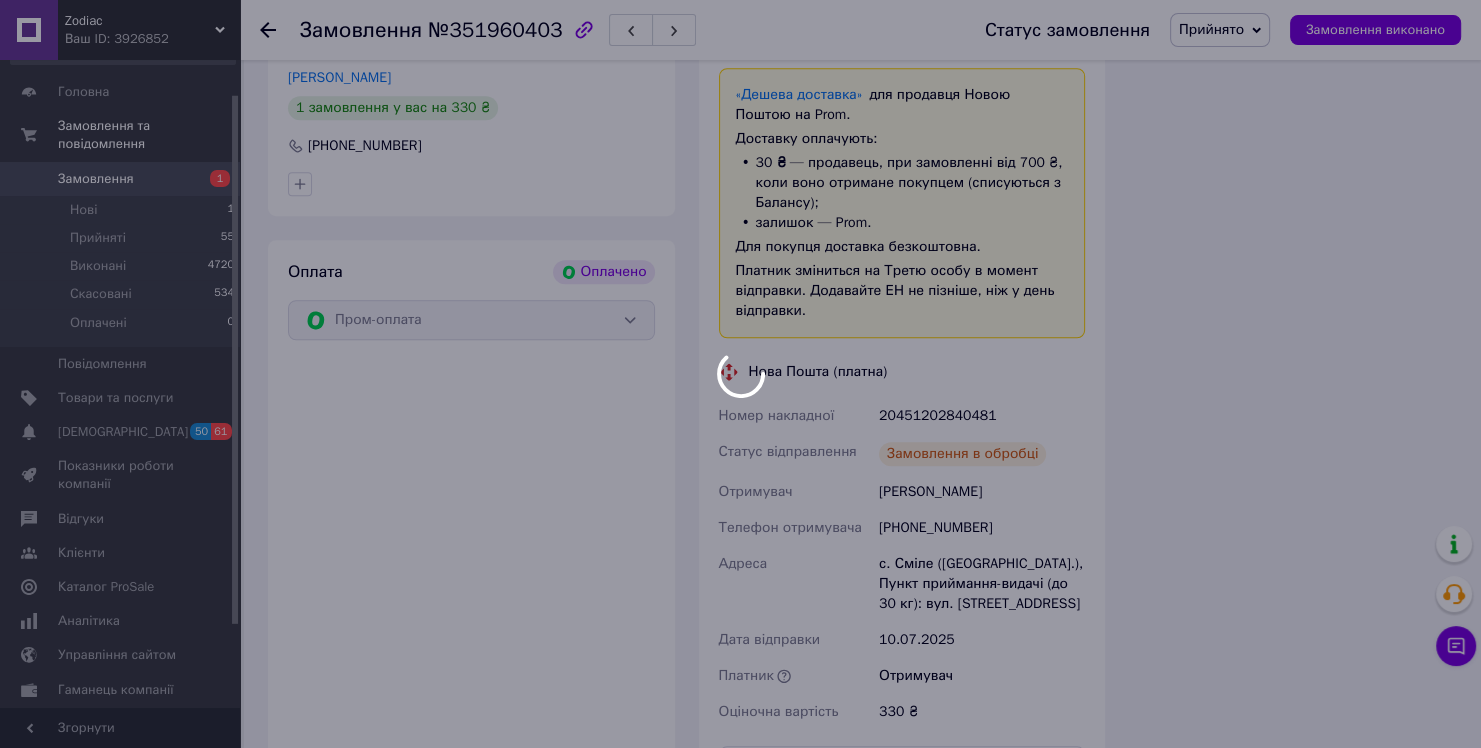 scroll, scrollTop: 1476, scrollLeft: 0, axis: vertical 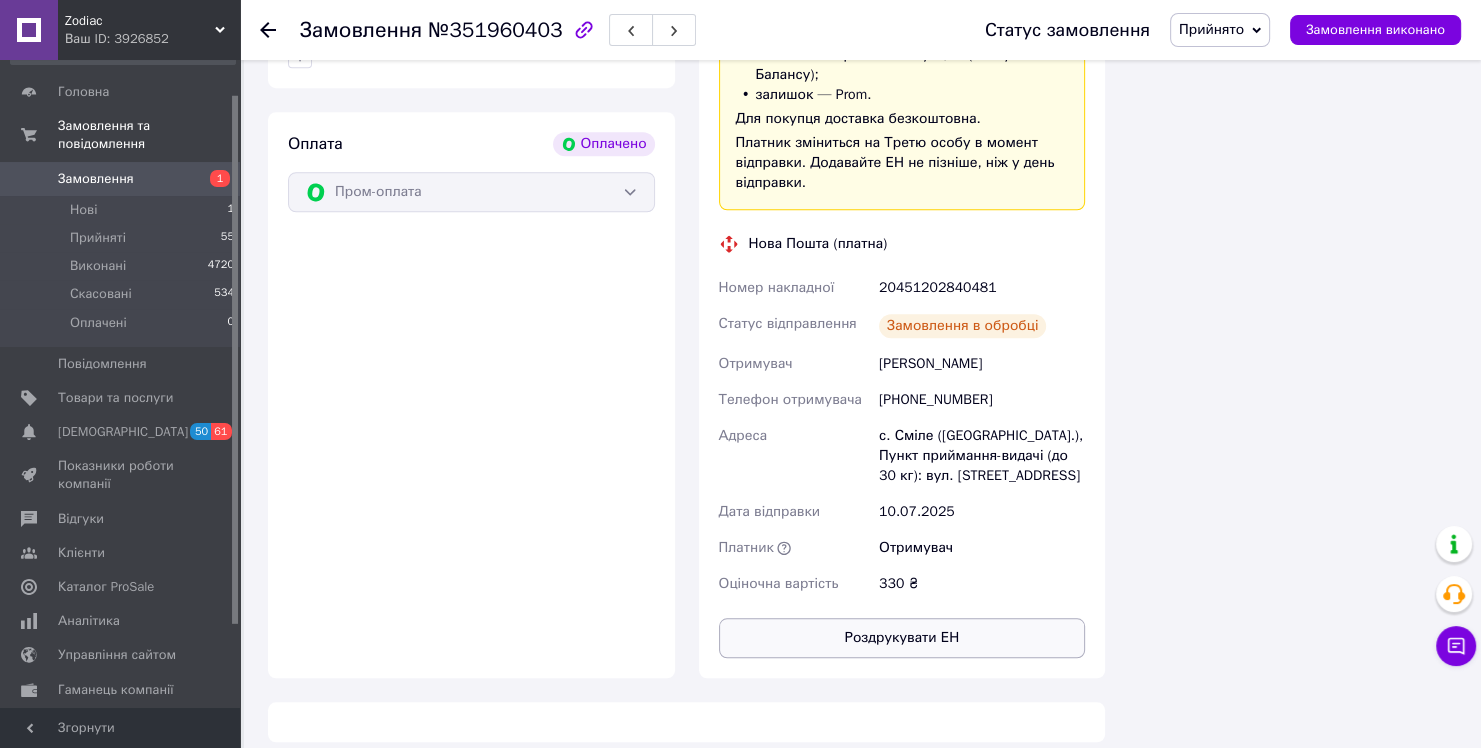 click on "Роздрукувати ЕН" at bounding box center (902, 638) 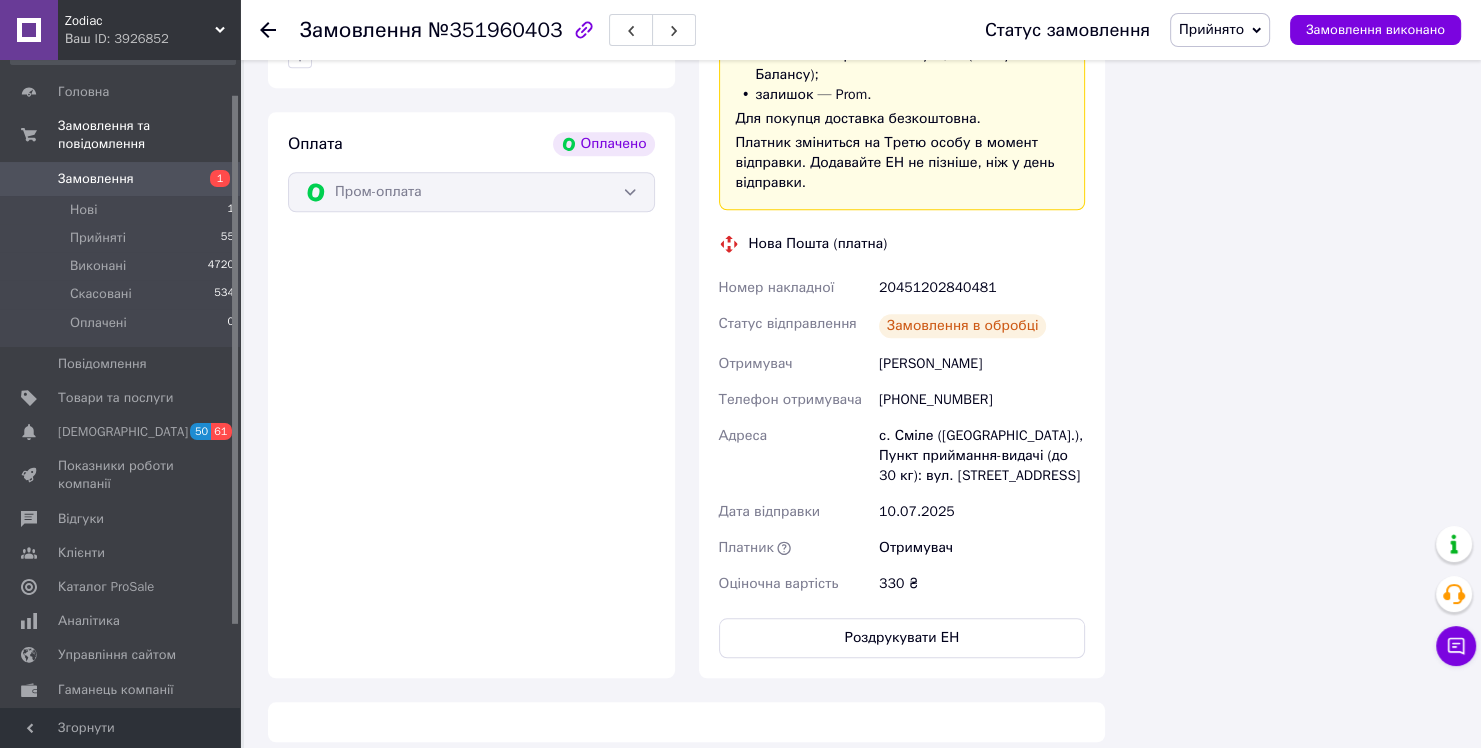 click on "Замовлення" at bounding box center (121, 179) 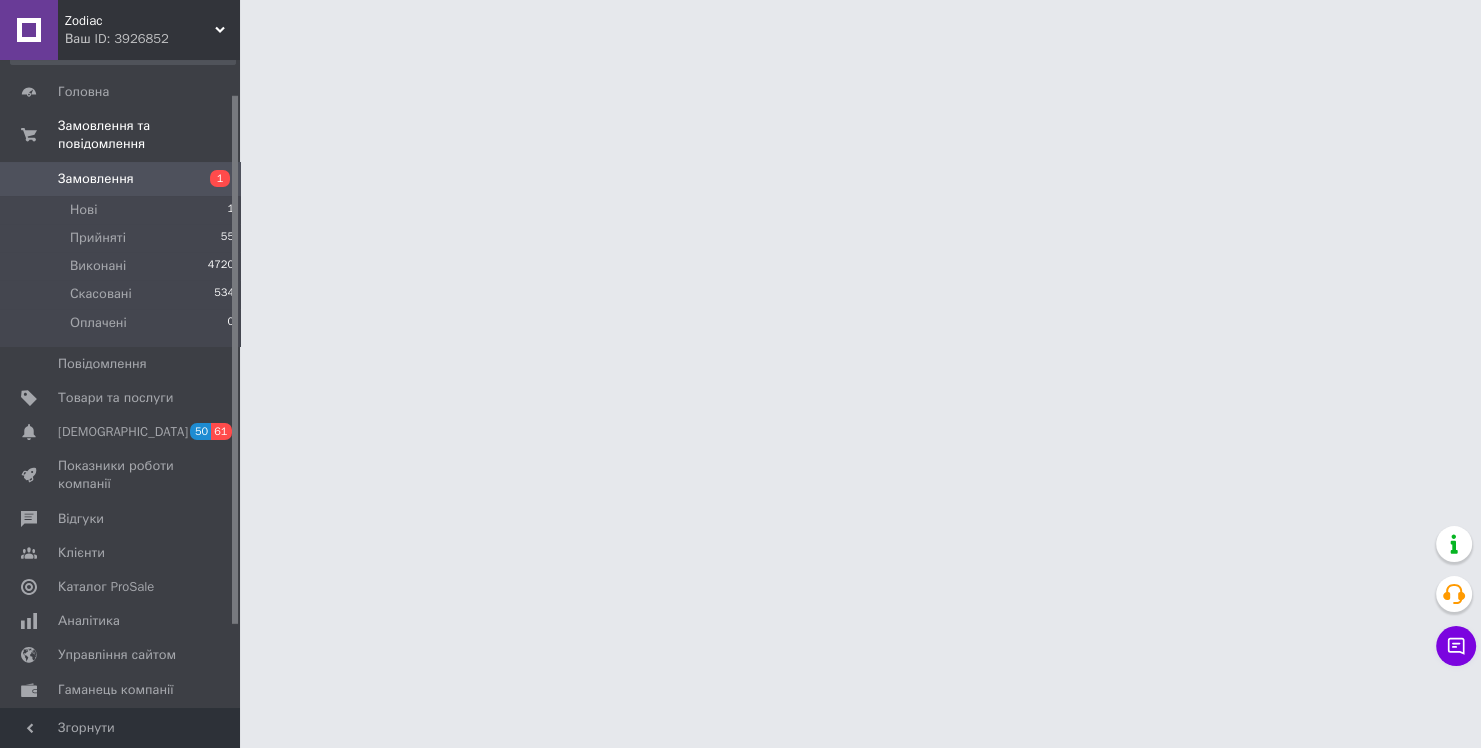 scroll, scrollTop: 0, scrollLeft: 0, axis: both 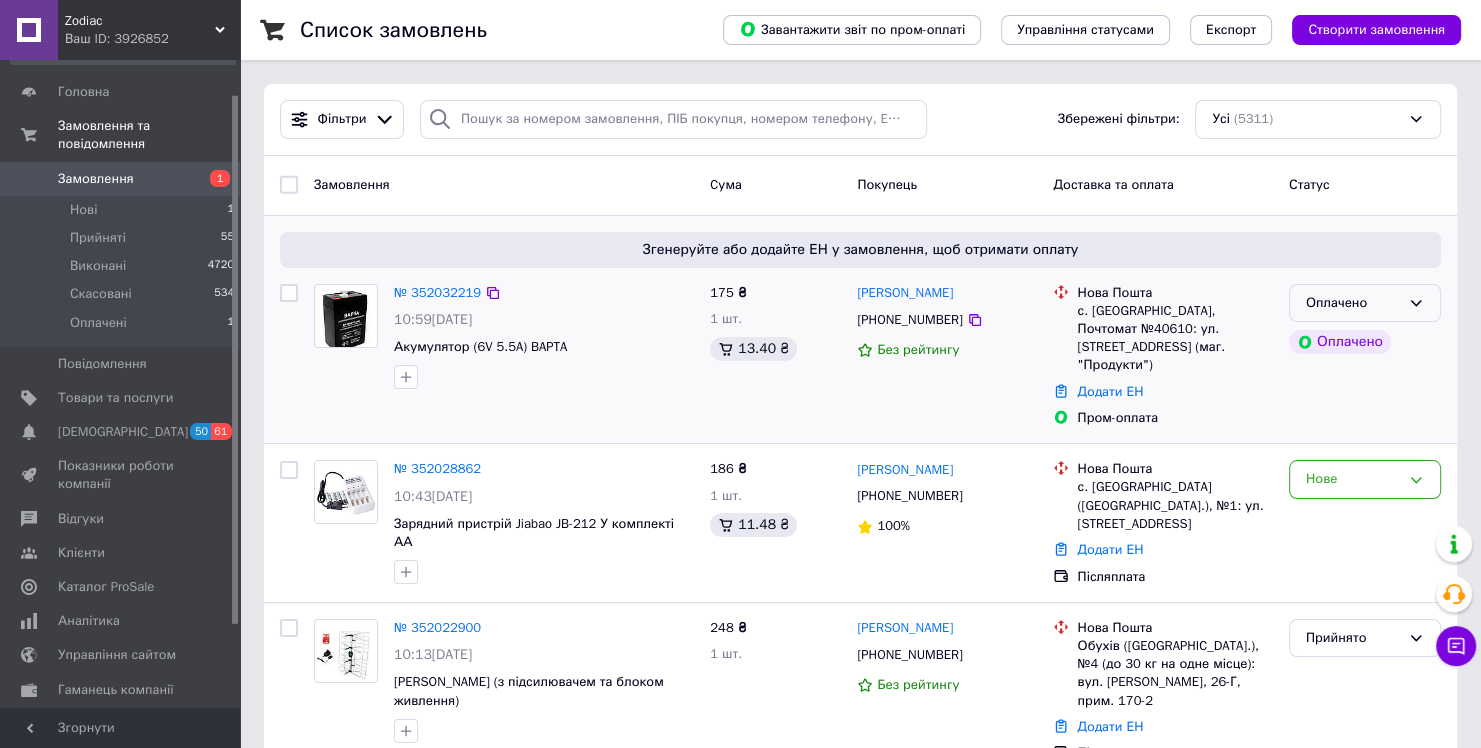 click on "Оплачено" at bounding box center [1353, 303] 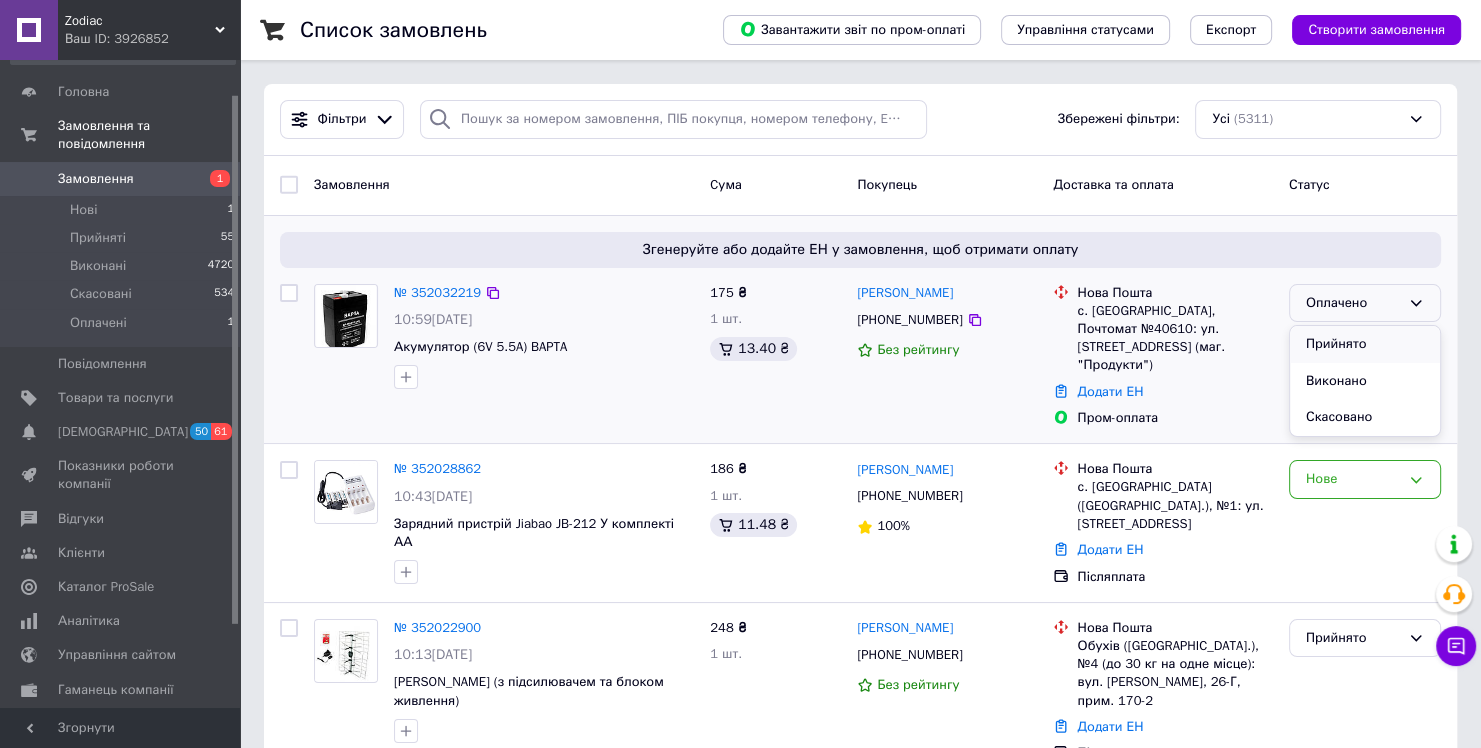 click on "Прийнято" at bounding box center (1365, 344) 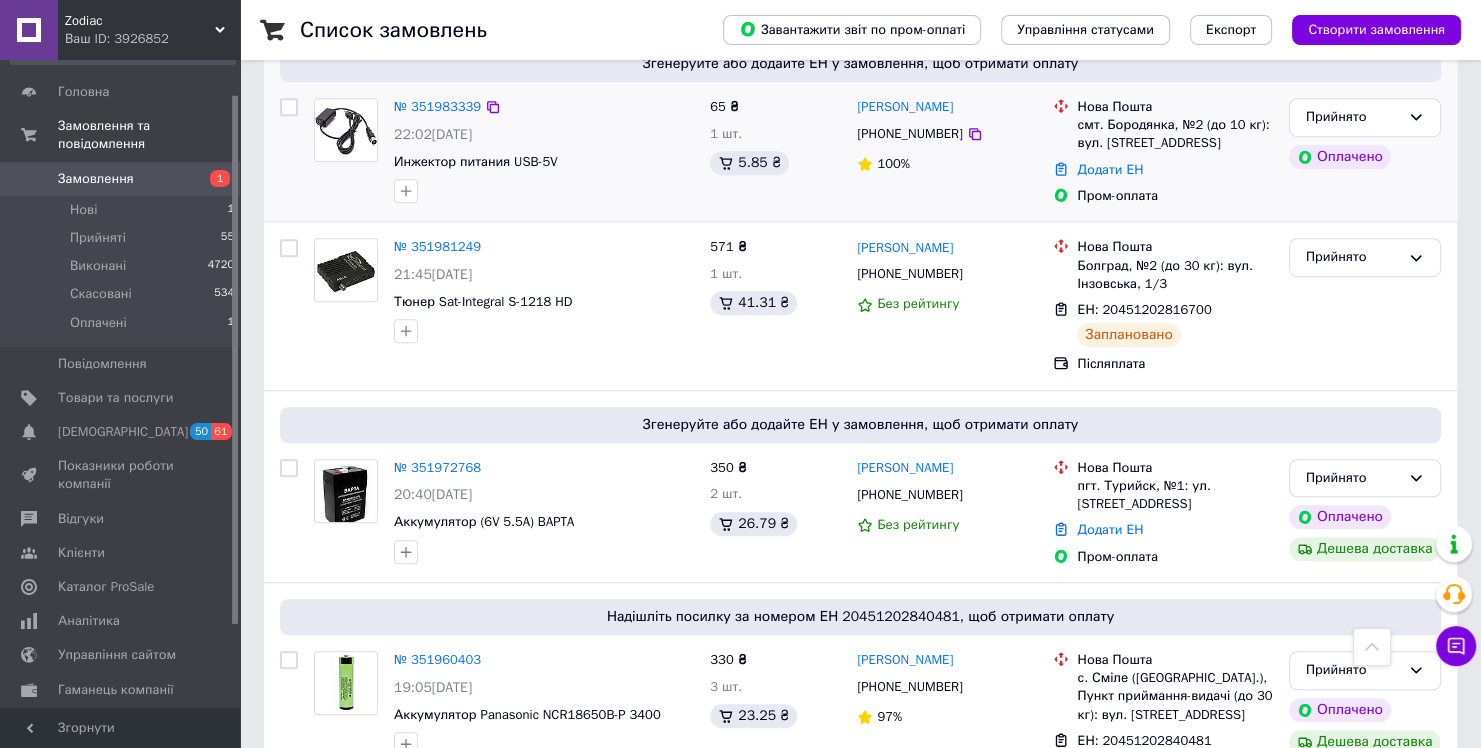 scroll, scrollTop: 1200, scrollLeft: 0, axis: vertical 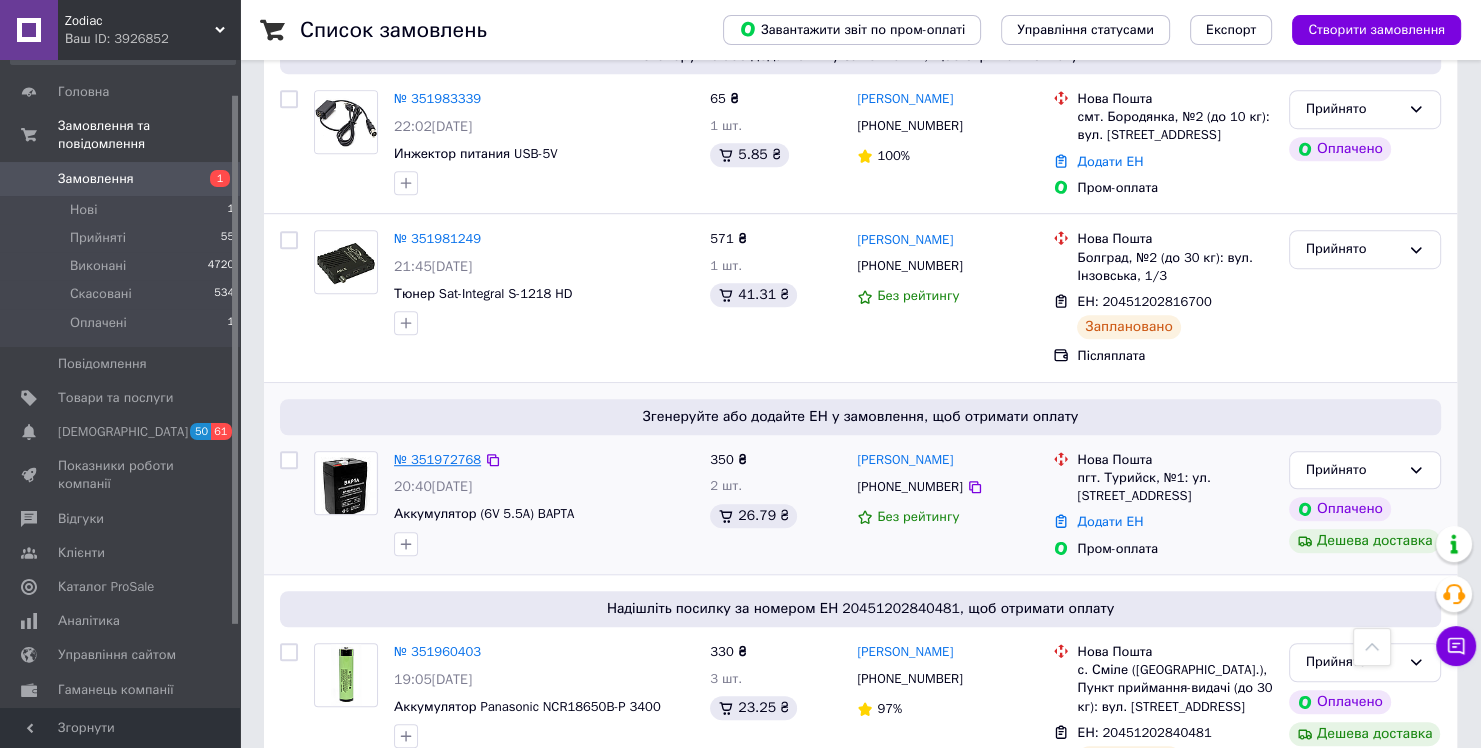 click on "№ 351972768" at bounding box center (437, 459) 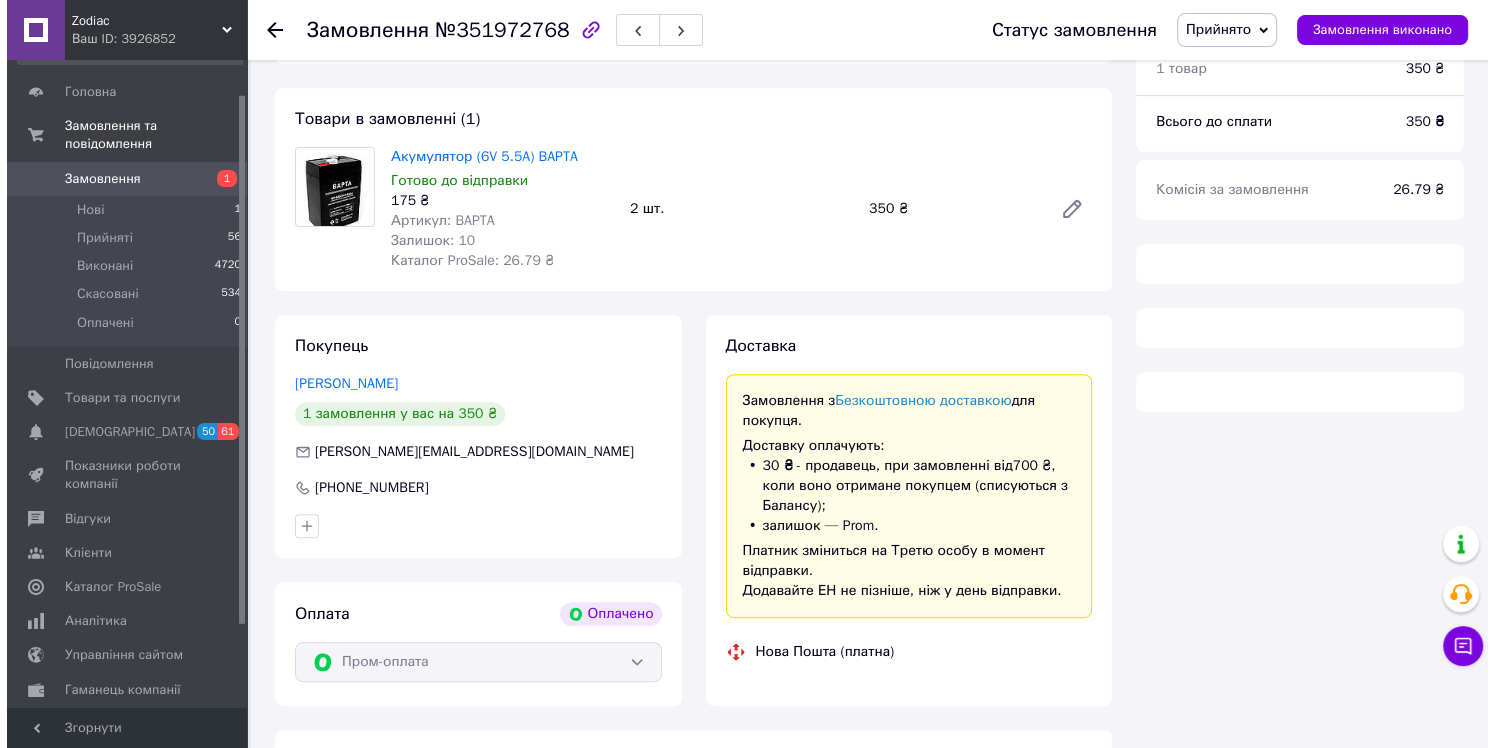 scroll, scrollTop: 534, scrollLeft: 0, axis: vertical 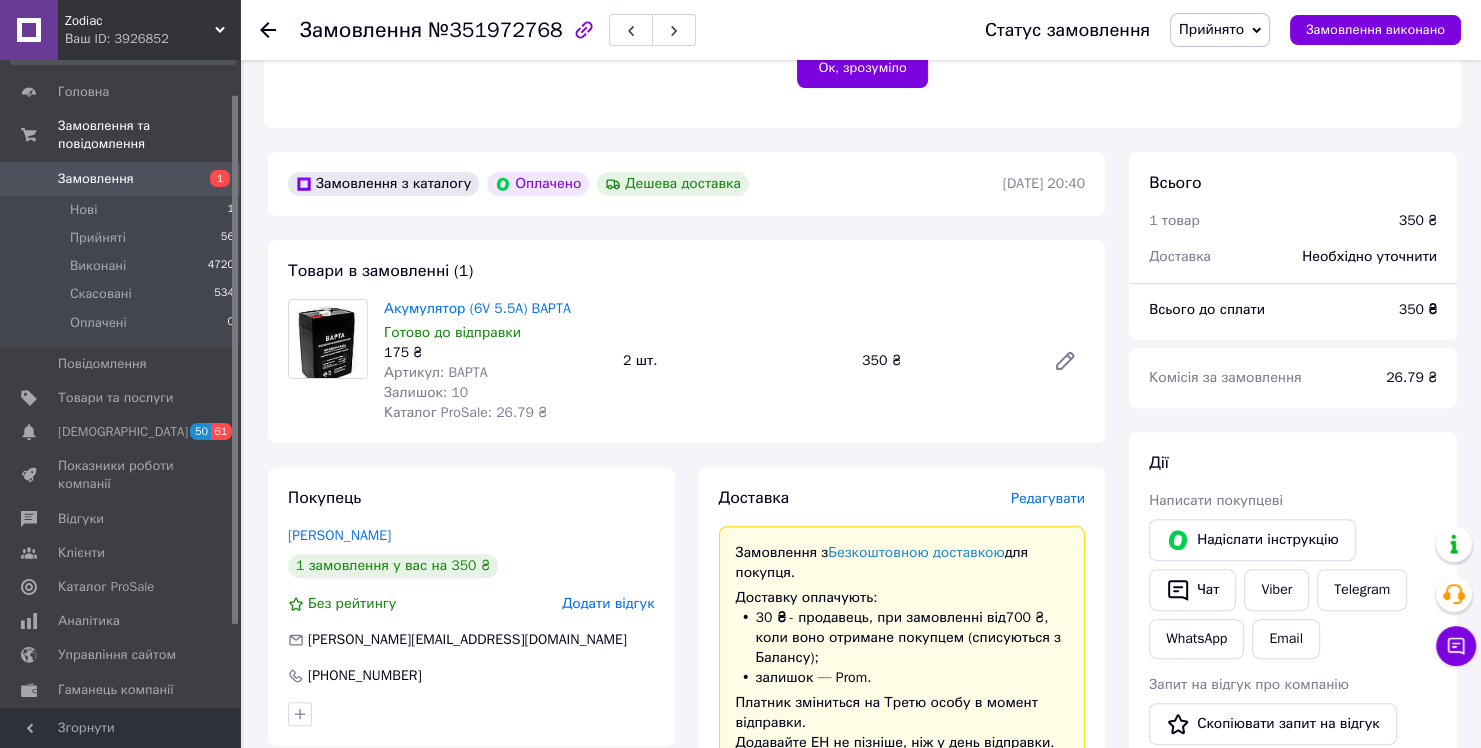 click on "Редагувати" at bounding box center [1048, 498] 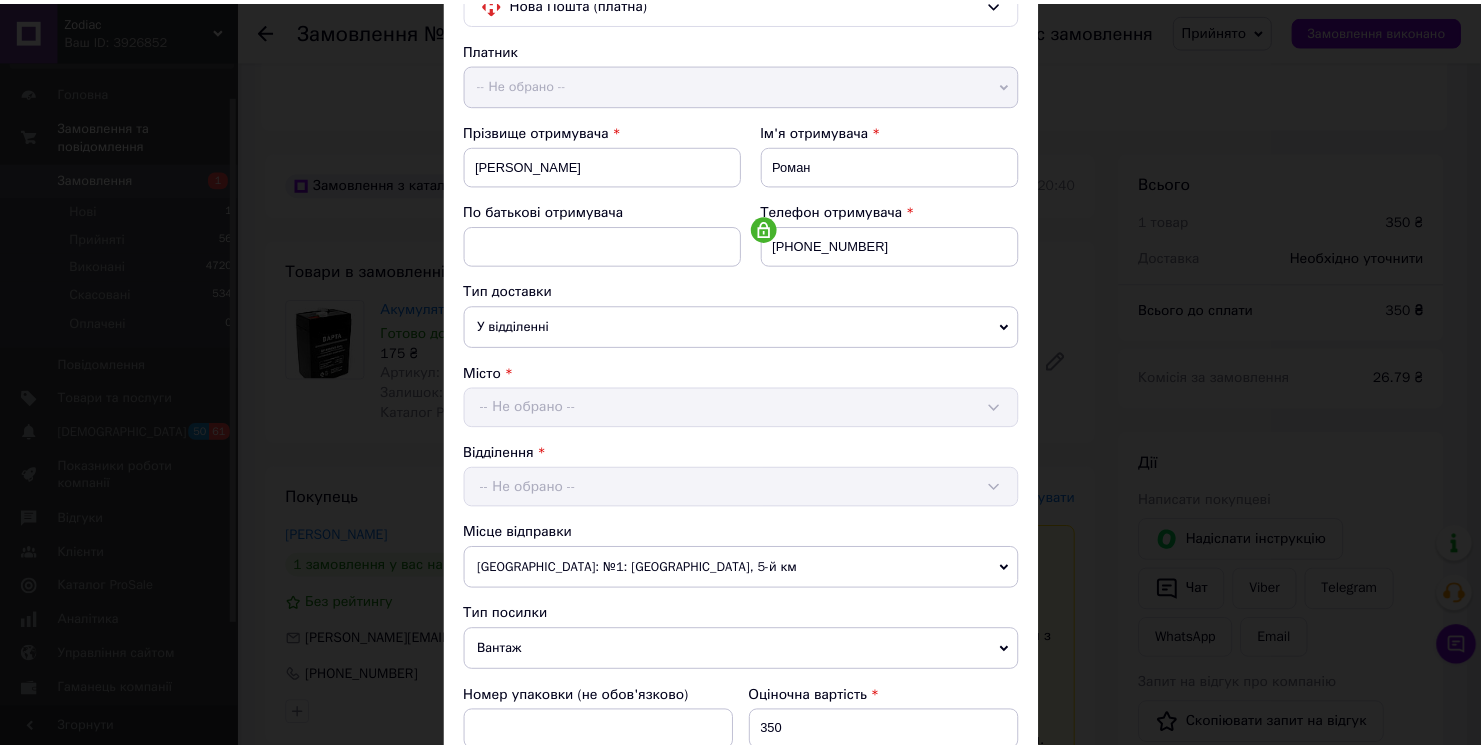 scroll, scrollTop: 574, scrollLeft: 0, axis: vertical 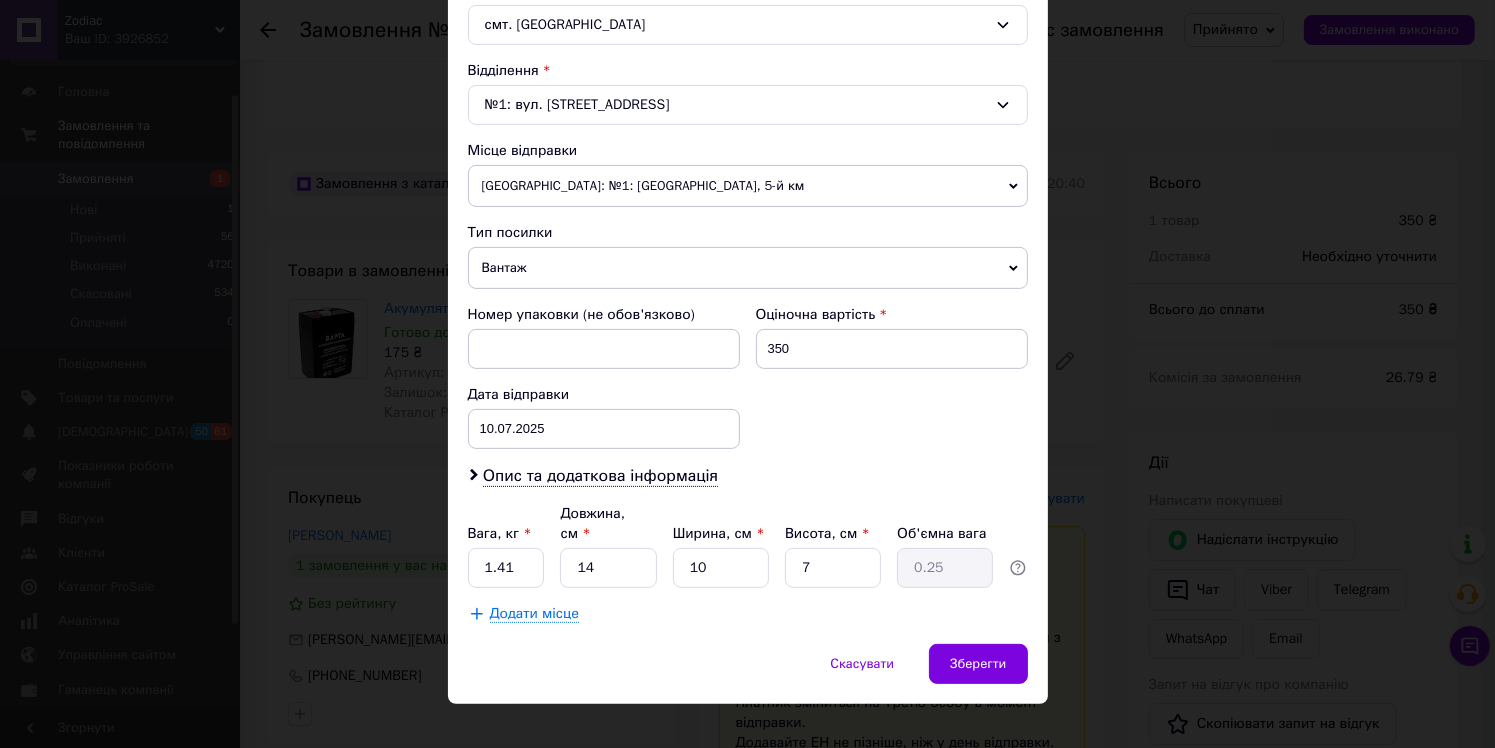 click on "Вага, кг   * 1.41 Довжина, см   * 14 Ширина, см   * 10 Висота, см   * 7 Об'ємна вага 0.25" at bounding box center (748, 546) 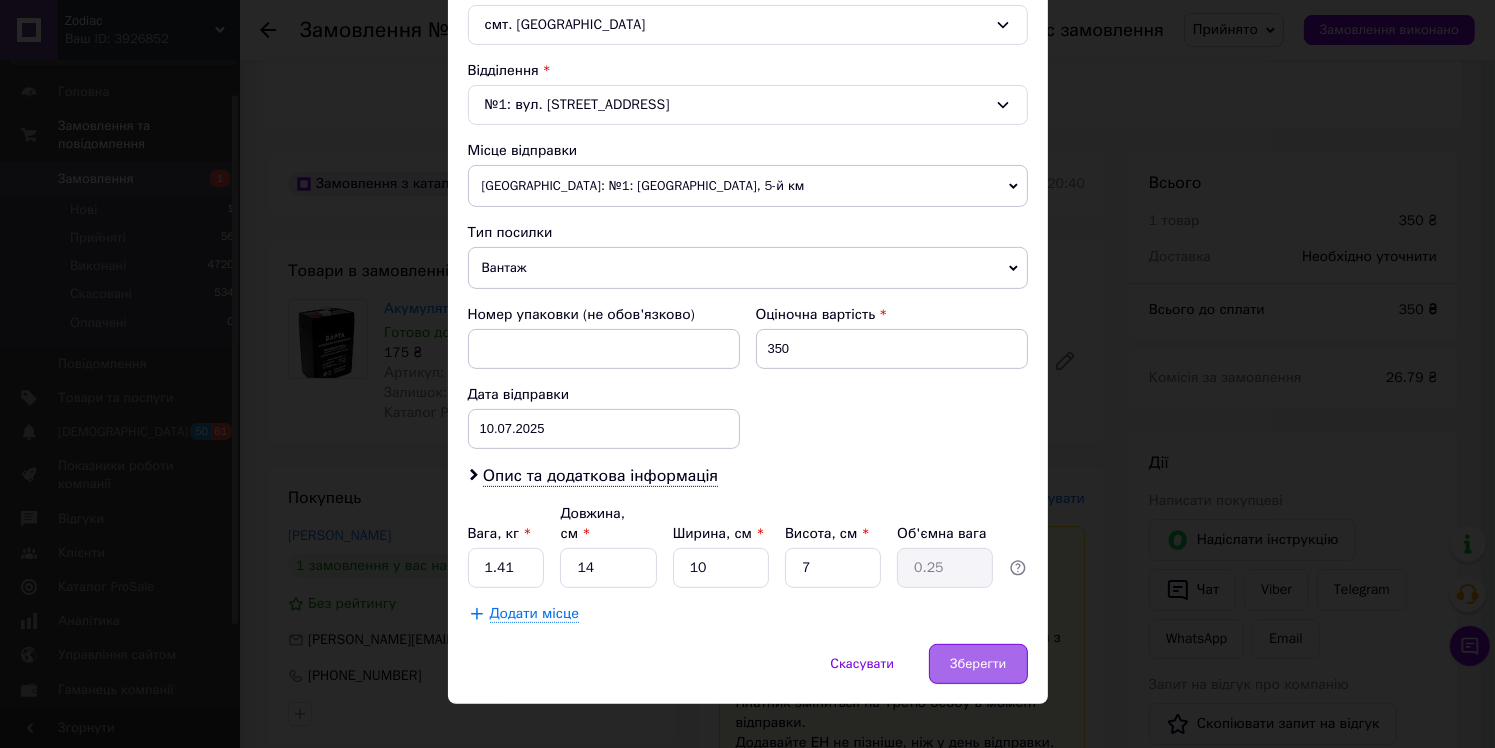 click on "Зберегти" at bounding box center (978, 664) 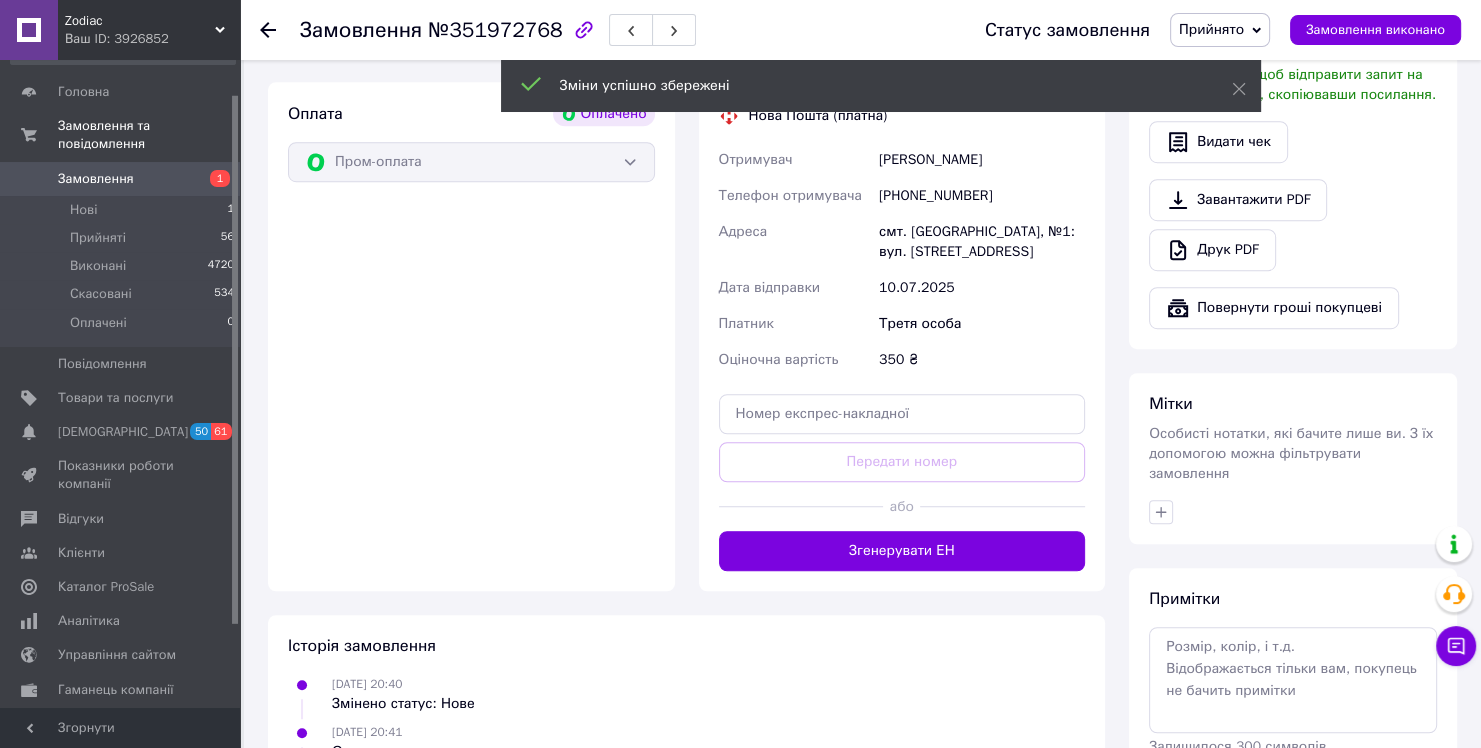 scroll, scrollTop: 1234, scrollLeft: 0, axis: vertical 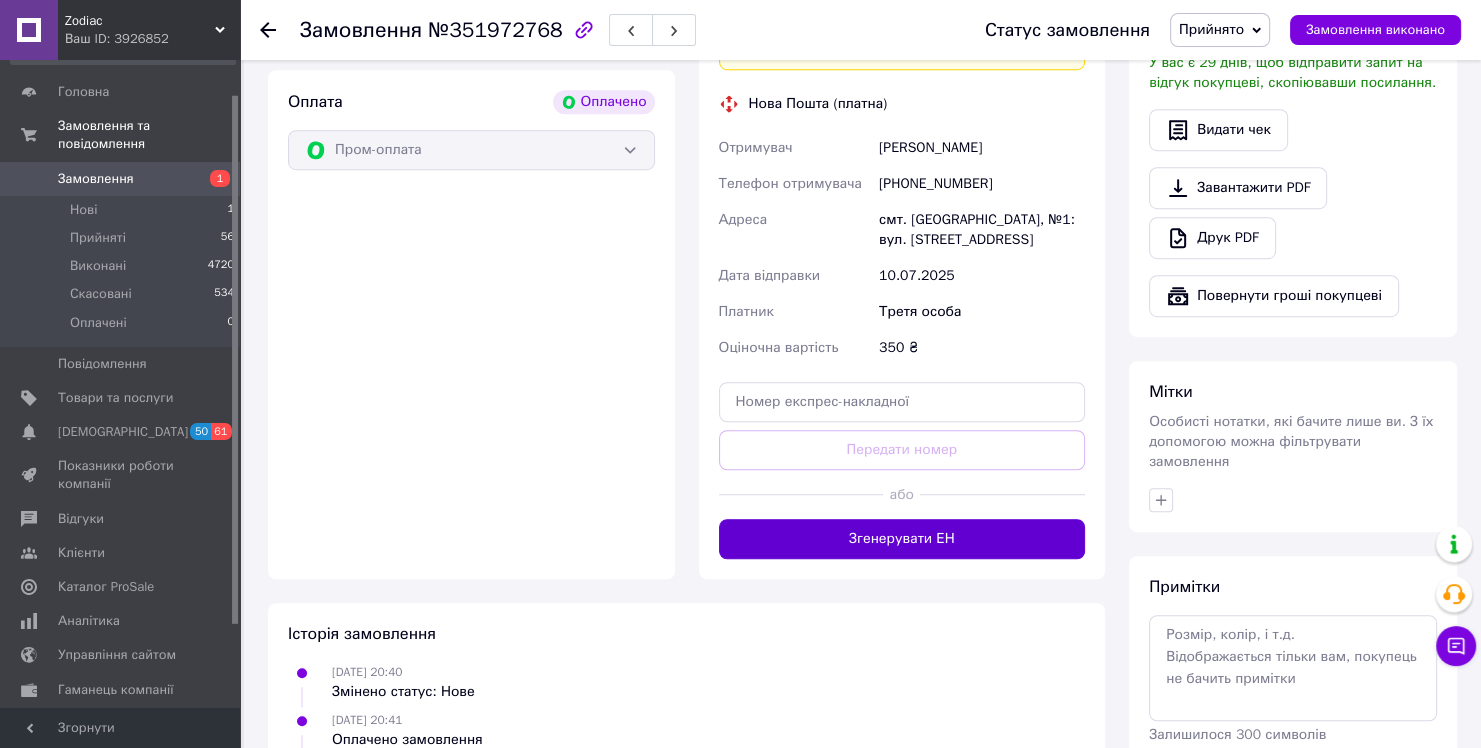 click on "Згенерувати ЕН" at bounding box center [902, 539] 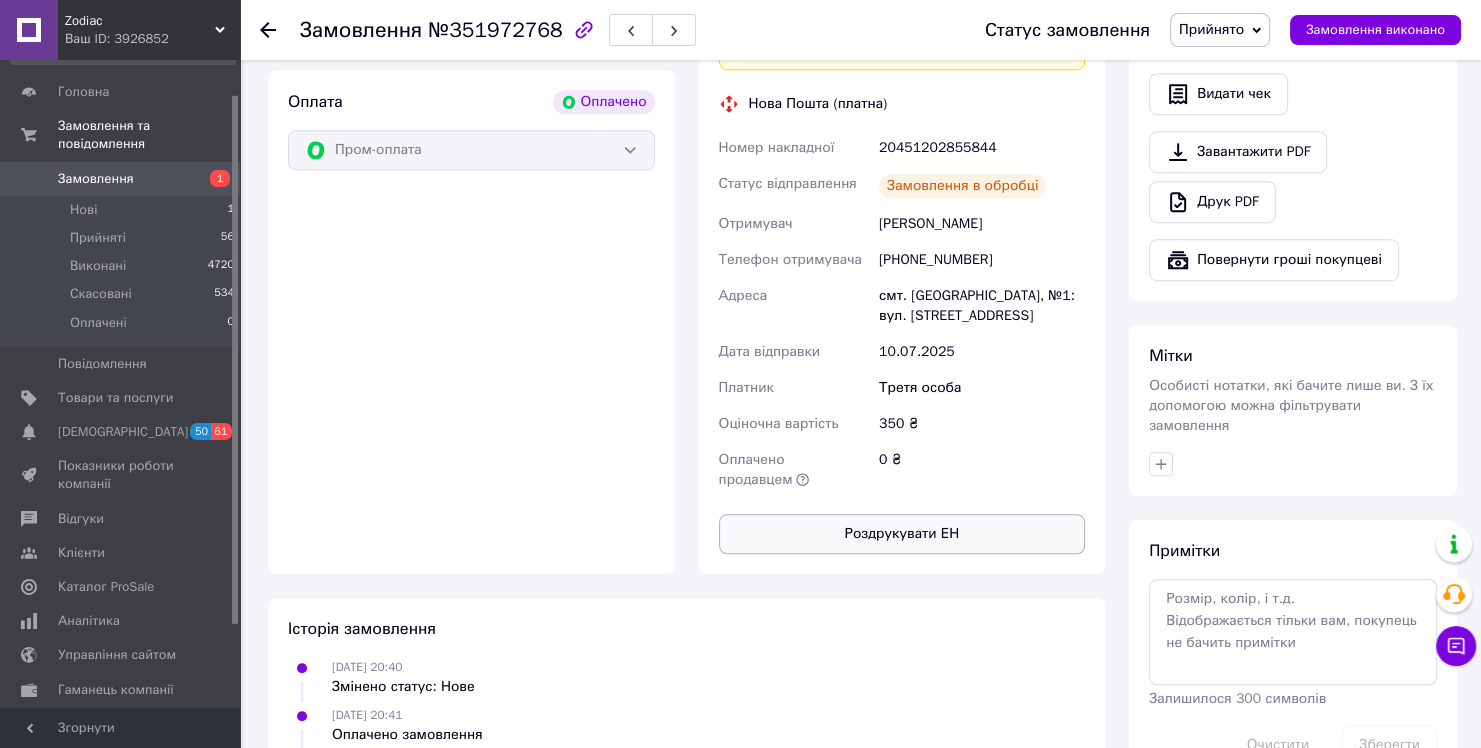 click on "Роздрукувати ЕН" at bounding box center (902, 534) 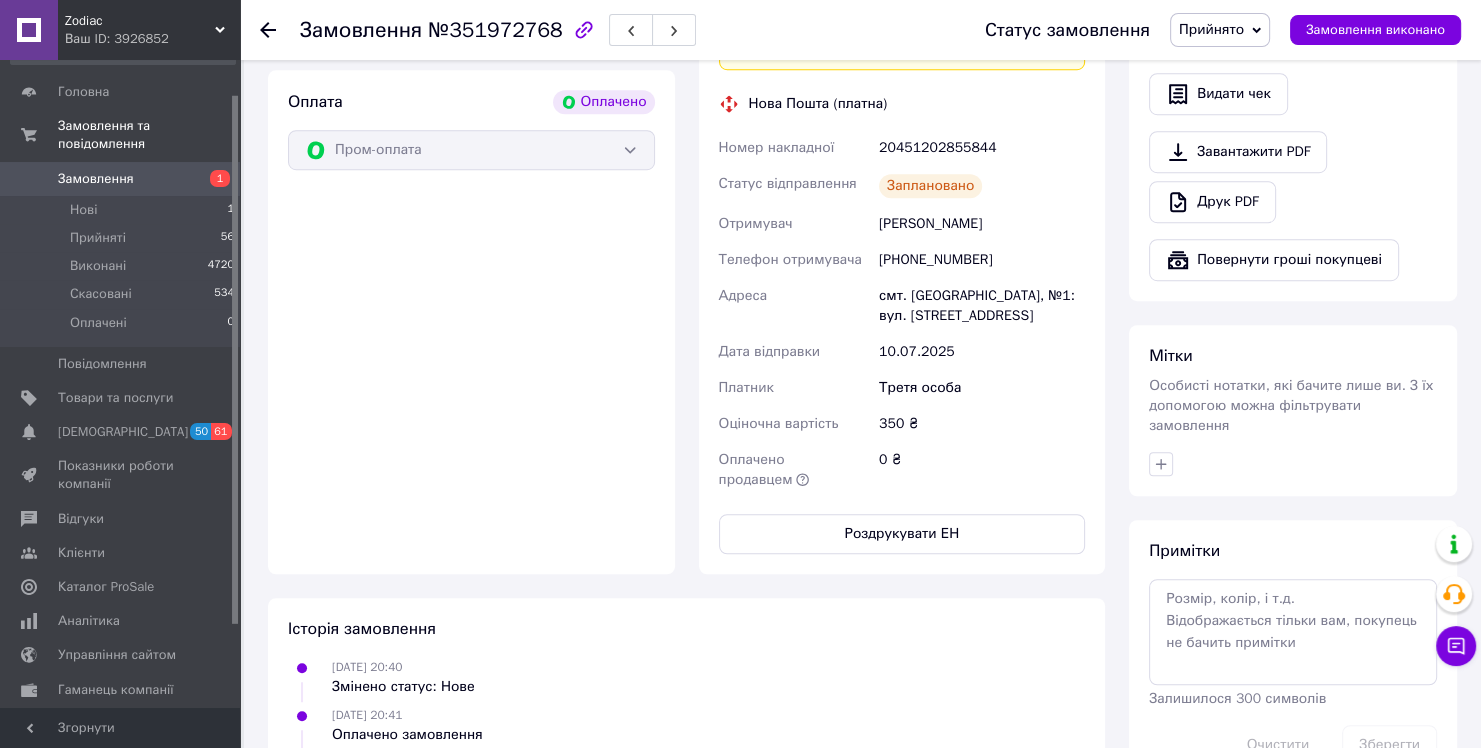 click on "Замовлення" at bounding box center [121, 179] 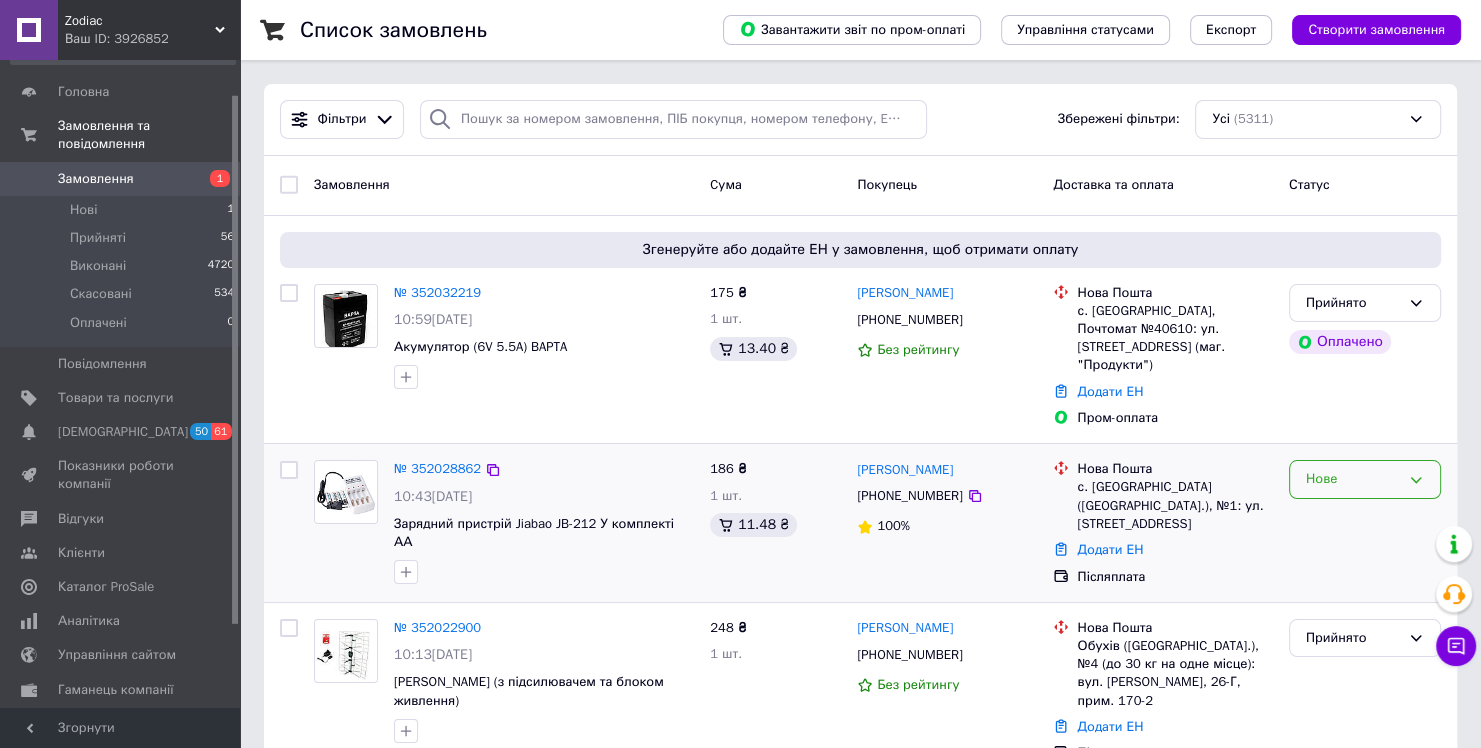 click on "Нове" at bounding box center (1353, 479) 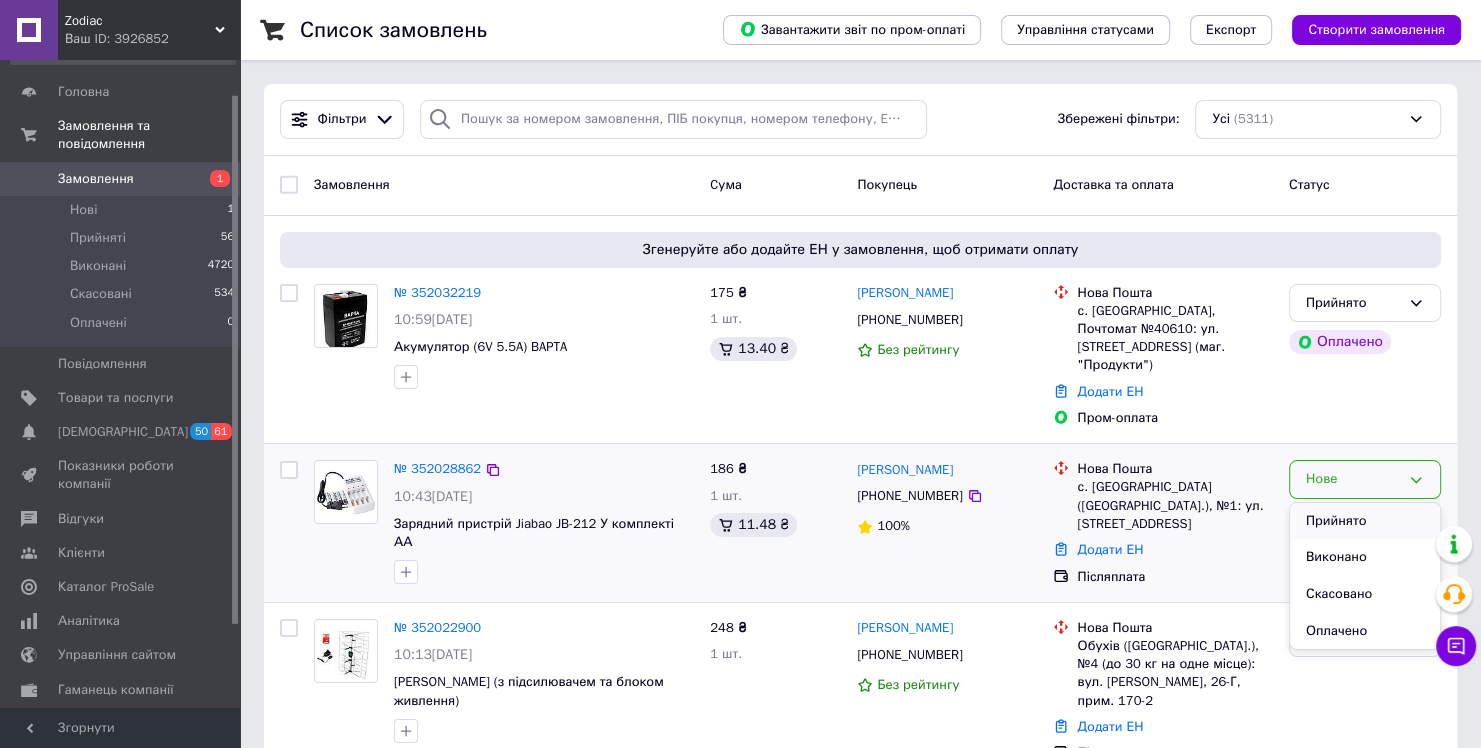 click on "Прийнято" at bounding box center [1365, 521] 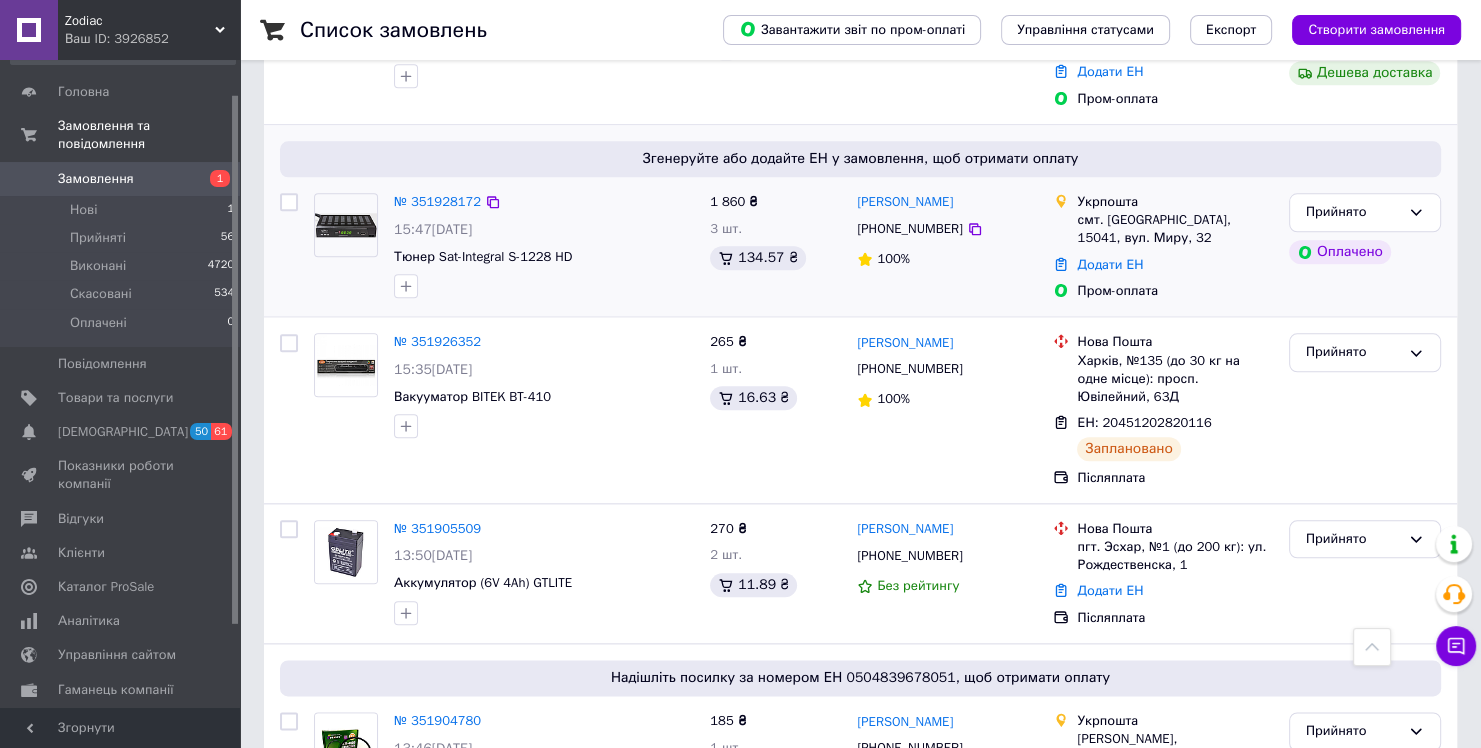 scroll, scrollTop: 2200, scrollLeft: 0, axis: vertical 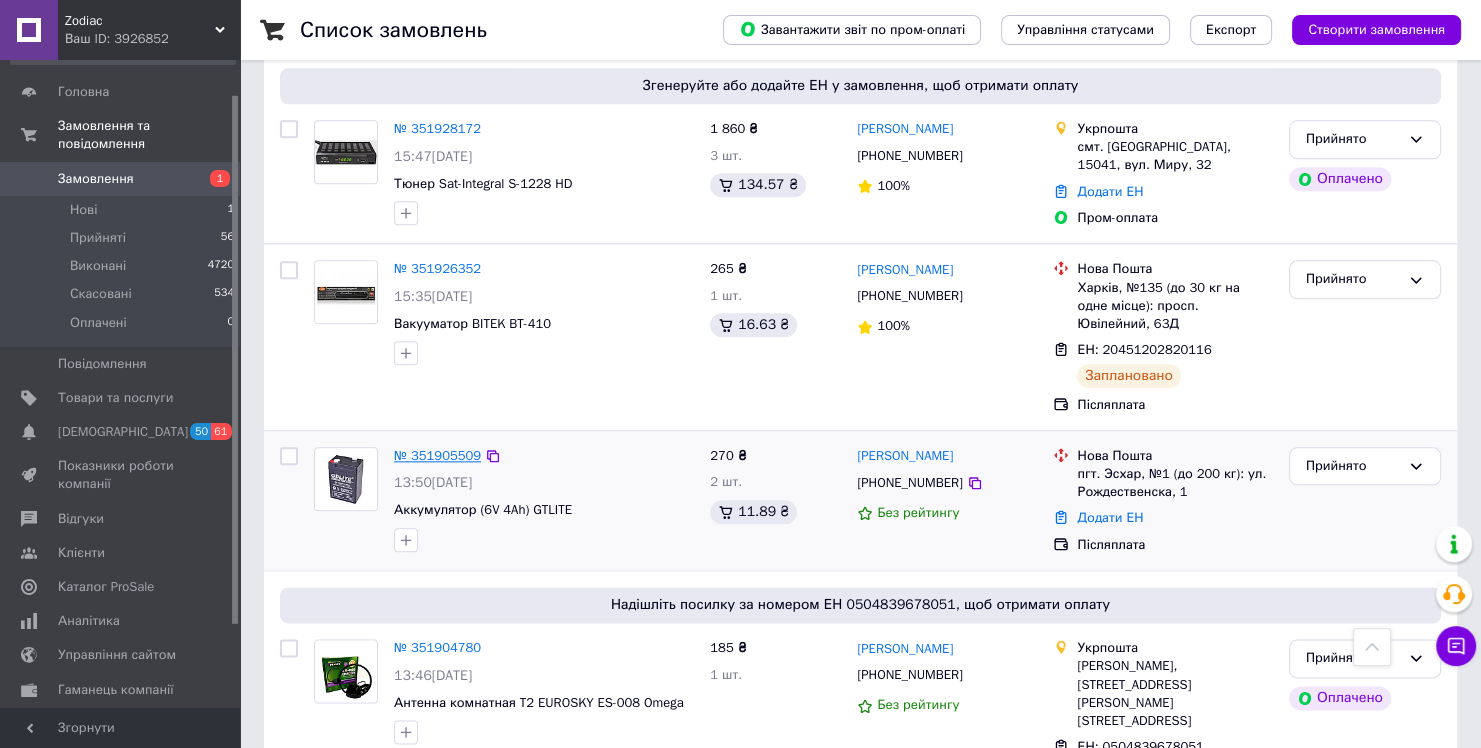 click on "№ 351905509" at bounding box center [437, 455] 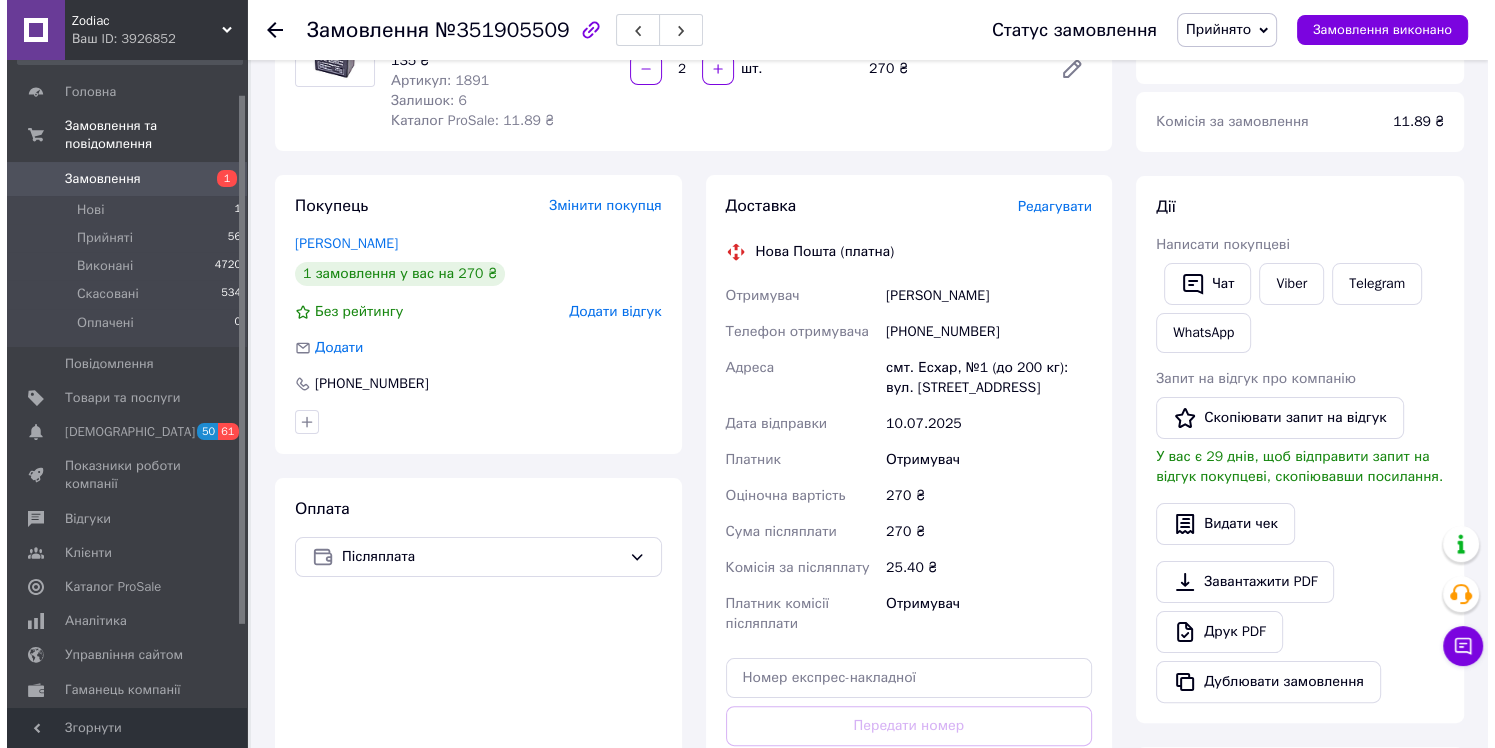 scroll, scrollTop: 84, scrollLeft: 0, axis: vertical 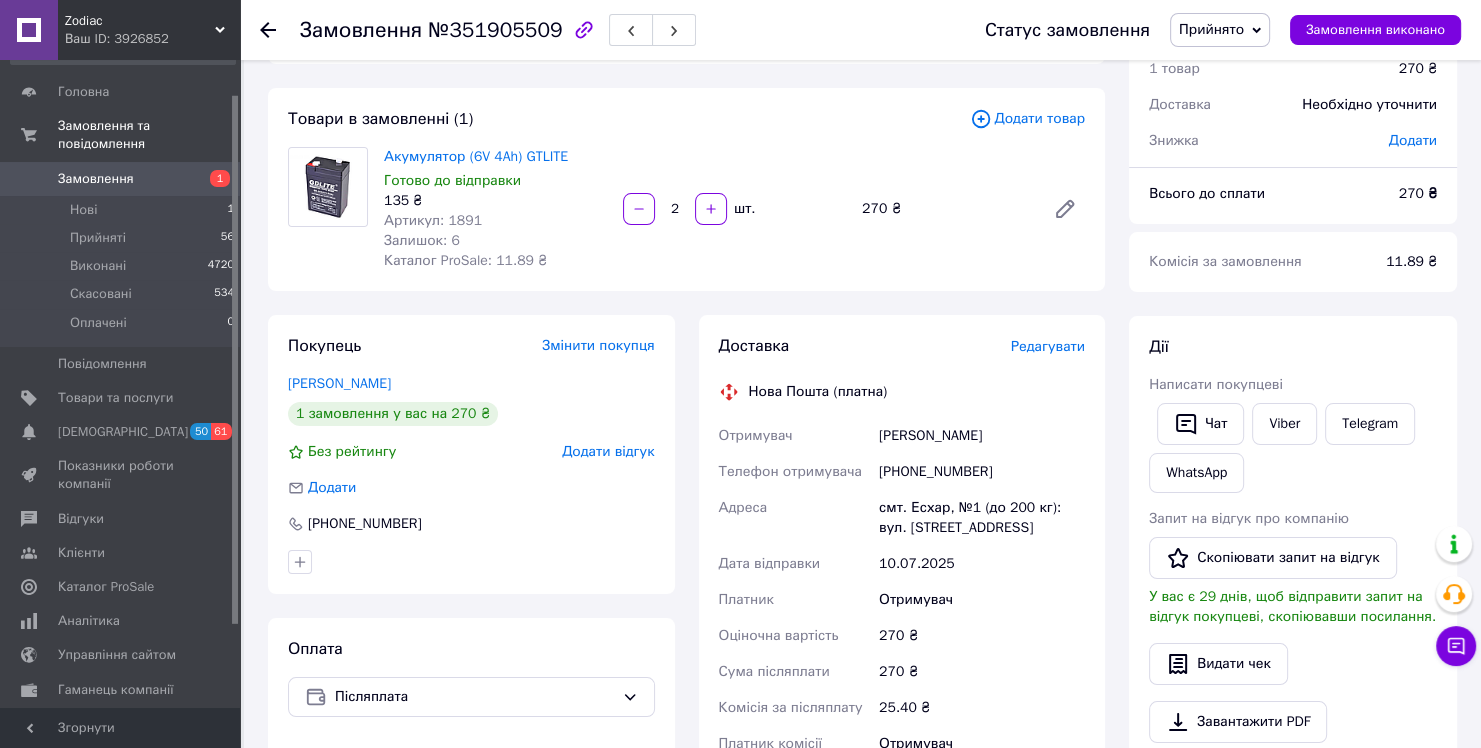 click on "Редагувати" at bounding box center [1048, 346] 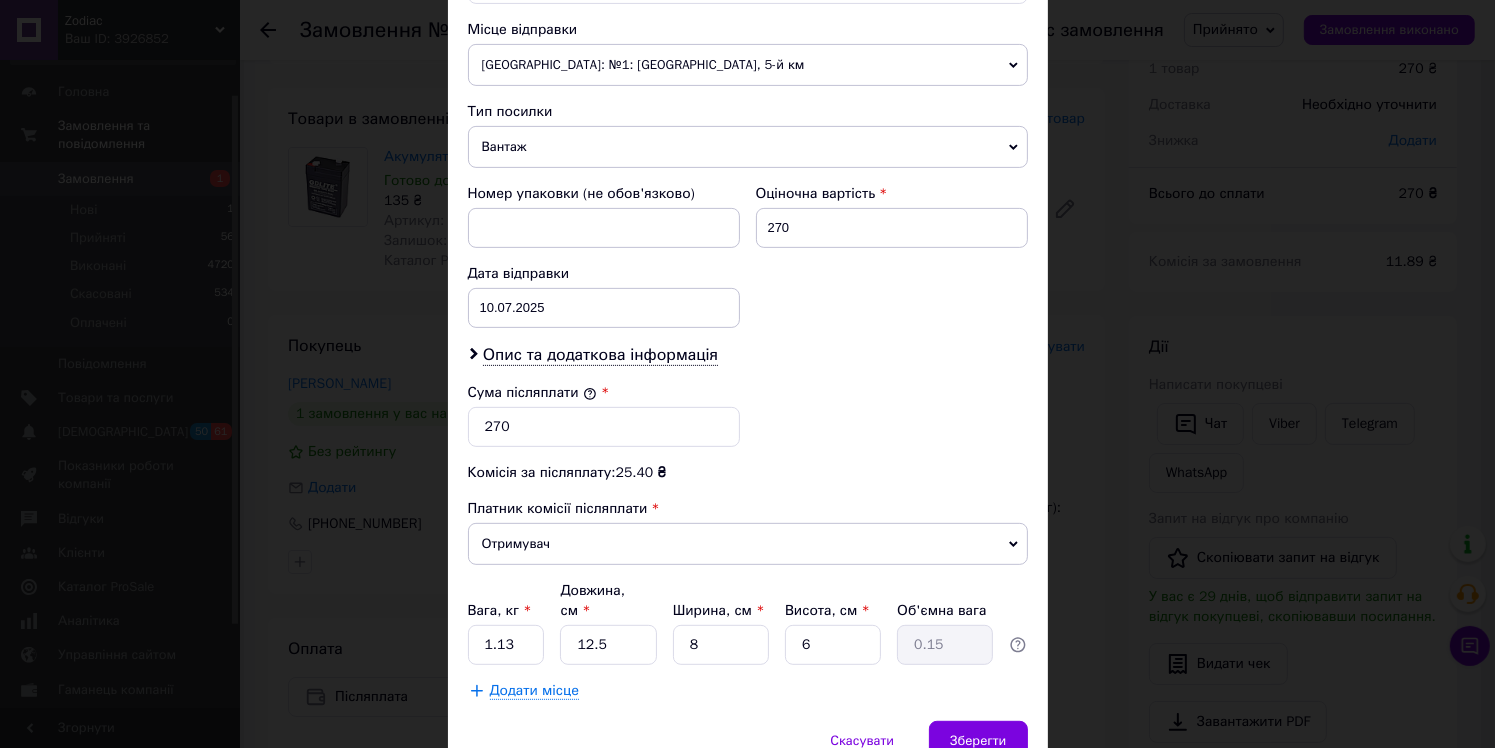 scroll, scrollTop: 700, scrollLeft: 0, axis: vertical 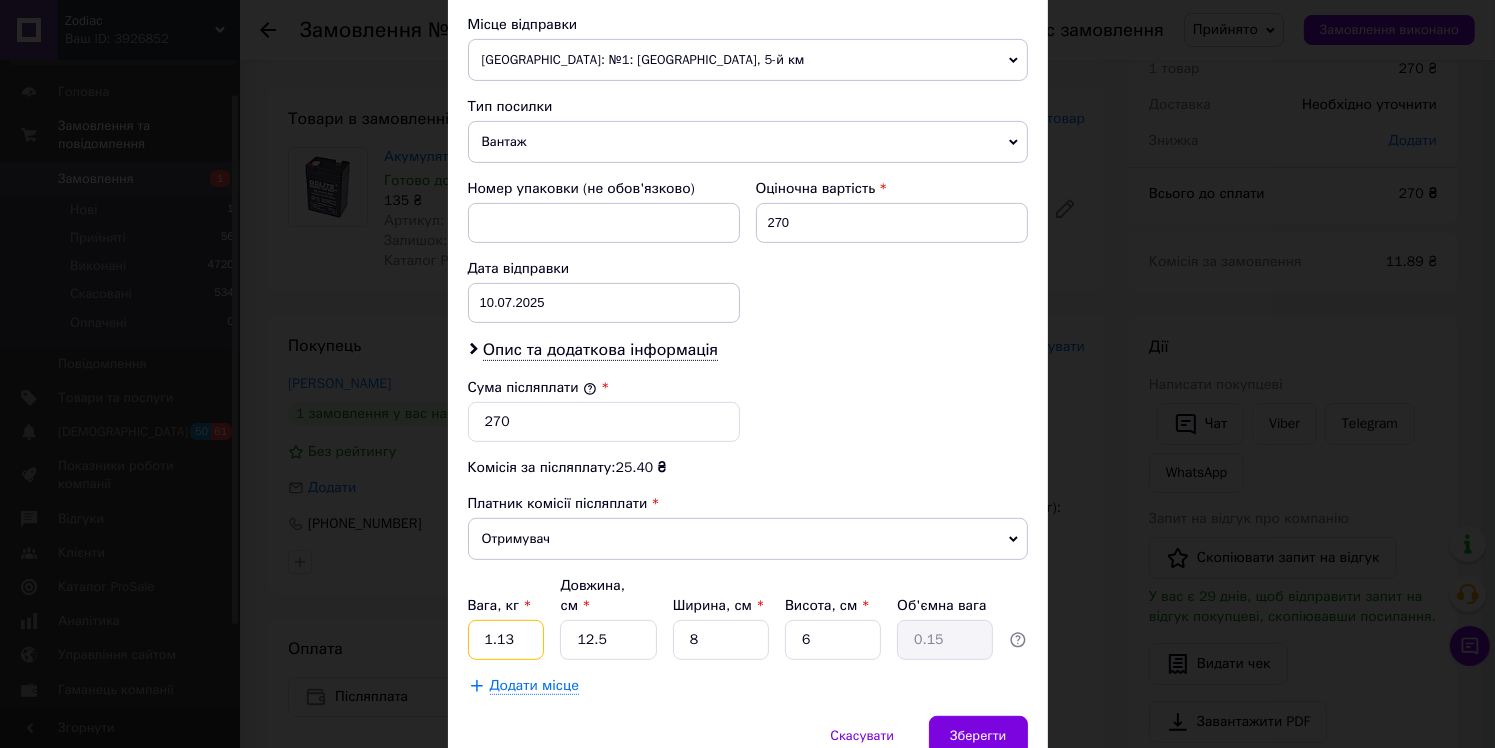 click on "1.13" at bounding box center [506, 640] 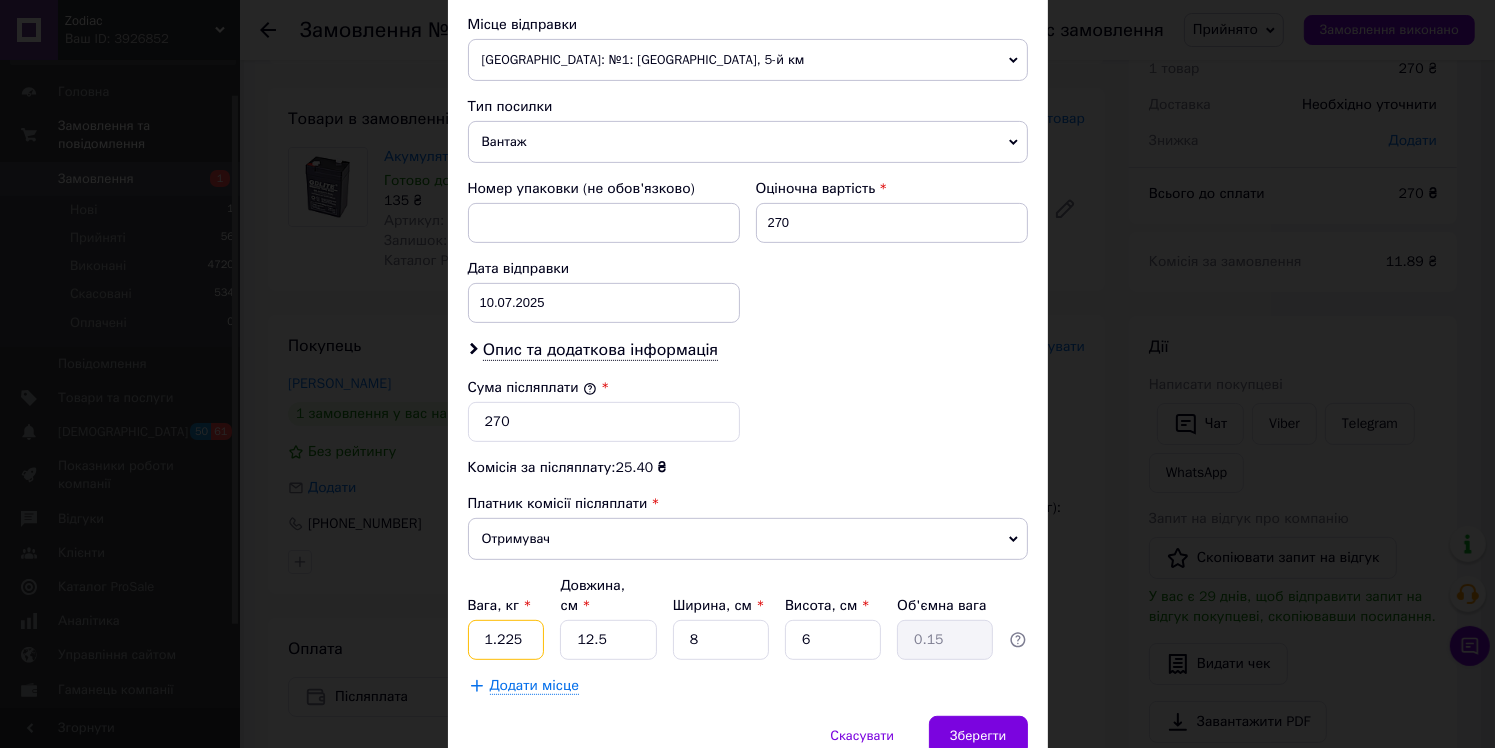 type on "1.225" 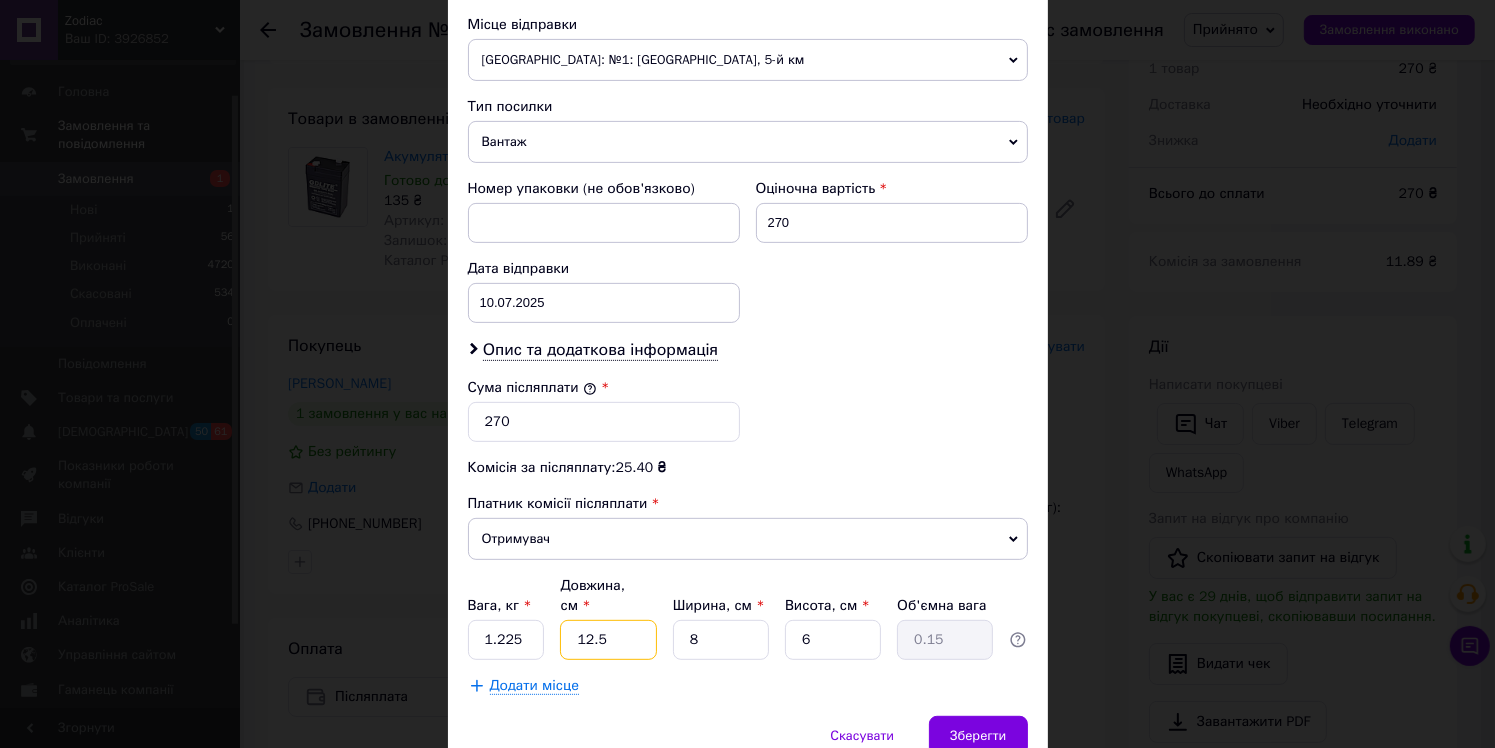 type on "1" 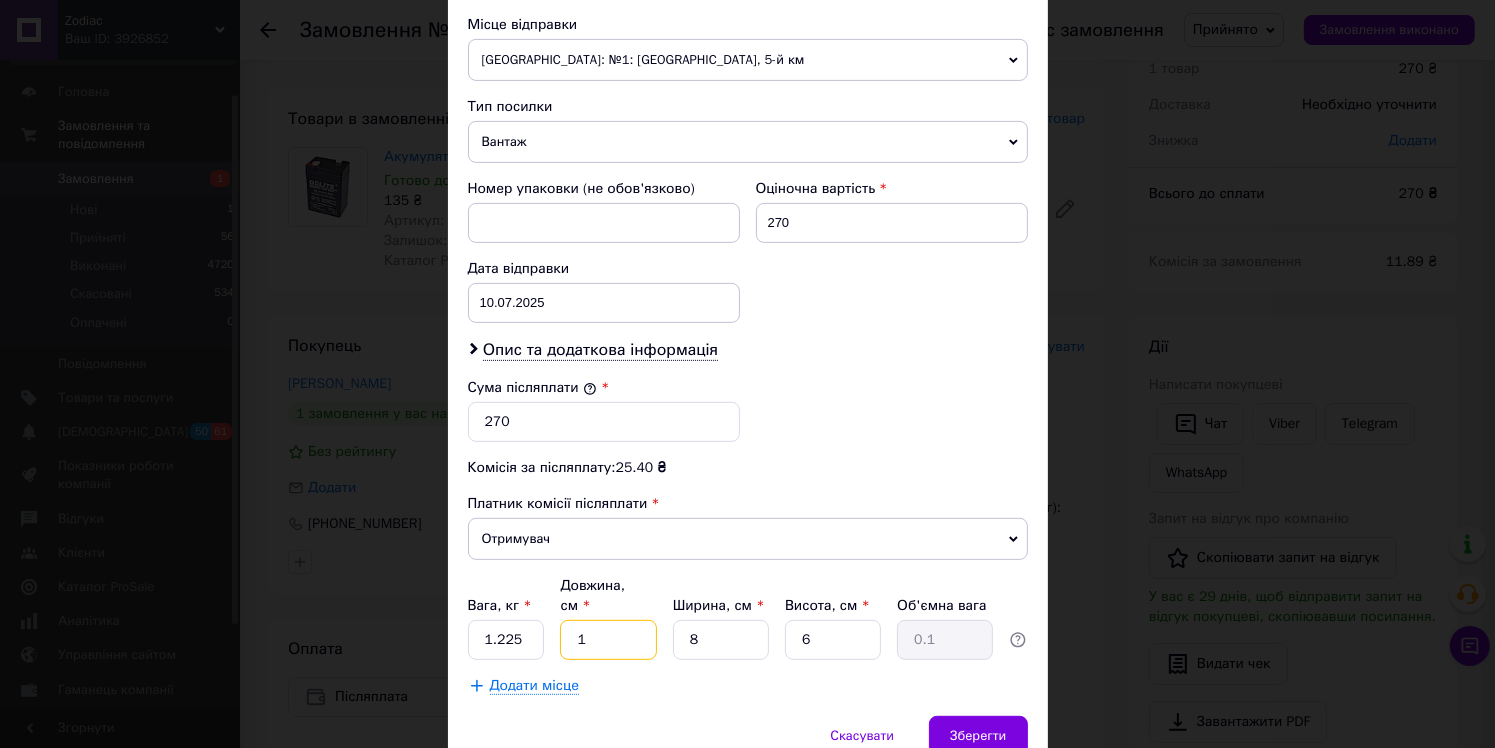 type on "13" 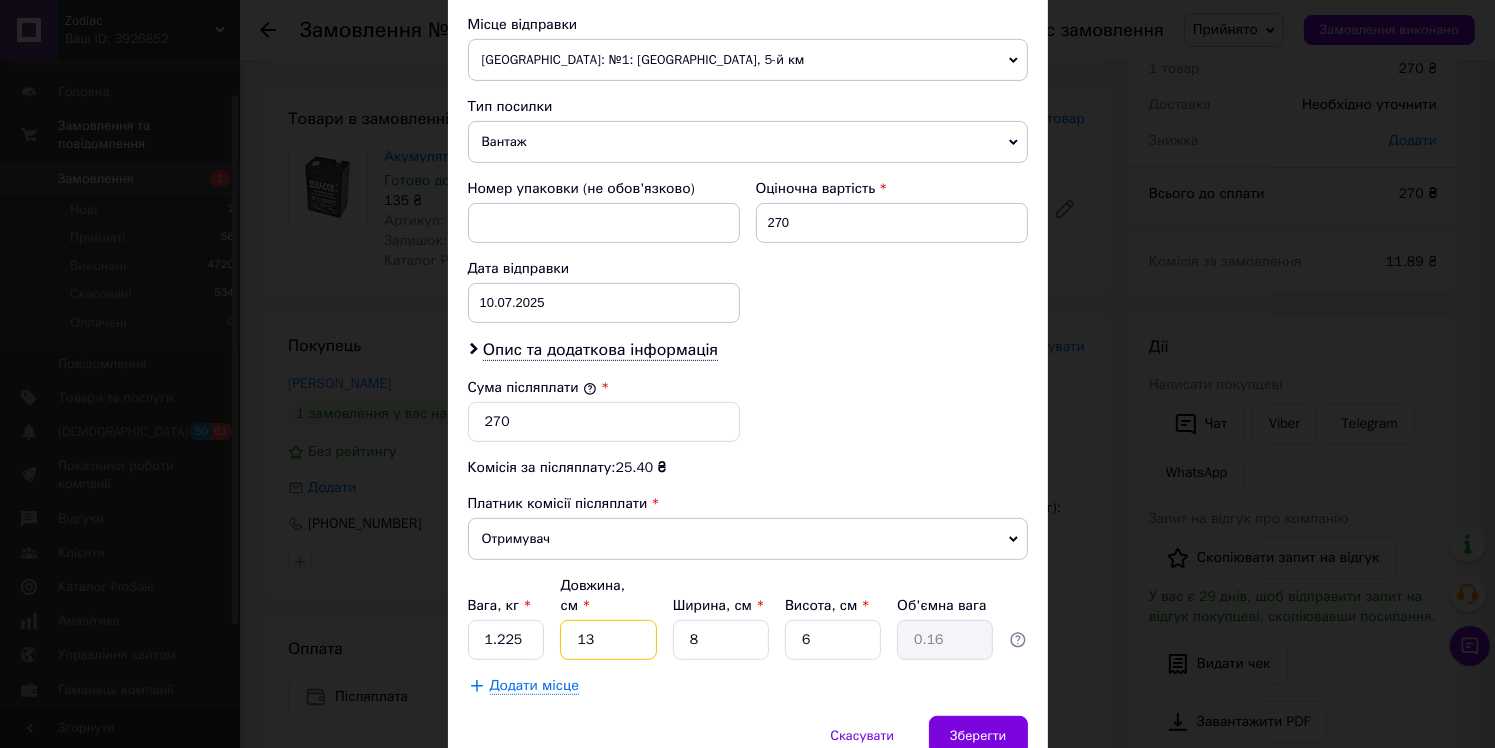 type on "13" 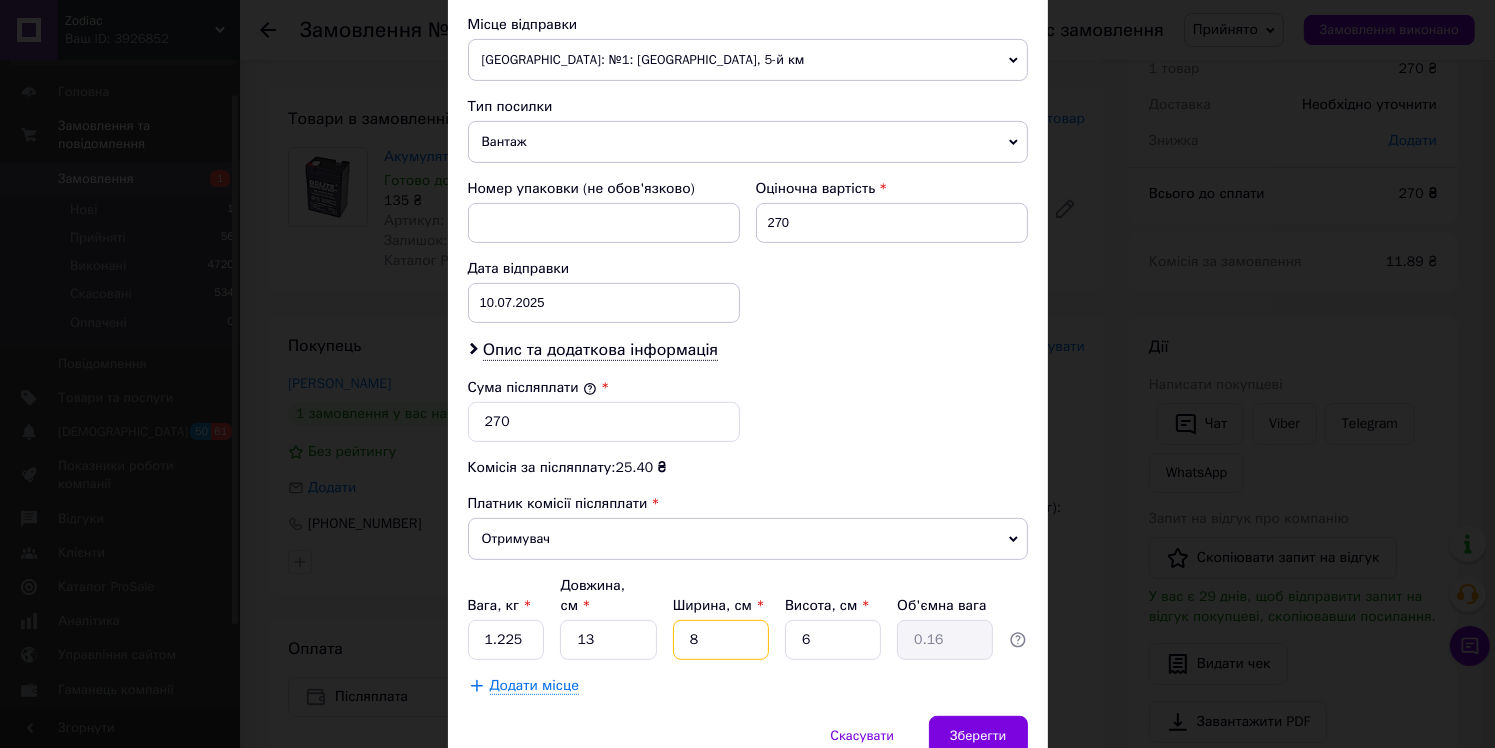 type on "1" 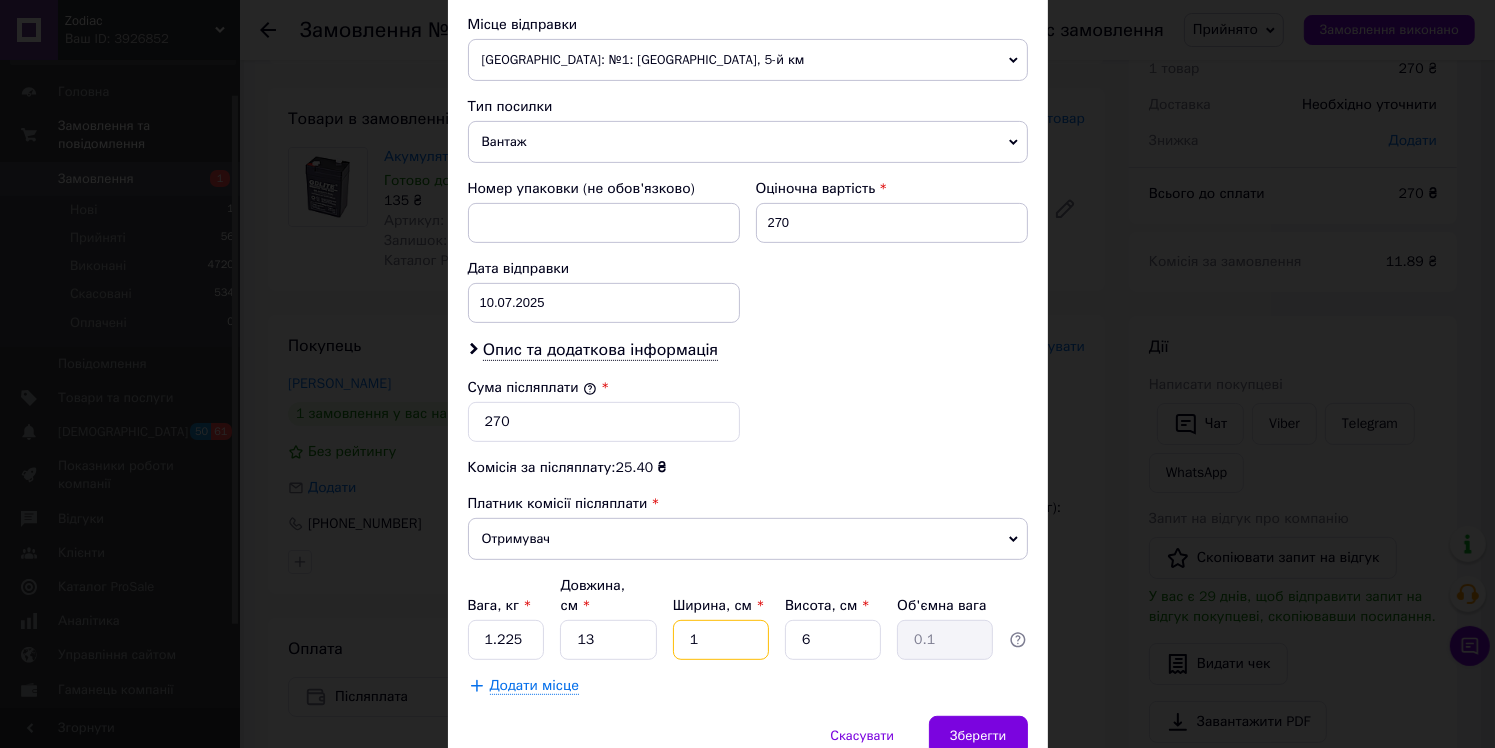 type on "12" 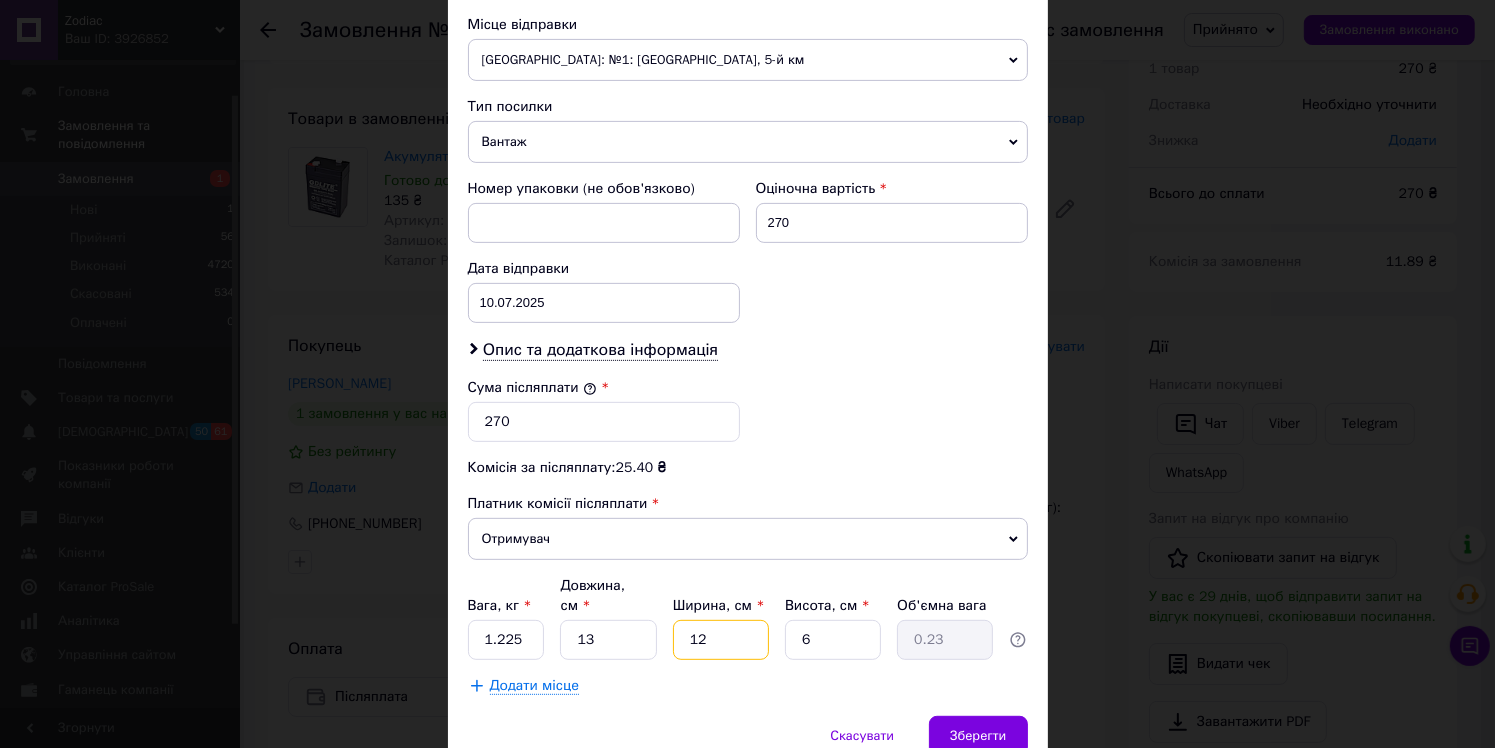 type on "12" 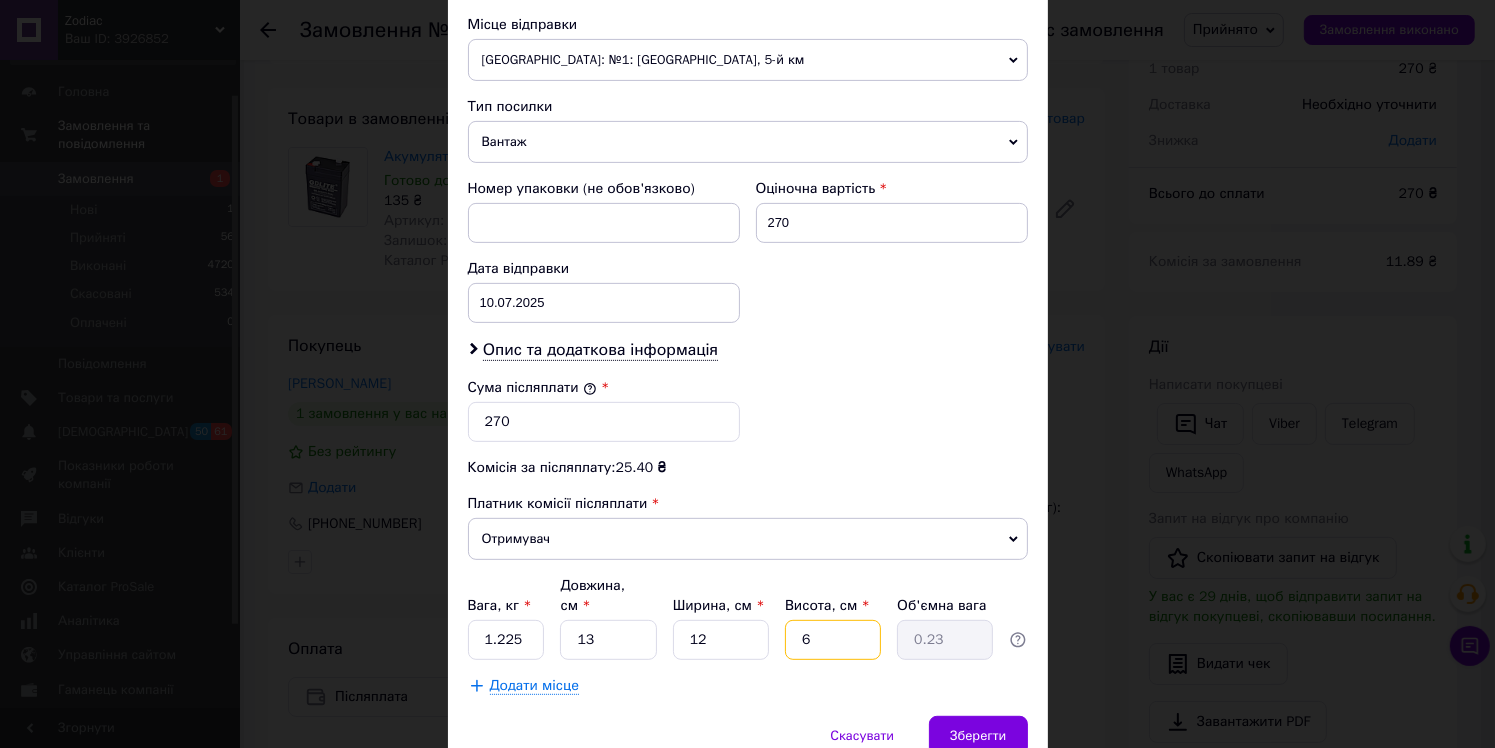 type on "9" 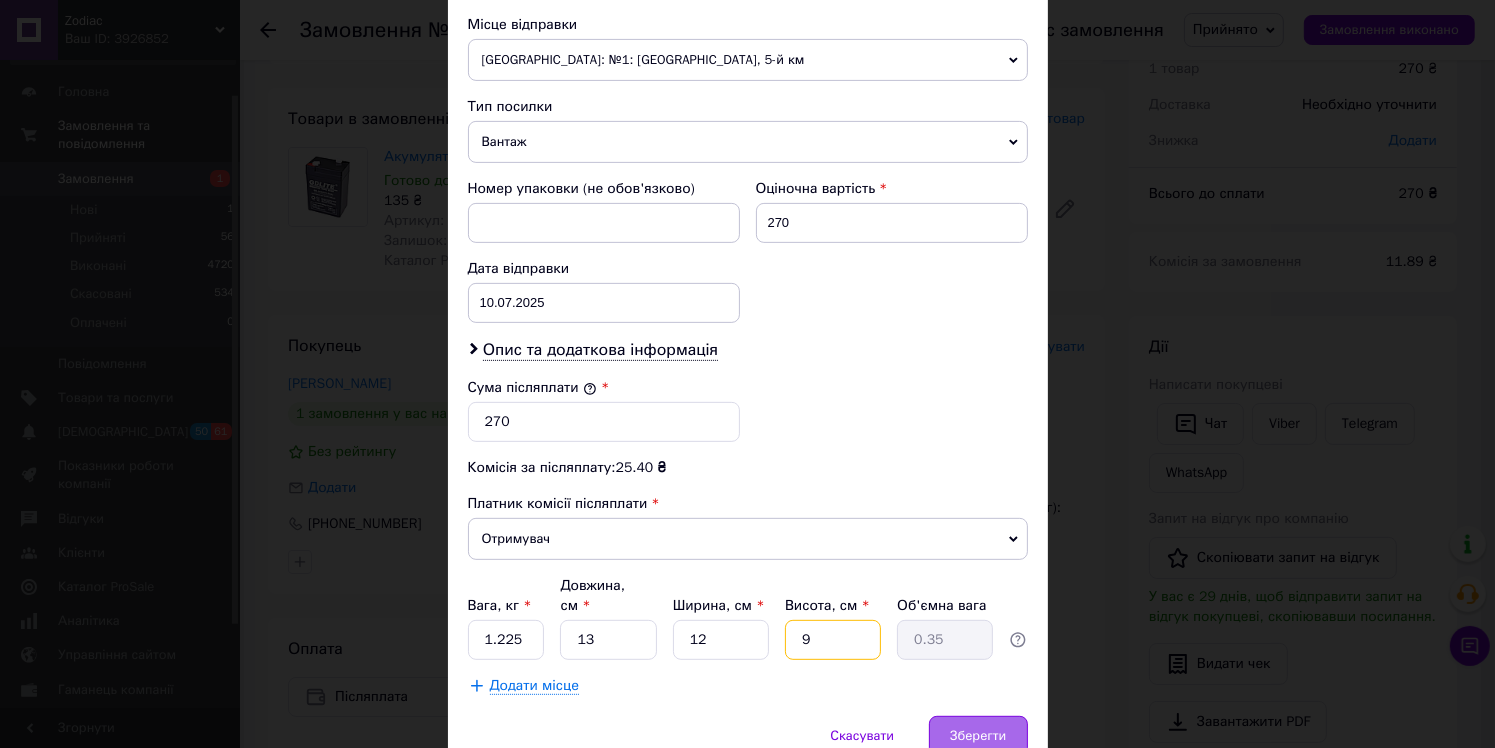type on "9" 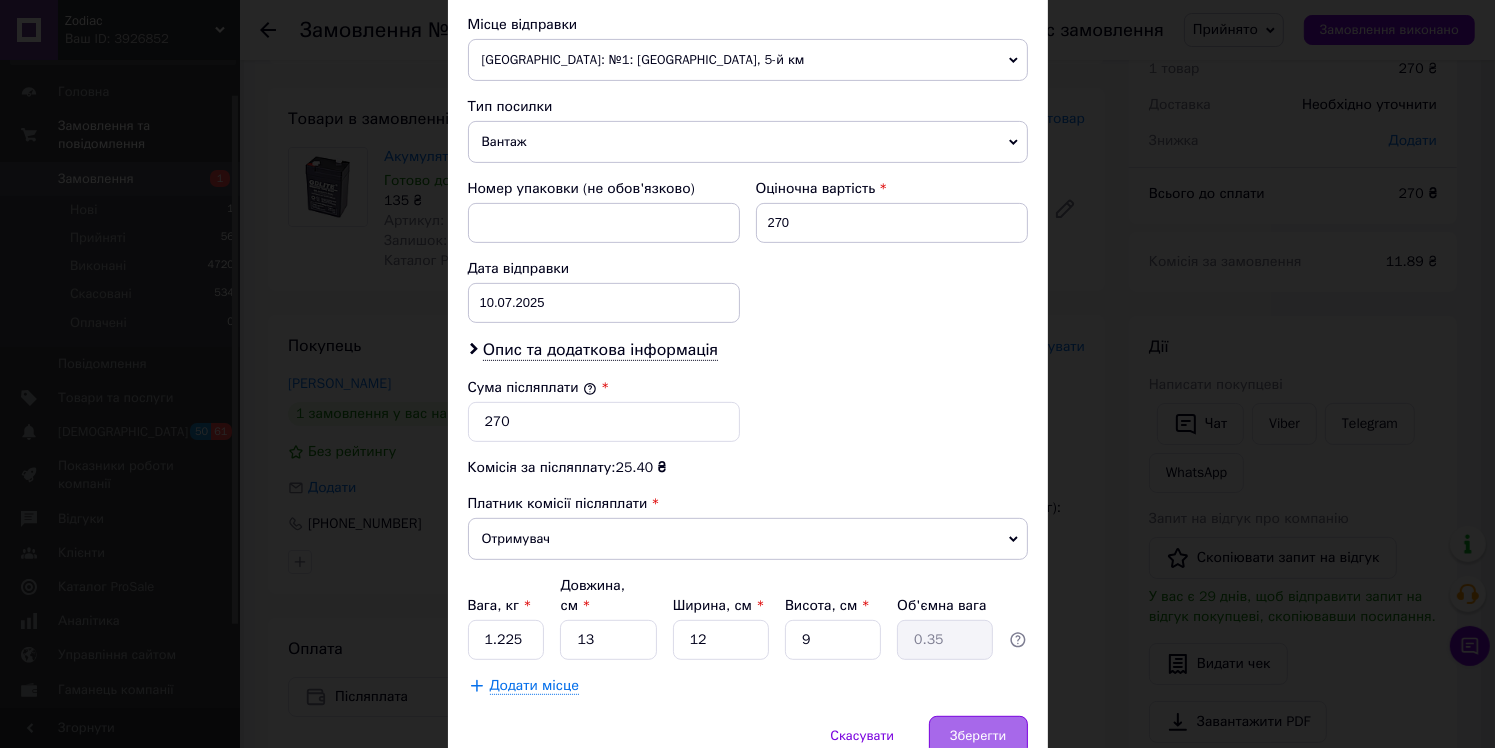 drag, startPoint x: 1014, startPoint y: 716, endPoint x: 1007, endPoint y: 708, distance: 10.630146 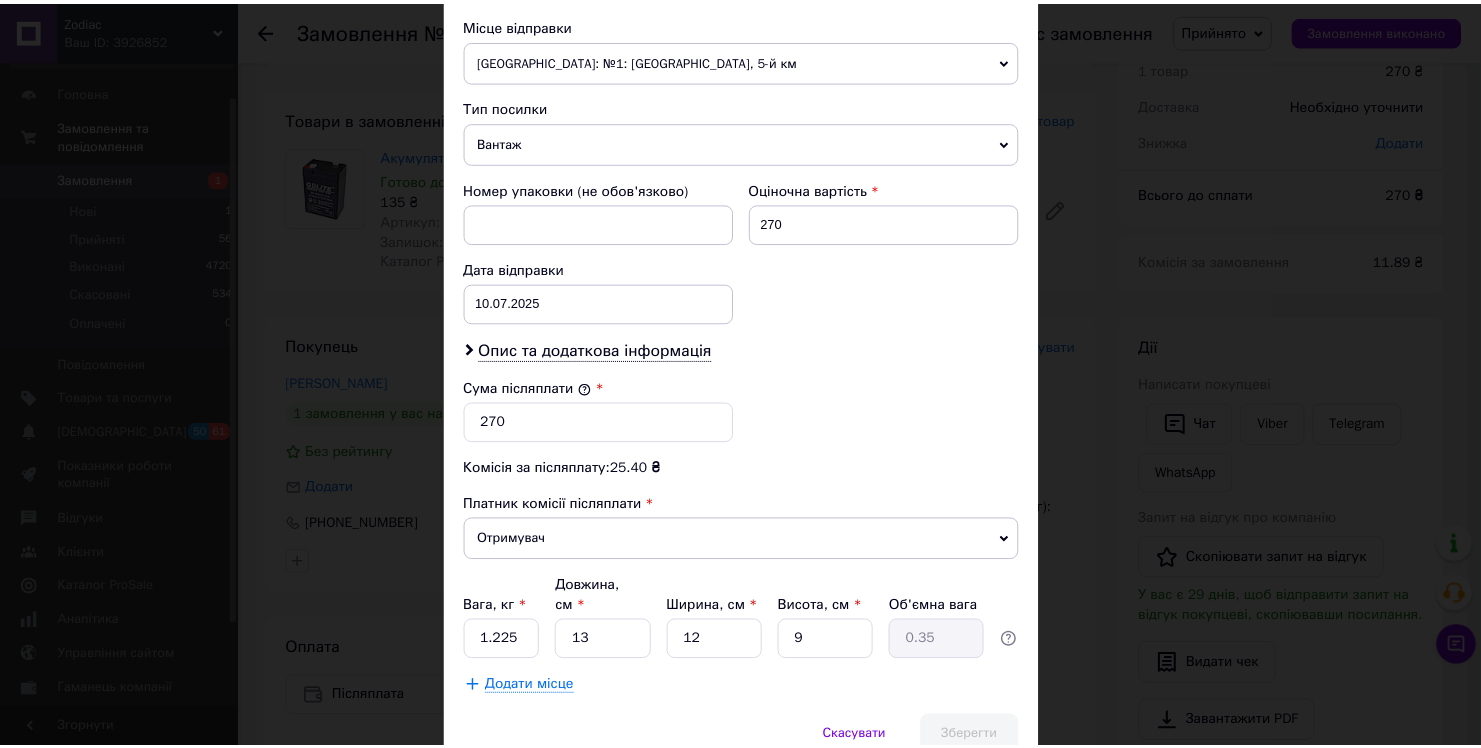 scroll, scrollTop: 0, scrollLeft: 0, axis: both 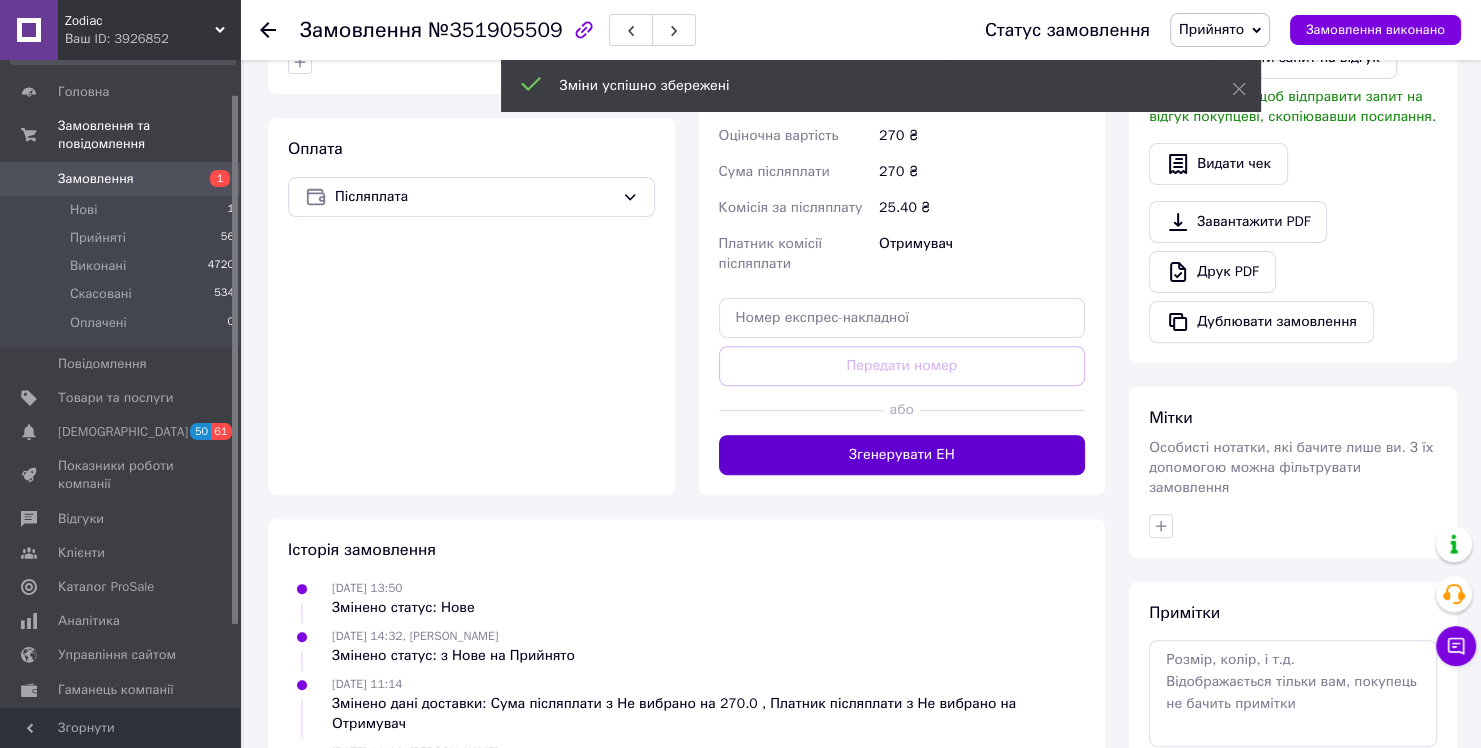 click on "Згенерувати ЕН" at bounding box center (902, 455) 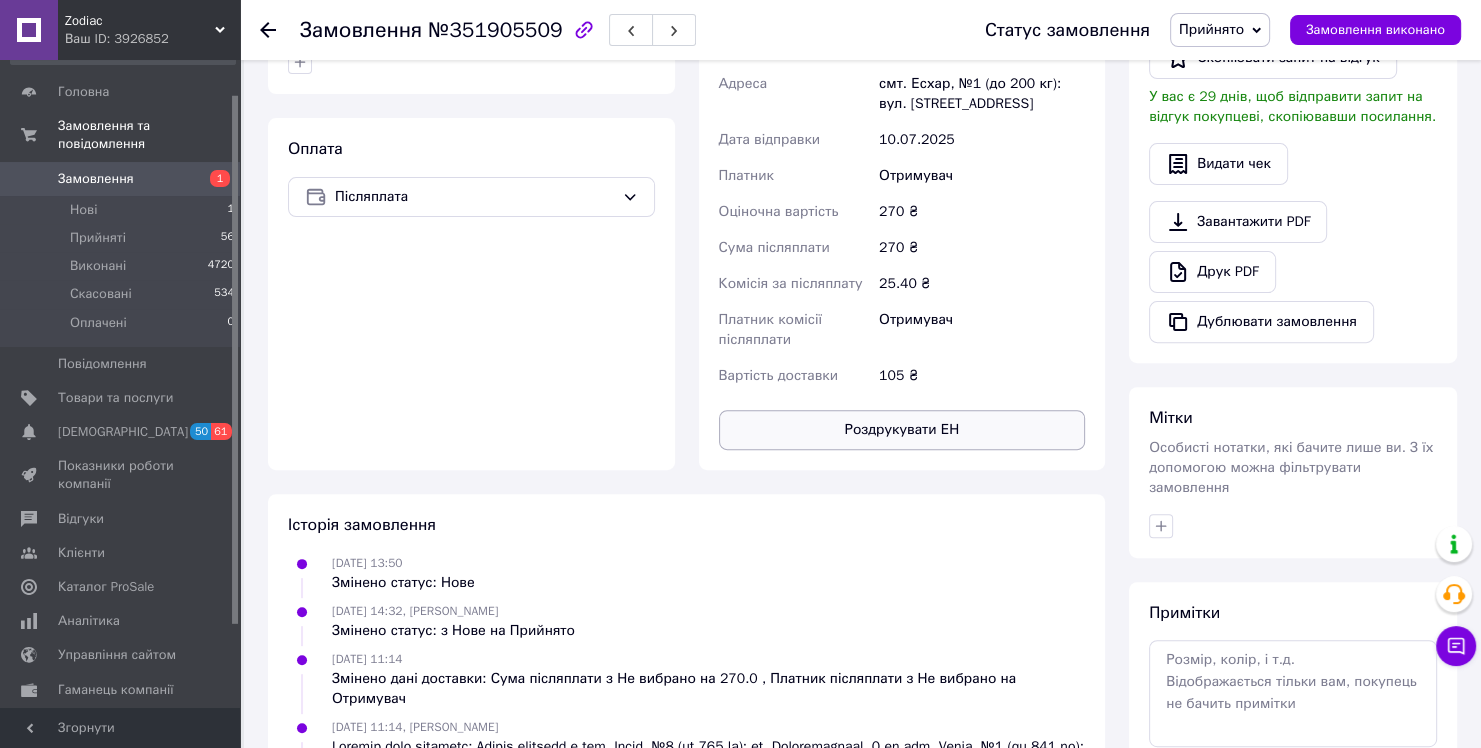 click on "Роздрукувати ЕН" at bounding box center (902, 430) 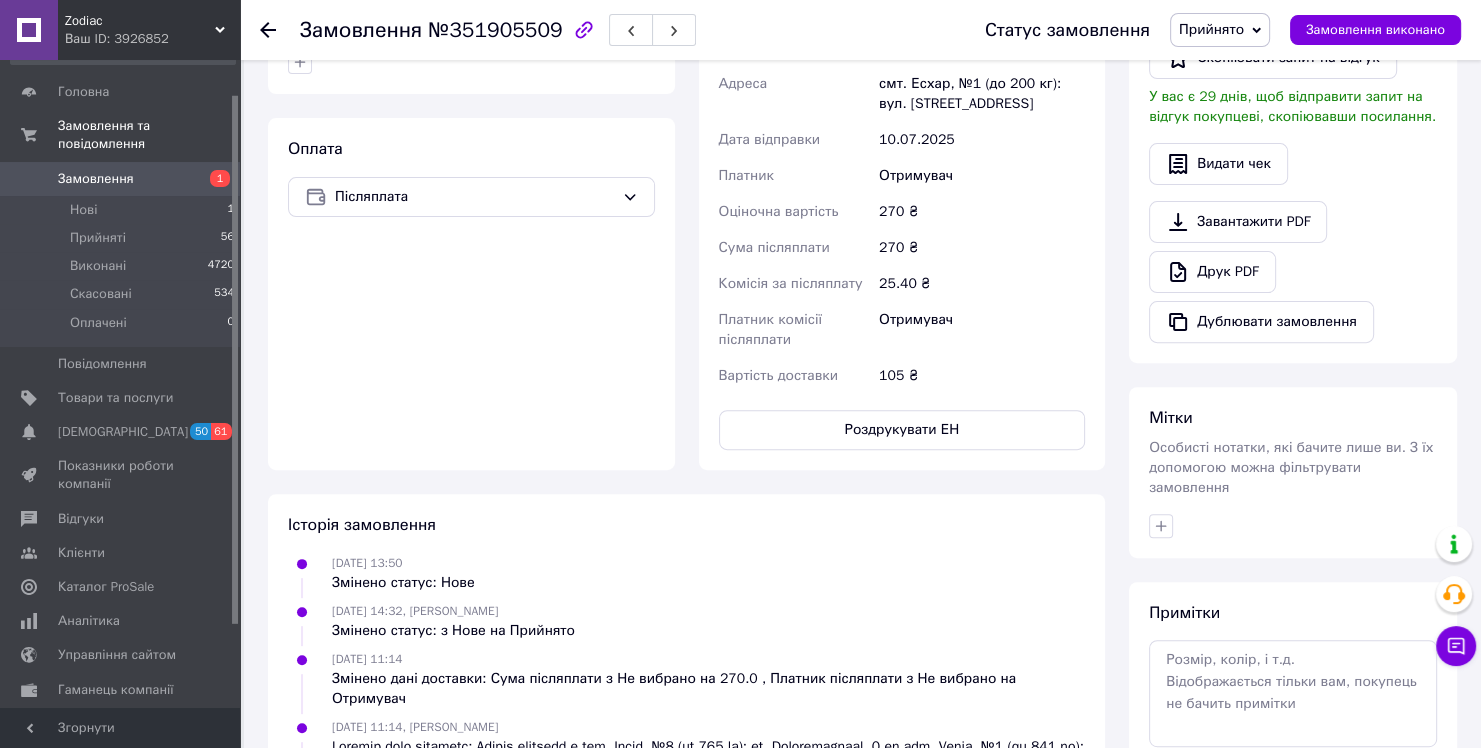 click on "1" at bounding box center (212, 179) 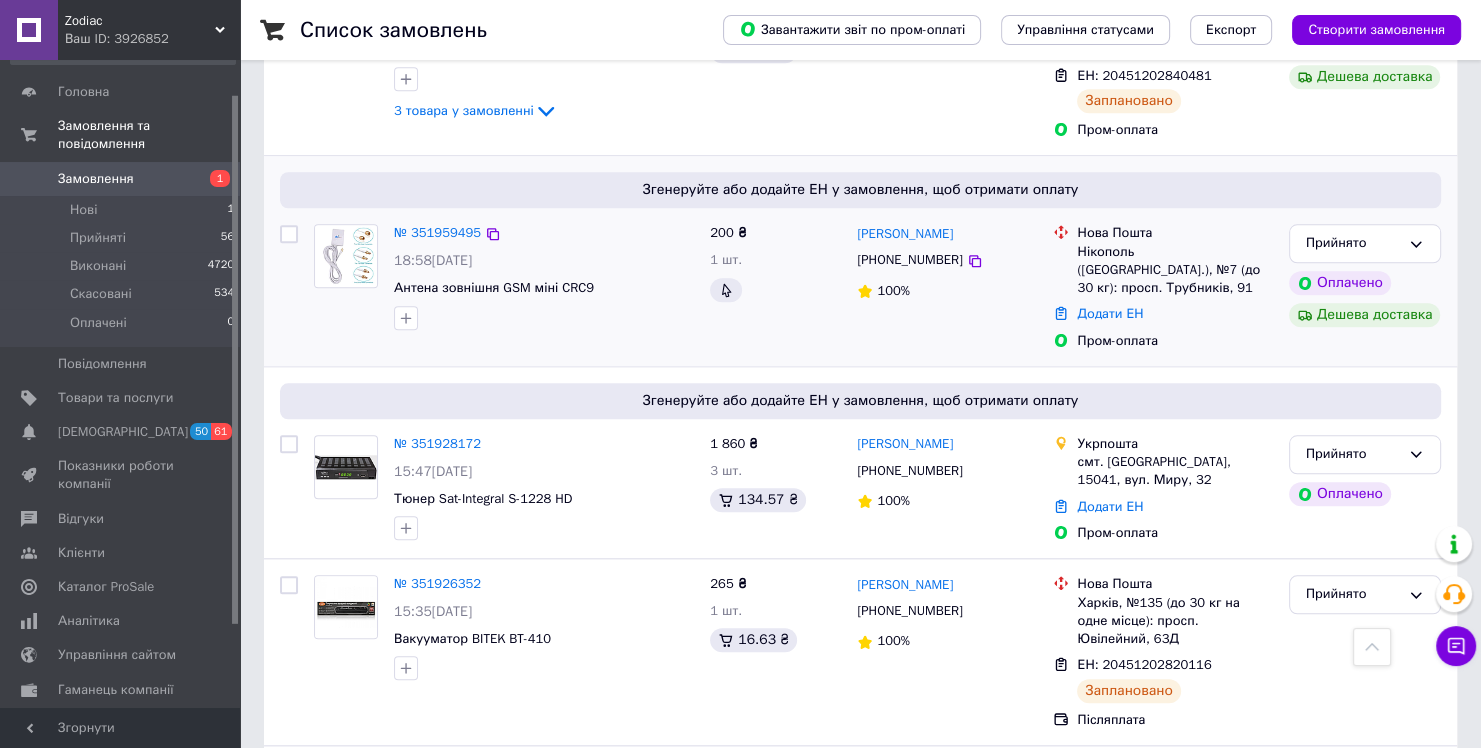 scroll, scrollTop: 1900, scrollLeft: 0, axis: vertical 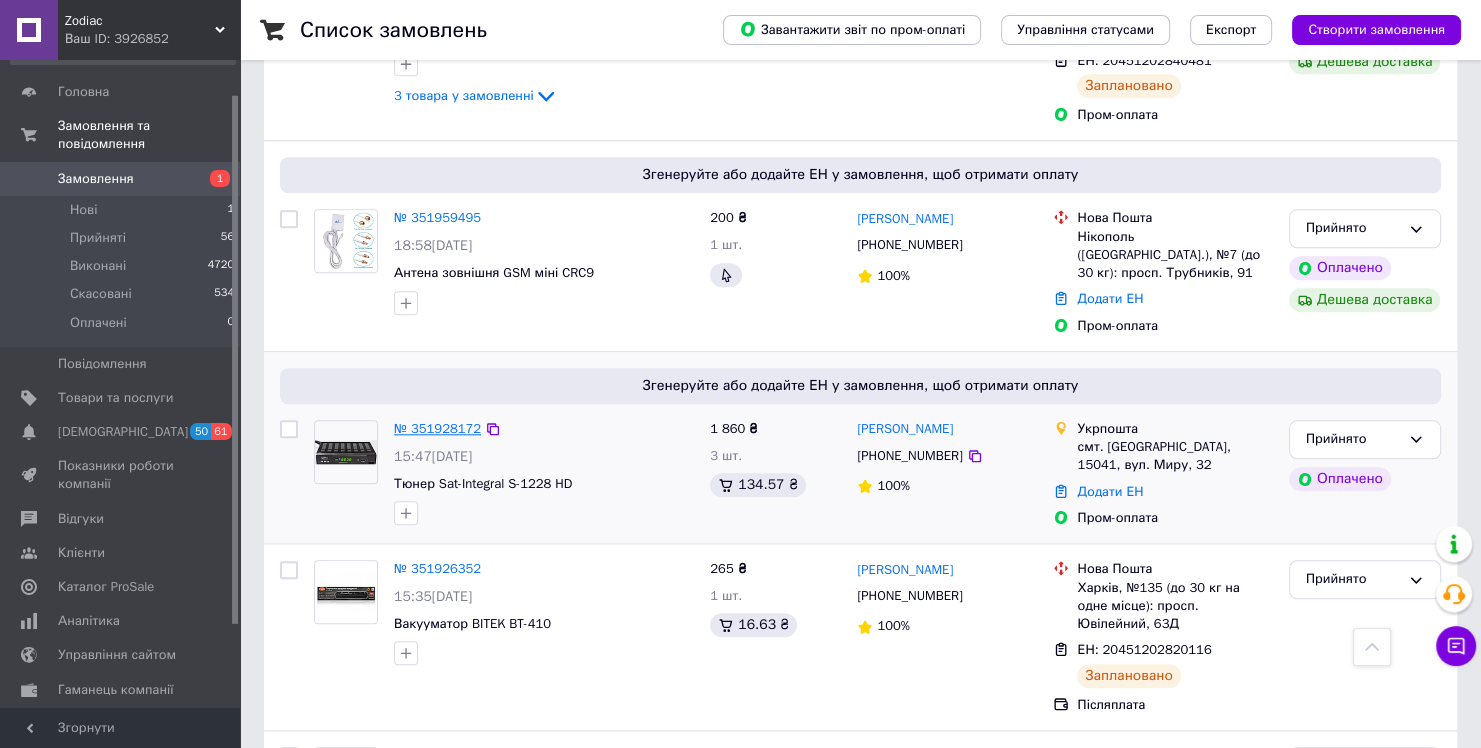 click on "№ 351928172" at bounding box center (437, 428) 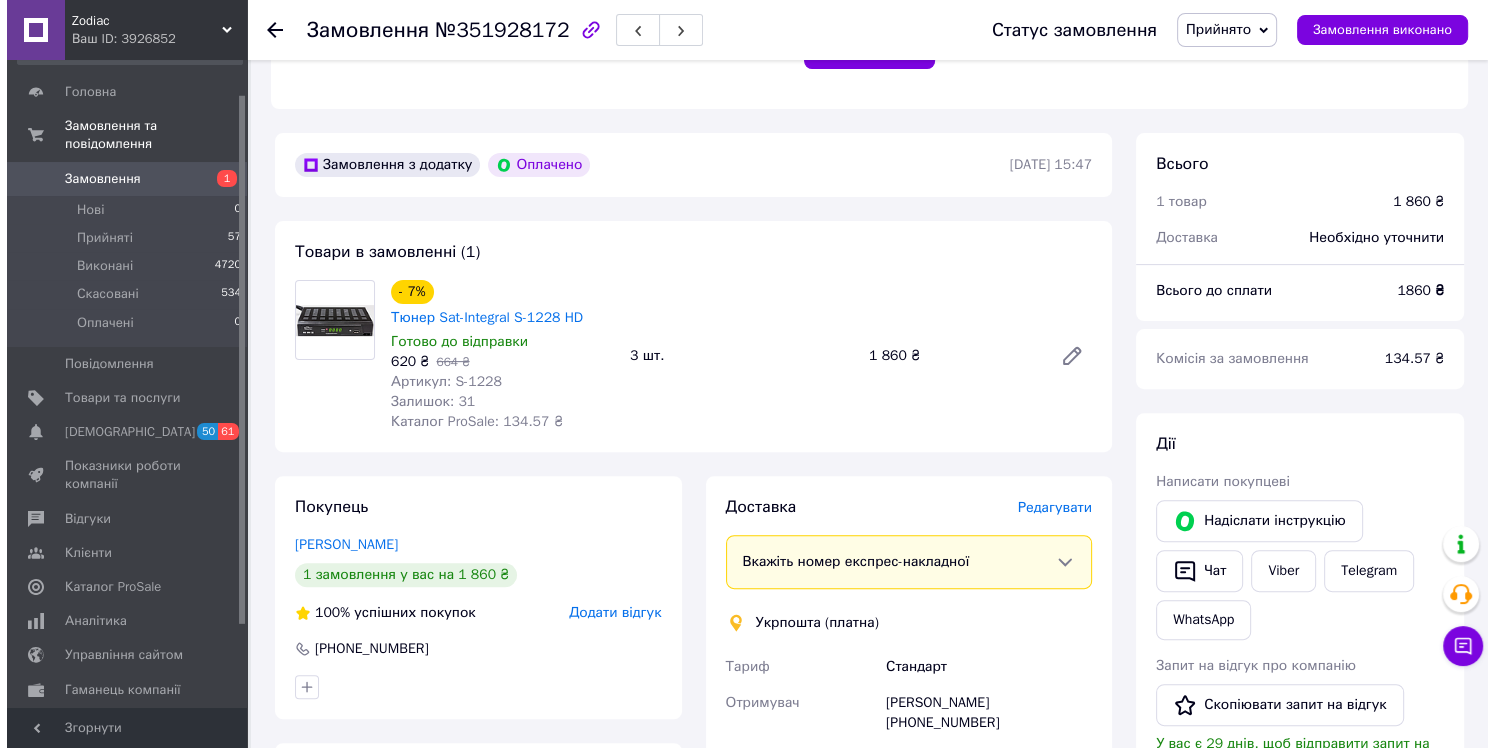 scroll, scrollTop: 510, scrollLeft: 0, axis: vertical 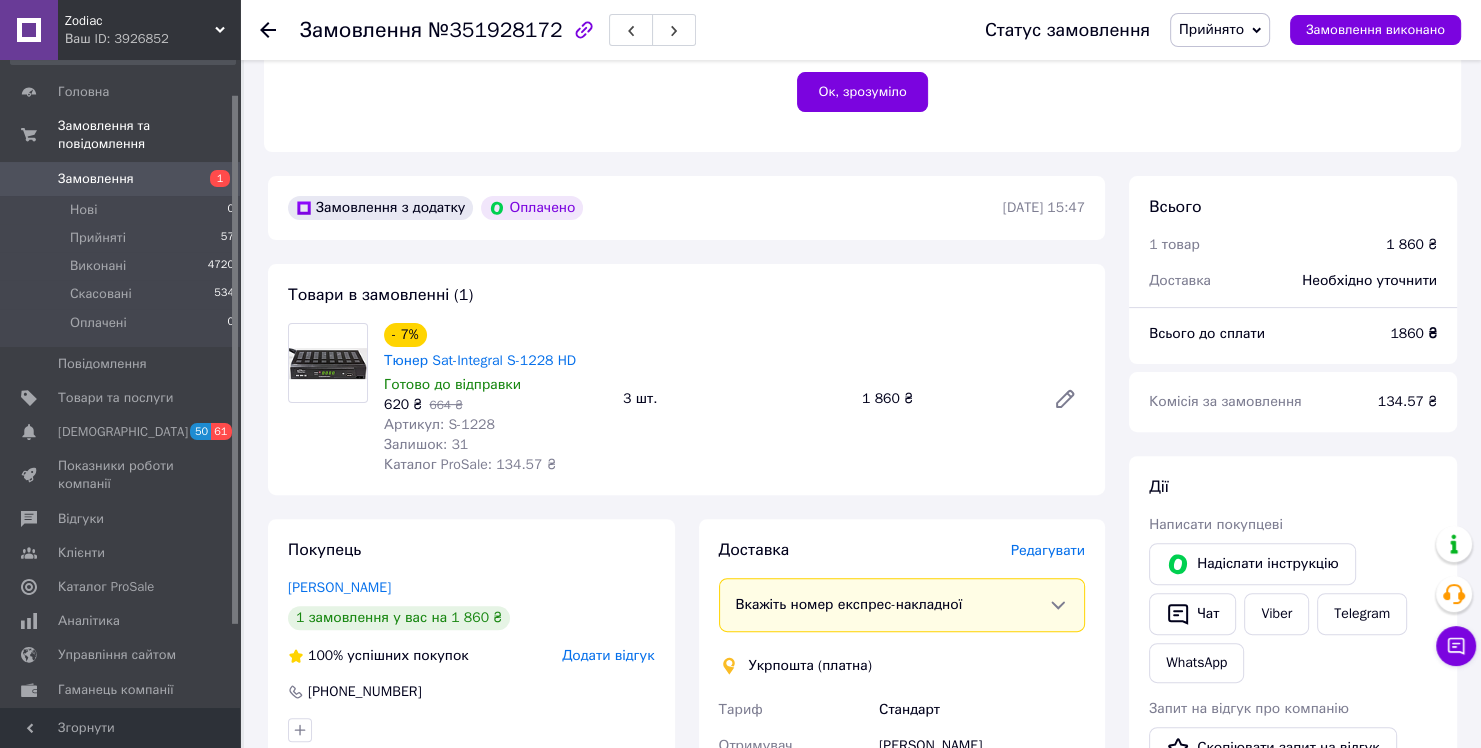click on "Редагувати" at bounding box center (1048, 550) 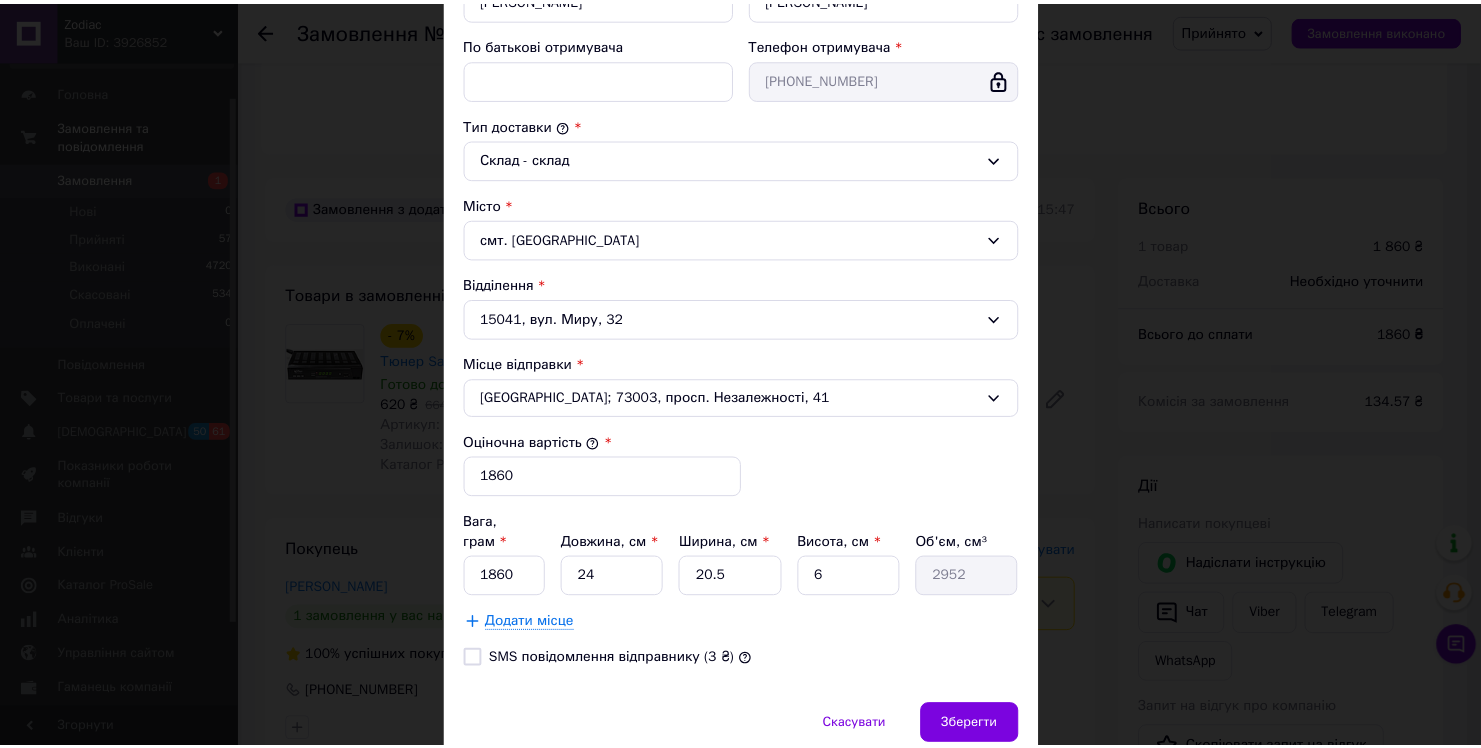 scroll, scrollTop: 498, scrollLeft: 0, axis: vertical 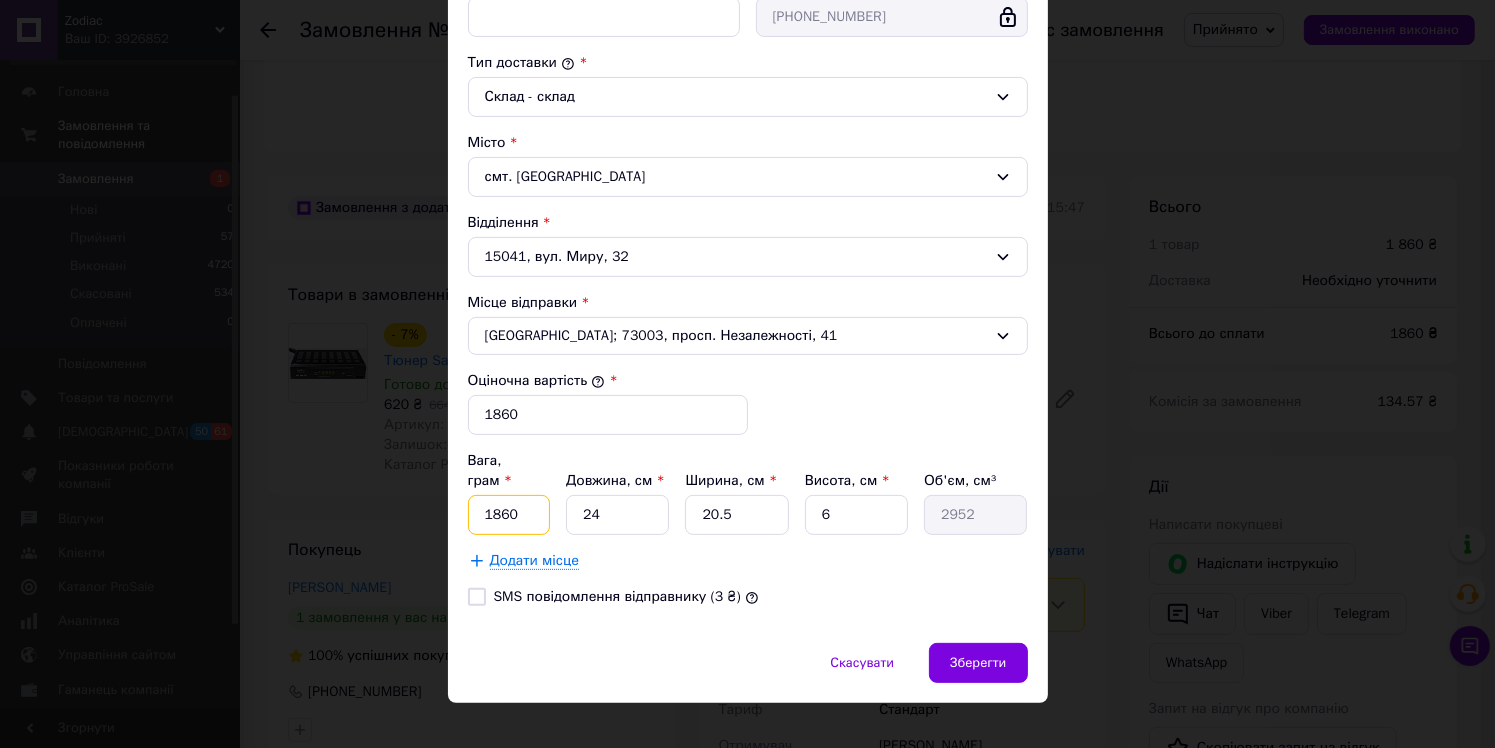 click on "1860" at bounding box center (509, 515) 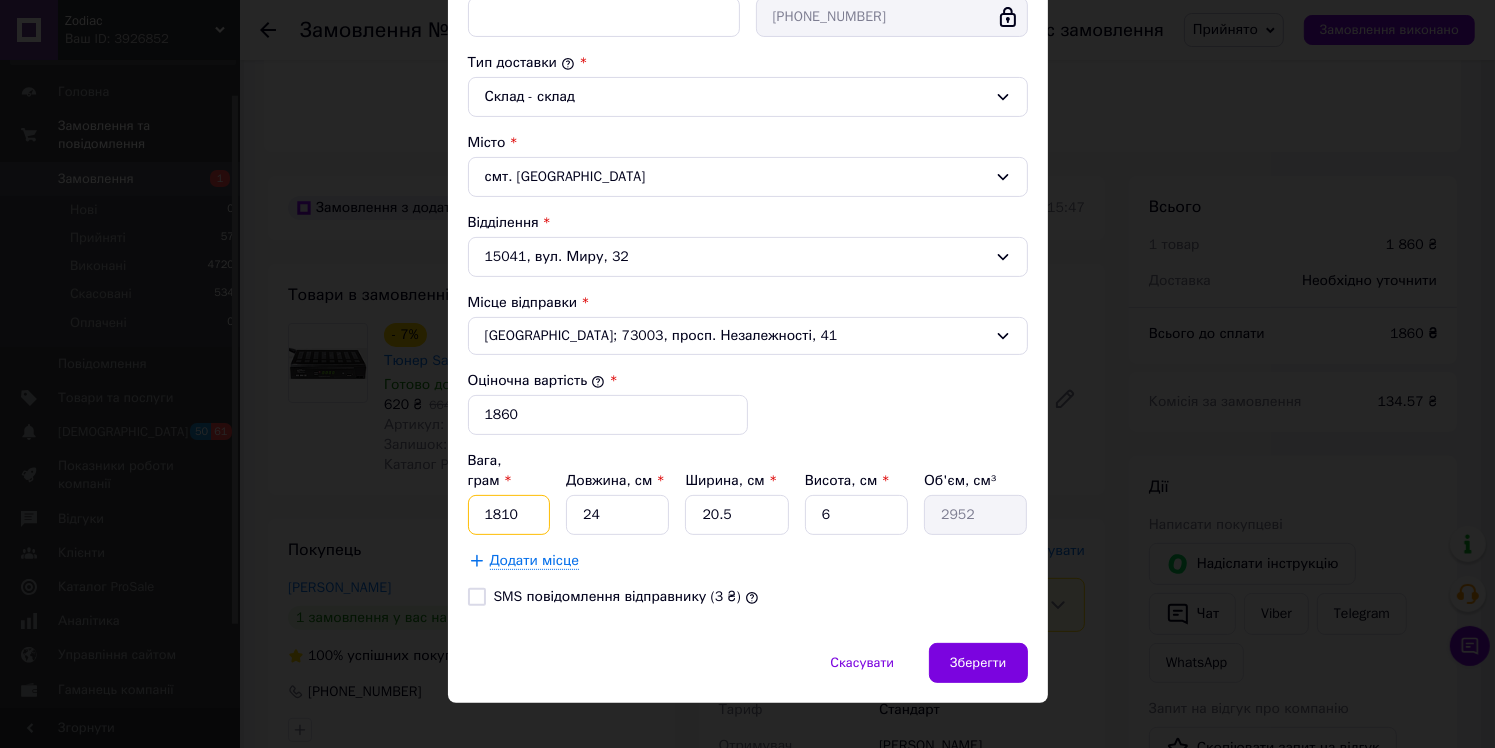 type on "1810" 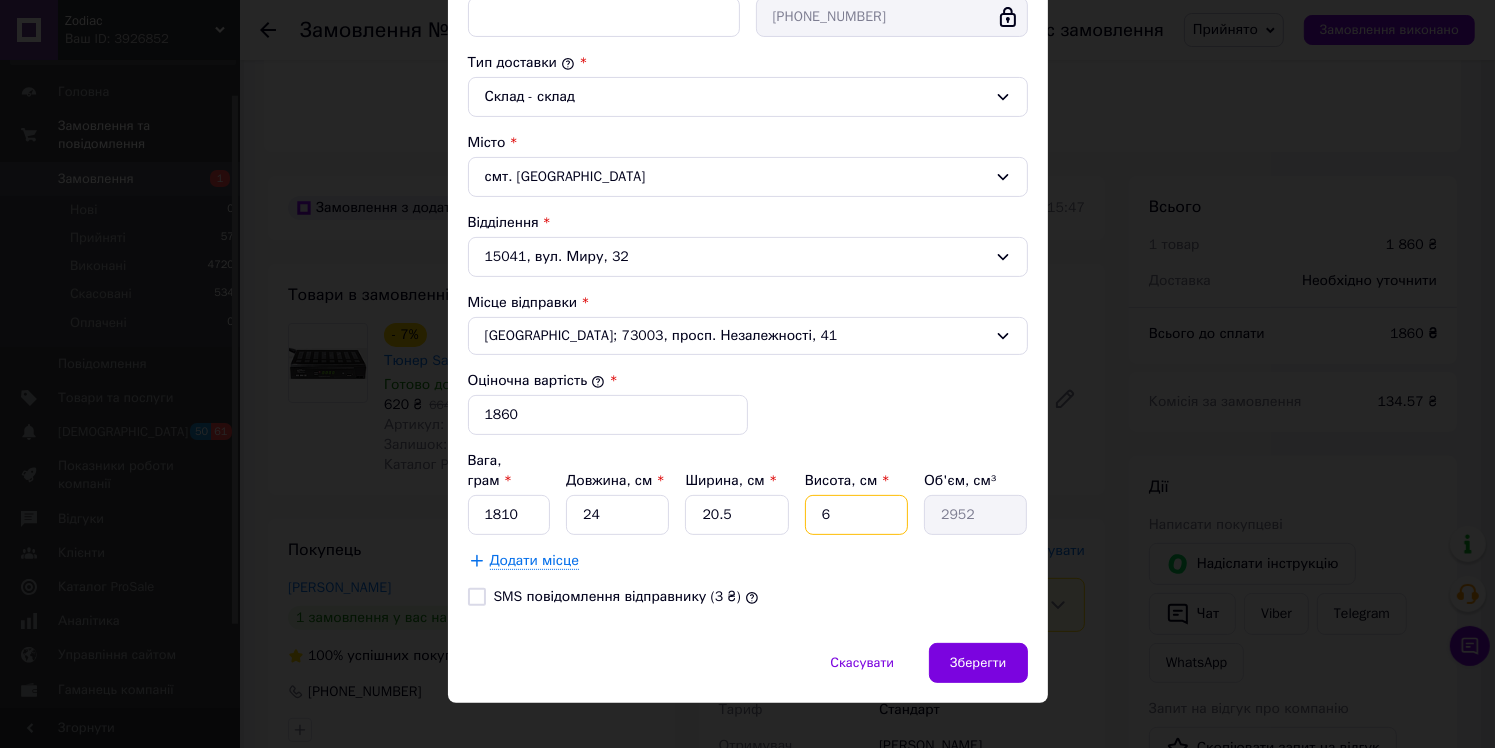 type on "1" 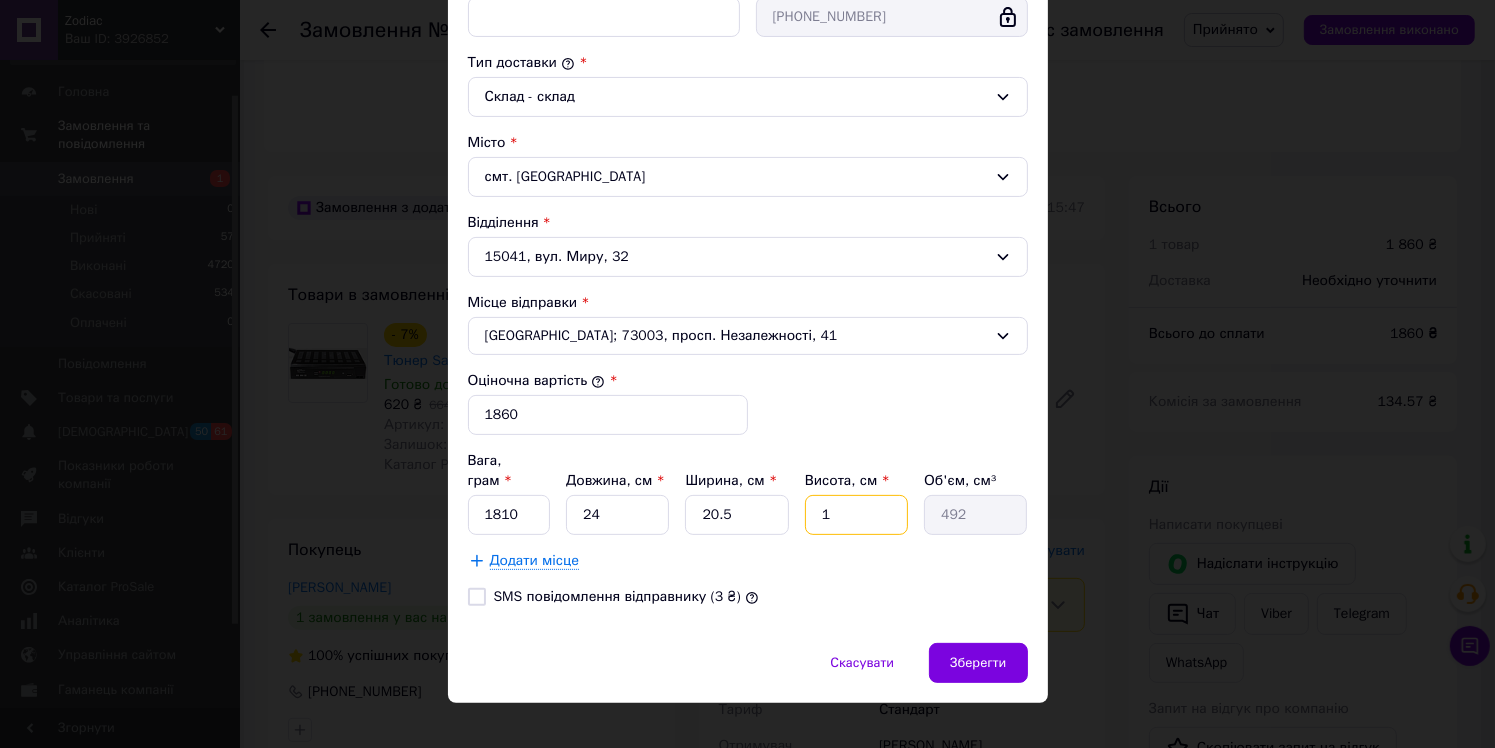 type on "17" 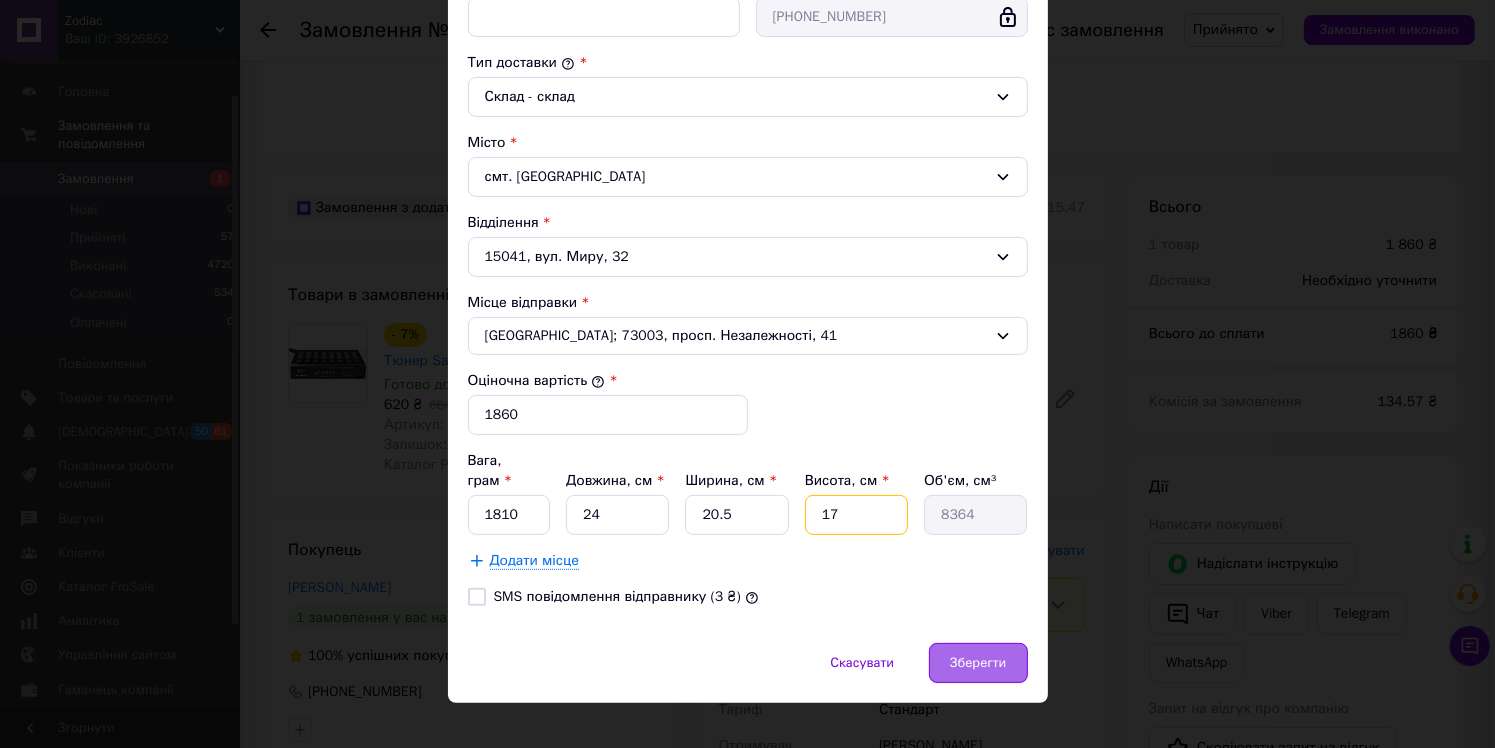 type on "17" 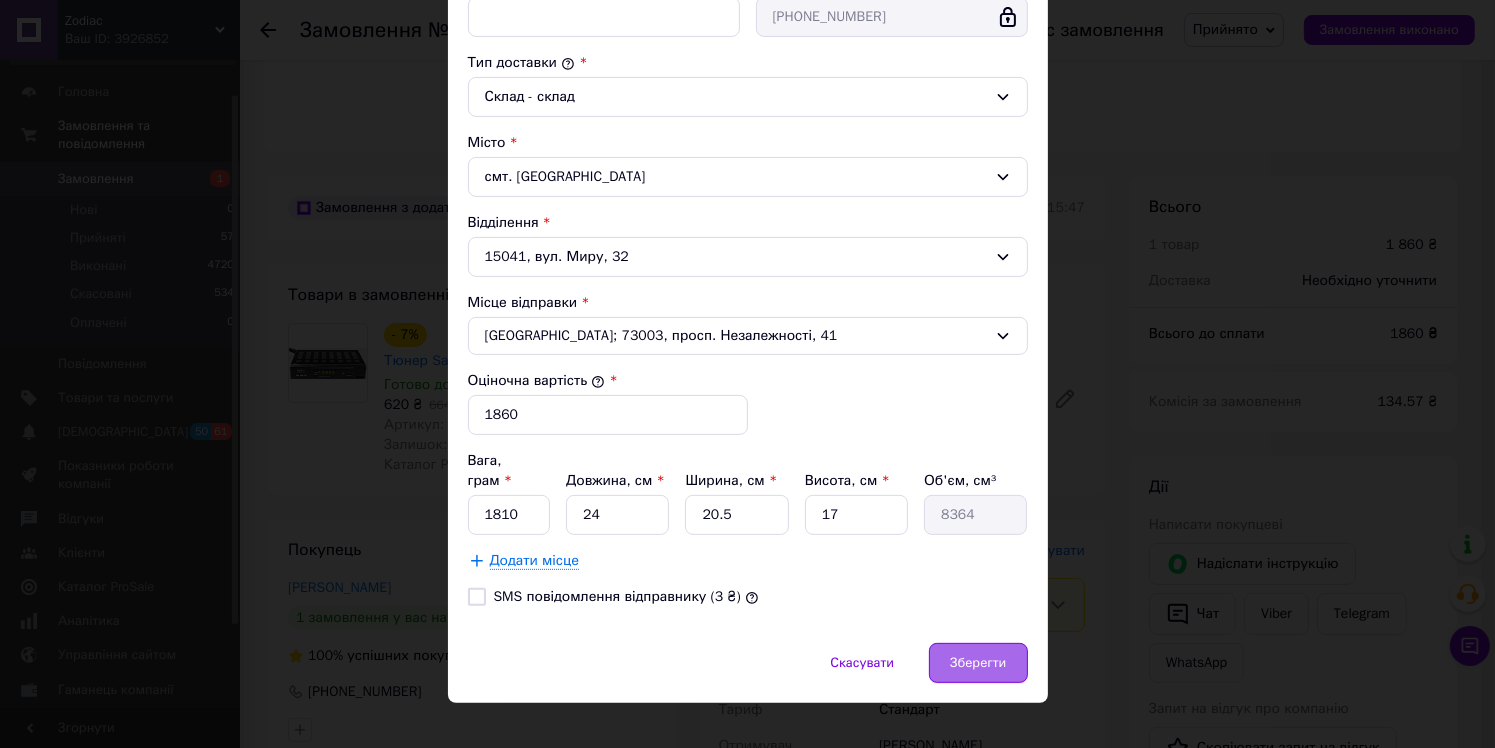 click on "Зберегти" at bounding box center (978, 663) 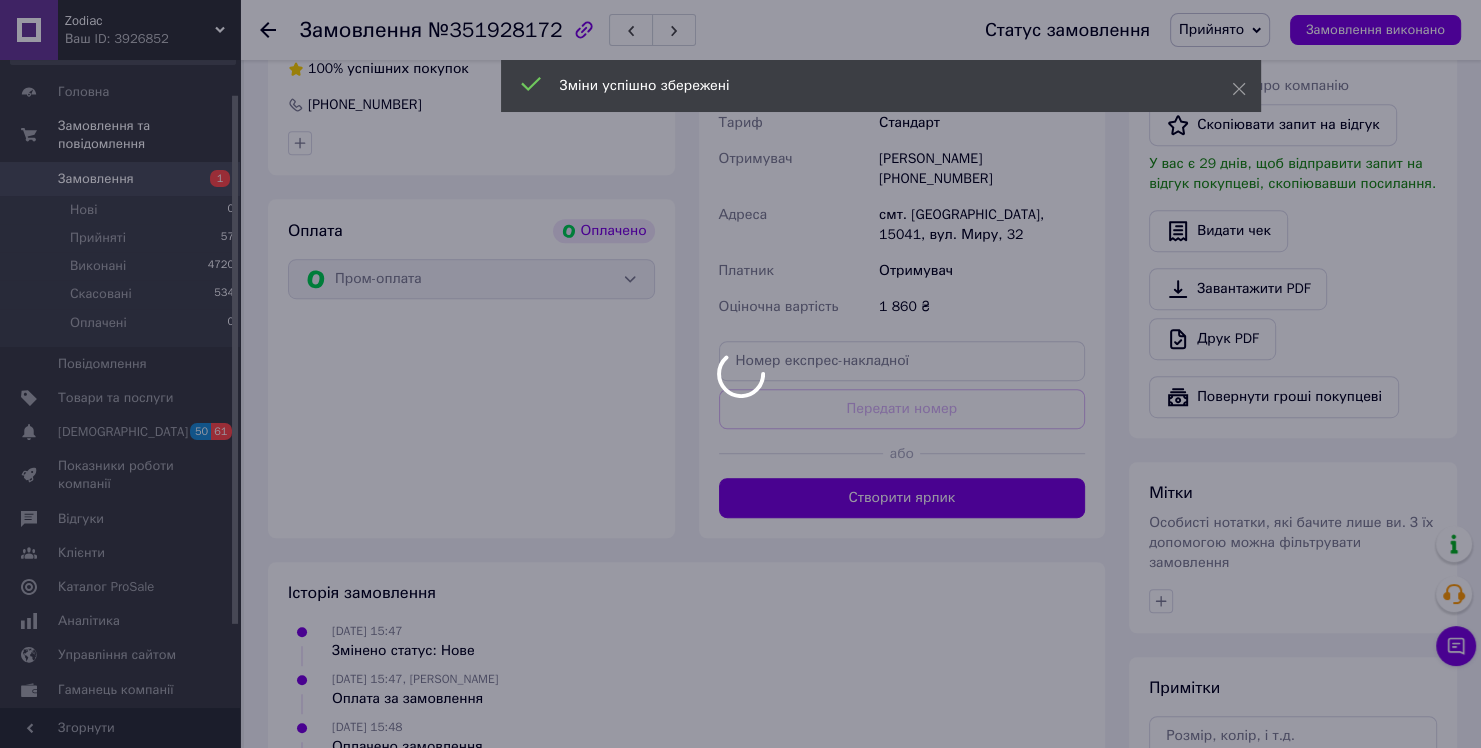 scroll, scrollTop: 1110, scrollLeft: 0, axis: vertical 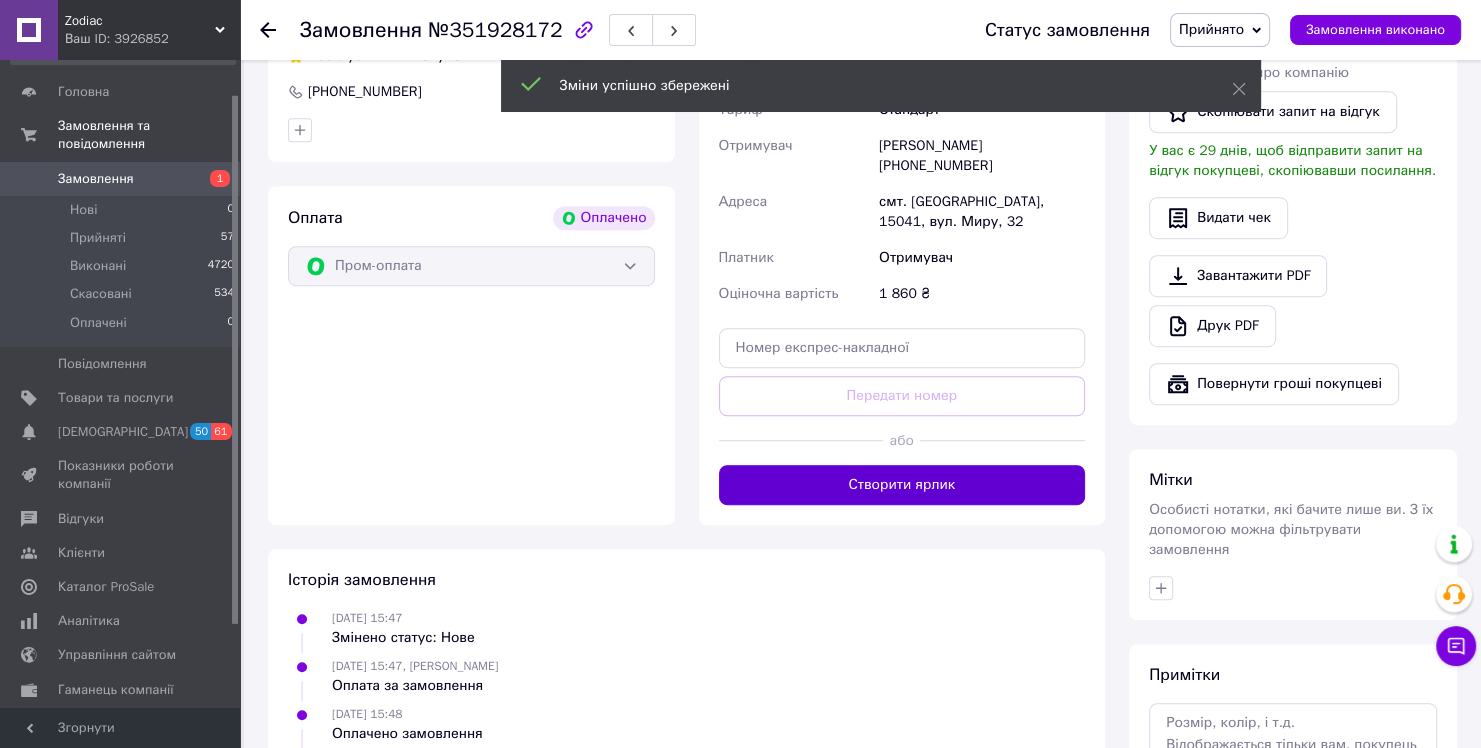 click on "Створити ярлик" at bounding box center [902, 485] 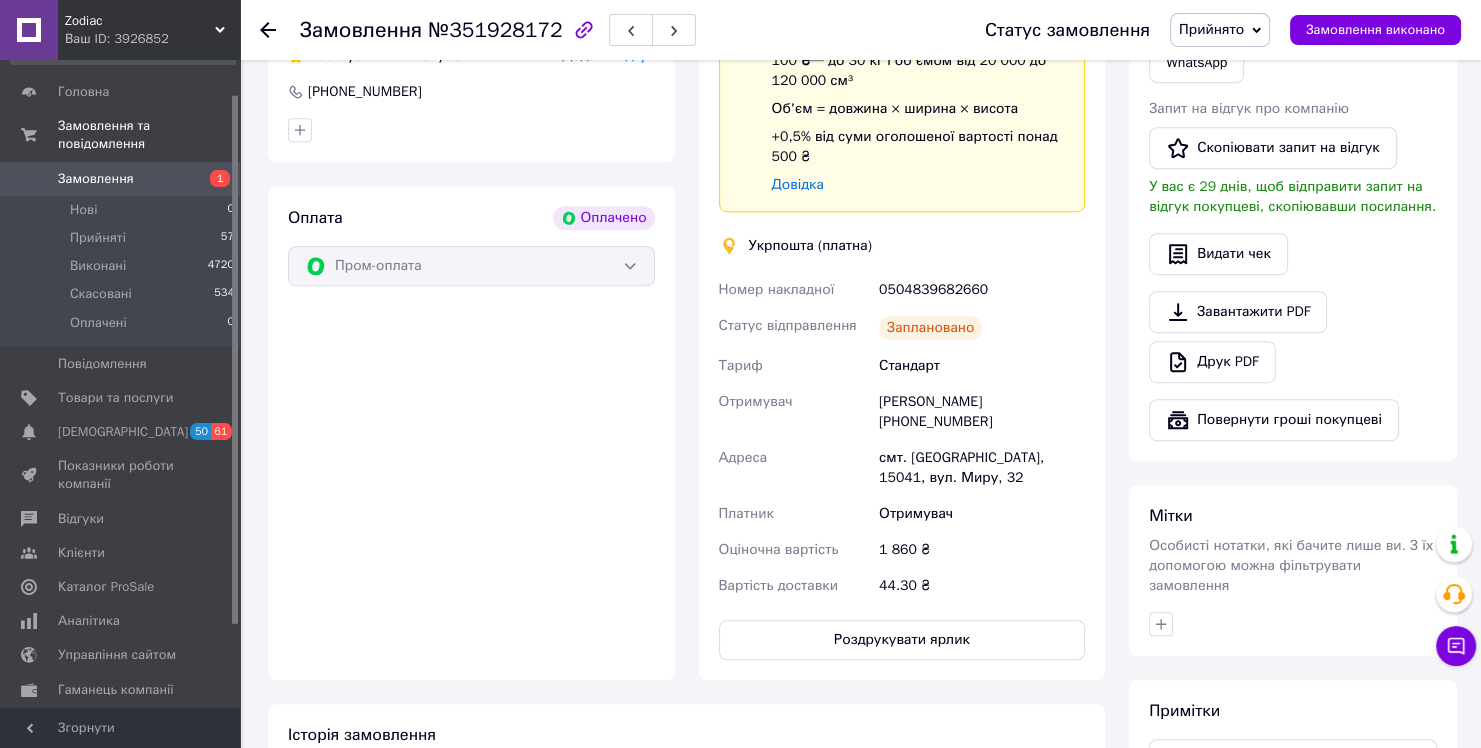 click on "Доставка Редагувати Спецтариф Укрпошта Стандарт 35 ₴  - до 30 кг і об'ємом до 20 000 см³ 100 ₴  — до 30 кг і об'ємом від 20 000 до 120 000 см³ Об'єм = довжина × ширина × висота +0,5% від суми оголошеної вартості понад 500 ₴ Довідка Укрпошта (платна) Номер накладної 0504839682660 Статус відправлення Заплановано Тариф Стандарт Отримувач Алексей Стрельцов +380992379314 Адреса смт. Любеч, 15041, вул. Миру, 32 Платник Отримувач Оціночна вартість 1 860 ₴ Вартість доставки 44.30 ₴ Роздрукувати ярлик" at bounding box center [902, 299] 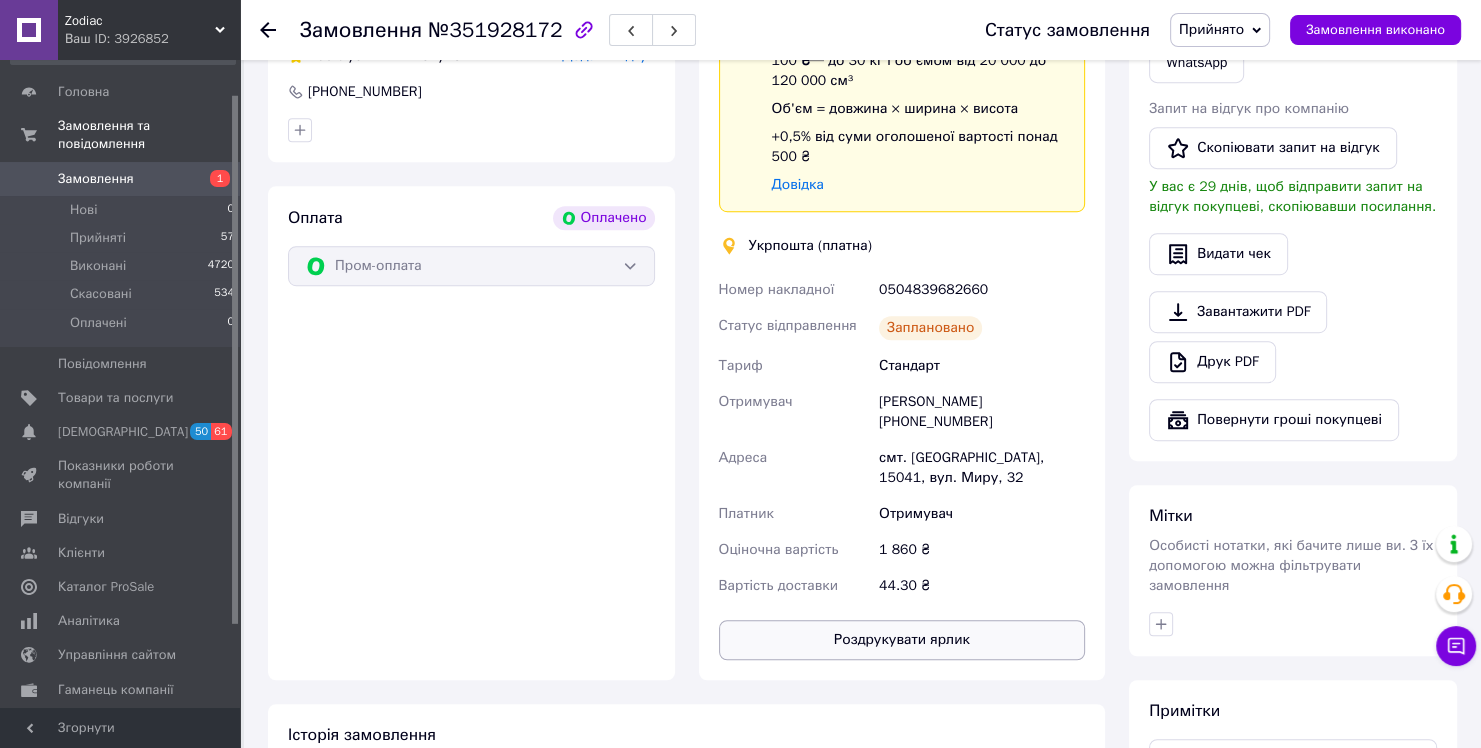 click on "Роздрукувати ярлик" at bounding box center [902, 640] 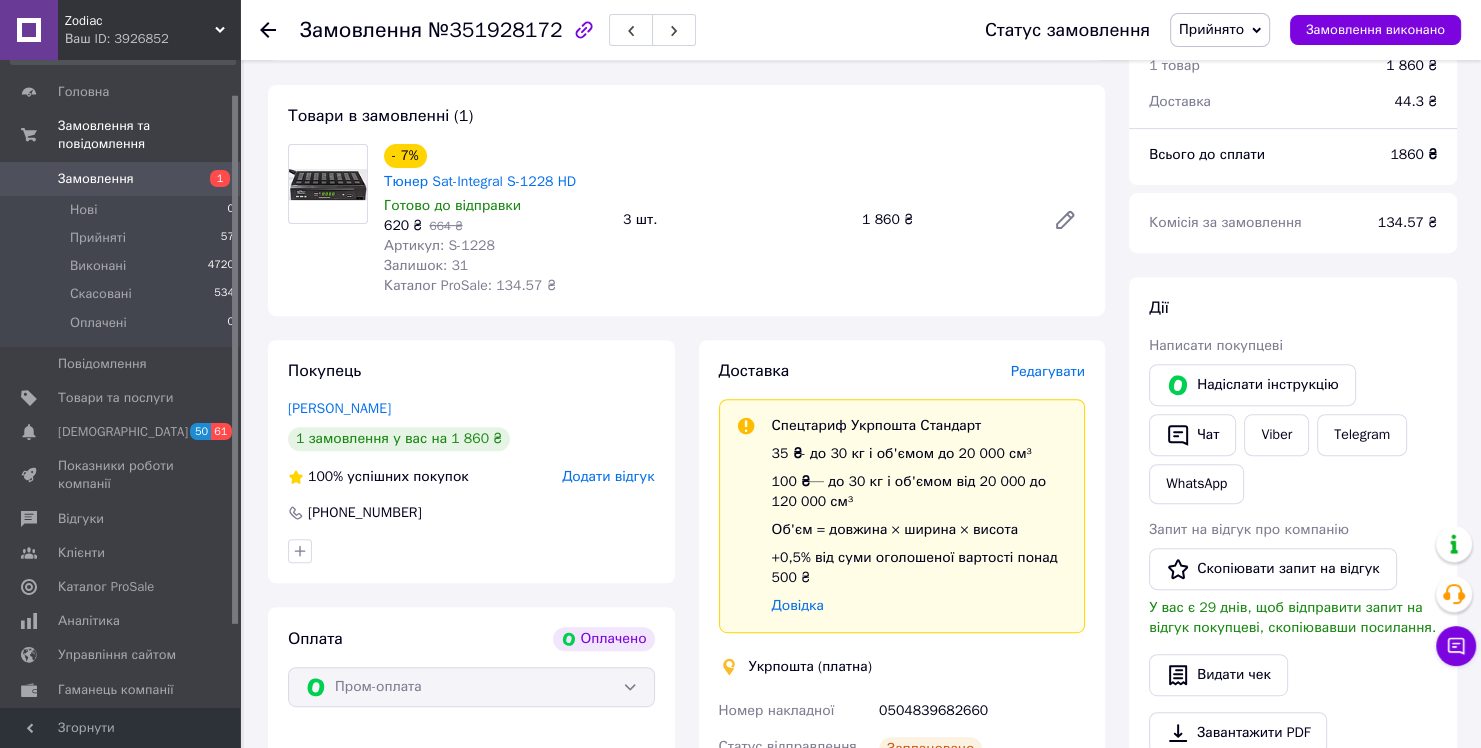 scroll, scrollTop: 710, scrollLeft: 0, axis: vertical 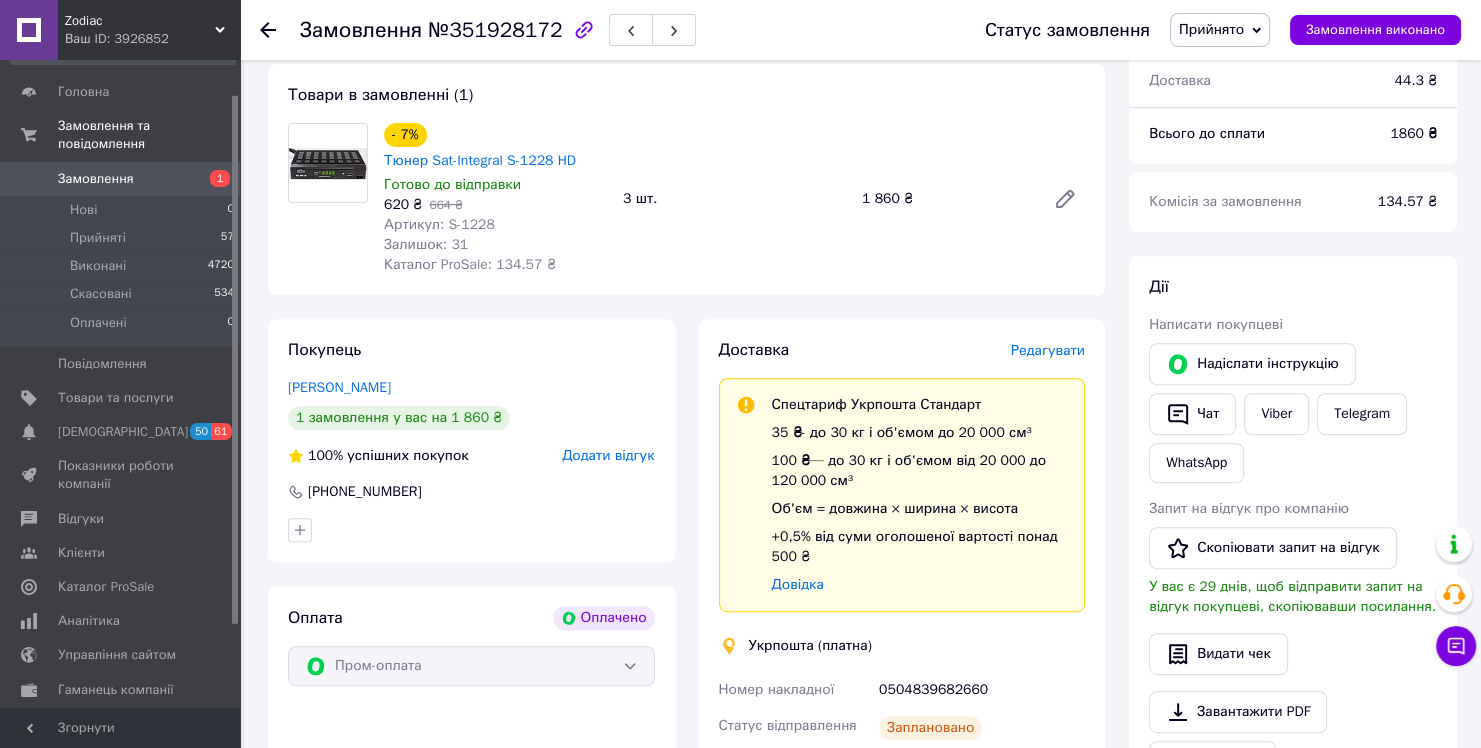 click on "Замовлення" at bounding box center (96, 179) 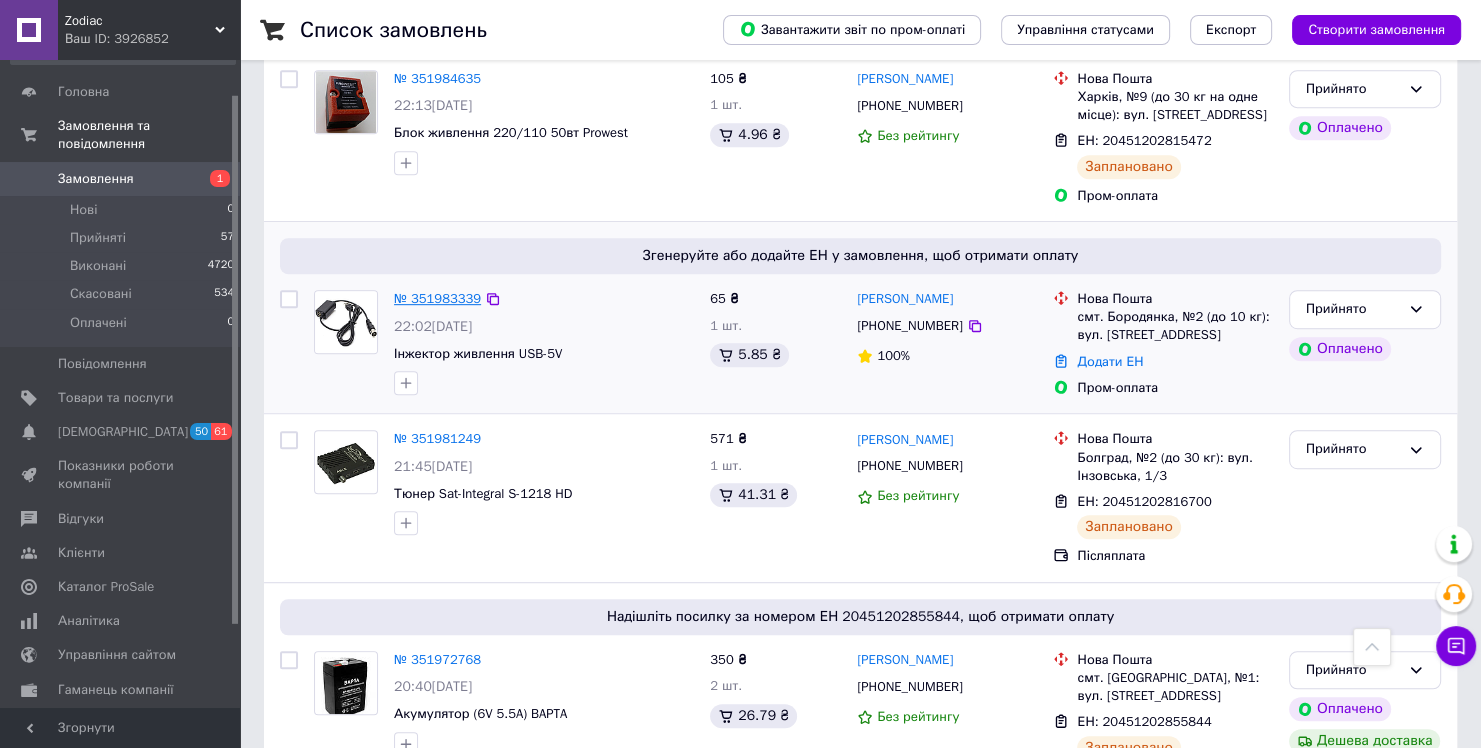 click on "№ 351983339" at bounding box center (437, 298) 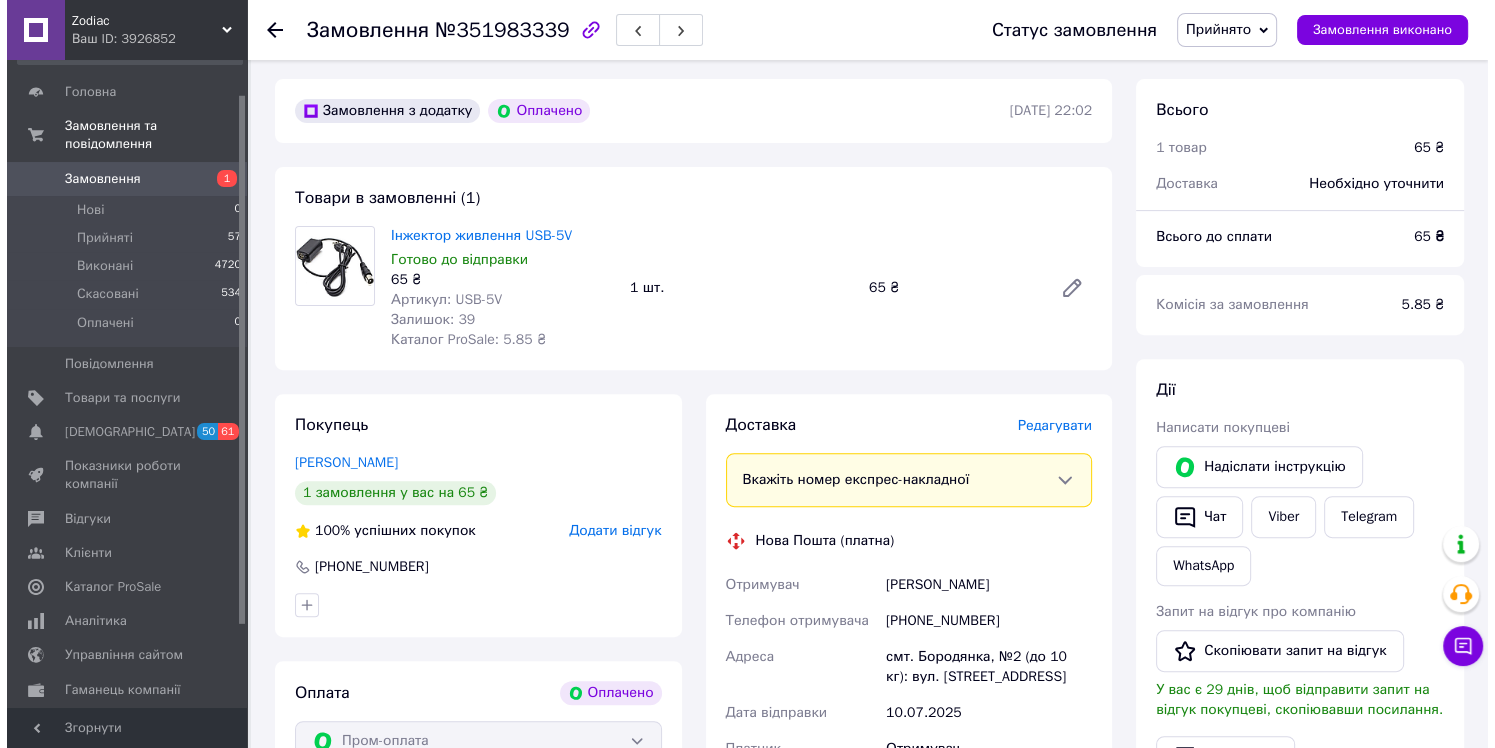 scroll, scrollTop: 600, scrollLeft: 0, axis: vertical 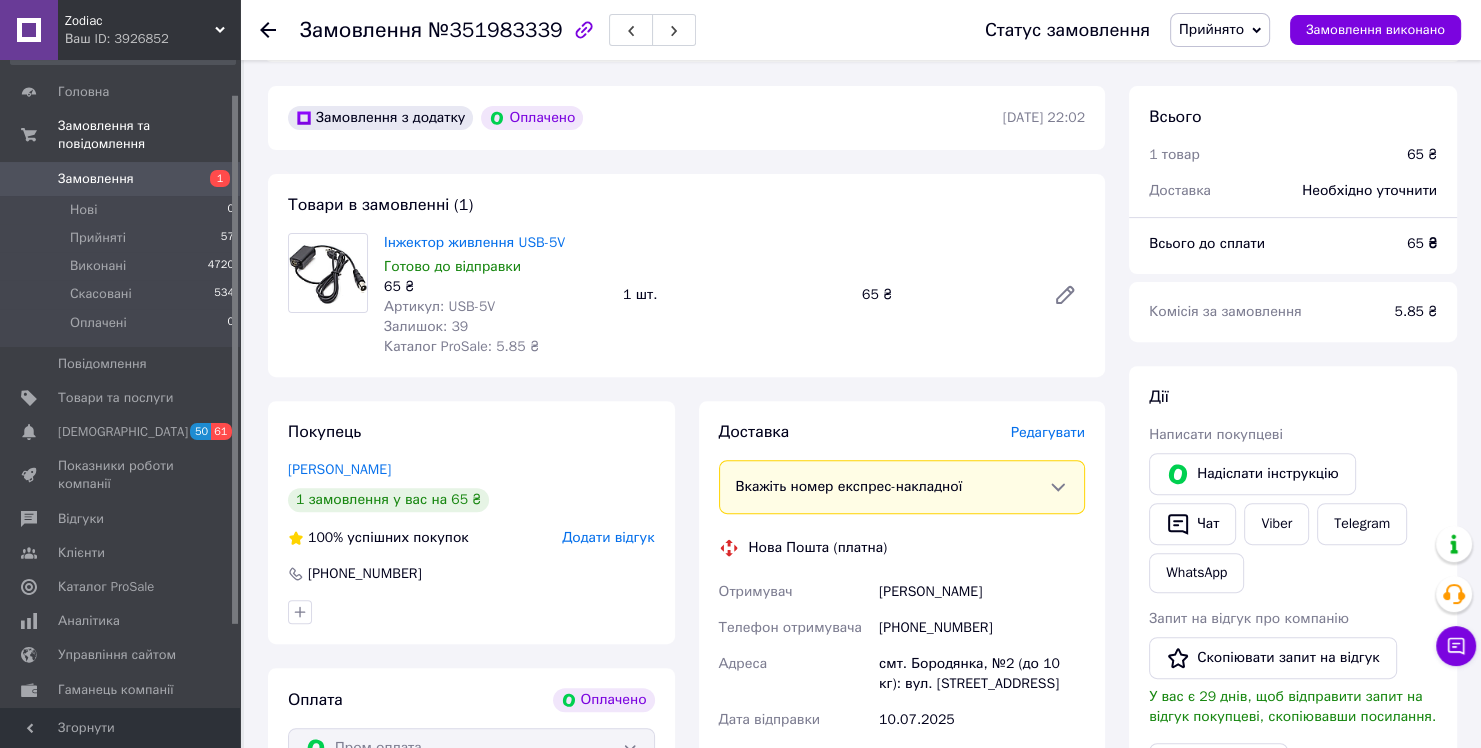 click on "Редагувати" at bounding box center [1048, 432] 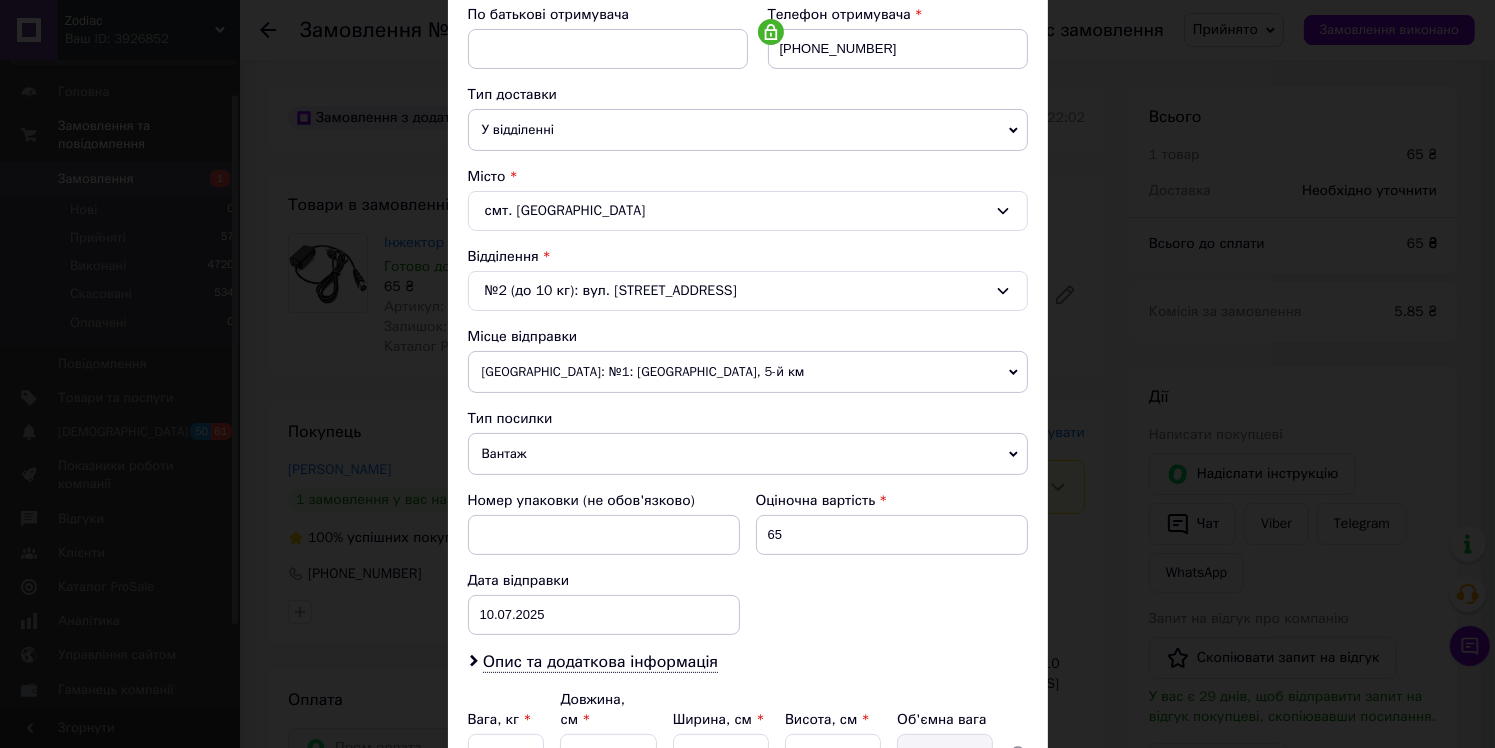 scroll, scrollTop: 374, scrollLeft: 0, axis: vertical 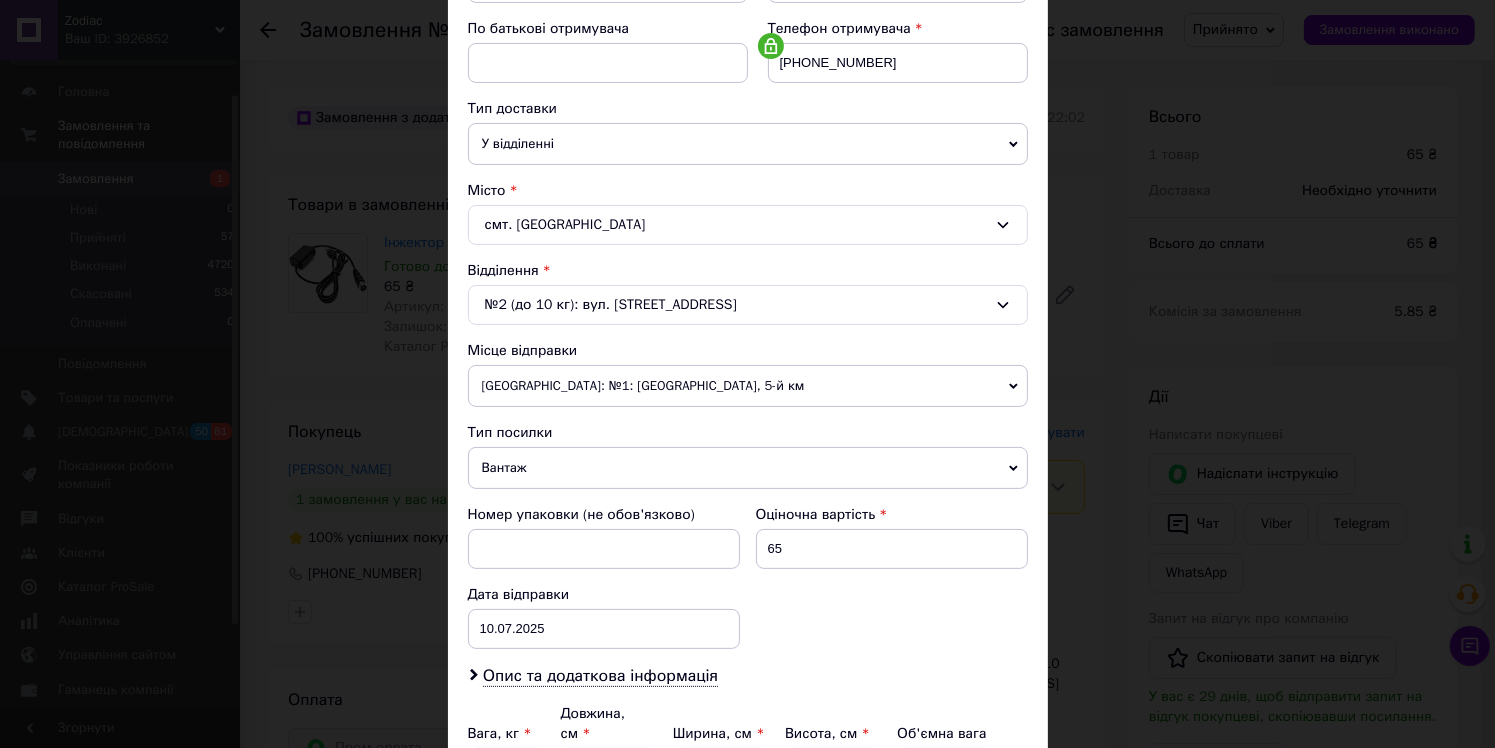 click on "Вантаж" at bounding box center (748, 468) 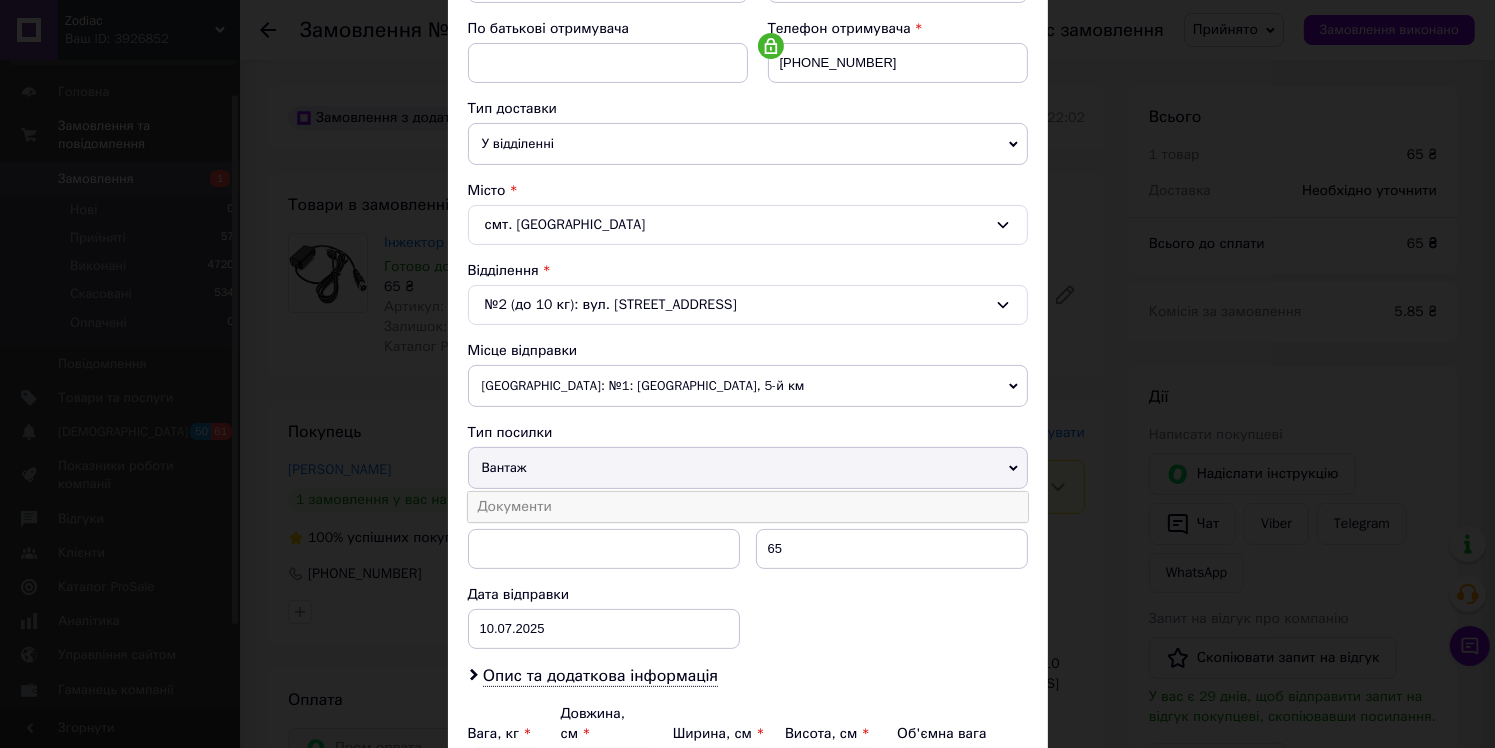 click on "Документи" at bounding box center [748, 507] 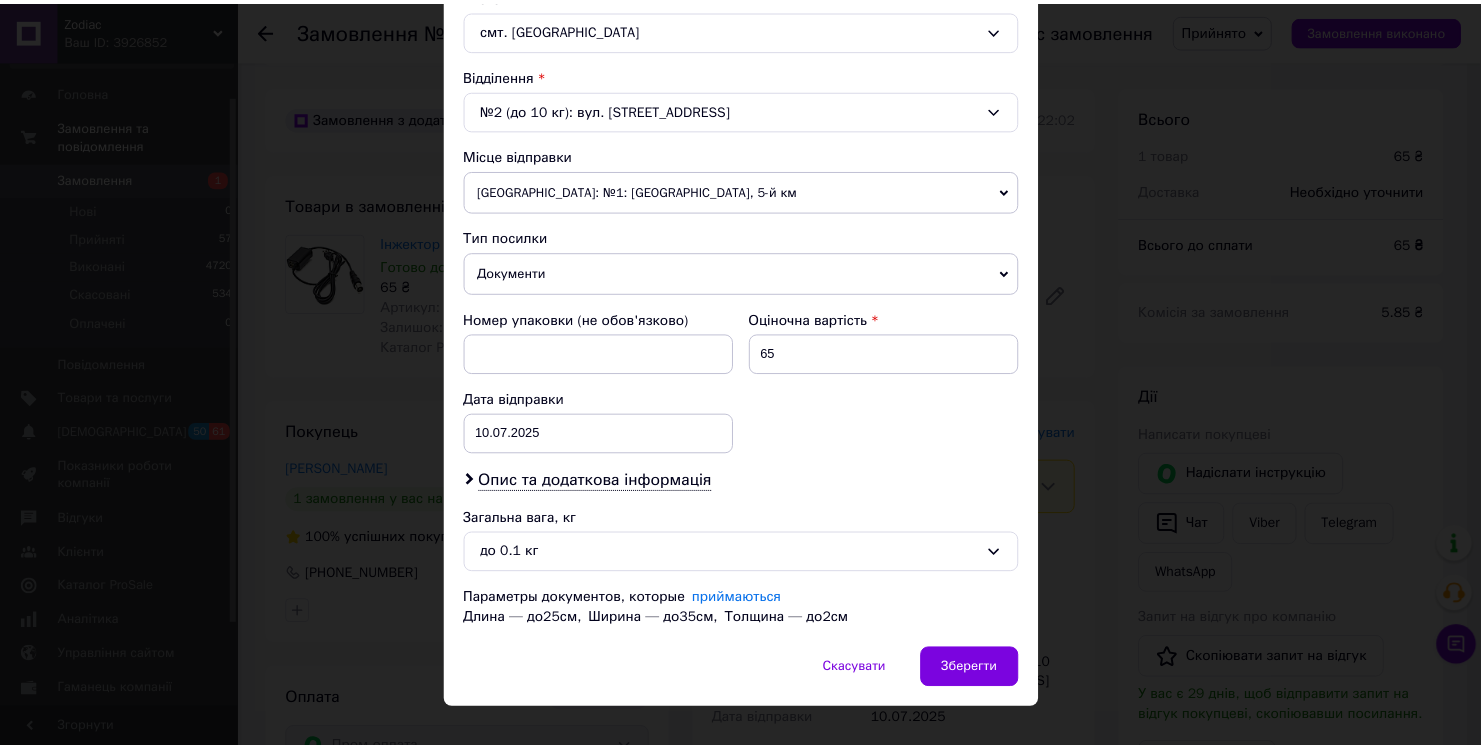 scroll, scrollTop: 574, scrollLeft: 0, axis: vertical 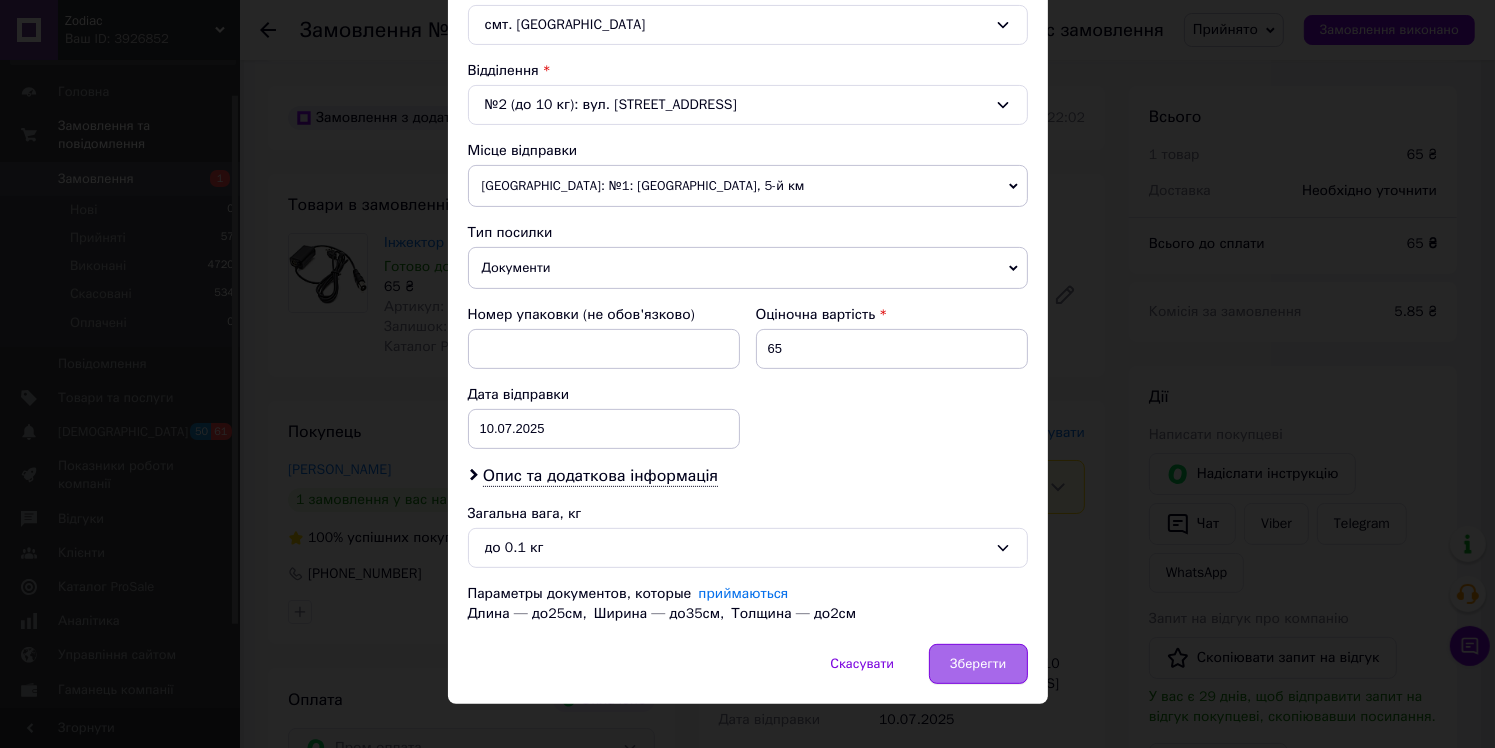 click on "Зберегти" at bounding box center (978, 664) 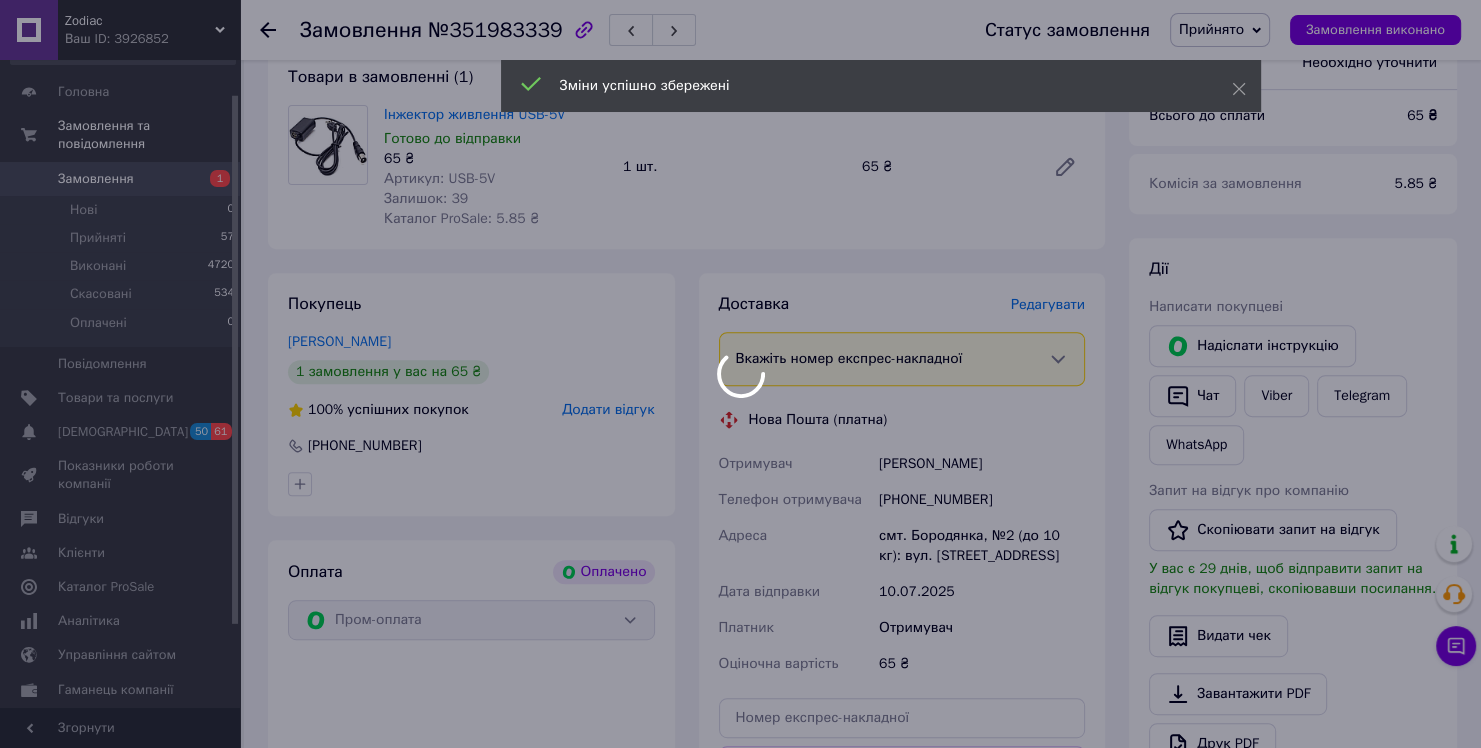 scroll, scrollTop: 1000, scrollLeft: 0, axis: vertical 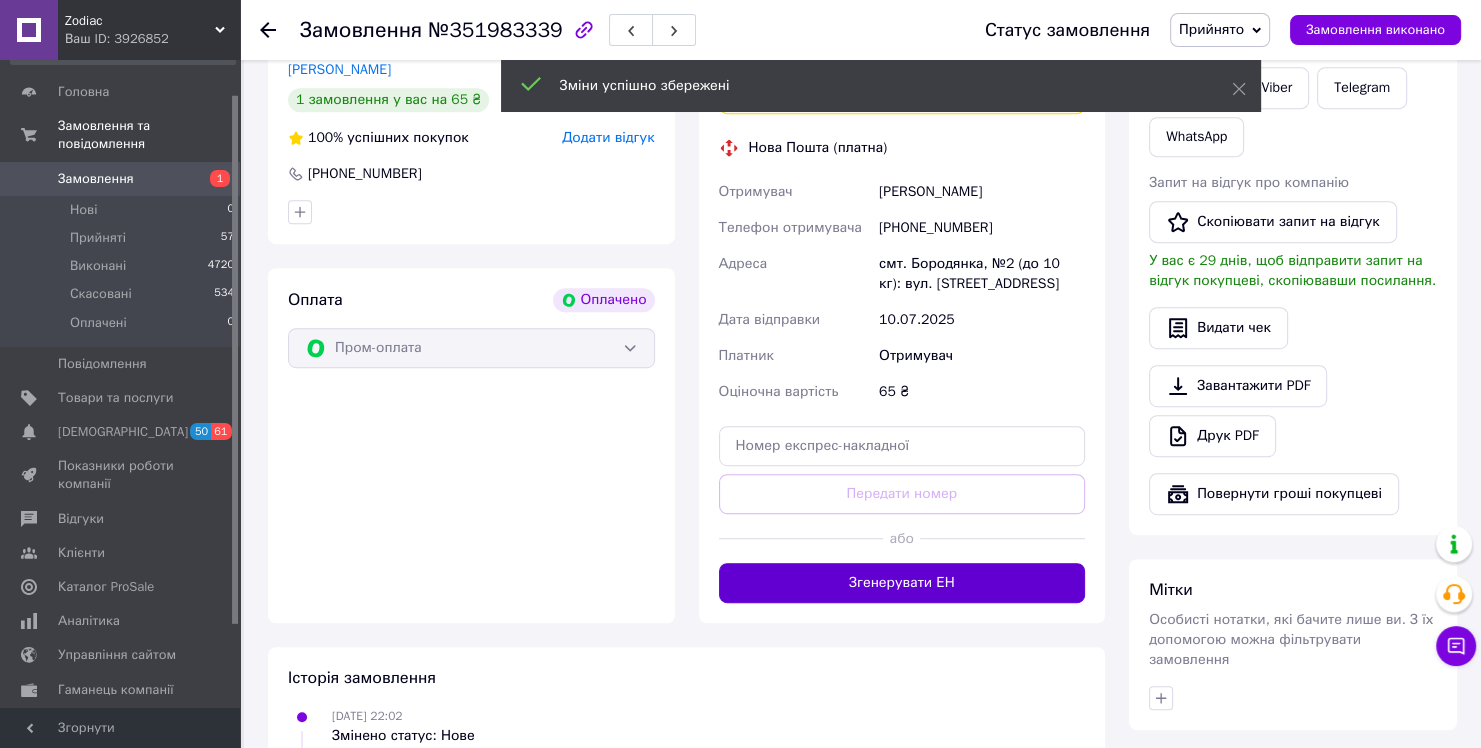 click on "Згенерувати ЕН" at bounding box center [902, 583] 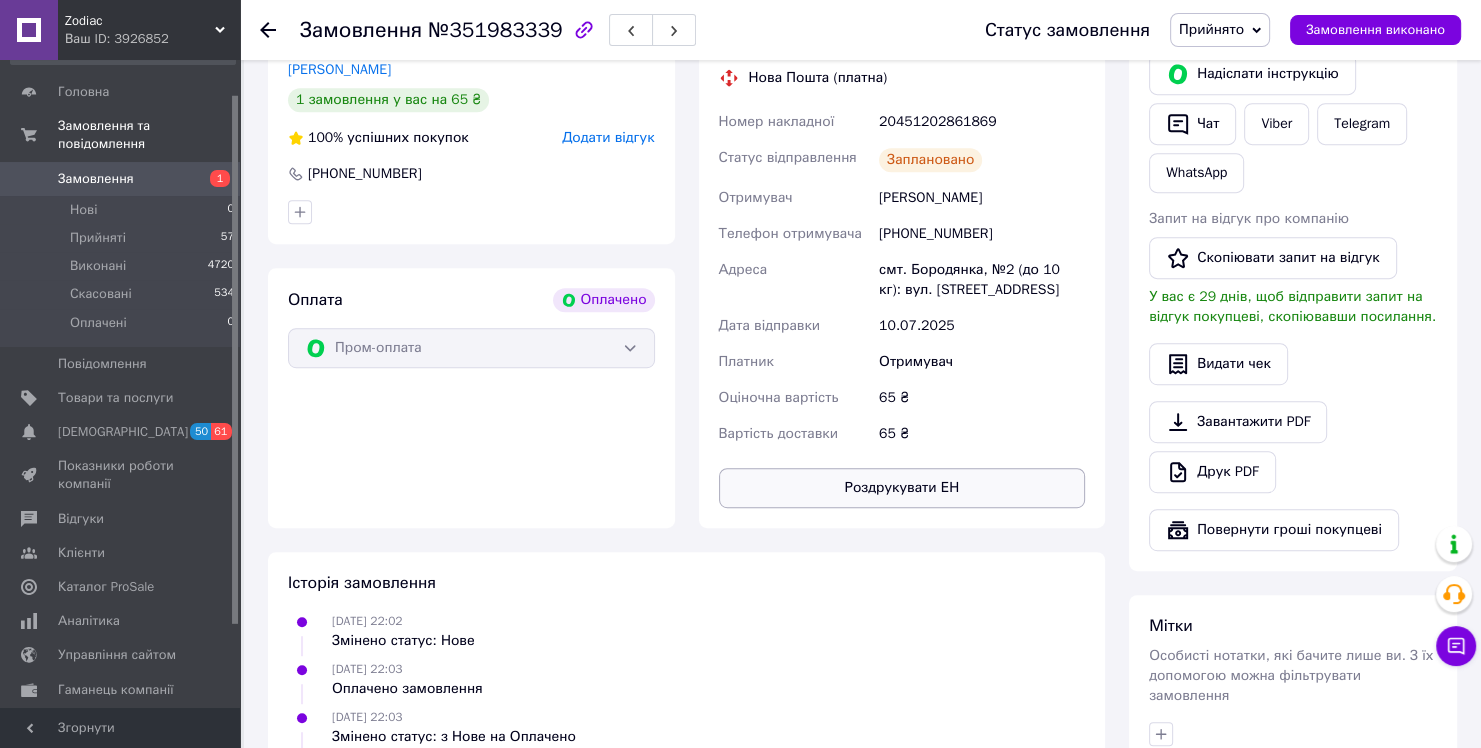 click on "Роздрукувати ЕН" at bounding box center (902, 488) 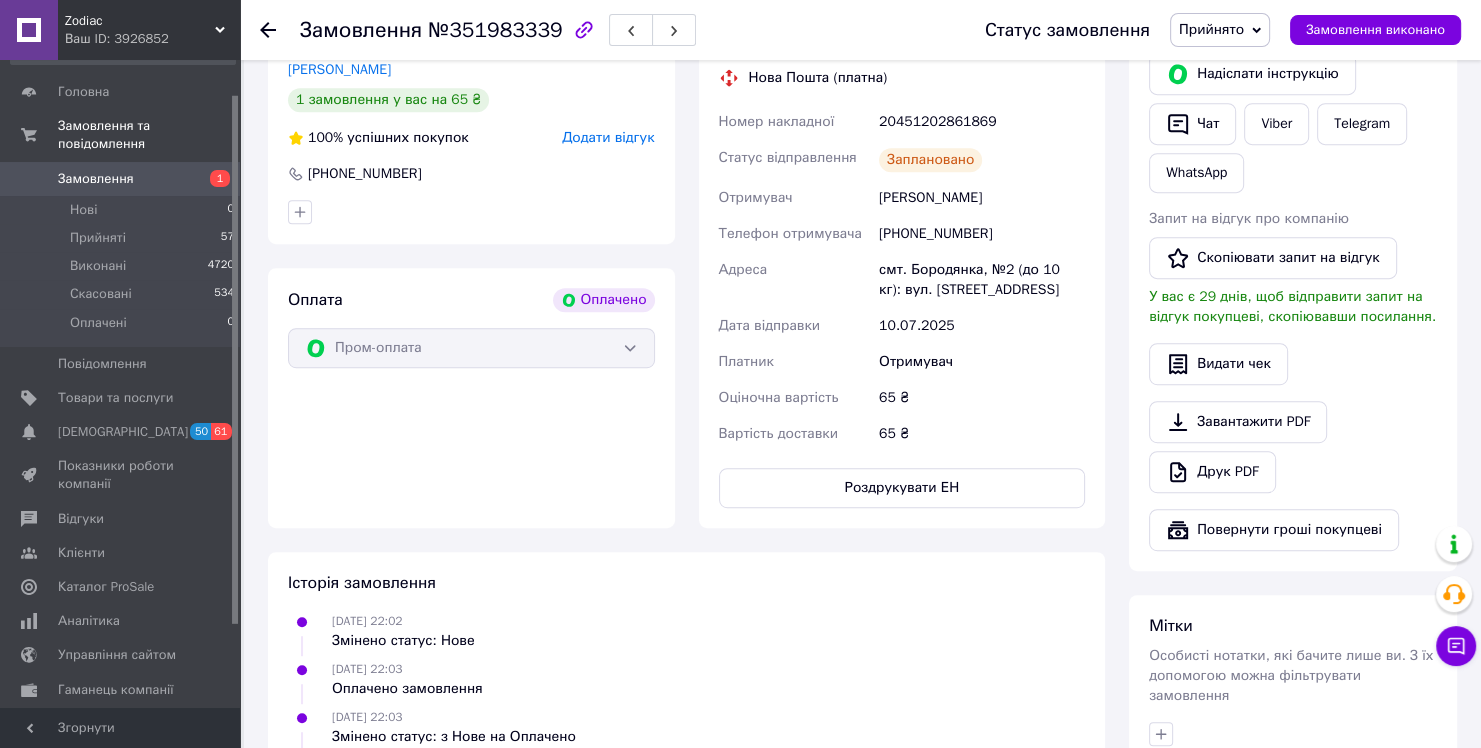 click on "Замовлення" at bounding box center (121, 179) 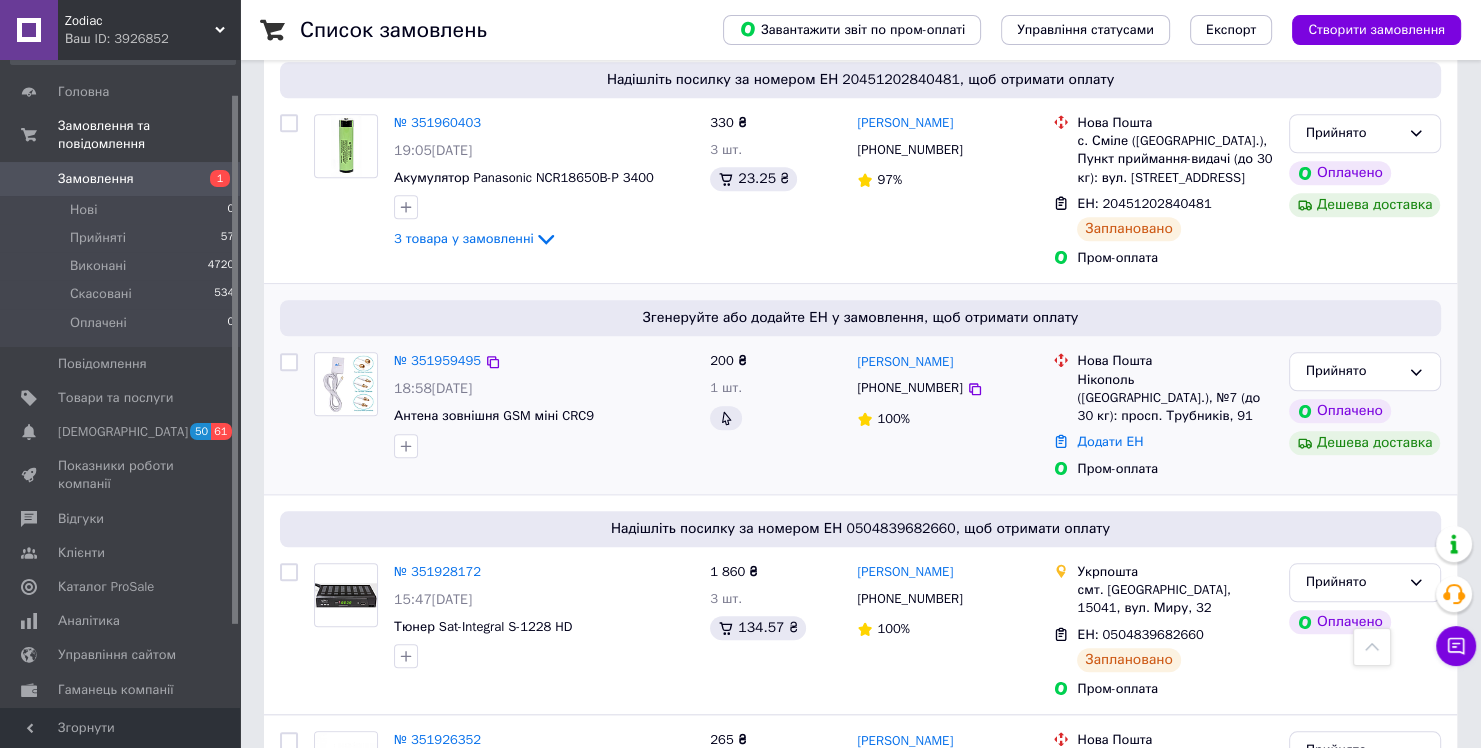 scroll, scrollTop: 1800, scrollLeft: 0, axis: vertical 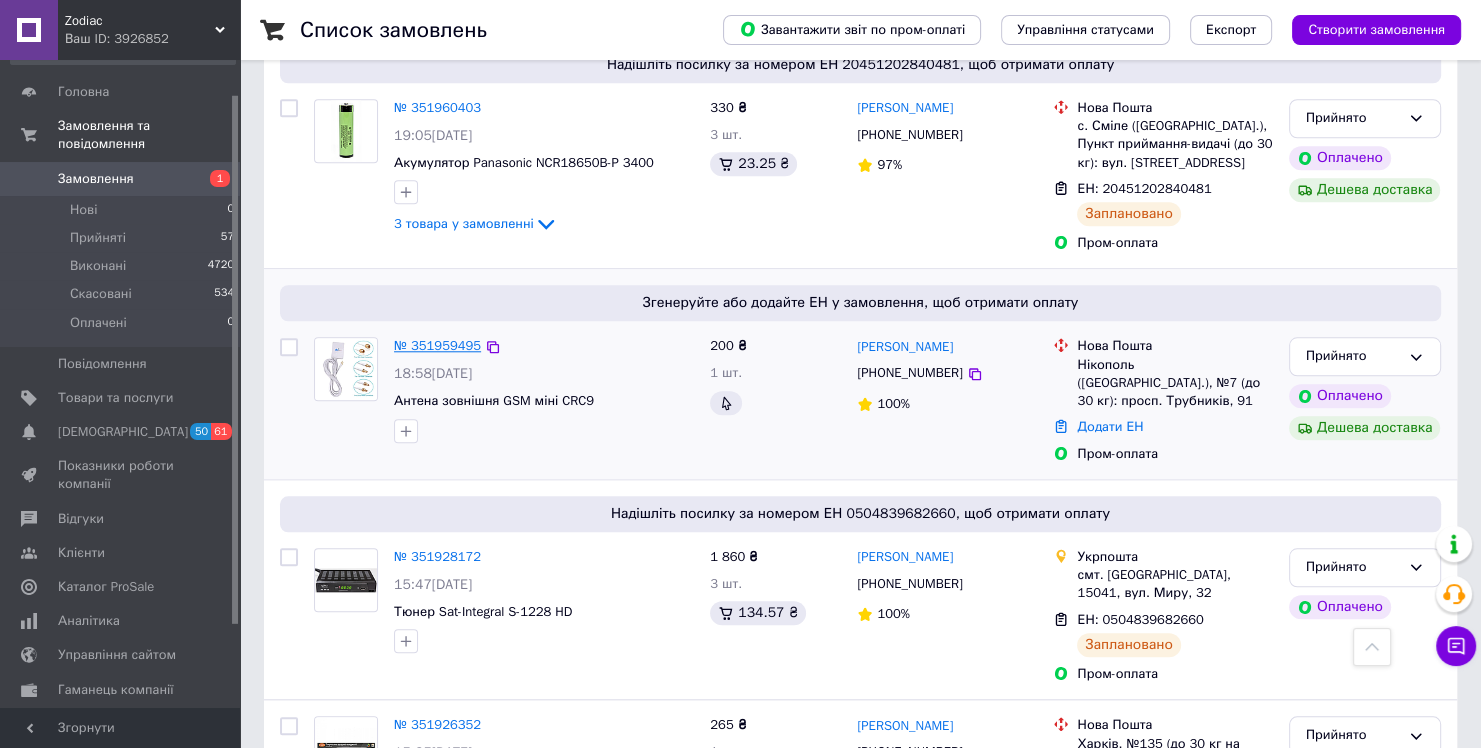 click on "№ 351959495" at bounding box center (437, 345) 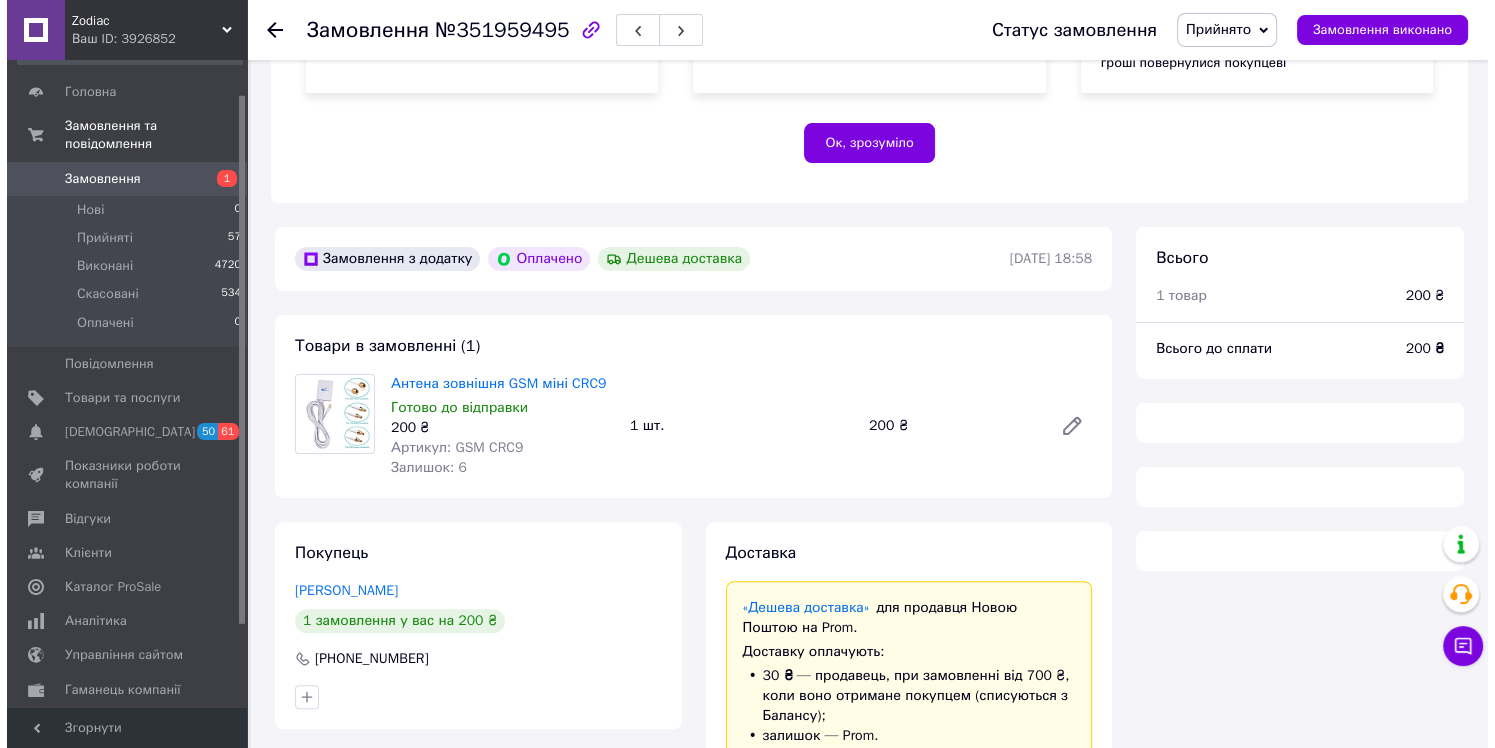 scroll, scrollTop: 440, scrollLeft: 0, axis: vertical 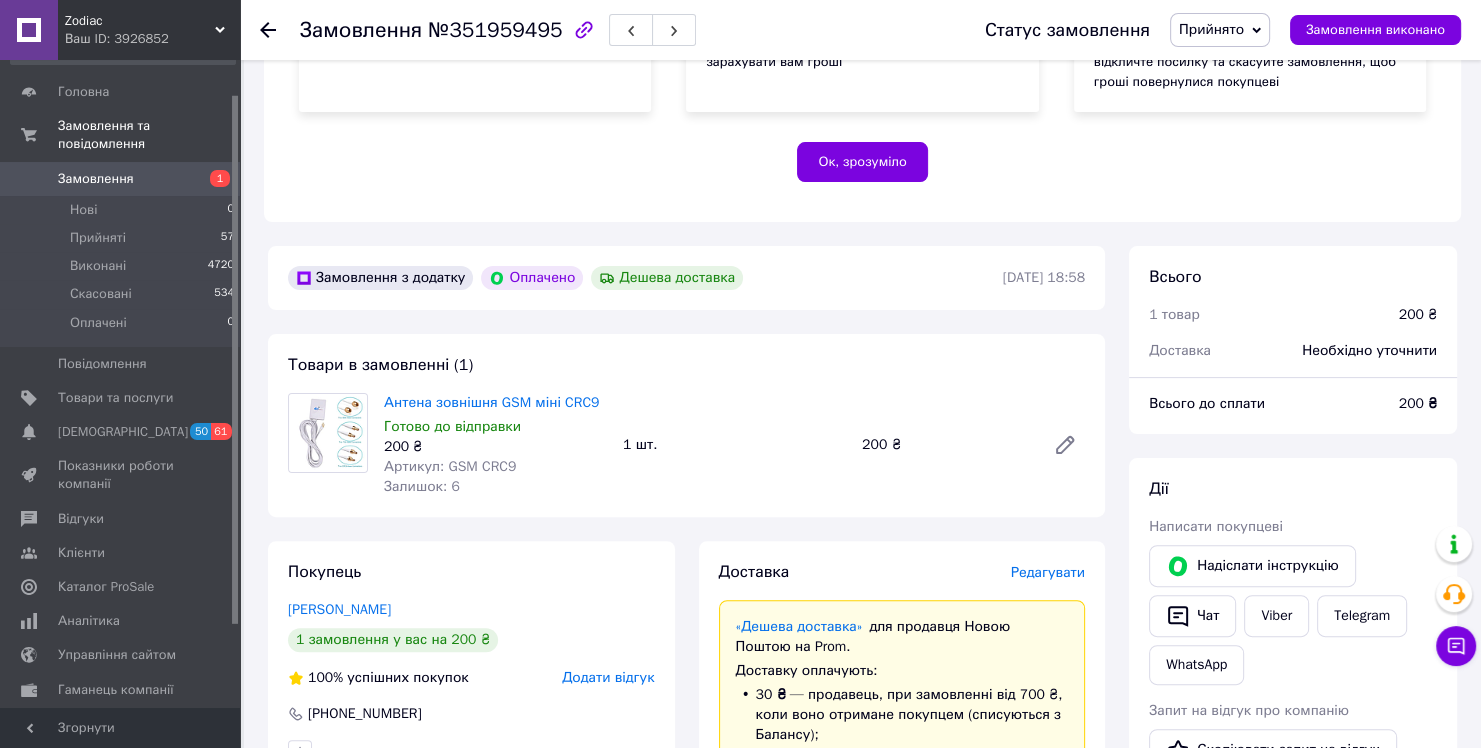 click on "Редагувати" at bounding box center (1048, 572) 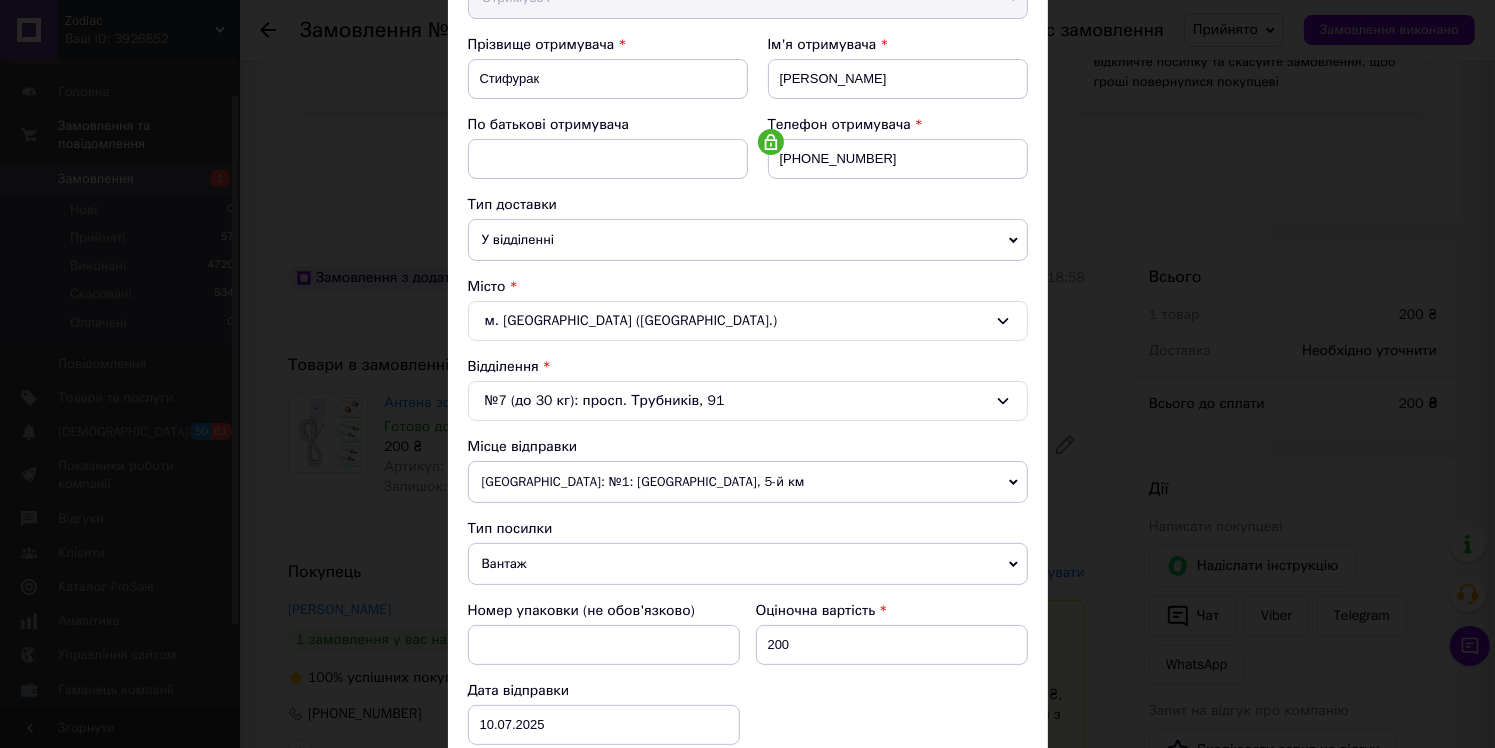scroll, scrollTop: 274, scrollLeft: 0, axis: vertical 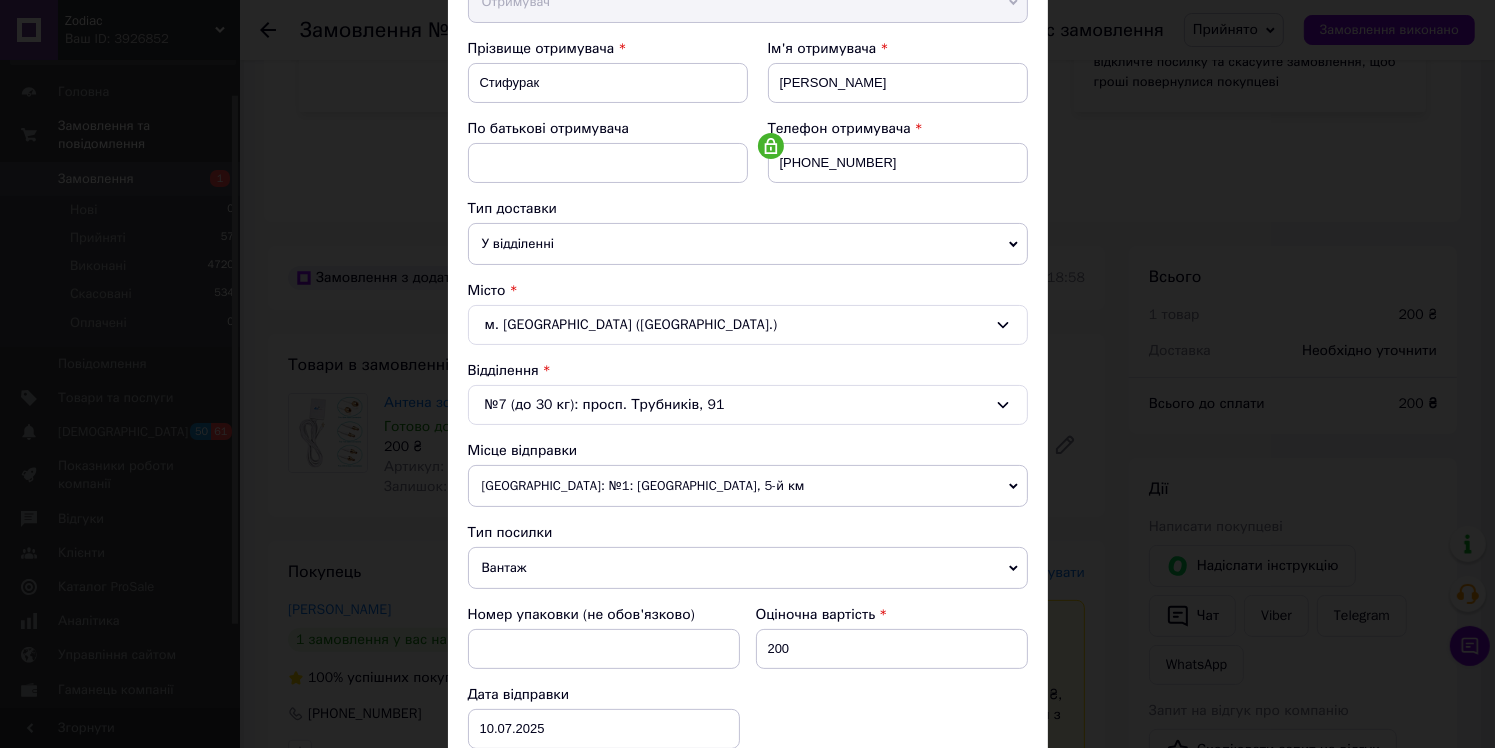 click on "Вантаж" at bounding box center [748, 568] 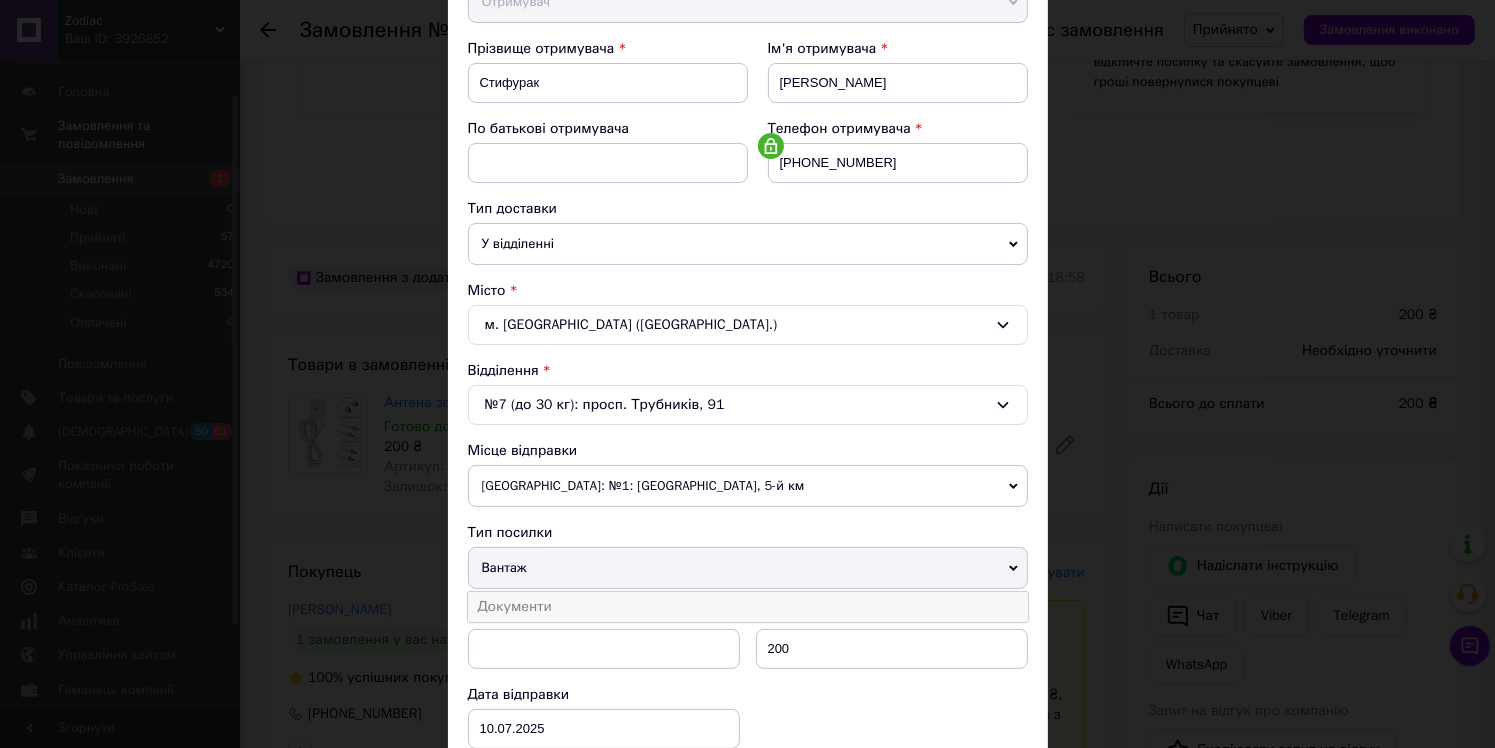 click on "Документи" at bounding box center [748, 607] 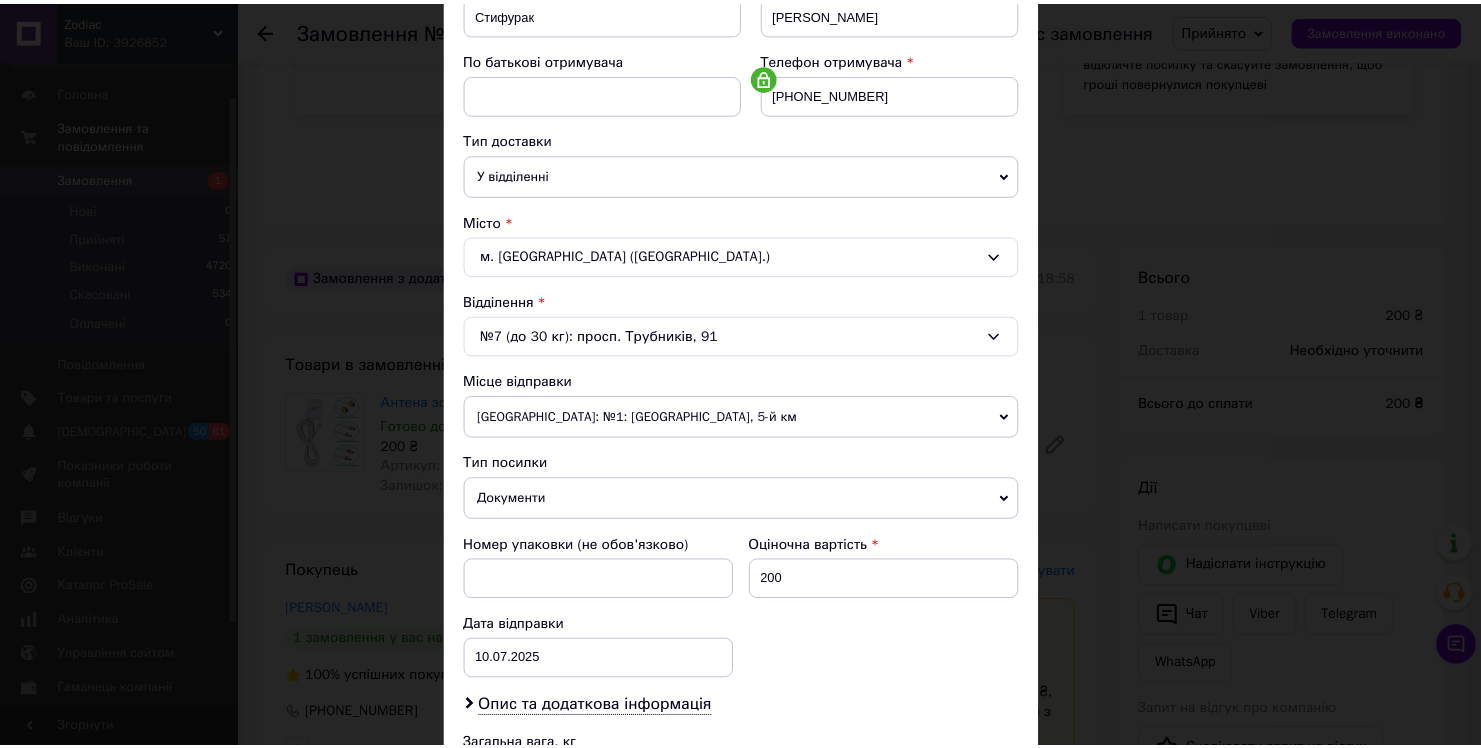scroll, scrollTop: 594, scrollLeft: 0, axis: vertical 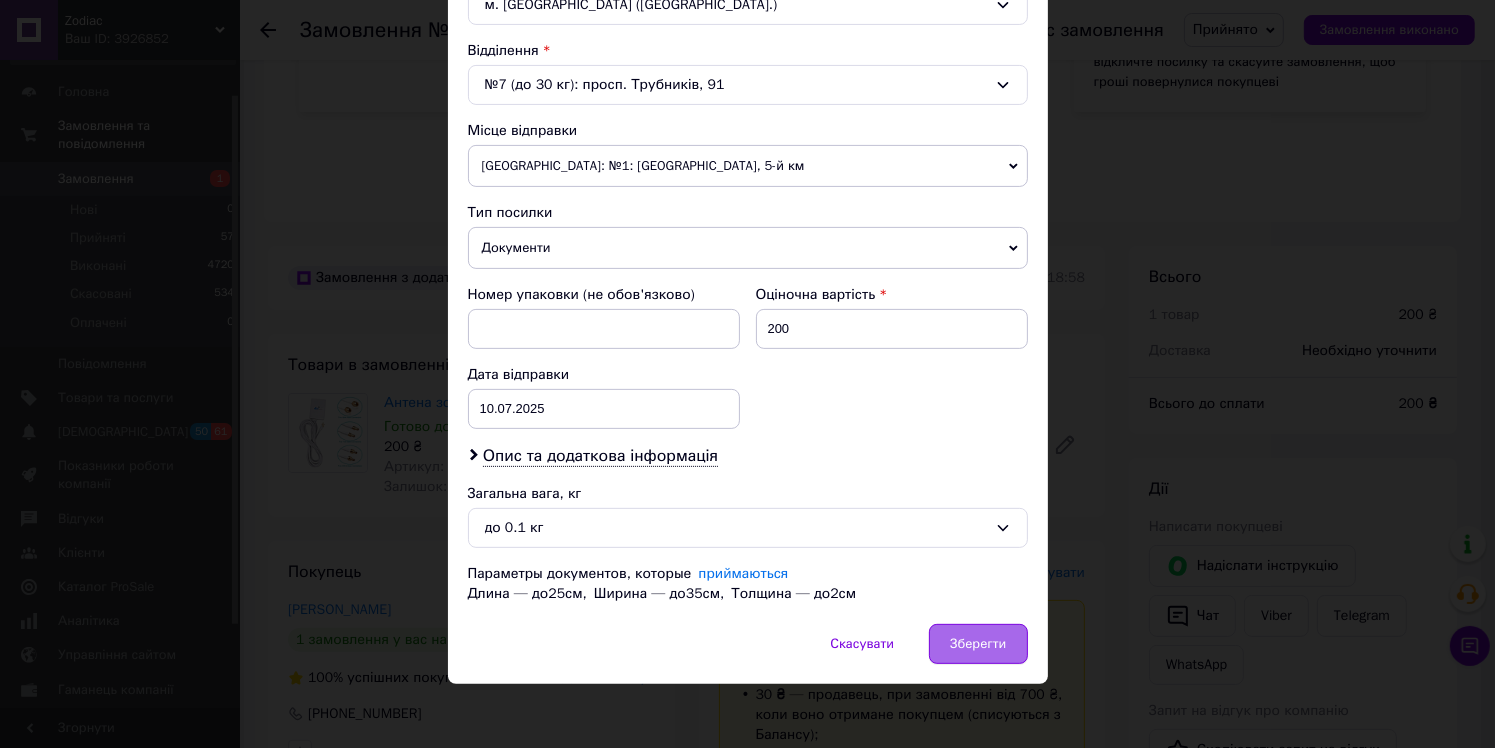 click on "Зберегти" at bounding box center [978, 644] 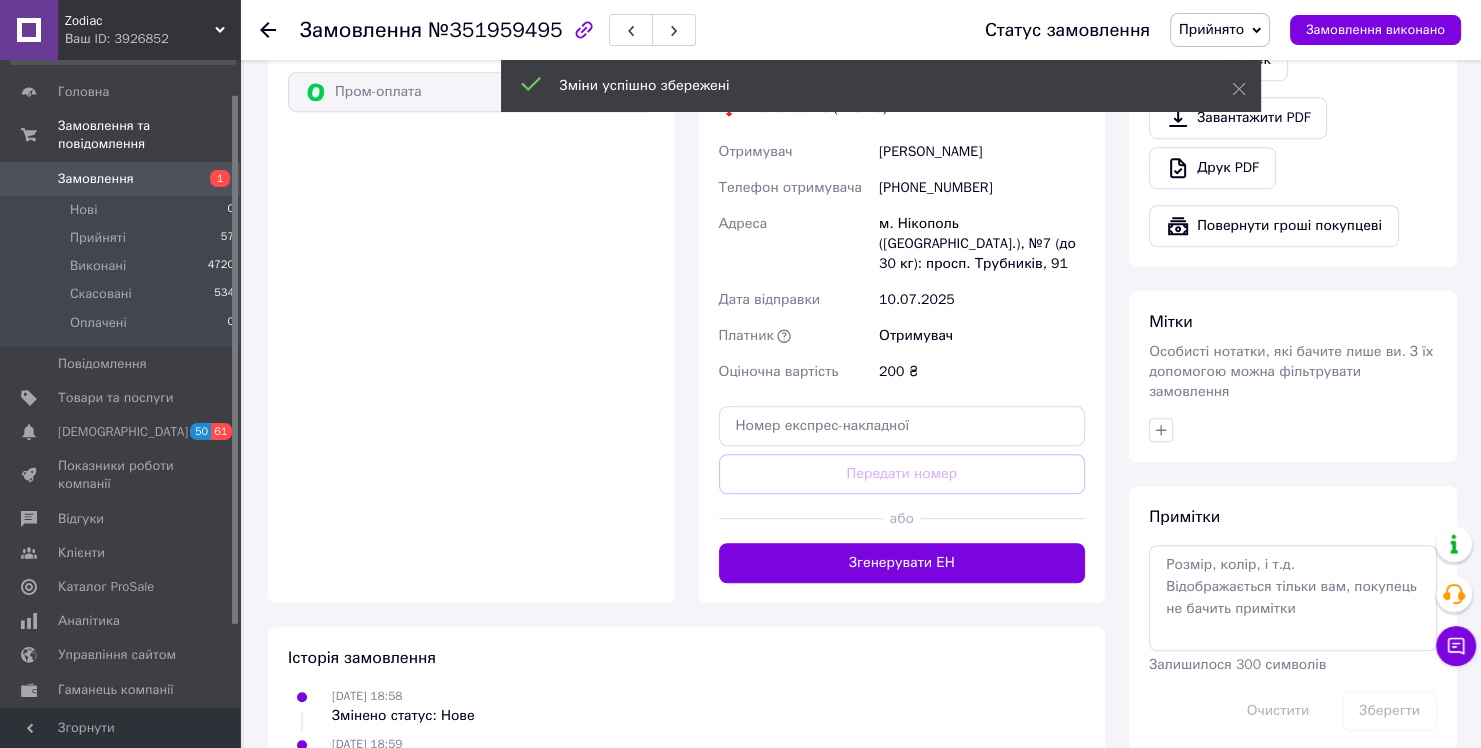 scroll, scrollTop: 1240, scrollLeft: 0, axis: vertical 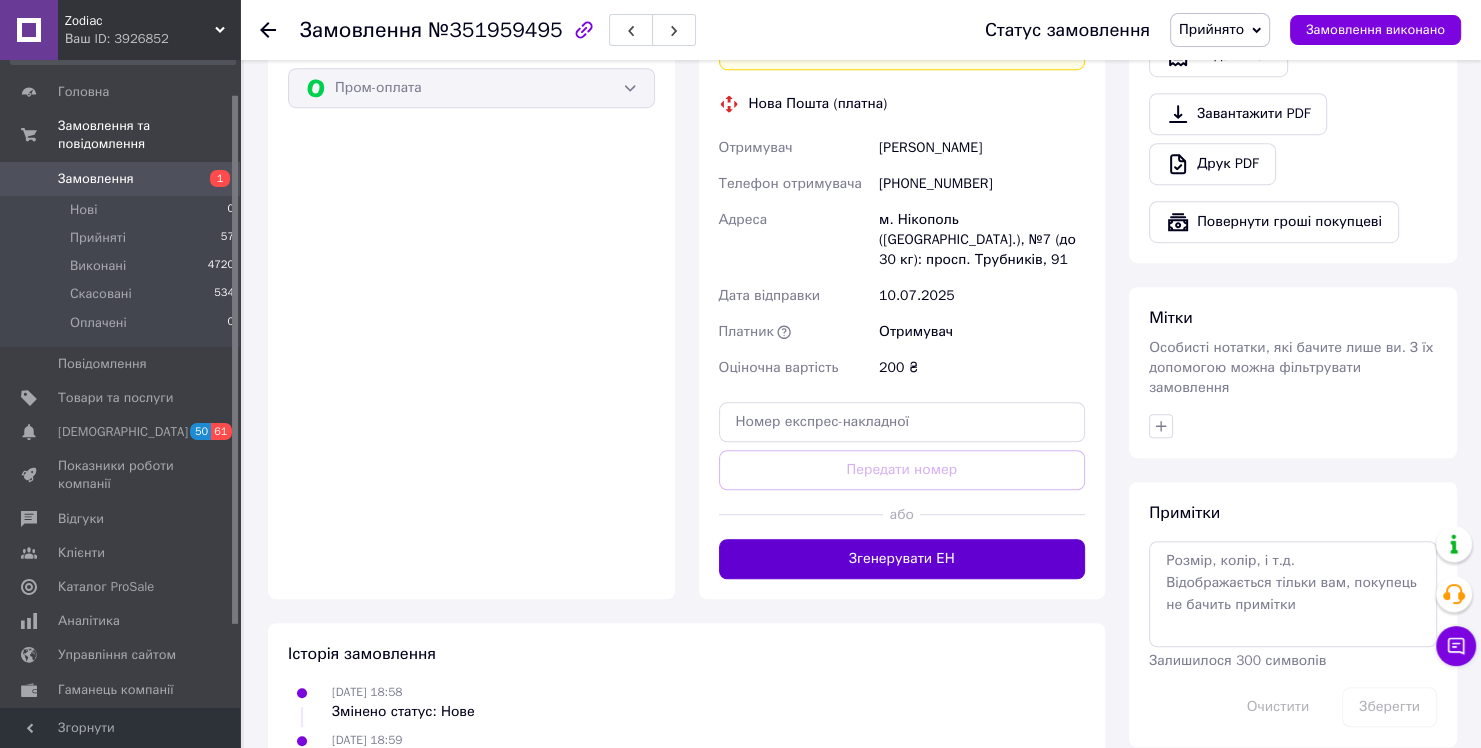 click on "Згенерувати ЕН" at bounding box center [902, 559] 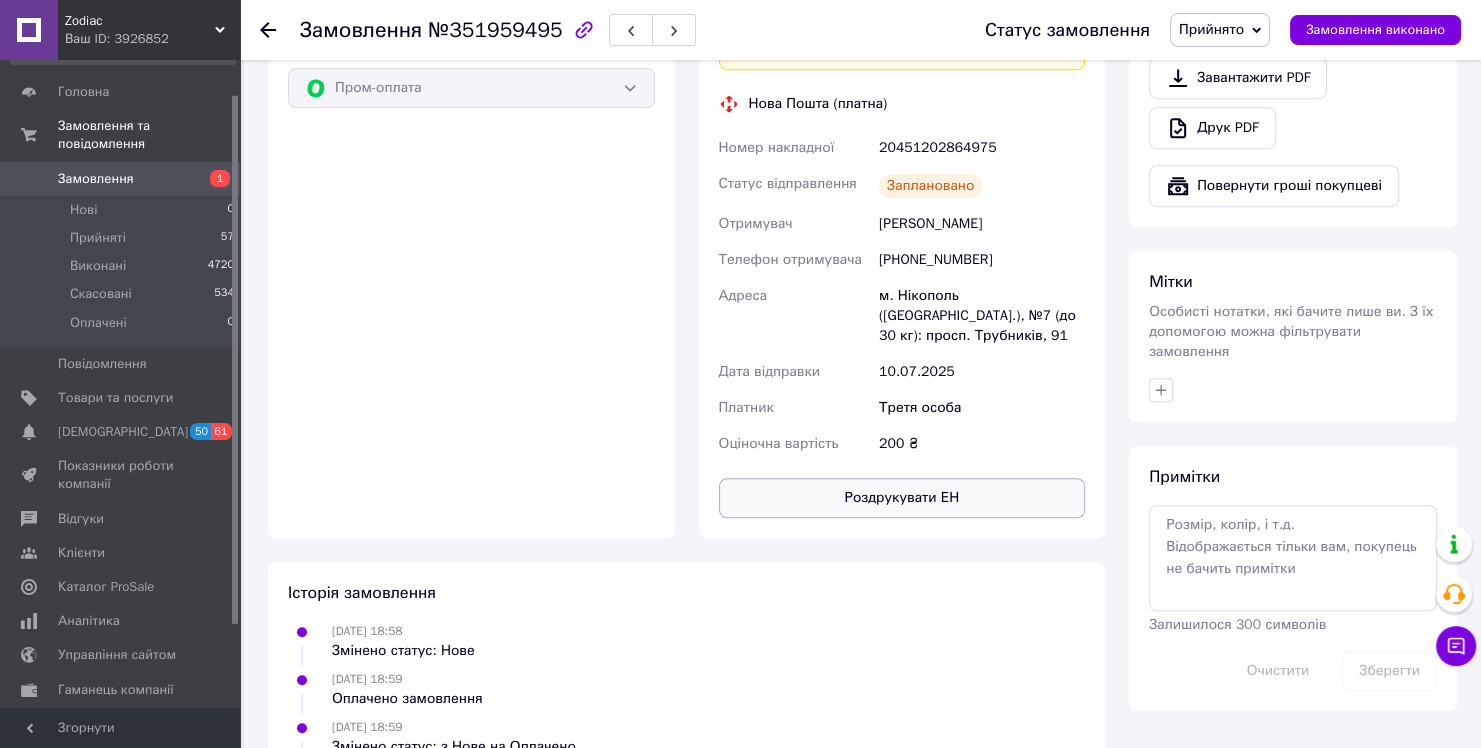 click on "Роздрукувати ЕН" at bounding box center (902, 498) 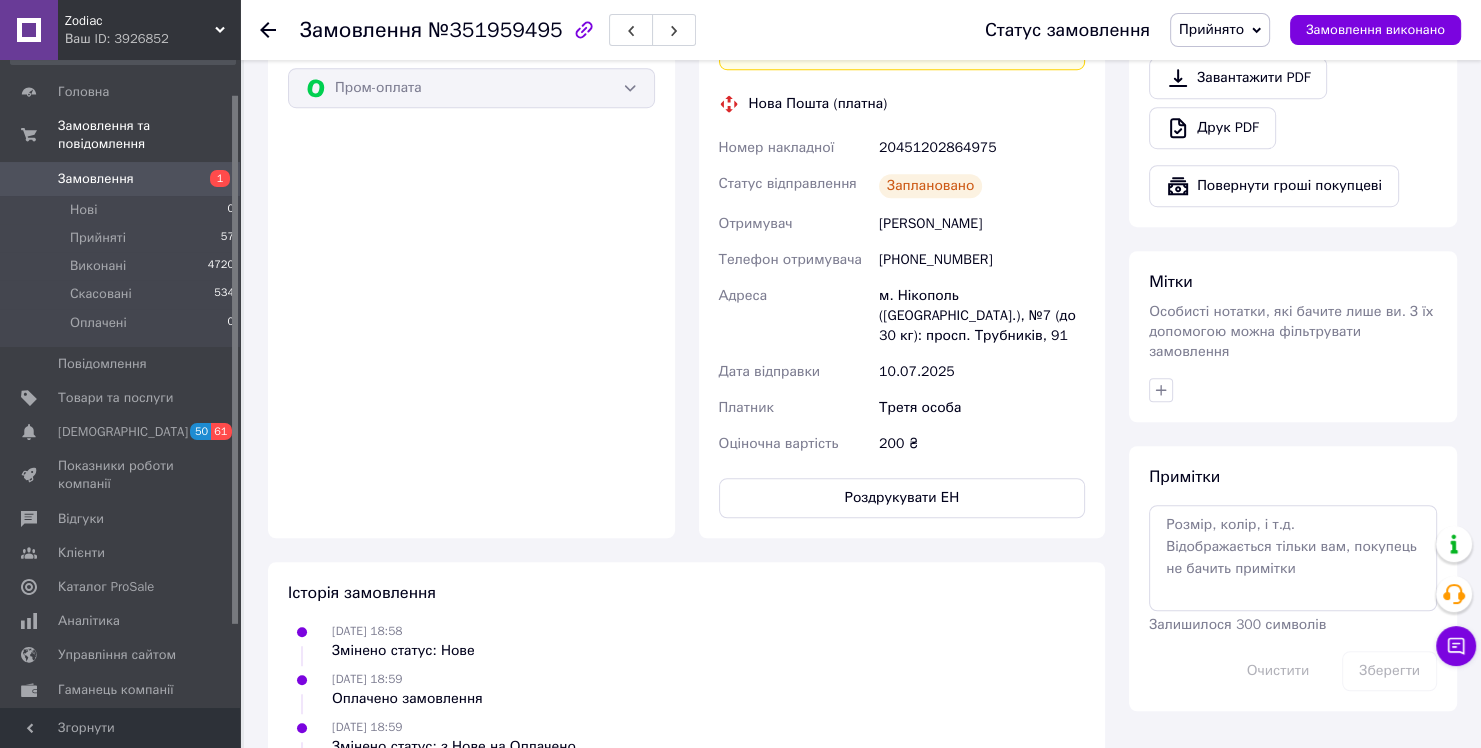 click on "Замовлення" at bounding box center (121, 179) 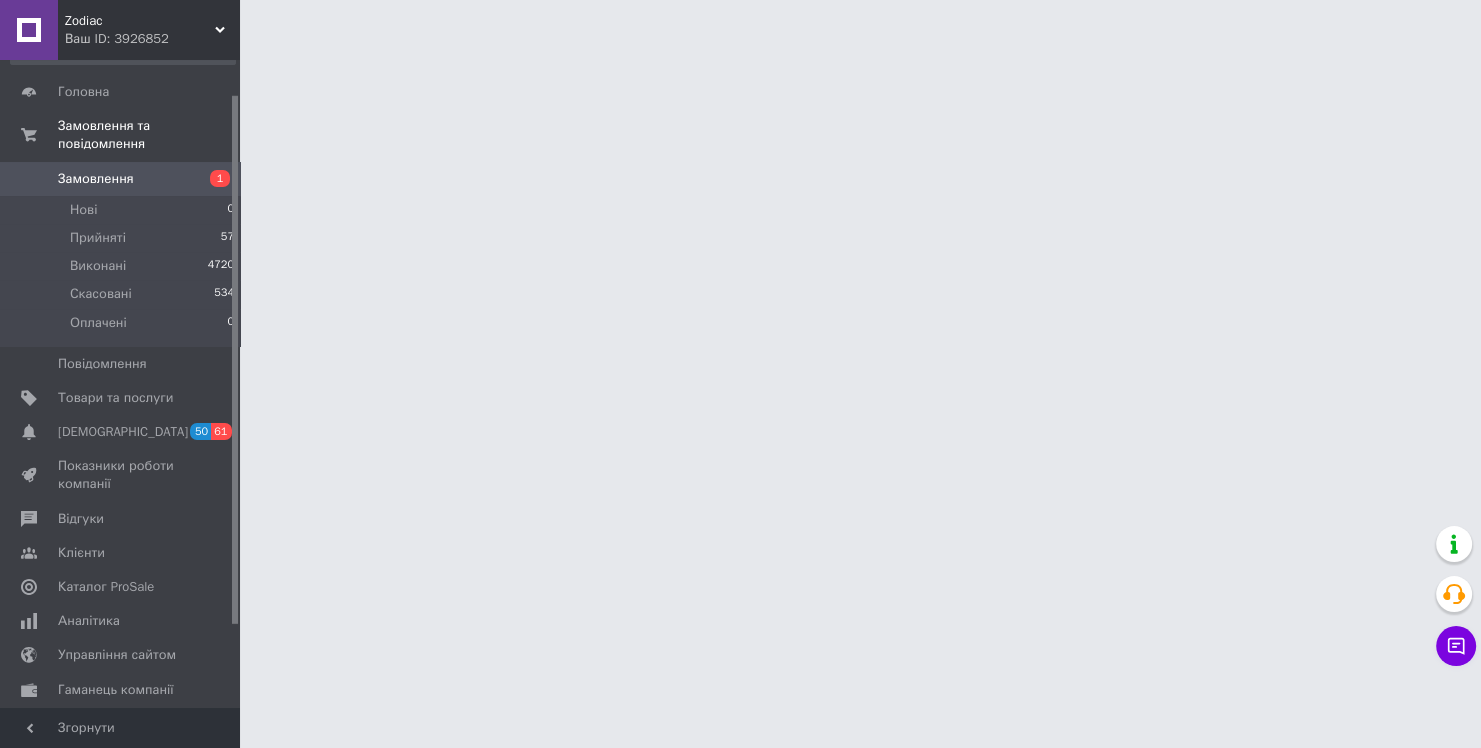 scroll, scrollTop: 0, scrollLeft: 0, axis: both 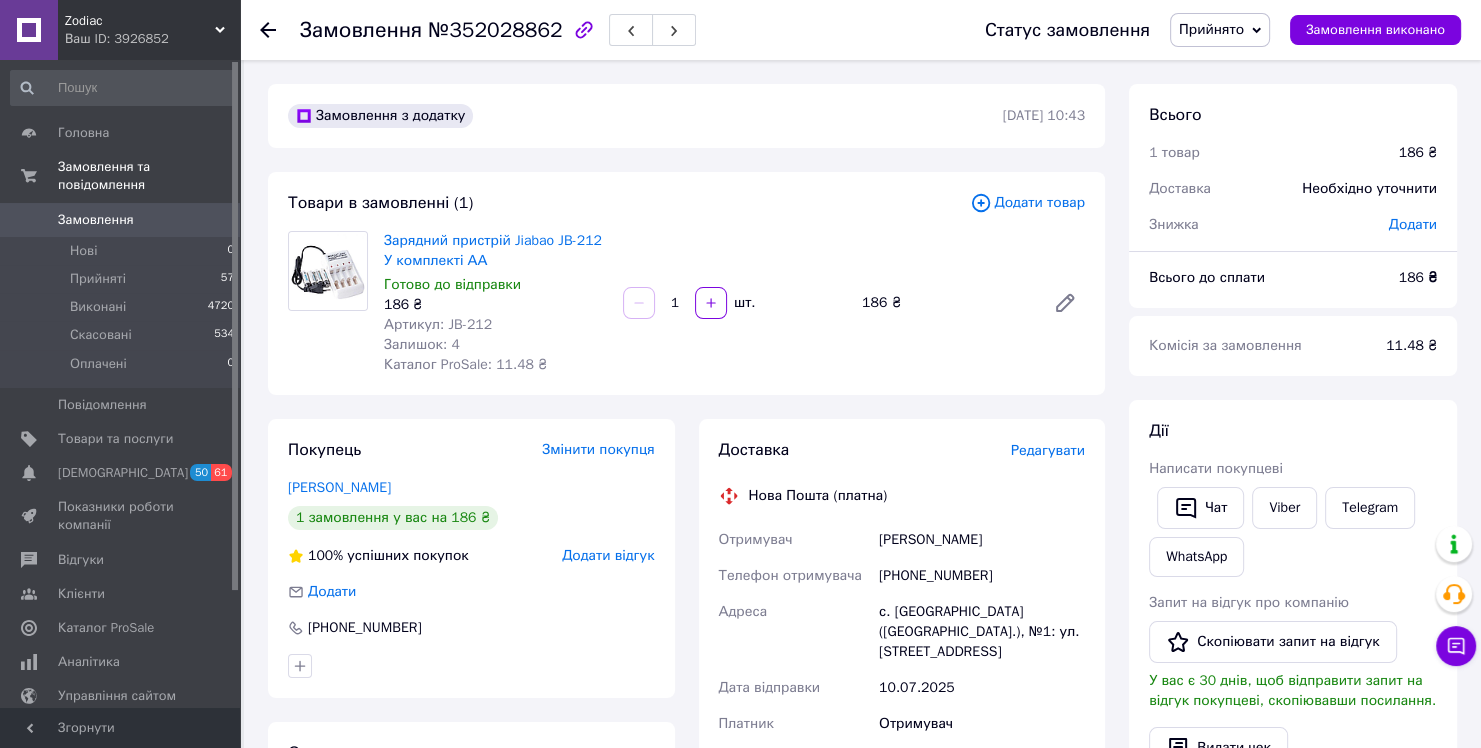 click on "Написати покупцеві" at bounding box center [1216, 468] 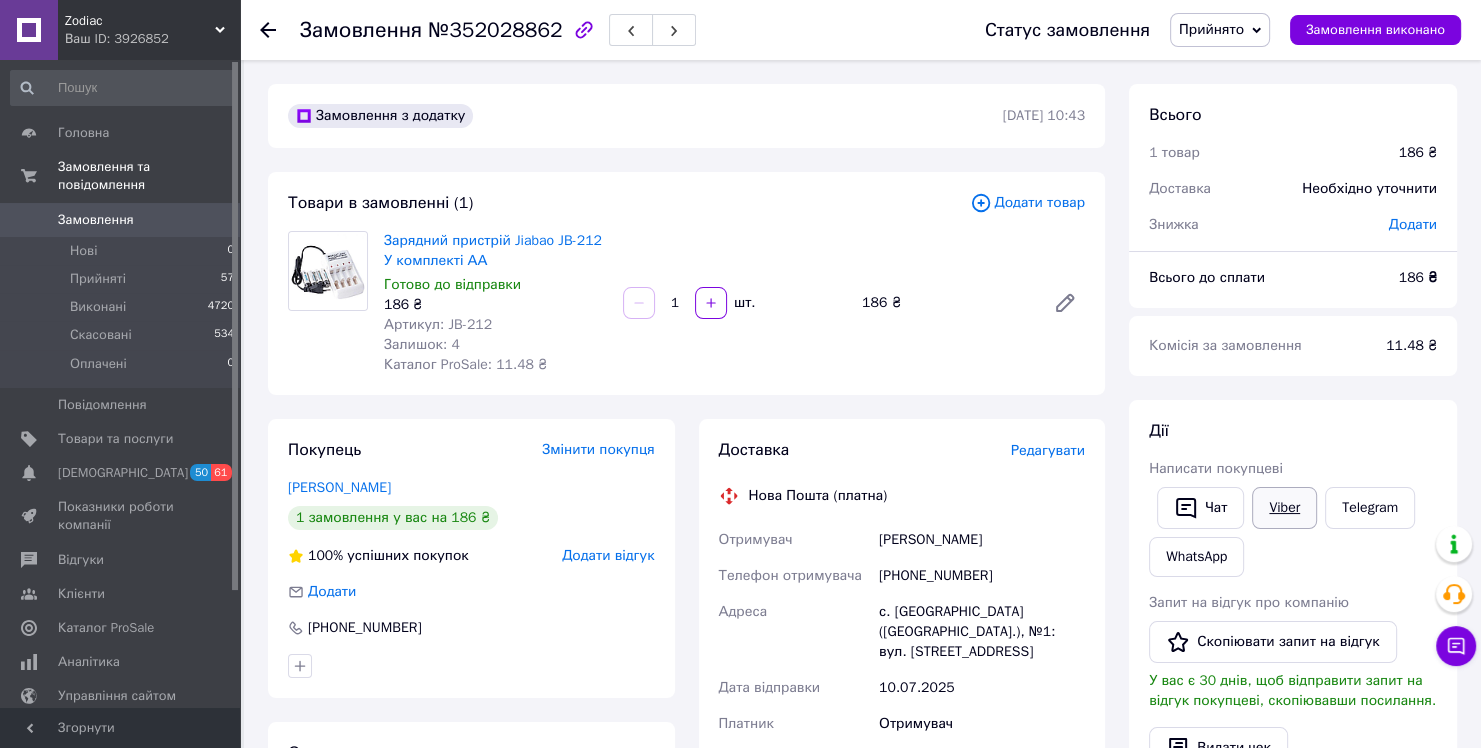 click on "Viber" at bounding box center (1284, 508) 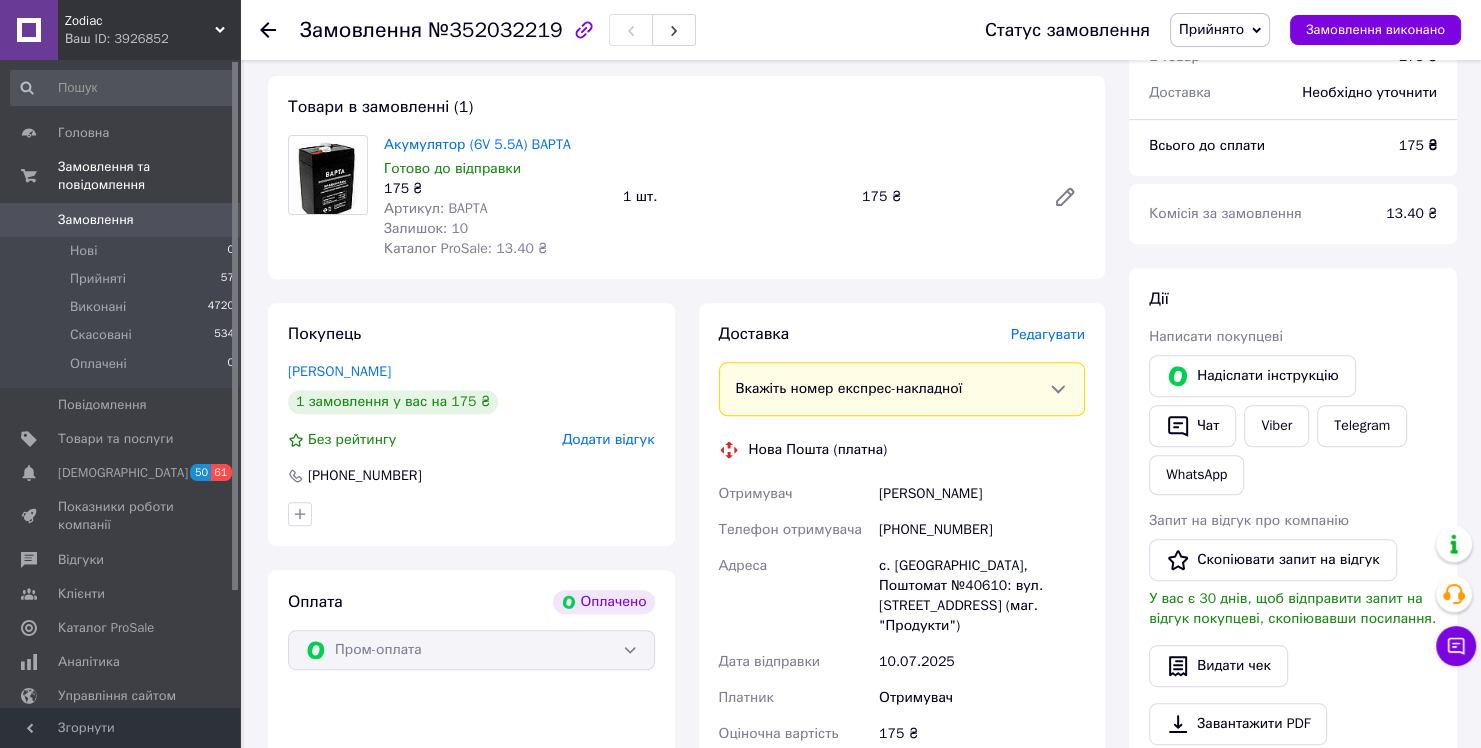 scroll, scrollTop: 700, scrollLeft: 0, axis: vertical 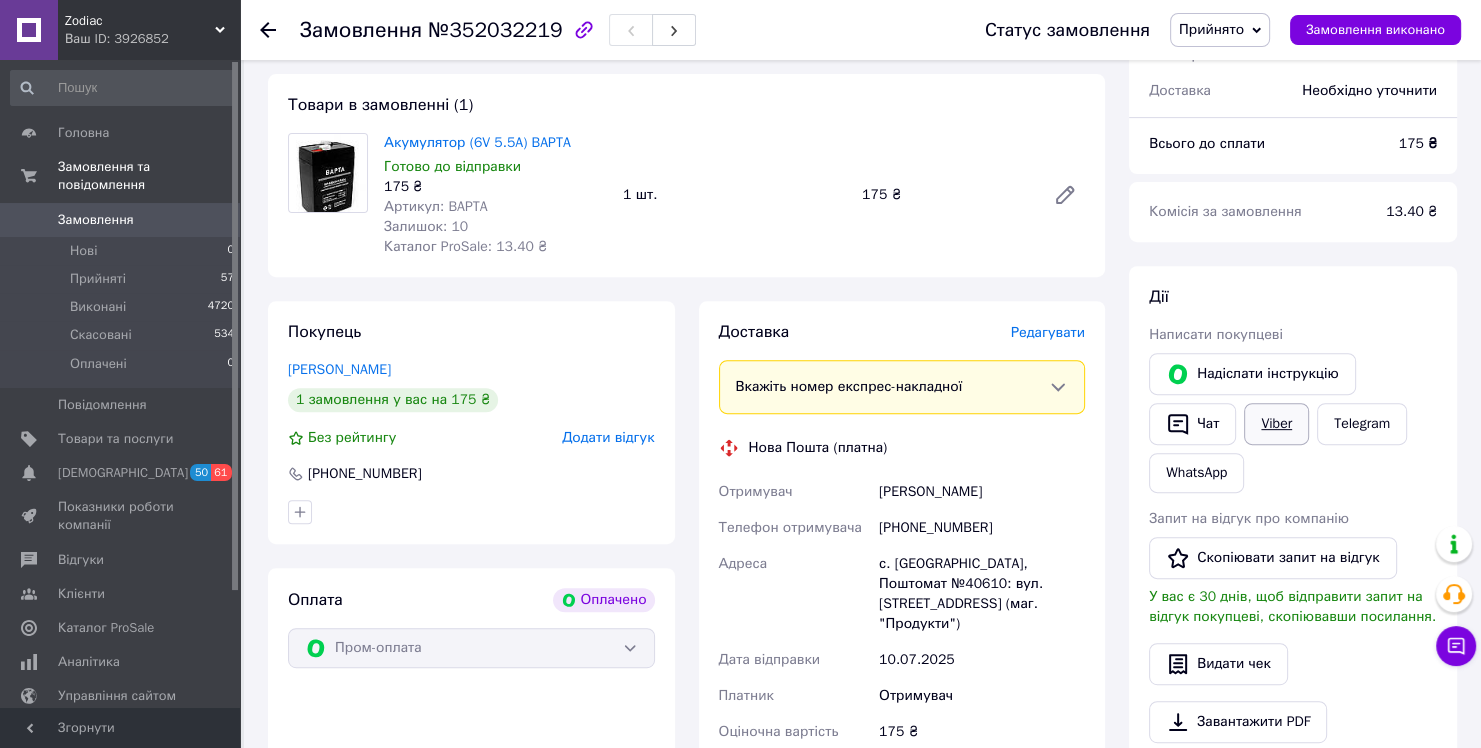 click on "Viber" at bounding box center [1276, 424] 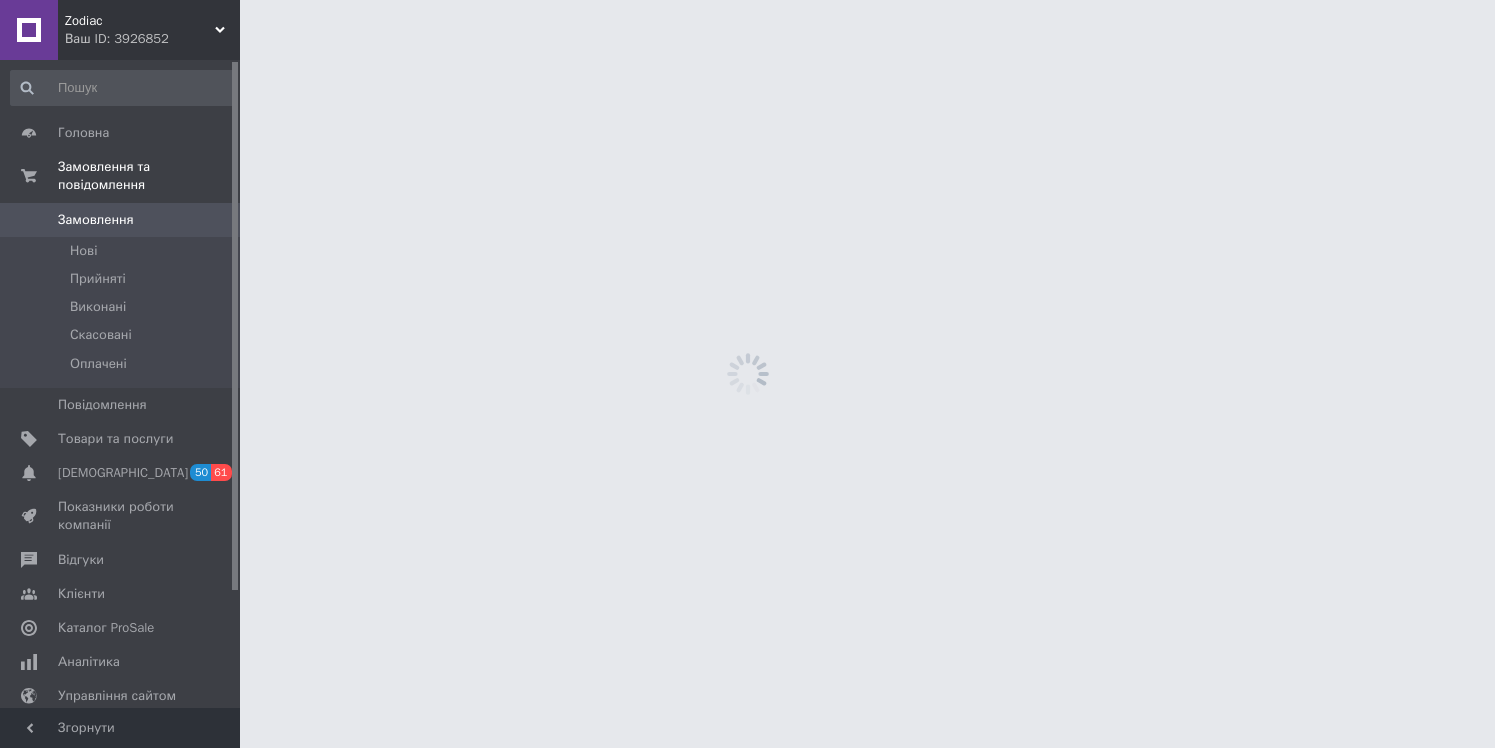 scroll, scrollTop: 0, scrollLeft: 0, axis: both 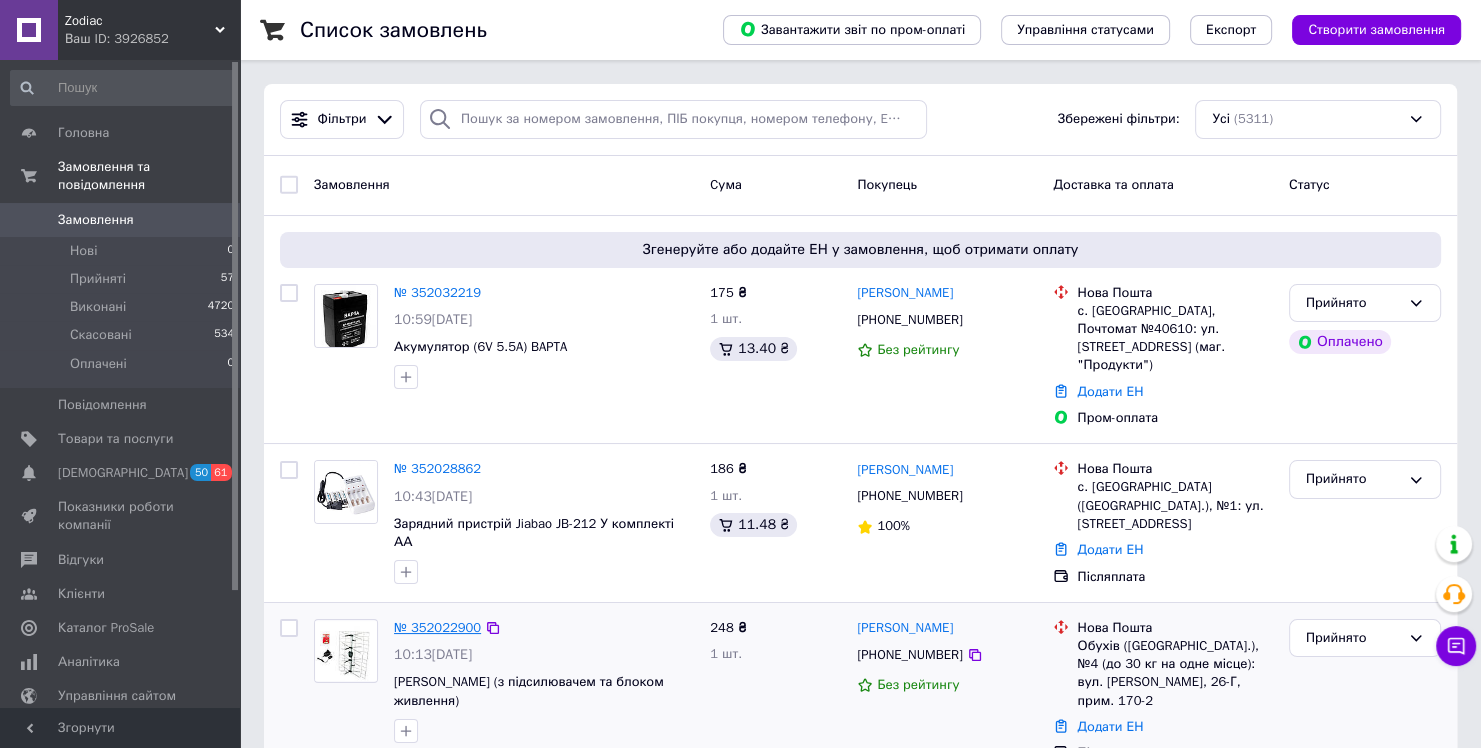 click on "№ 352022900" at bounding box center (437, 627) 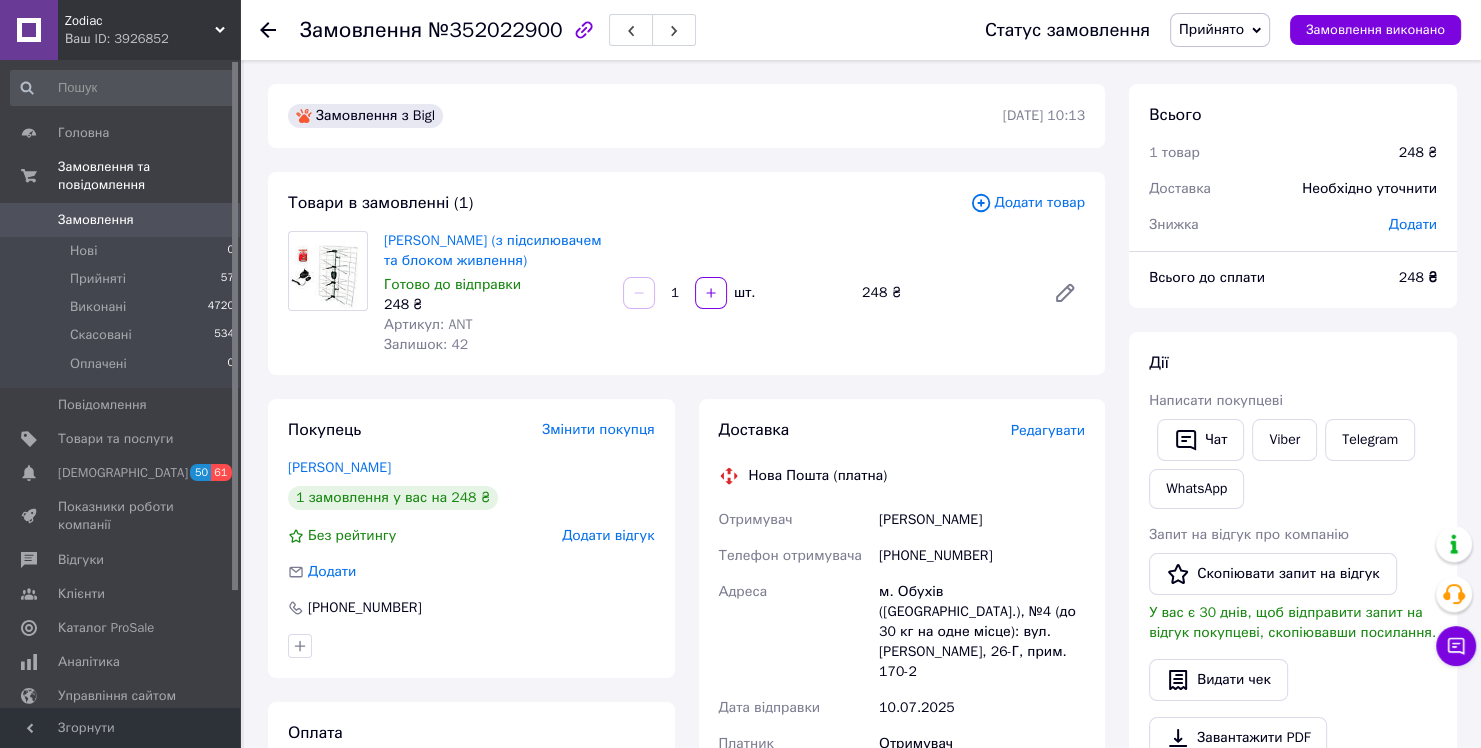 click on "Редагувати" at bounding box center (1048, 430) 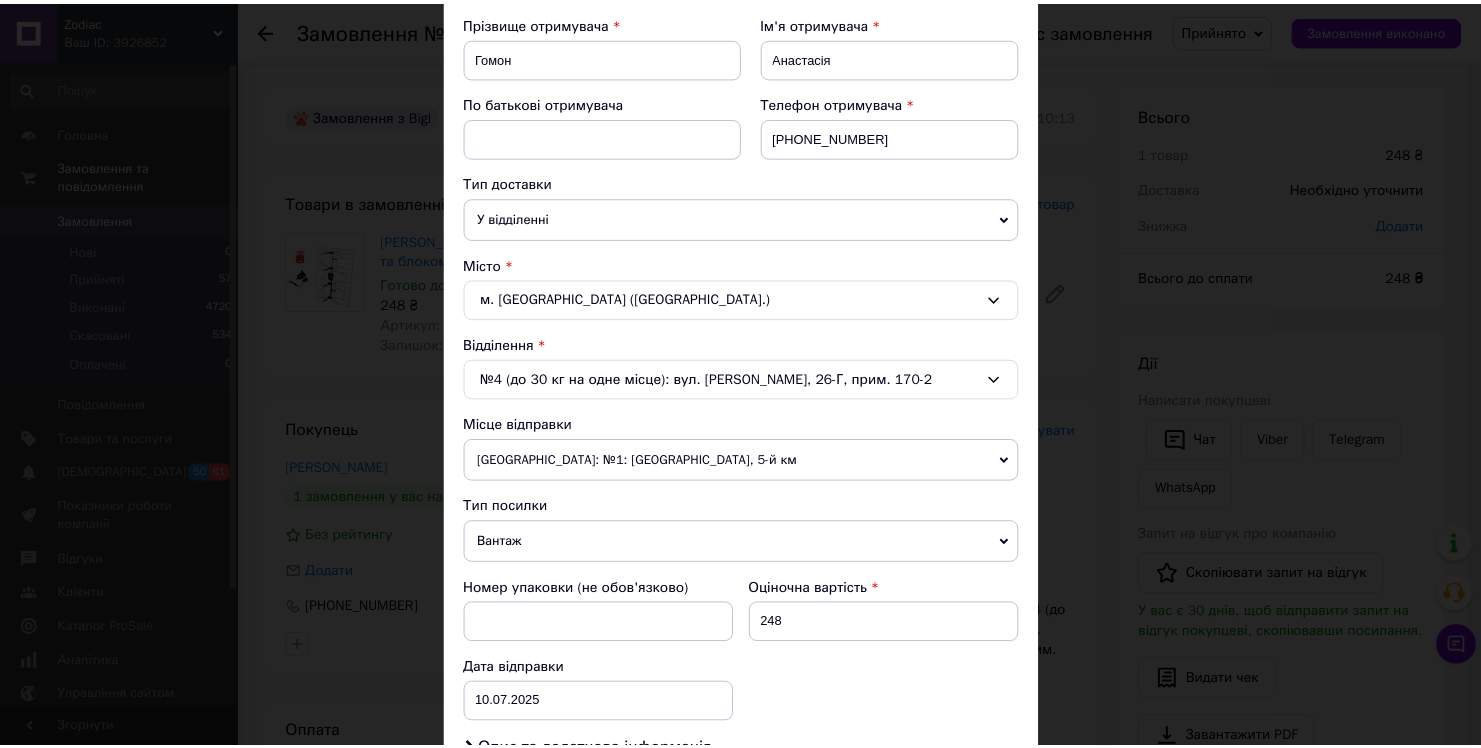 scroll, scrollTop: 772, scrollLeft: 0, axis: vertical 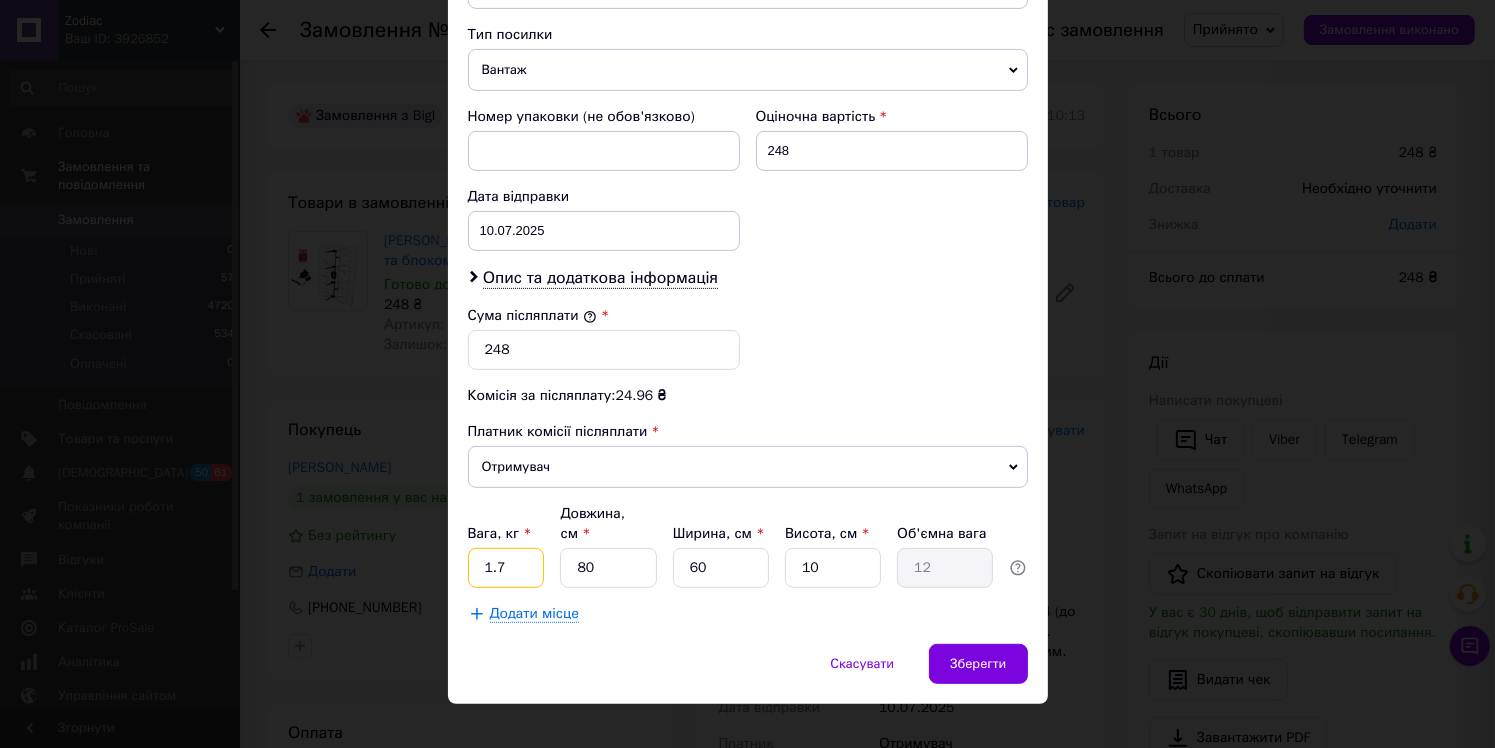 click on "1.7" at bounding box center [506, 568] 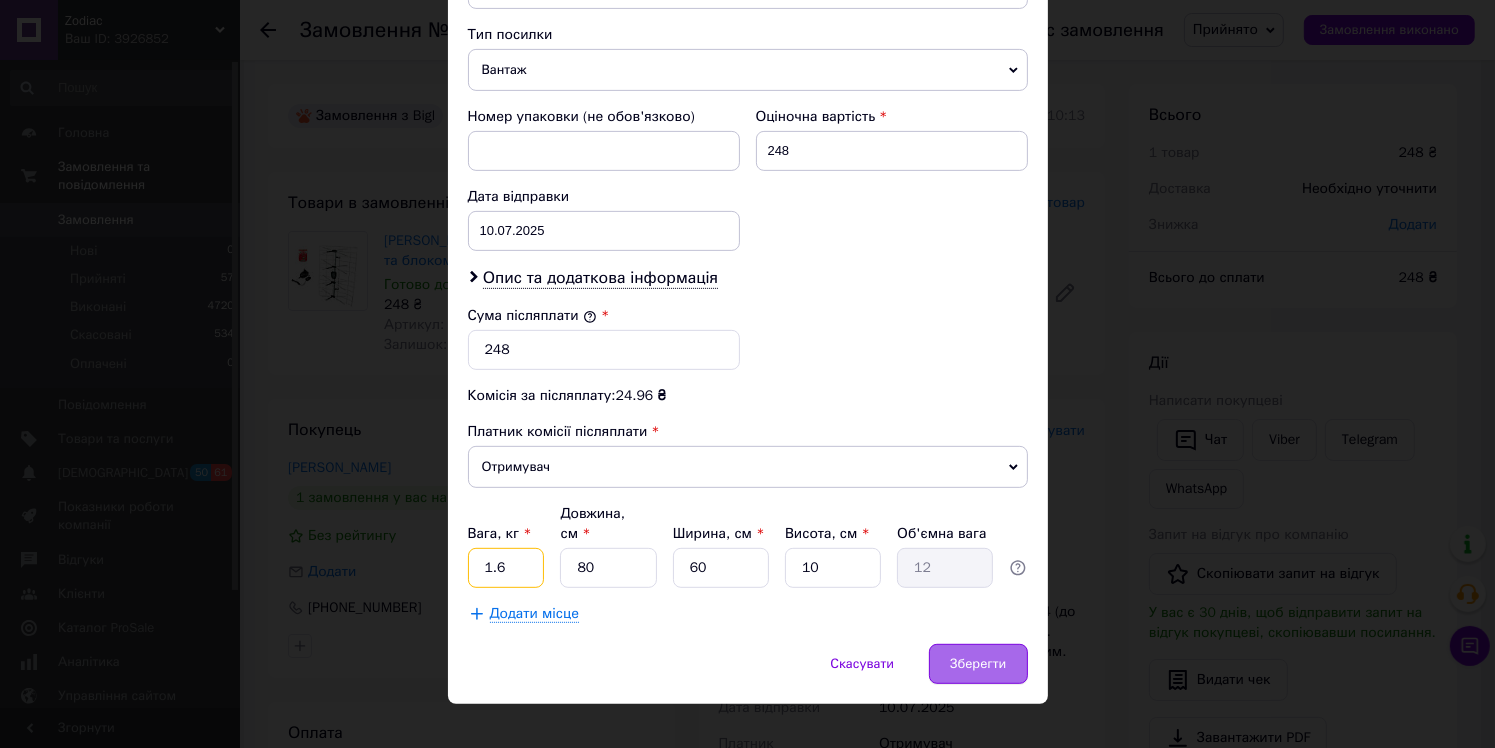 type on "1.6" 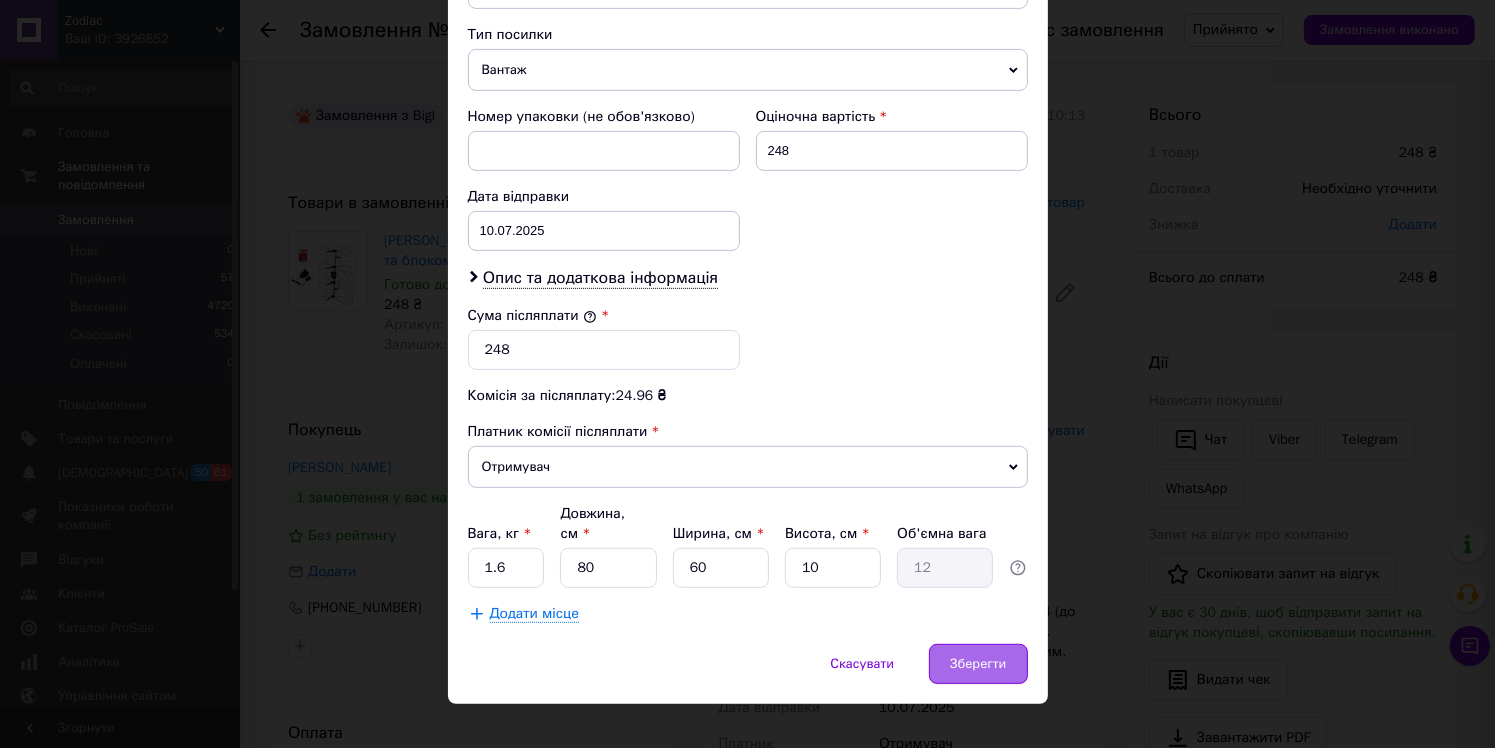 click on "Зберегти" at bounding box center [978, 664] 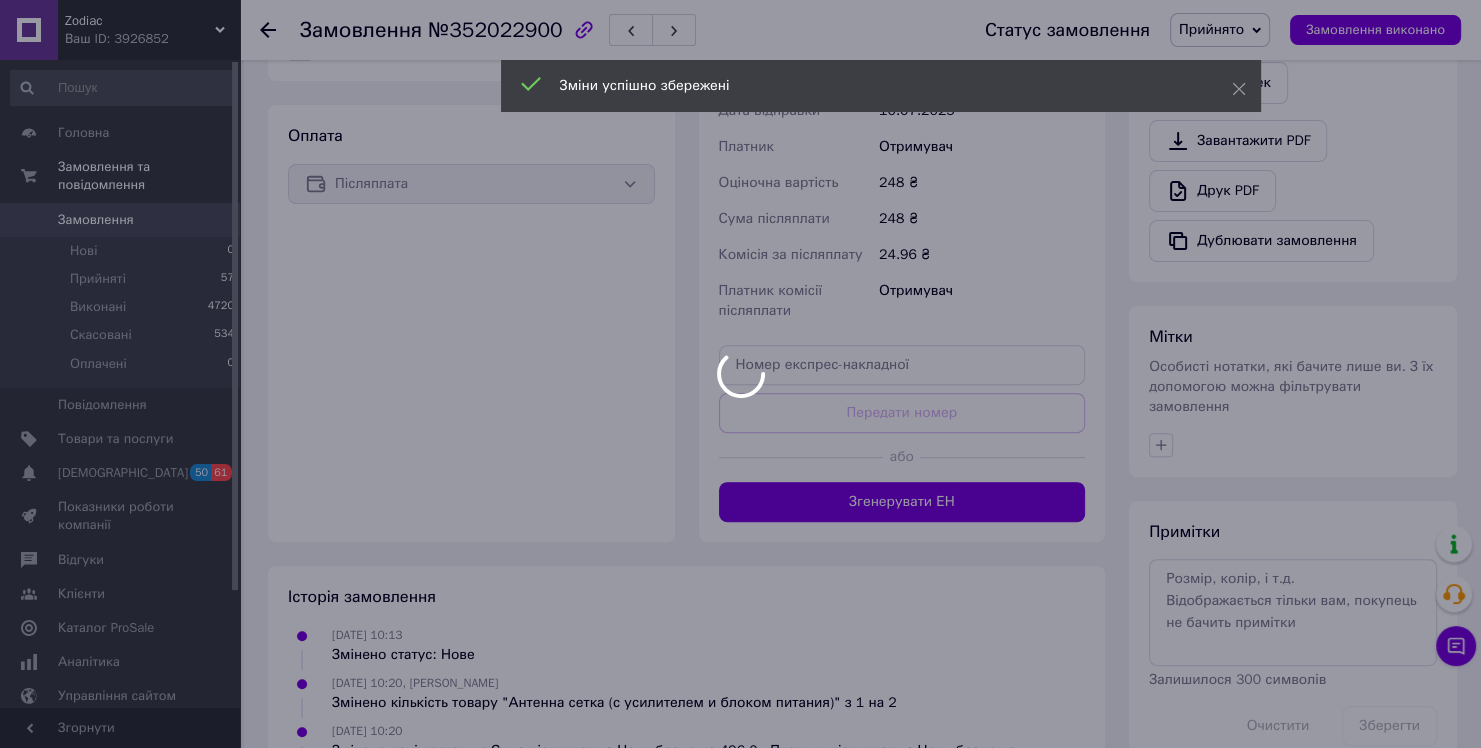 scroll, scrollTop: 600, scrollLeft: 0, axis: vertical 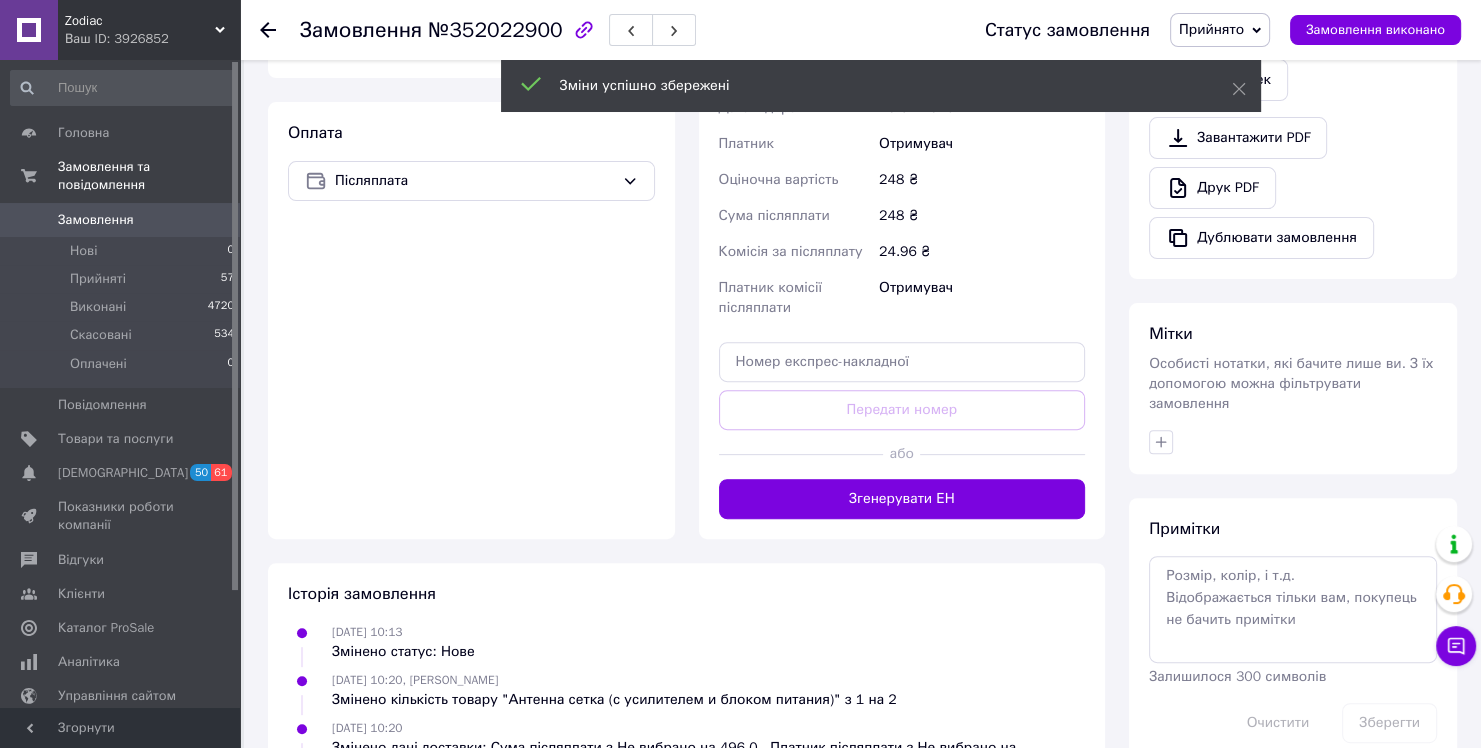 click on "Доставка Редагувати Нова Пошта (платна) Отримувач Гомон Анастасія Телефон отримувача +380934152136 Адреса м. Обухів (Київська обл.), №4 (до 30 кг на одне місце): вул. Каштанова, 26-Г, прим. 170-2 Дата відправки 10.07.2025 Платник Отримувач Оціночна вартість 248 ₴ Сума післяплати 248 ₴ Комісія за післяплату 24.96 ₴ Платник комісії післяплати Отримувач Передати номер або Згенерувати ЕН Платник Отримувач Відправник Прізвище отримувача Гомон Ім'я отримувача Анастасія По батькові отримувача Телефон отримувача +380934152136 Тип доставки У відділенні Кур'єром В поштоматі Місто Вантаж <" at bounding box center (902, 169) 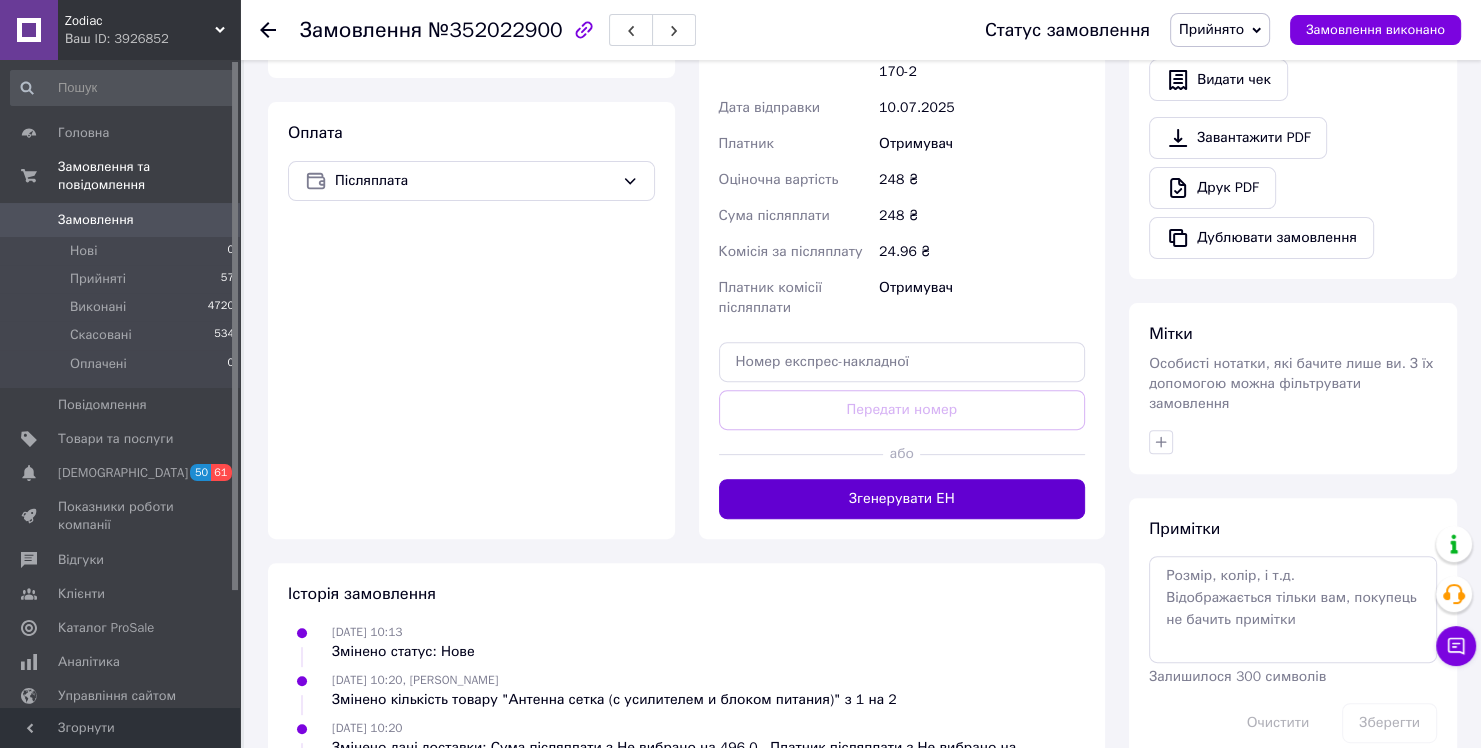 click on "Згенерувати ЕН" at bounding box center [902, 499] 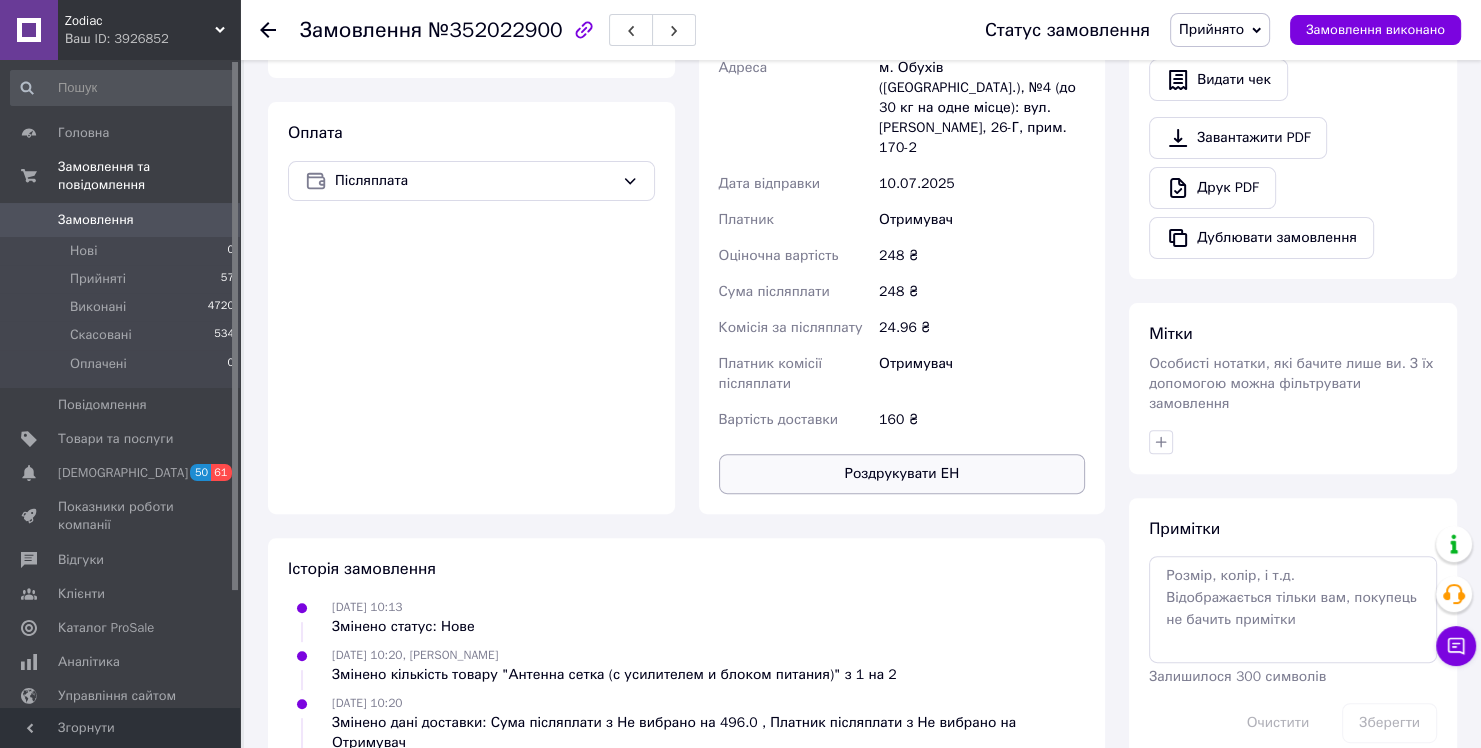click on "Роздрукувати ЕН" at bounding box center [902, 474] 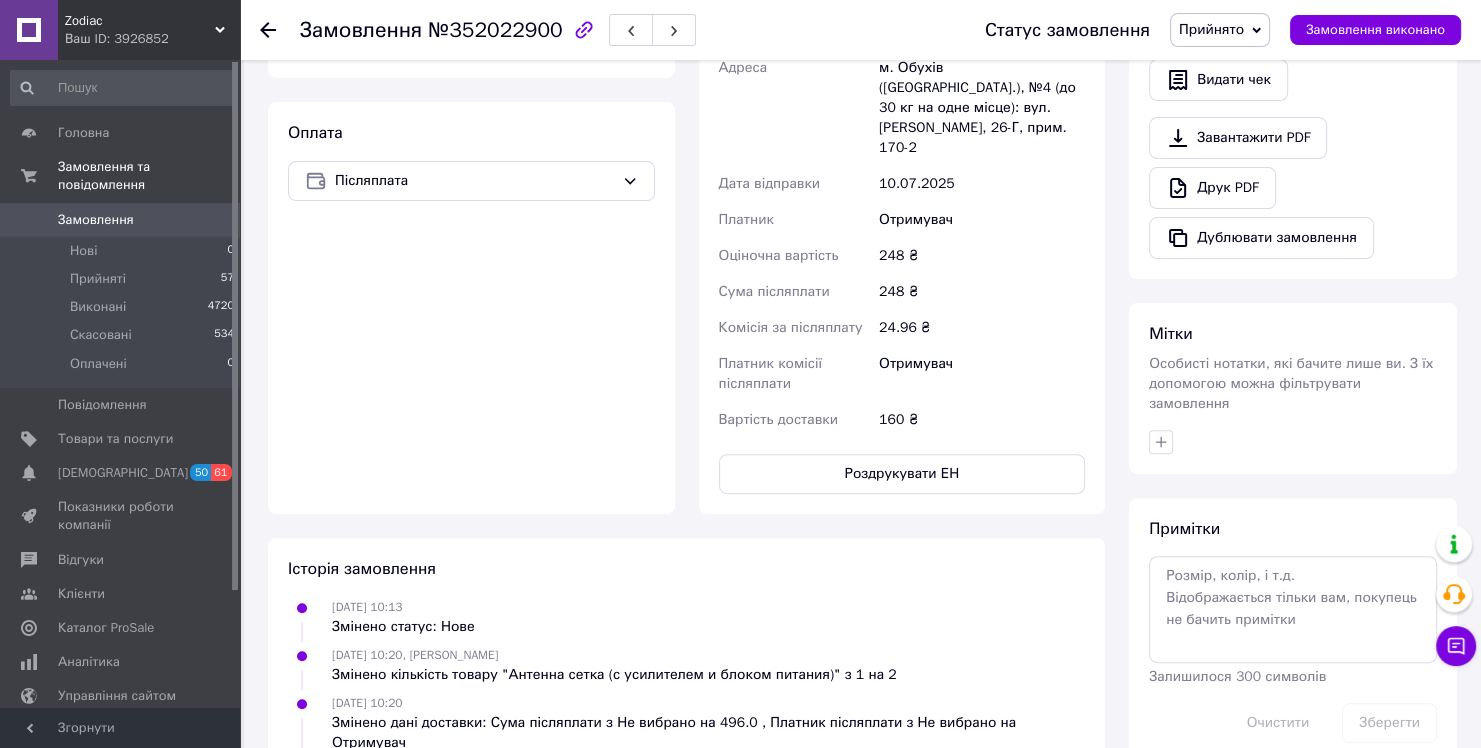 click on "Замовлення 0" at bounding box center (123, 220) 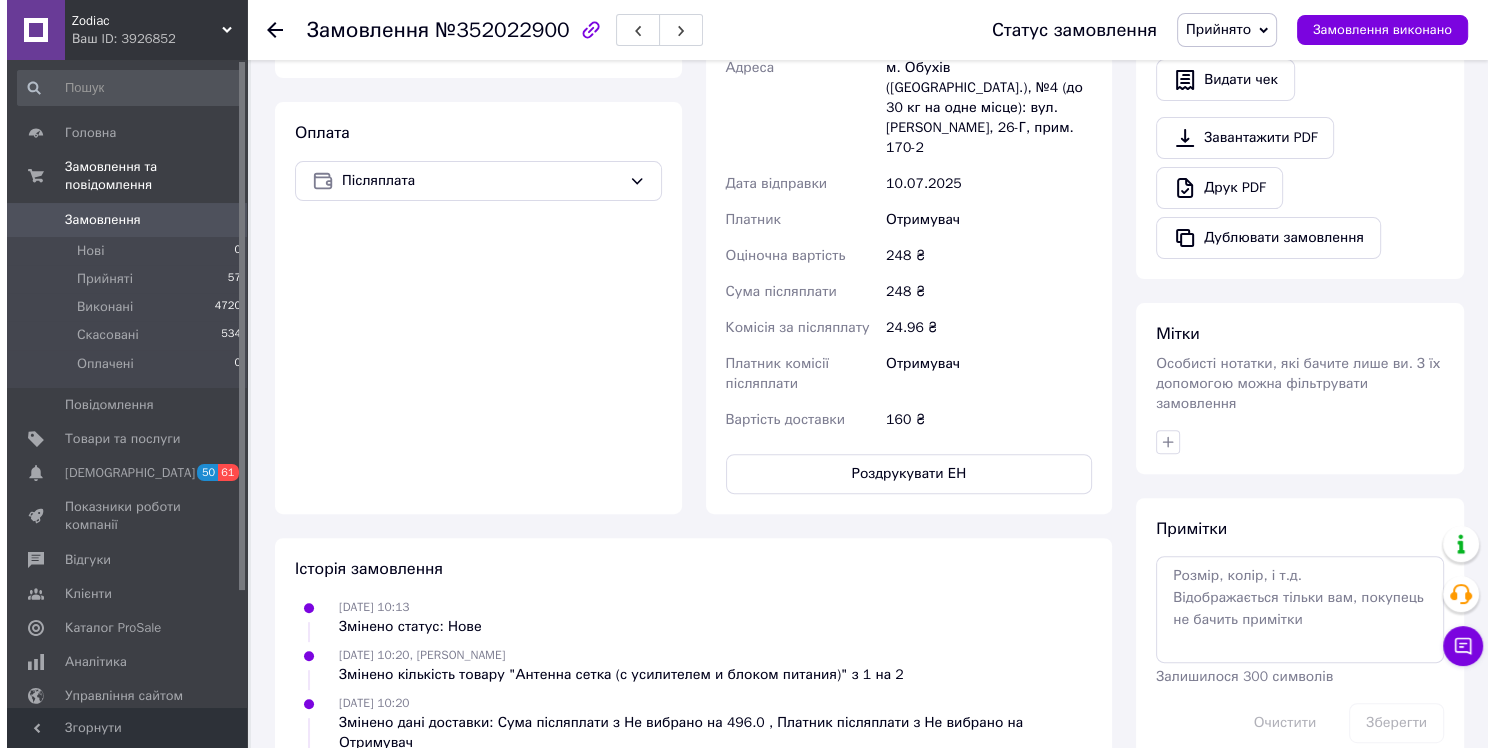 scroll, scrollTop: 0, scrollLeft: 0, axis: both 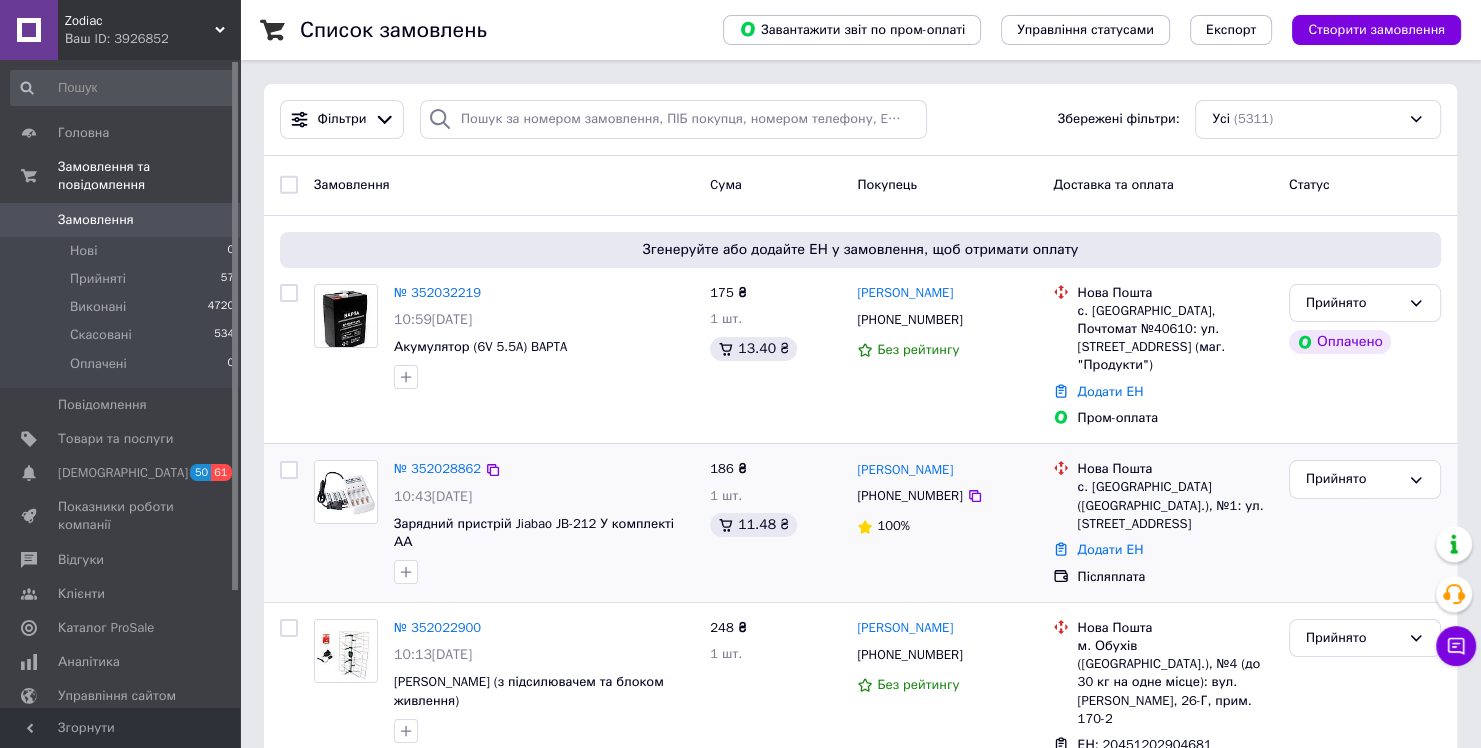 click on "№ 352028862" at bounding box center (437, 469) 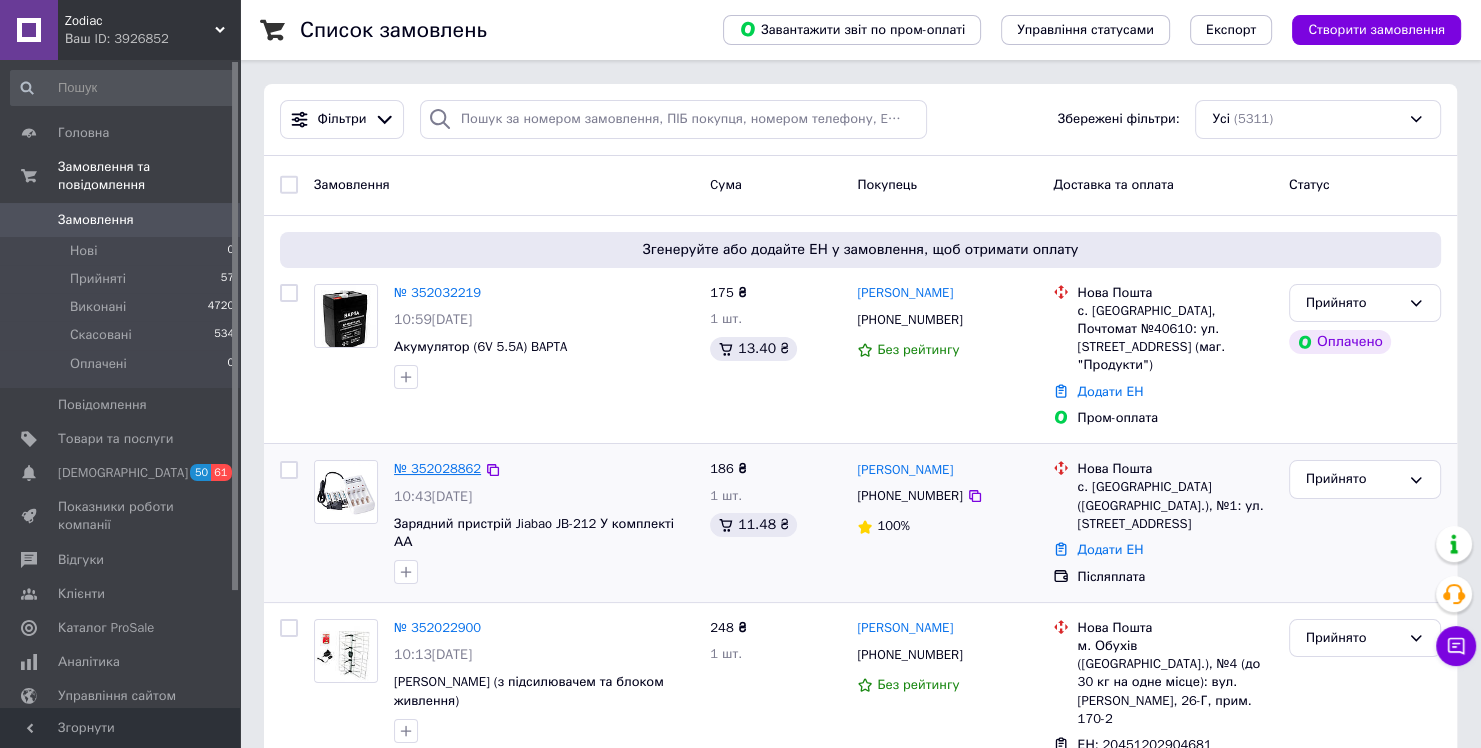 click on "№ 352028862" at bounding box center (437, 468) 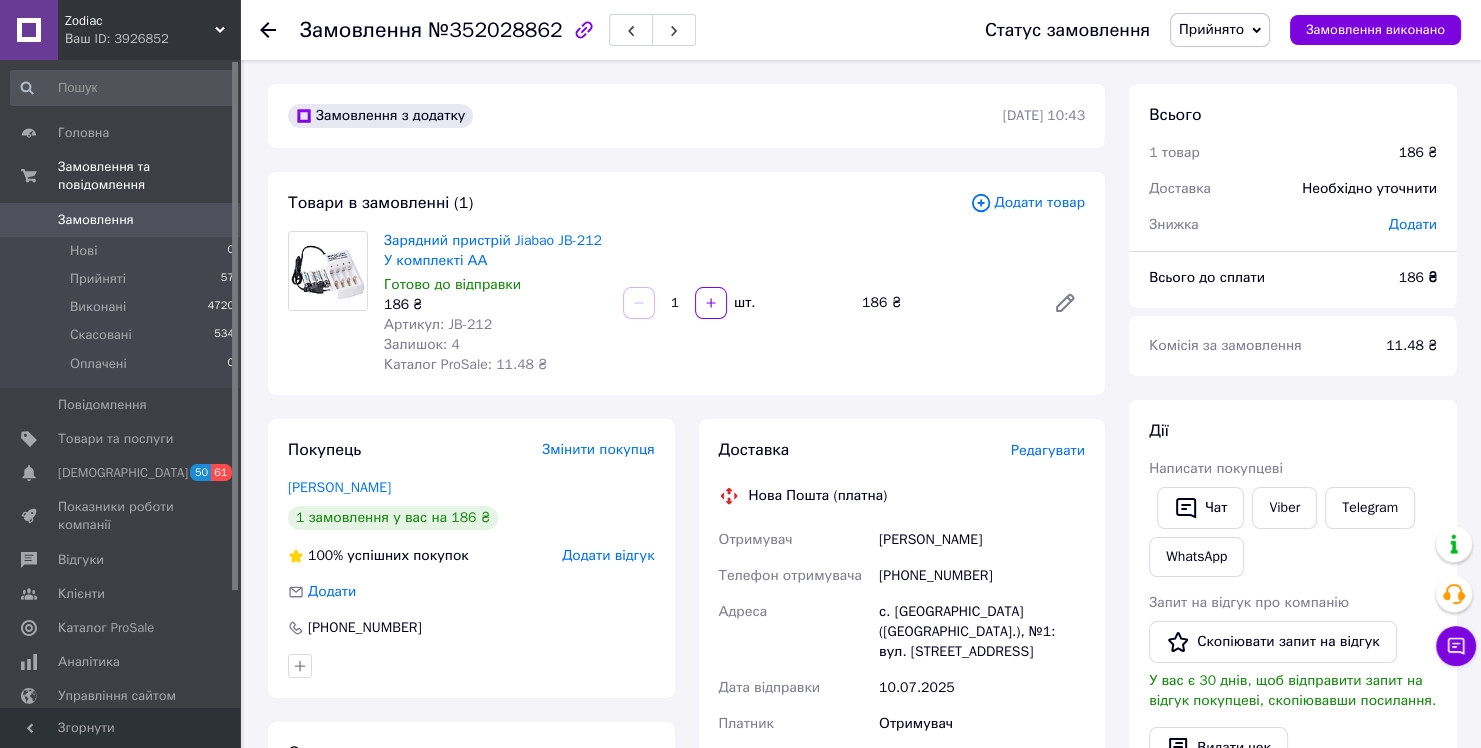 click on "Доставка Редагувати Нова Пошта (платна) Отримувач Пойдин Анастасія Телефон отримувача +380986536311 Адреса с. Сільце (Закарпатська обл.), №1: вул. Центральна,66 Дата відправки 10.07.2025 Платник Отримувач Оціночна вартість 186 ₴ Сума післяплати 186 ₴ Комісія за післяплату 23.72 ₴ Платник комісії післяплати Отримувач Передати номер або Згенерувати ЕН Платник Отримувач Відправник Прізвище отримувача Пойдин Ім'я отримувача Анастасія По батькові отримувача Телефон отримувача +380986536311 Тип доставки У відділенні Кур'єром В поштоматі Місто с. Сільце (Закарпатська обл.) 186 < 2025" at bounding box center (902, 769) 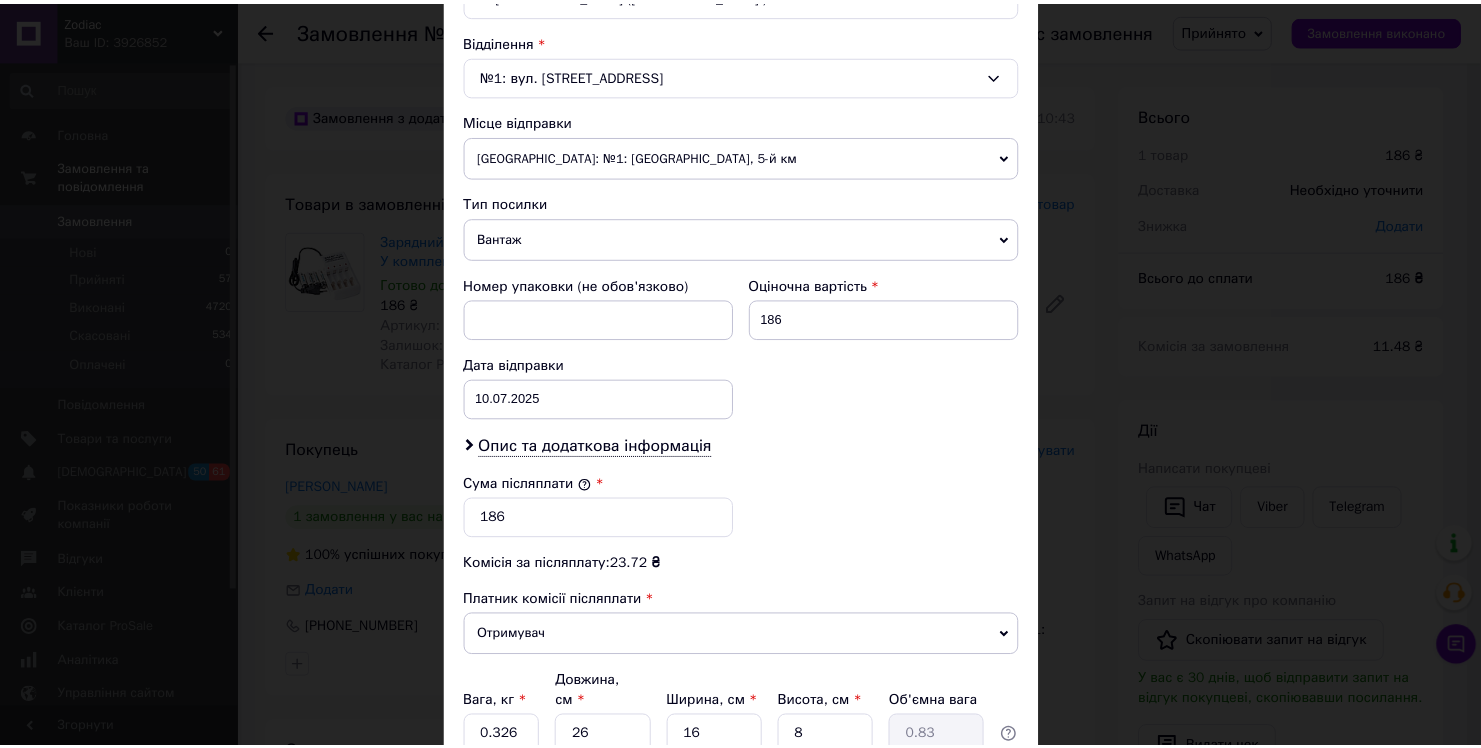 scroll, scrollTop: 772, scrollLeft: 0, axis: vertical 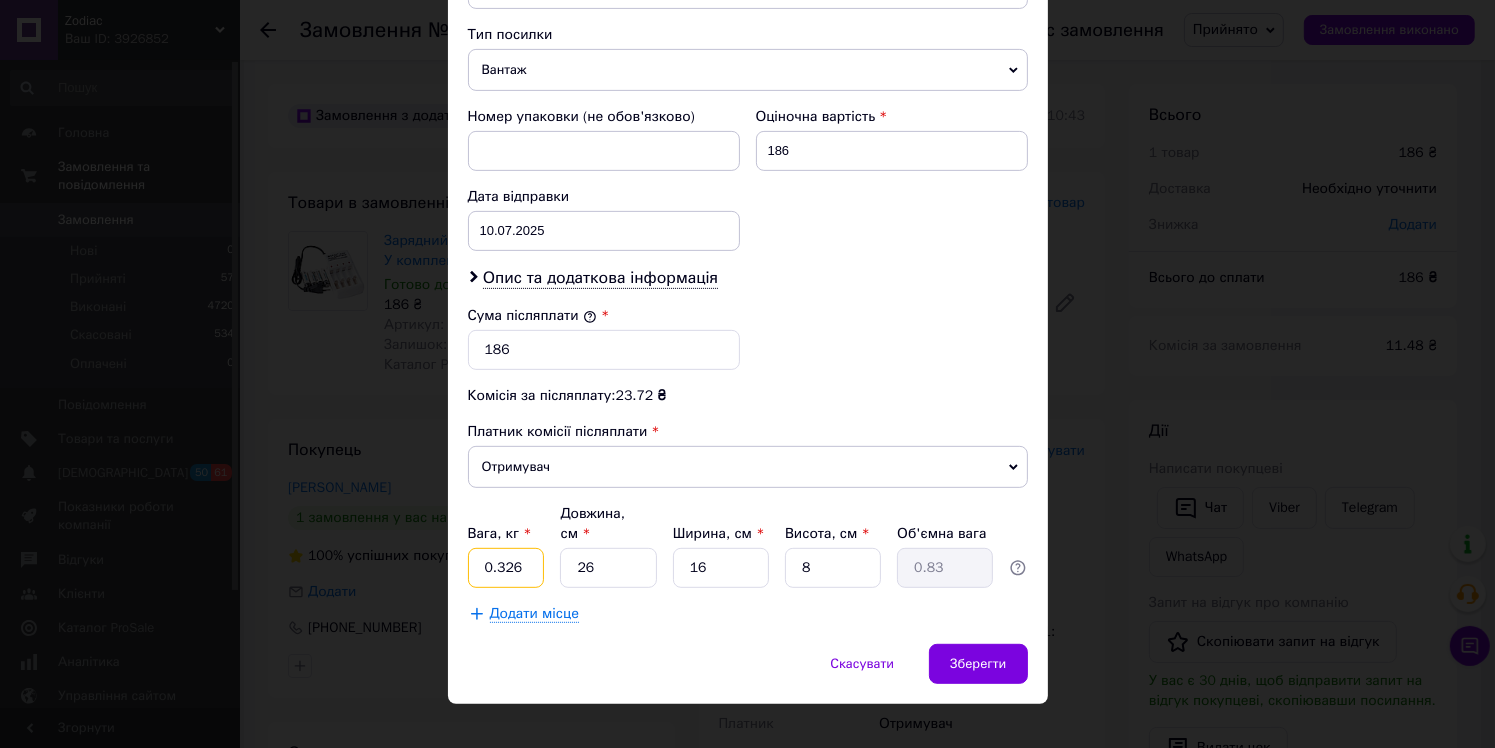 click on "0.326" at bounding box center [506, 568] 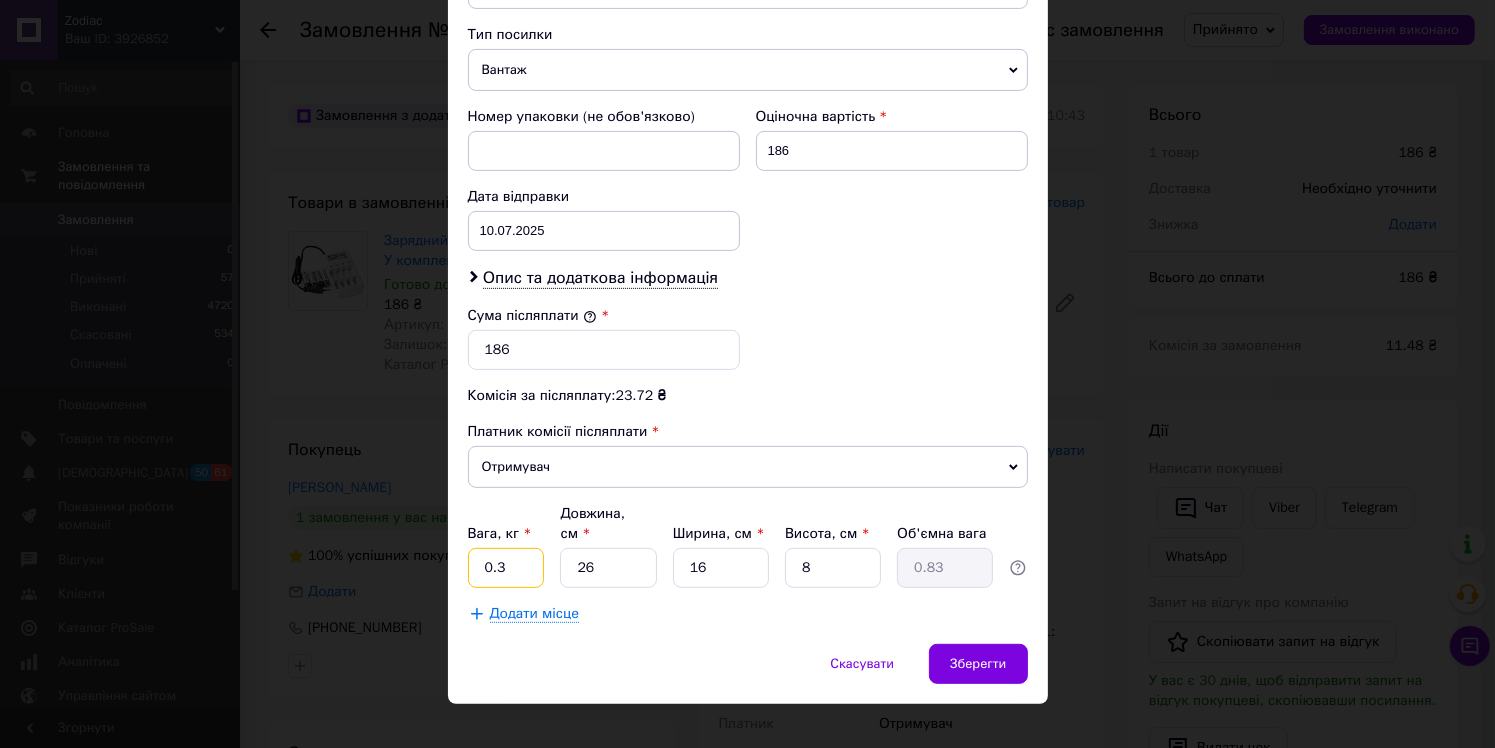 type on "0.3" 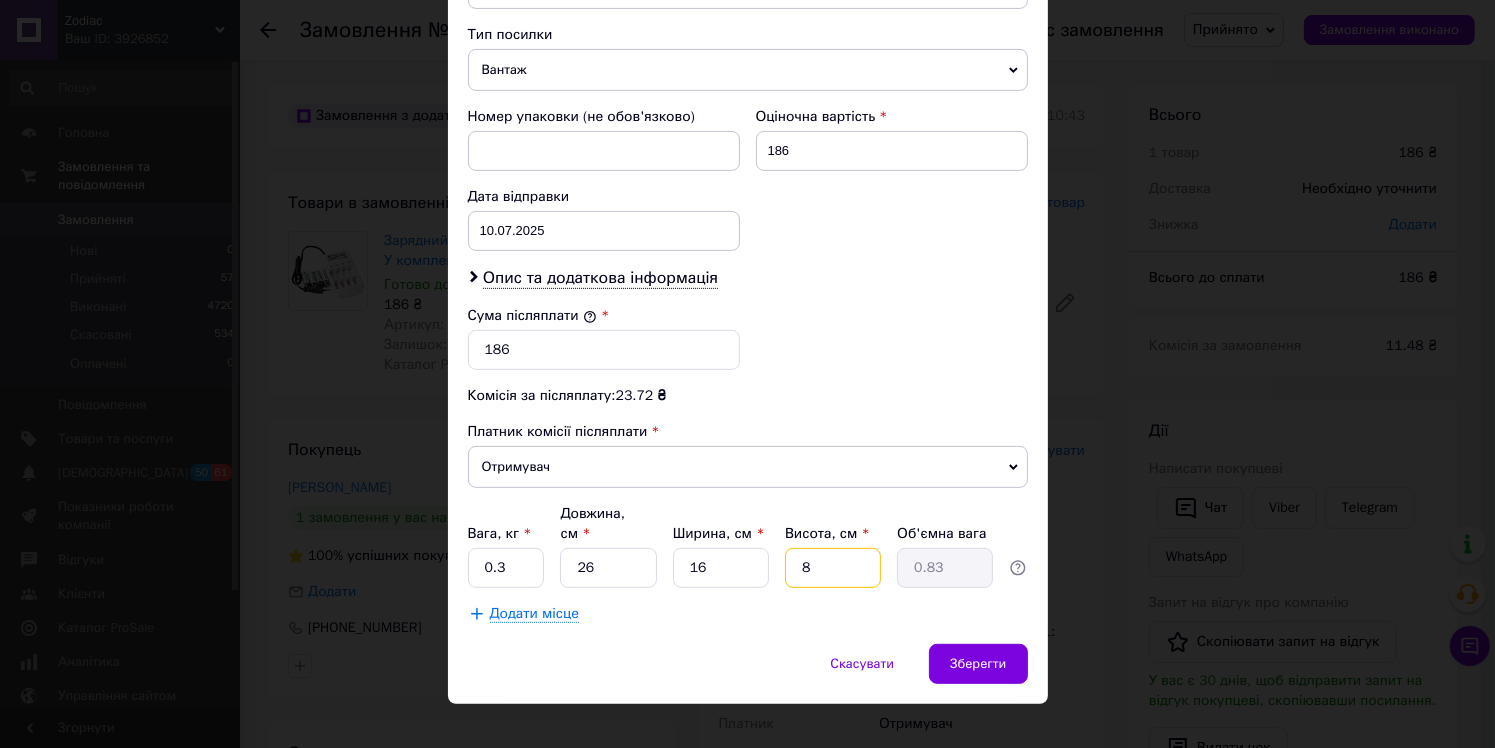 click on "8" at bounding box center (833, 568) 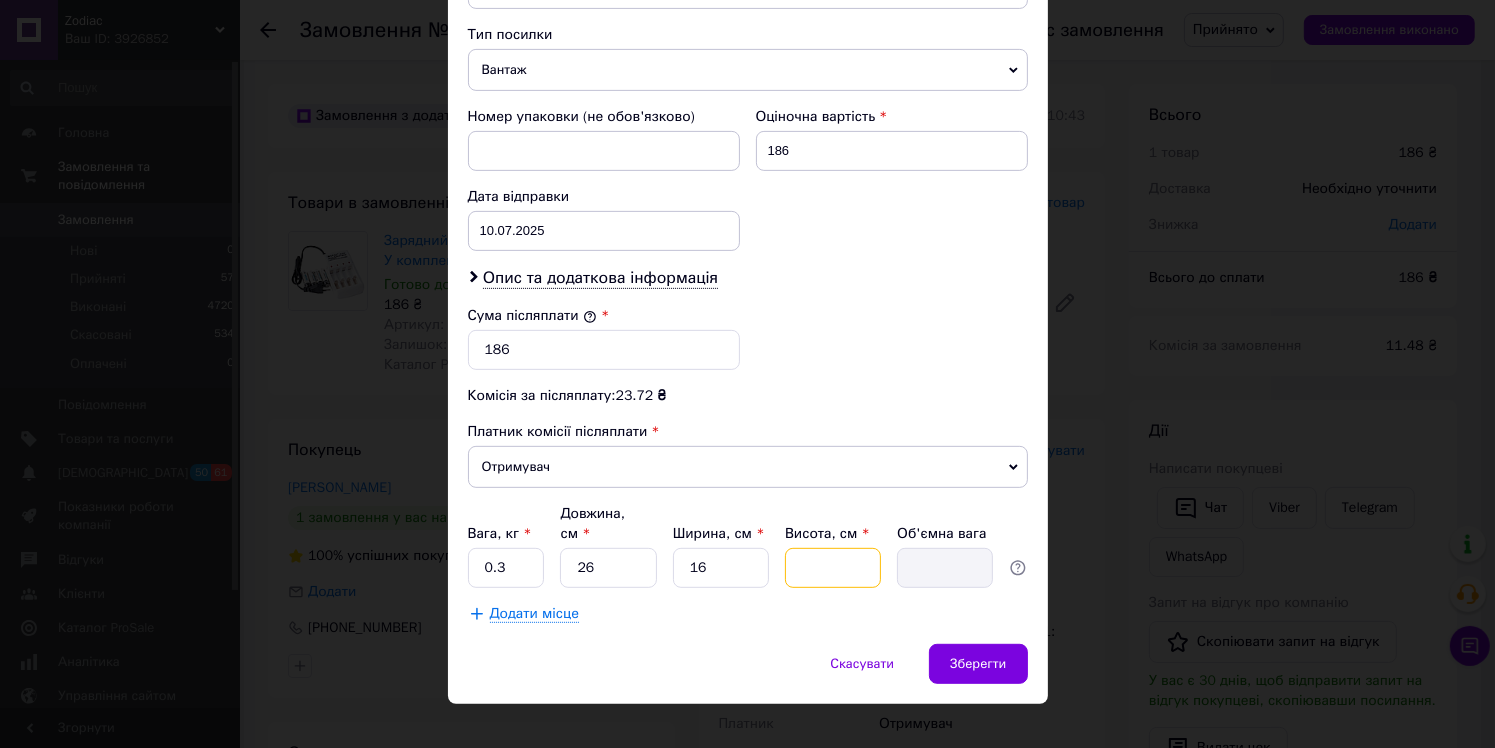 type on "5" 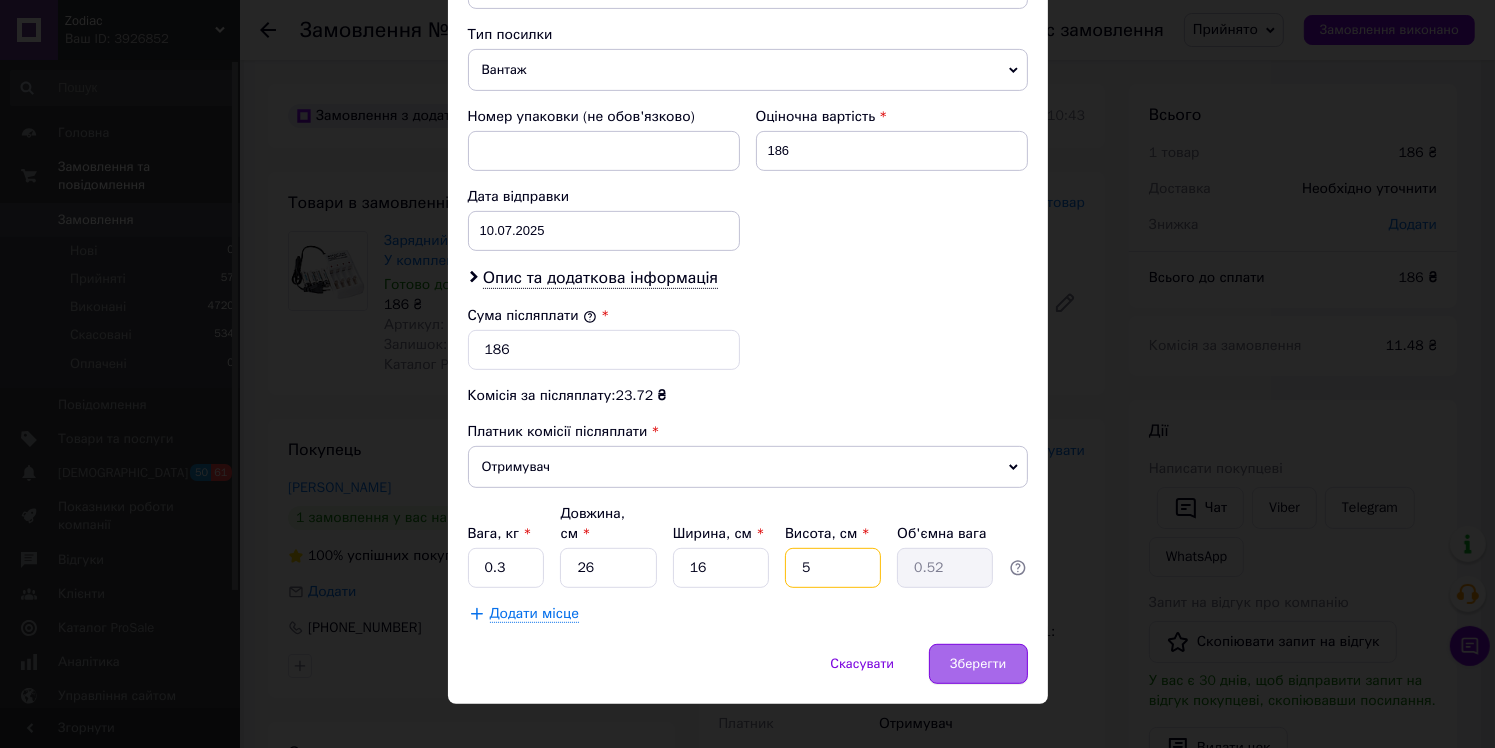 type on "5" 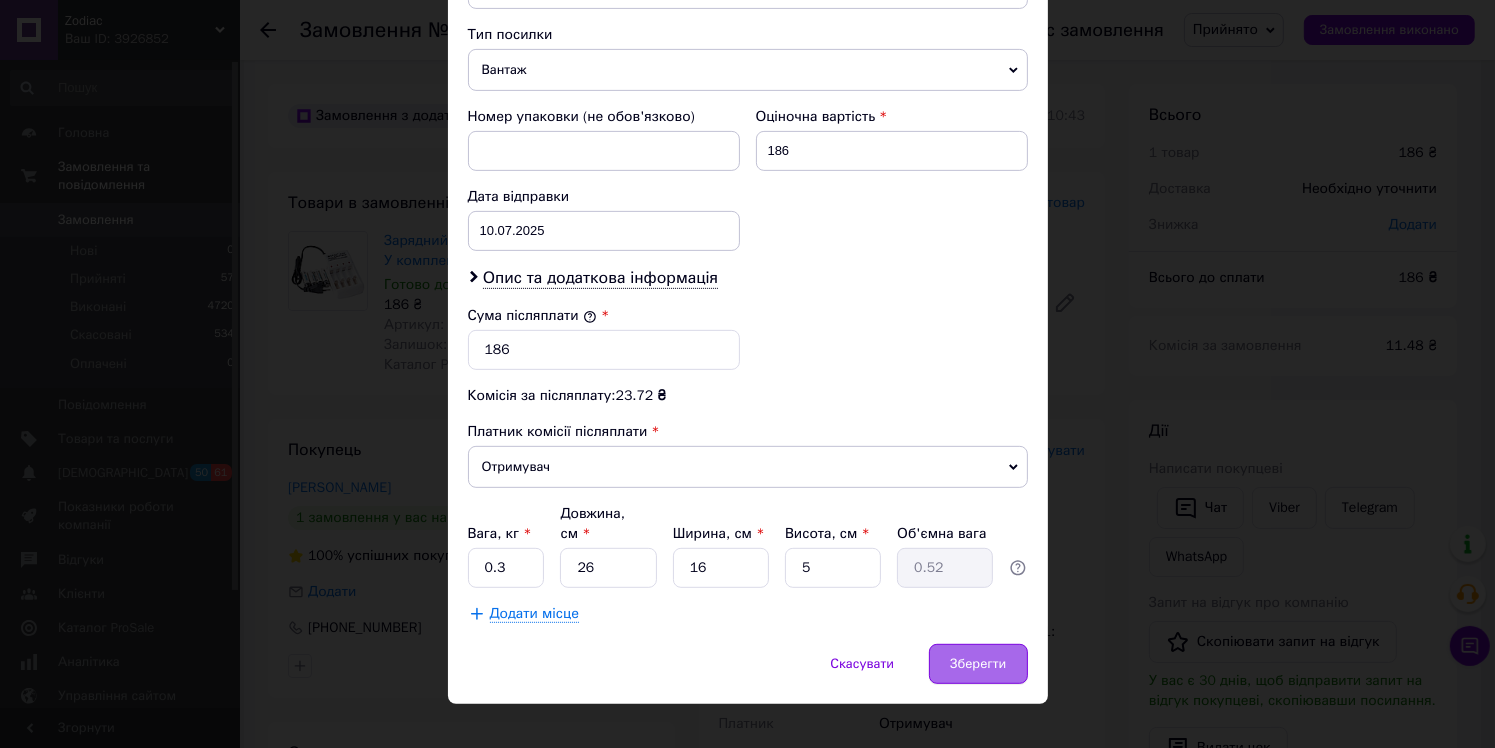 click on "Зберегти" at bounding box center (978, 664) 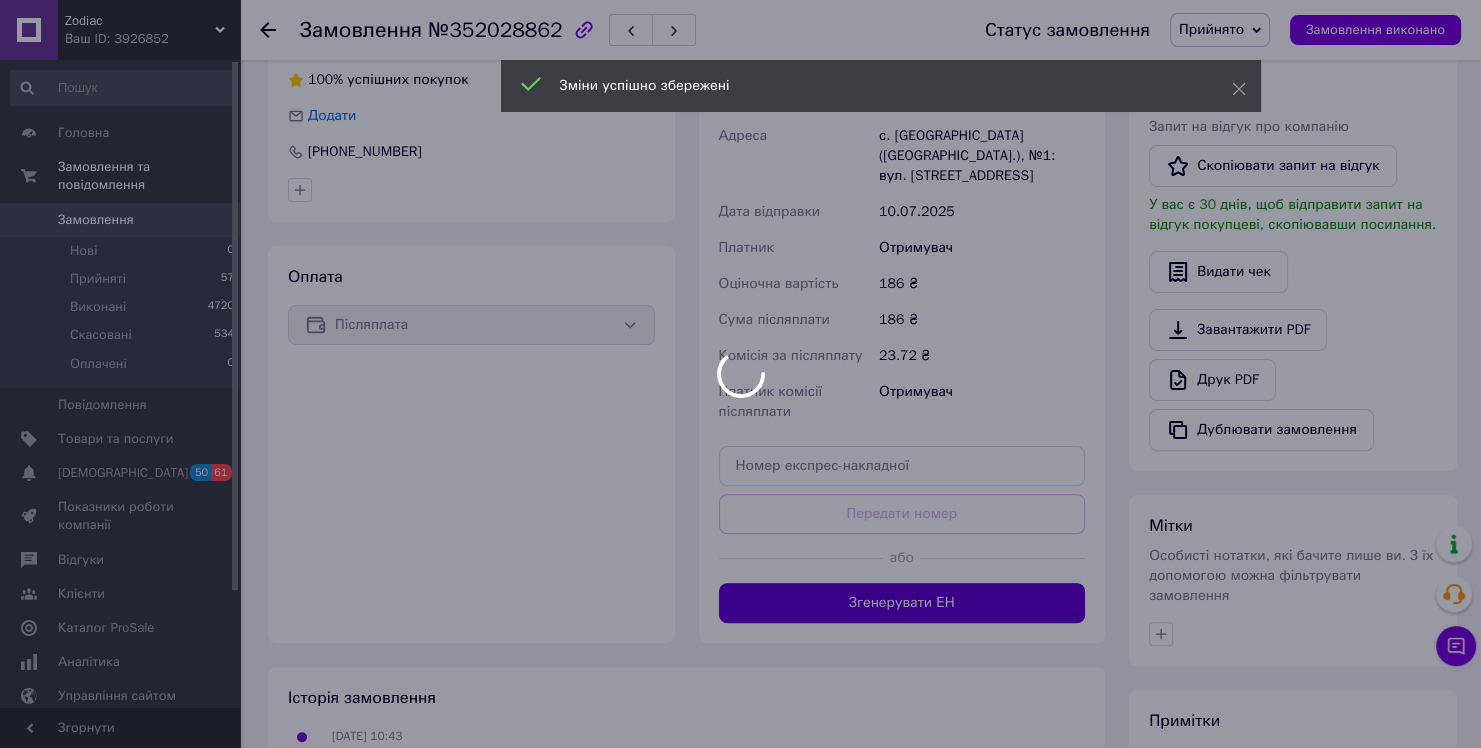 scroll, scrollTop: 500, scrollLeft: 0, axis: vertical 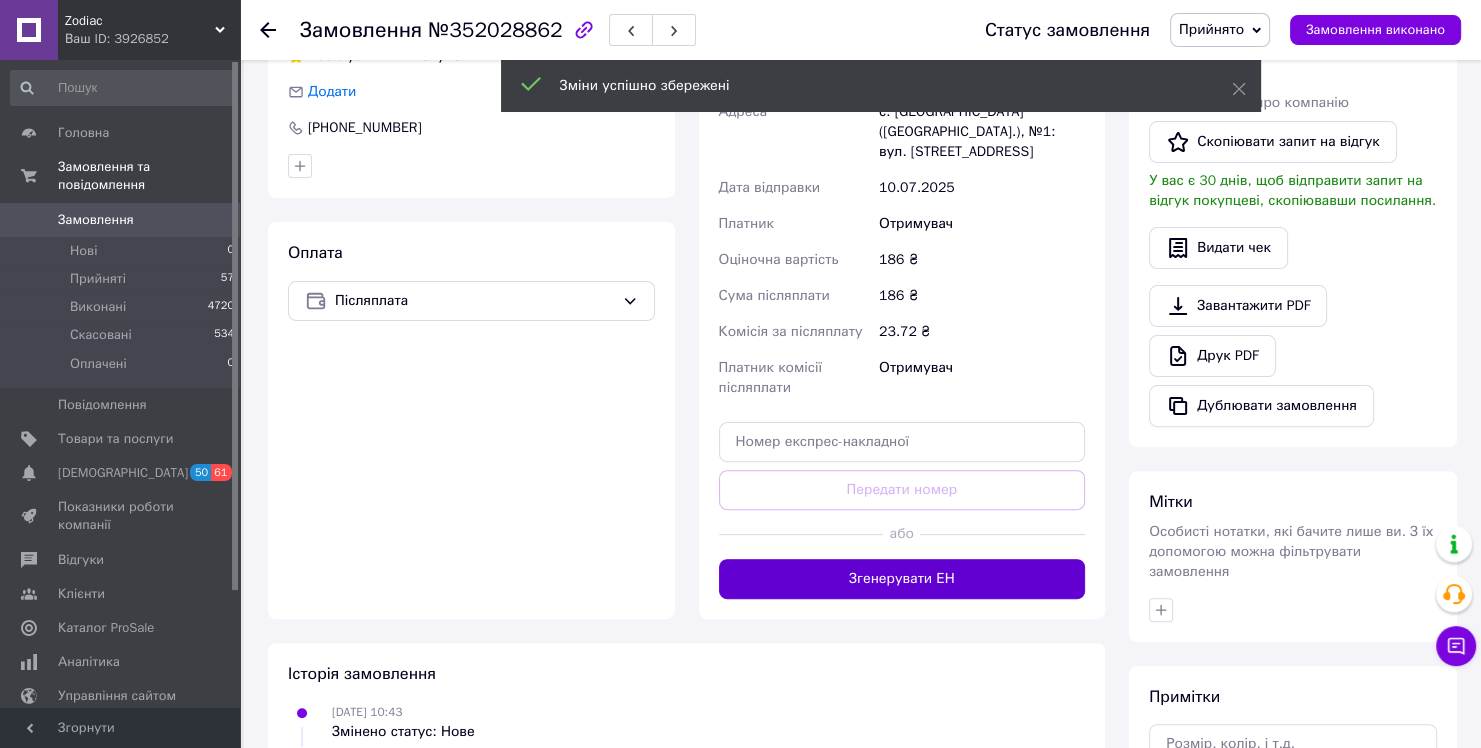 click on "Згенерувати ЕН" at bounding box center [902, 579] 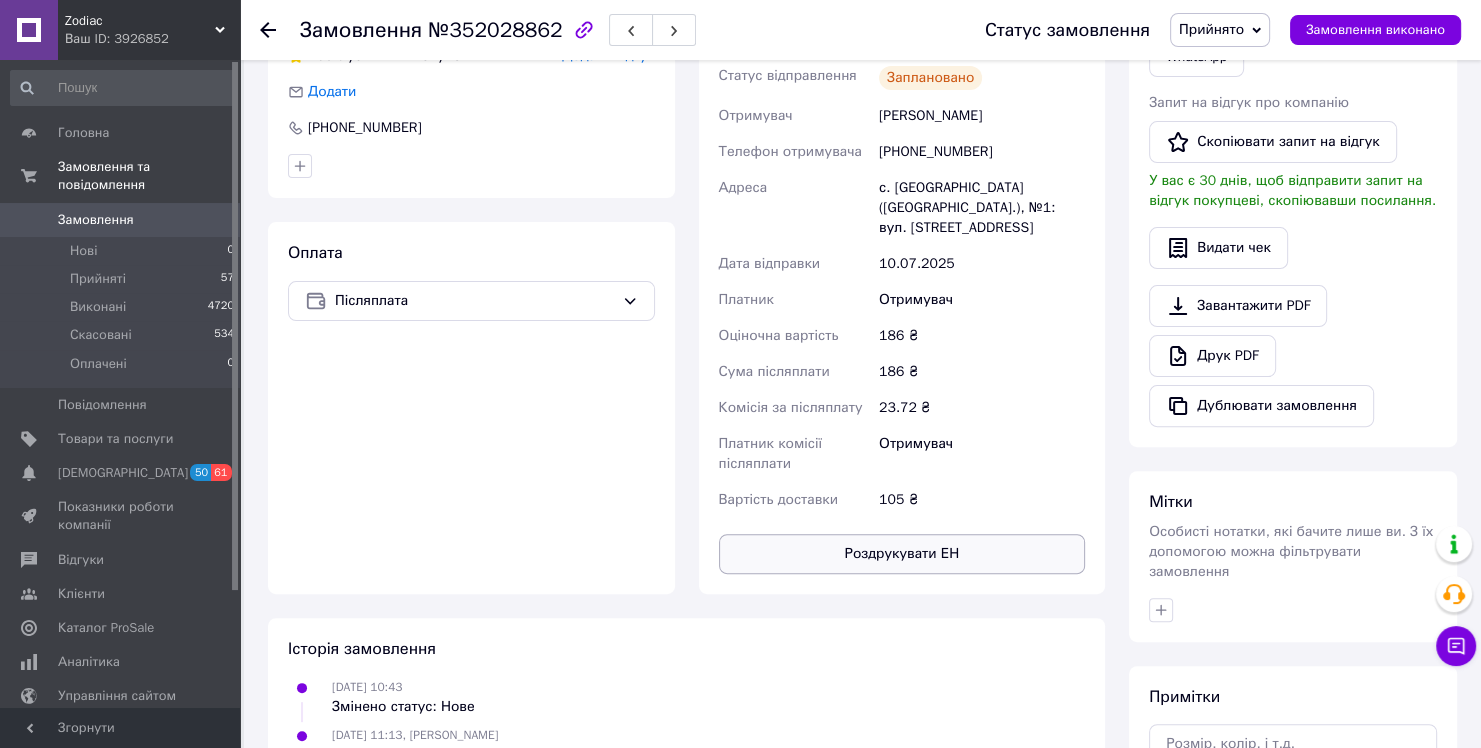 click on "Роздрукувати ЕН" at bounding box center [902, 554] 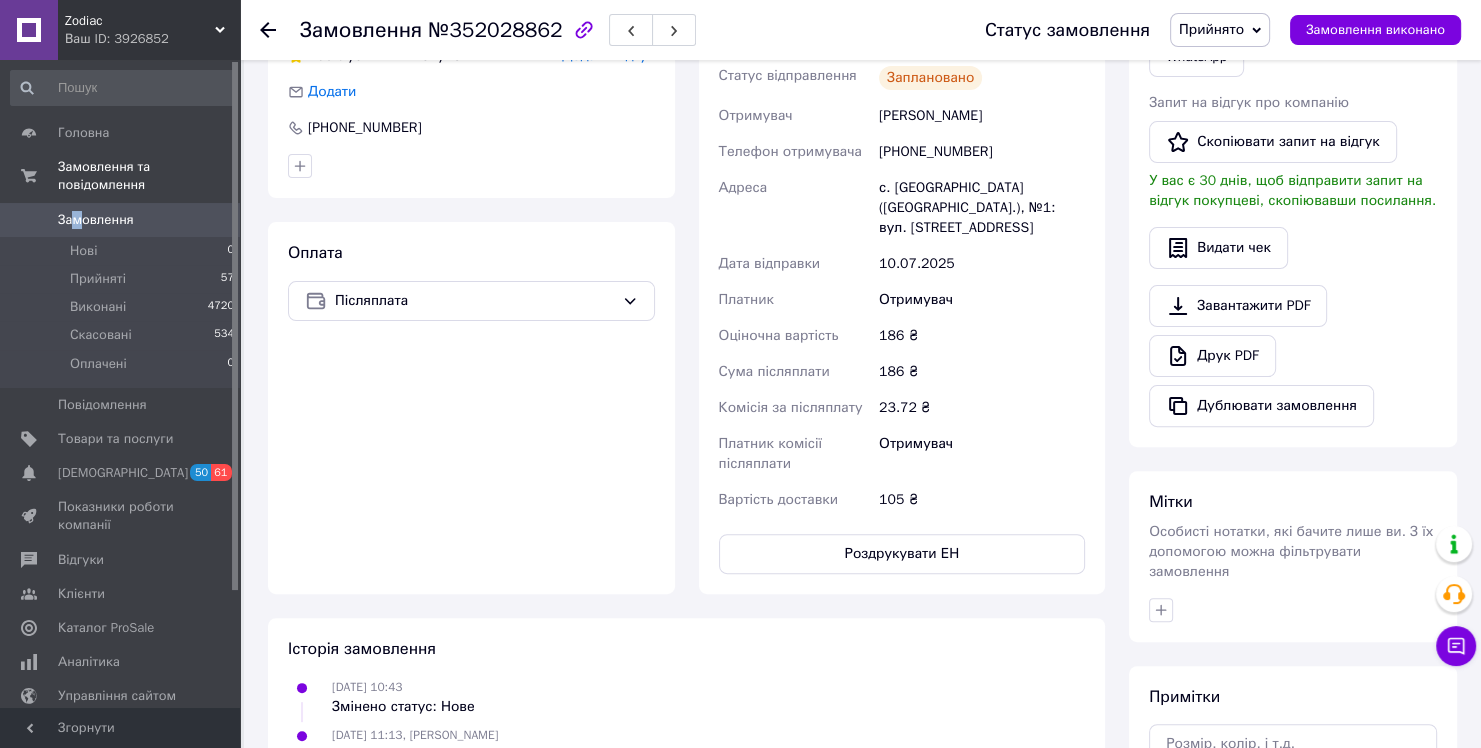 click on "Замовлення 0" at bounding box center (123, 220) 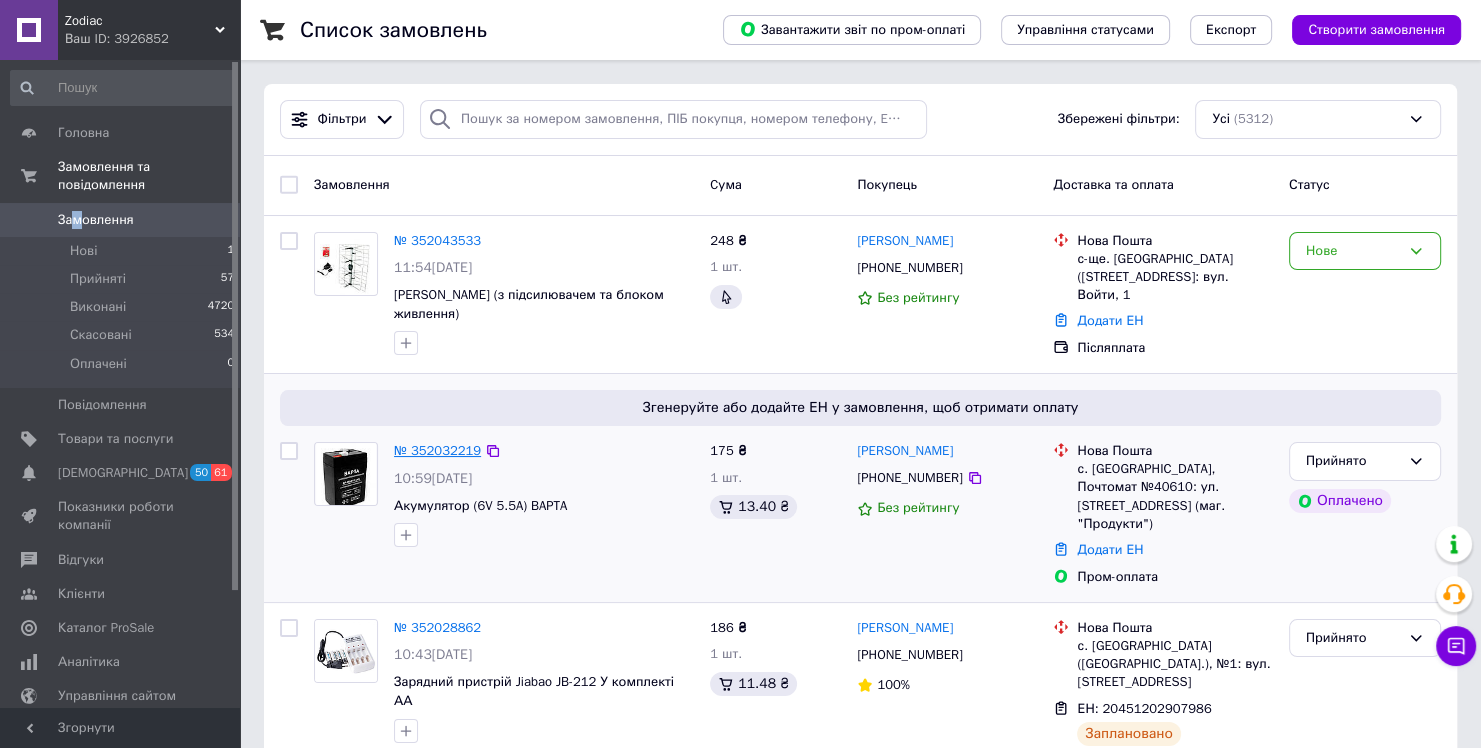 click on "№ 352032219" at bounding box center [437, 450] 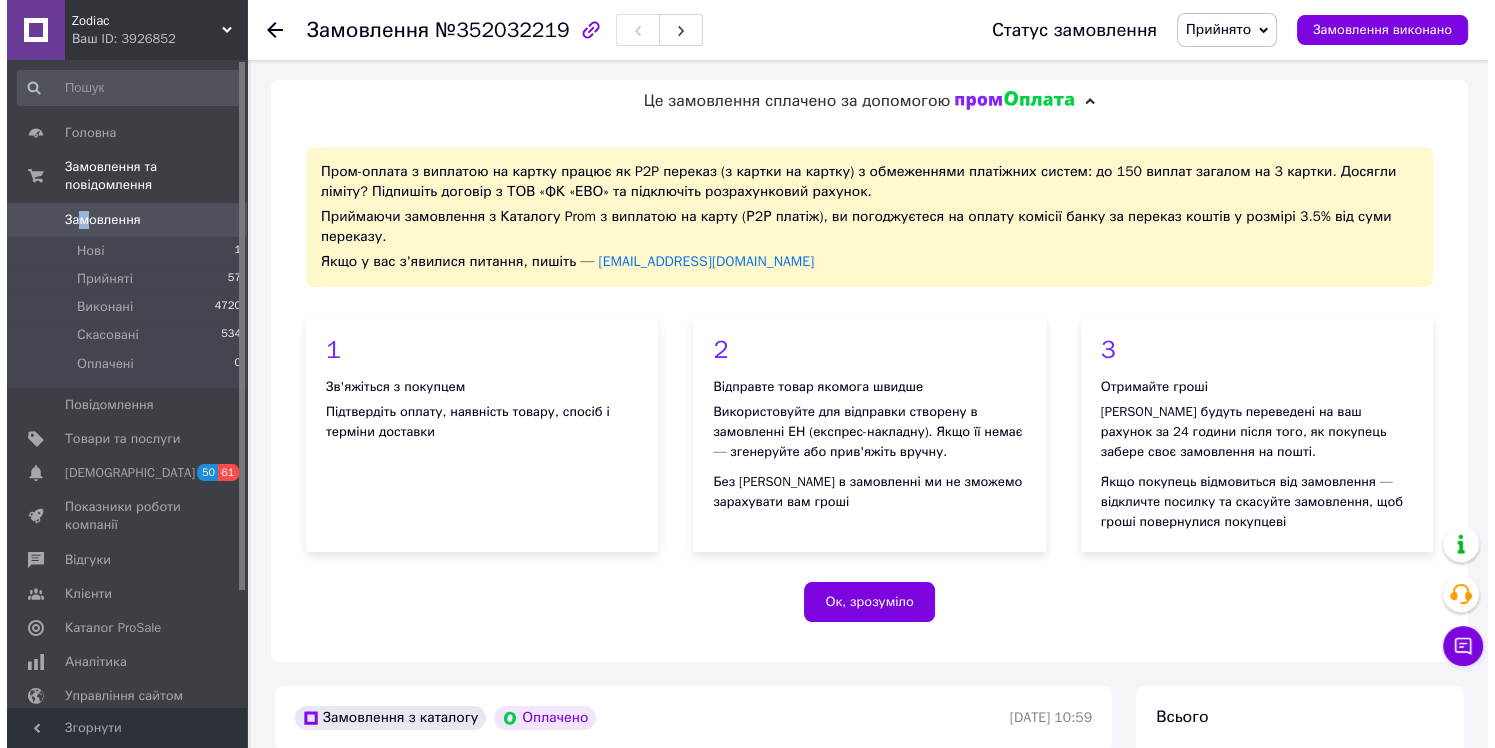 scroll, scrollTop: 500, scrollLeft: 0, axis: vertical 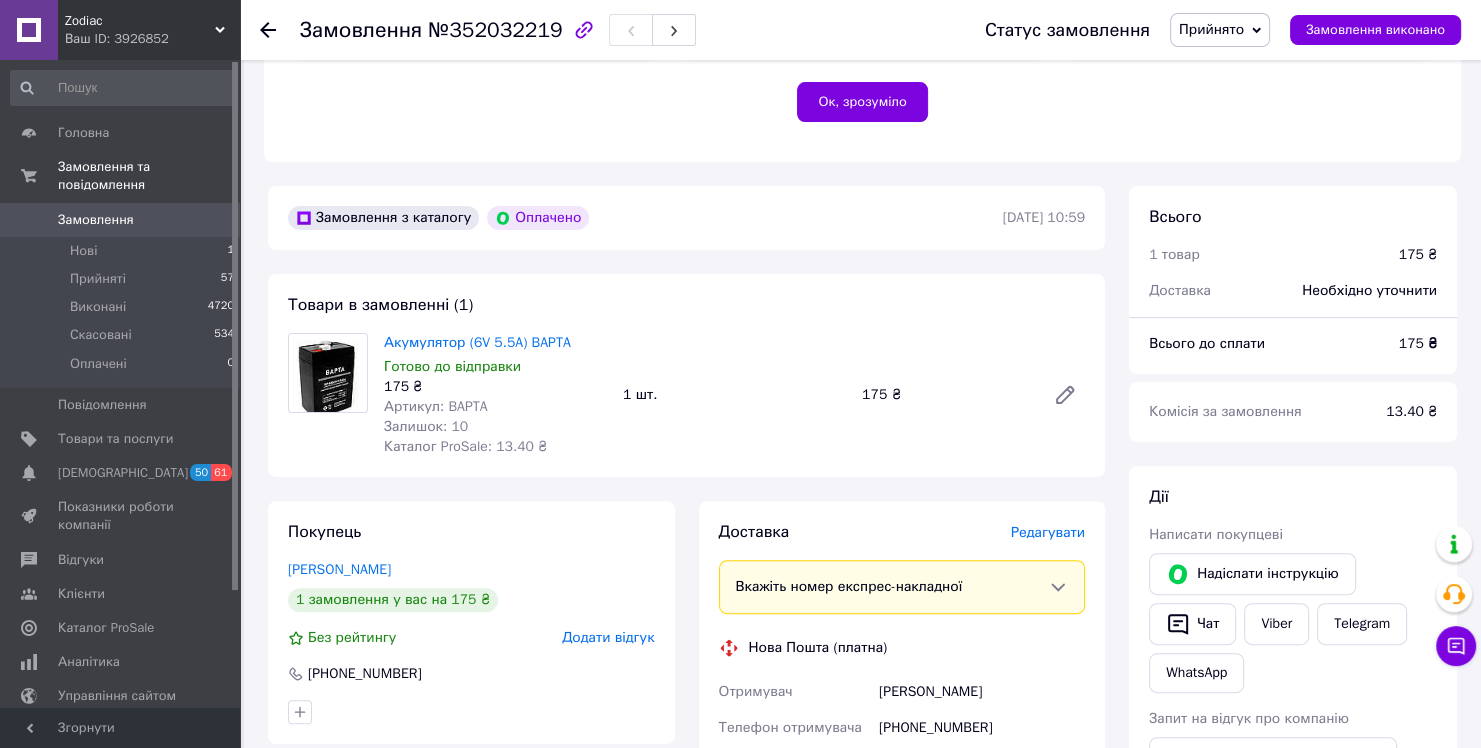 click on "Редагувати" at bounding box center (1048, 532) 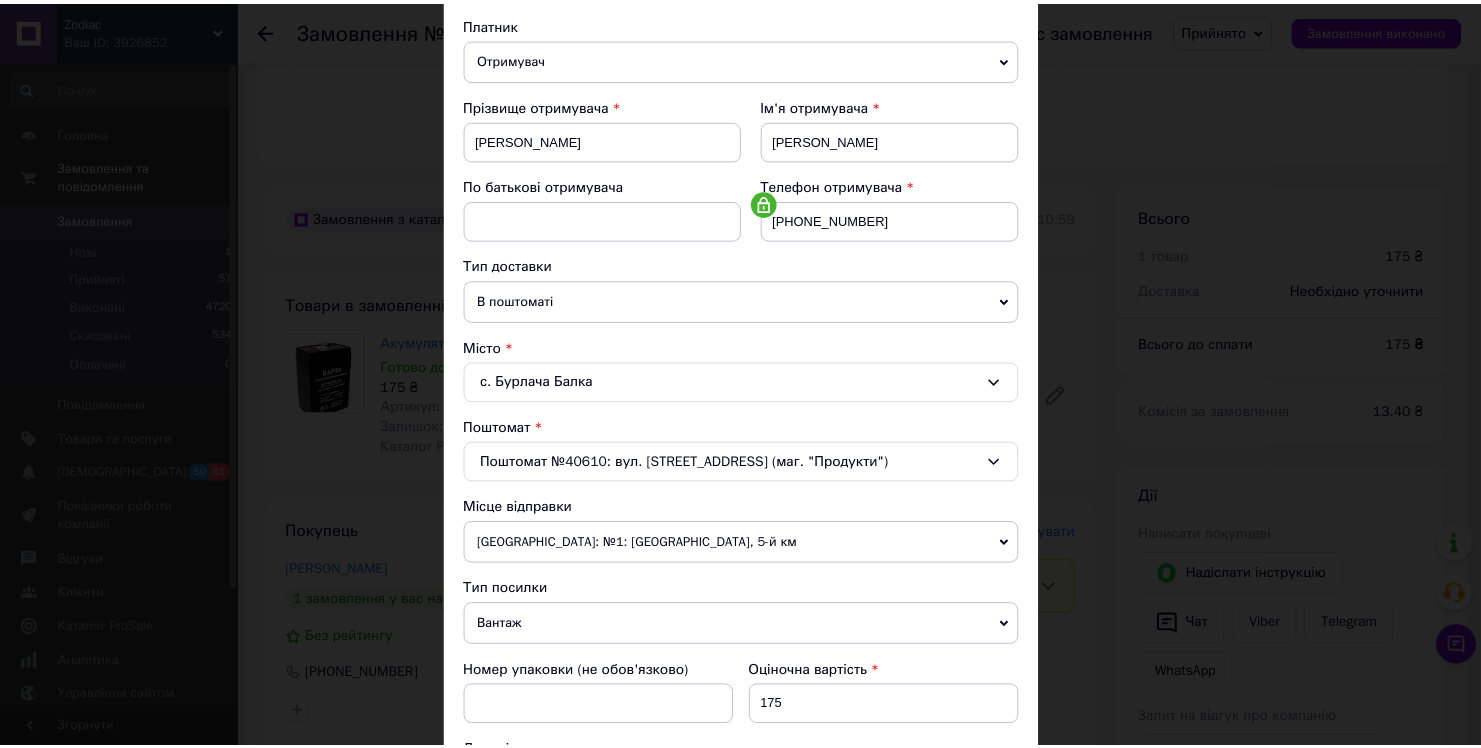 scroll, scrollTop: 574, scrollLeft: 0, axis: vertical 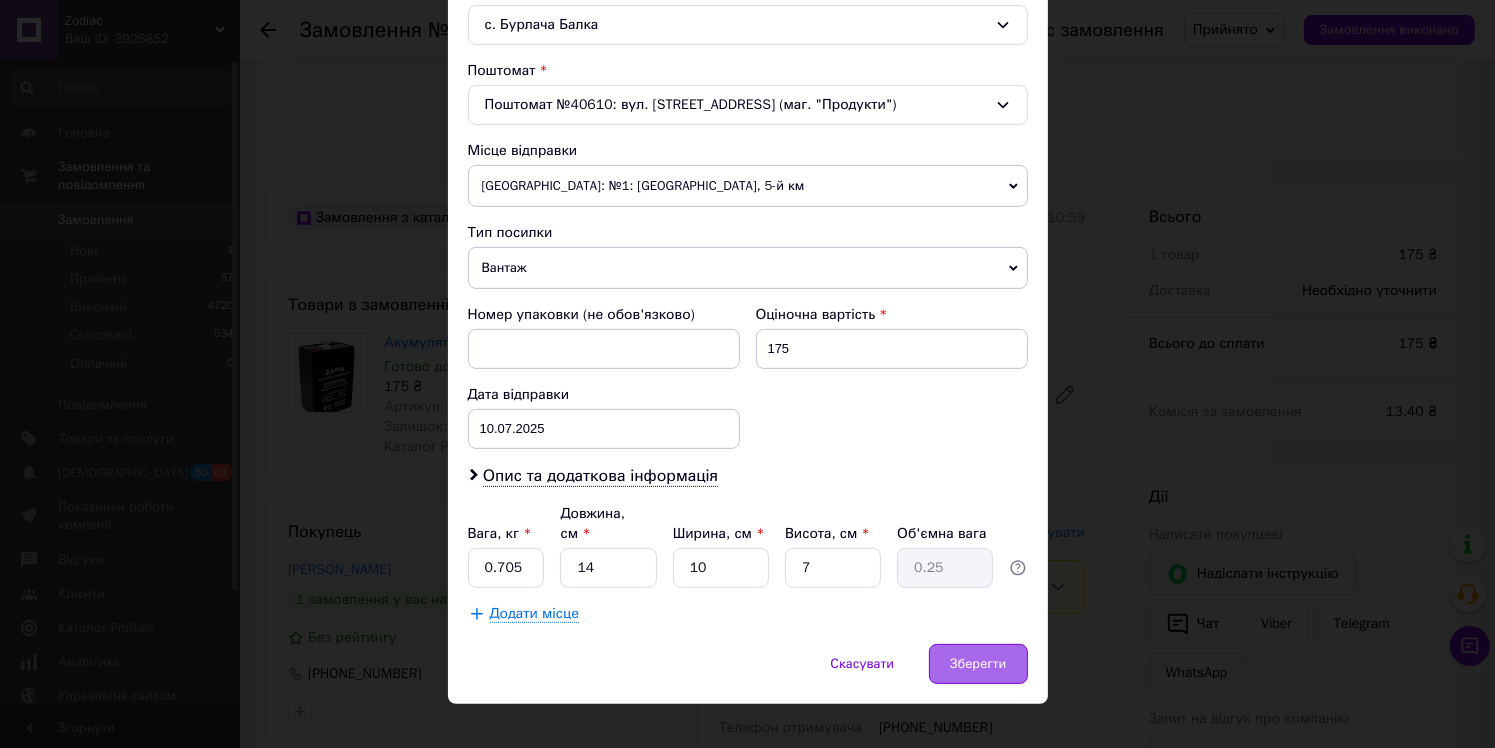 click on "Зберегти" at bounding box center [978, 664] 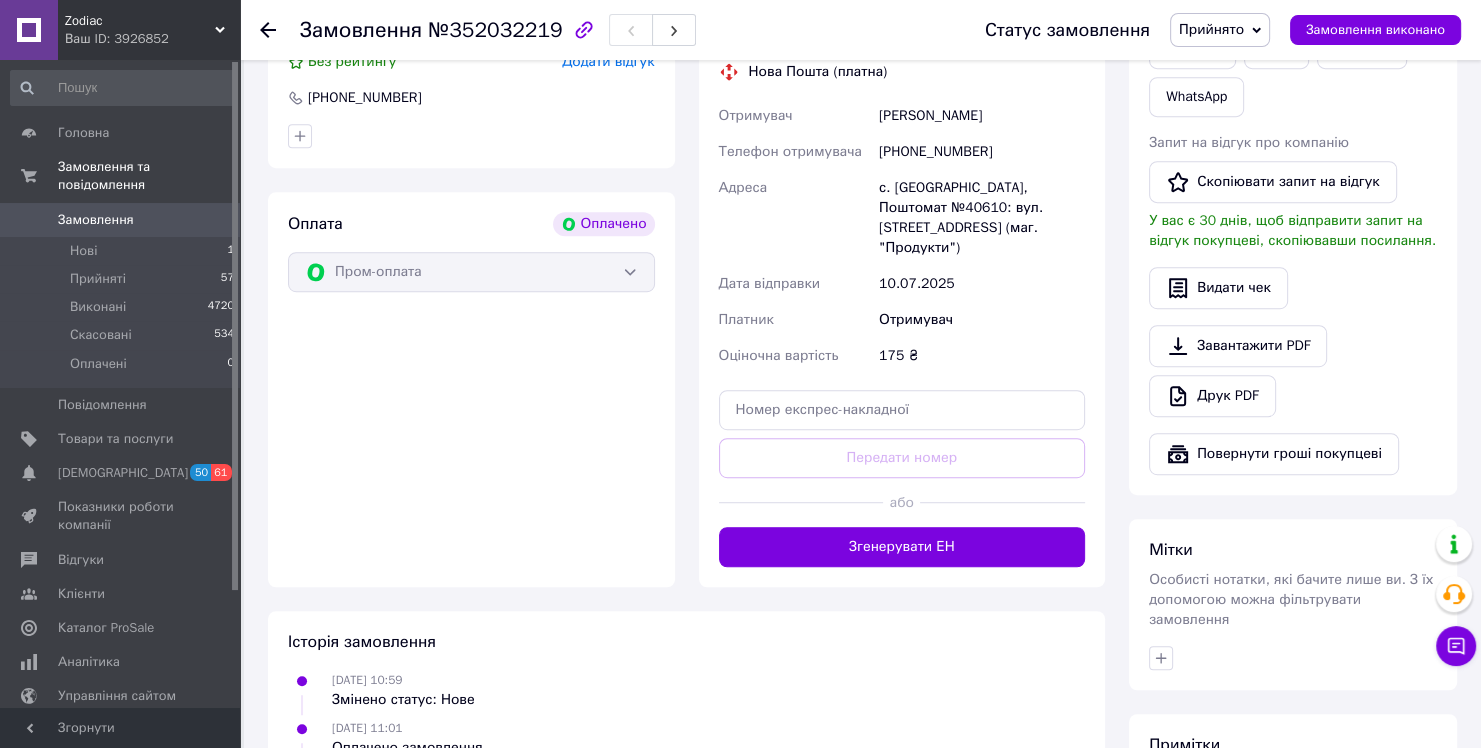 scroll, scrollTop: 1100, scrollLeft: 0, axis: vertical 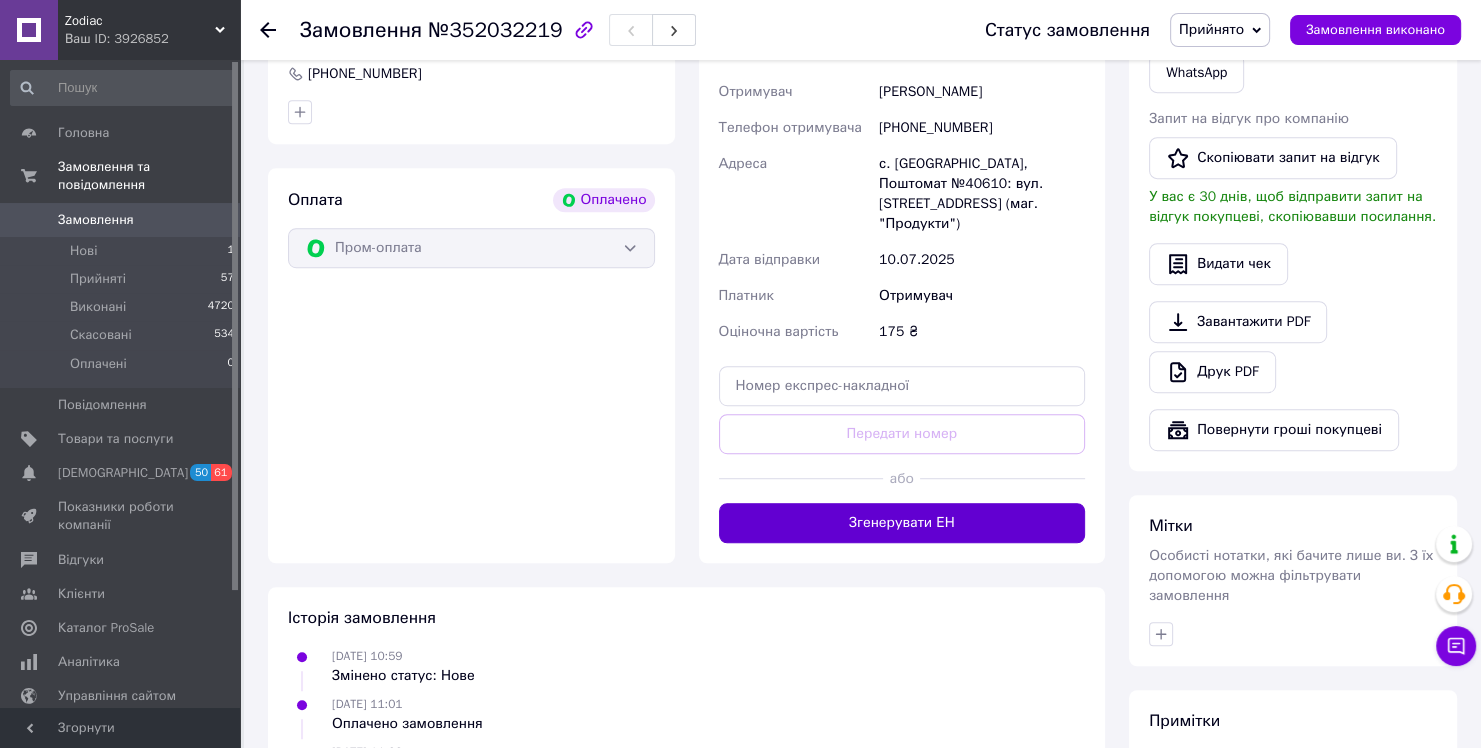 click on "Згенерувати ЕН" at bounding box center (902, 523) 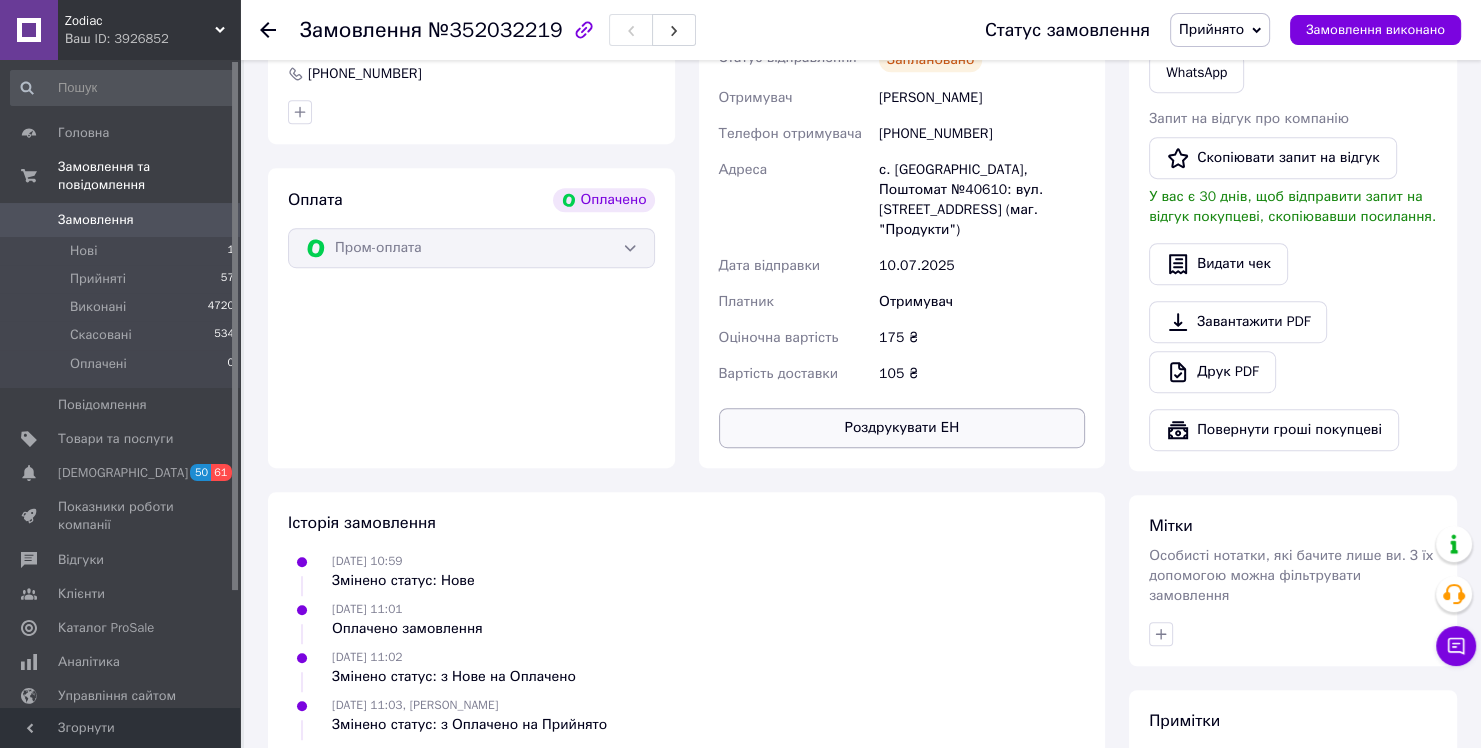 click on "Роздрукувати ЕН" at bounding box center (902, 428) 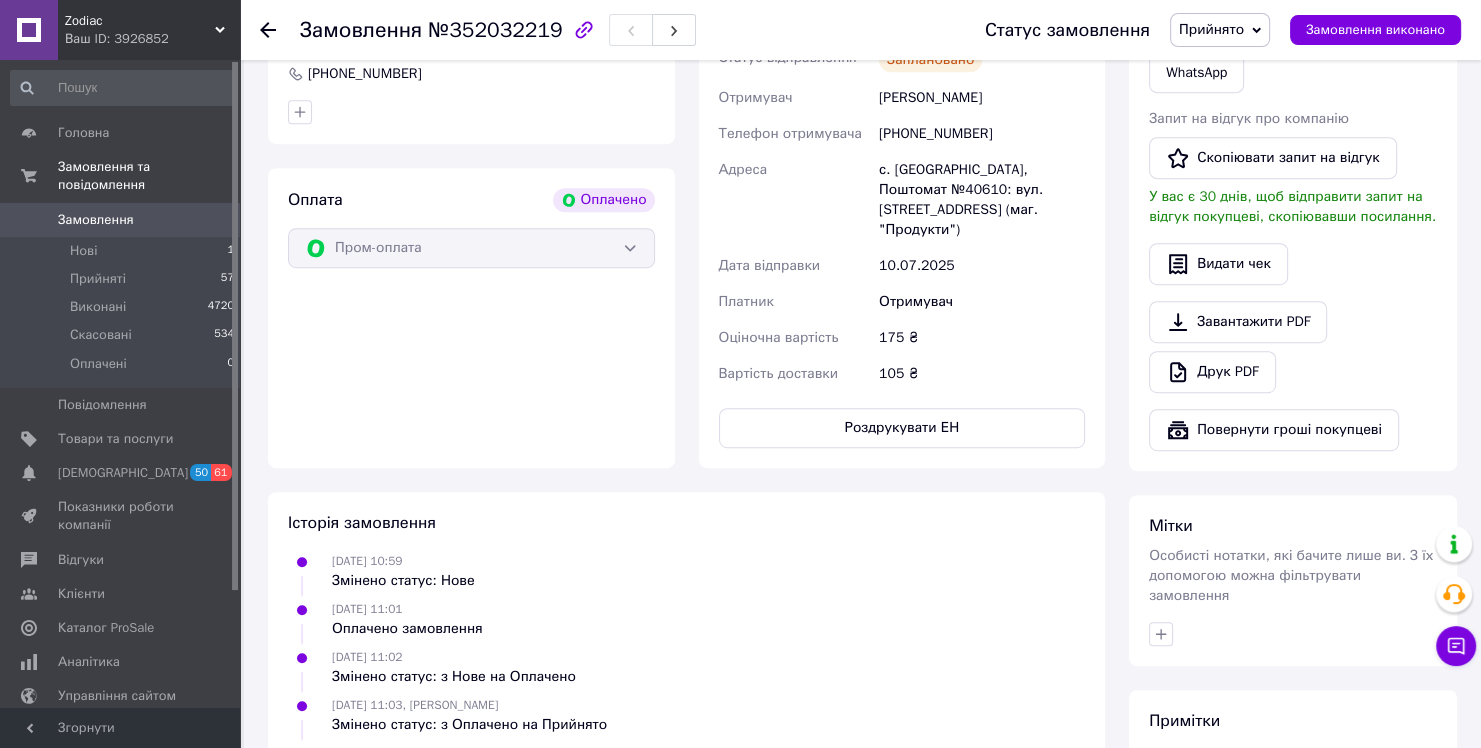 click on "Замовлення" at bounding box center (96, 220) 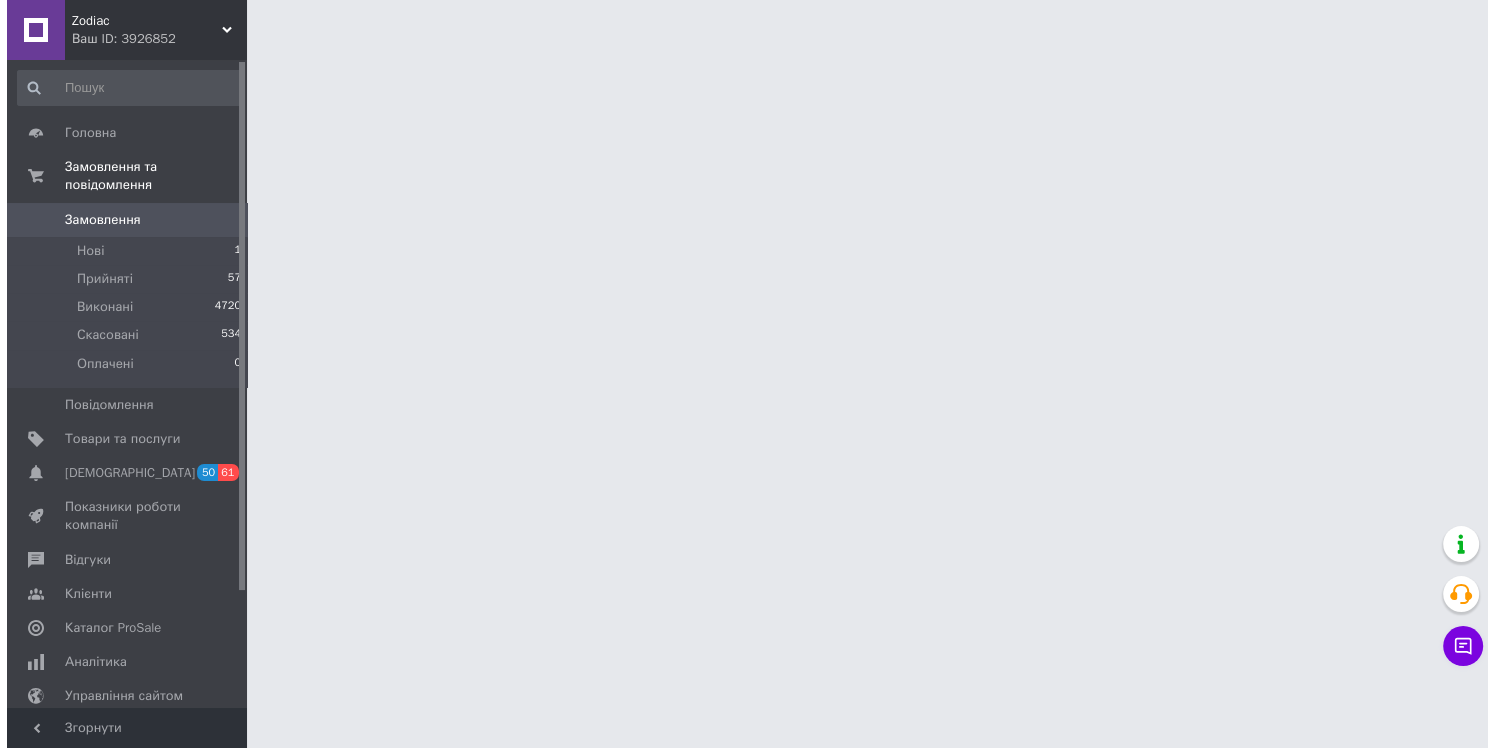 scroll, scrollTop: 0, scrollLeft: 0, axis: both 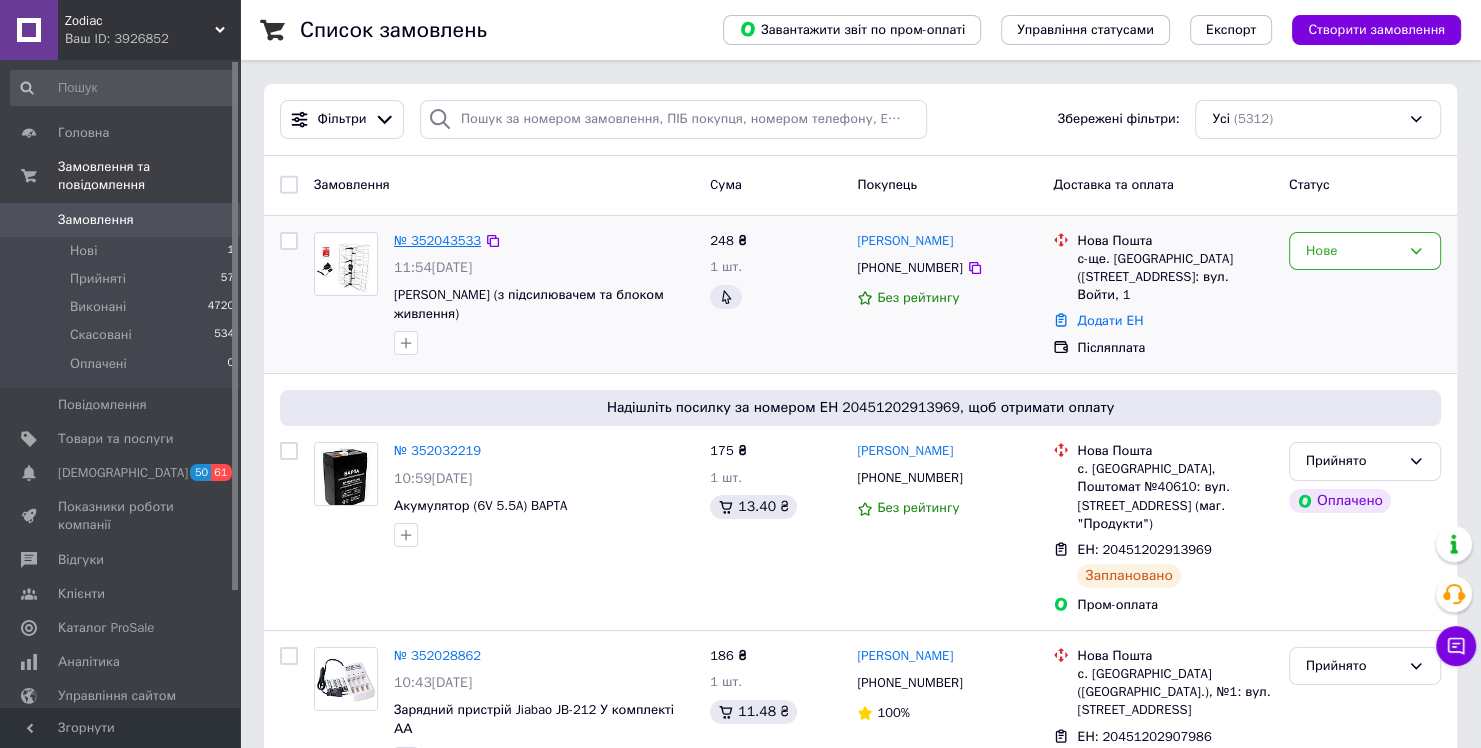 click on "№ 352043533" at bounding box center [437, 240] 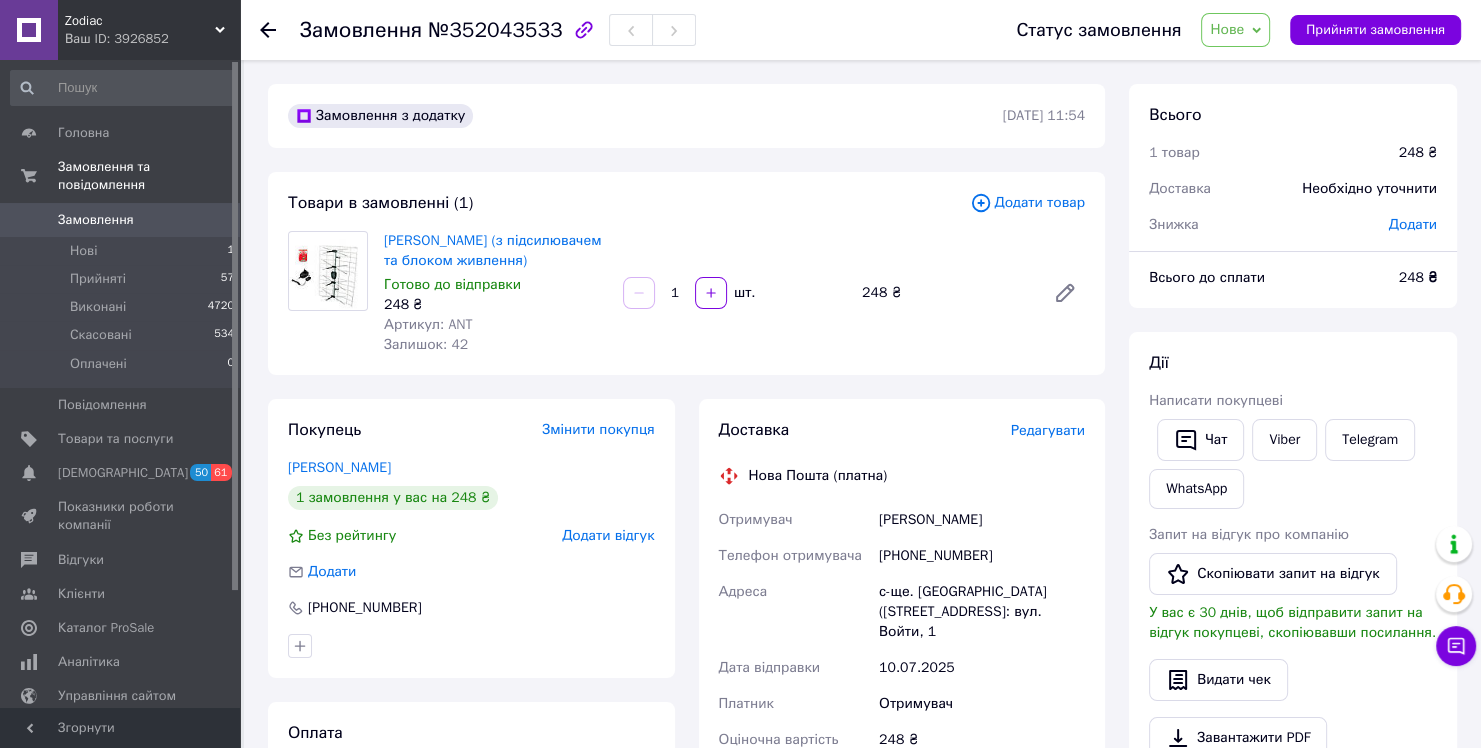 click on "Редагувати" at bounding box center (1048, 430) 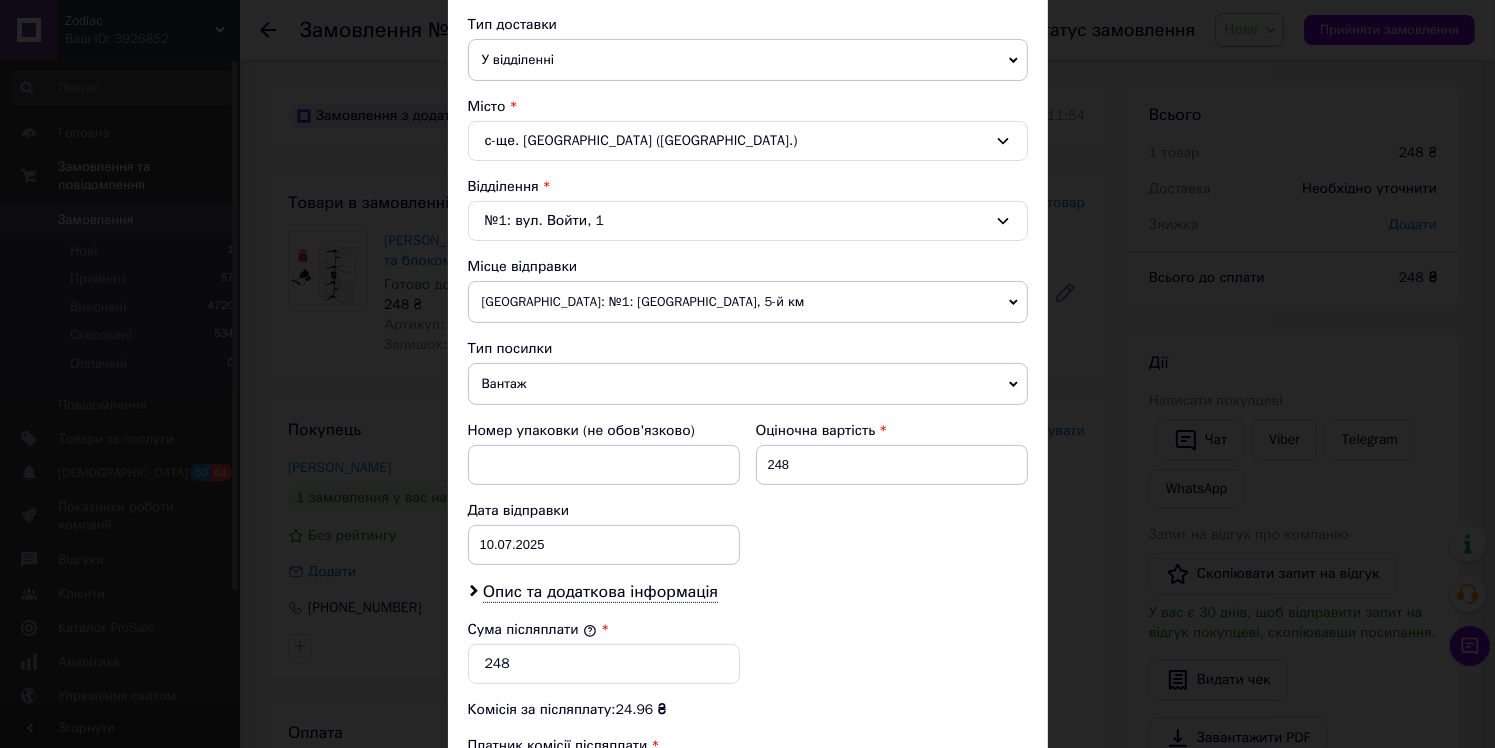 scroll, scrollTop: 772, scrollLeft: 0, axis: vertical 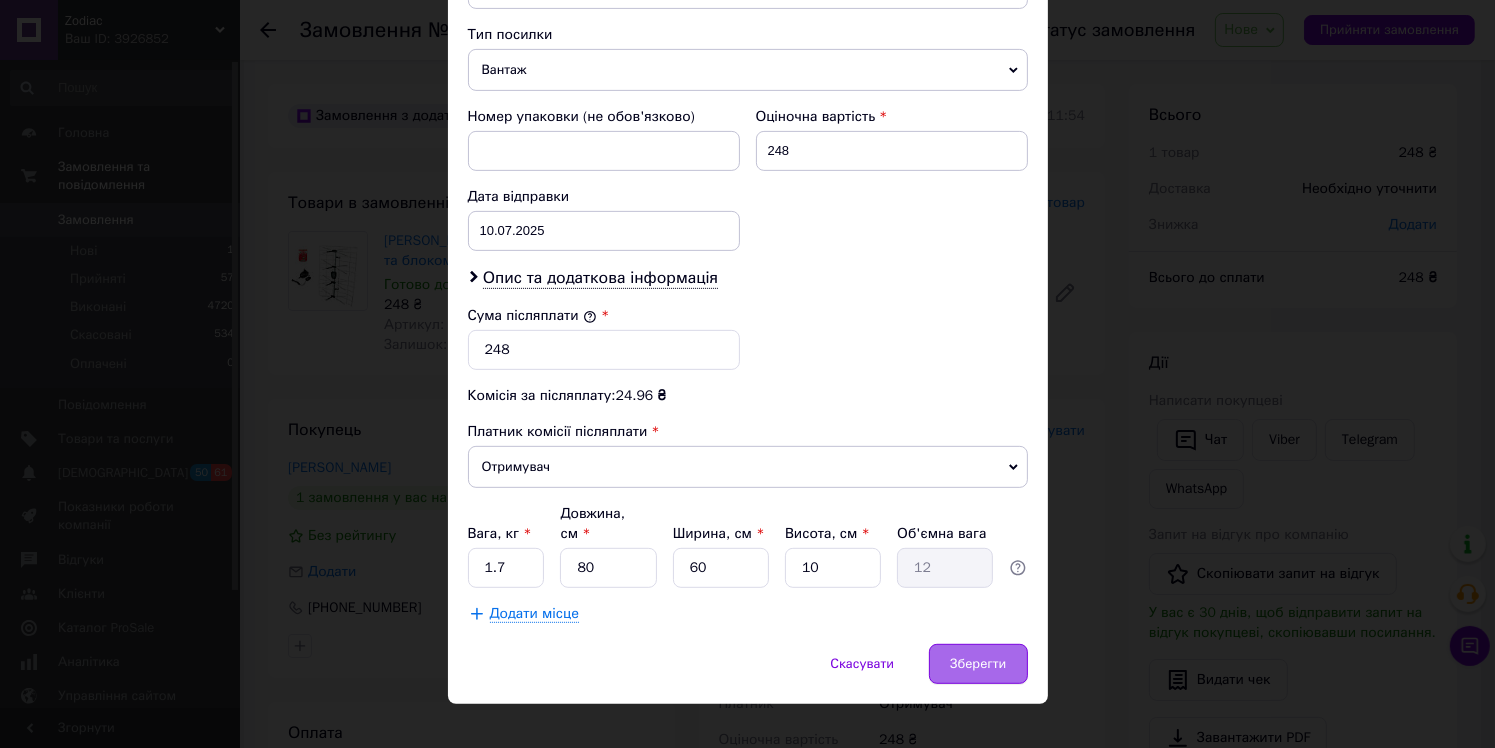 click on "Зберегти" at bounding box center [978, 664] 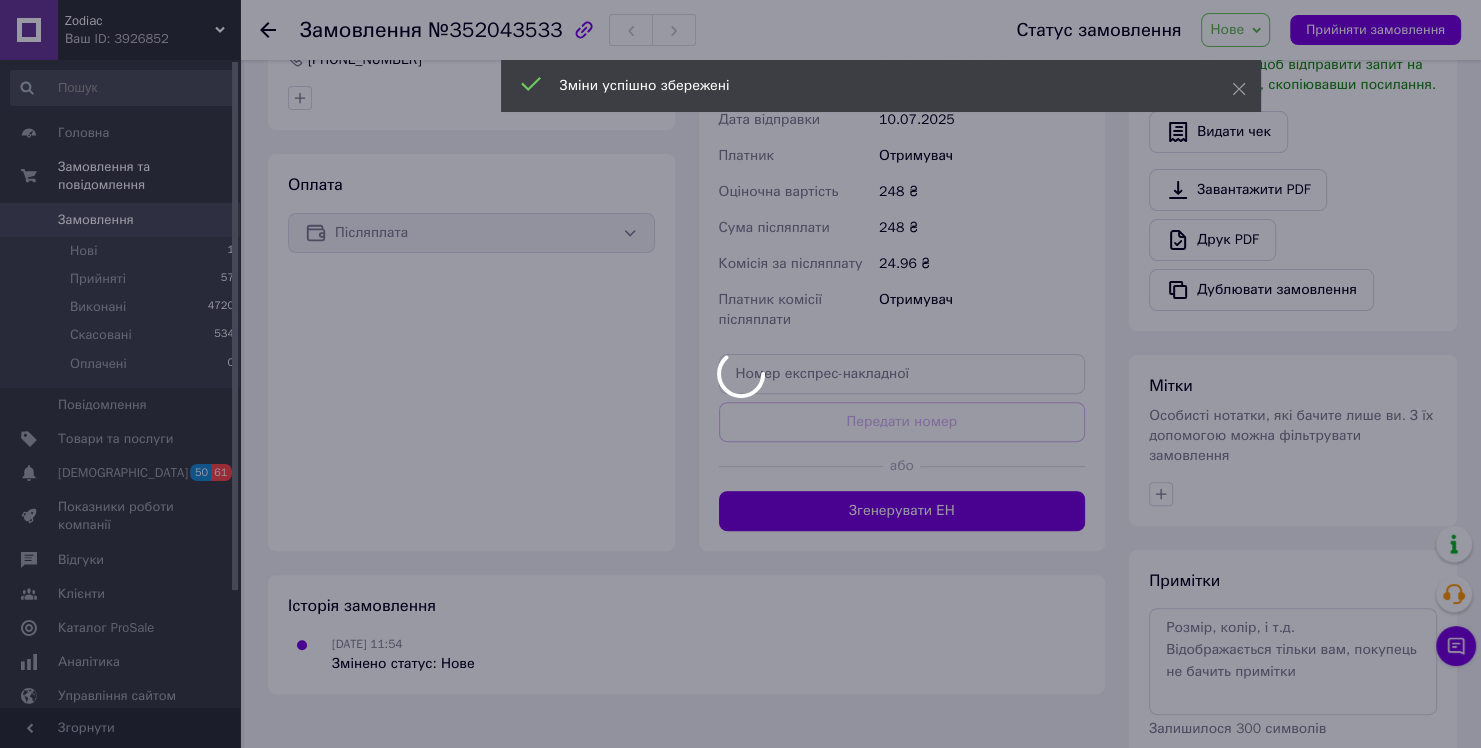scroll, scrollTop: 600, scrollLeft: 0, axis: vertical 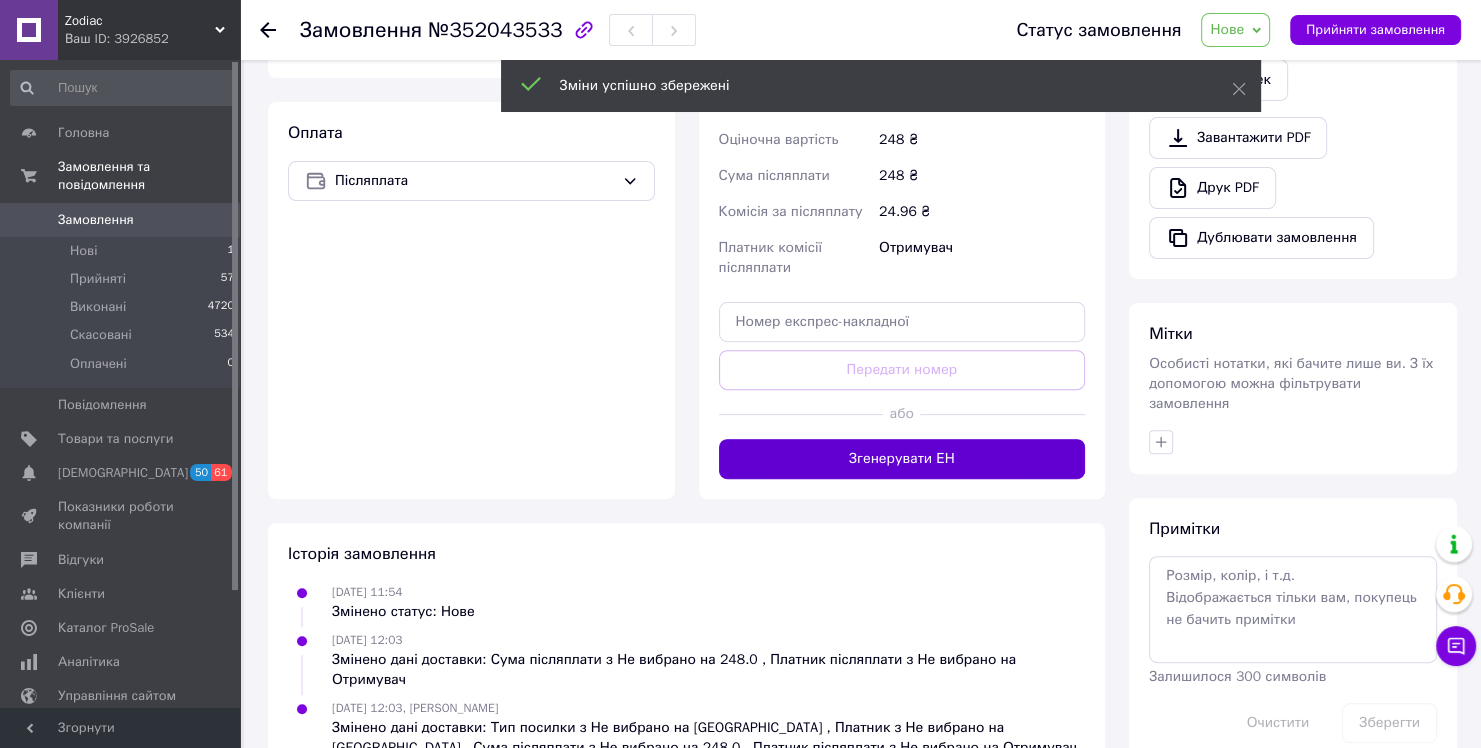 click on "Згенерувати ЕН" at bounding box center [902, 459] 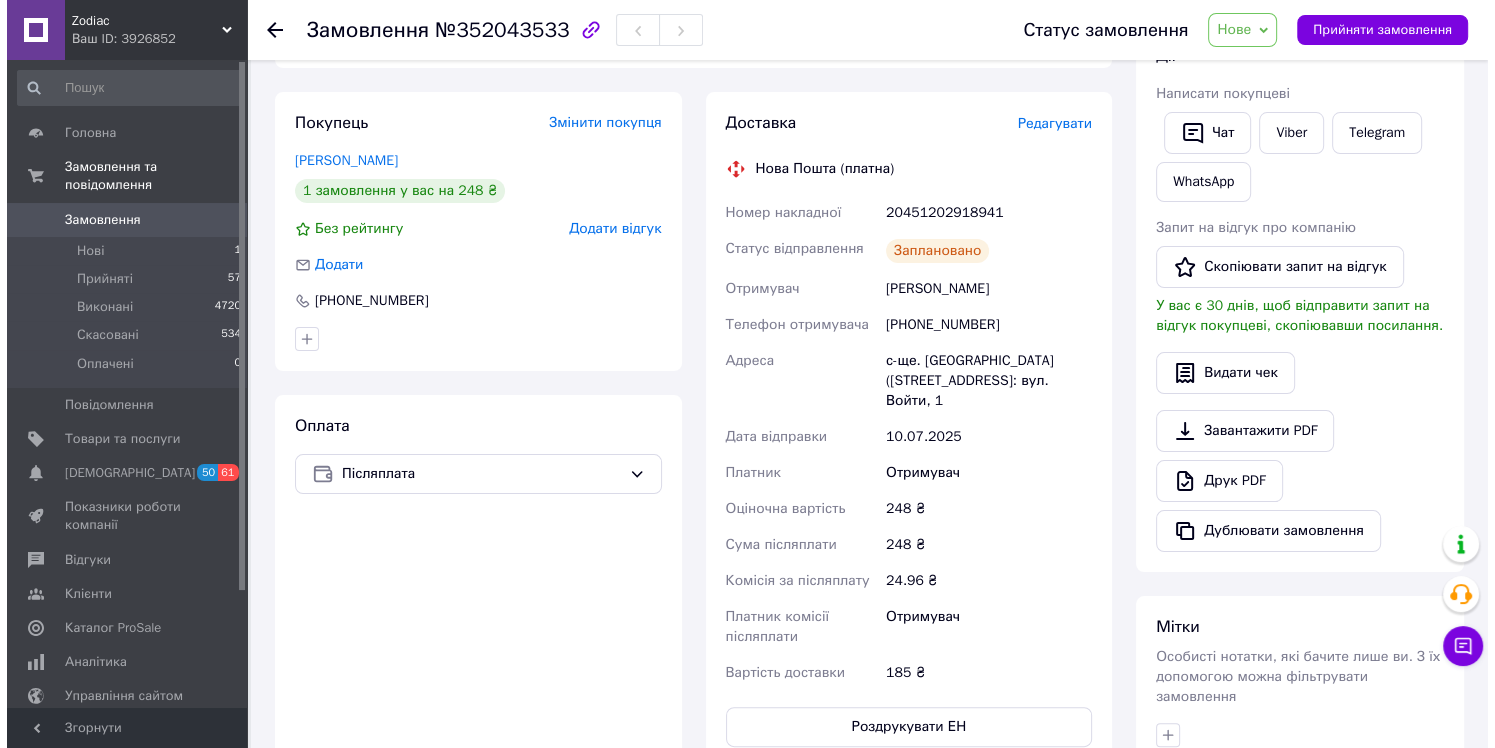 scroll, scrollTop: 300, scrollLeft: 0, axis: vertical 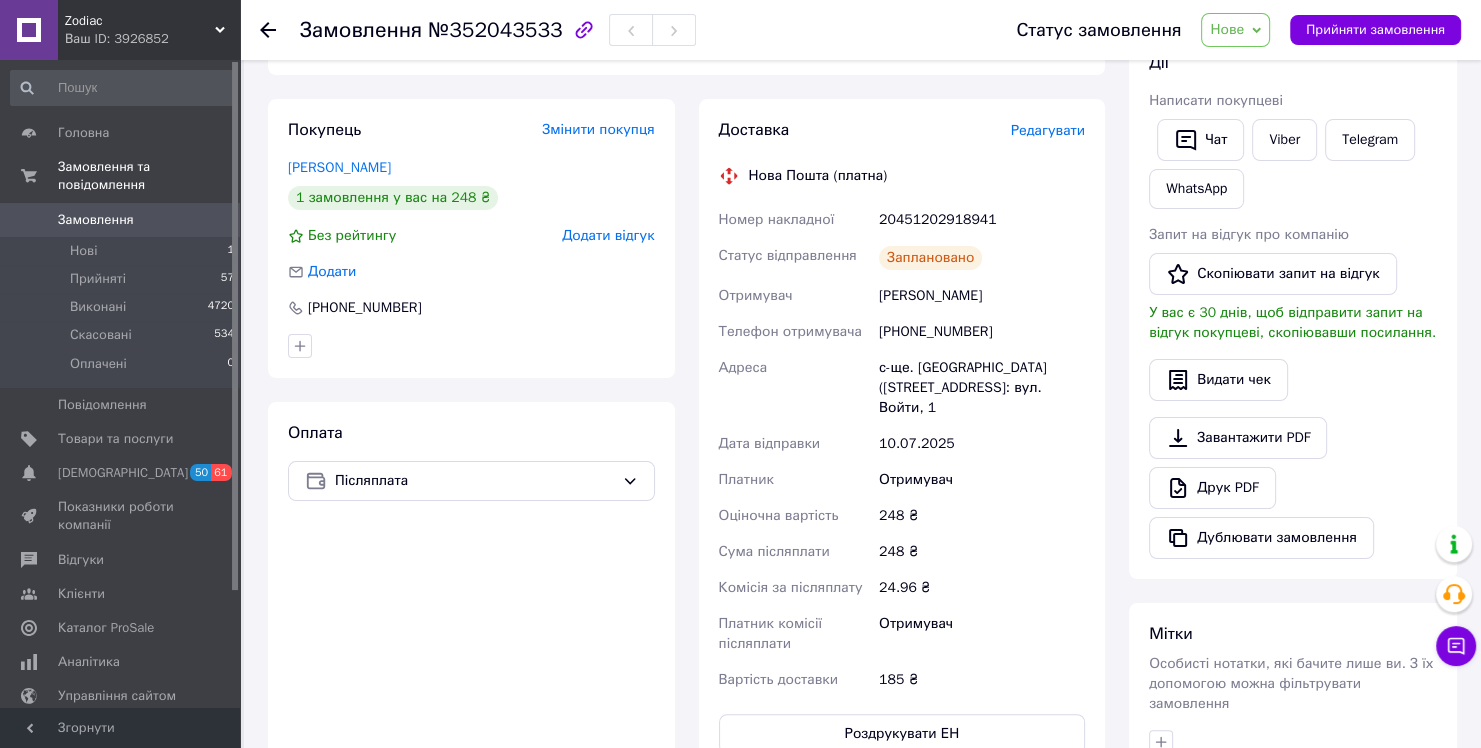 click on "Редагувати" at bounding box center [1048, 130] 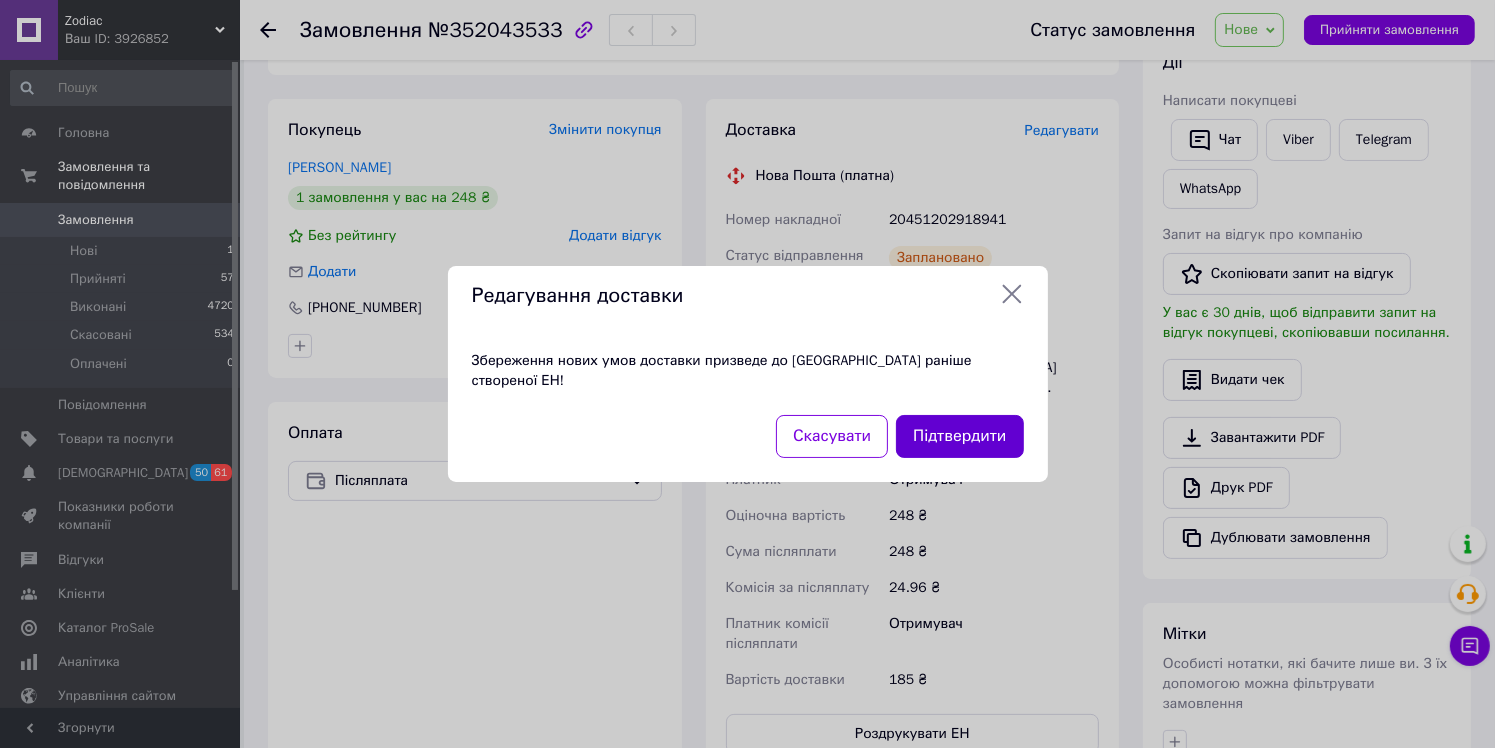 click on "Підтвердити" at bounding box center [959, 436] 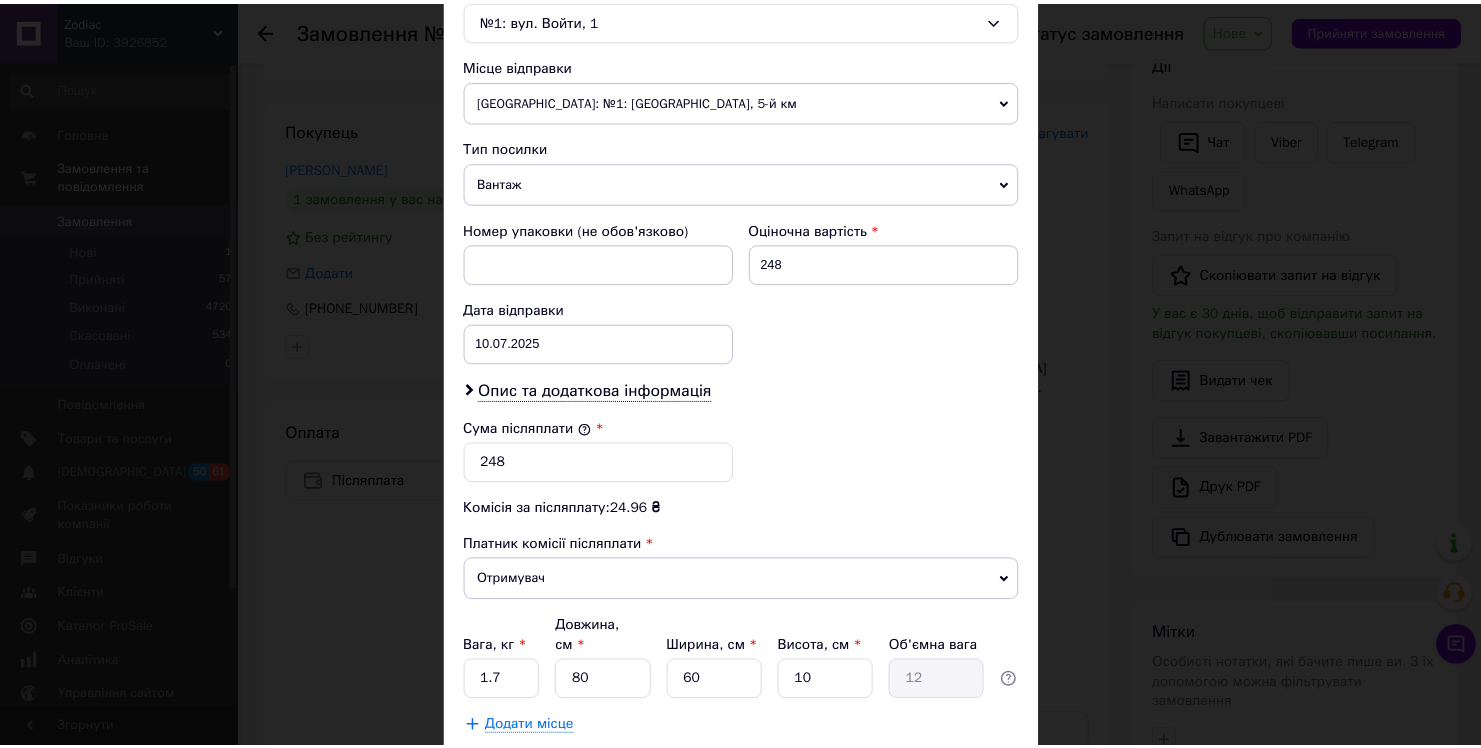 scroll, scrollTop: 772, scrollLeft: 0, axis: vertical 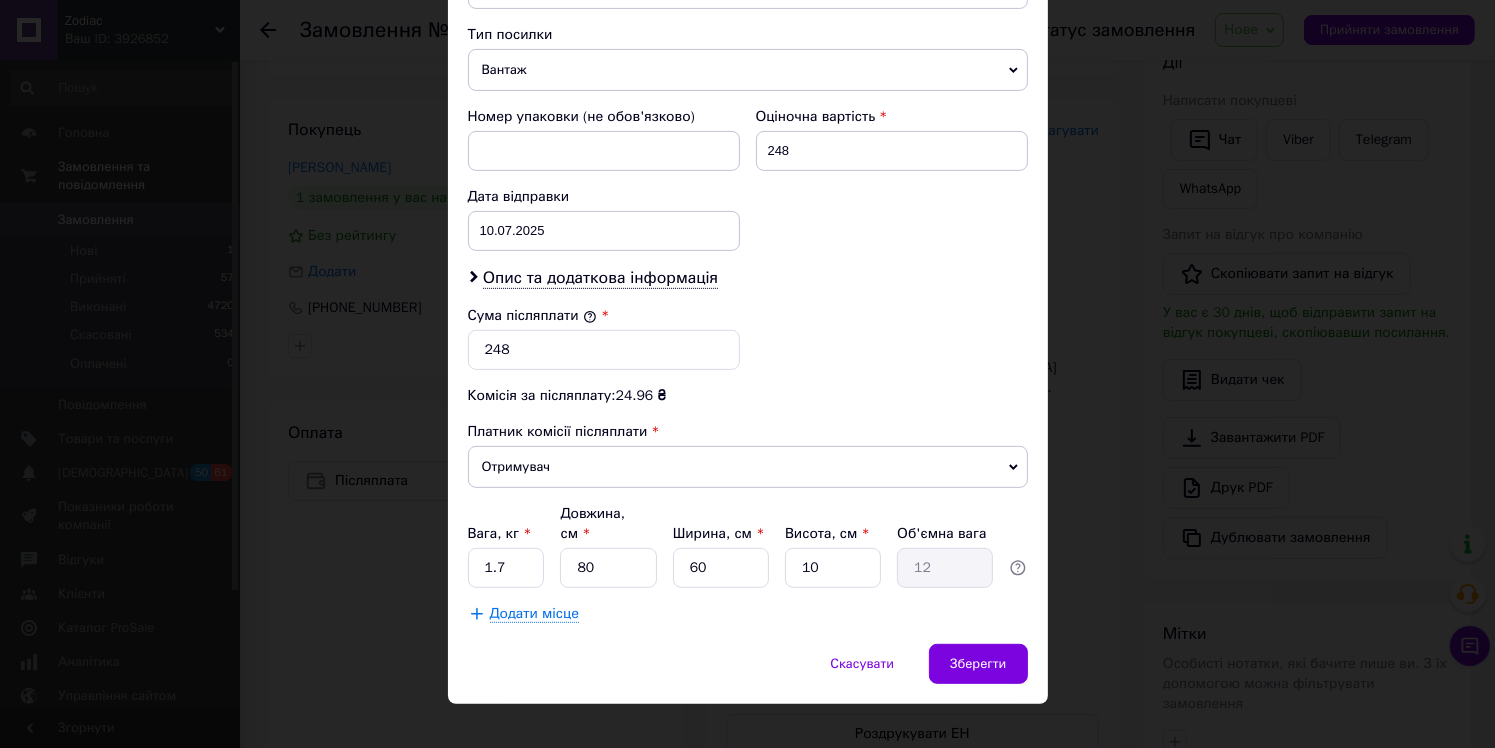 click on "Скасувати   Зберегти" at bounding box center [748, 674] 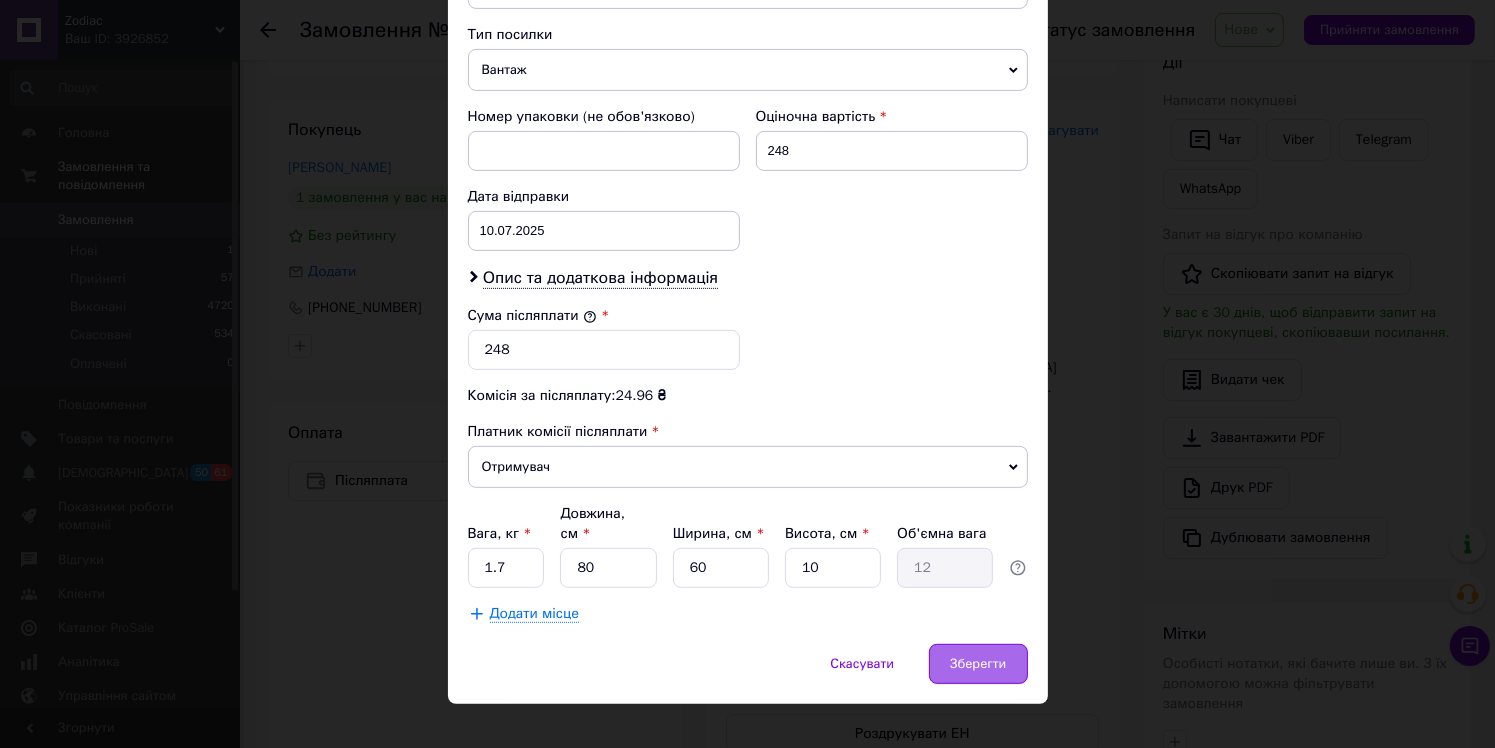 click on "Зберегти" at bounding box center [978, 664] 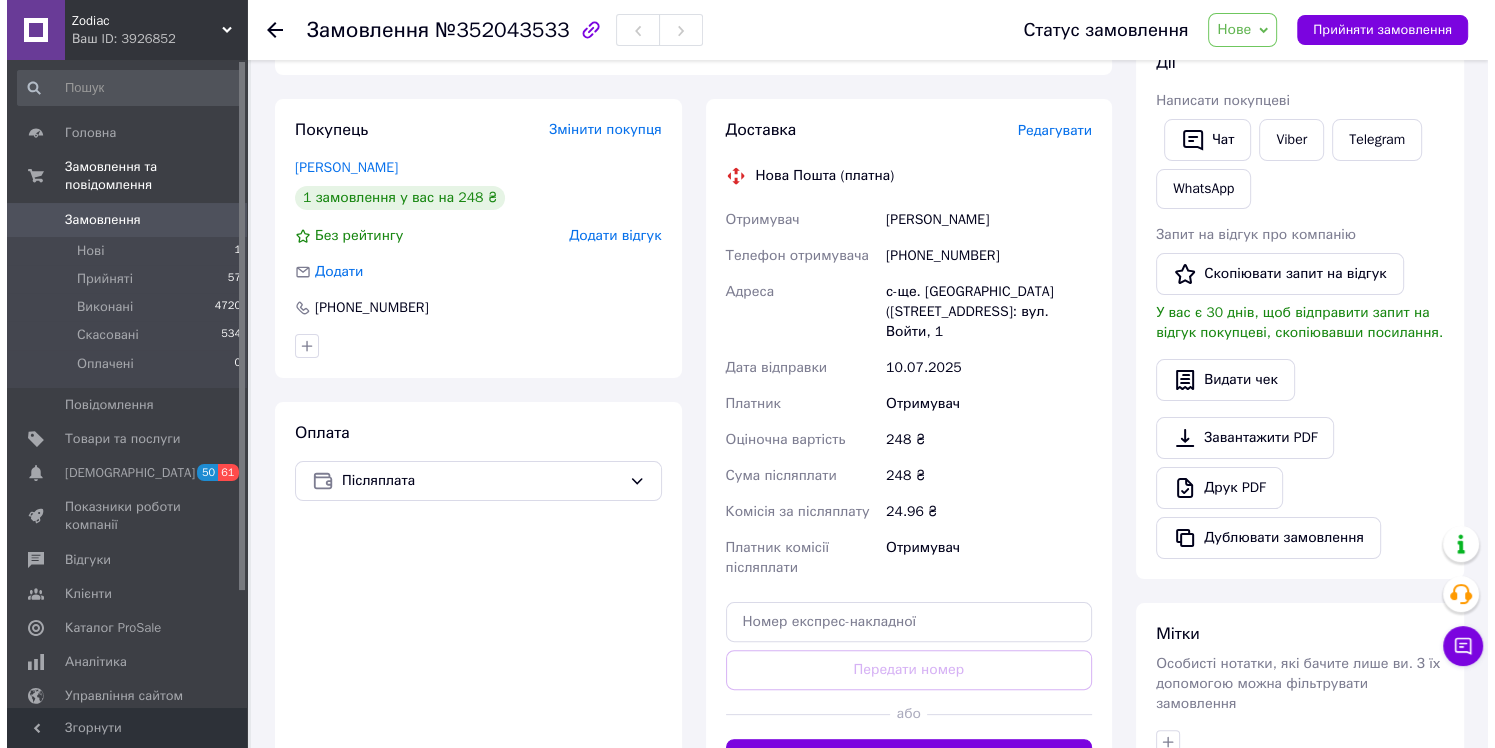 scroll, scrollTop: 0, scrollLeft: 0, axis: both 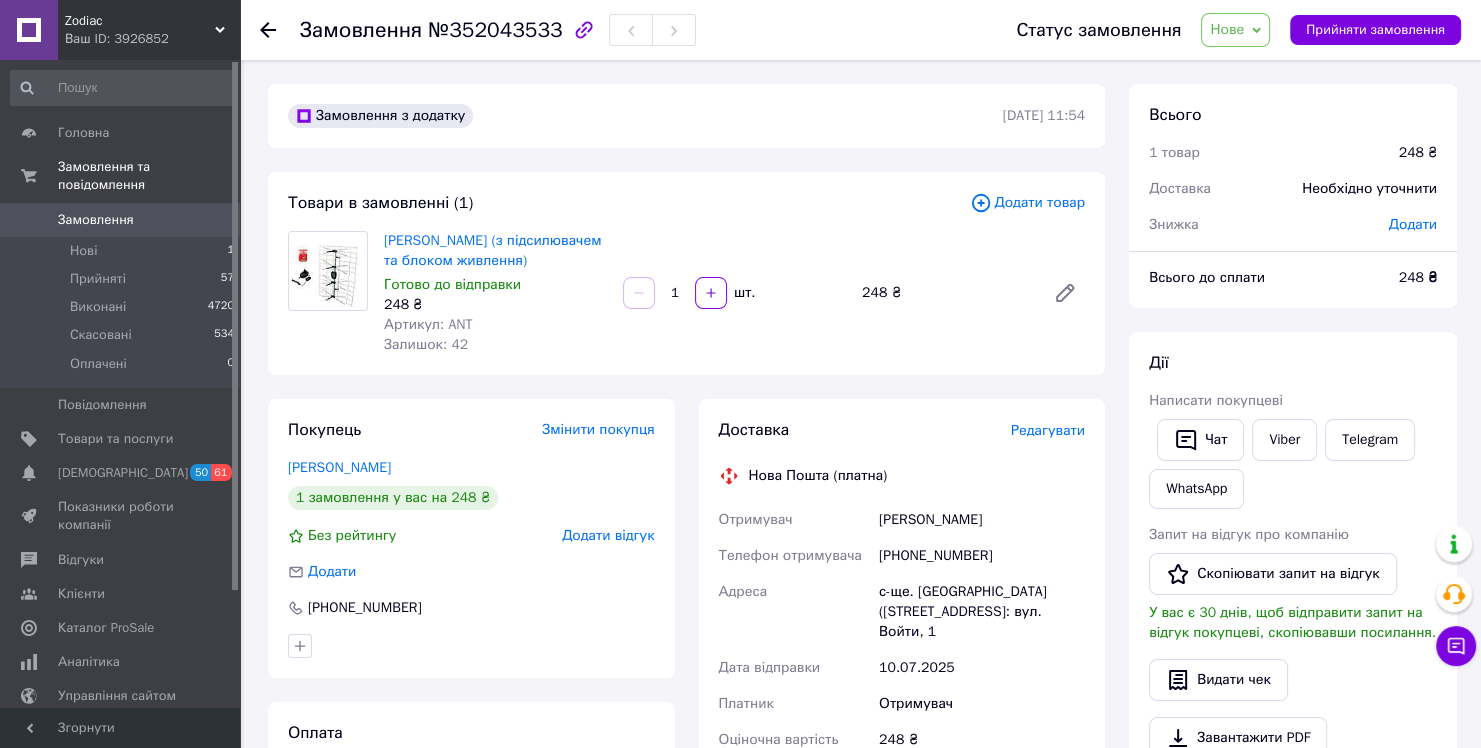 click on "Нове" at bounding box center (1235, 30) 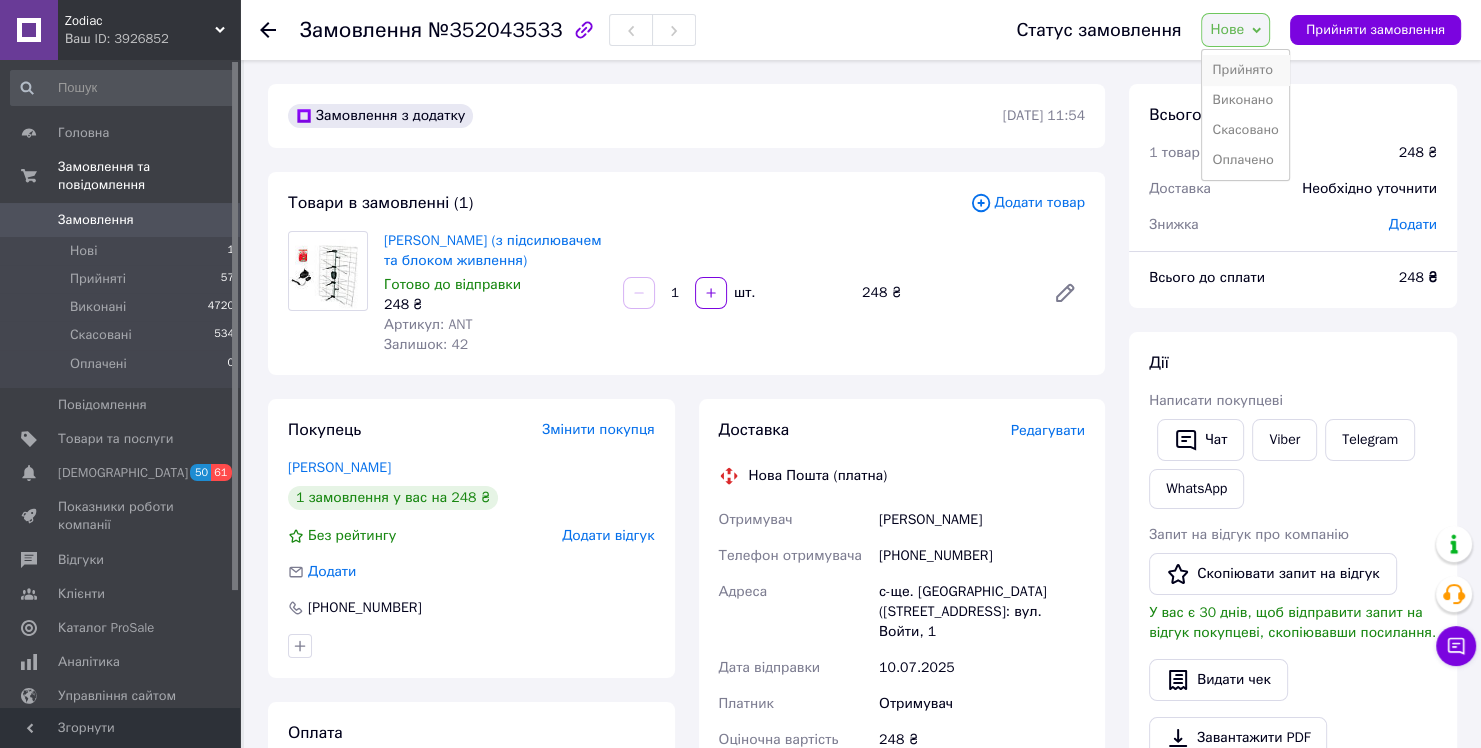 click on "Прийнято" at bounding box center [1245, 70] 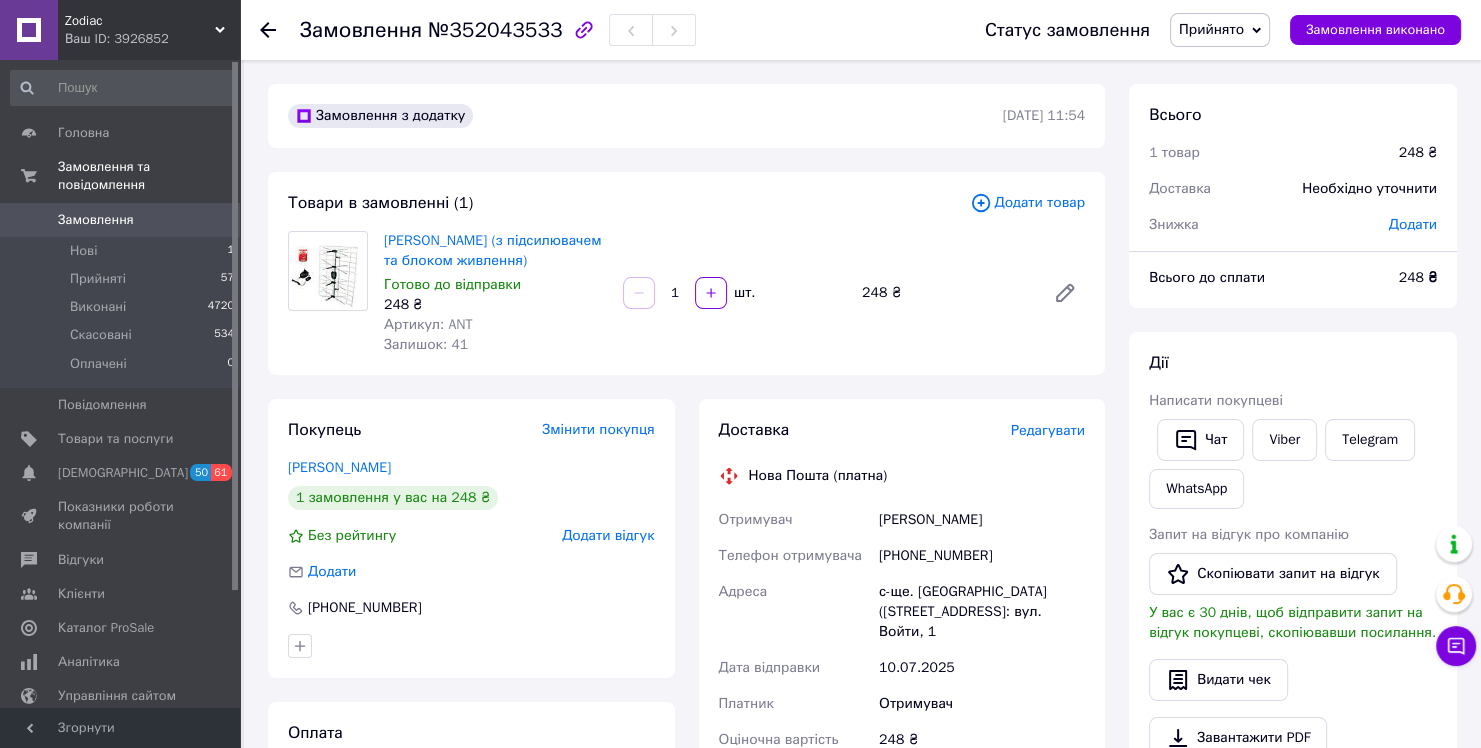 click on "Редагувати" at bounding box center (1048, 430) 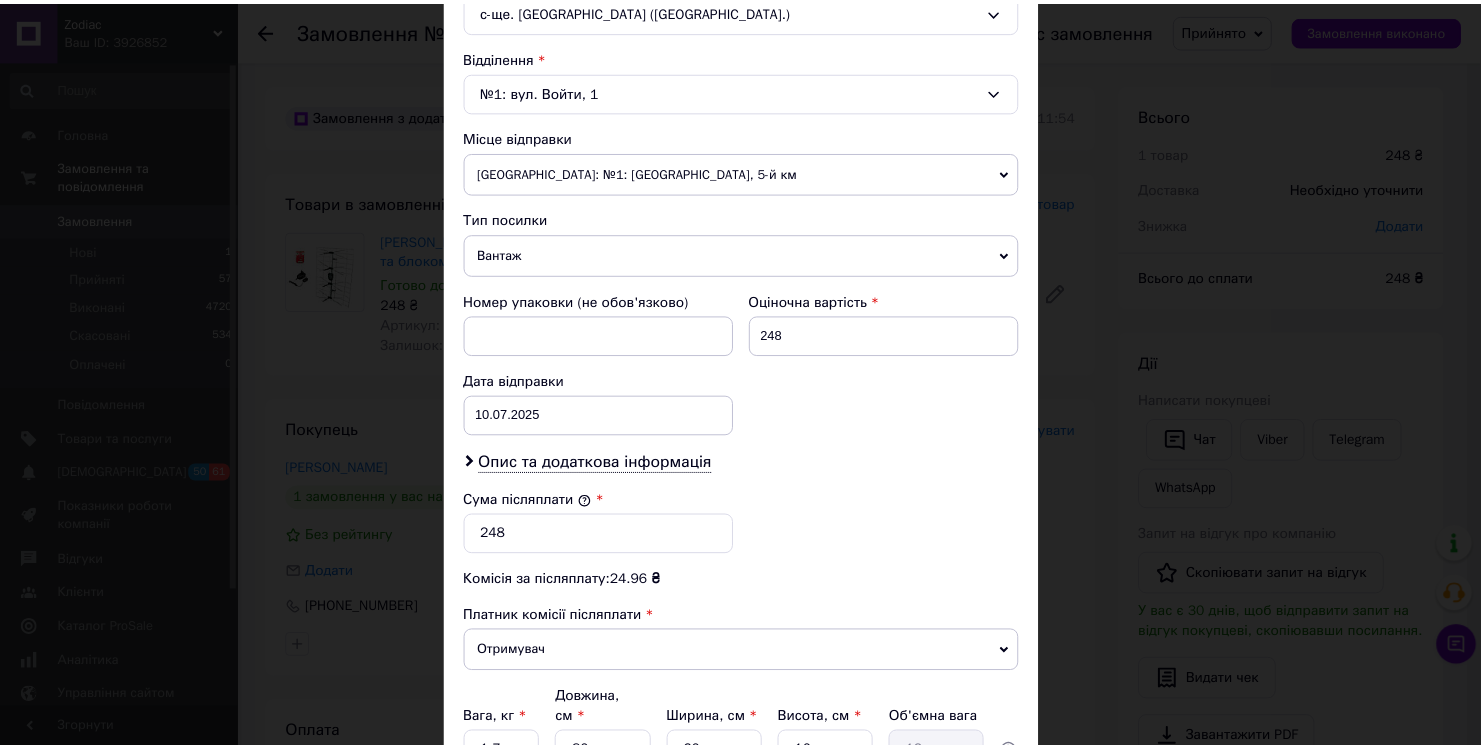 scroll, scrollTop: 772, scrollLeft: 0, axis: vertical 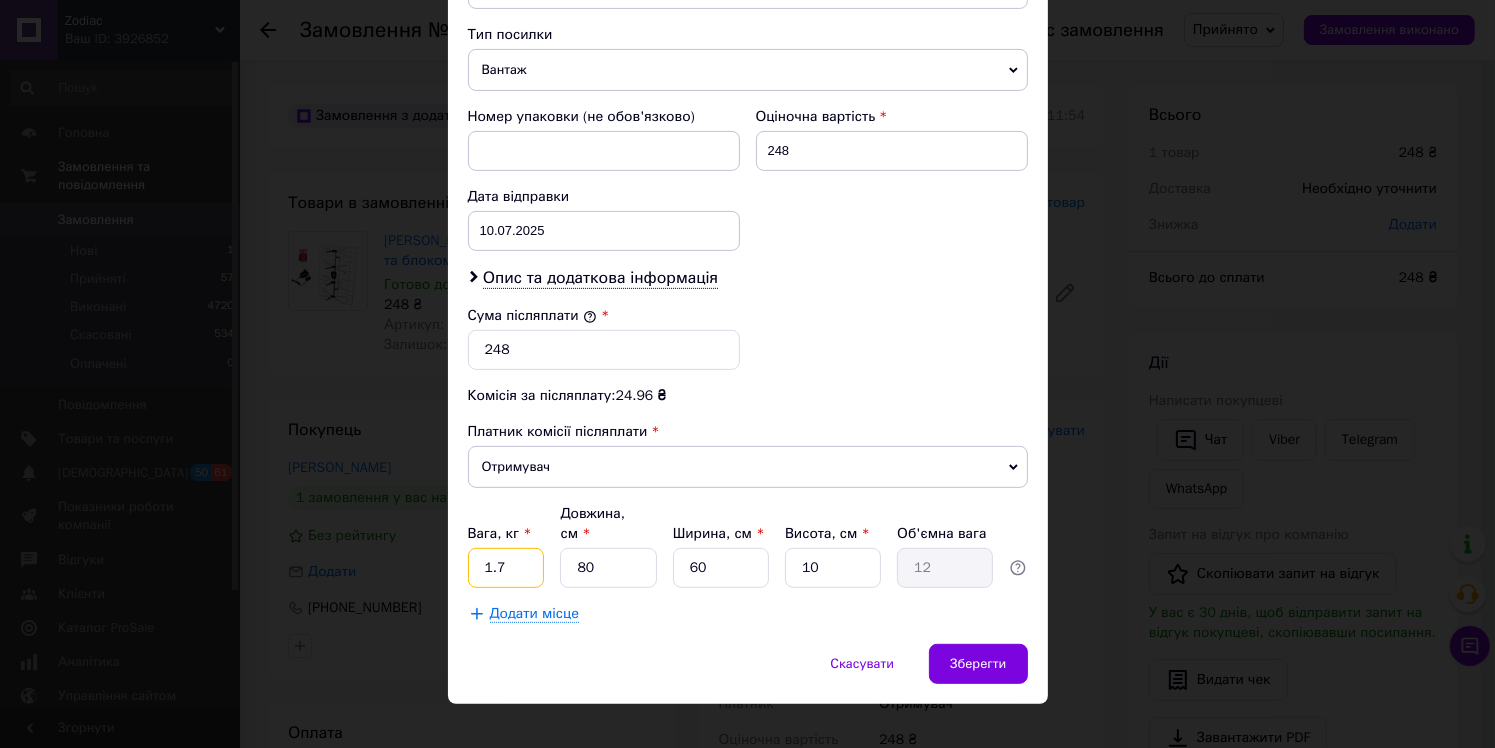 click on "1.7" at bounding box center [506, 568] 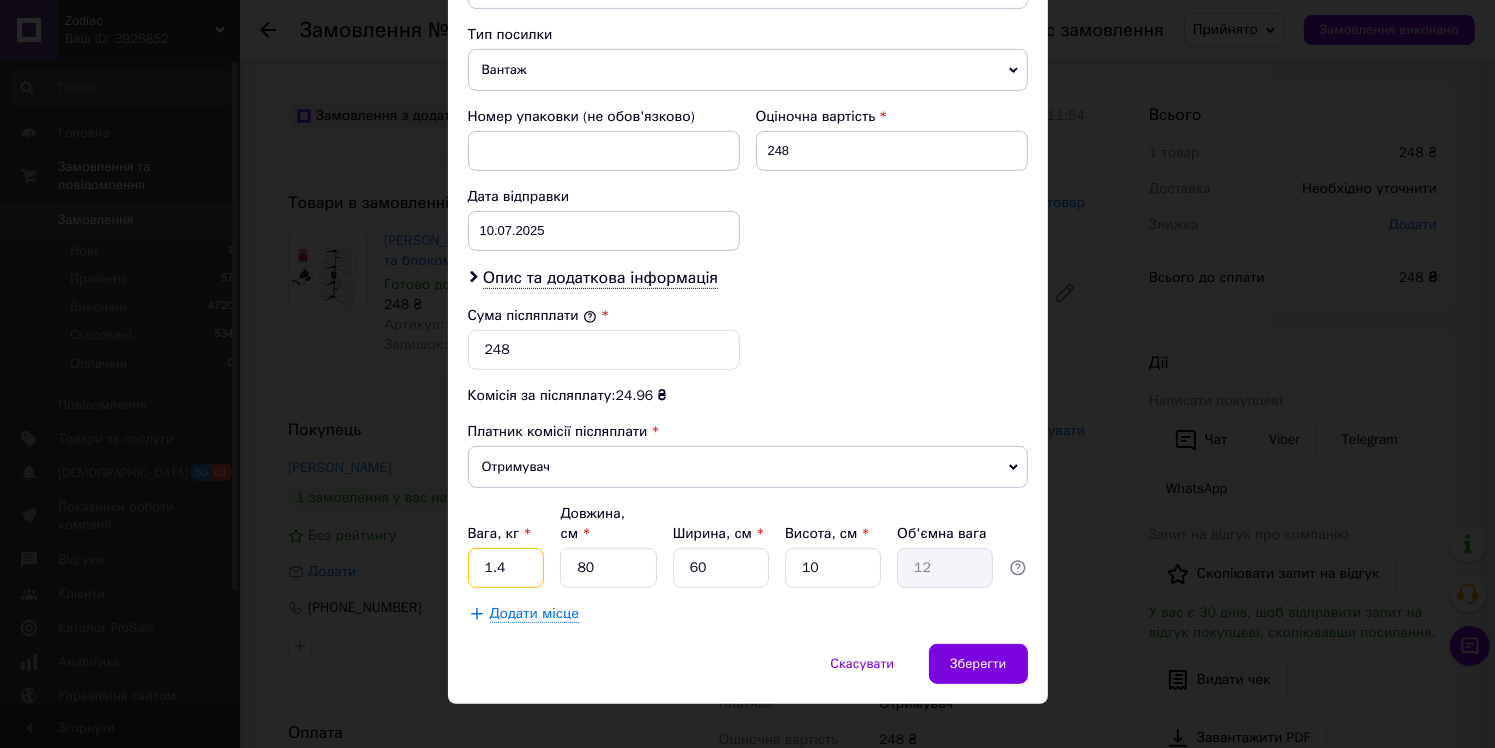 type on "1.4" 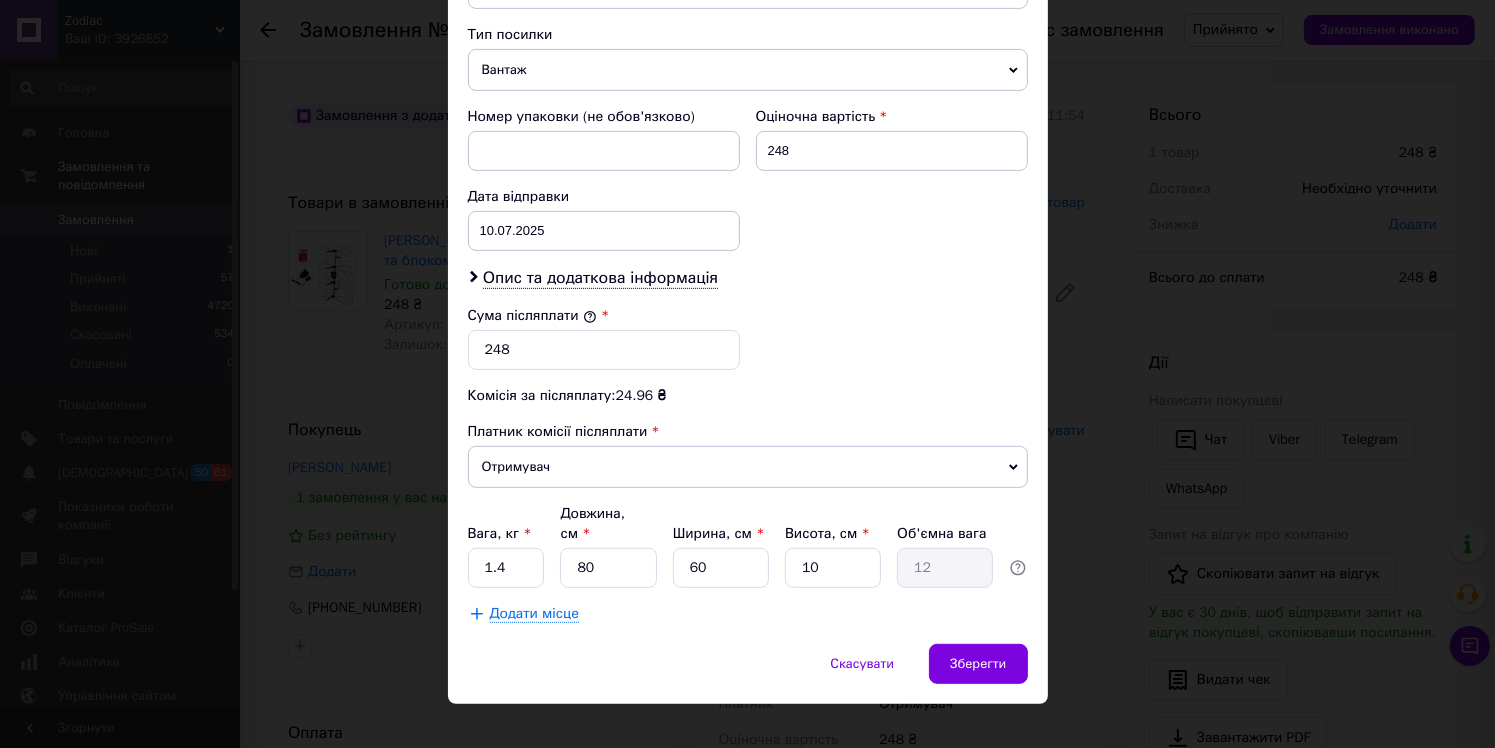 drag, startPoint x: 996, startPoint y: 660, endPoint x: 996, endPoint y: 630, distance: 30 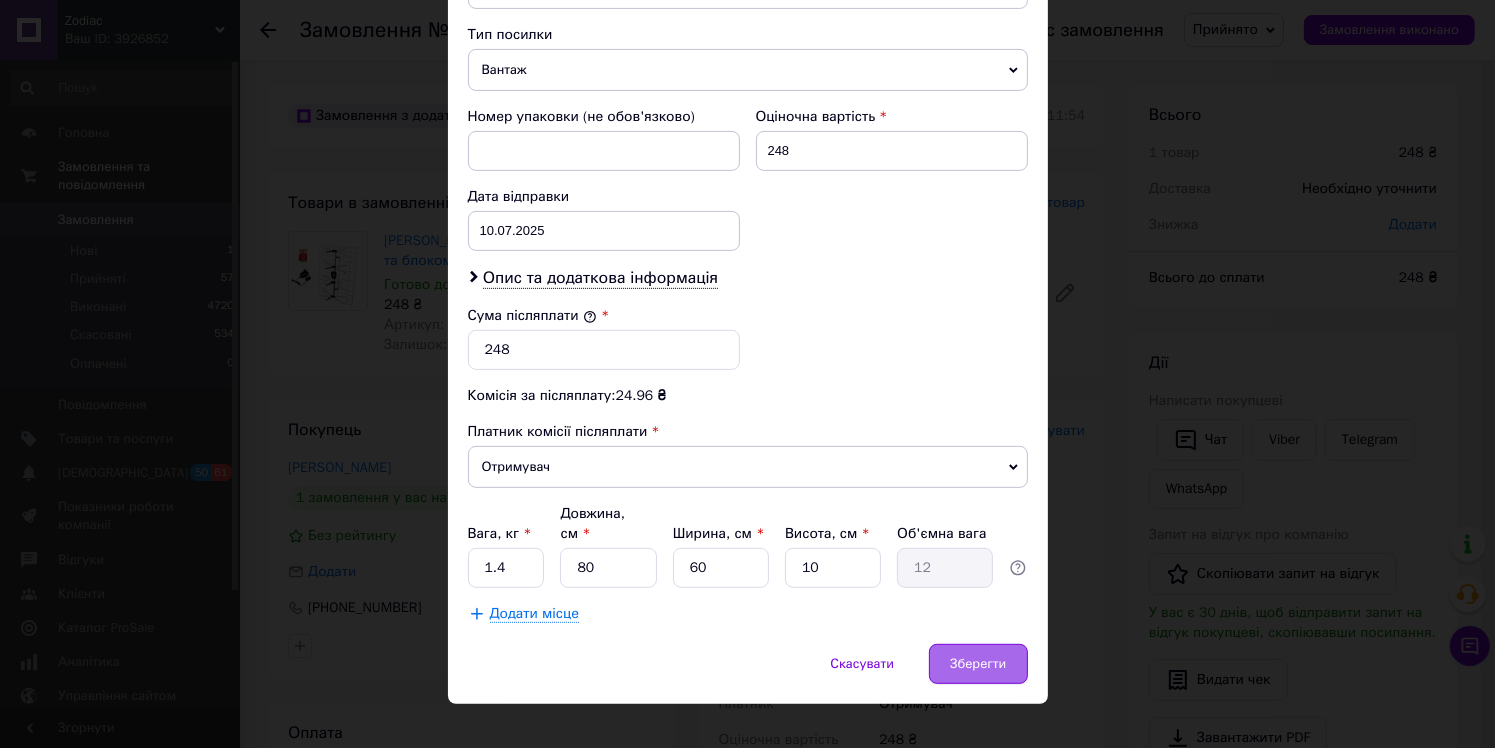 click on "Скасувати   Зберегти" at bounding box center (748, 674) 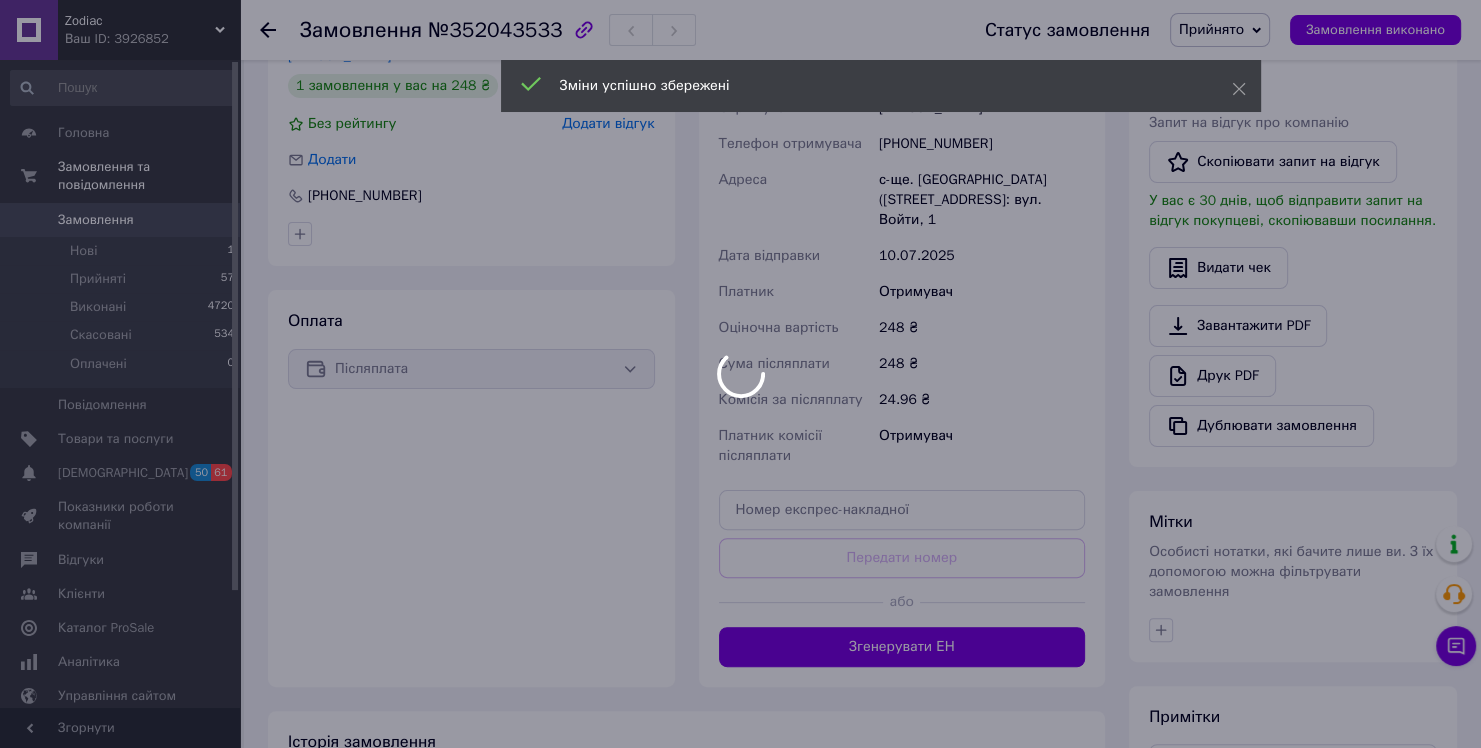 scroll, scrollTop: 600, scrollLeft: 0, axis: vertical 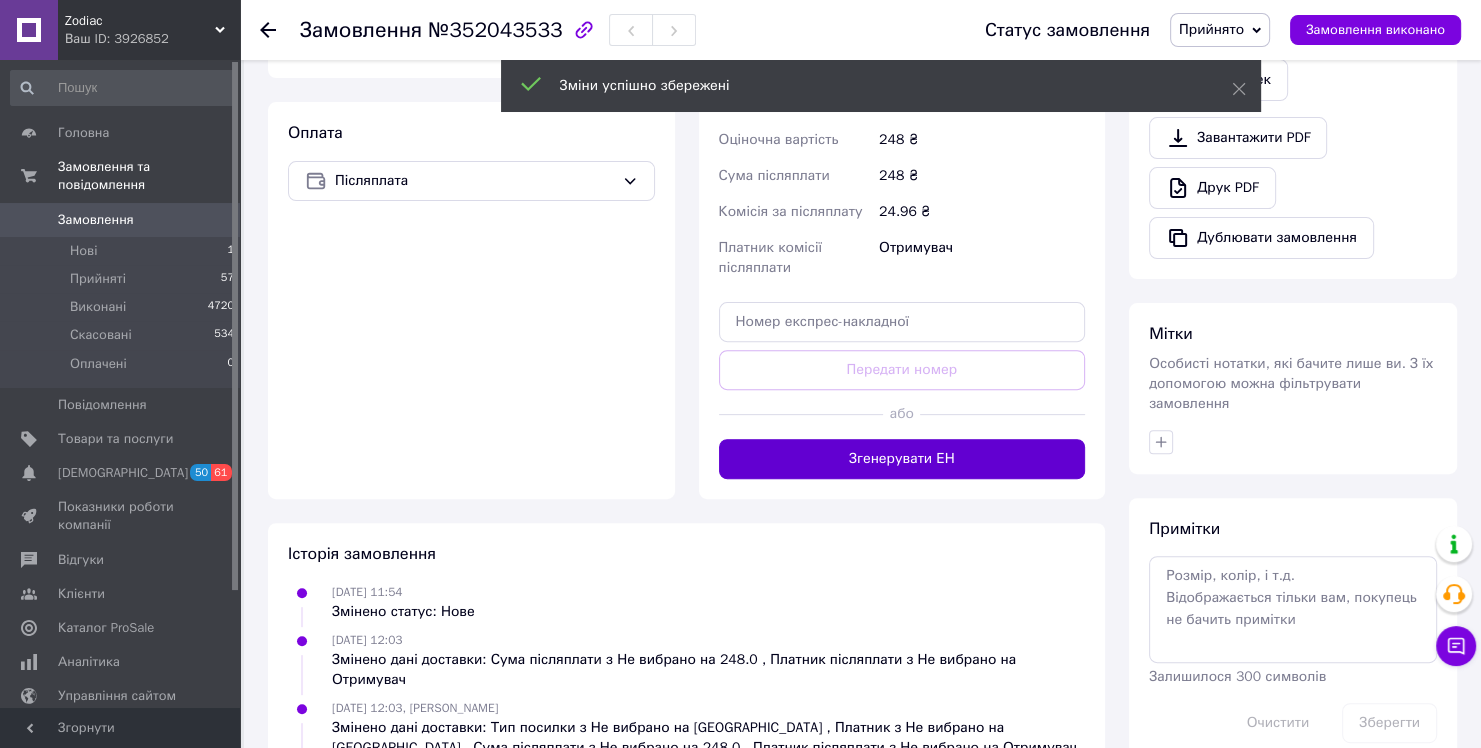 click on "Згенерувати ЕН" at bounding box center [902, 459] 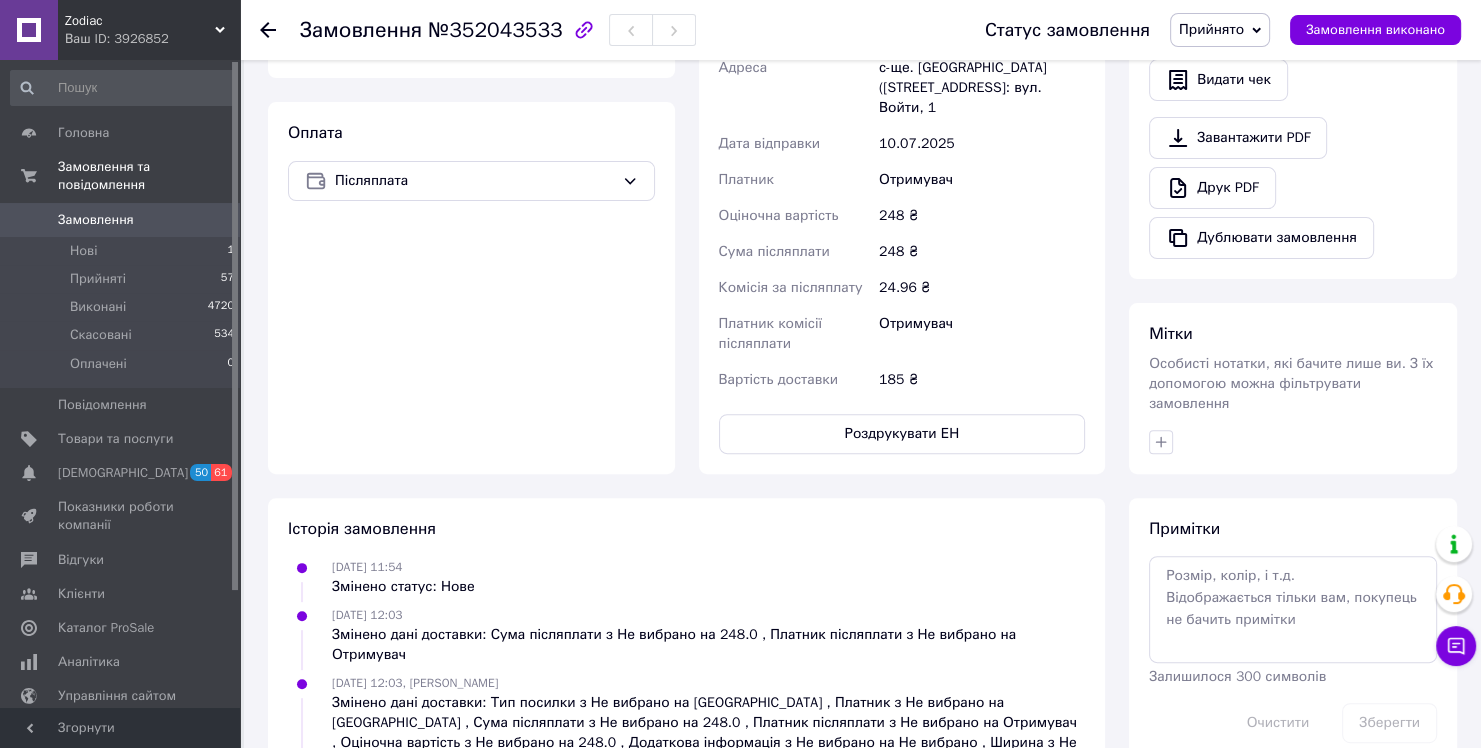 click on "Доставка Редагувати Нова Пошта (платна) Номер накладної 20451202945944 Статус відправлення Заплановано Отримувач Кузьменко Евгений Телефон отримувача +380951368661 Адреса с-ще. Сад (Сумська обл.), №1: вул. Войти, 1 Дата відправки 10.07.2025 Платник Отримувач Оціночна вартість 248 ₴ Сума післяплати 248 ₴ Комісія за післяплату 24.96 ₴ Платник комісії післяплати Отримувач Вартість доставки 185 ₴ Роздрукувати ЕН" at bounding box center [902, 136] 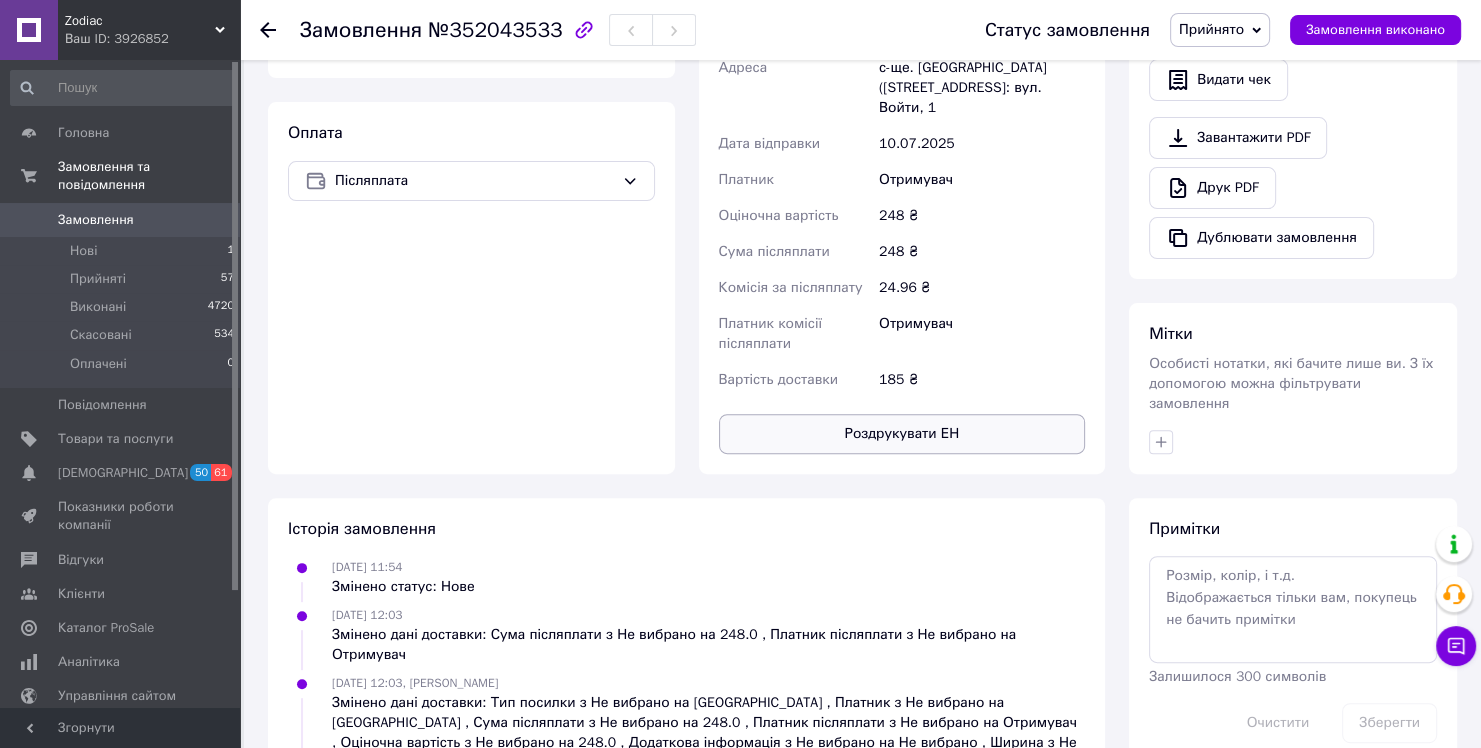 click on "Роздрукувати ЕН" at bounding box center [902, 434] 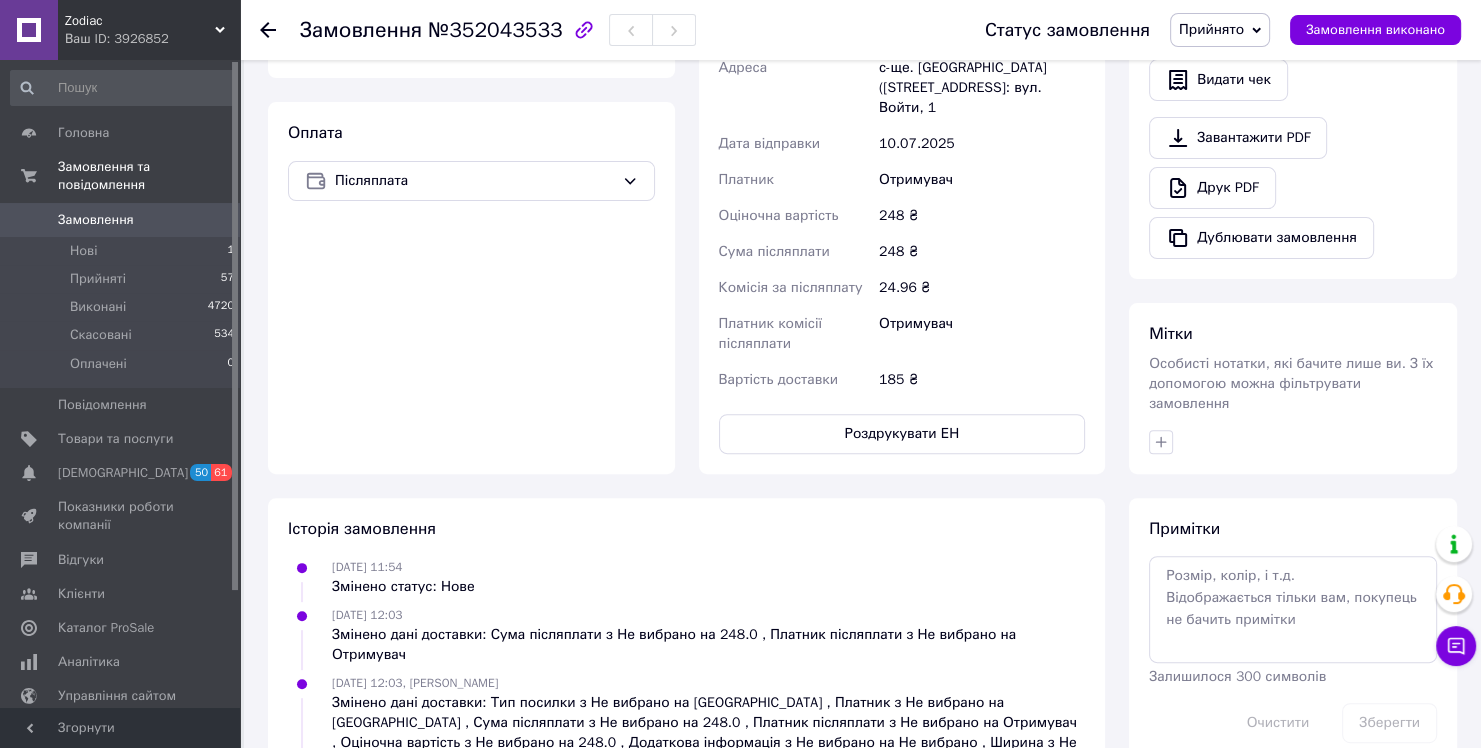 click on "Замовлення" at bounding box center (121, 220) 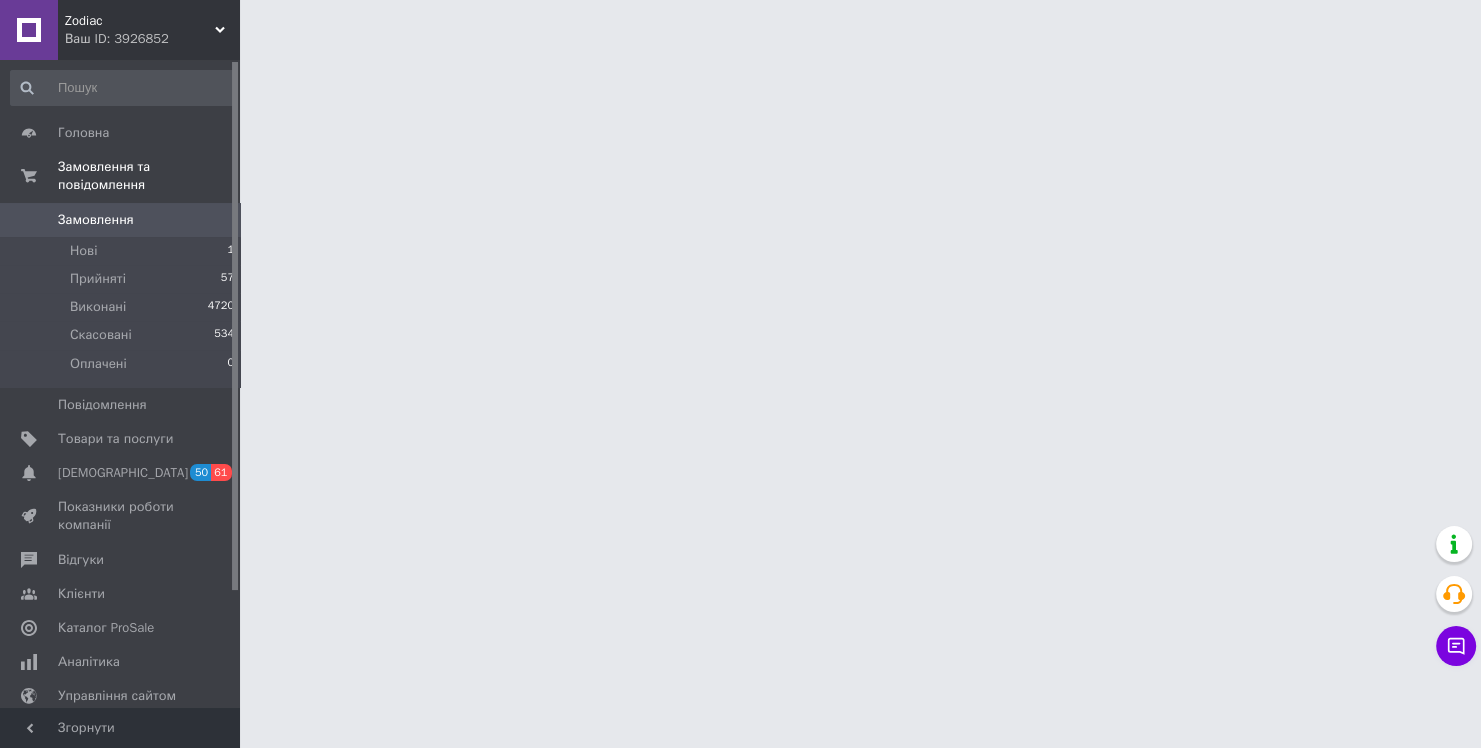 scroll, scrollTop: 0, scrollLeft: 0, axis: both 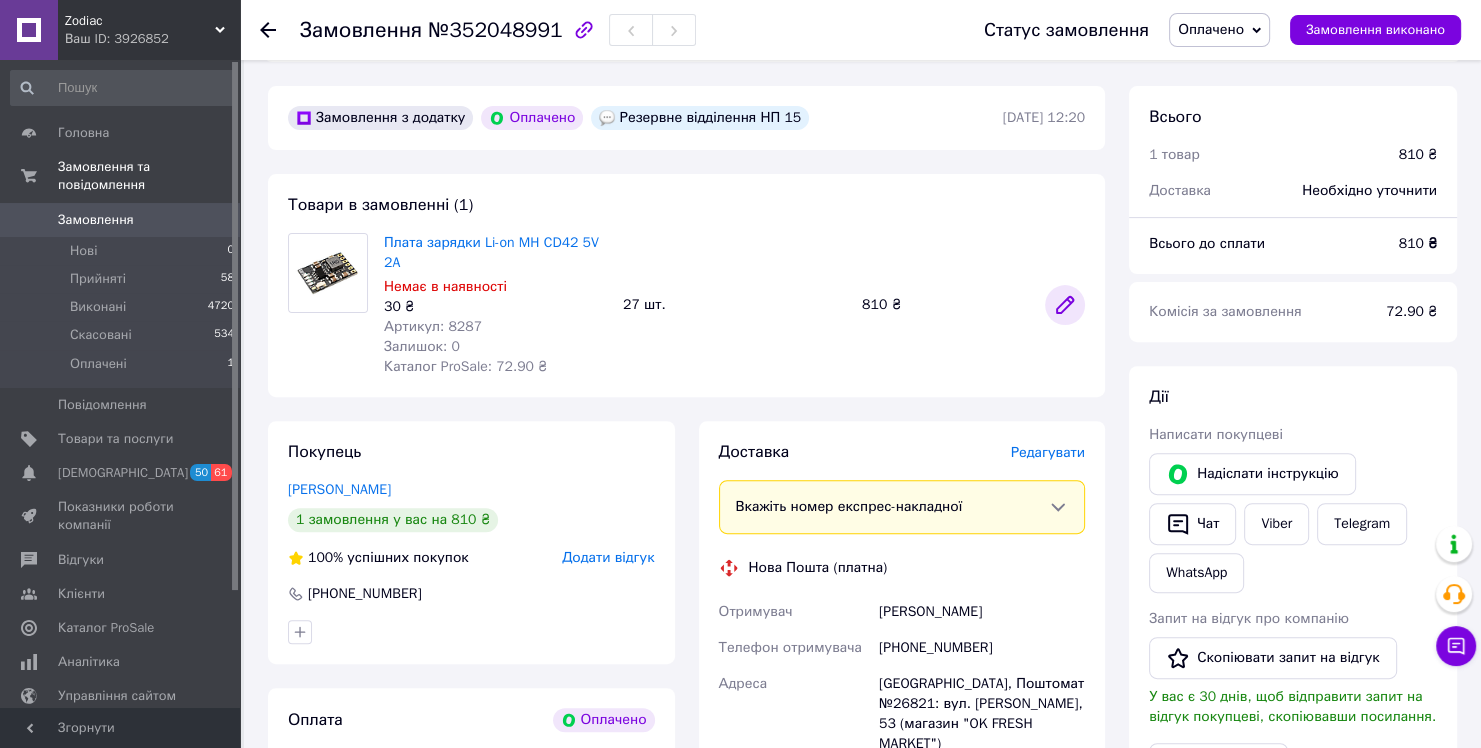 click 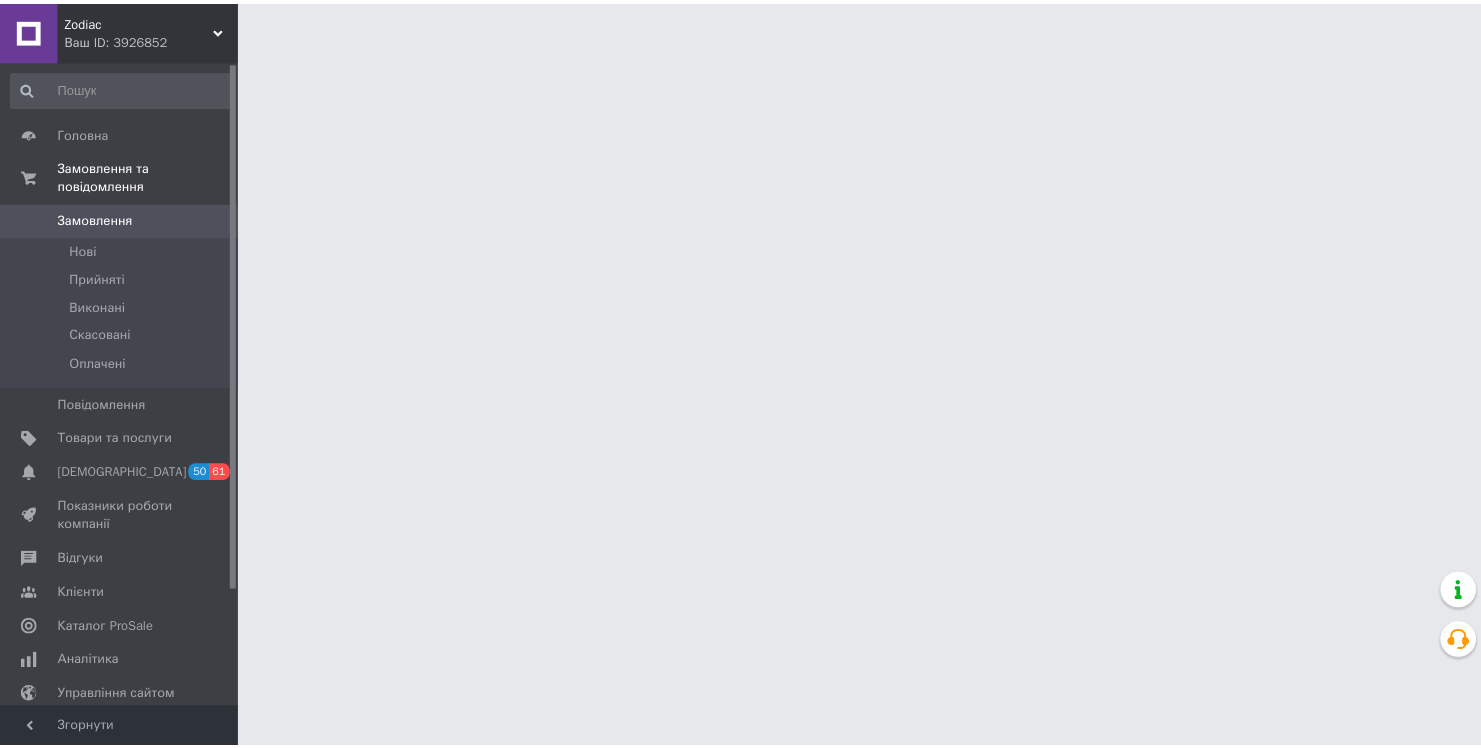 scroll, scrollTop: 0, scrollLeft: 0, axis: both 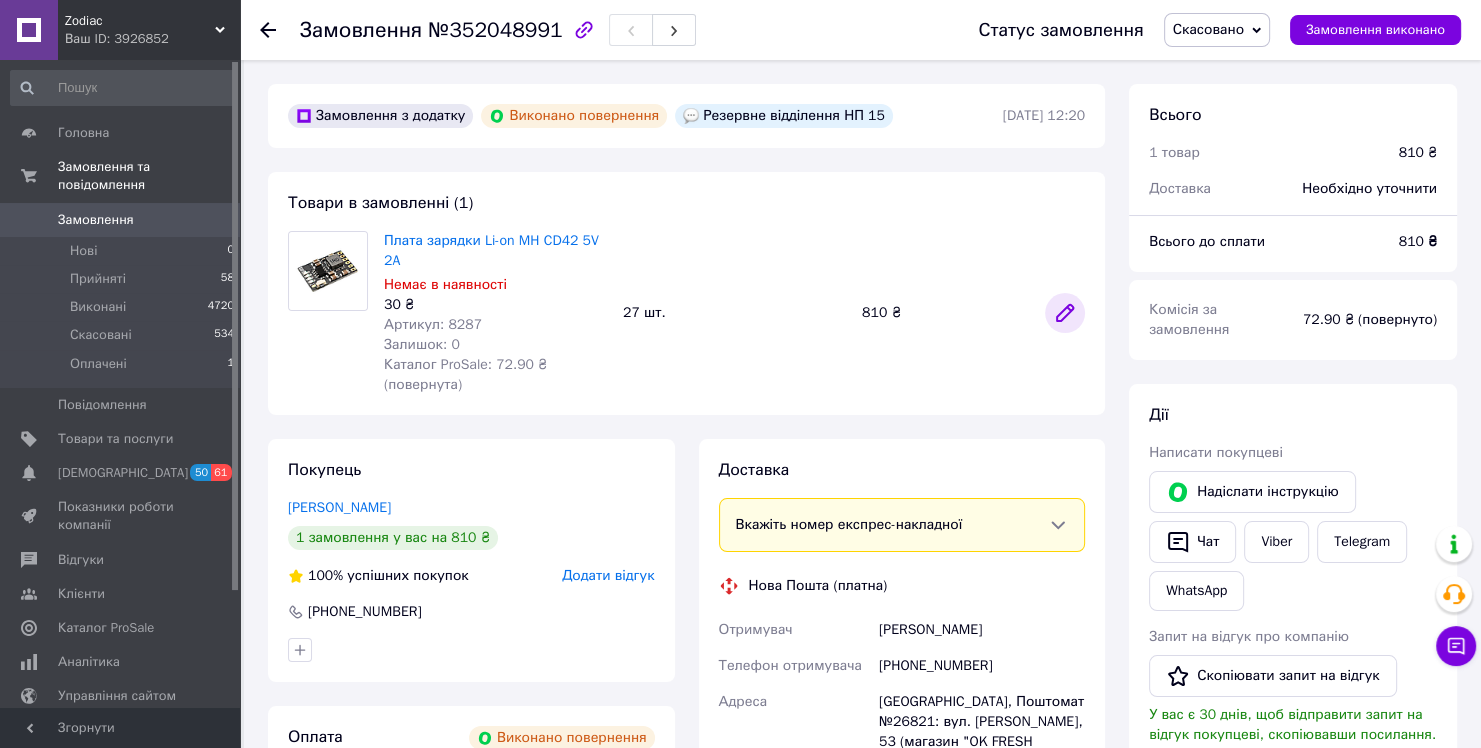 click 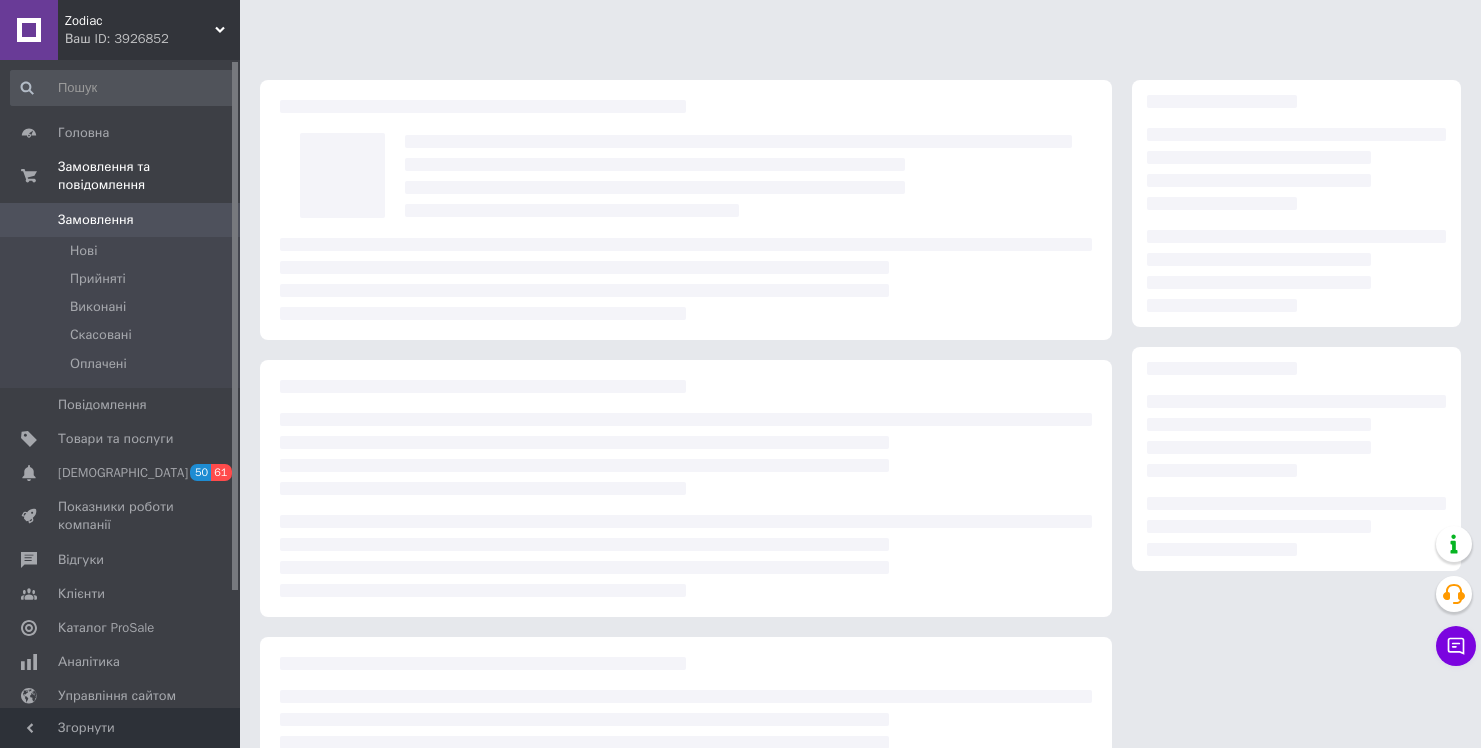 scroll, scrollTop: 0, scrollLeft: 0, axis: both 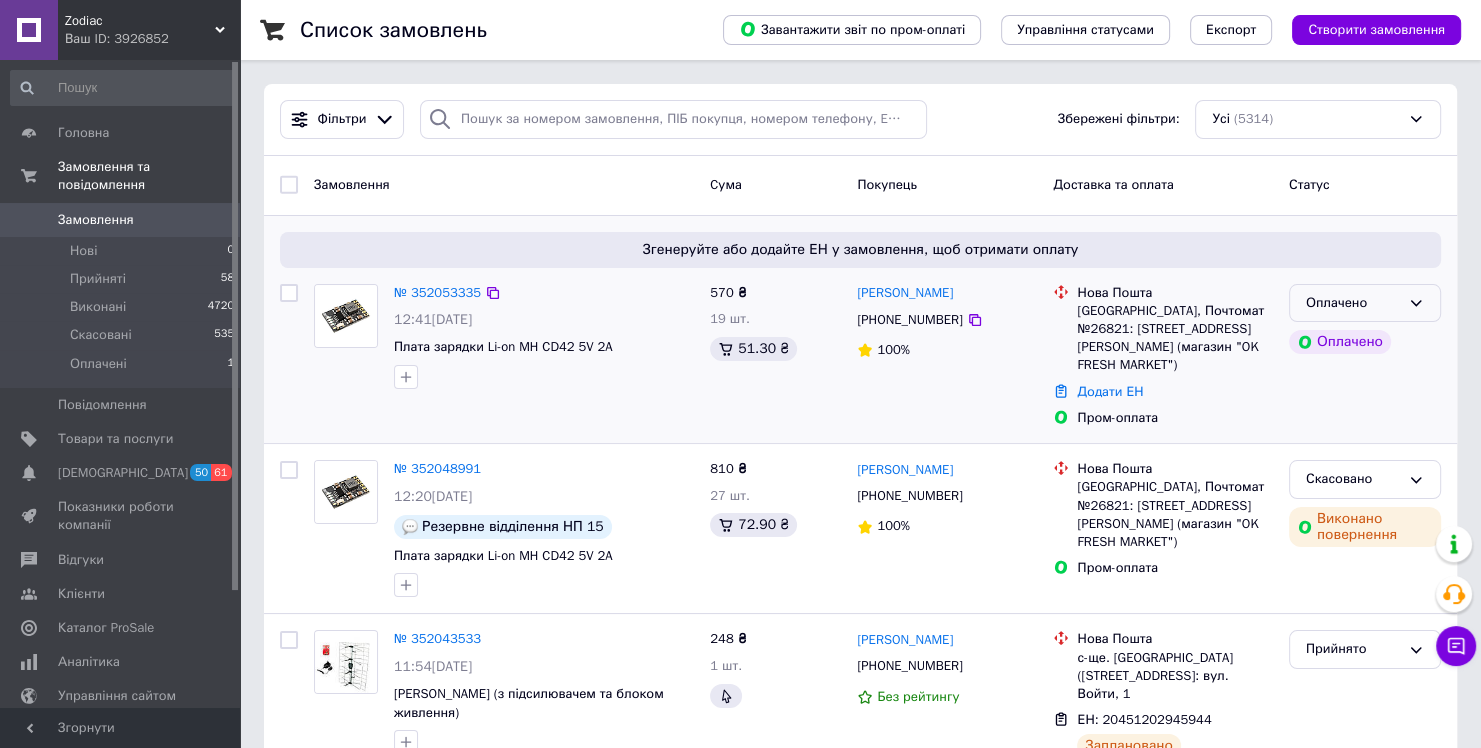 click on "Оплачено" at bounding box center [1365, 303] 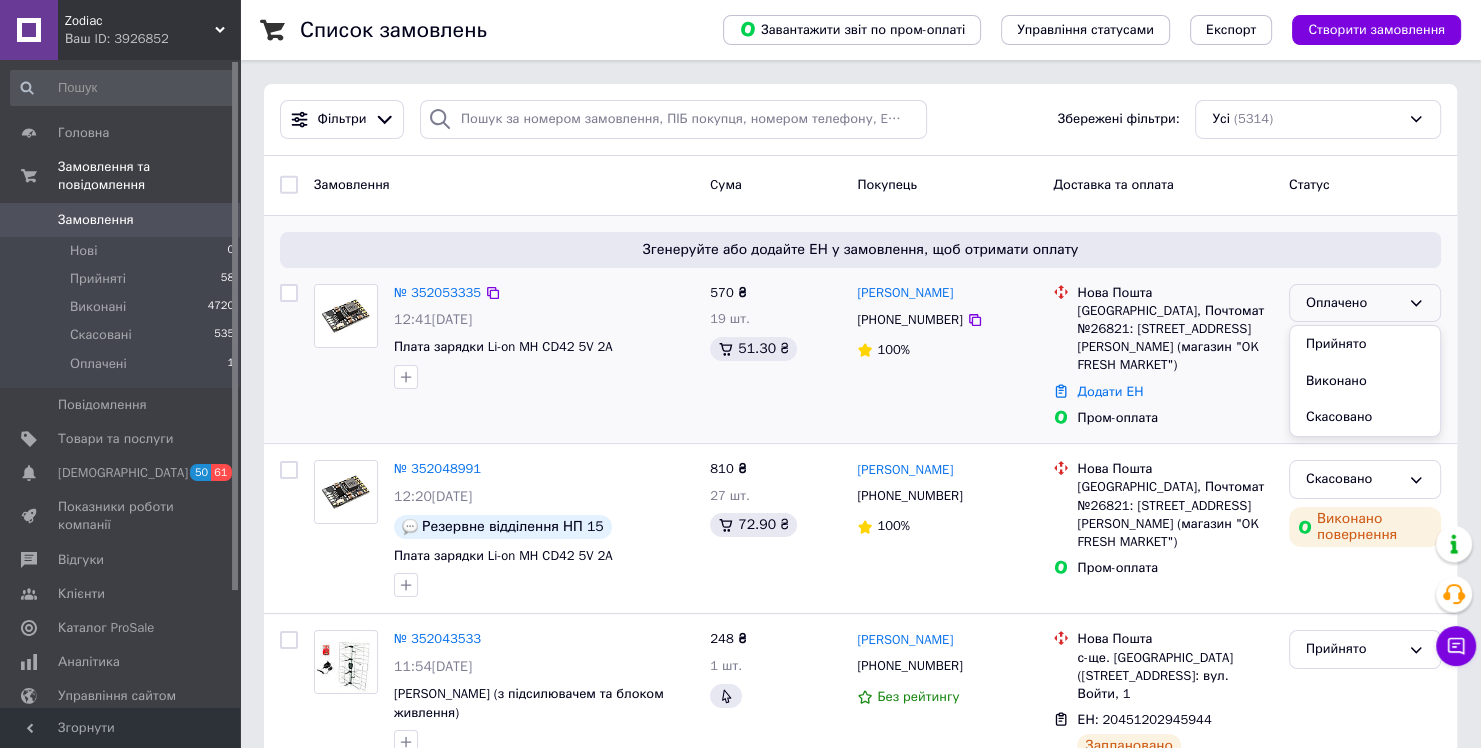 drag, startPoint x: 1363, startPoint y: 328, endPoint x: 1162, endPoint y: 224, distance: 226.31174 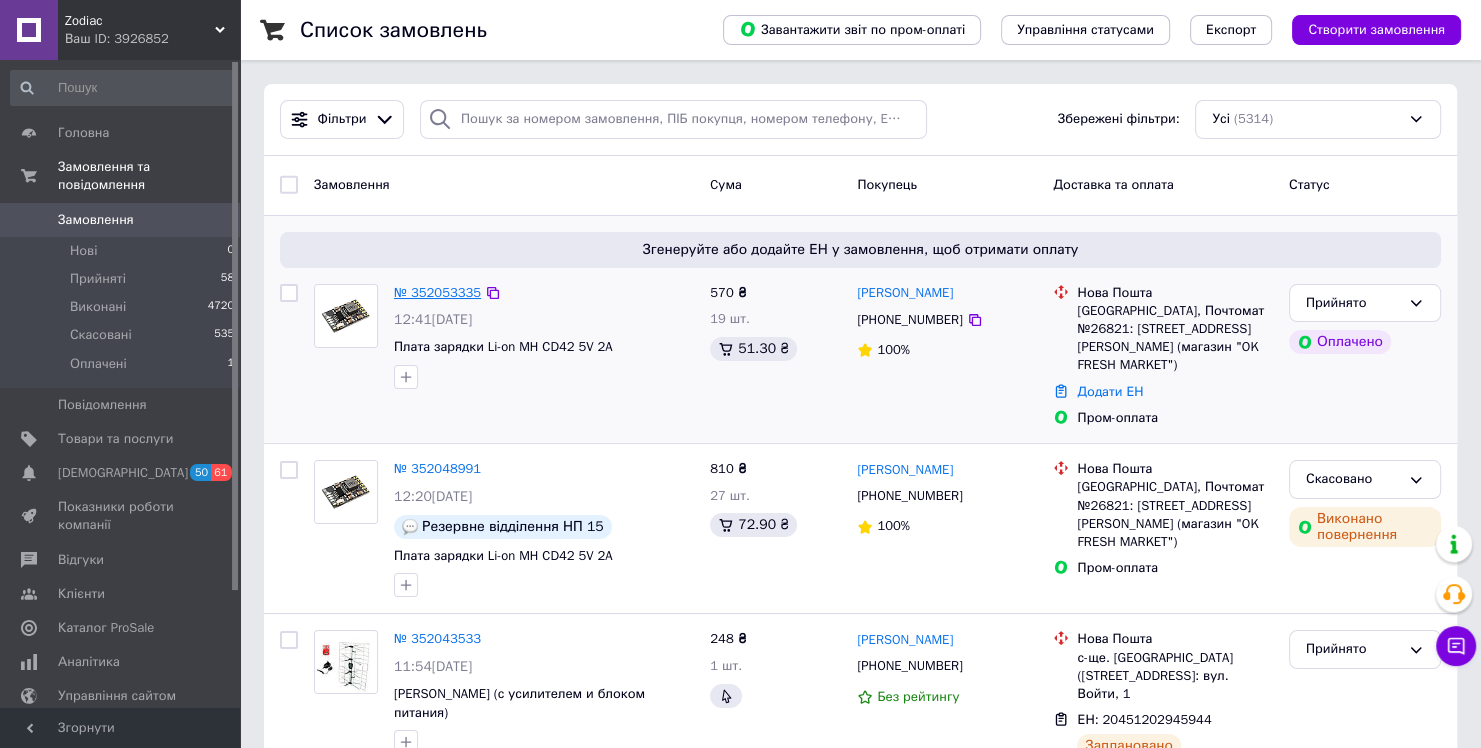 click on "№ 352053335" at bounding box center (437, 292) 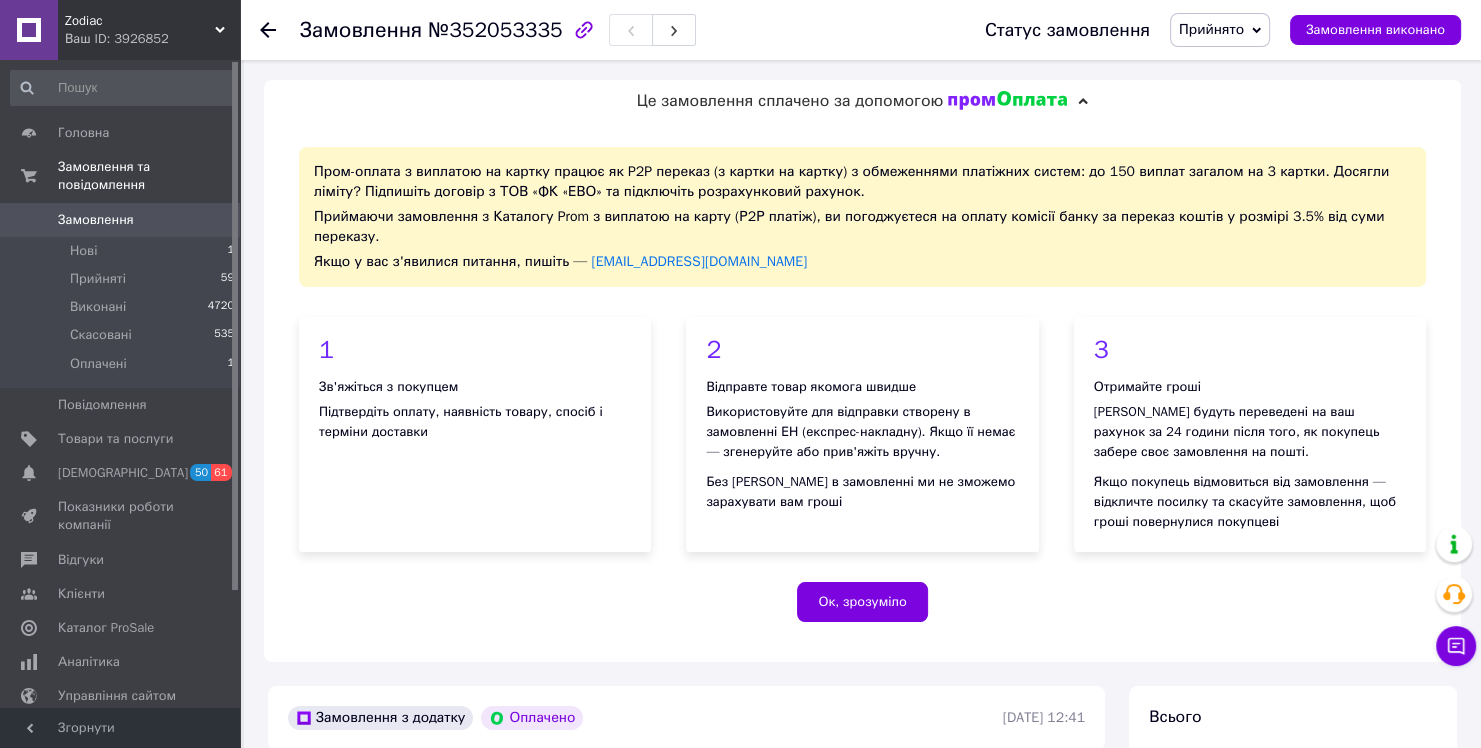 click on "Замовлення" at bounding box center [96, 220] 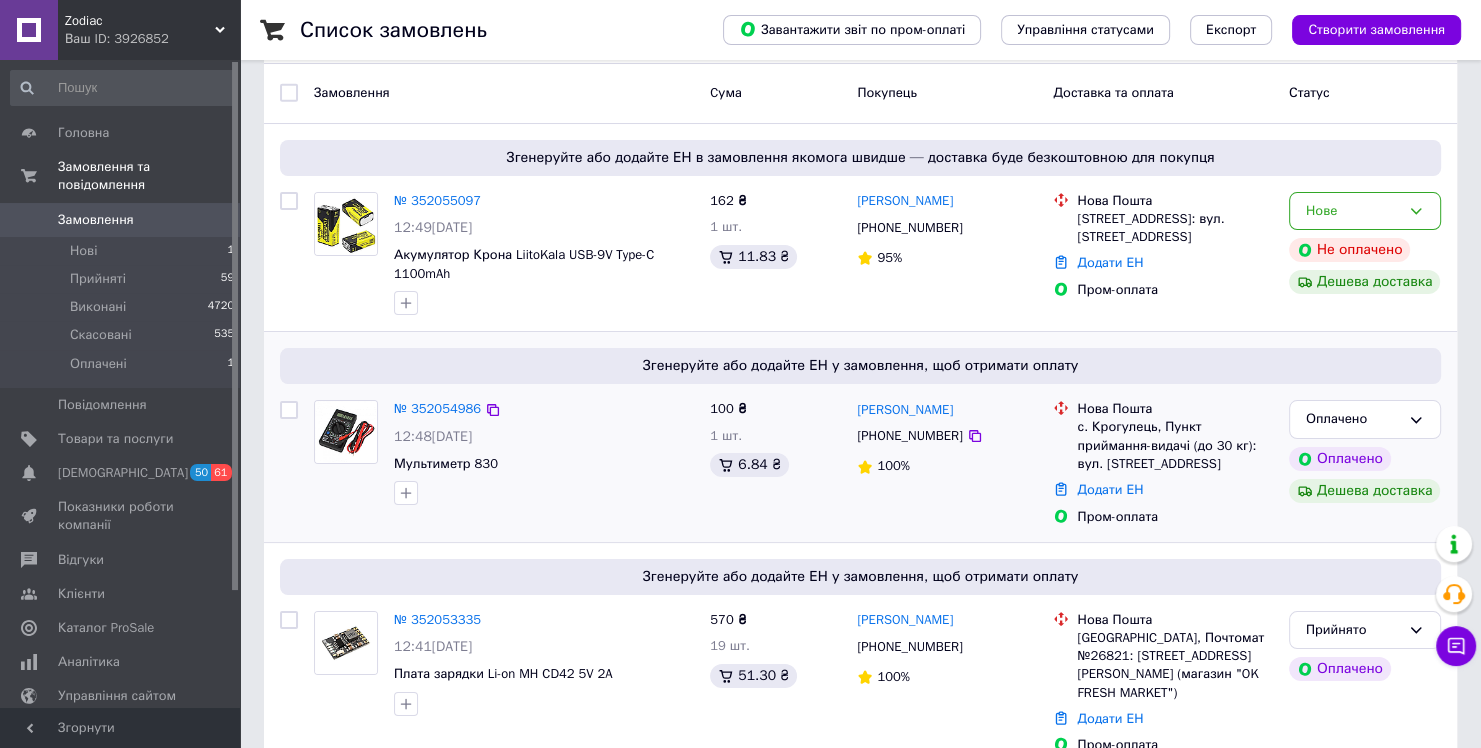 scroll, scrollTop: 100, scrollLeft: 0, axis: vertical 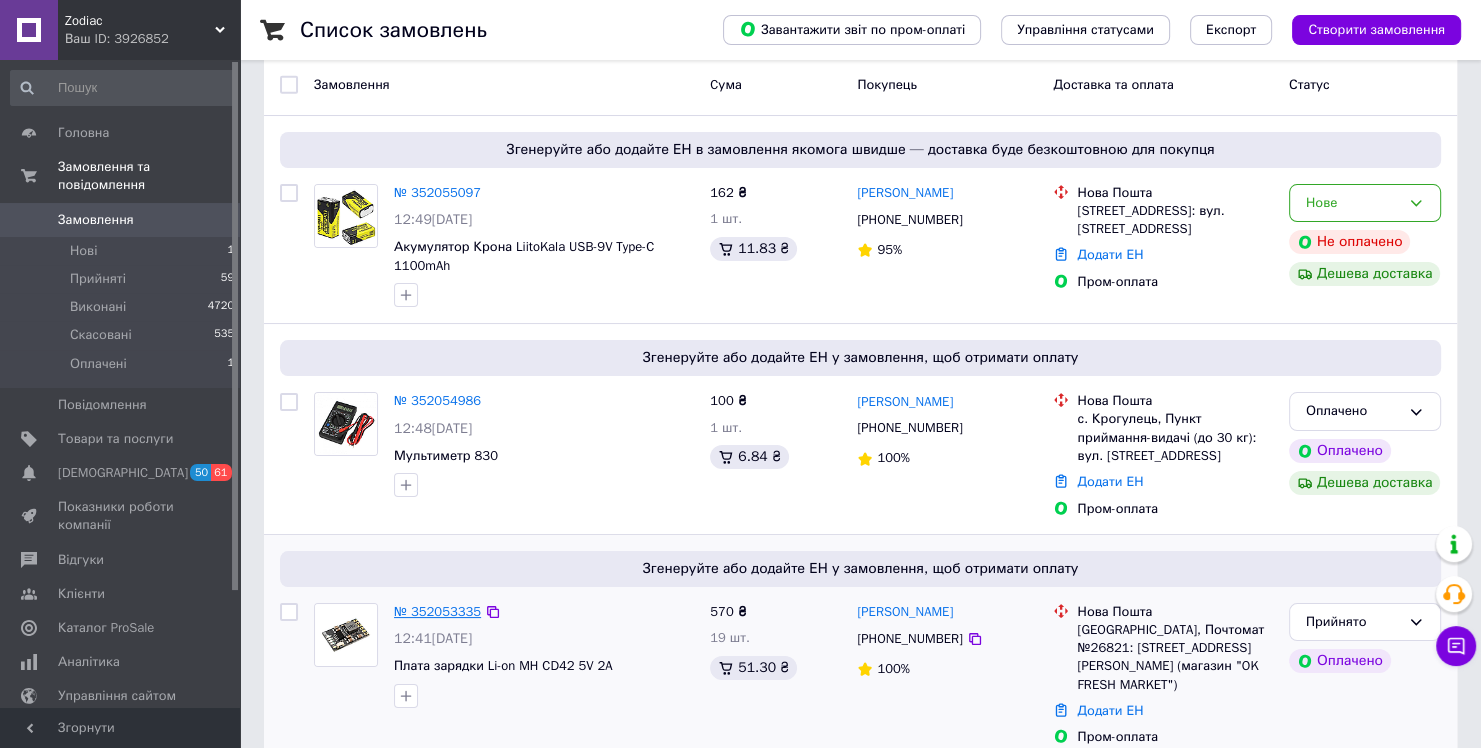 click on "№ 352053335" at bounding box center [437, 611] 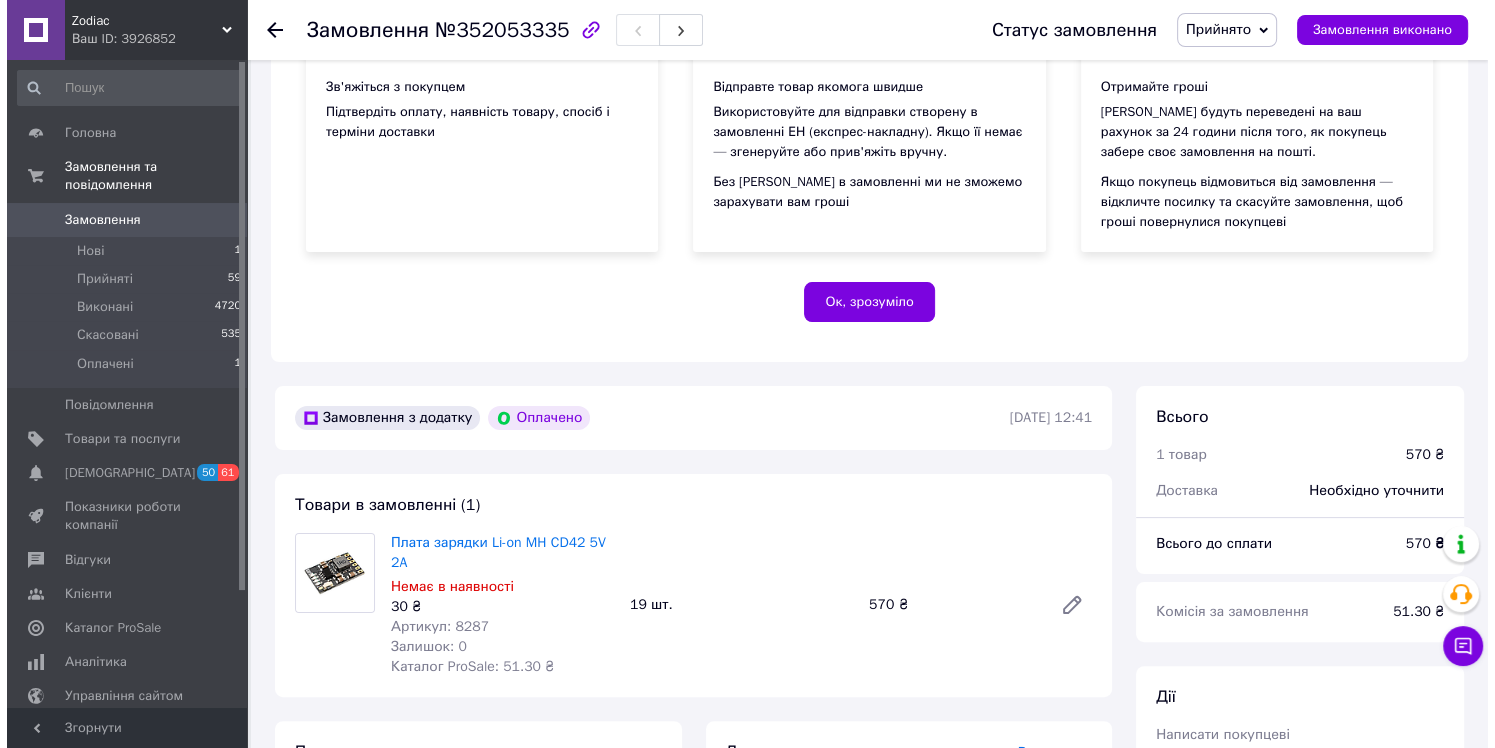 scroll, scrollTop: 500, scrollLeft: 0, axis: vertical 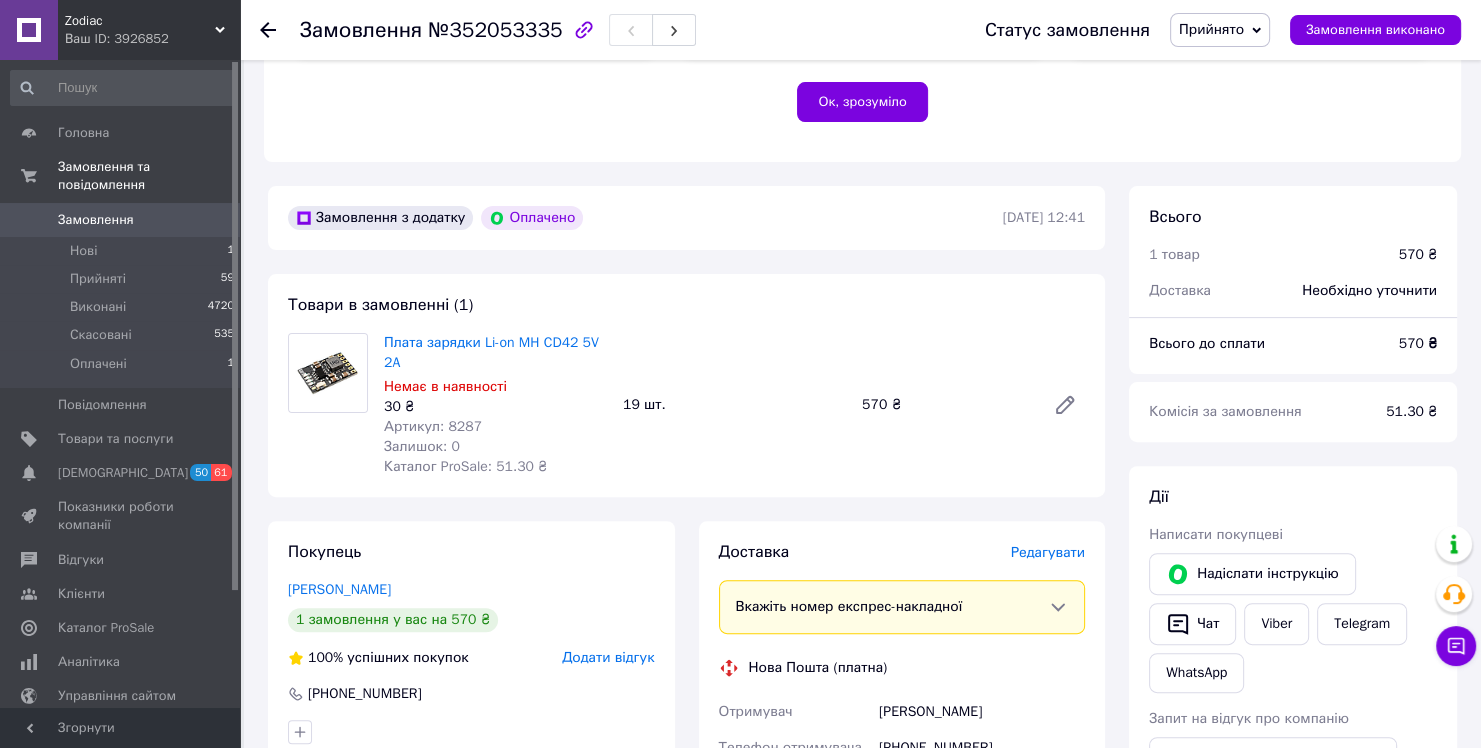 click on "Редагувати" at bounding box center (1048, 552) 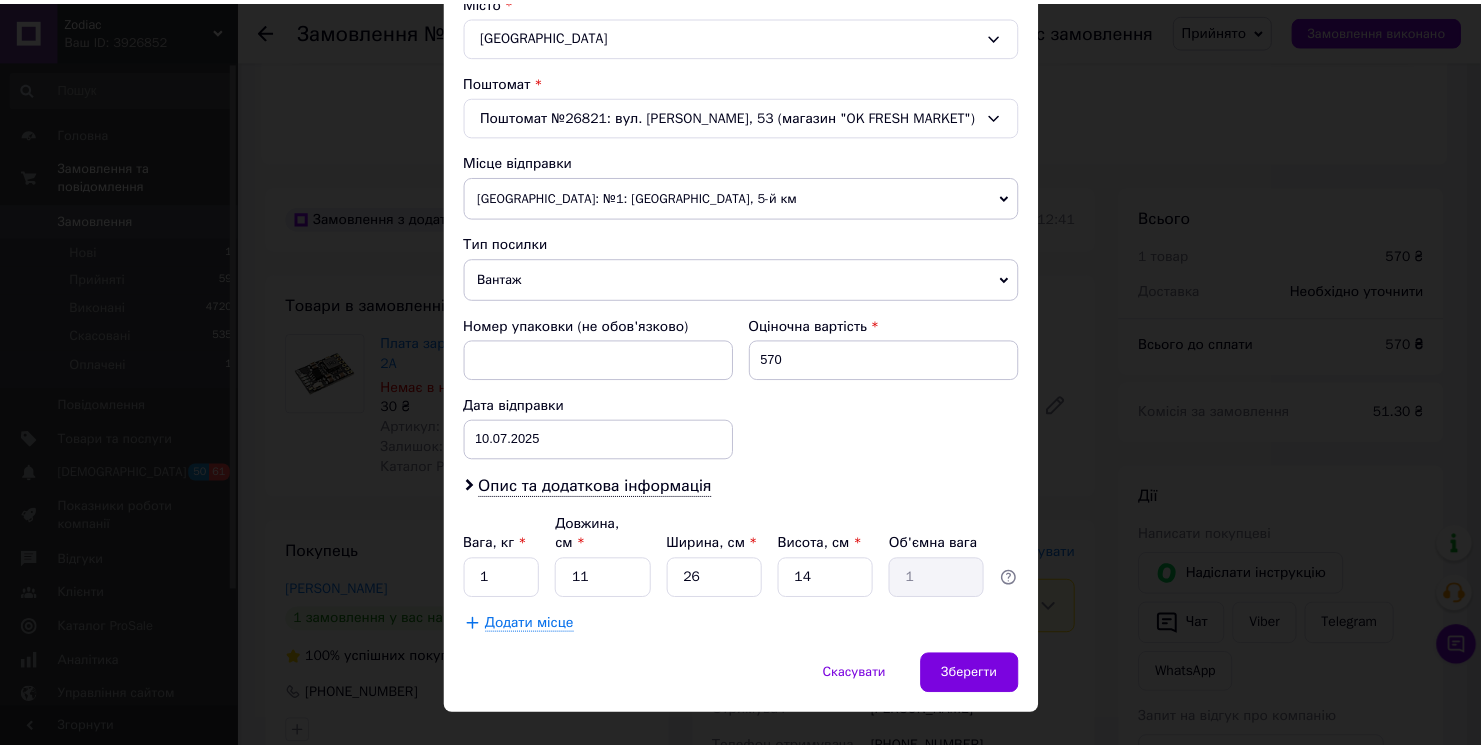 scroll, scrollTop: 574, scrollLeft: 0, axis: vertical 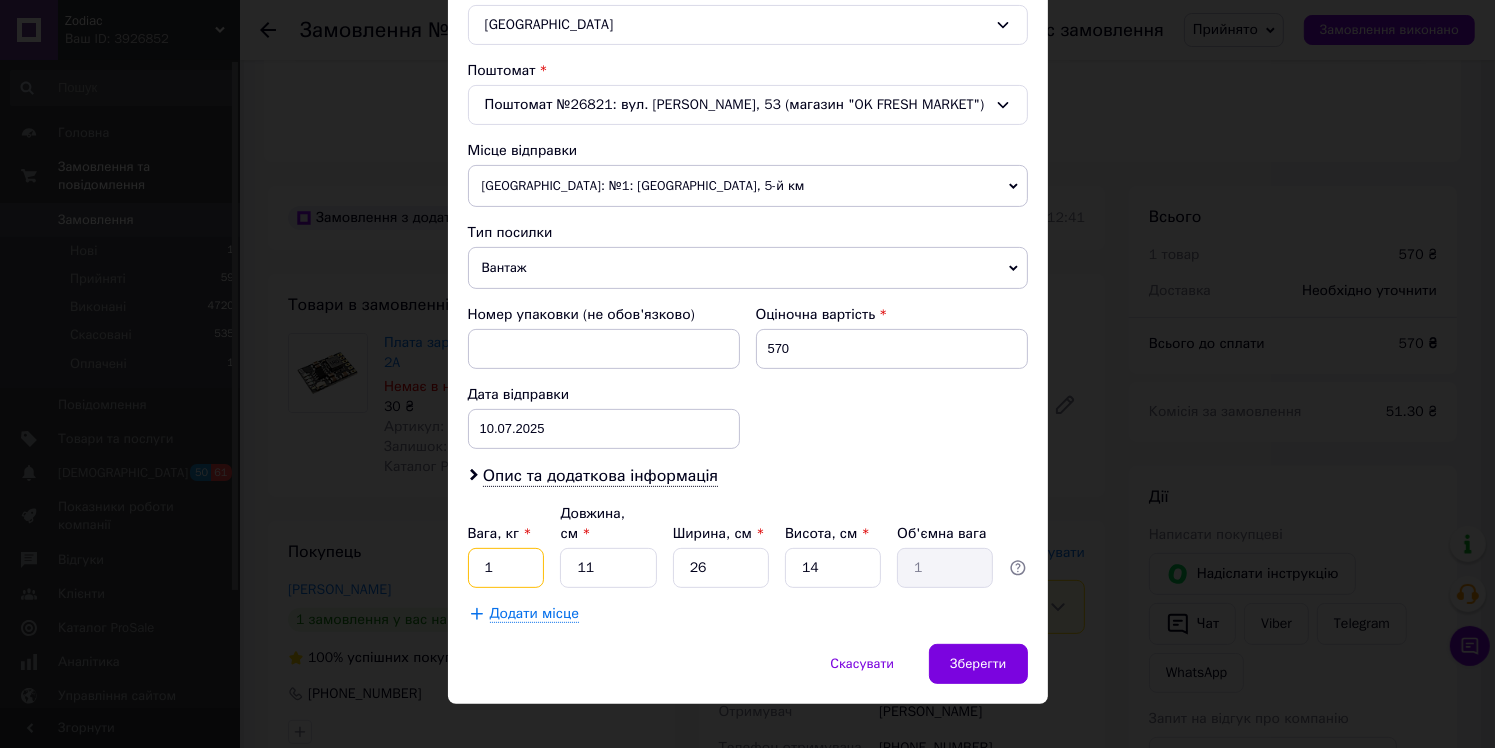 click on "1" at bounding box center (506, 568) 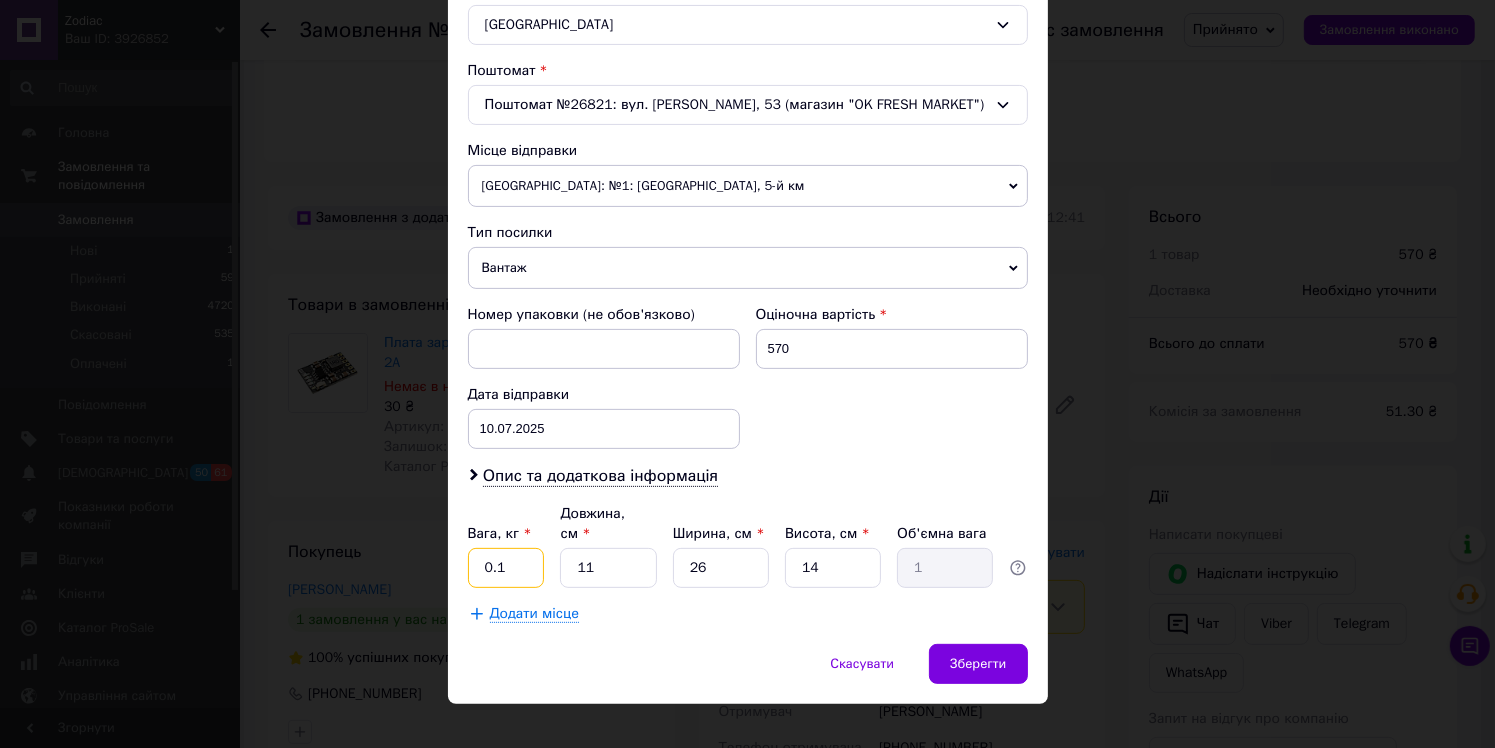 type on "0.1" 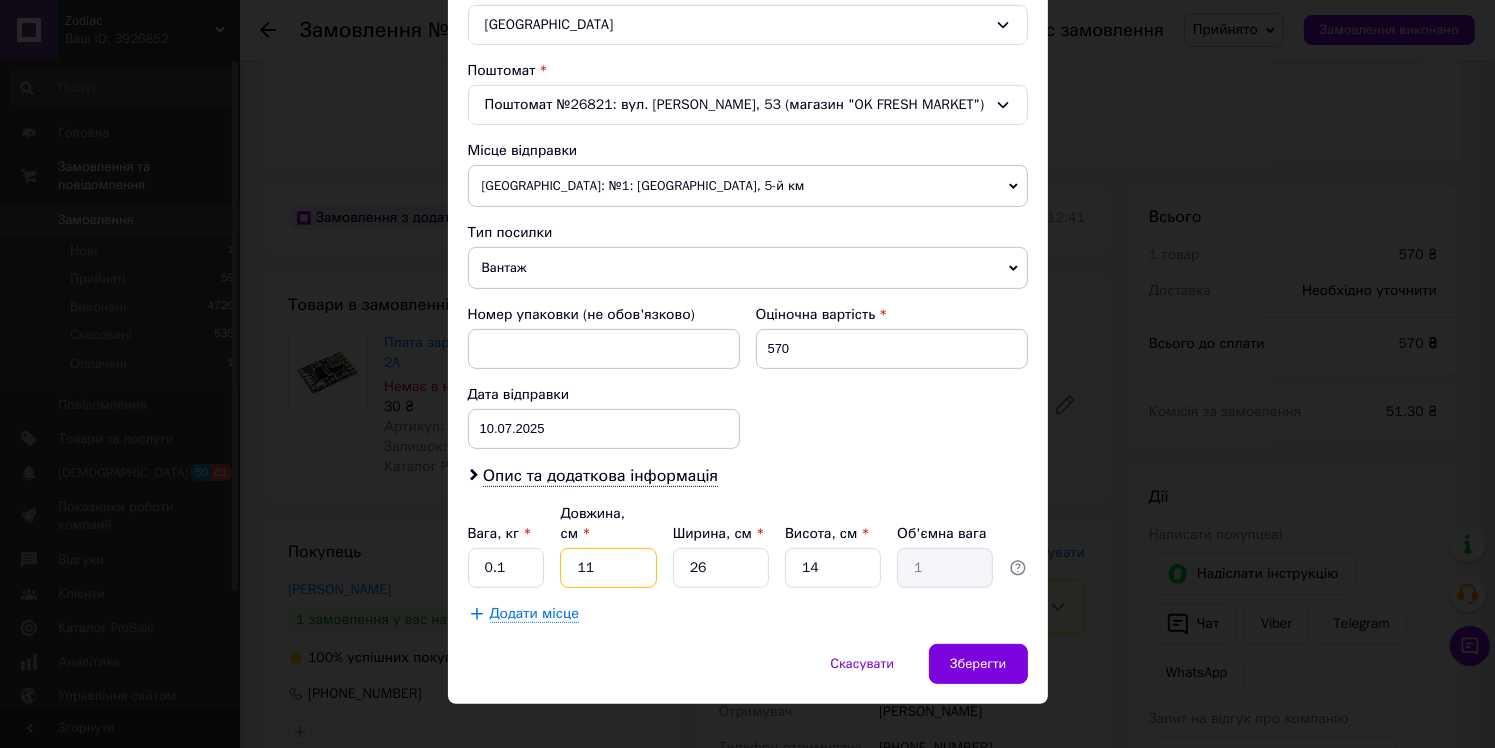 type on "1" 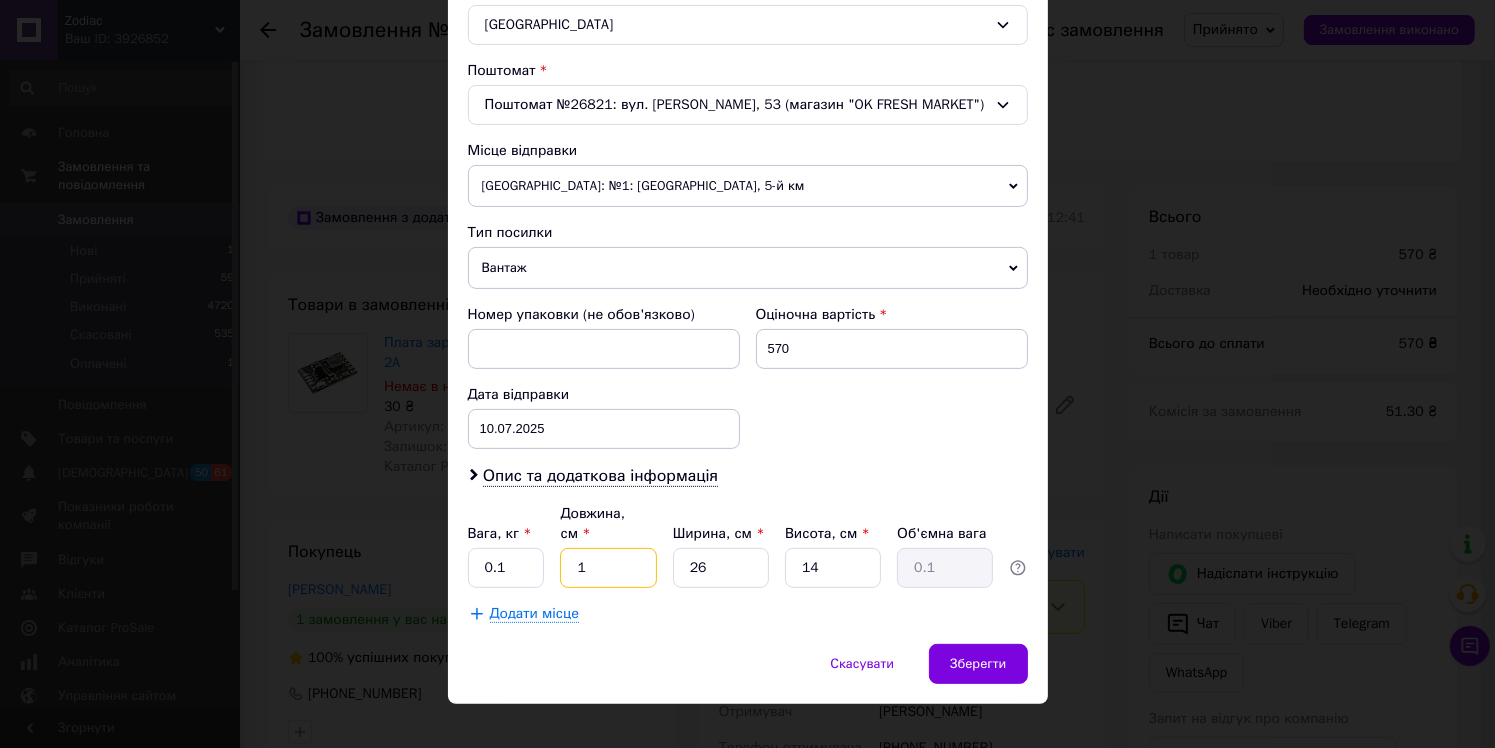 type on "18" 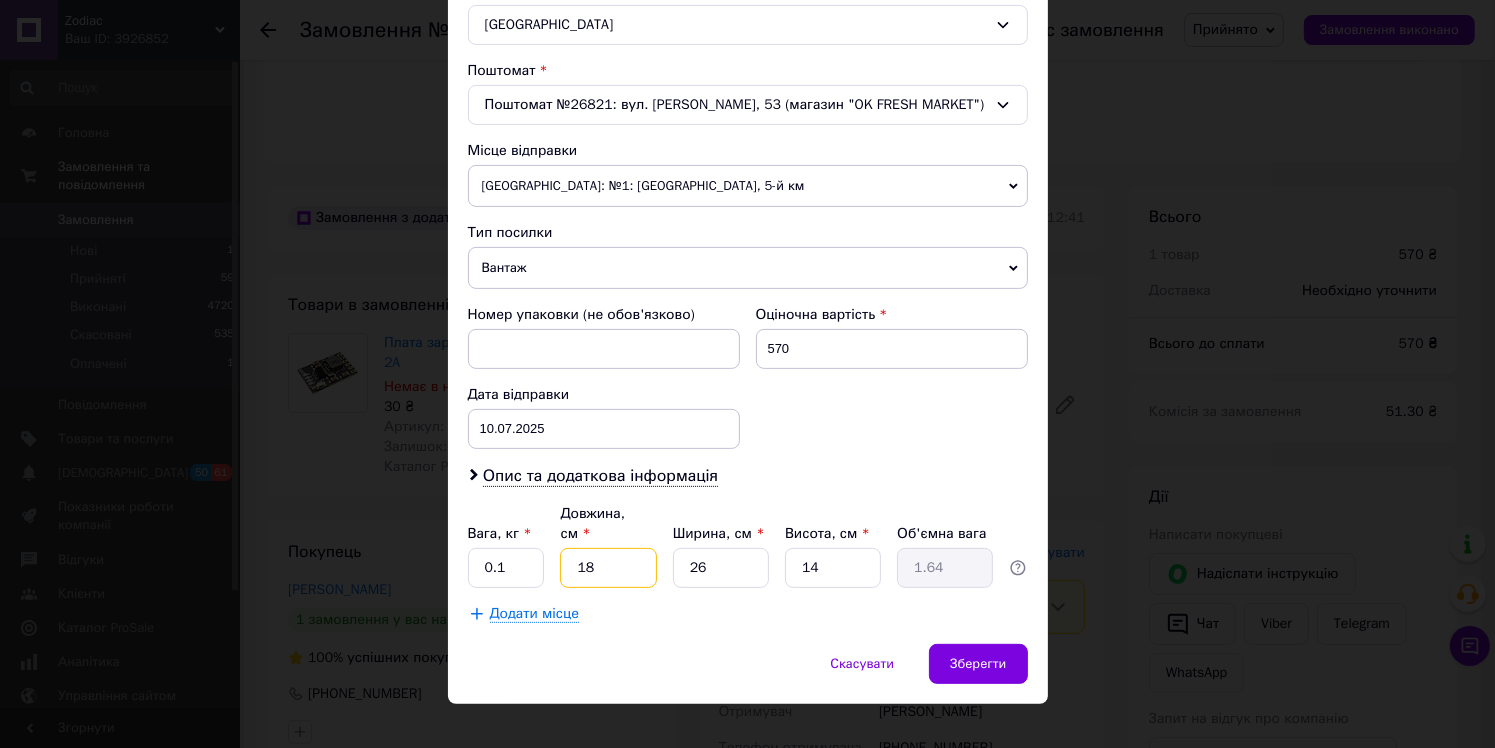 type on "18" 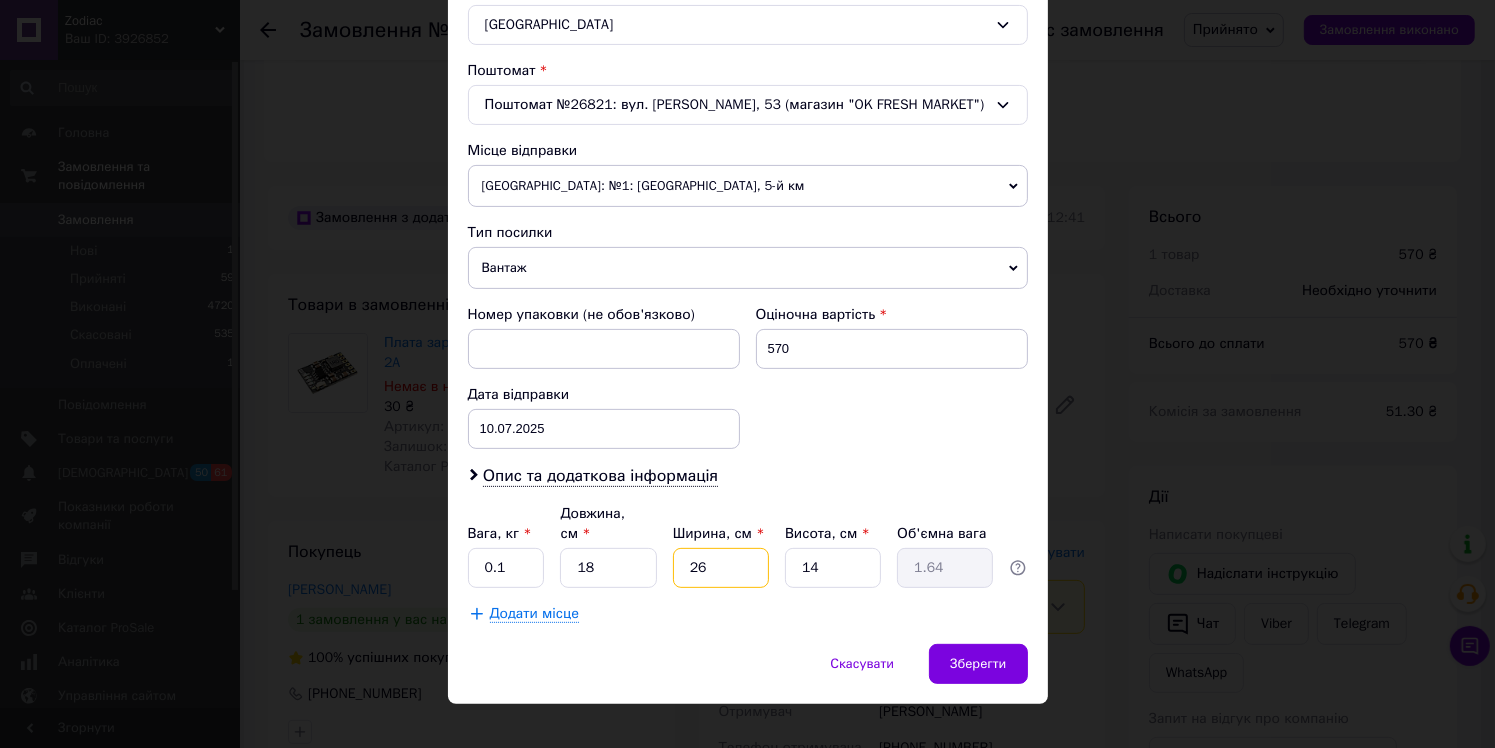 type on "1" 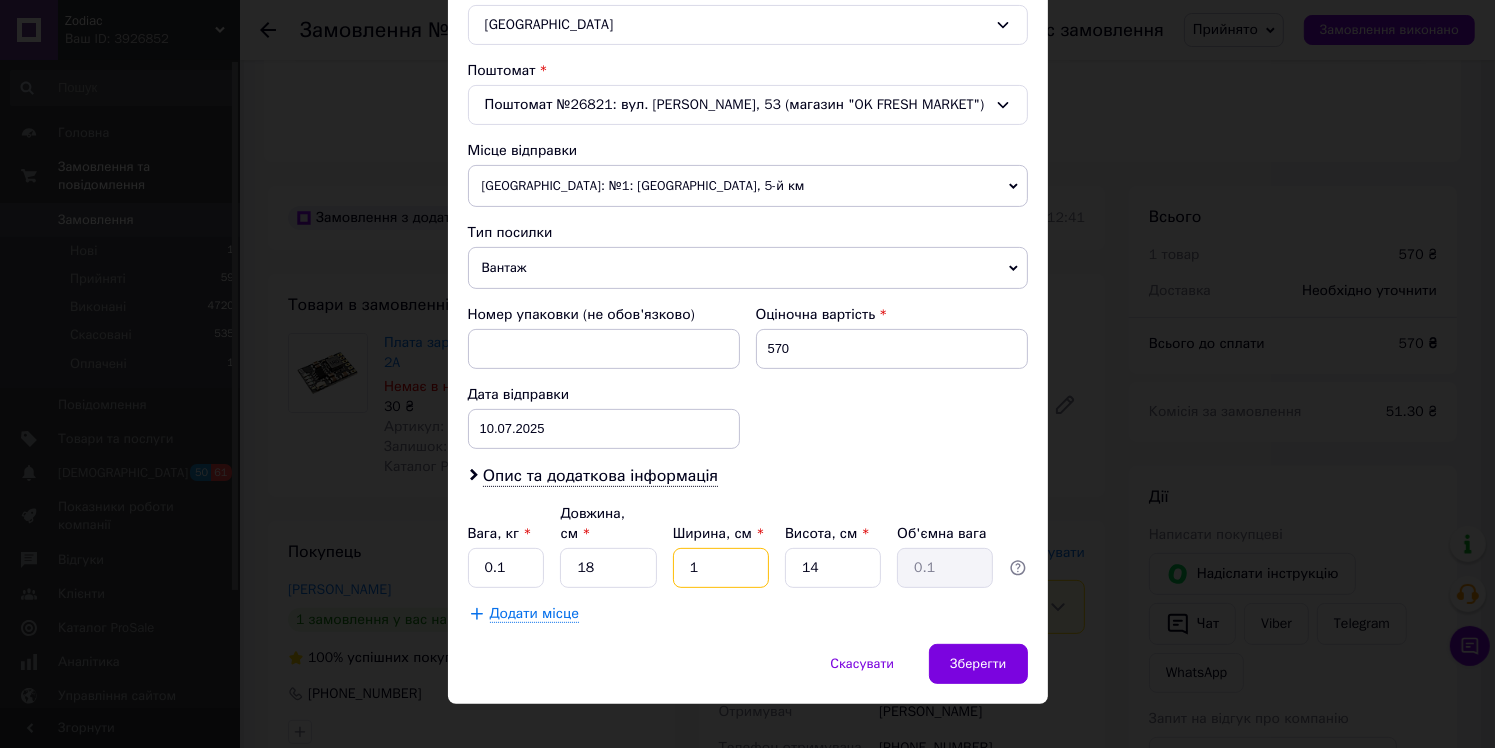 type on "15" 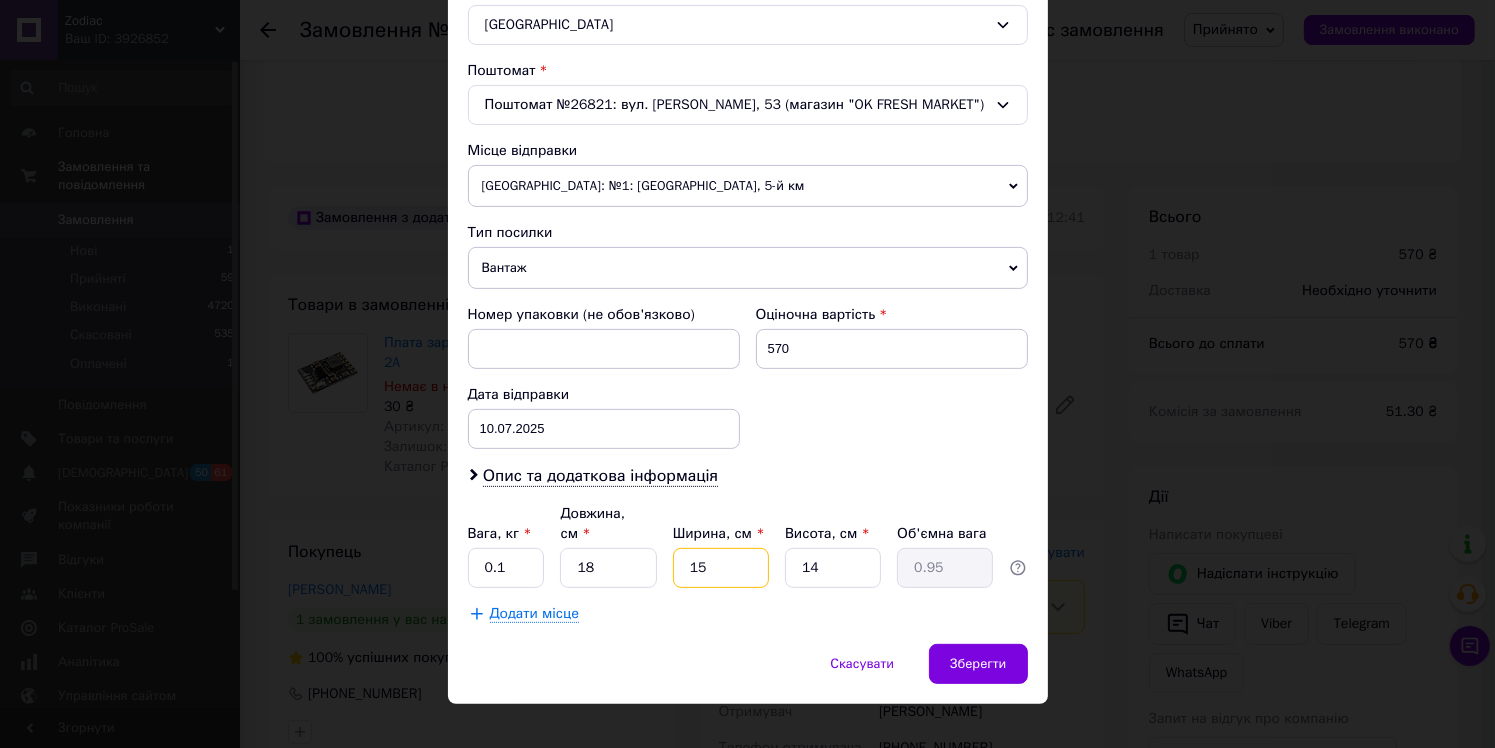 type on "15" 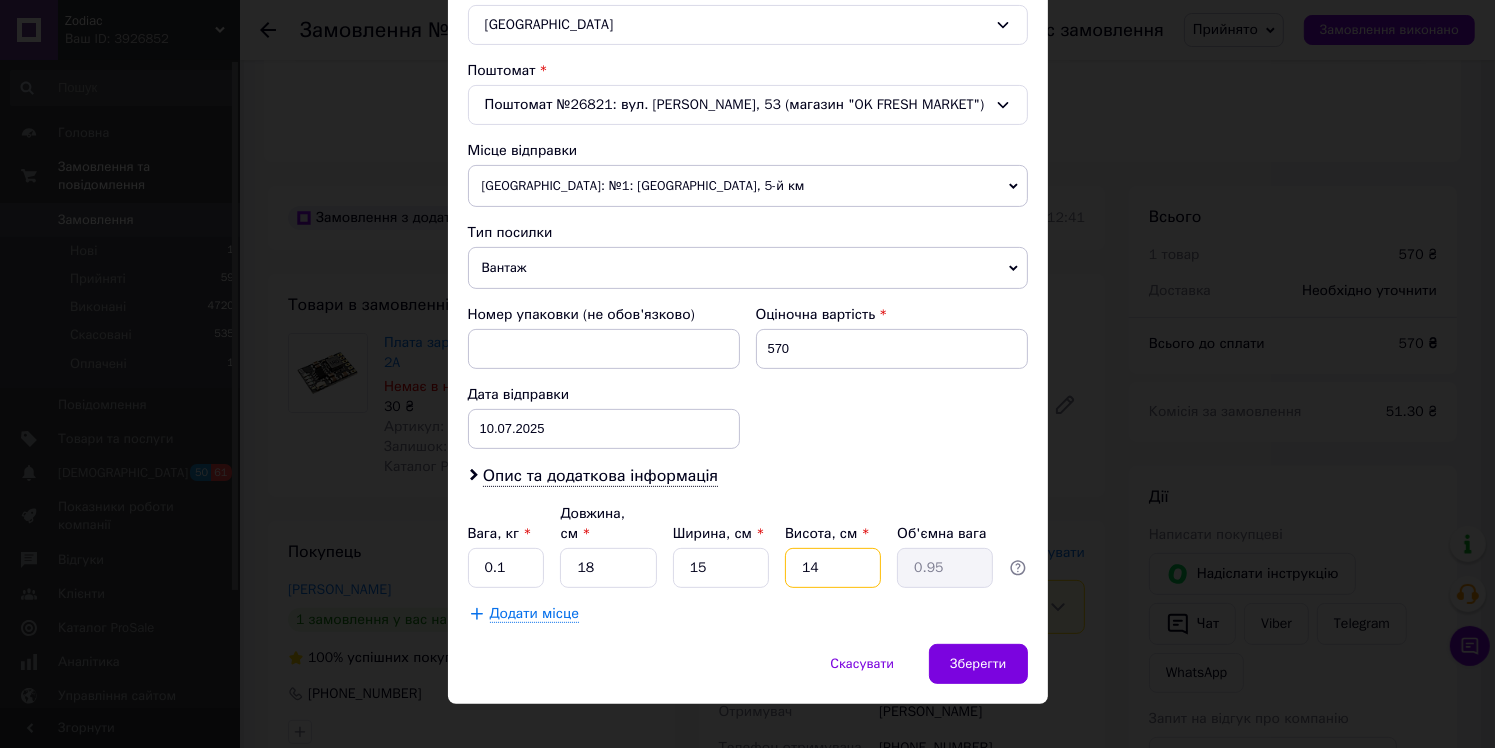 type on "4" 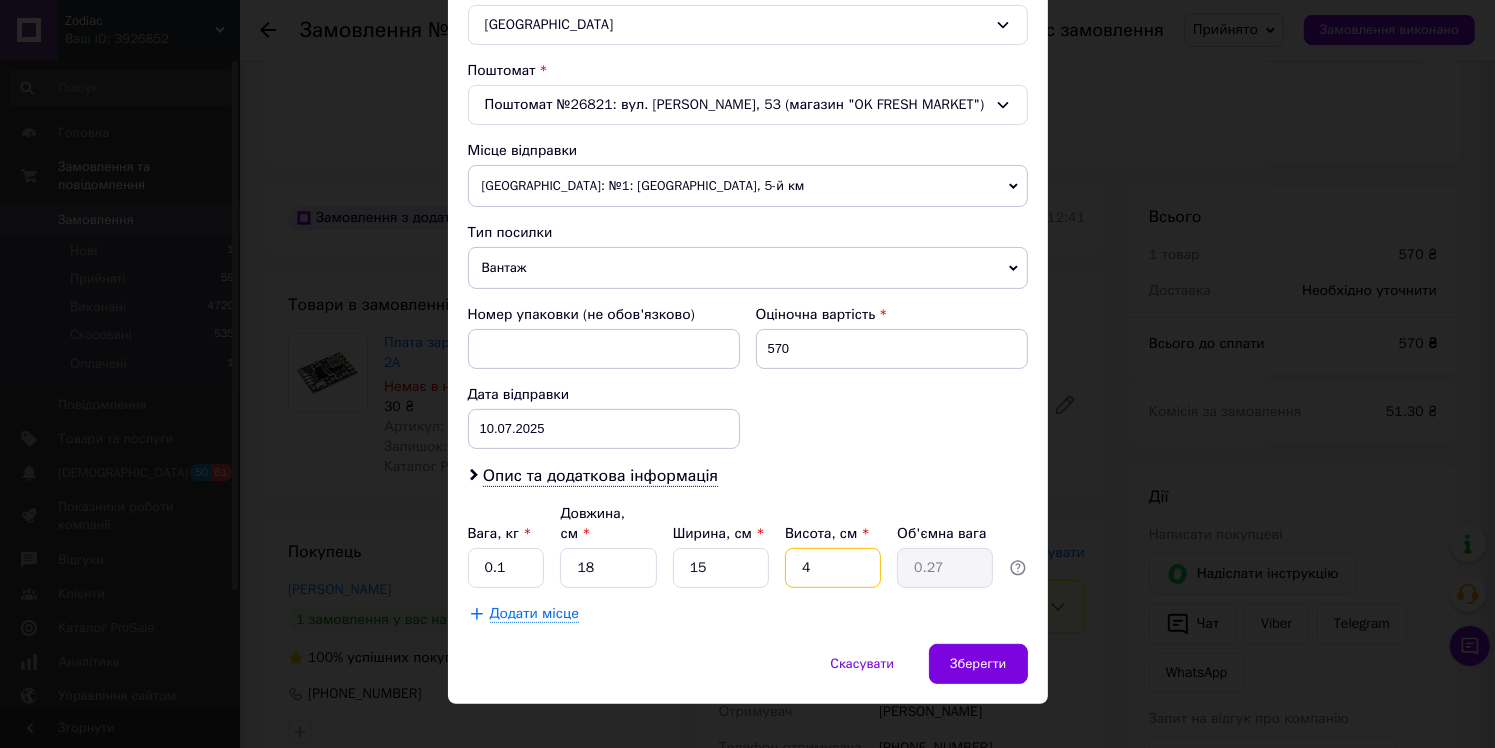 type on "4" 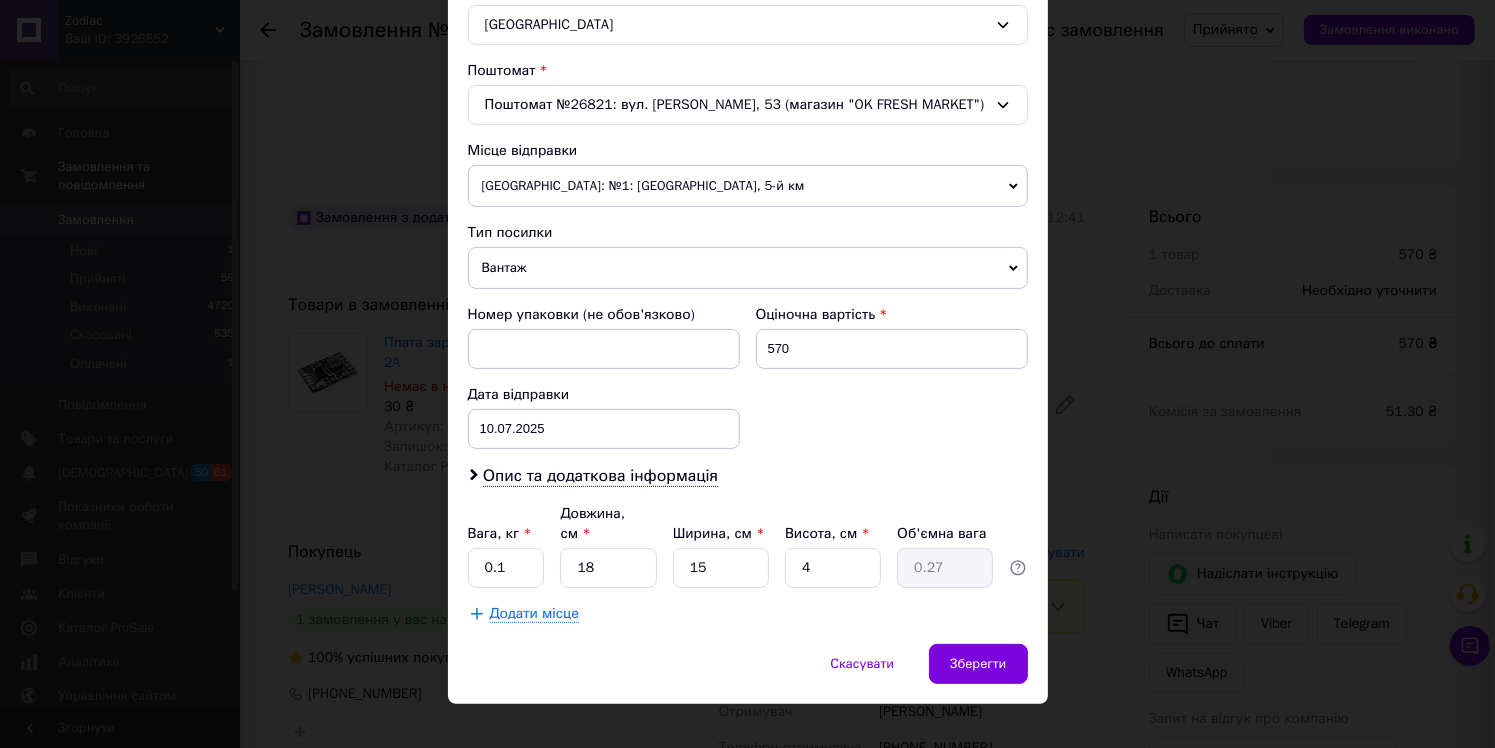 drag, startPoint x: 768, startPoint y: 538, endPoint x: 759, endPoint y: 543, distance: 10.29563 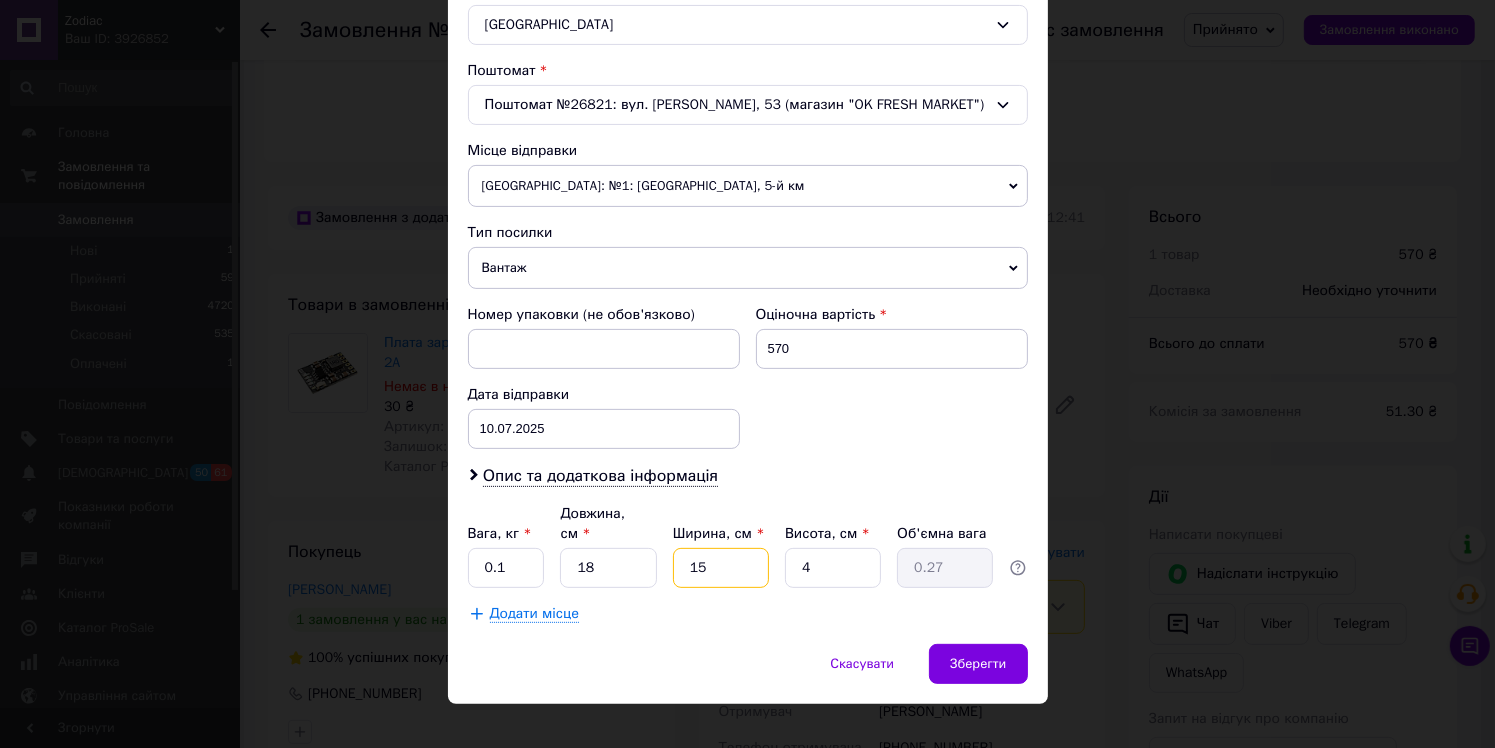 click on "15" at bounding box center [721, 568] 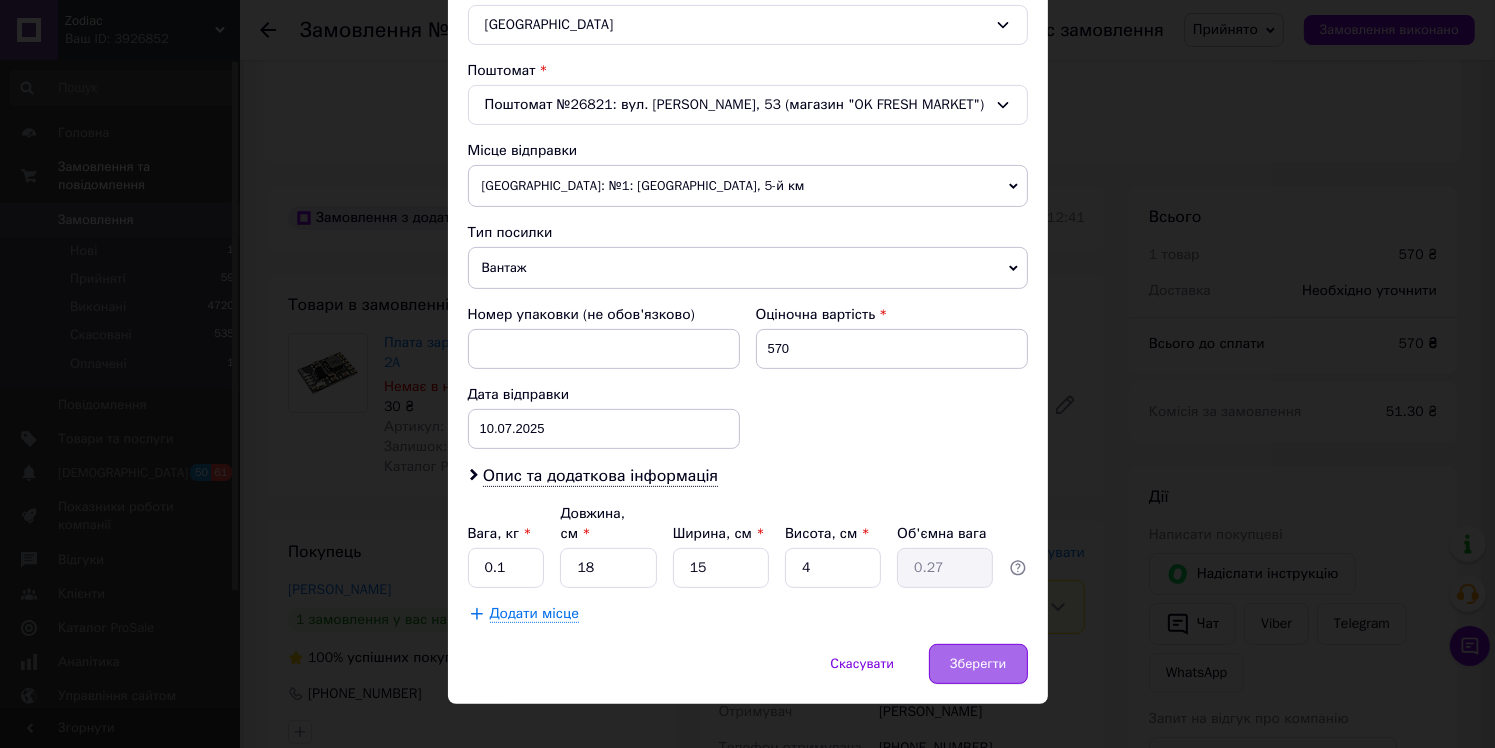 click on "Зберегти" at bounding box center (978, 664) 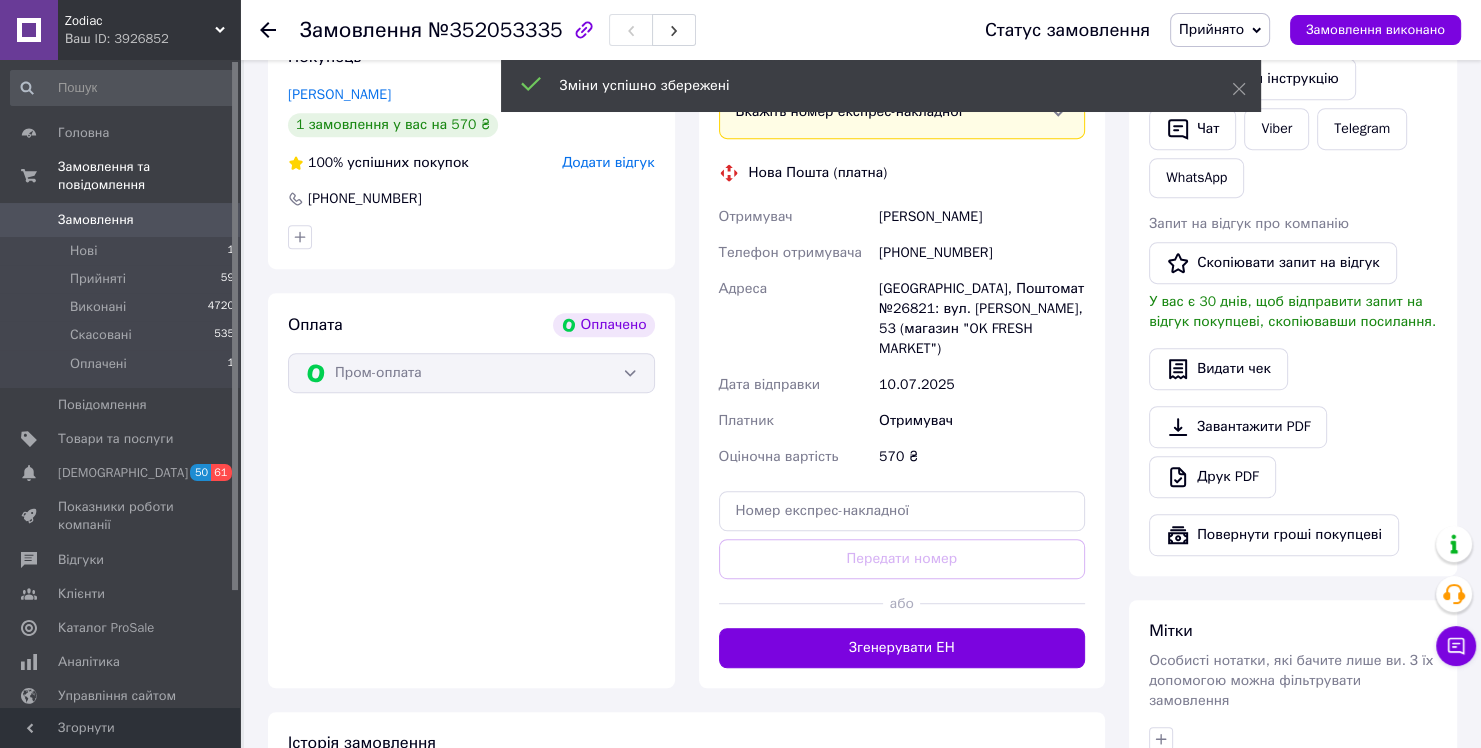 scroll, scrollTop: 1000, scrollLeft: 0, axis: vertical 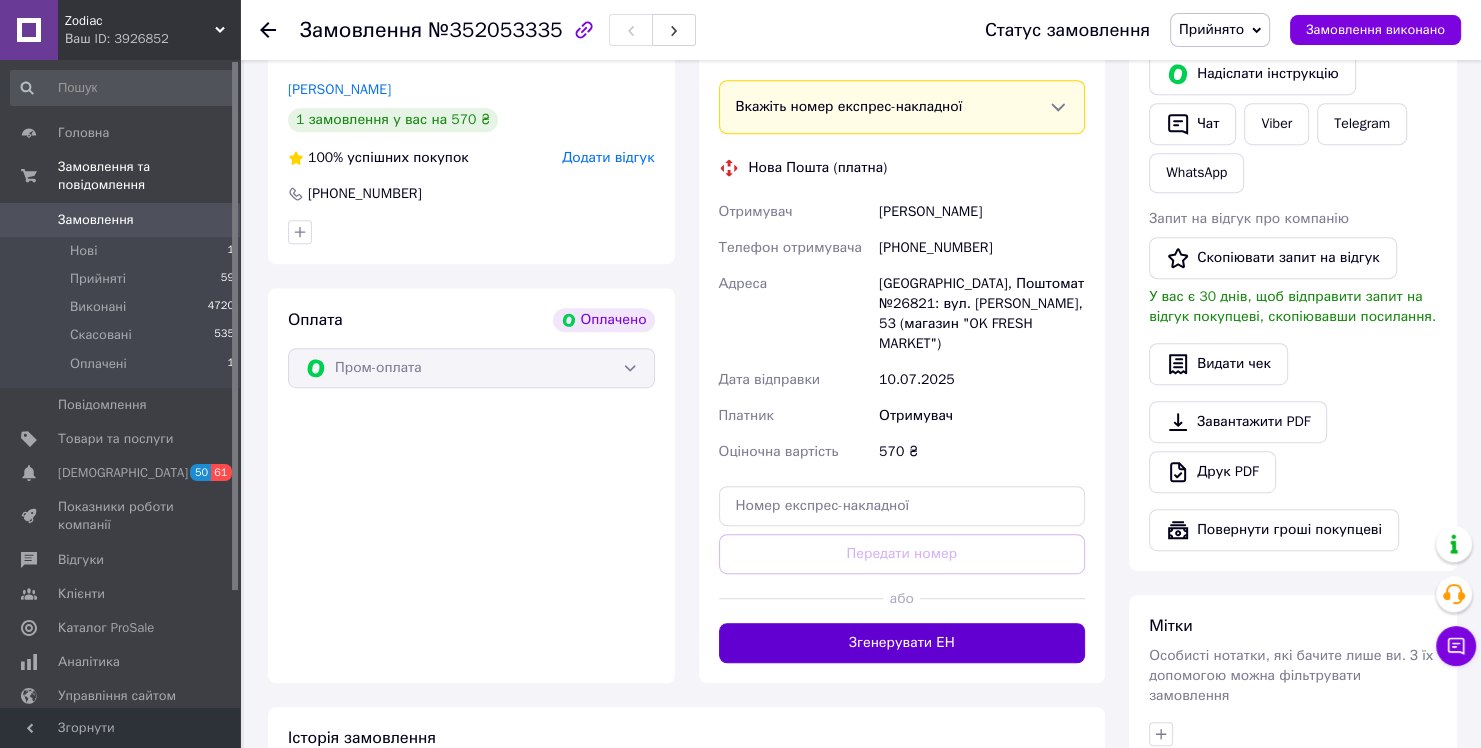 click on "Згенерувати ЕН" at bounding box center [902, 643] 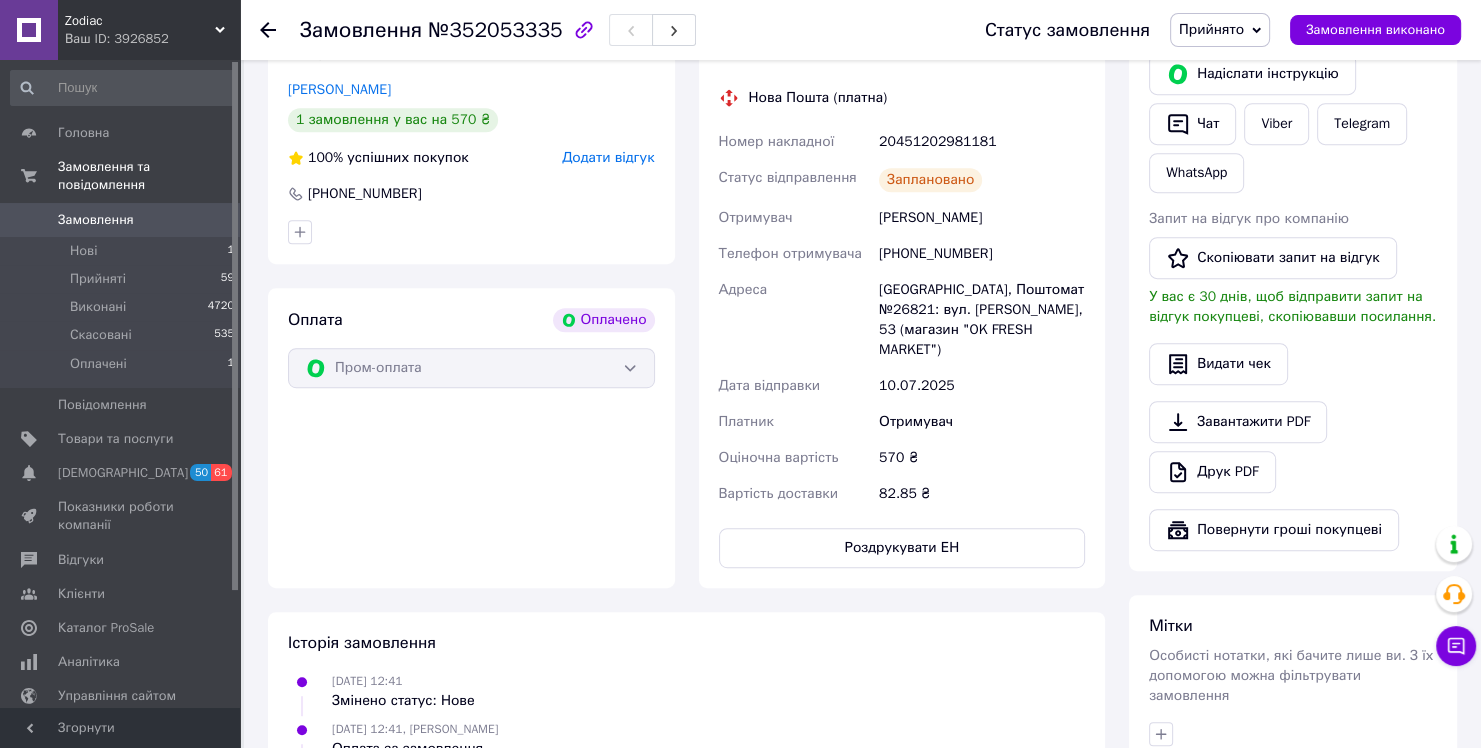 click on "Доставка Редагувати Нова Пошта (платна) Номер накладної 20451202981181 Статус відправлення Заплановано Отримувач Ковальов Дмитро Телефон отримувача +380966605596 Адреса Краматорськ, Поштомат №26821: вул. Дмитра Мазура, 53 (магазин "OK FRESH MARKET") Дата відправки 10.07.2025 Платник Отримувач Оціночна вартість 570 ₴ Вартість доставки 82.85 ₴ Роздрукувати ЕН Платник Отримувач Відправник Прізвище отримувача Ковальов Ім'я отримувача Дмитро По батькові отримувача Телефон отримувача +380966605596 Тип доставки В поштоматі У відділенні Кур'єром Місто -- Не обрано -- Поштомат Місце відправки 570 <" at bounding box center (902, 304) 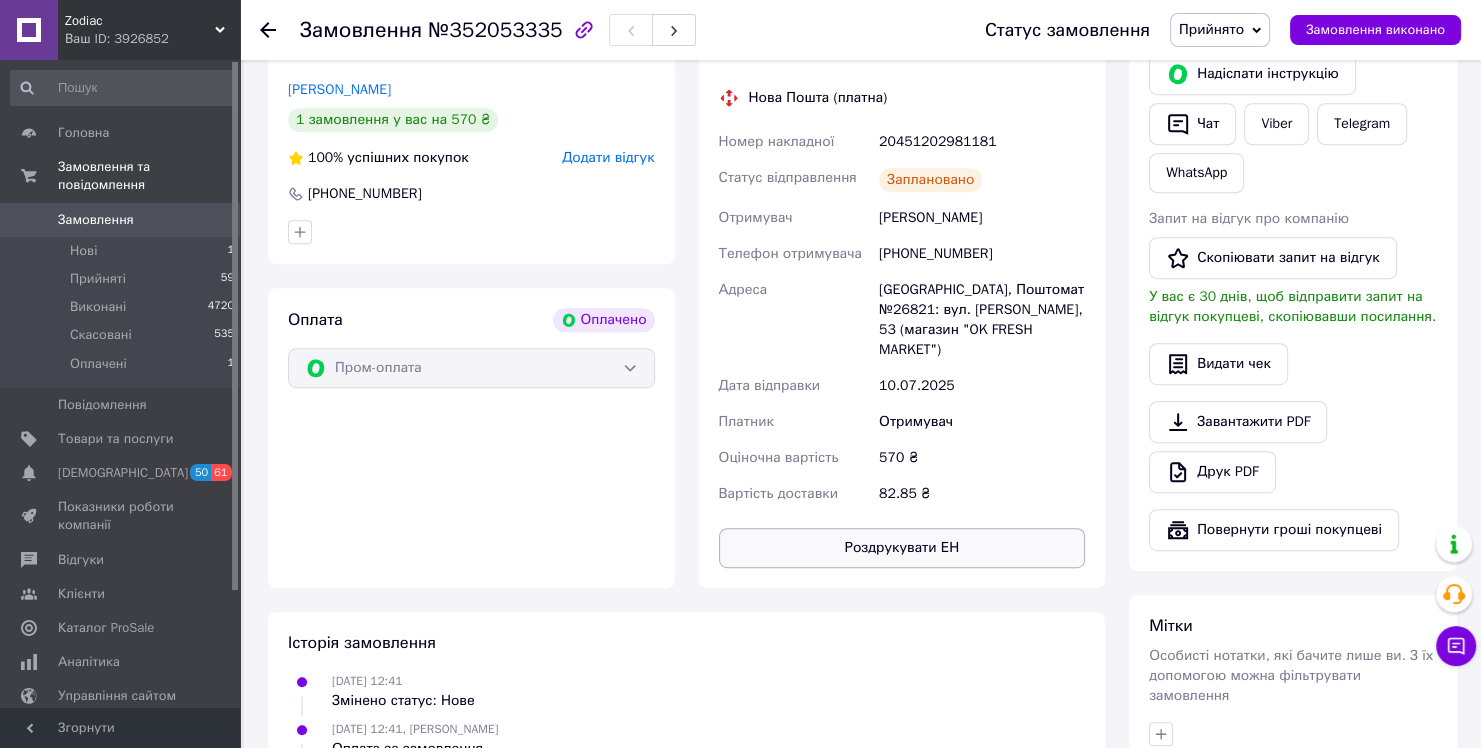 click on "Роздрукувати ЕН" at bounding box center (902, 548) 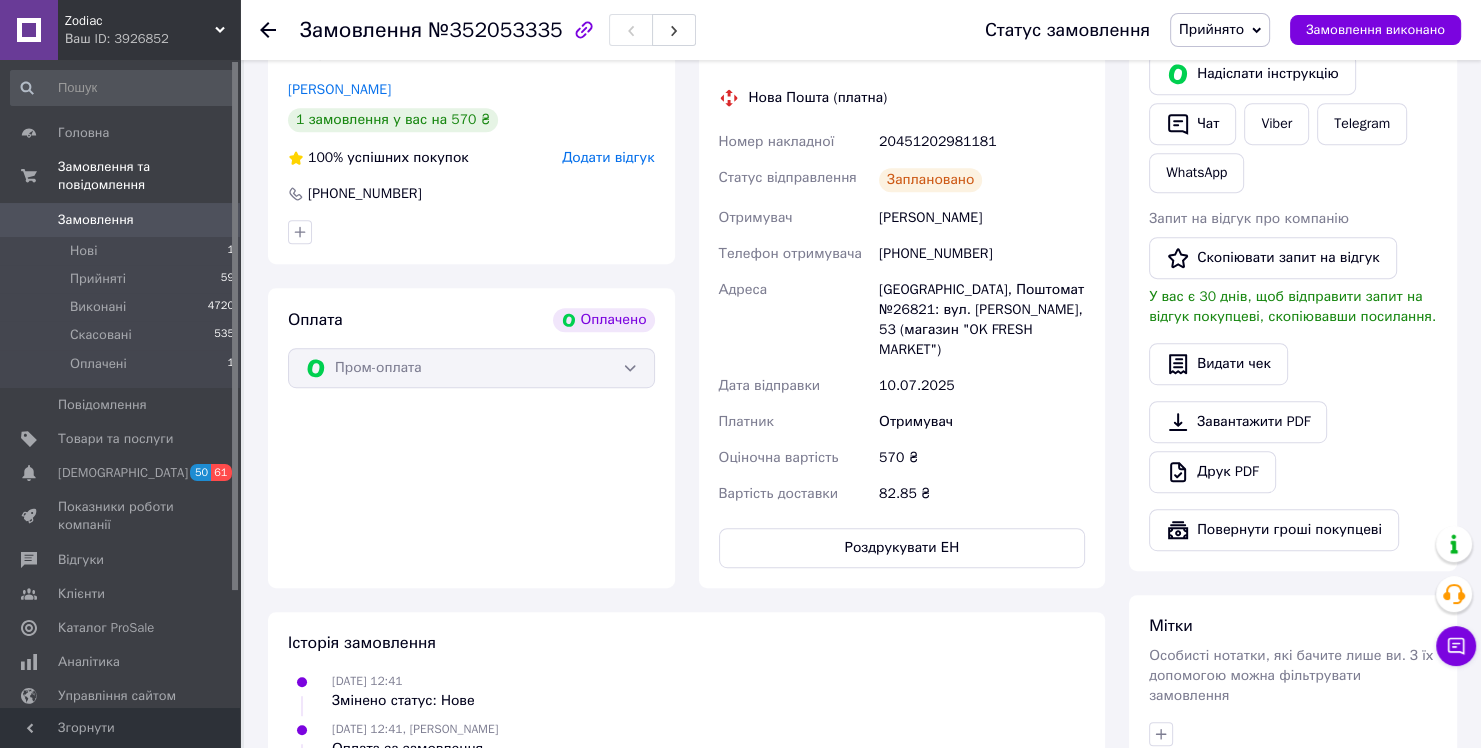 click on "Замовлення" at bounding box center (121, 220) 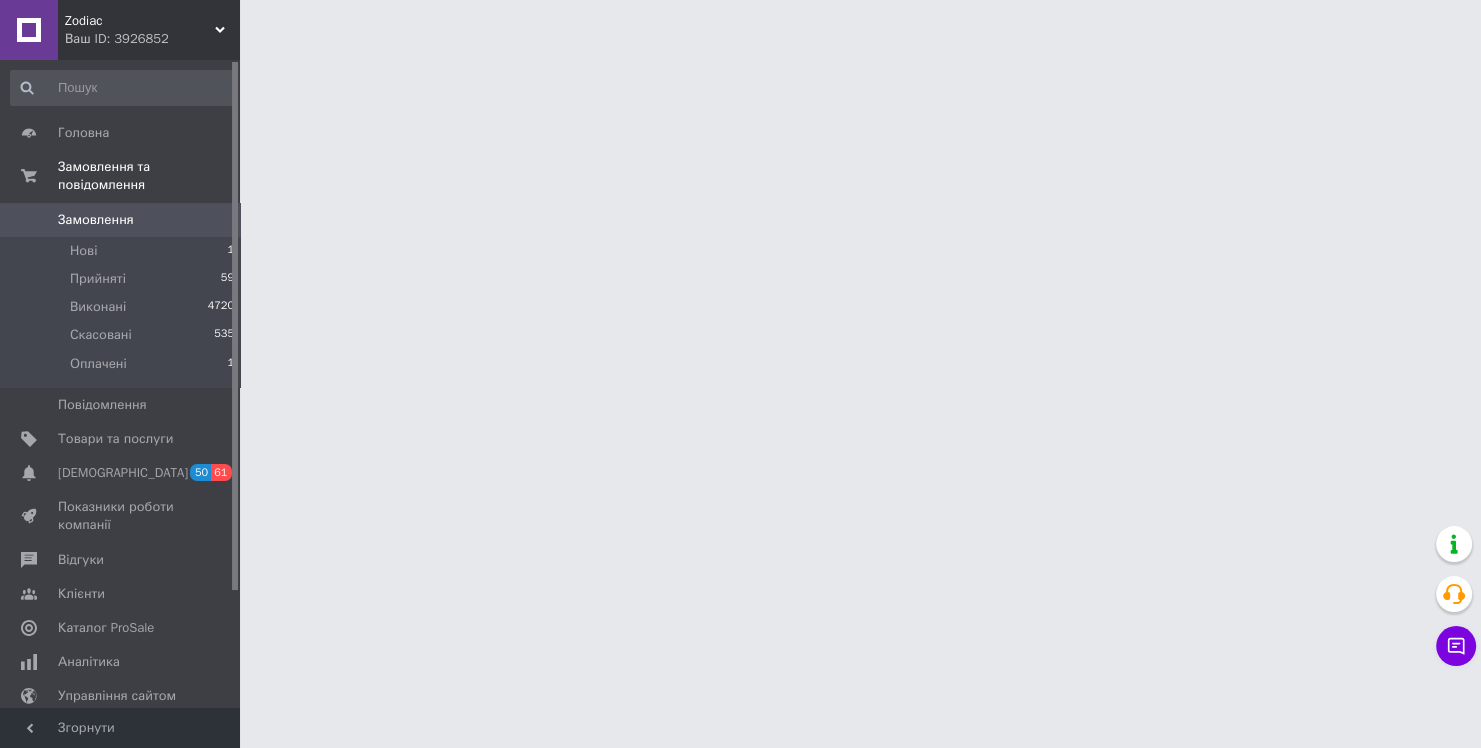 scroll, scrollTop: 0, scrollLeft: 0, axis: both 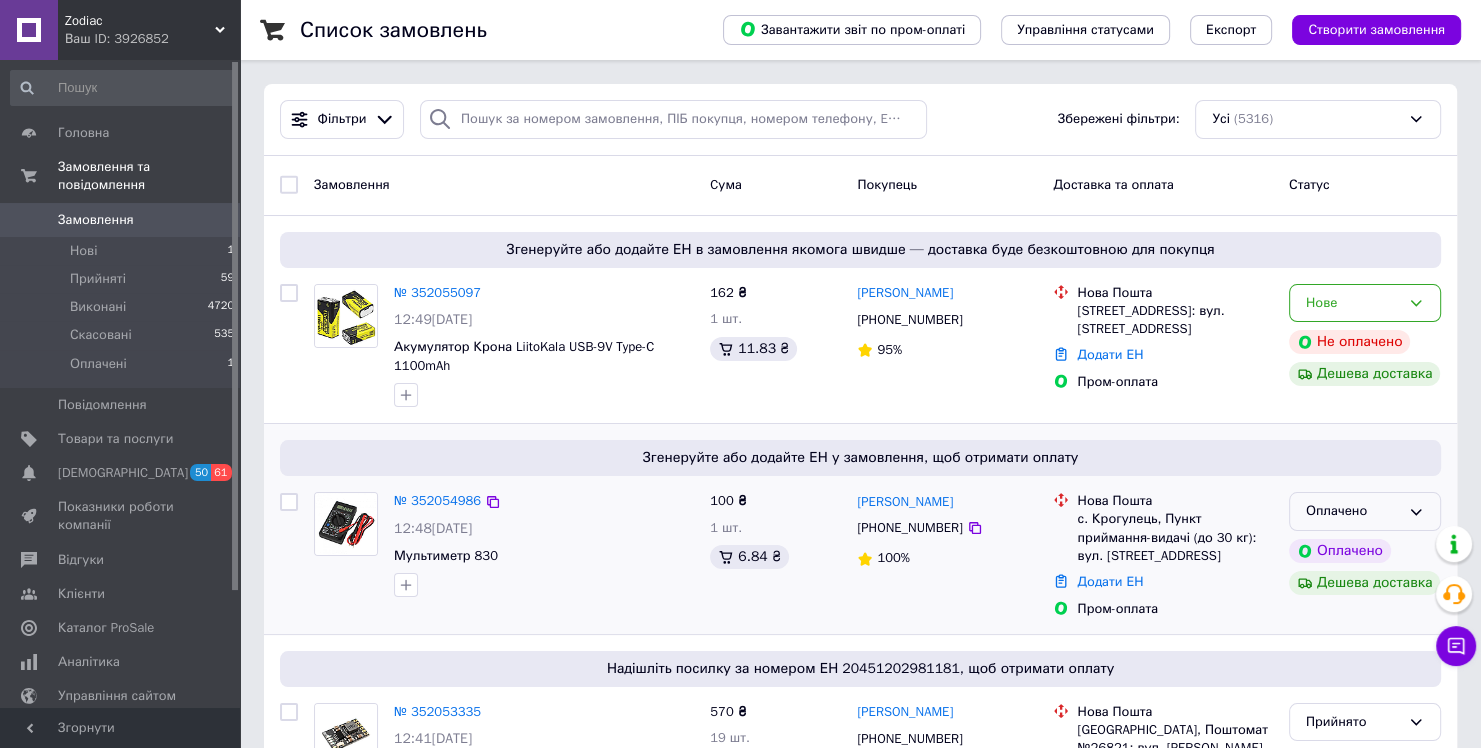 click on "Оплачено" at bounding box center (1353, 511) 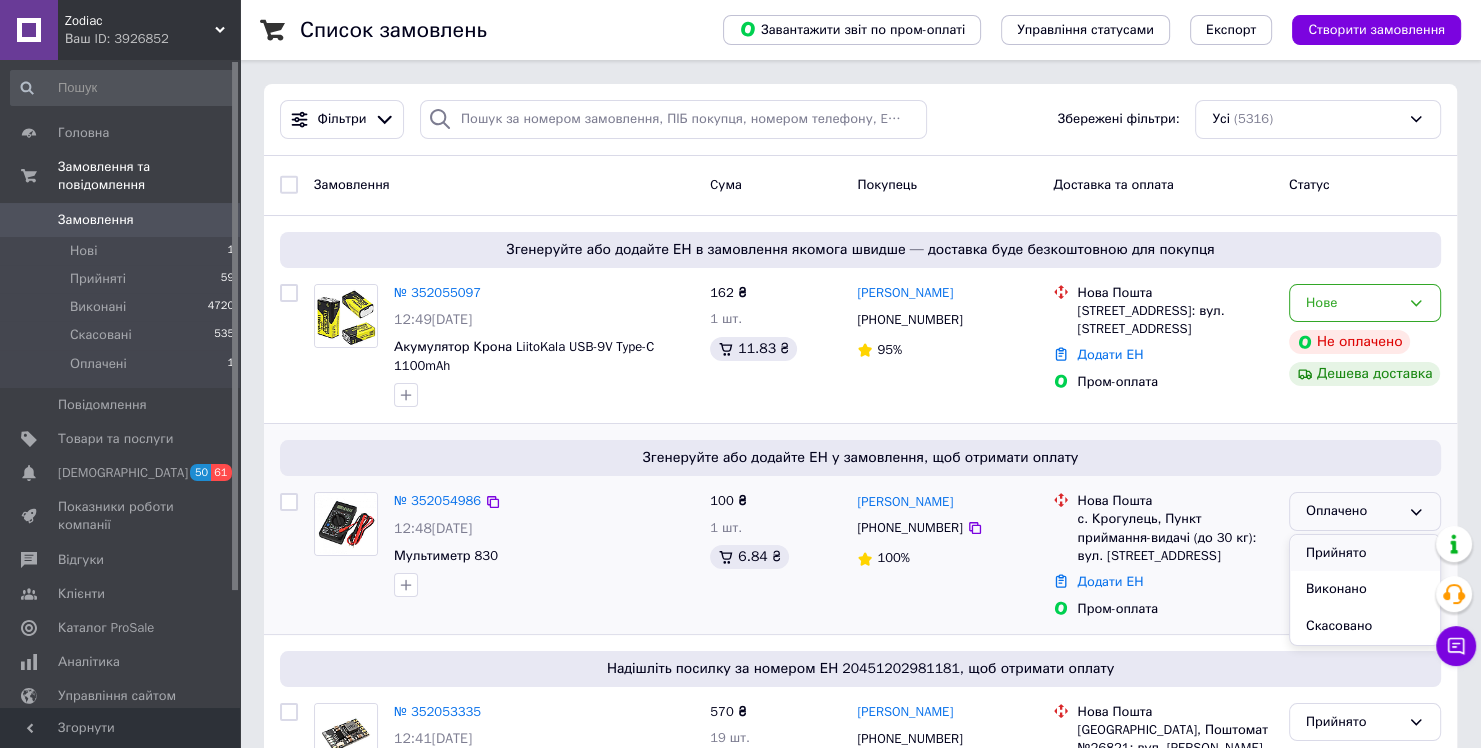 click on "Прийнято" at bounding box center [1365, 553] 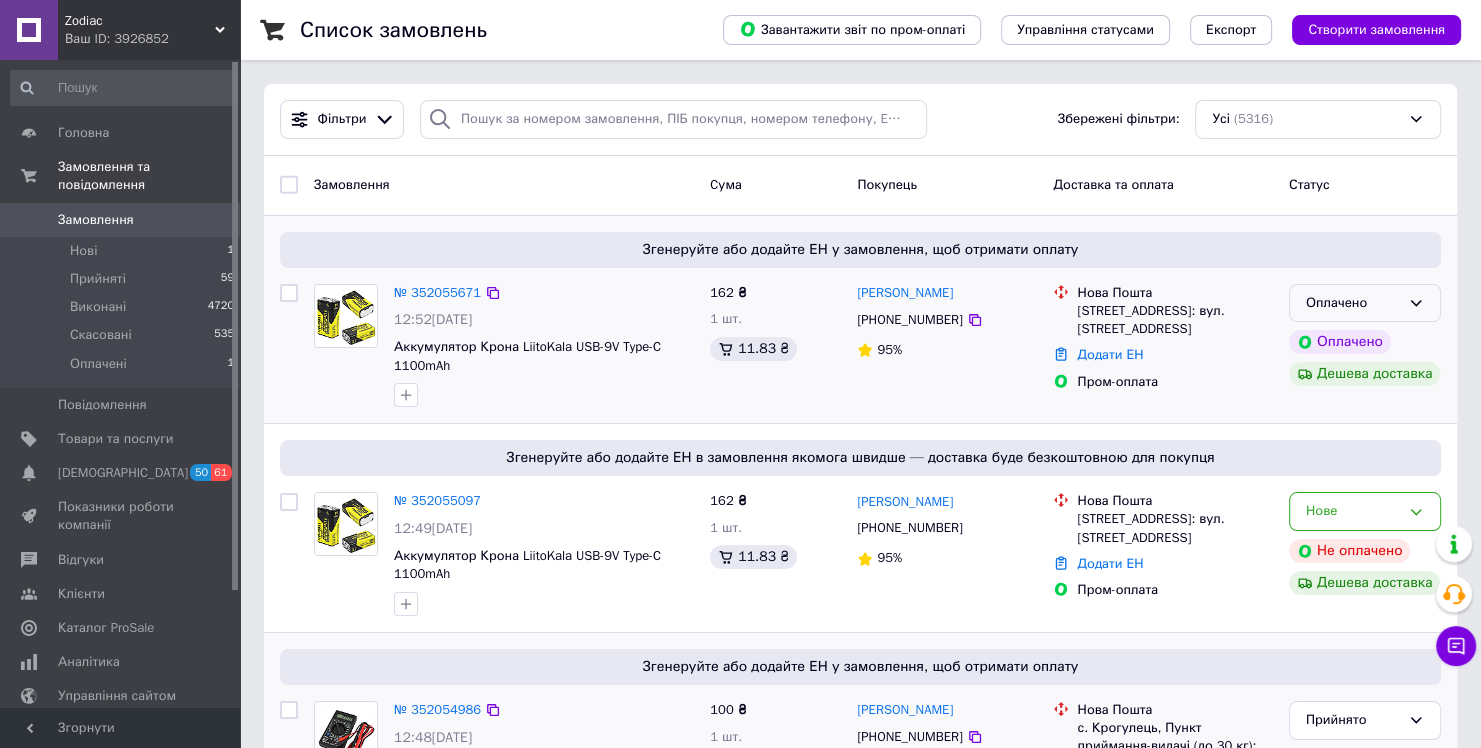 click on "Оплачено" at bounding box center [1365, 303] 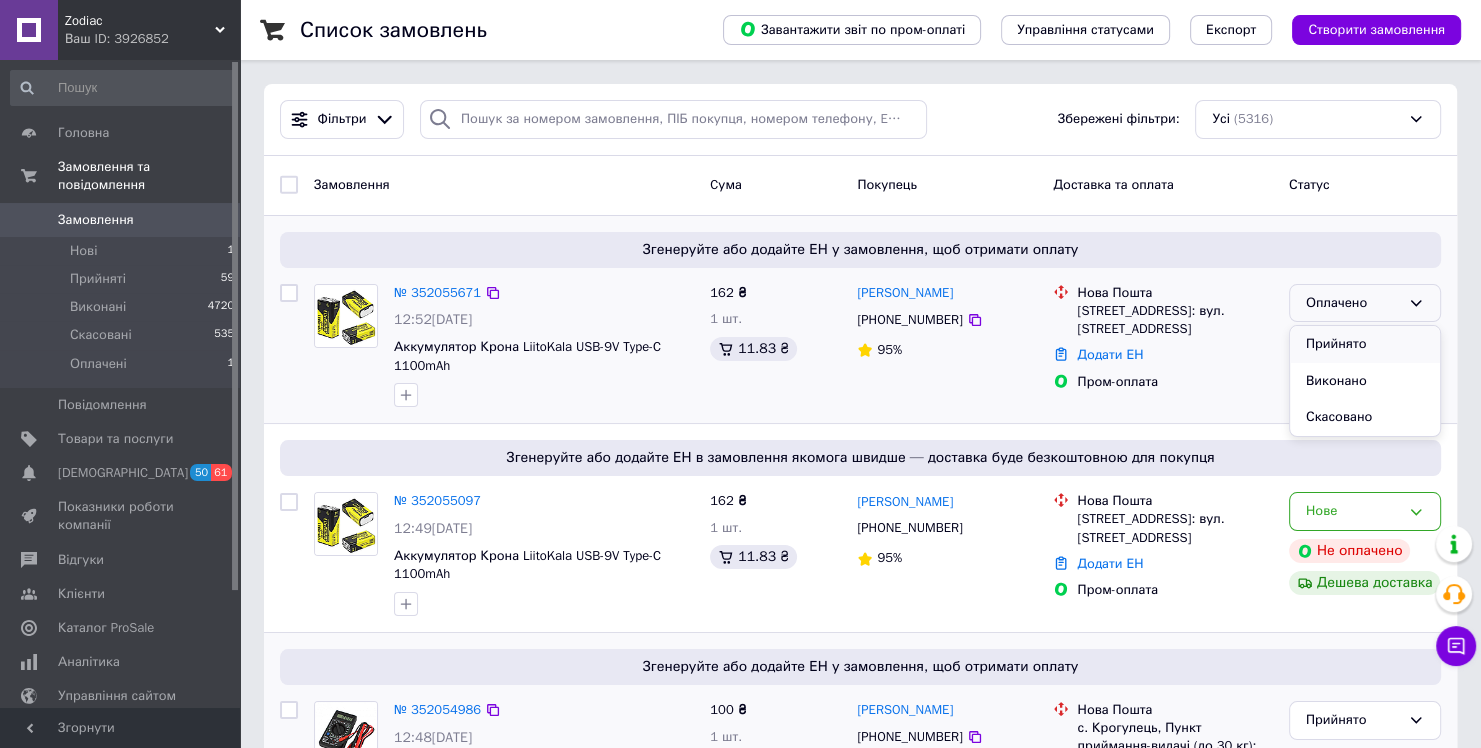 click on "Прийнято" at bounding box center [1365, 344] 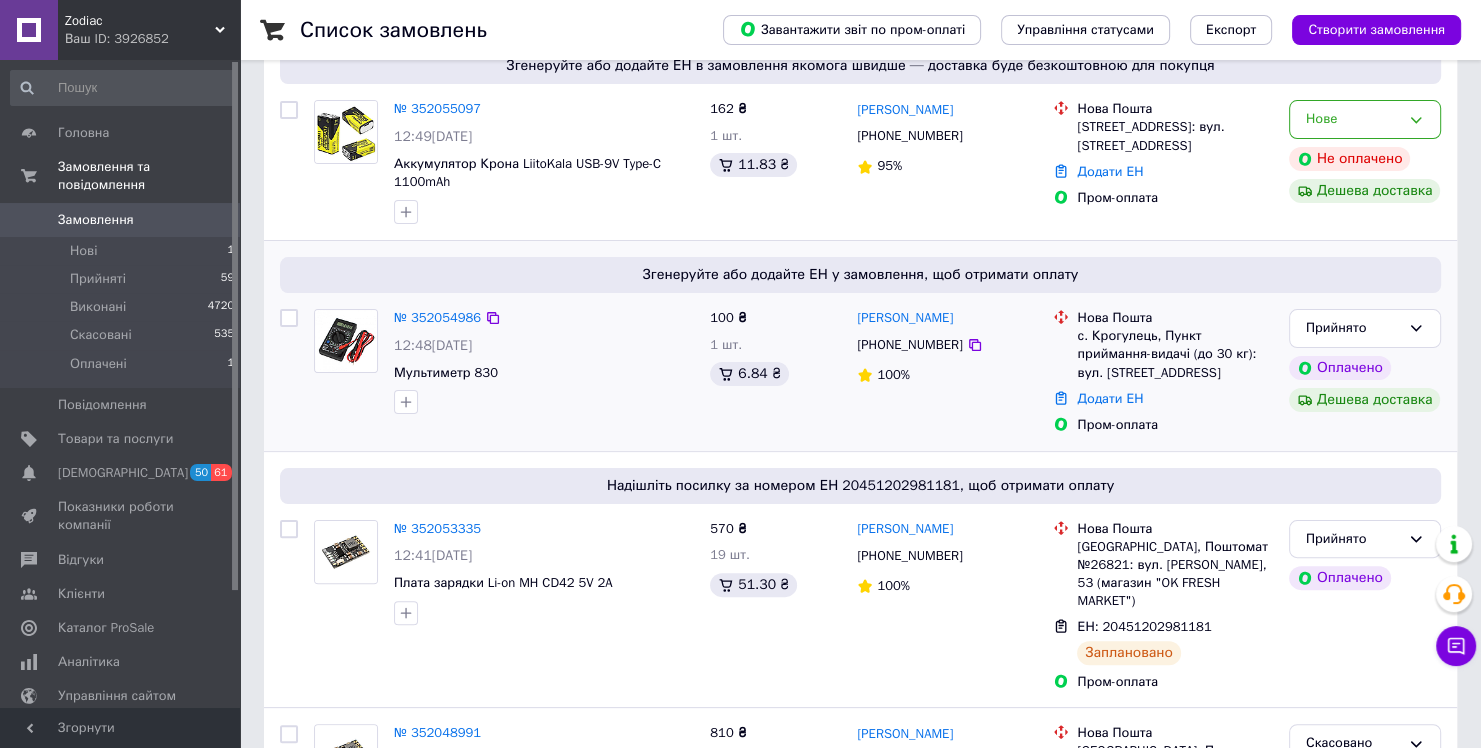 scroll, scrollTop: 400, scrollLeft: 0, axis: vertical 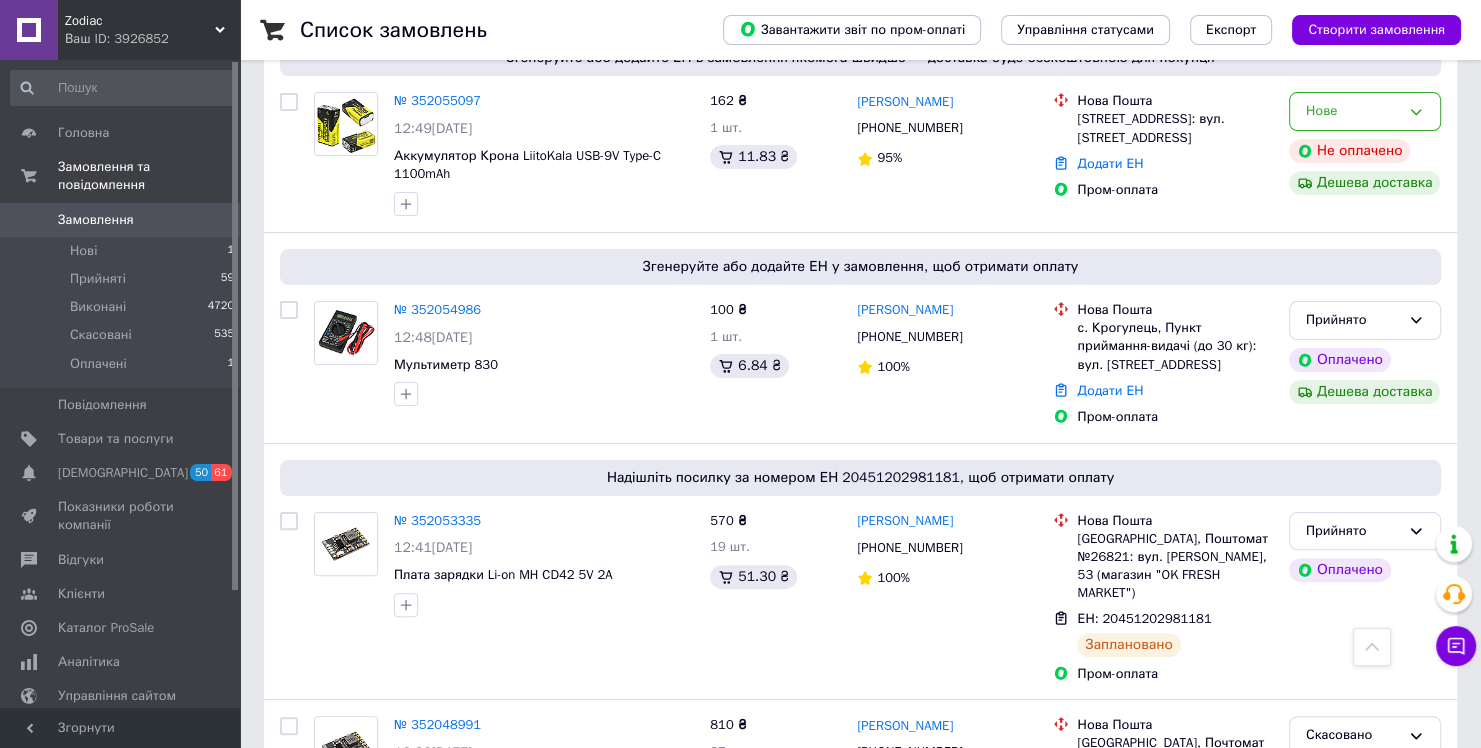 drag, startPoint x: 436, startPoint y: 311, endPoint x: 435, endPoint y: 290, distance: 21.023796 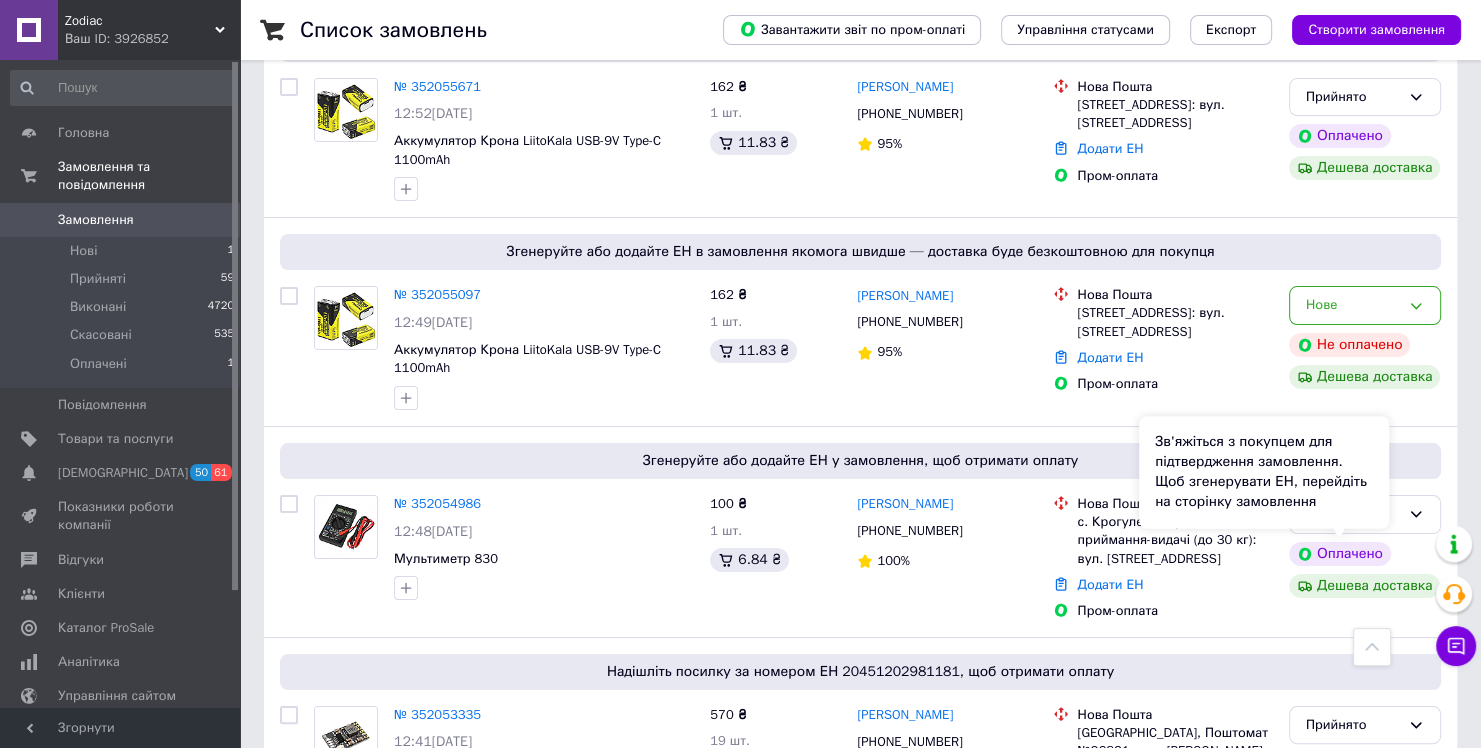 scroll, scrollTop: 200, scrollLeft: 0, axis: vertical 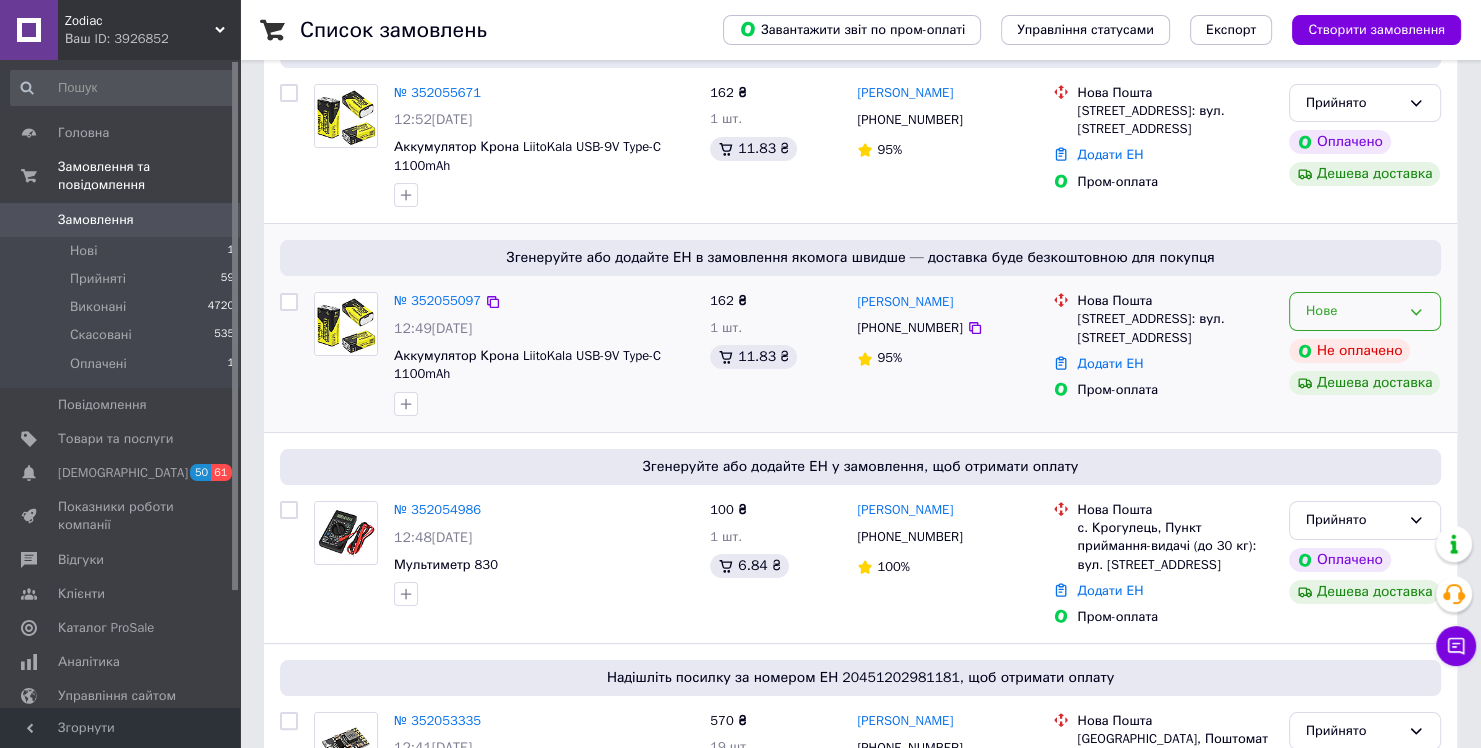 click on "Нове" at bounding box center [1365, 311] 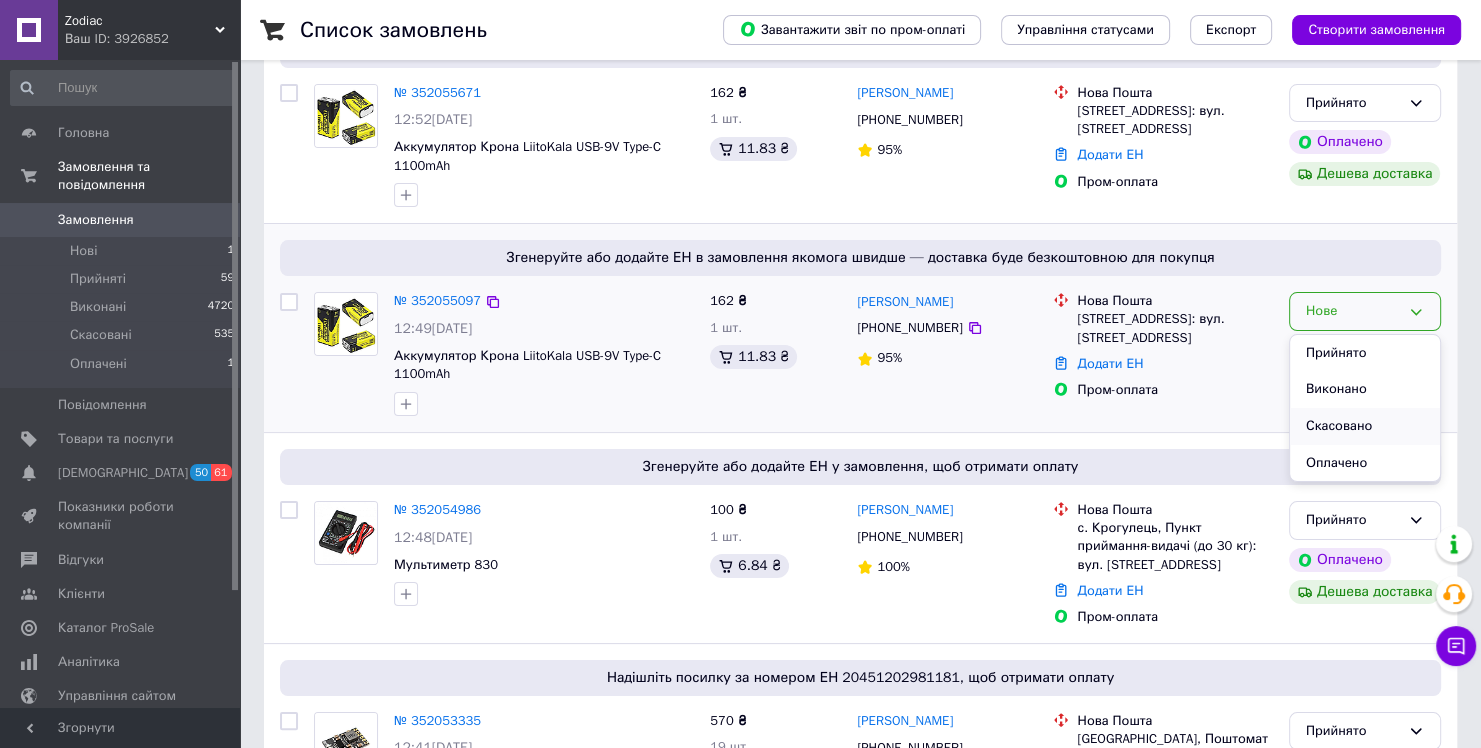 click on "Скасовано" at bounding box center (1365, 426) 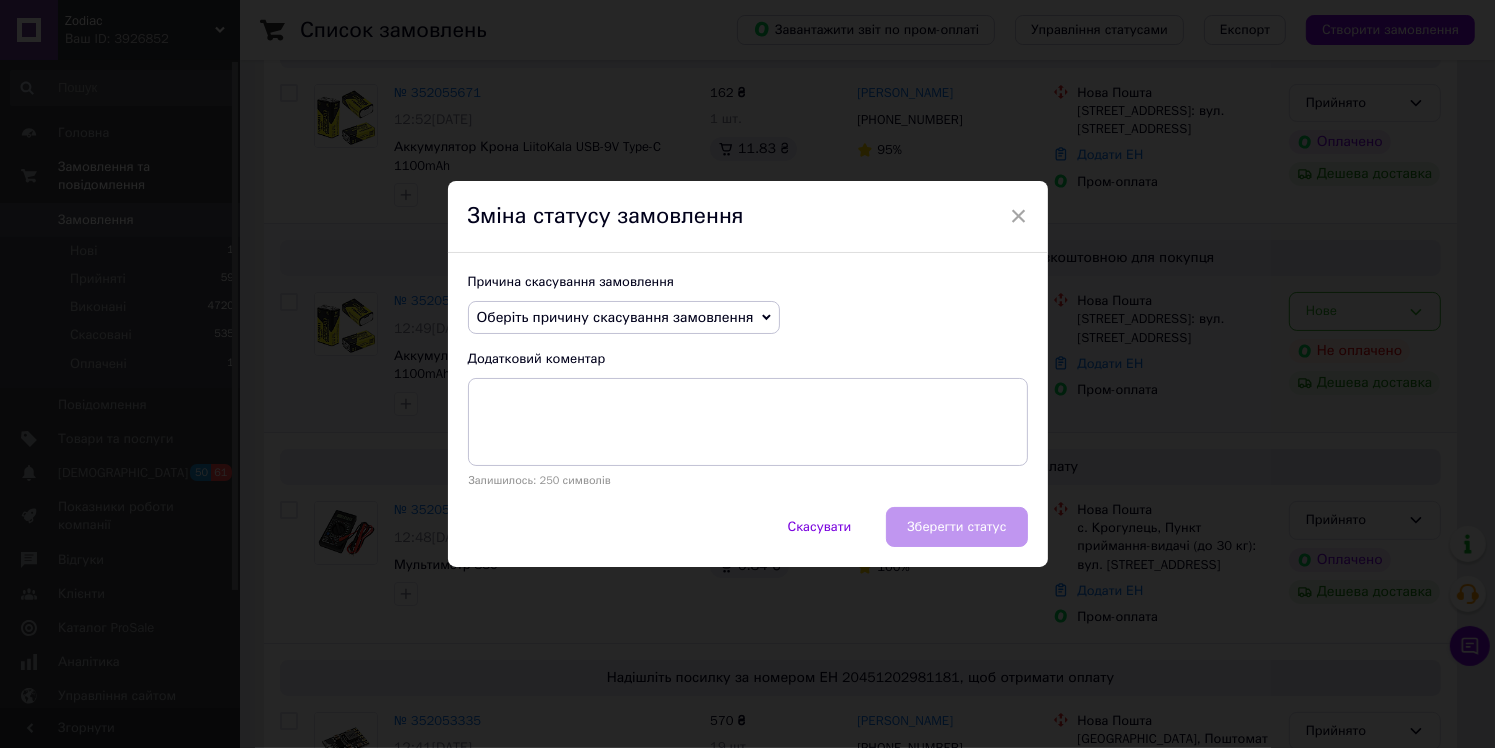 click on "Причина скасування замовлення Оберіть причину скасування замовлення Немає в наявності Немає різновиду товару Оплата не надійшла На прохання покупця Замовлення-дублікат Не виходить додзвонитися Інше Додатковий коментар Залишилось: 250 символів" at bounding box center [748, 380] 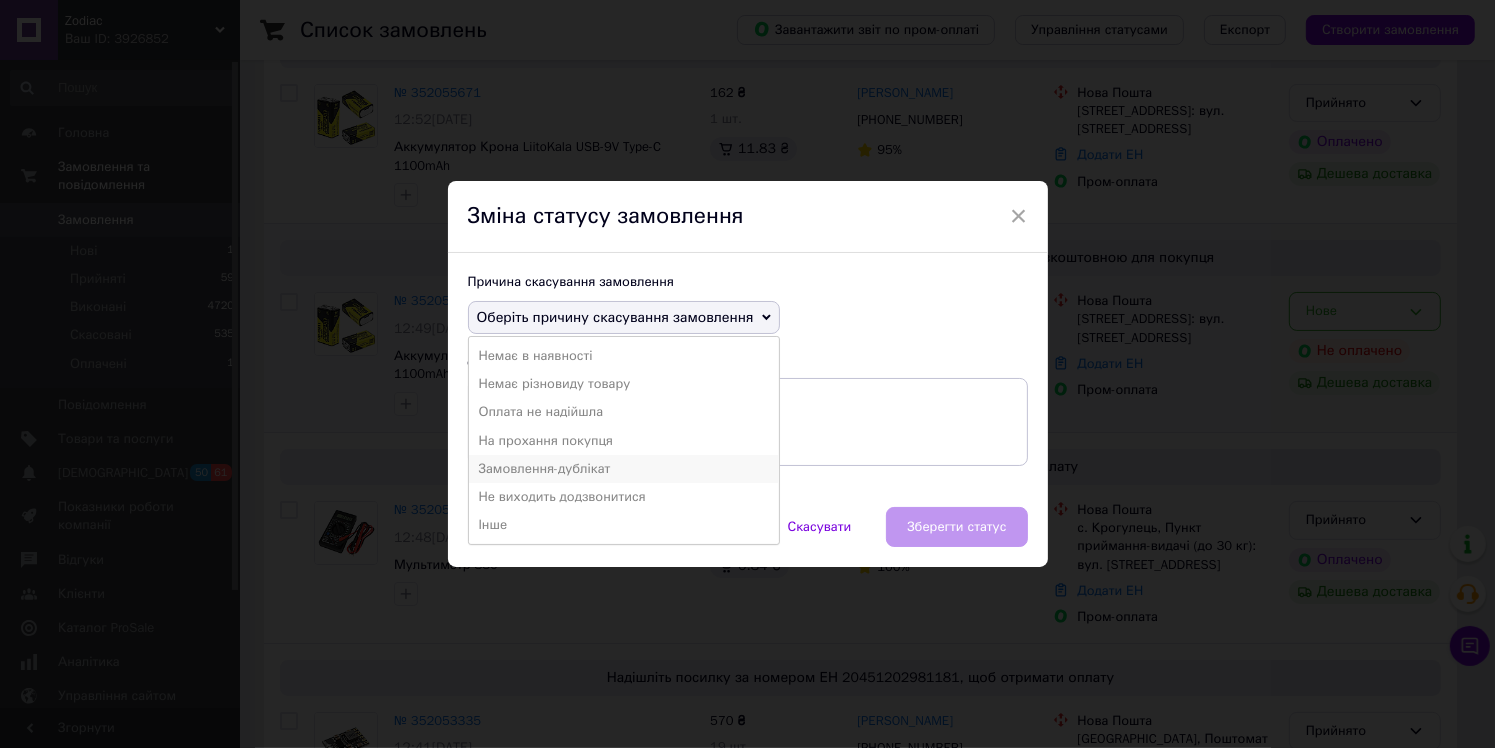 click on "Замовлення-дублікат" at bounding box center (624, 469) 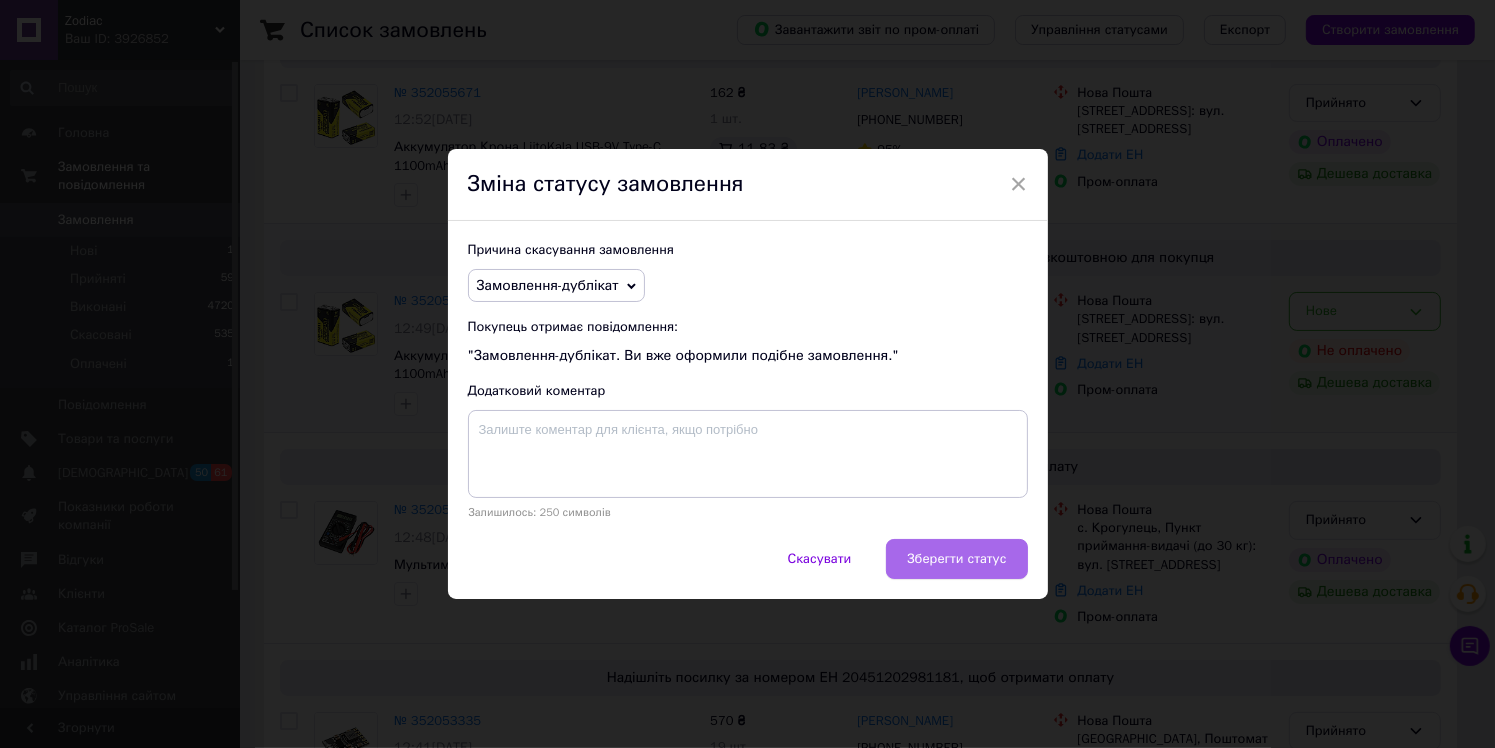 click on "Зберегти статус" at bounding box center (956, 559) 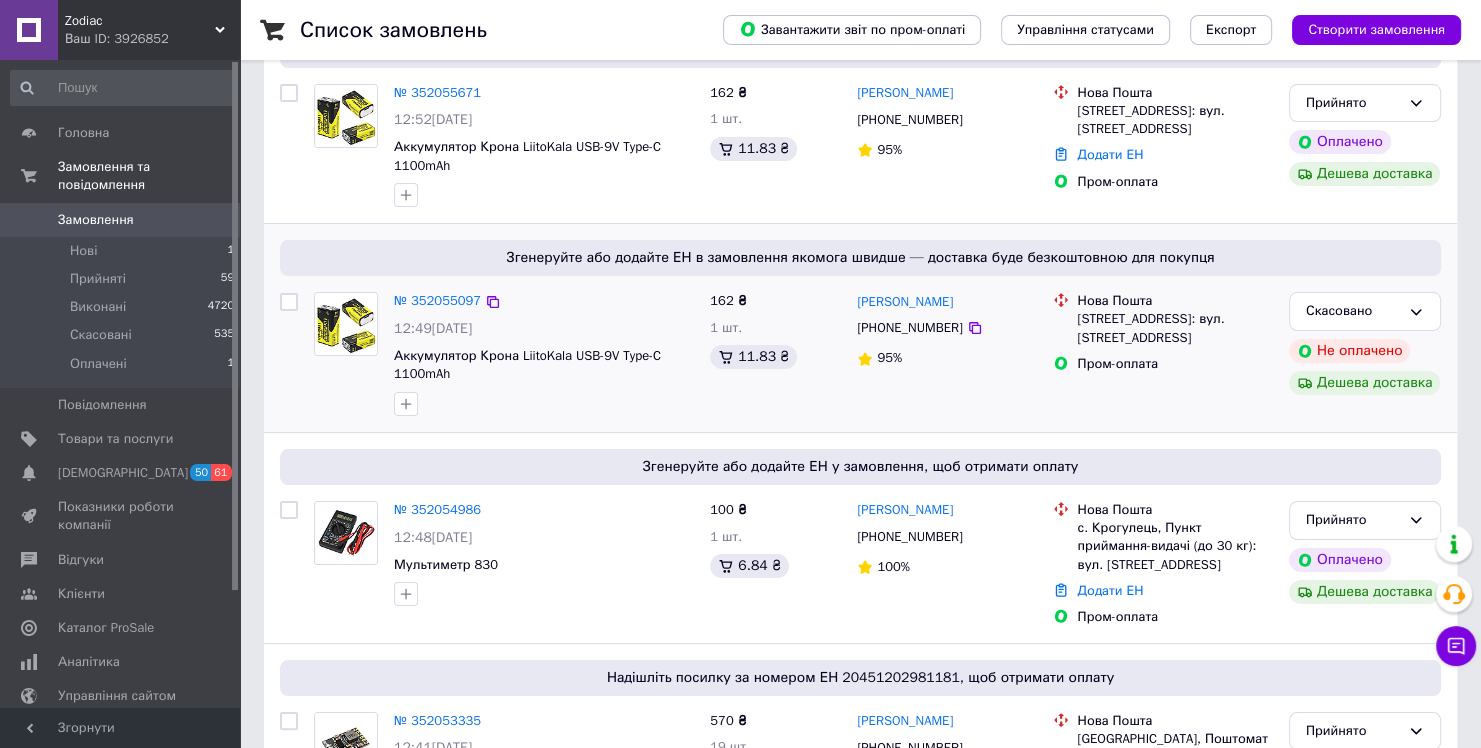 drag, startPoint x: 451, startPoint y: 506, endPoint x: 461, endPoint y: 387, distance: 119.419426 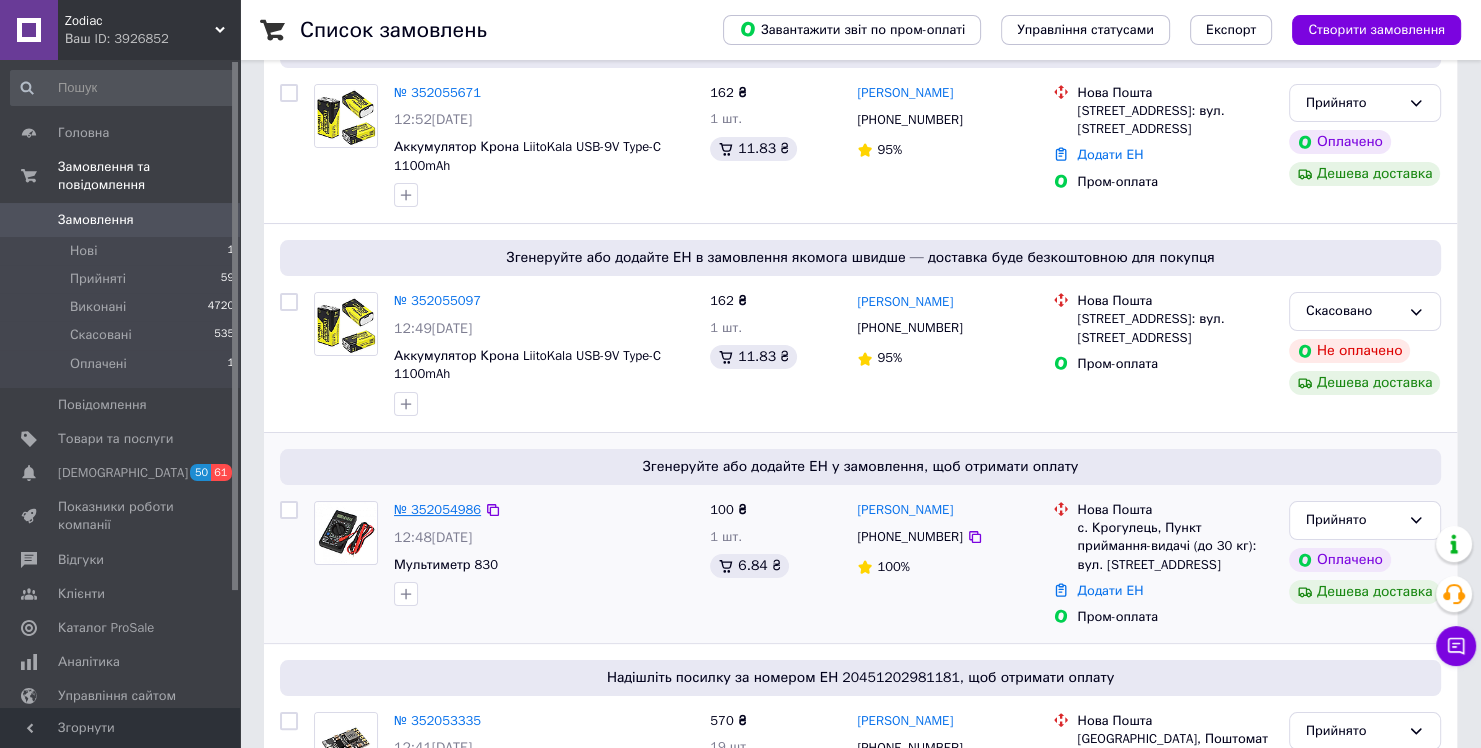 drag, startPoint x: 443, startPoint y: 520, endPoint x: 444, endPoint y: 504, distance: 16.03122 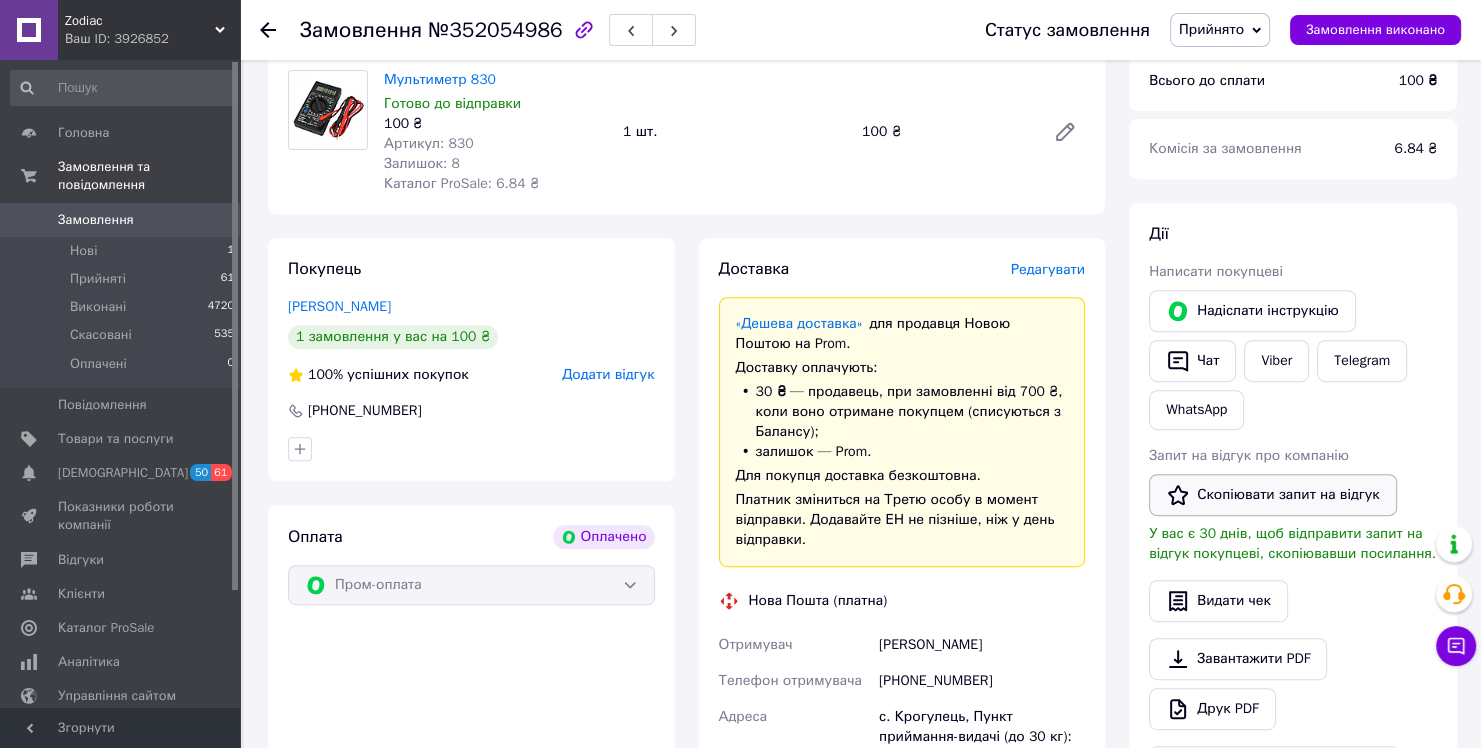 scroll, scrollTop: 800, scrollLeft: 0, axis: vertical 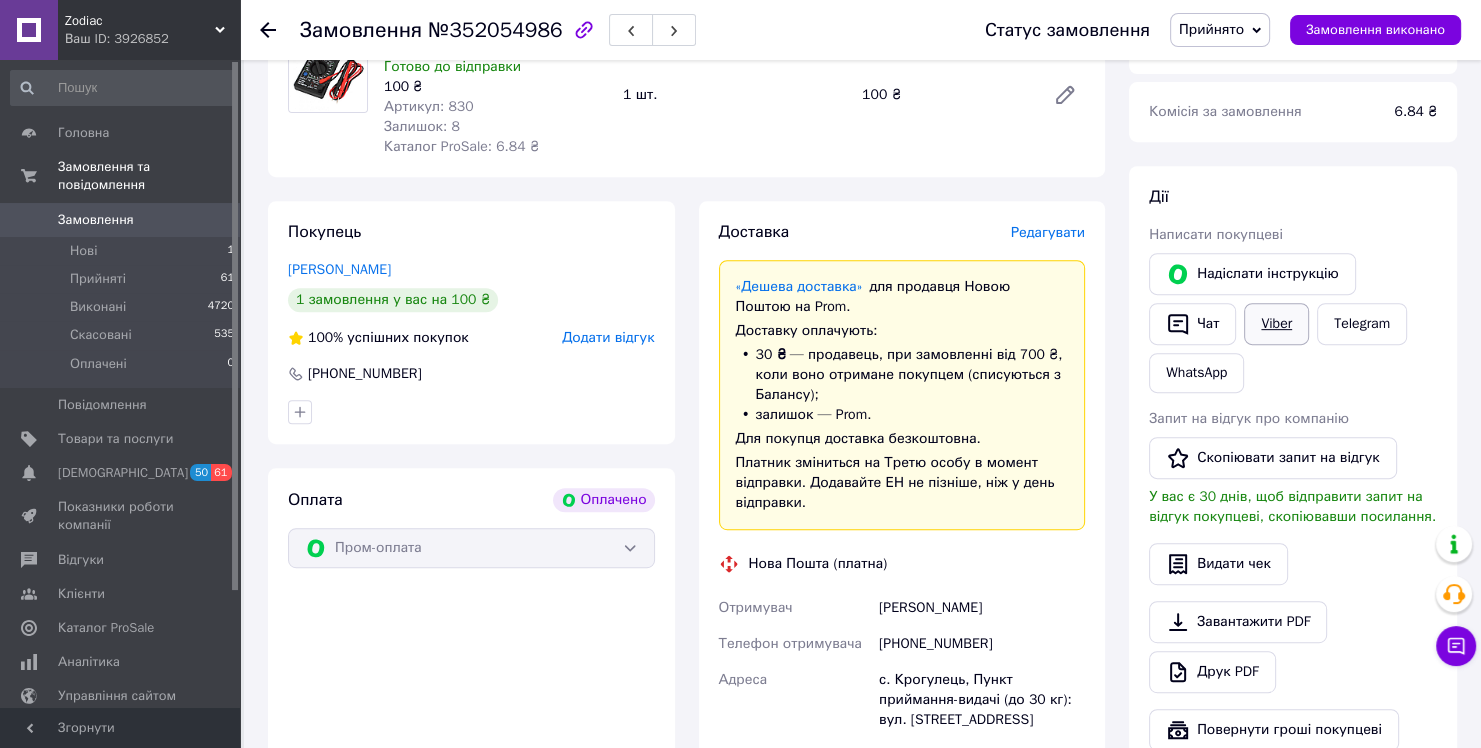 click on "Viber" at bounding box center (1276, 324) 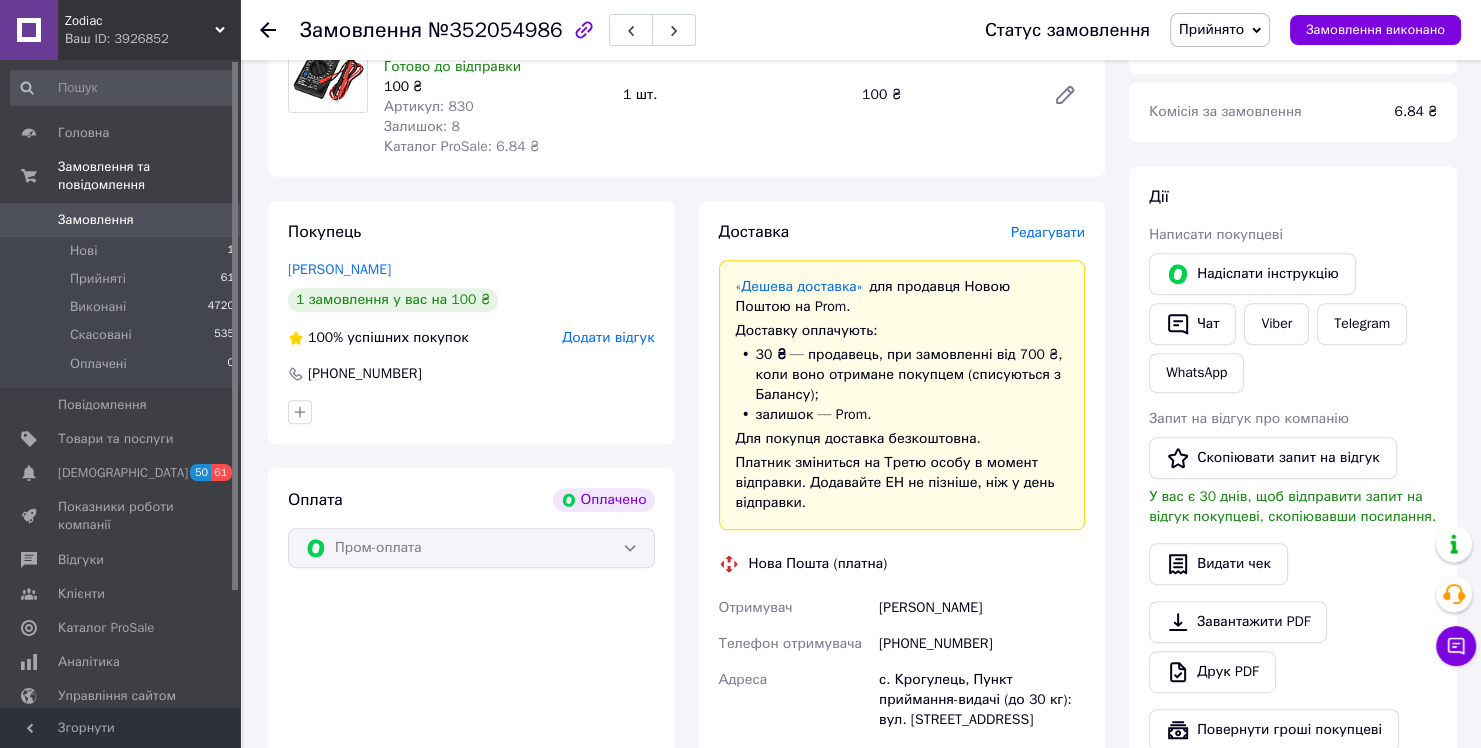 click on "Замовлення" at bounding box center [121, 220] 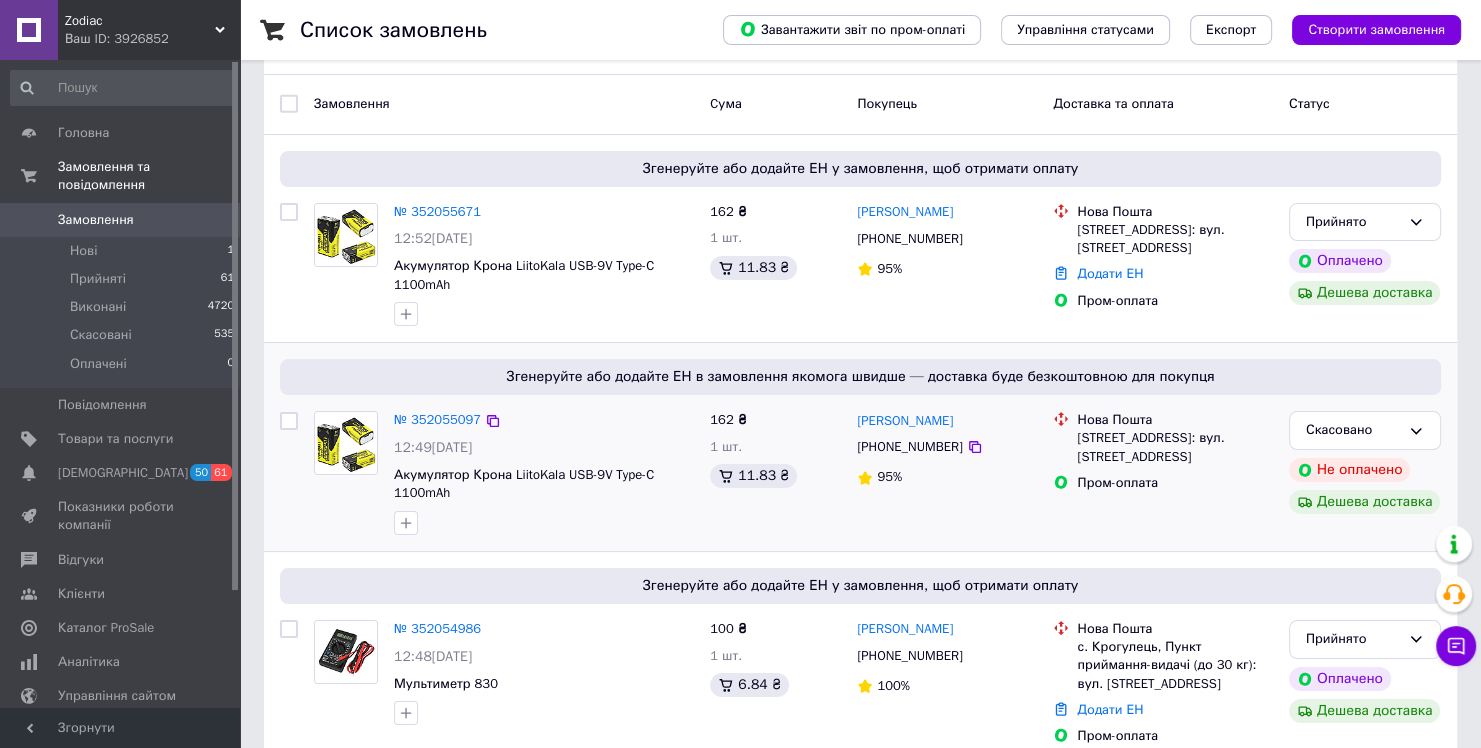 scroll, scrollTop: 100, scrollLeft: 0, axis: vertical 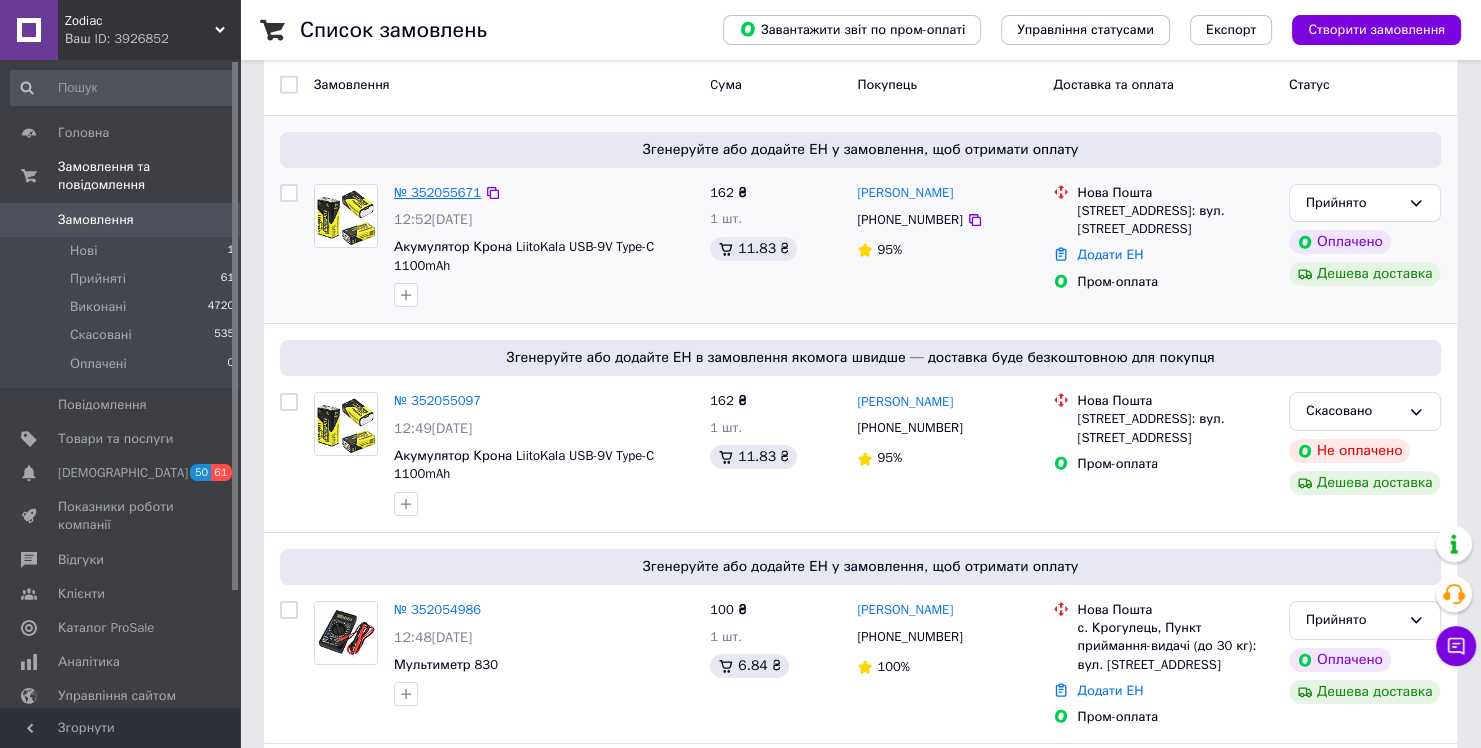 click on "№ 352055671" at bounding box center (437, 192) 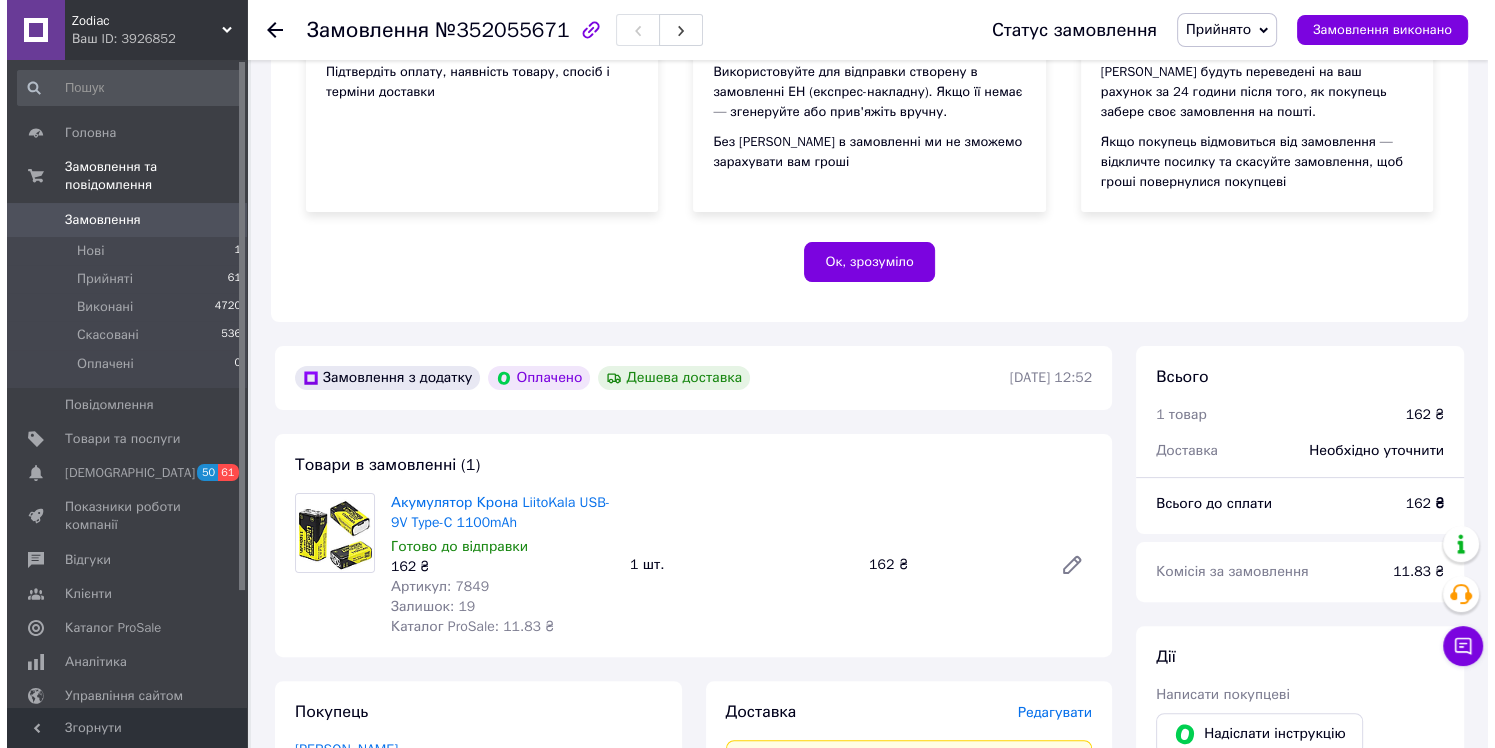scroll, scrollTop: 600, scrollLeft: 0, axis: vertical 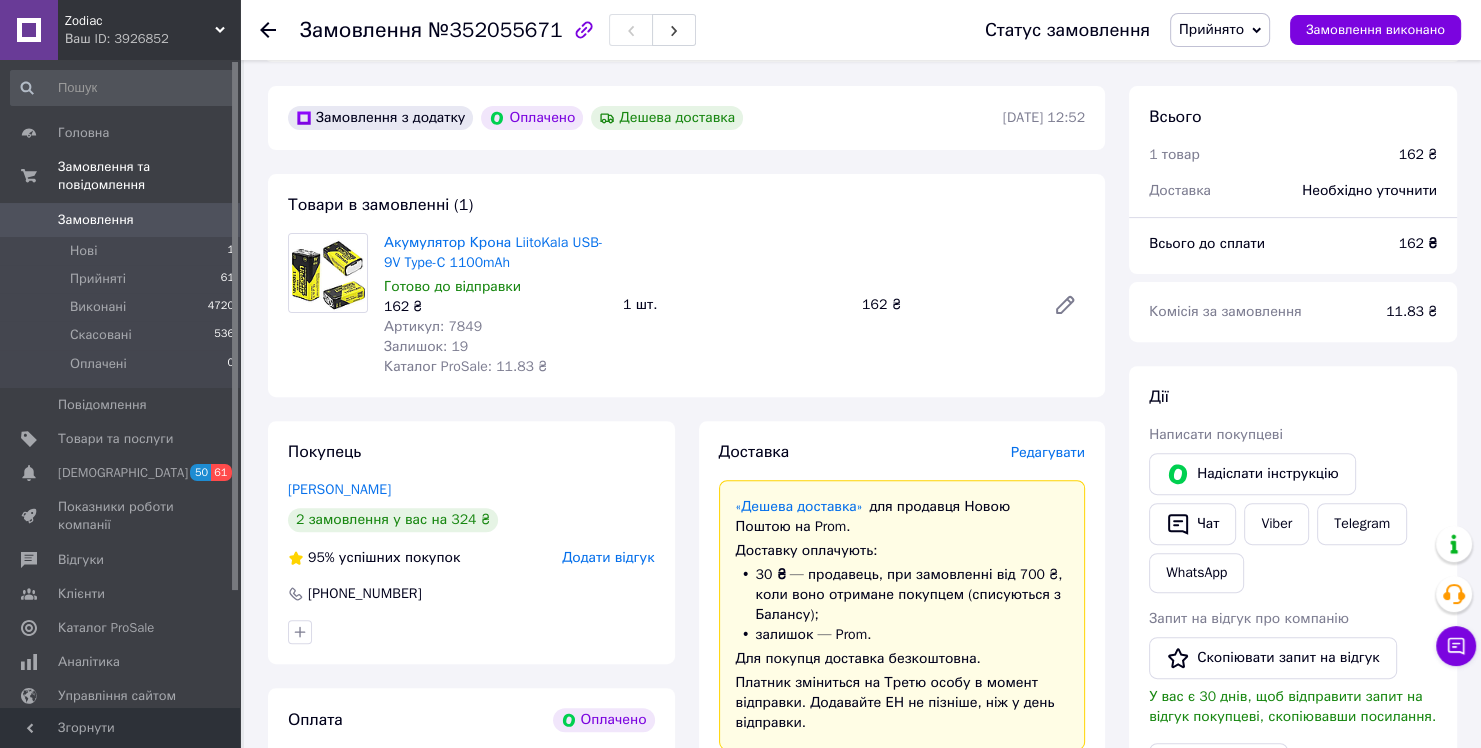 drag, startPoint x: 1040, startPoint y: 473, endPoint x: 1046, endPoint y: 451, distance: 22.803509 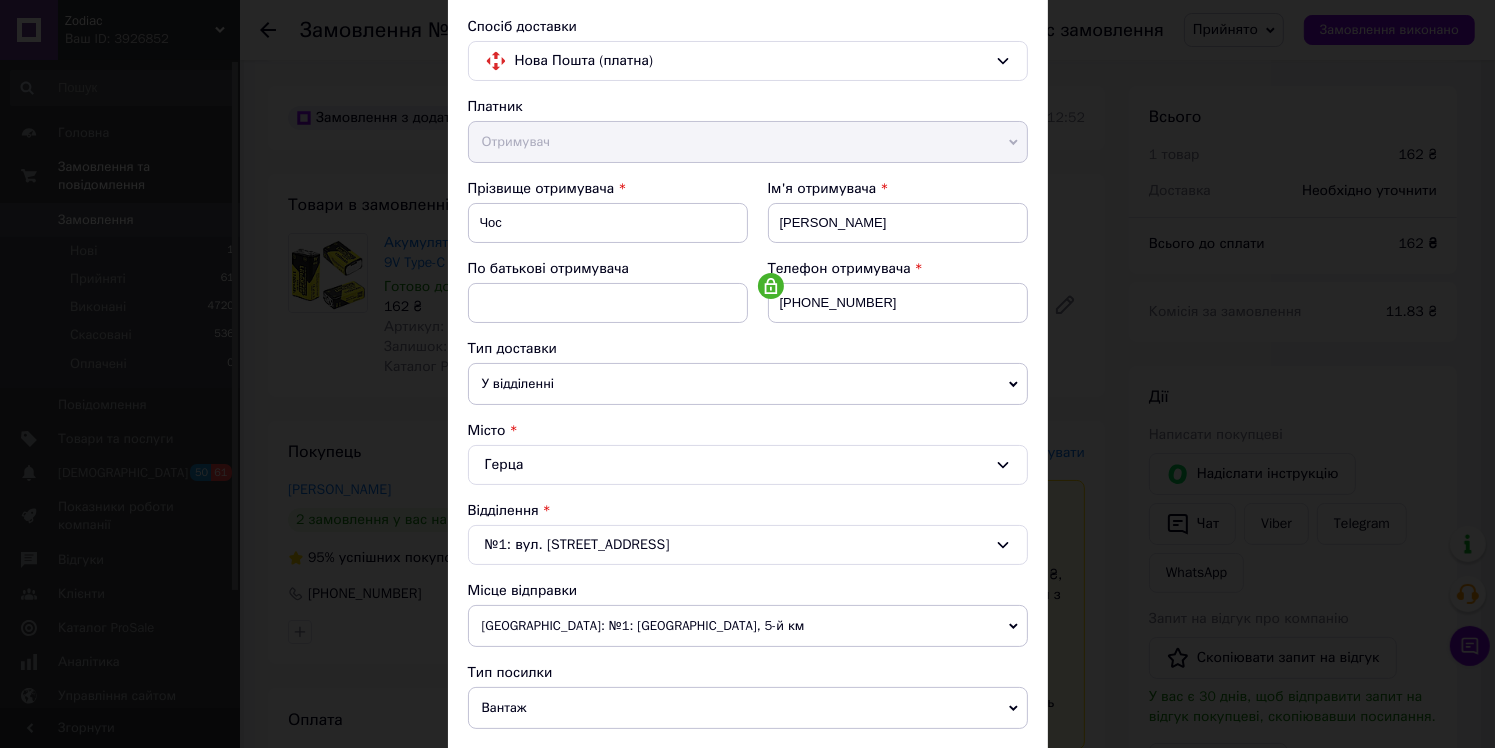 scroll, scrollTop: 400, scrollLeft: 0, axis: vertical 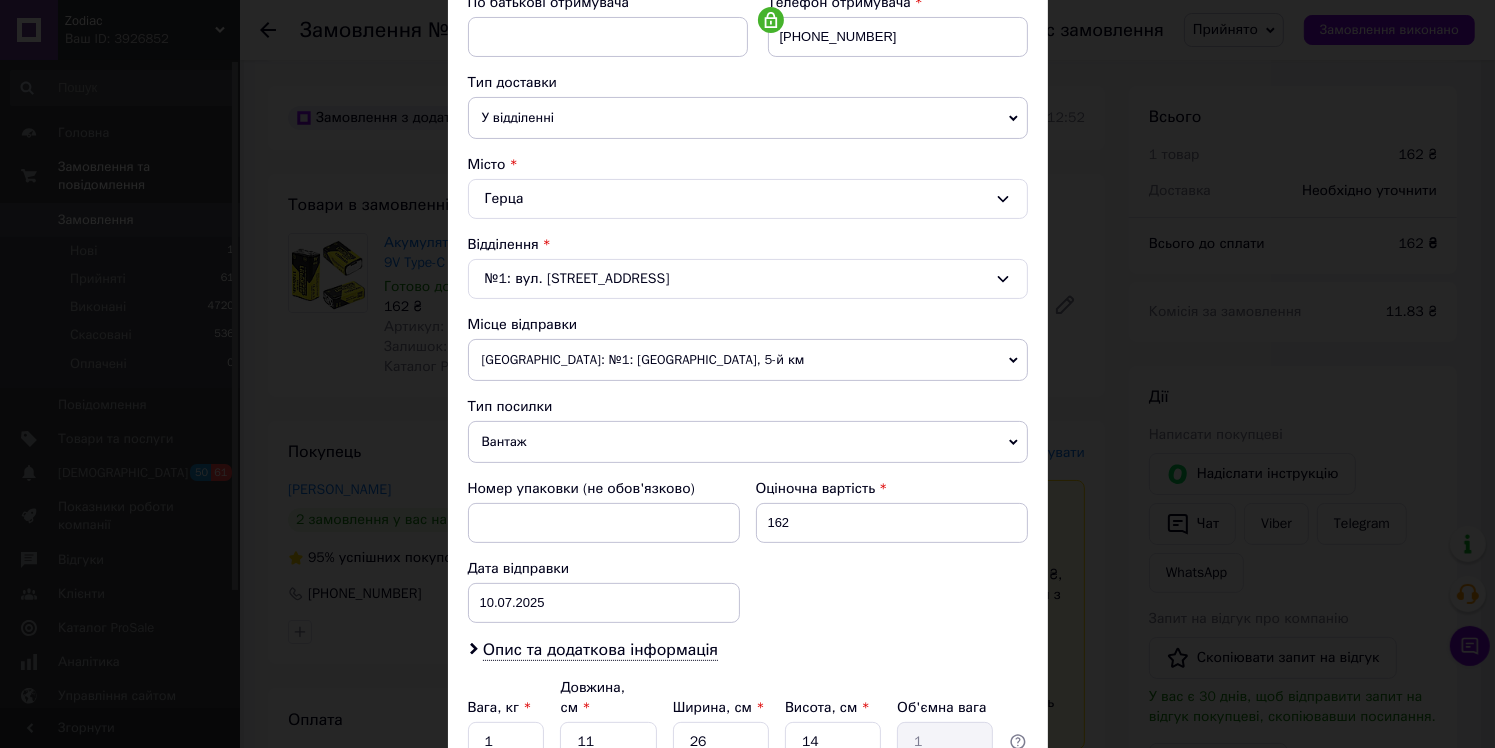 click on "Вантаж" at bounding box center (748, 442) 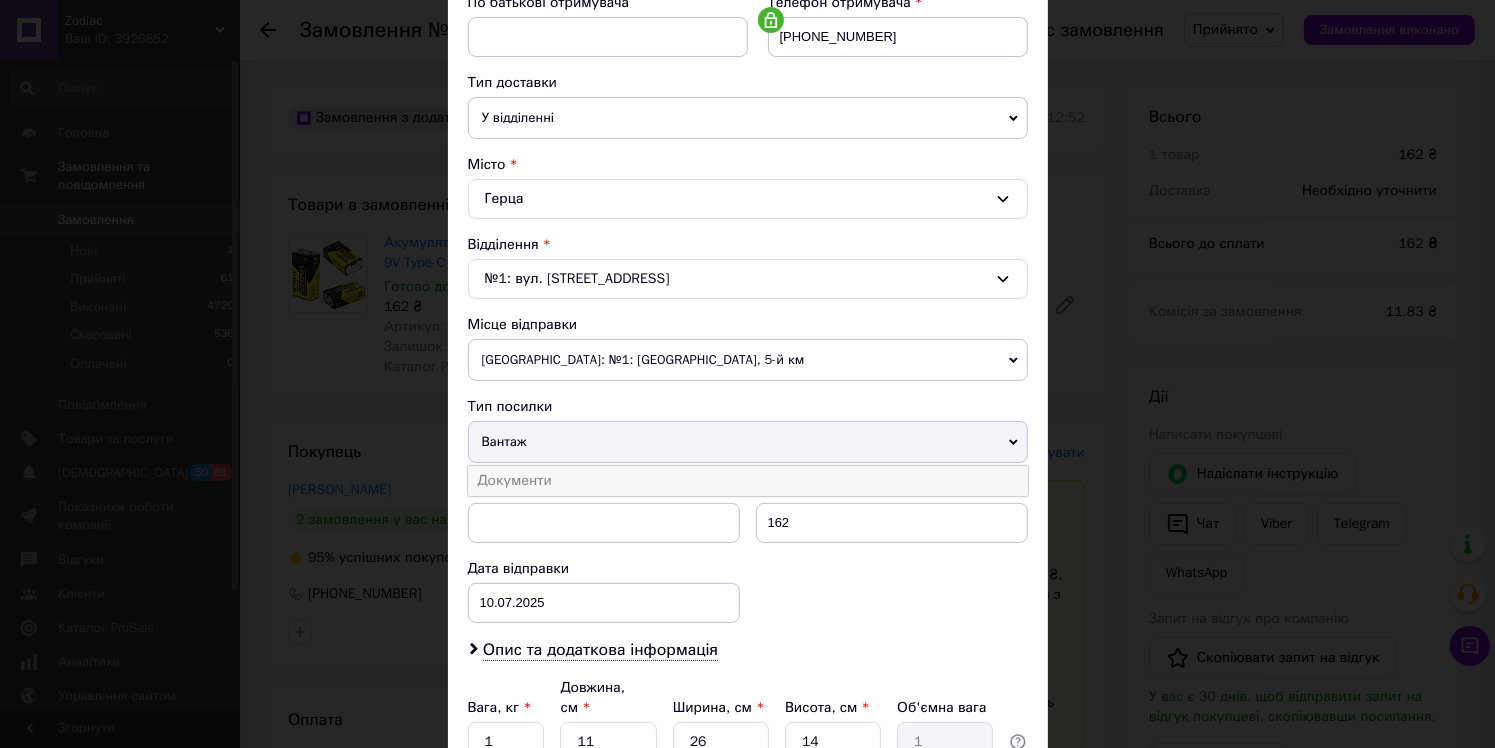 click on "Документи" at bounding box center [748, 481] 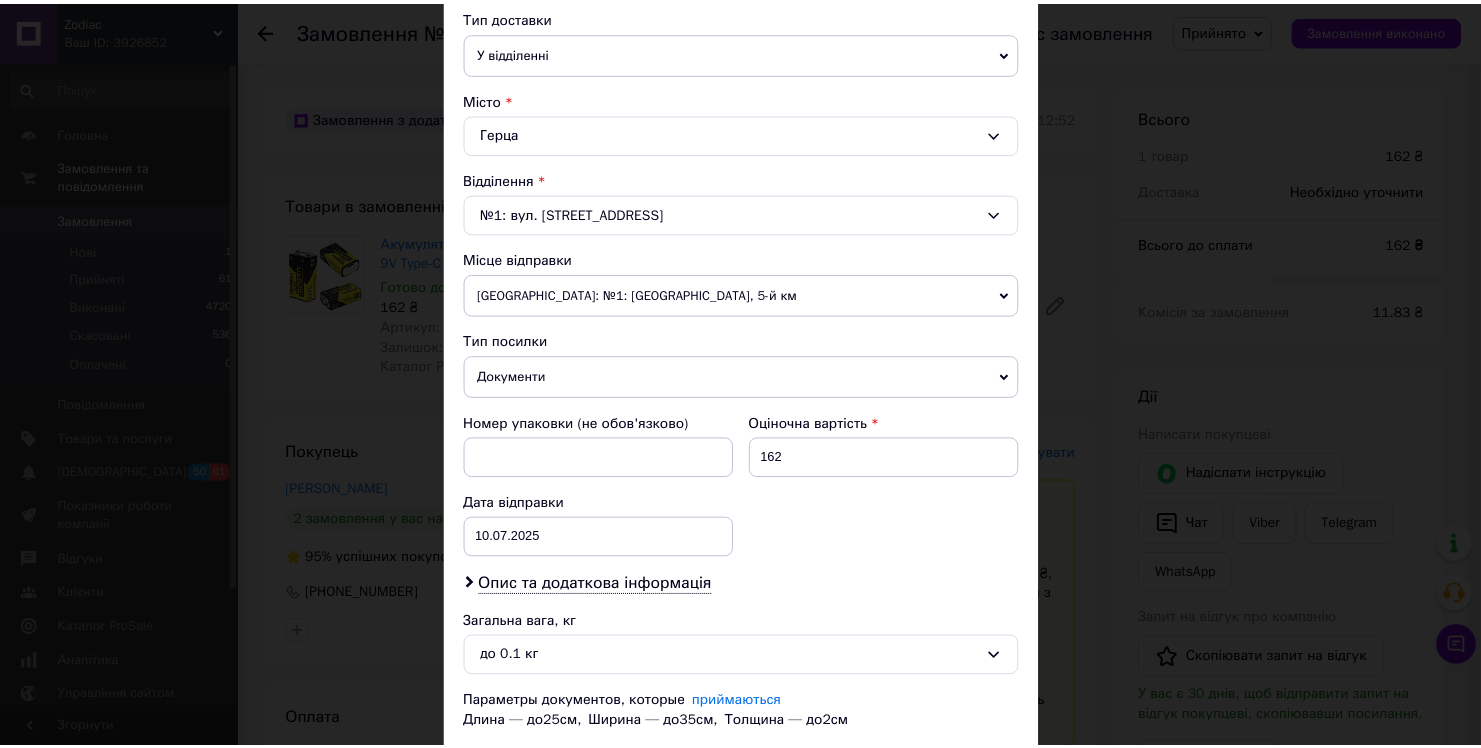 scroll, scrollTop: 594, scrollLeft: 0, axis: vertical 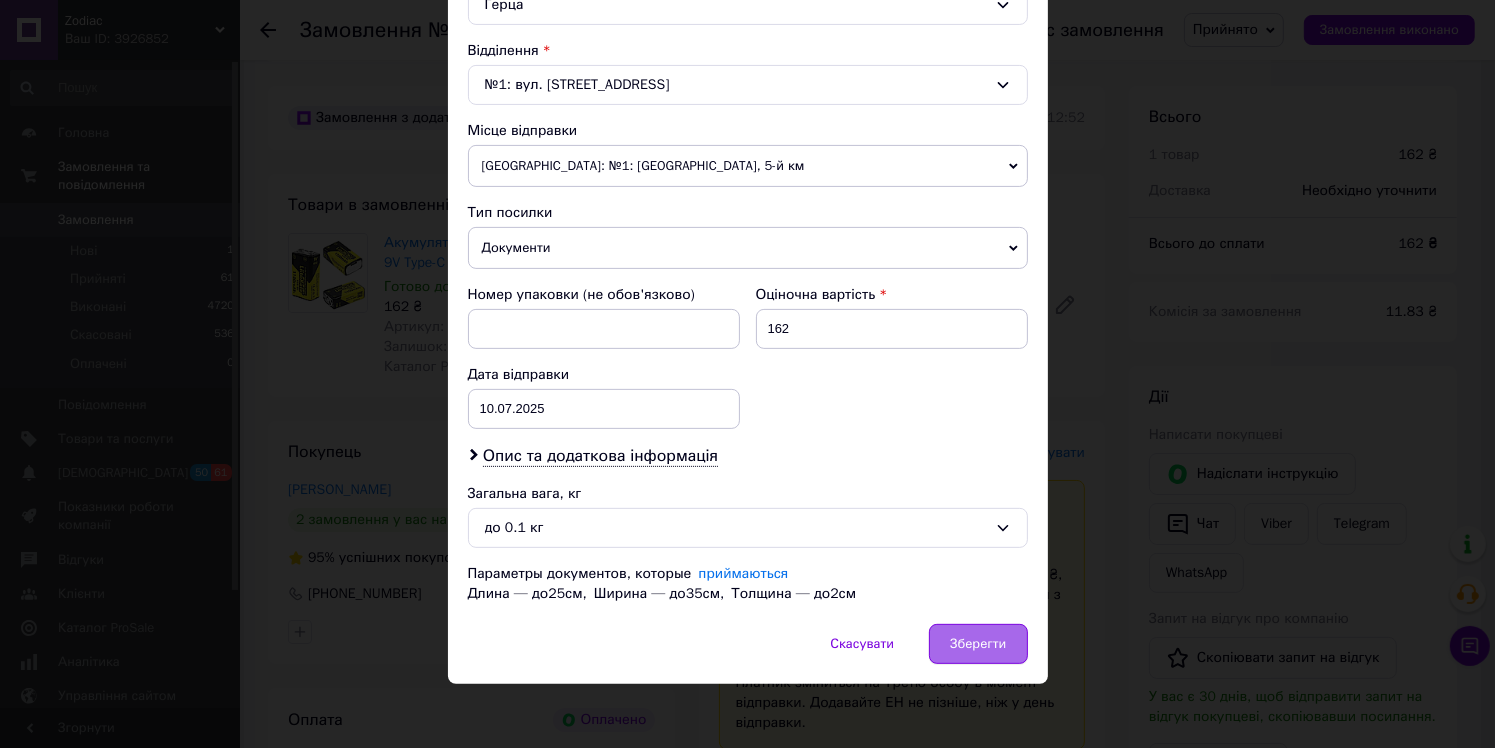 click on "Зберегти" at bounding box center (978, 644) 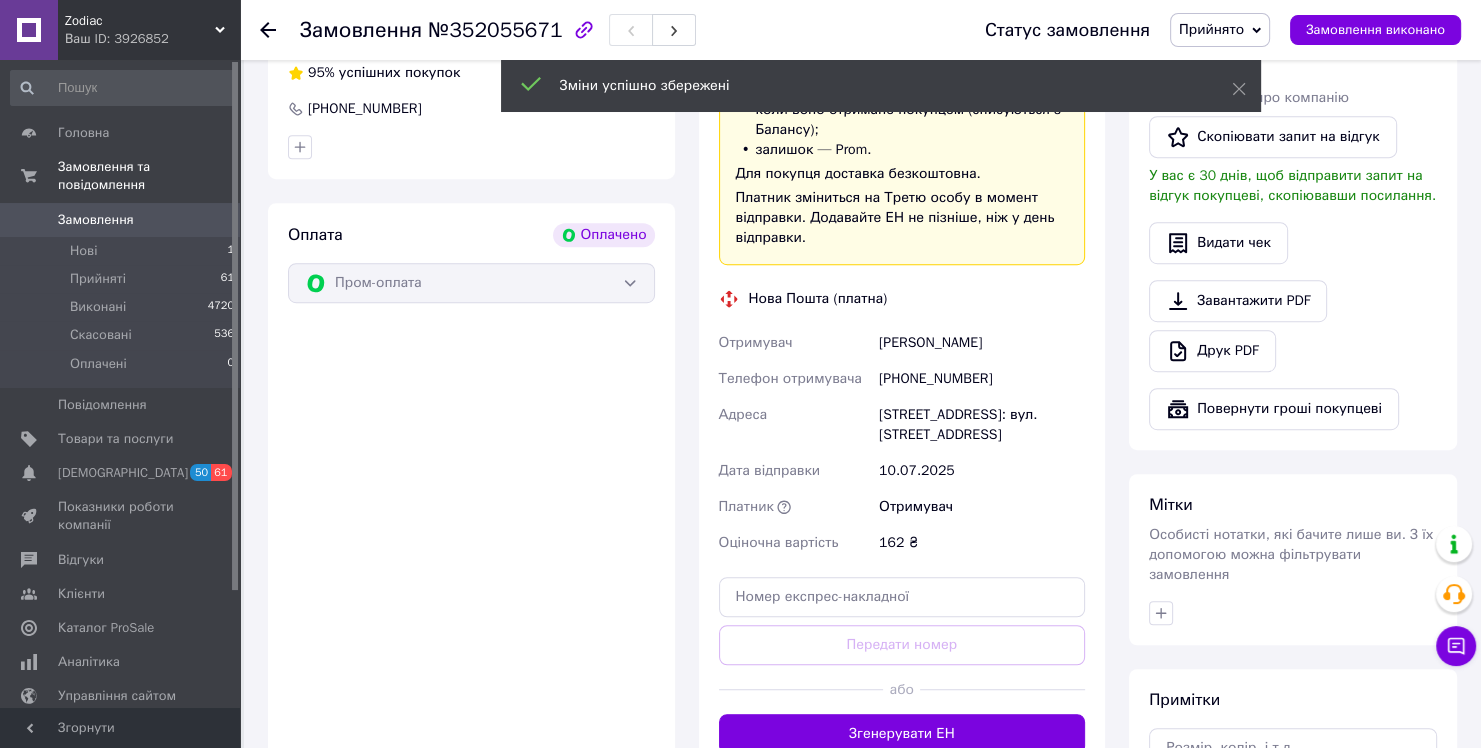 scroll, scrollTop: 1100, scrollLeft: 0, axis: vertical 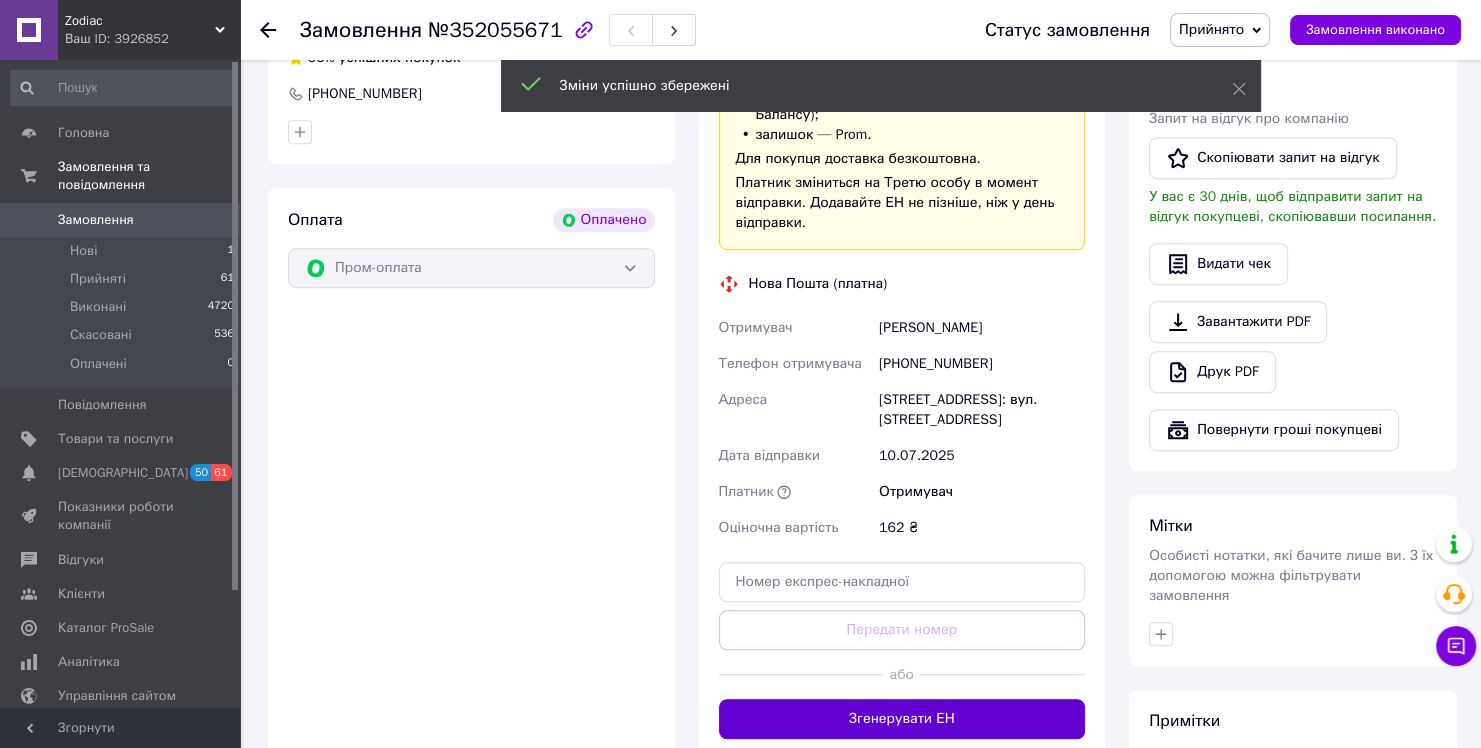 drag, startPoint x: 919, startPoint y: 743, endPoint x: 927, endPoint y: 705, distance: 38.832977 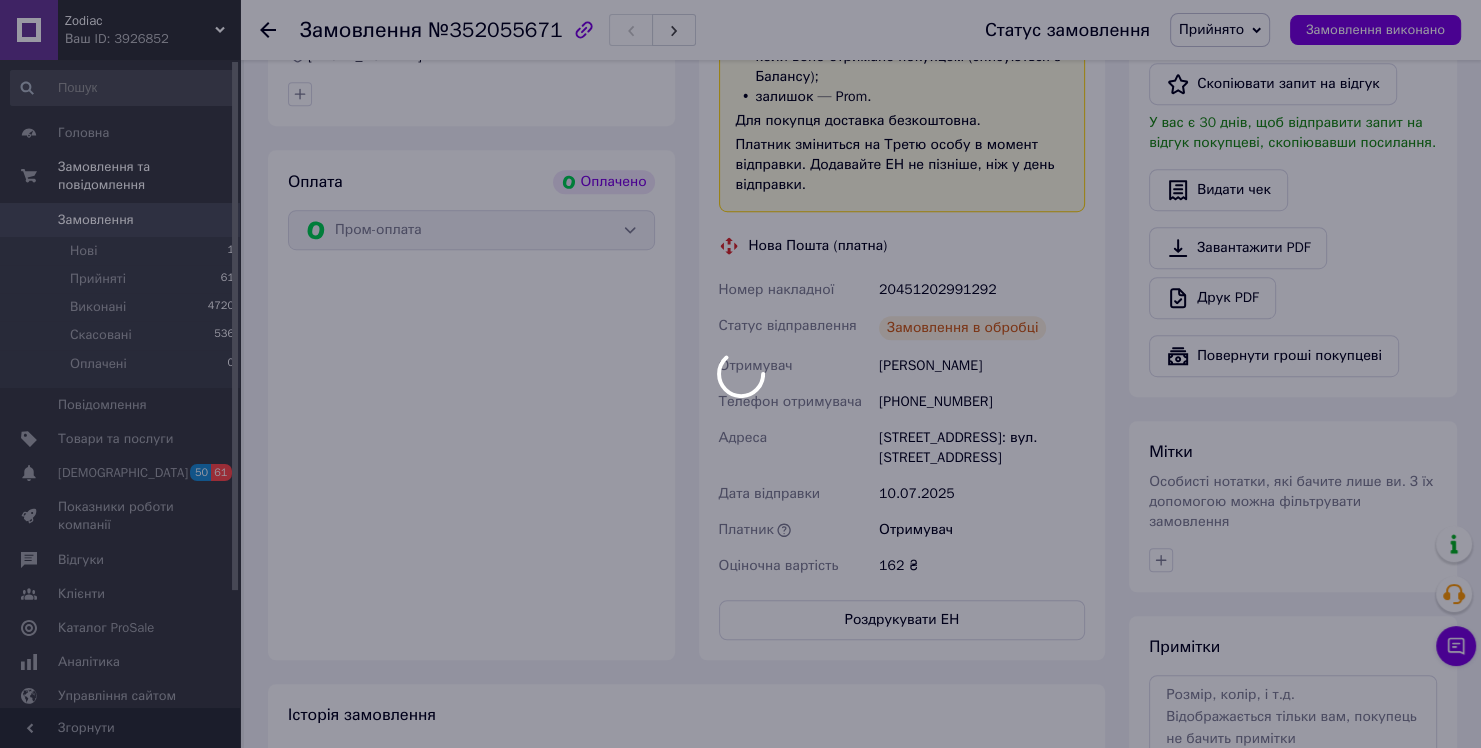 scroll, scrollTop: 1300, scrollLeft: 0, axis: vertical 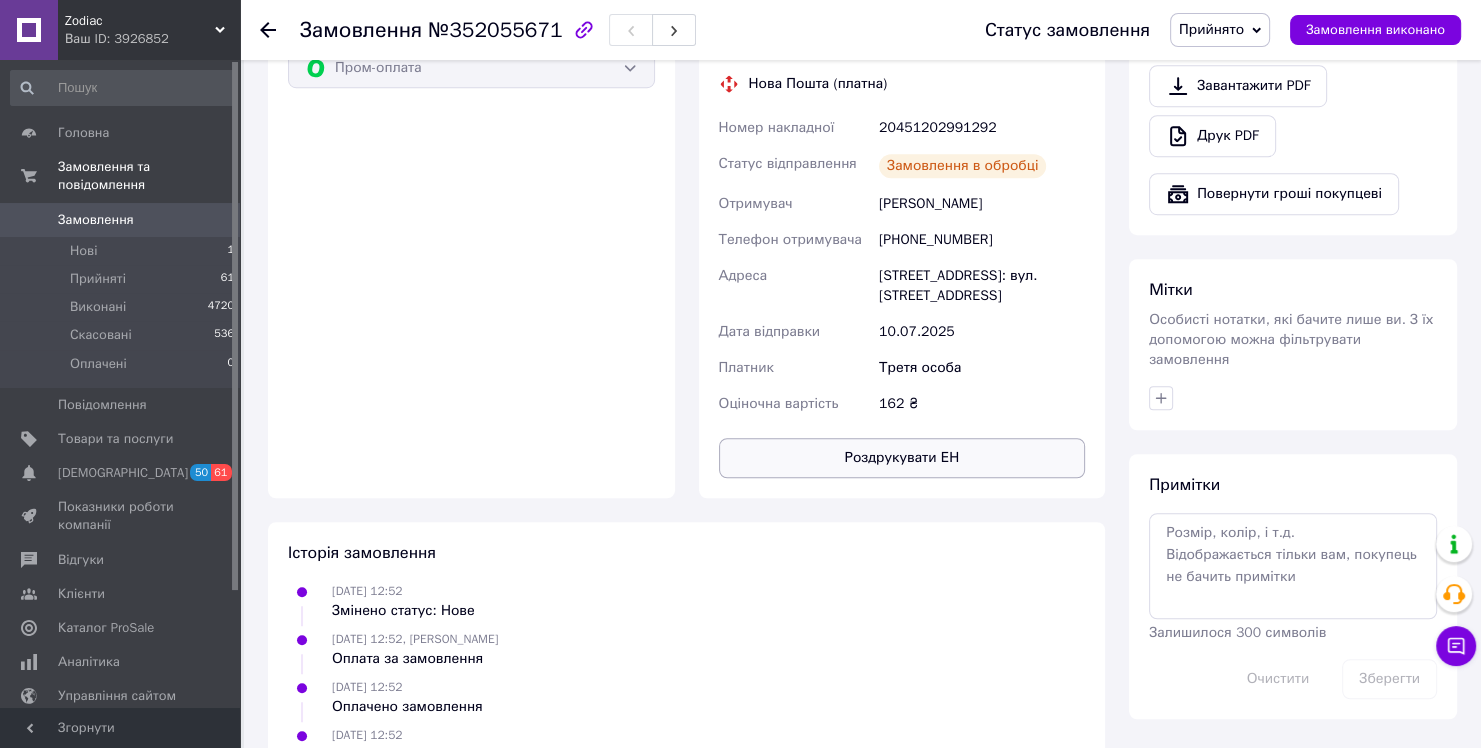 click on "Роздрукувати ЕН" at bounding box center [902, 458] 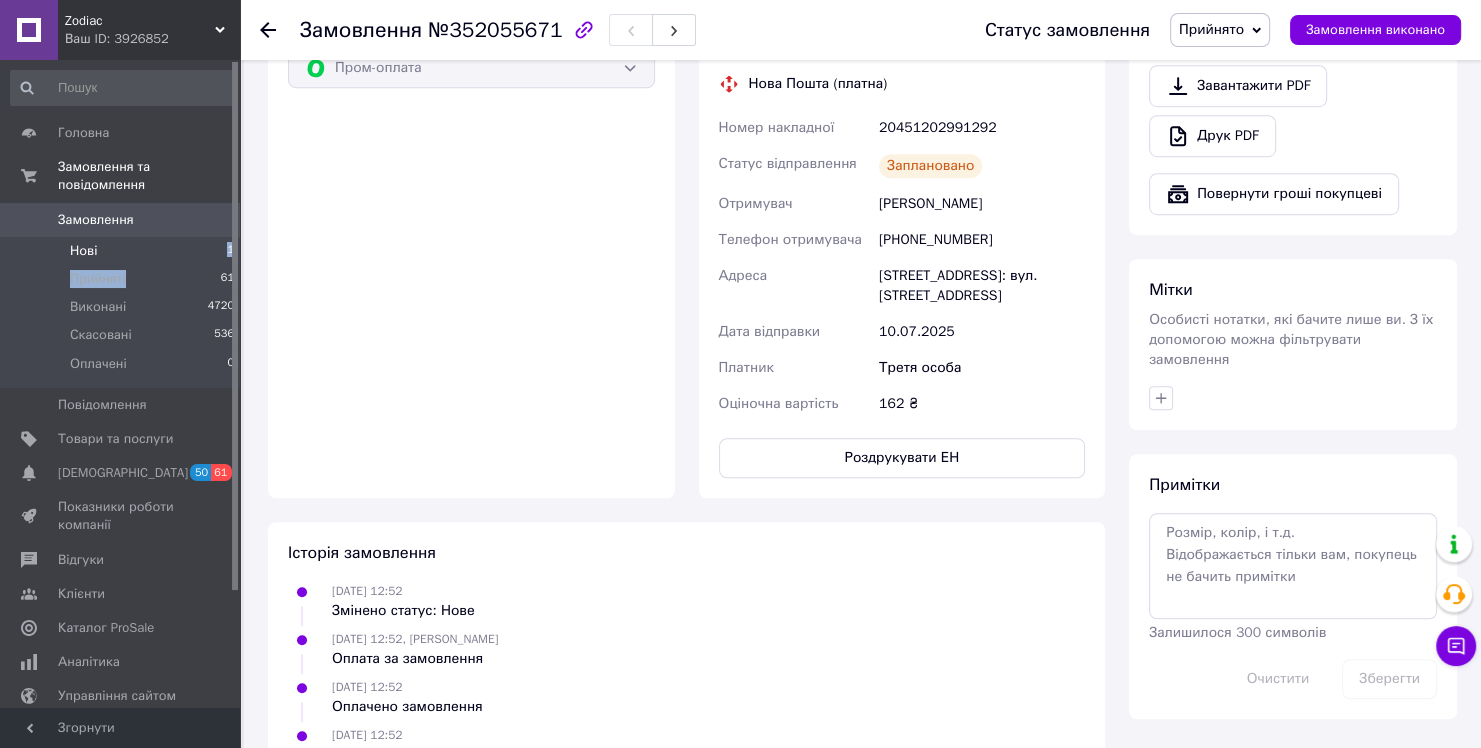drag, startPoint x: 143, startPoint y: 246, endPoint x: 129, endPoint y: 221, distance: 28.653097 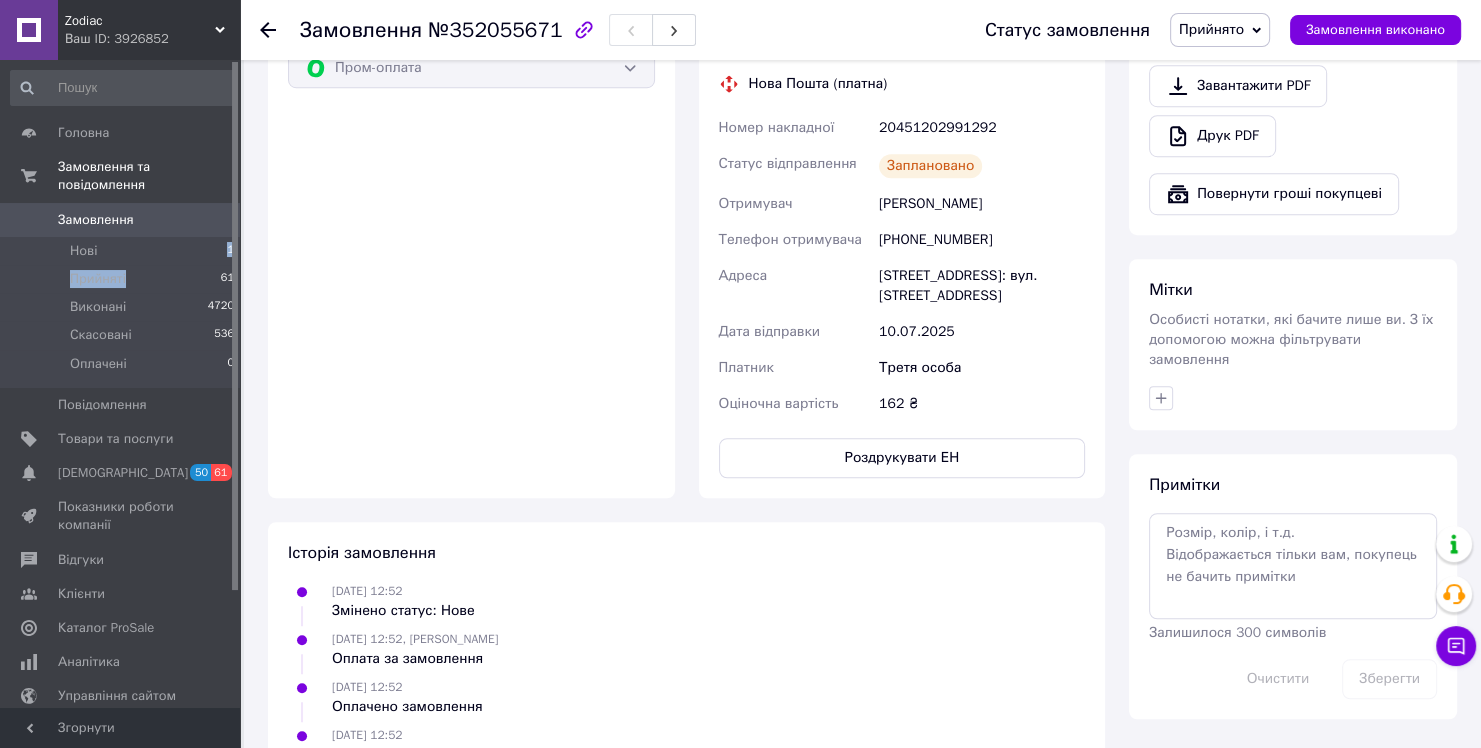 click on "Замовлення 0" at bounding box center (123, 220) 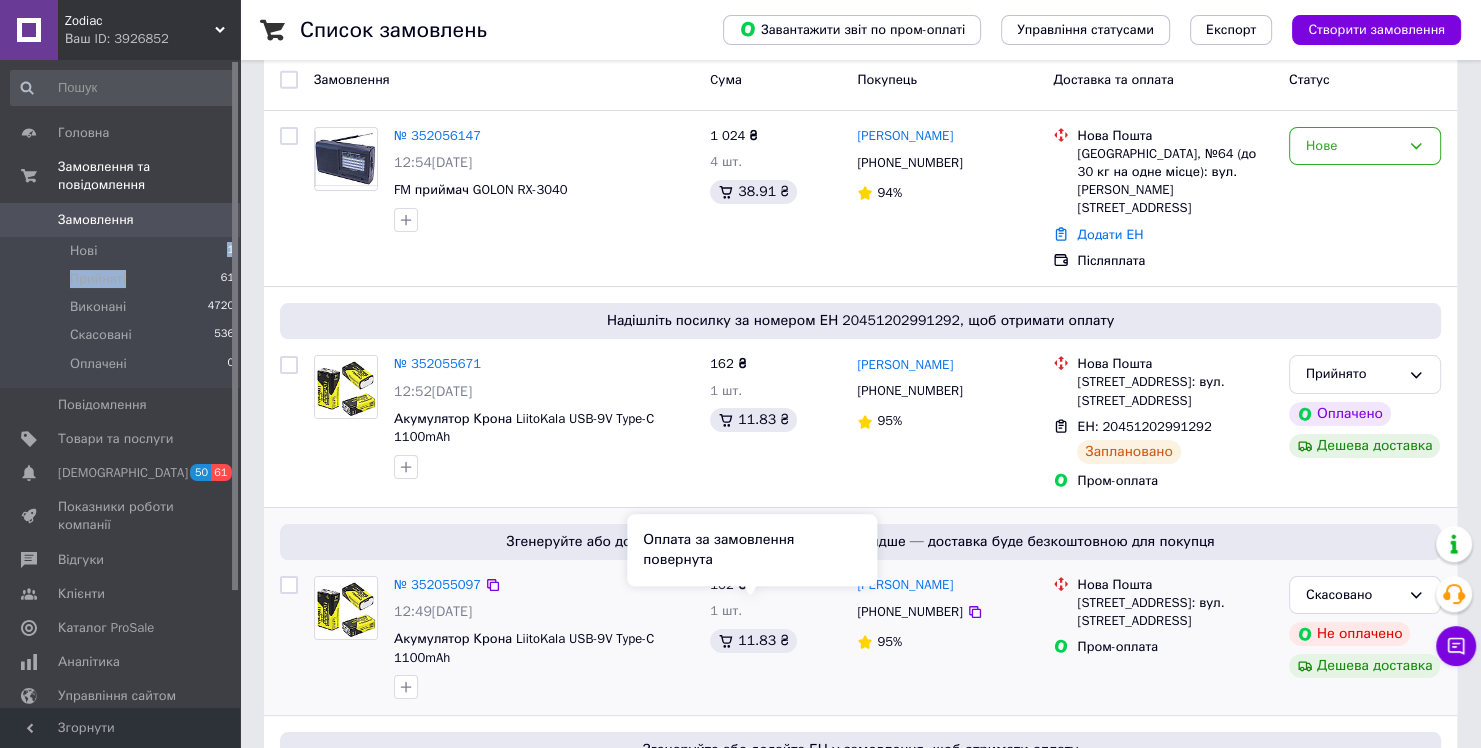 scroll, scrollTop: 400, scrollLeft: 0, axis: vertical 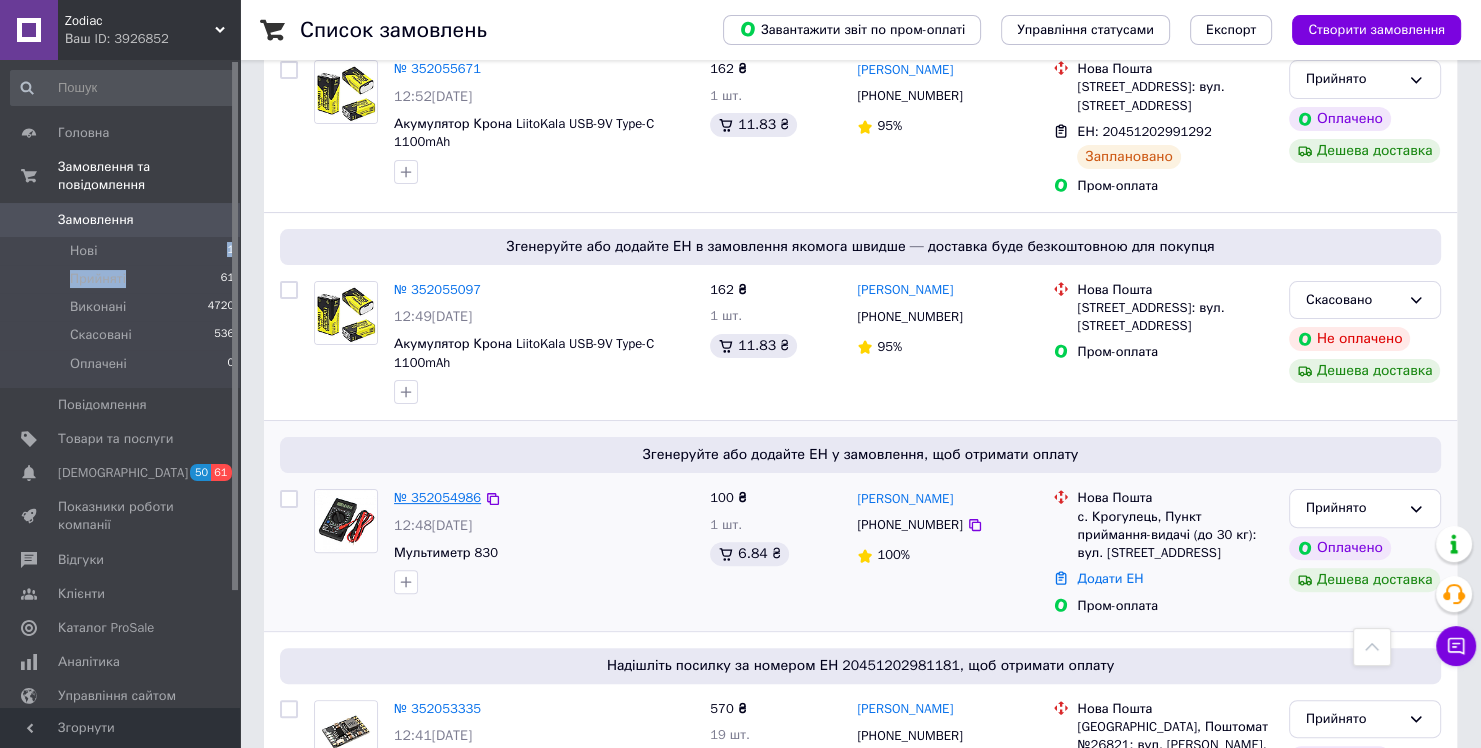 click on "№ 352054986" at bounding box center (437, 497) 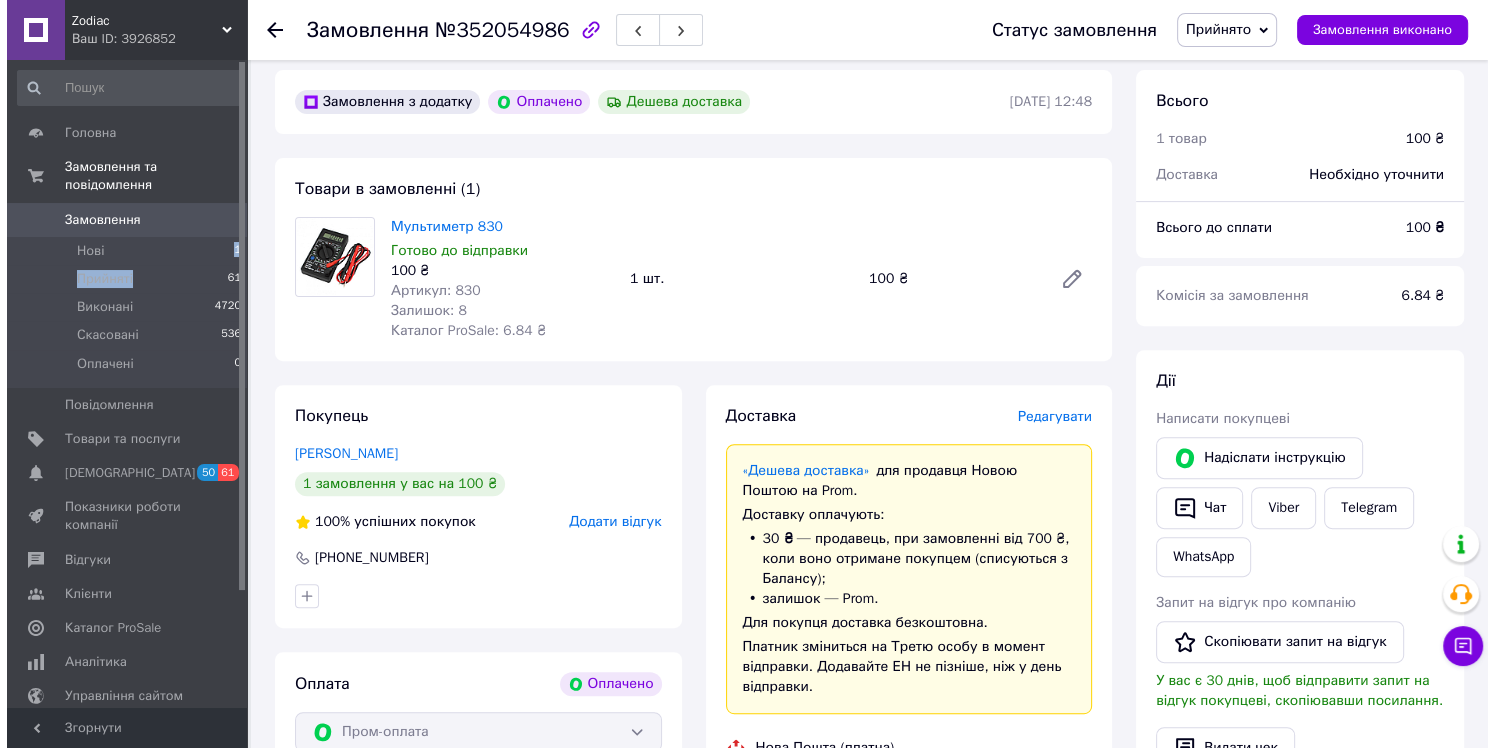 scroll, scrollTop: 700, scrollLeft: 0, axis: vertical 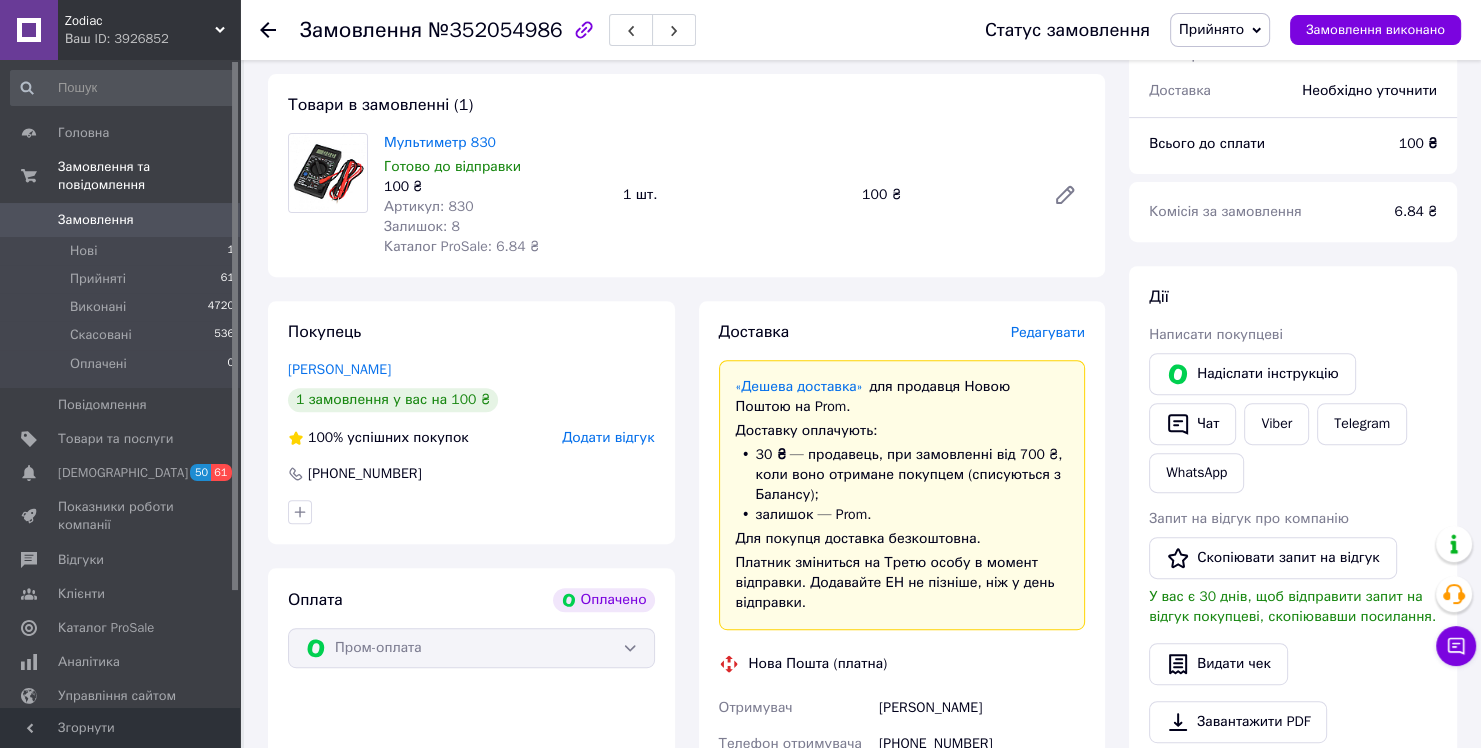 click on "Редагувати" at bounding box center [1048, 332] 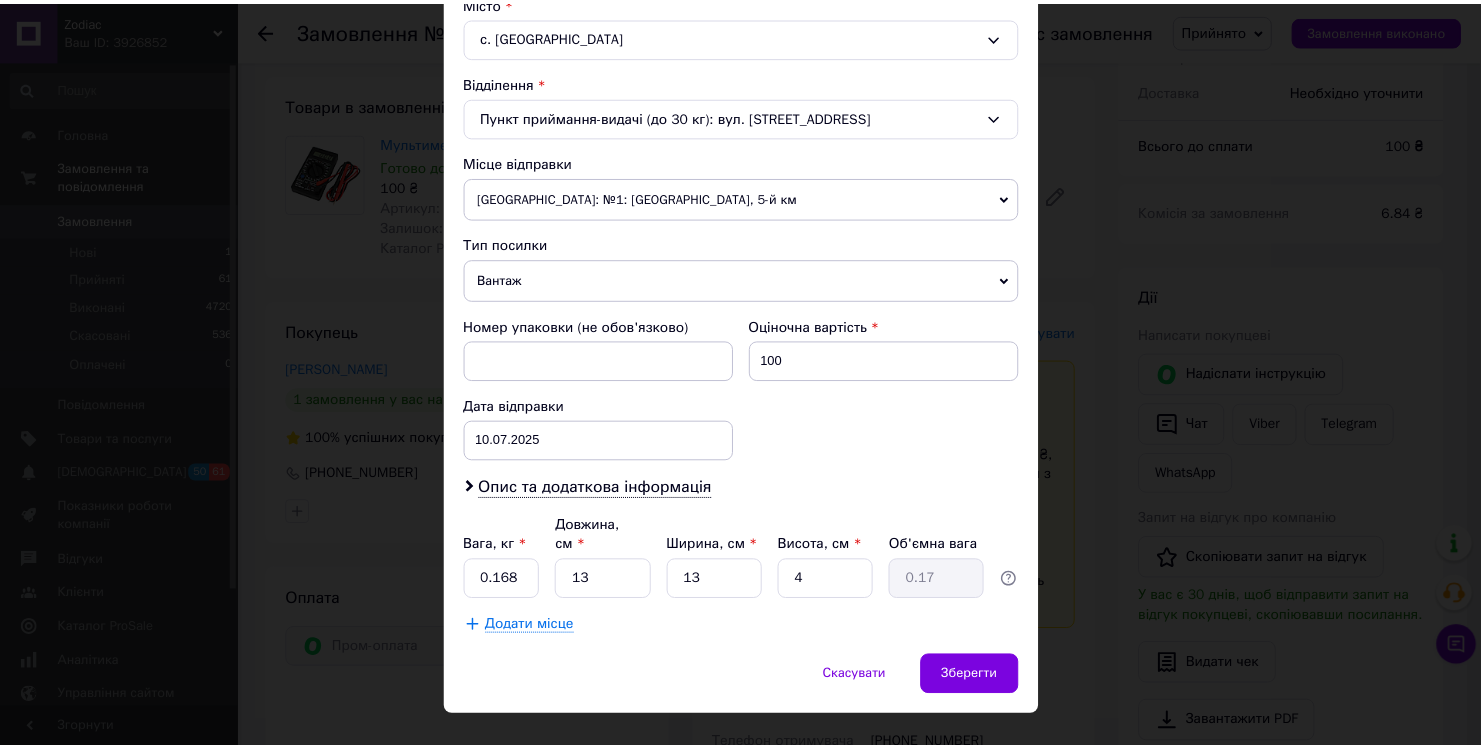 scroll, scrollTop: 574, scrollLeft: 0, axis: vertical 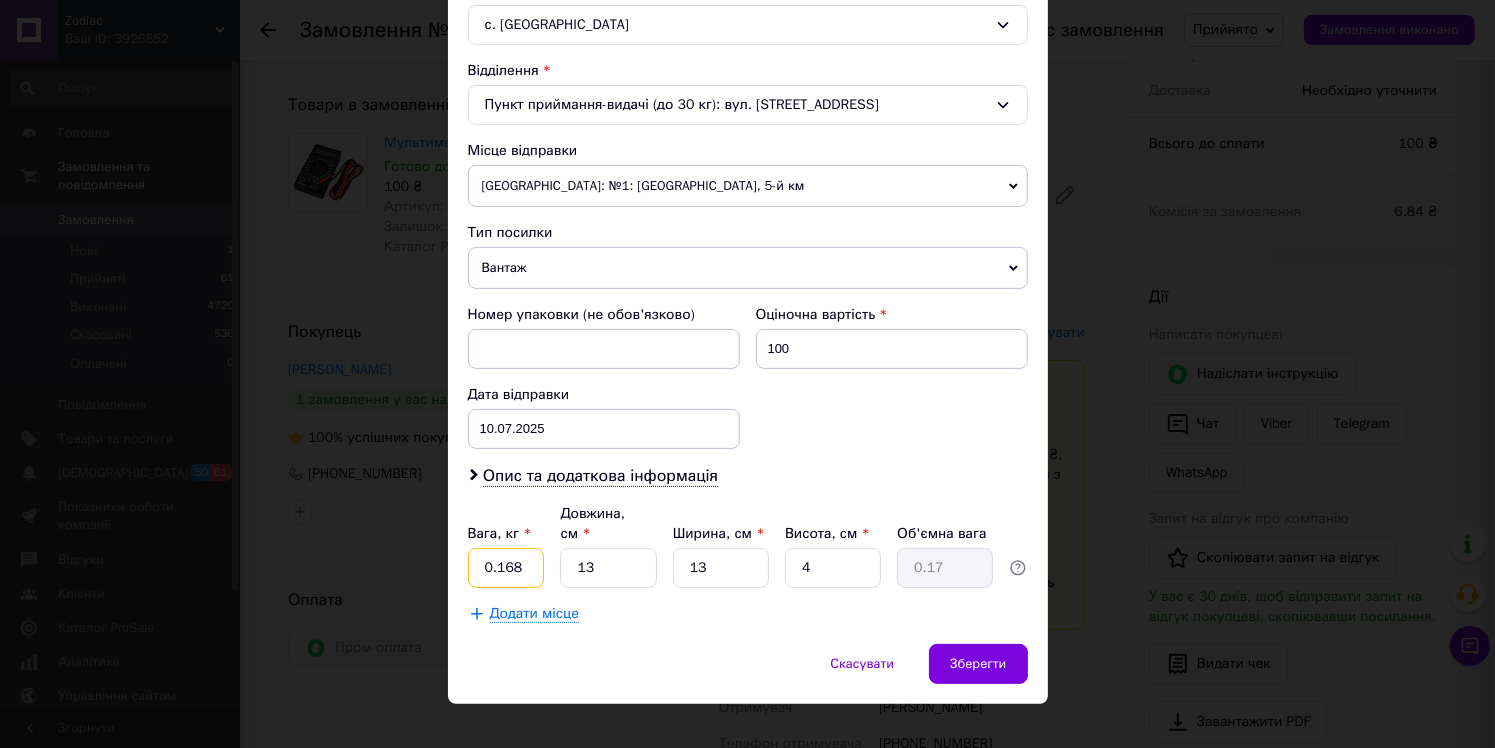 click on "0.168" at bounding box center [506, 568] 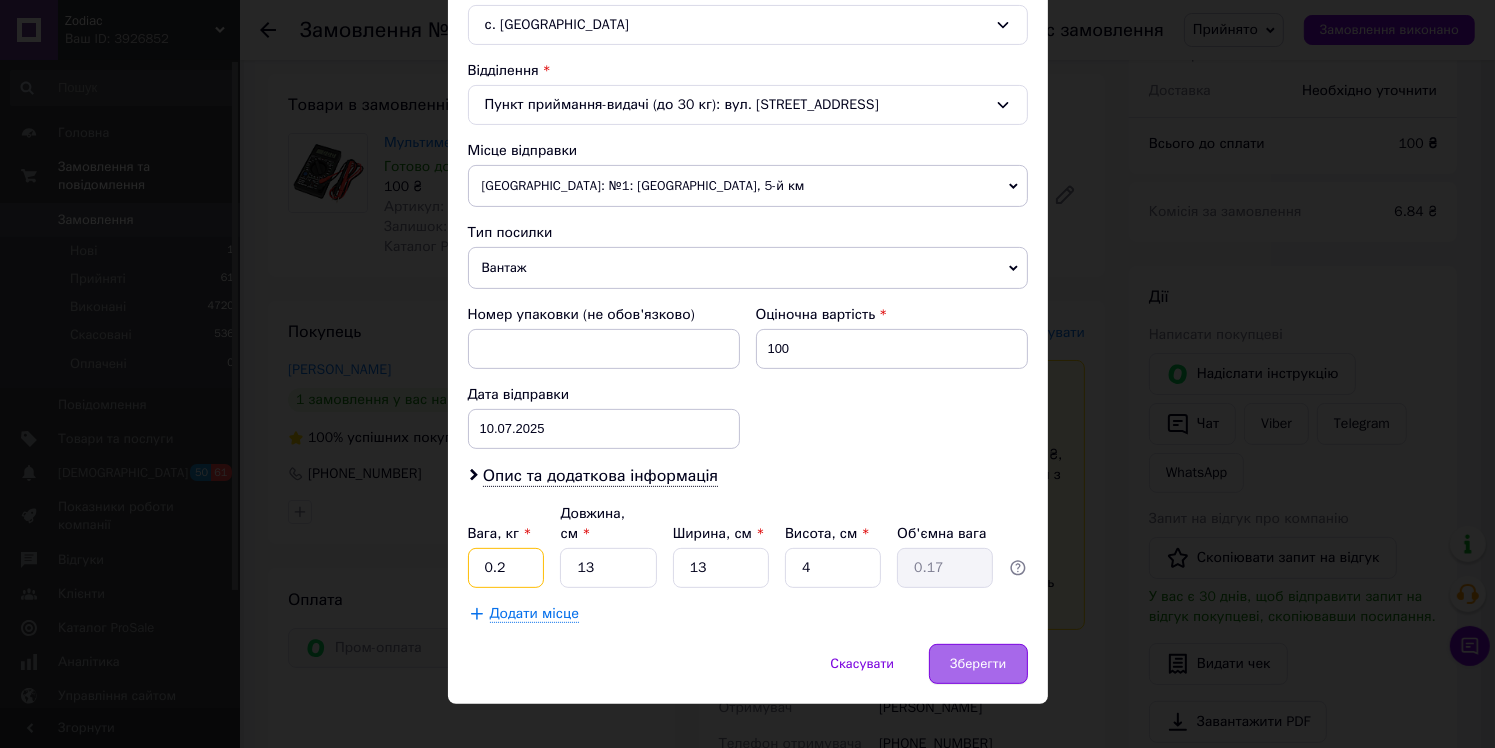 type on "0.2" 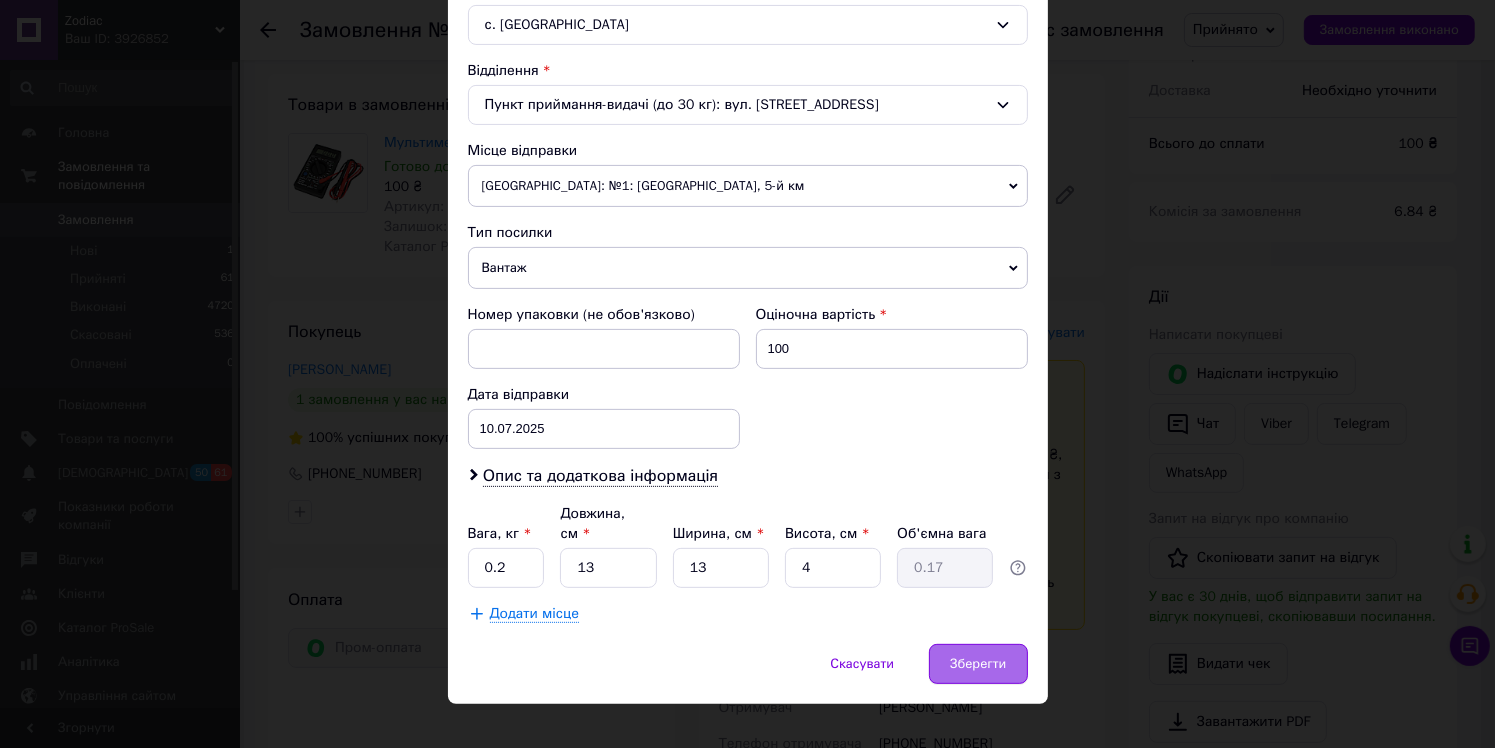 click on "Зберегти" at bounding box center [978, 664] 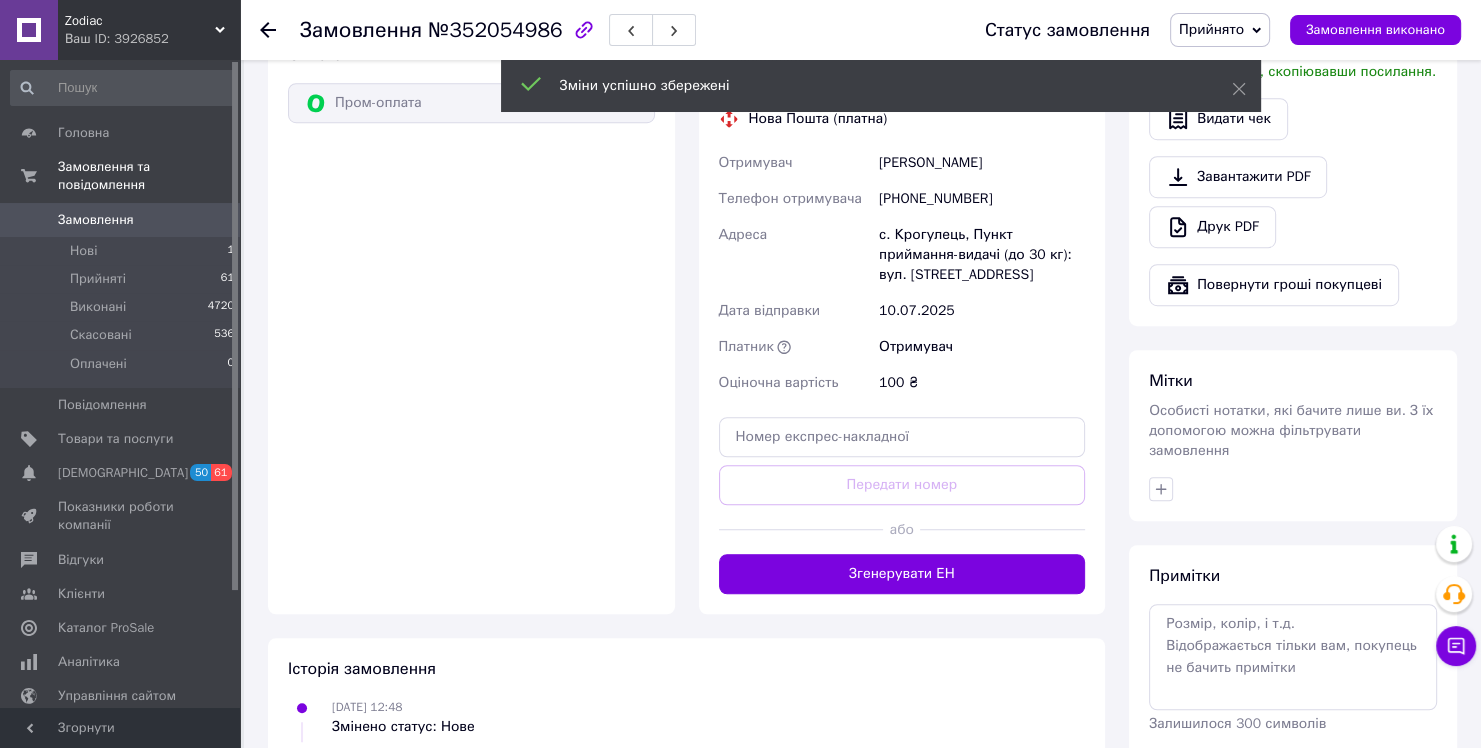 scroll, scrollTop: 1300, scrollLeft: 0, axis: vertical 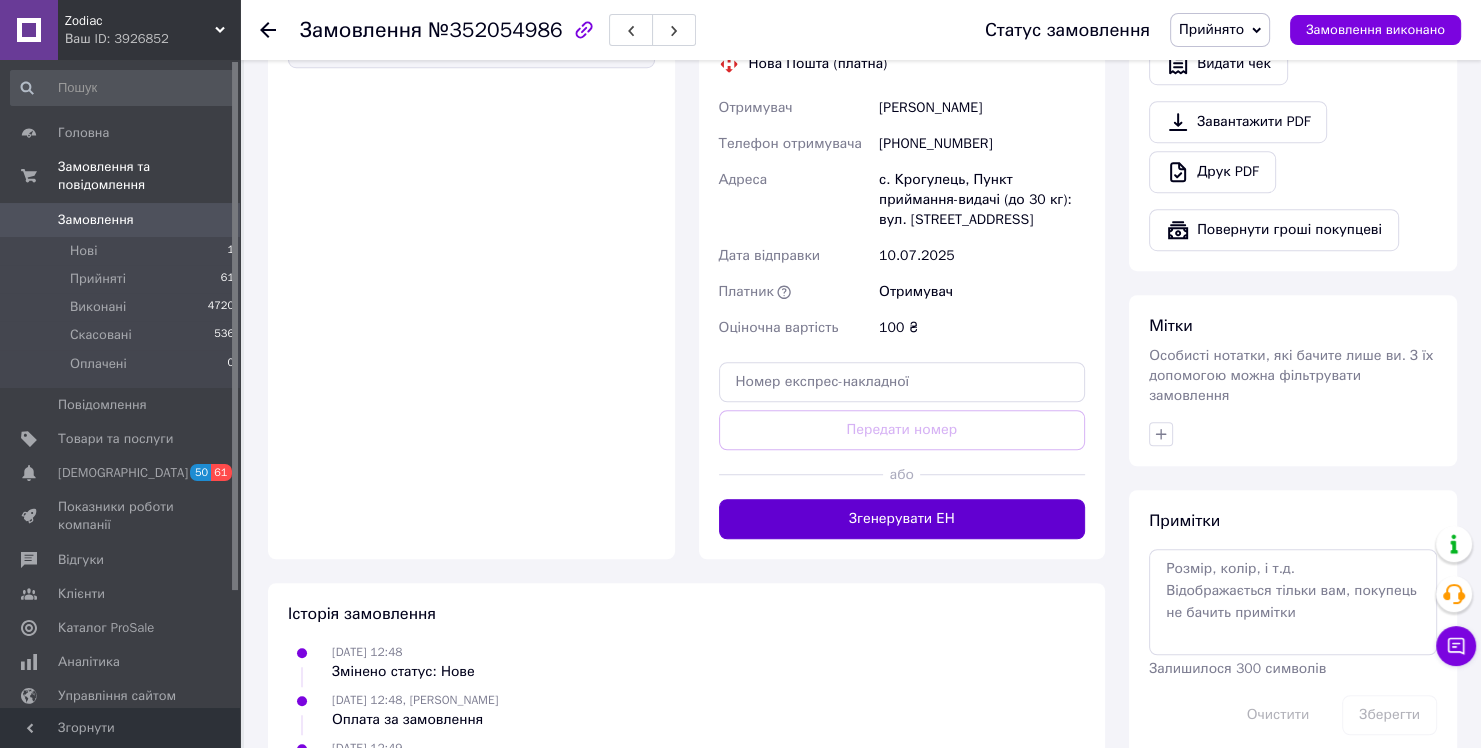 click on "Згенерувати ЕН" at bounding box center (902, 519) 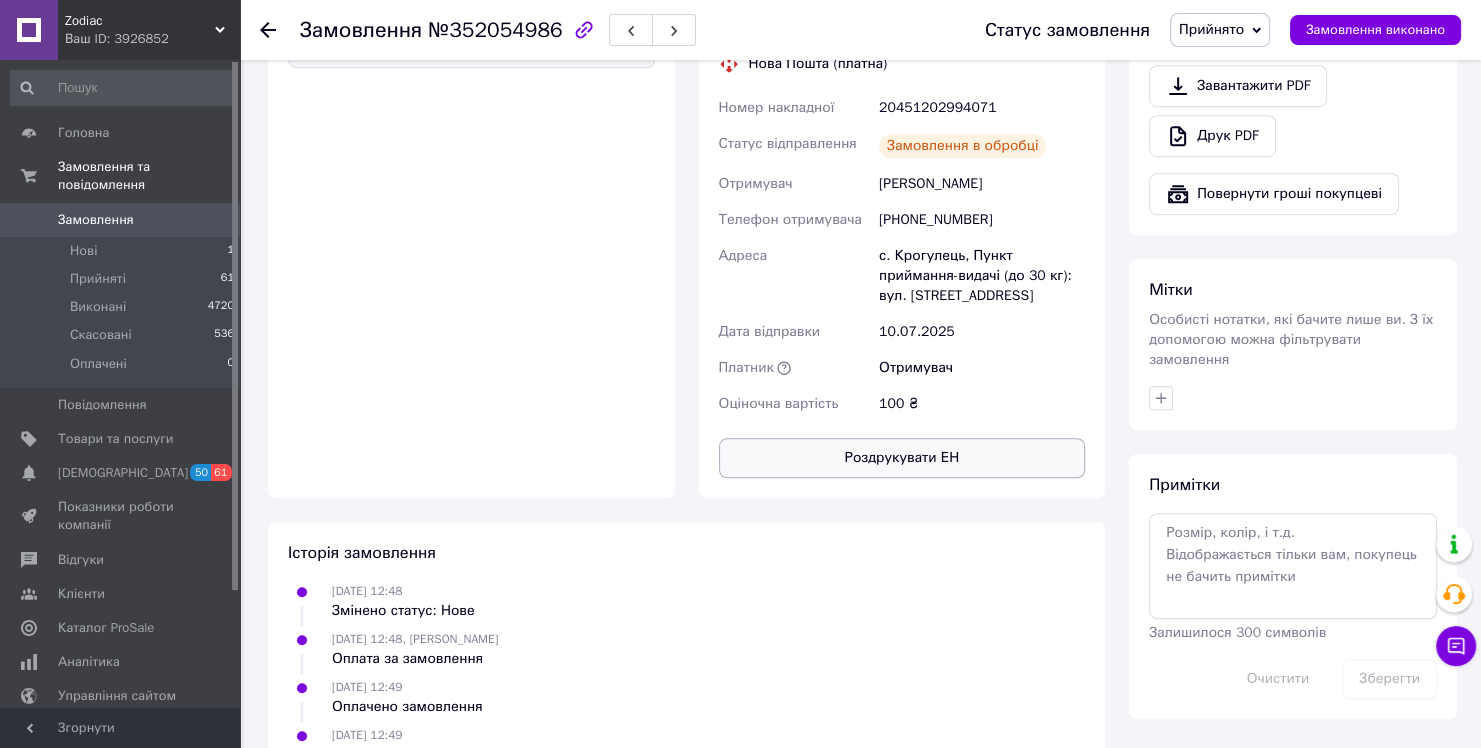 click on "Роздрукувати ЕН" at bounding box center (902, 458) 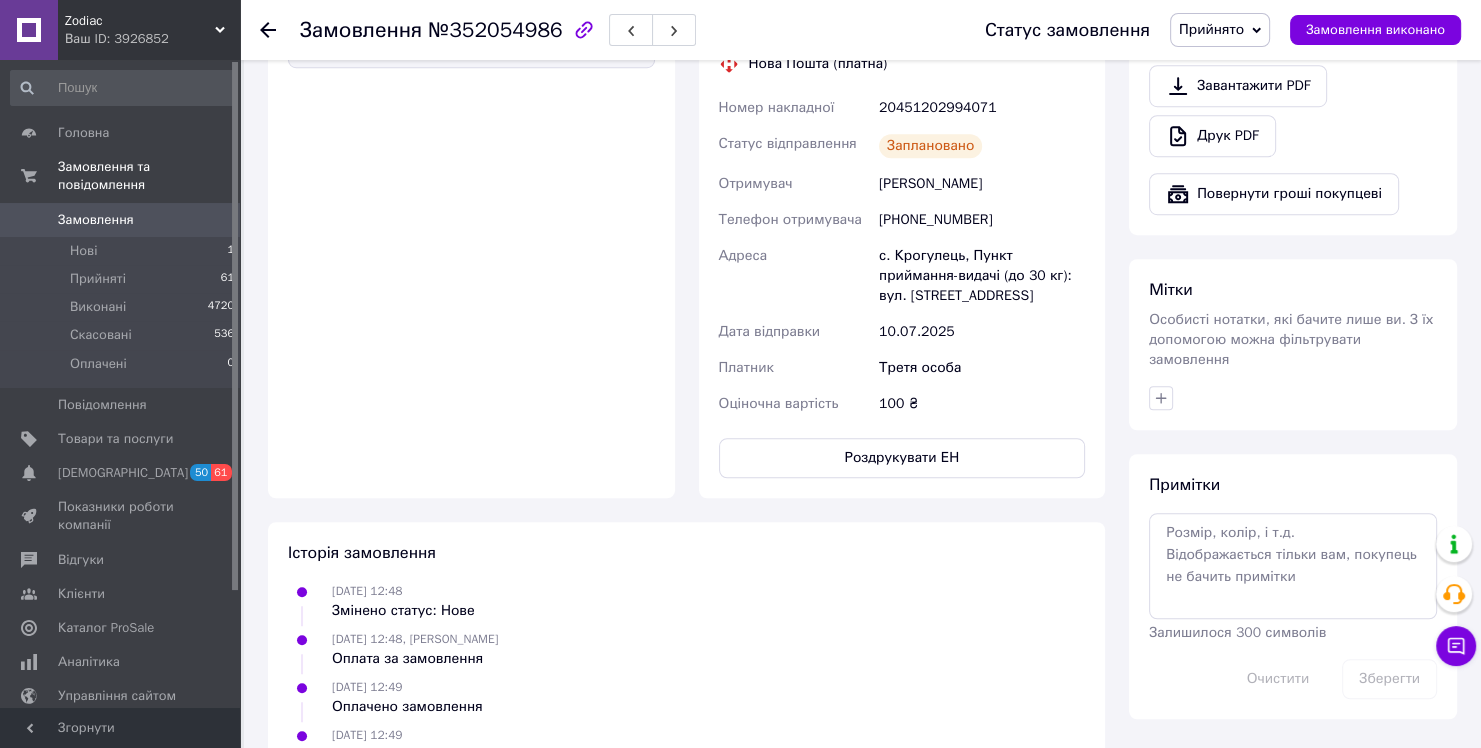 click on "Замовлення" at bounding box center [121, 220] 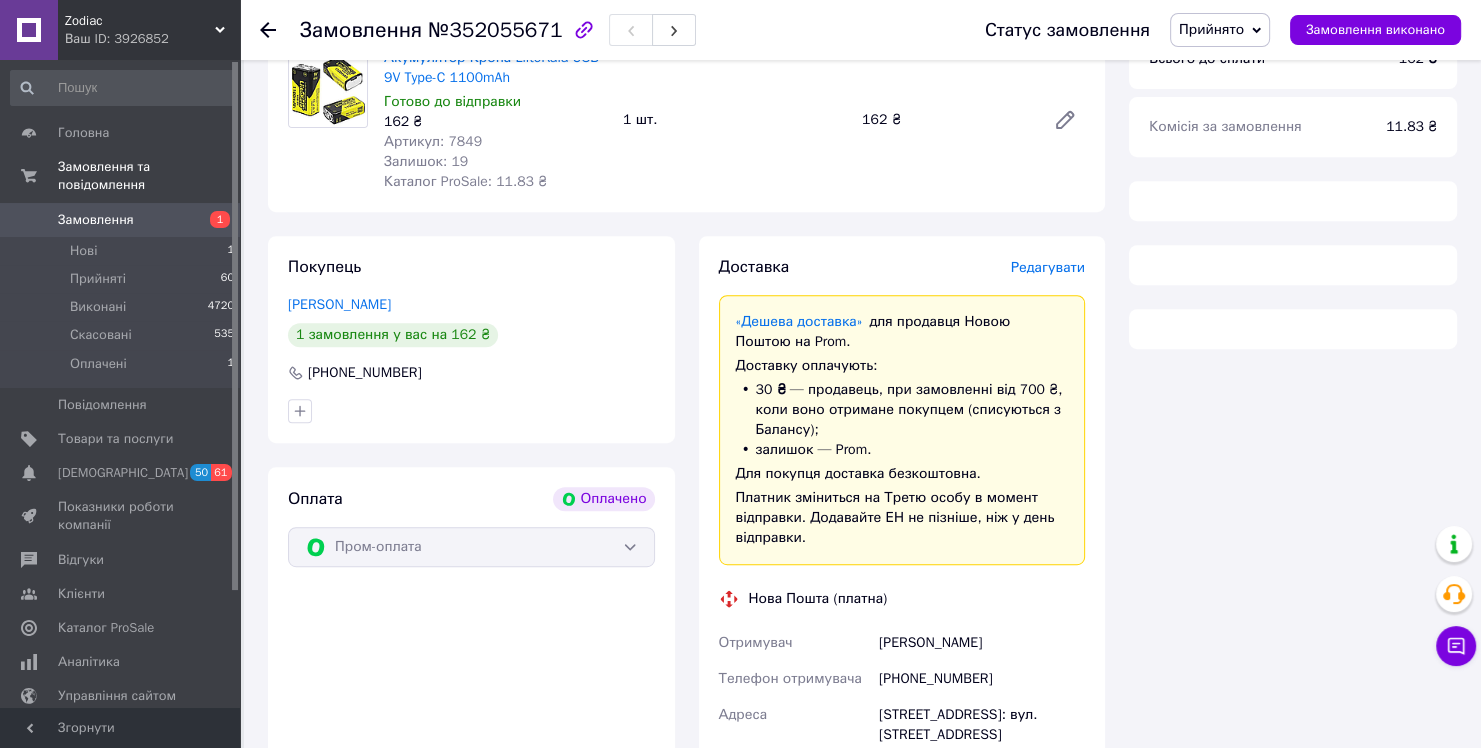 scroll, scrollTop: 800, scrollLeft: 0, axis: vertical 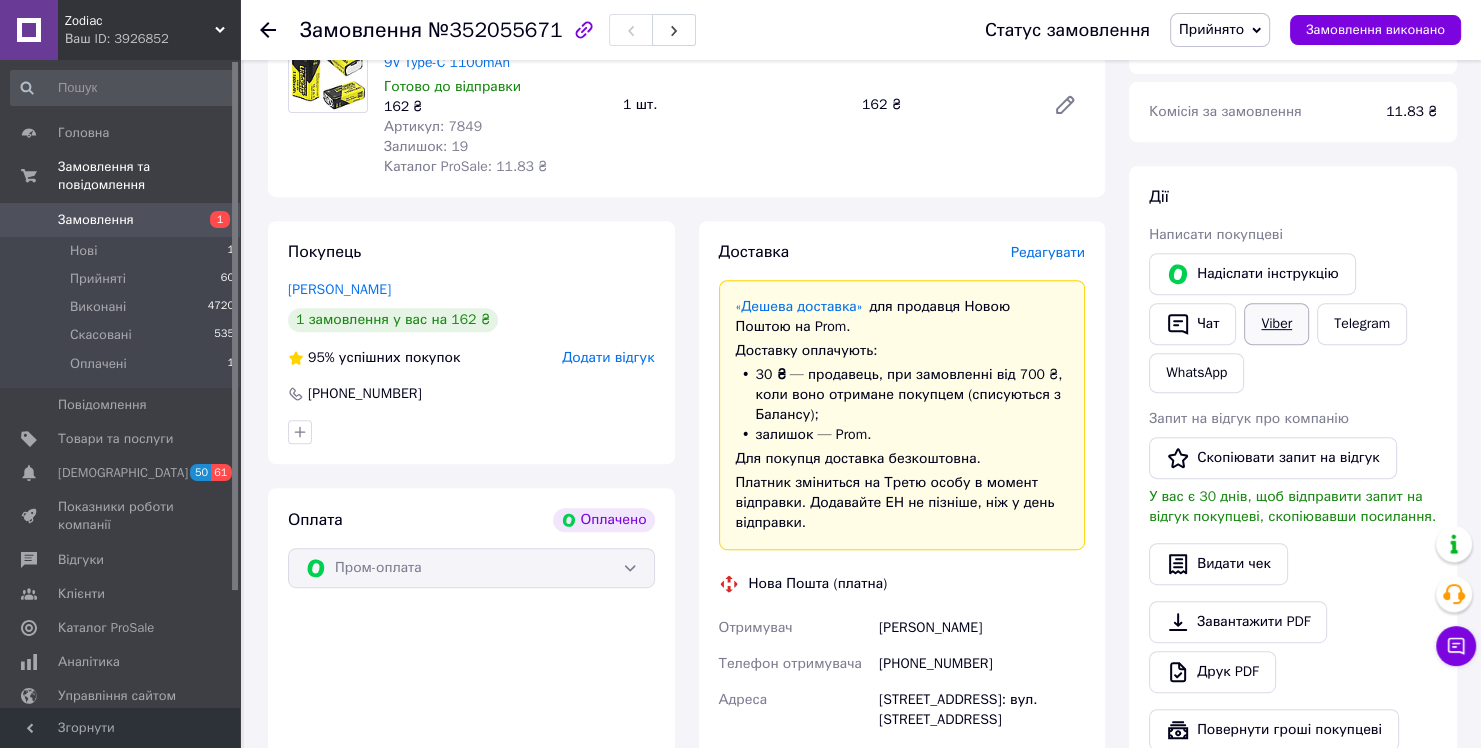 click on "Viber" at bounding box center [1276, 324] 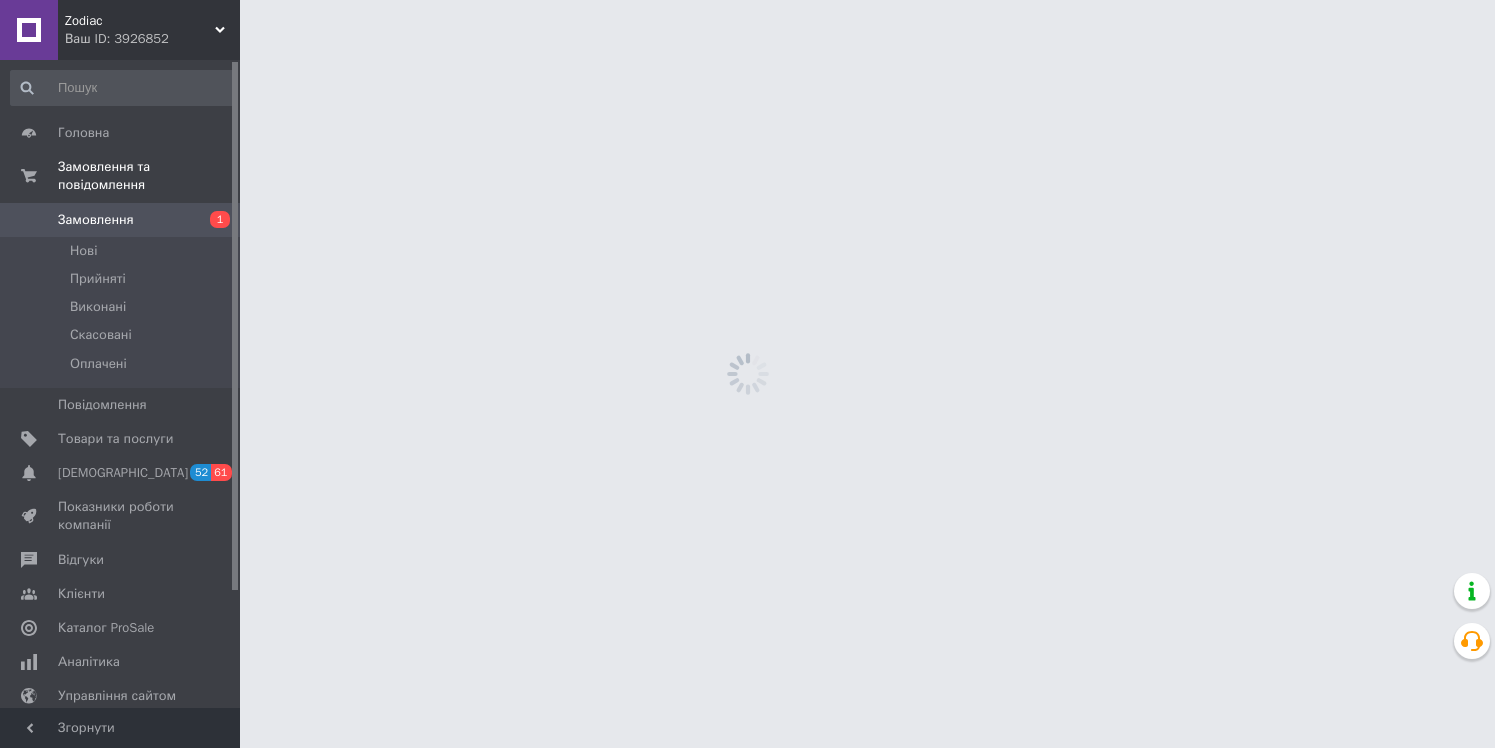 scroll, scrollTop: 0, scrollLeft: 0, axis: both 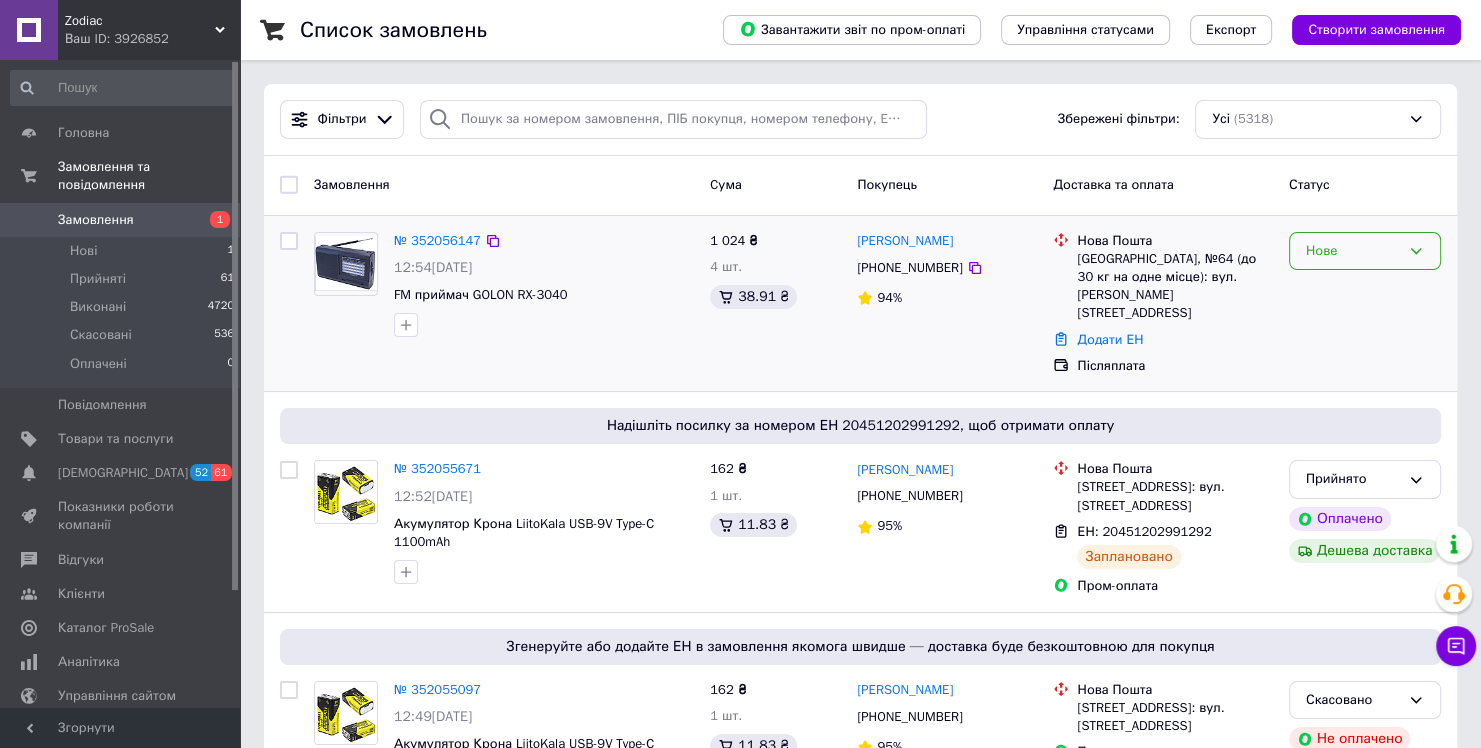 click on "Нове" at bounding box center (1353, 251) 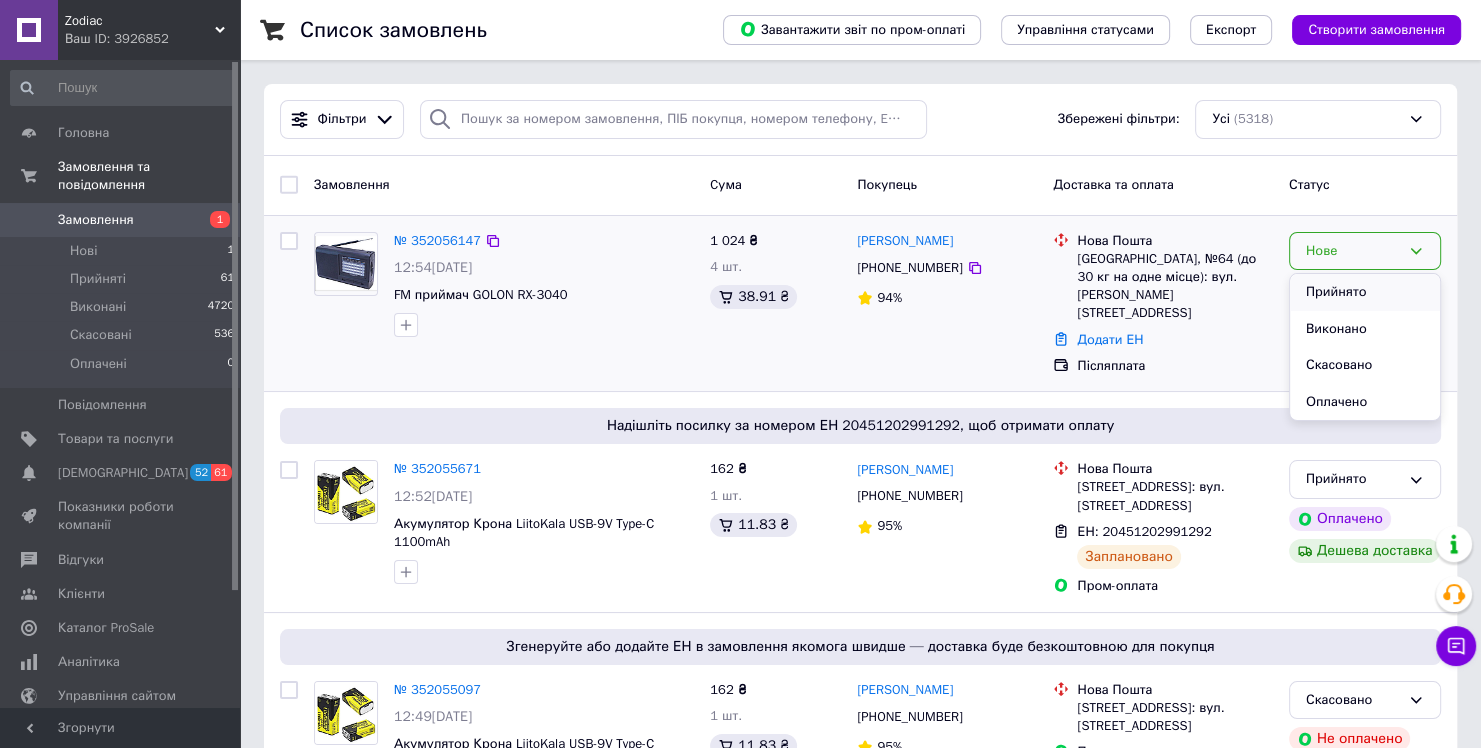 click on "Прийнято" at bounding box center (1365, 292) 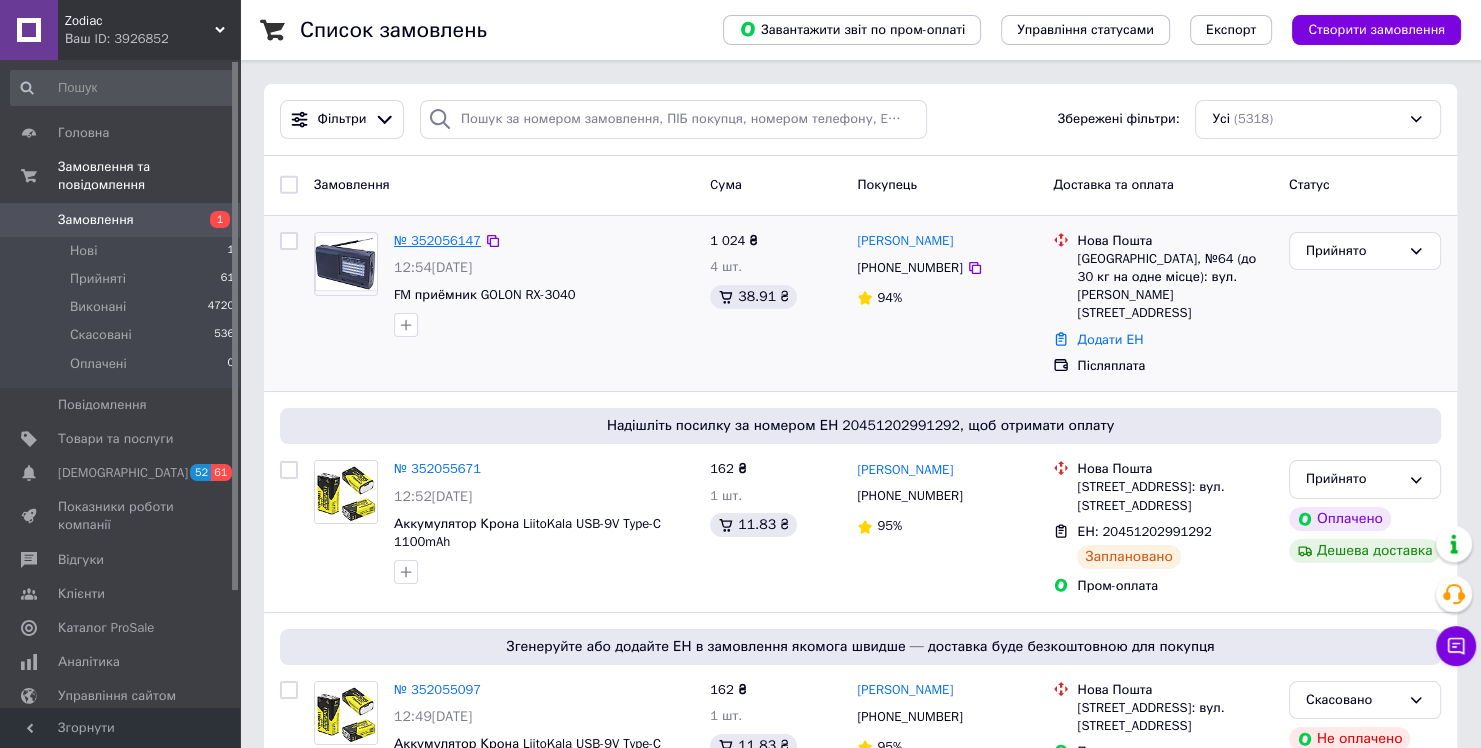 click on "№ 352056147" at bounding box center (437, 240) 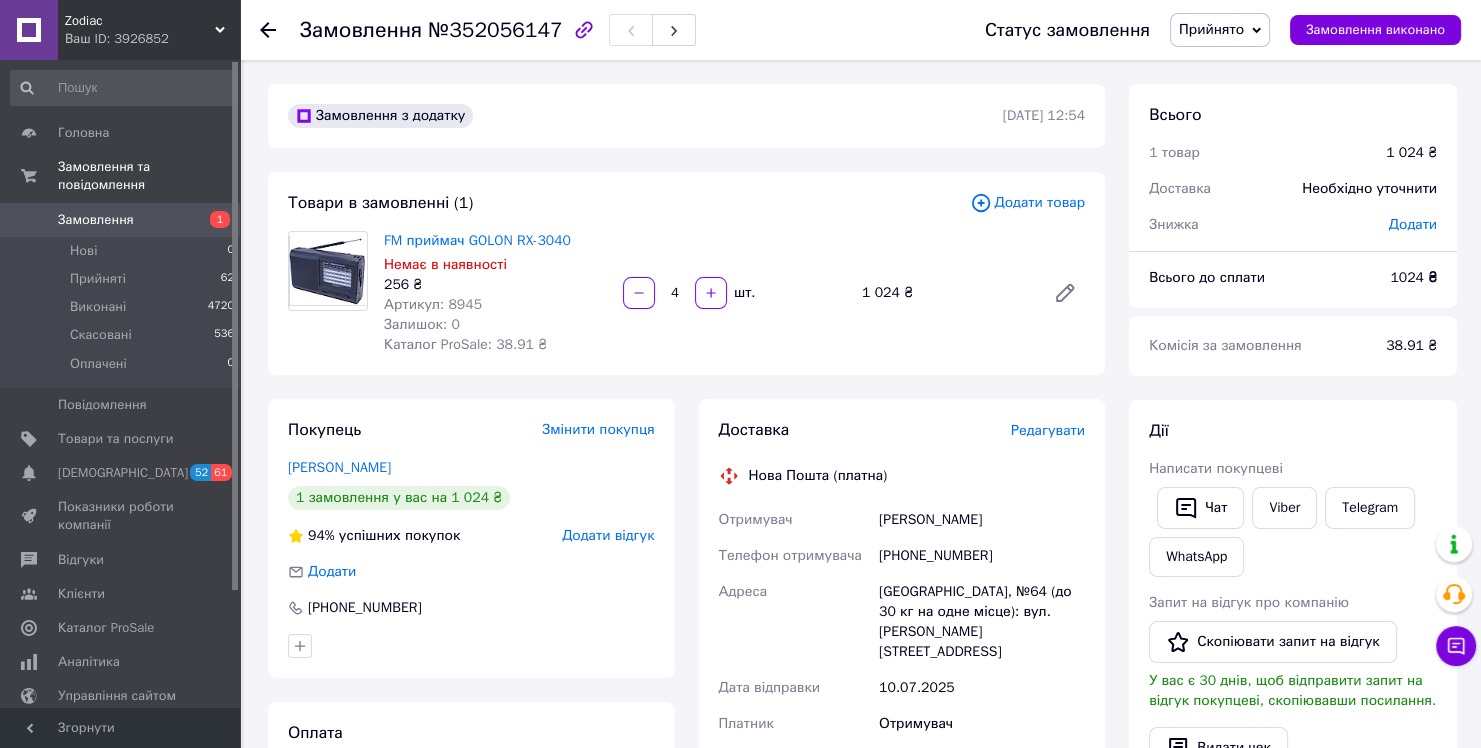 click on "Редагувати" at bounding box center [1048, 430] 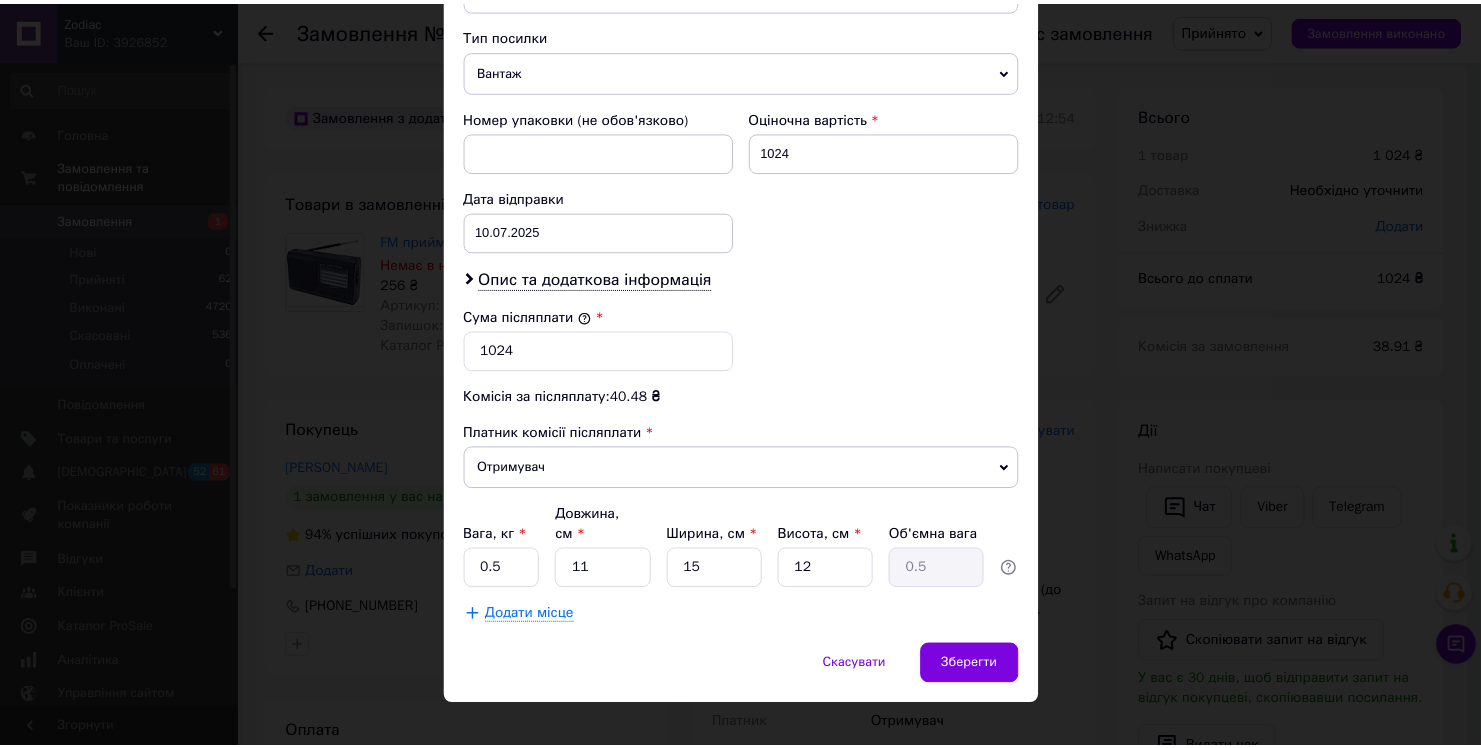 scroll, scrollTop: 772, scrollLeft: 0, axis: vertical 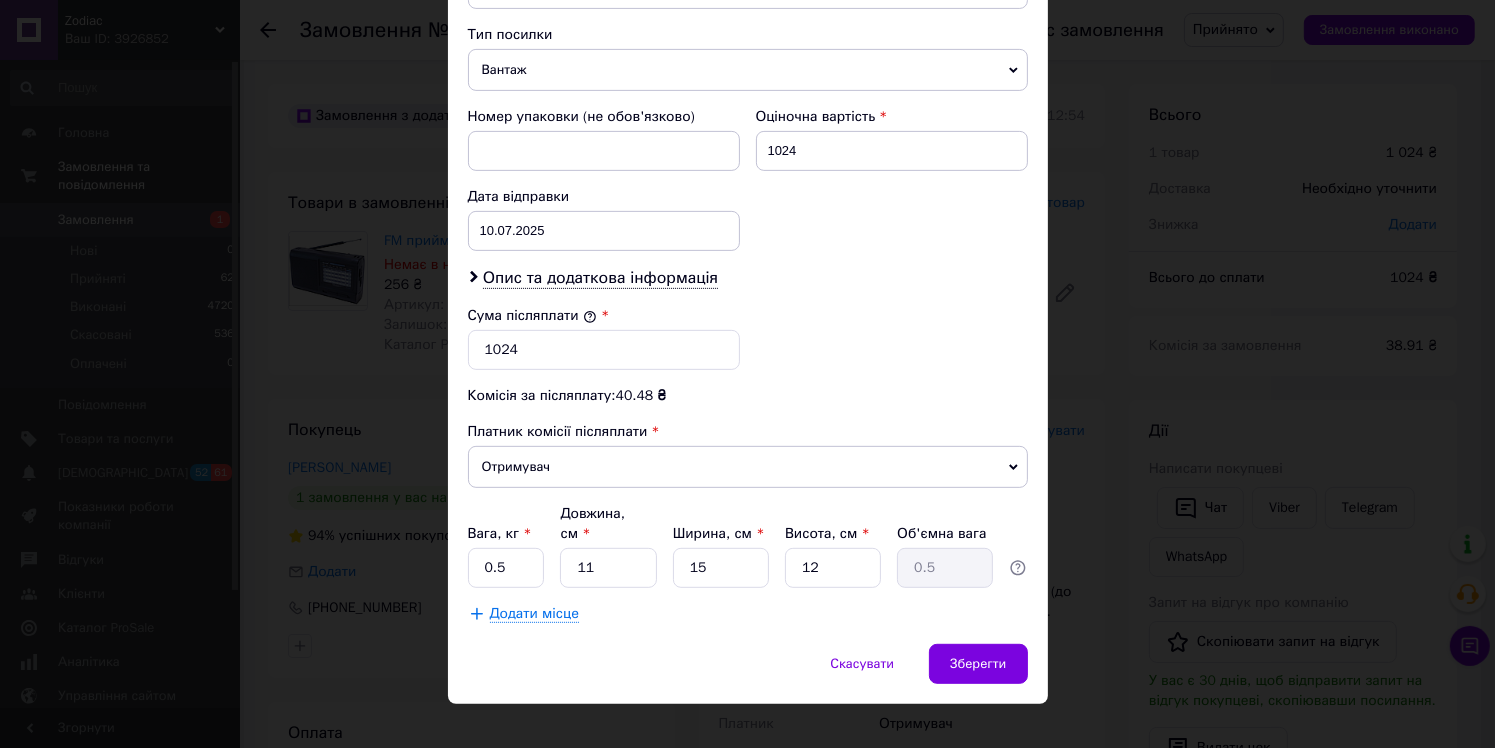 click on "Вага, кг   * 0.5 Довжина, см   * 11 Ширина, см   * 15 Висота, см   * 12 Об'ємна вага 0.5" at bounding box center (748, 546) 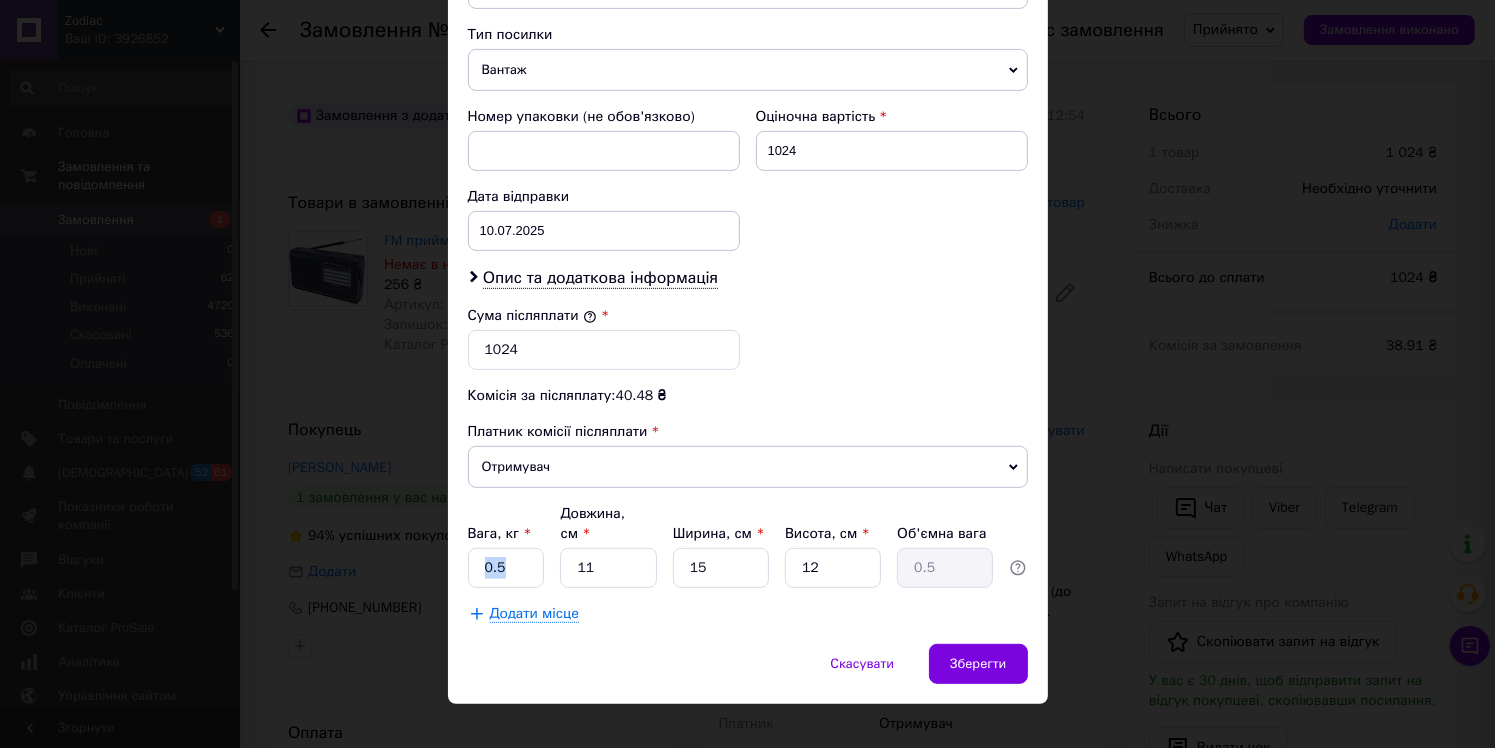 click on "Вага, кг   * 0.5 Довжина, см   * 11 Ширина, см   * 15 Висота, см   * 12 Об'ємна вага 0.5" at bounding box center [748, 546] 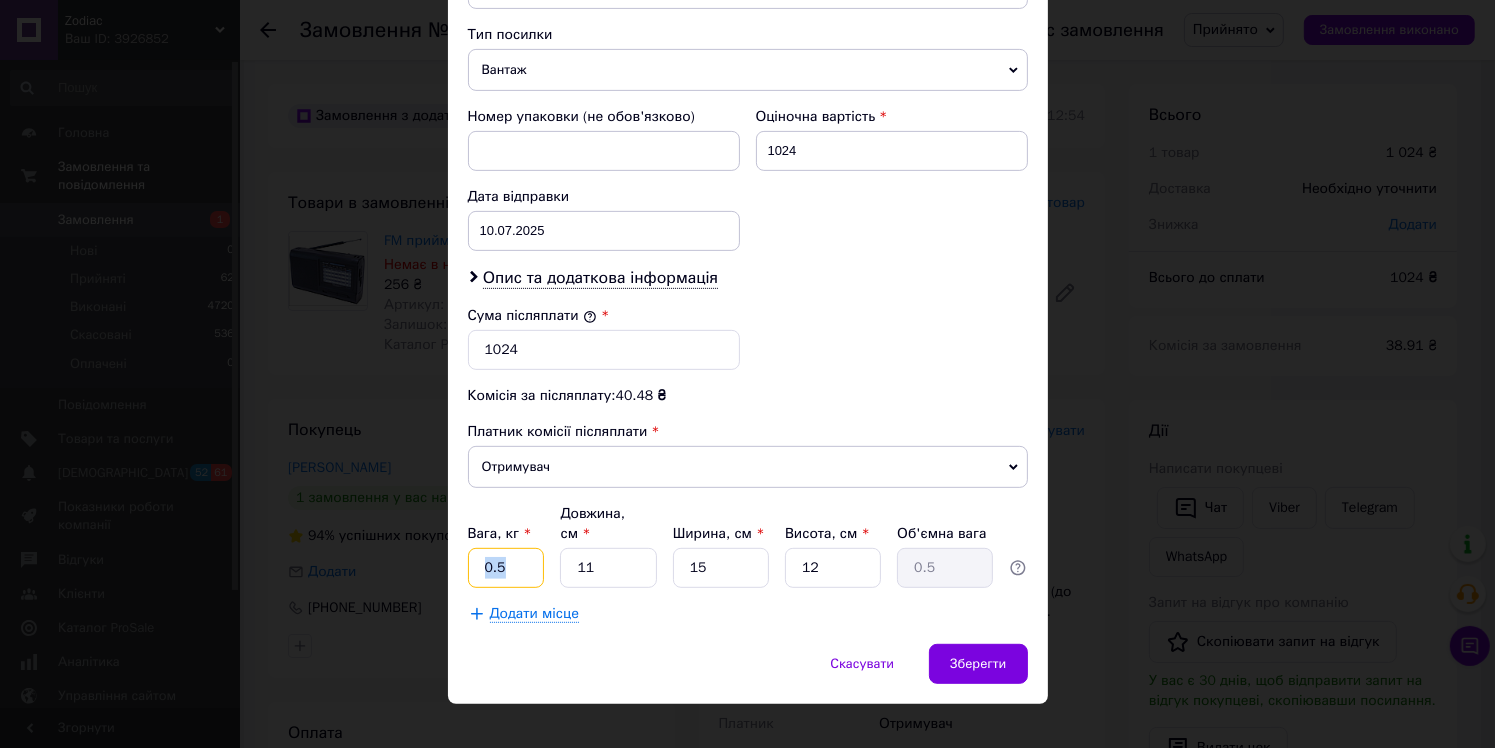click on "0.5" at bounding box center [506, 568] 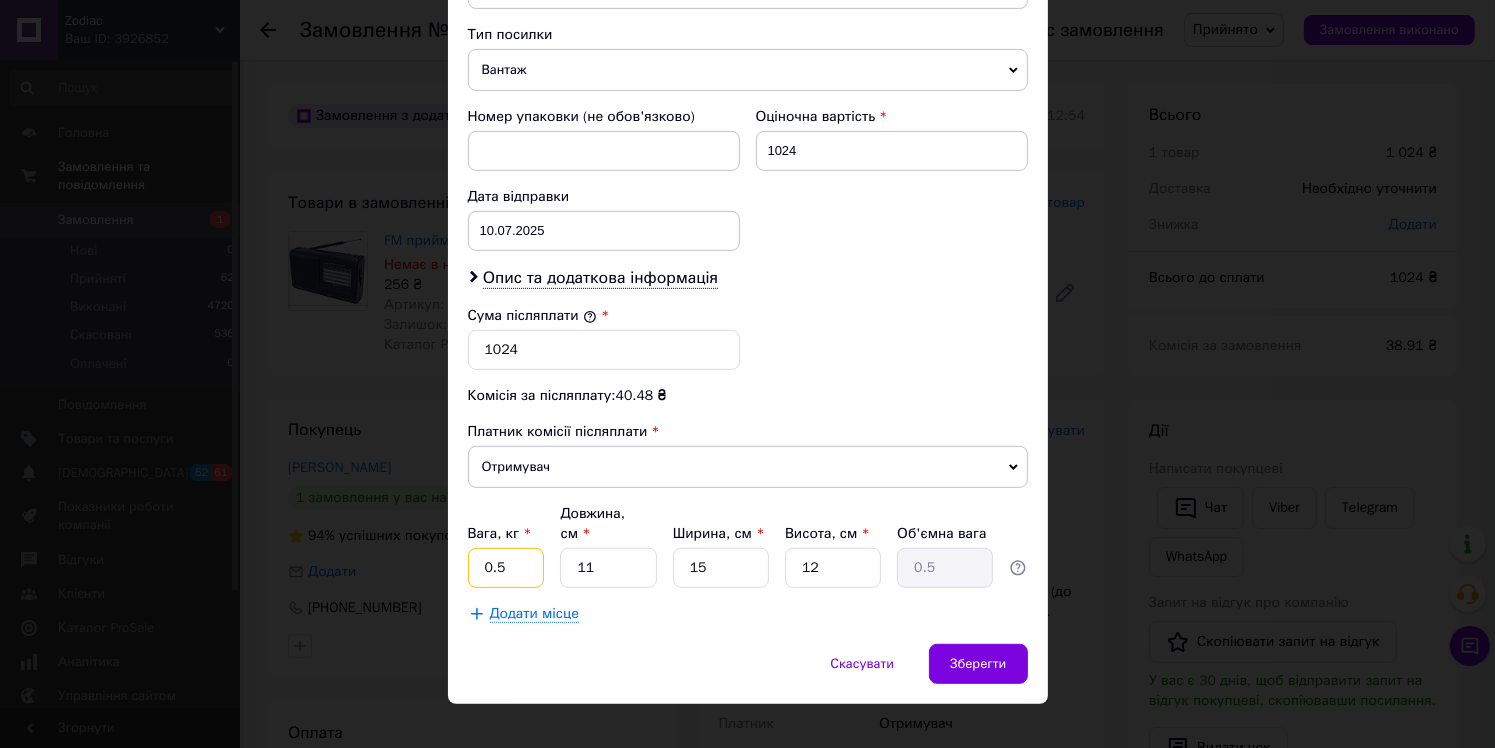 click on "0.5" at bounding box center [506, 568] 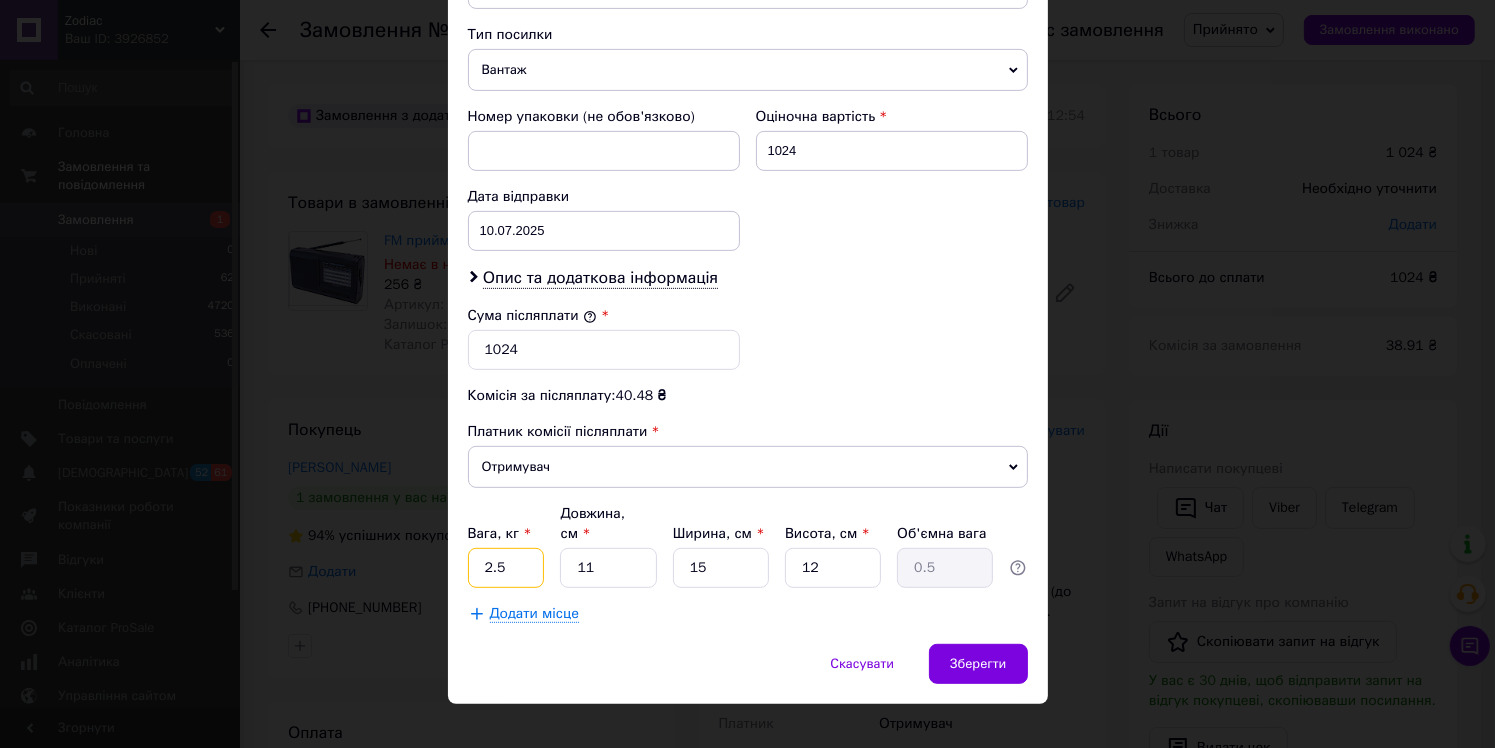 type on "2.5" 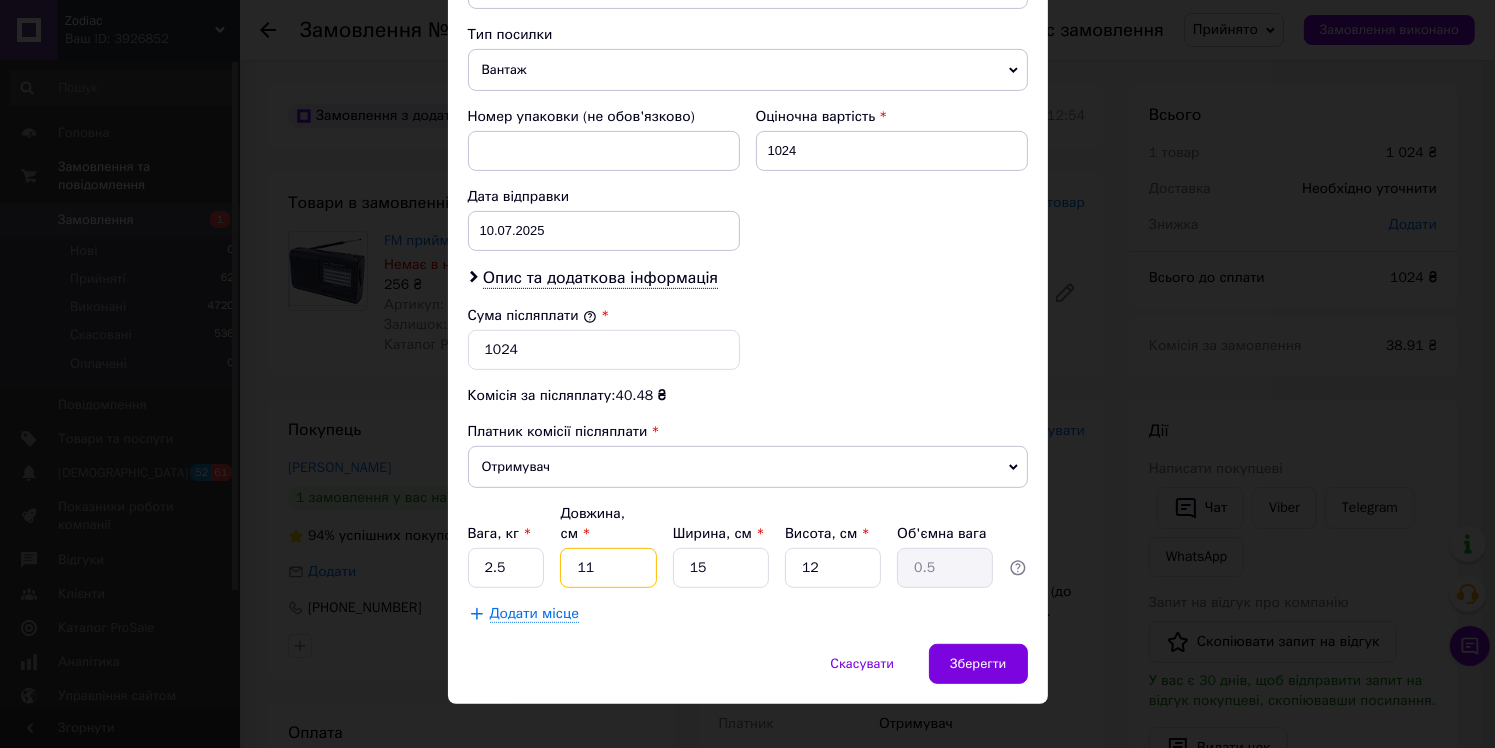 type on "3" 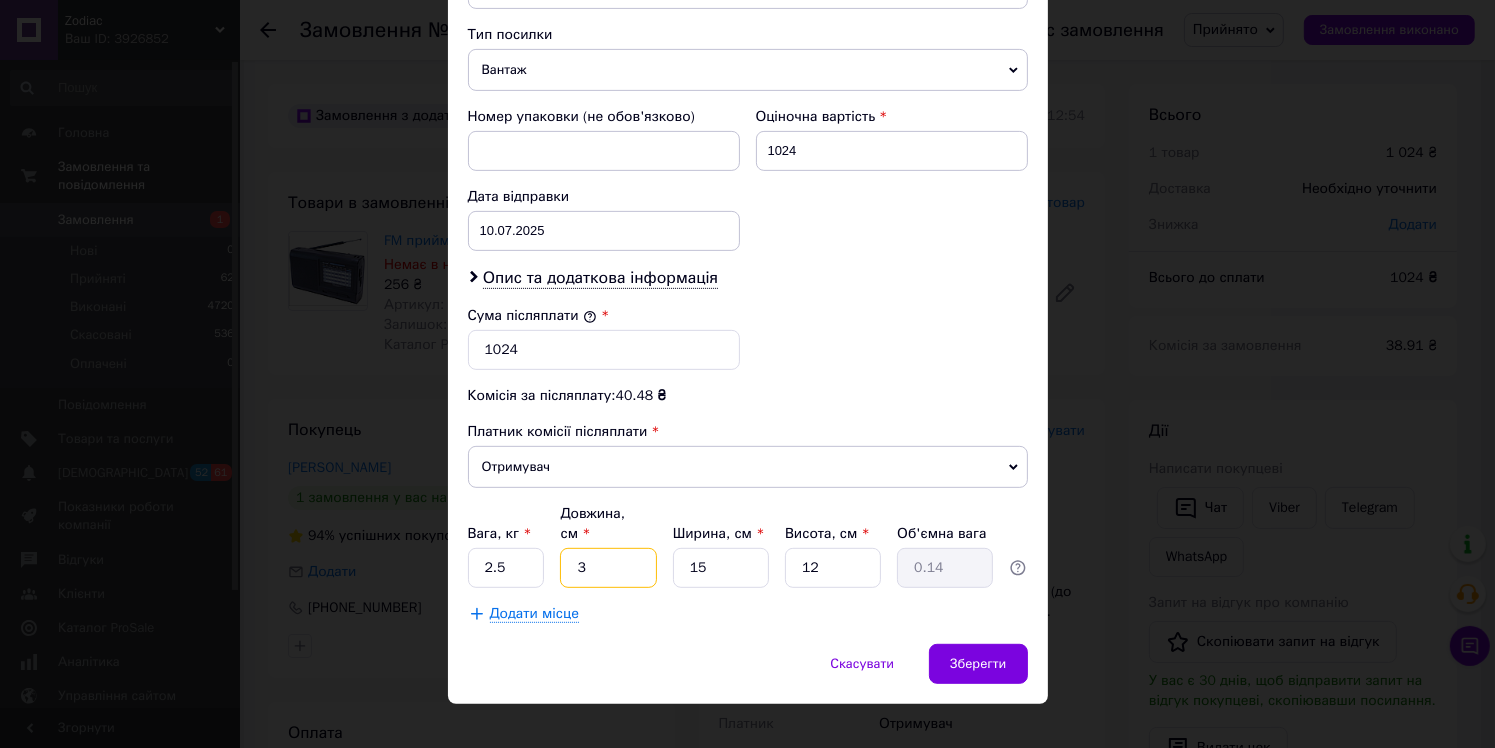 type on "34" 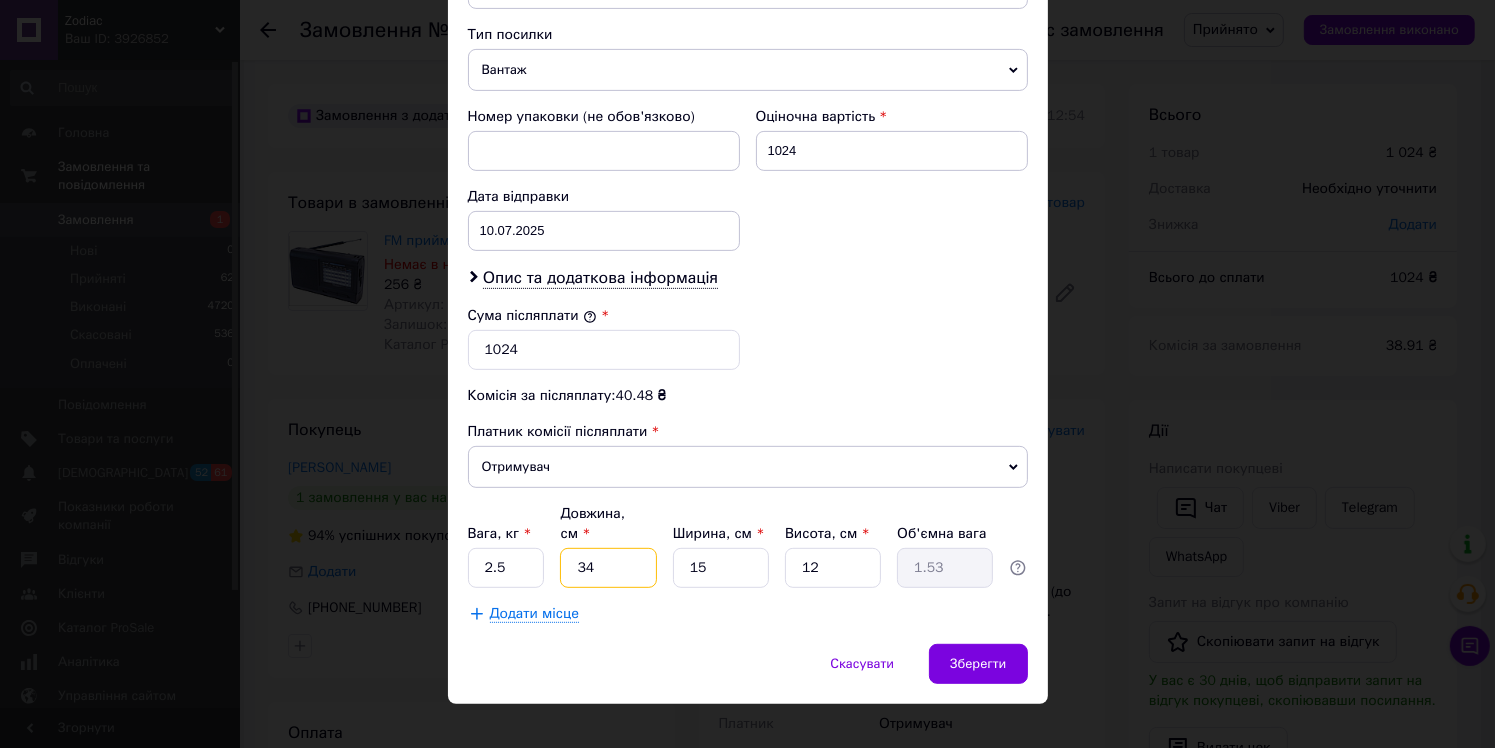 type on "34" 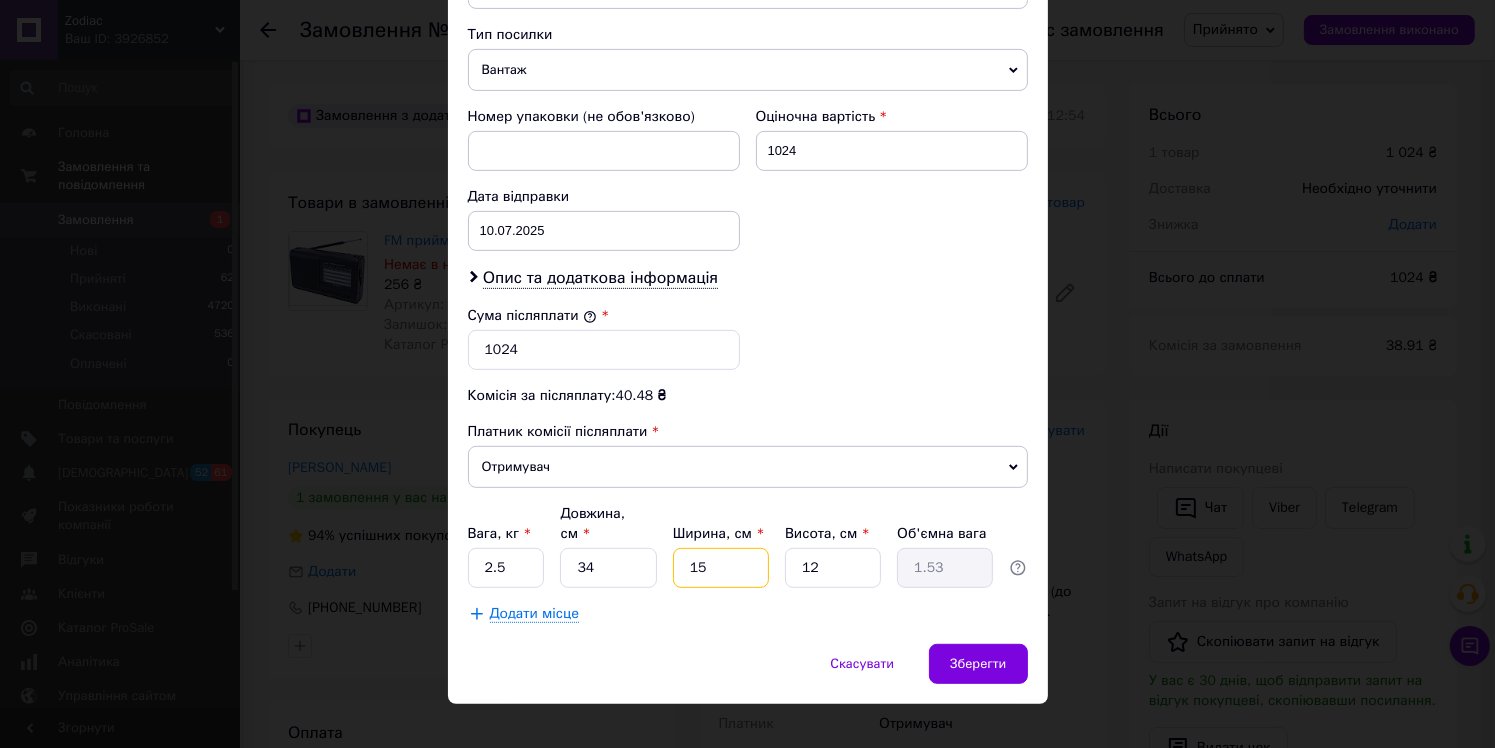type on "2" 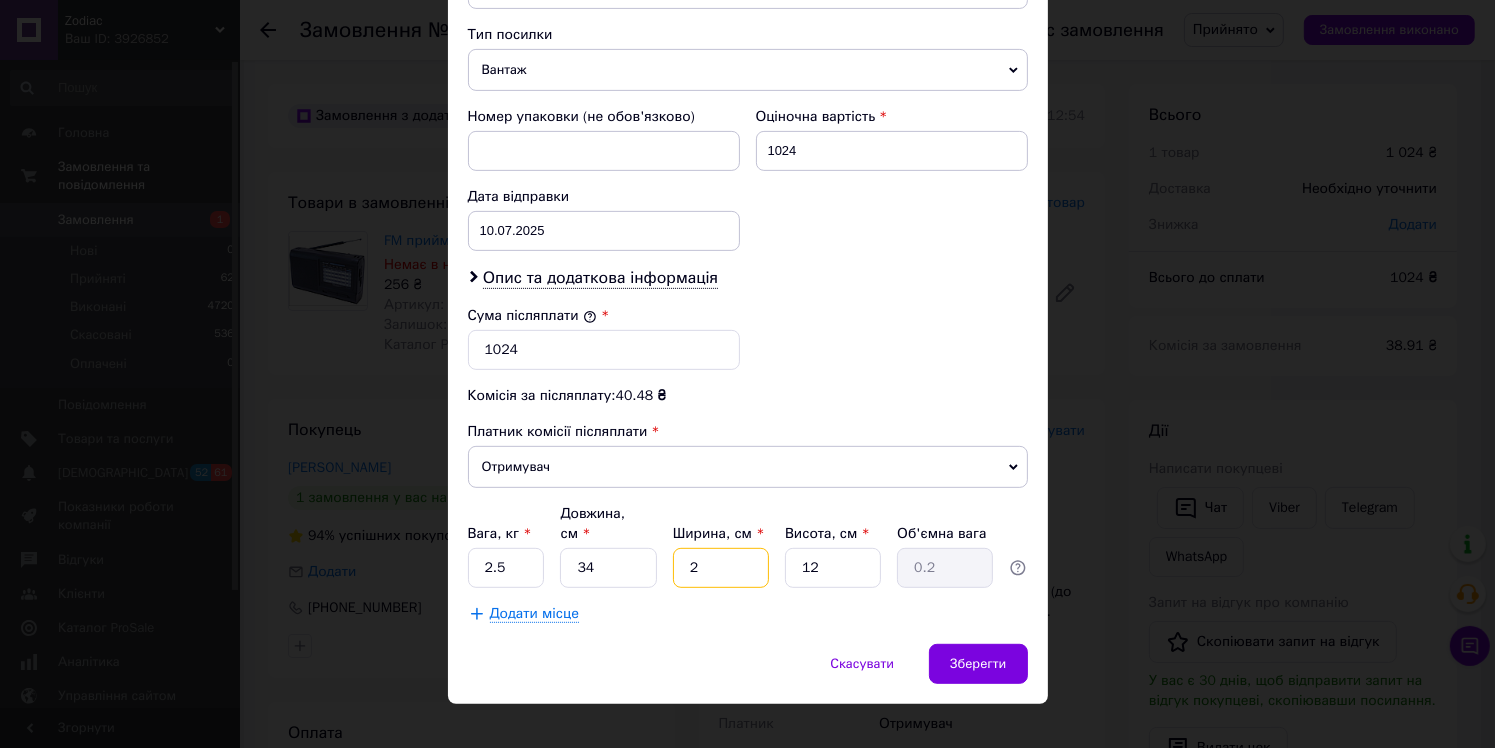 type on "24" 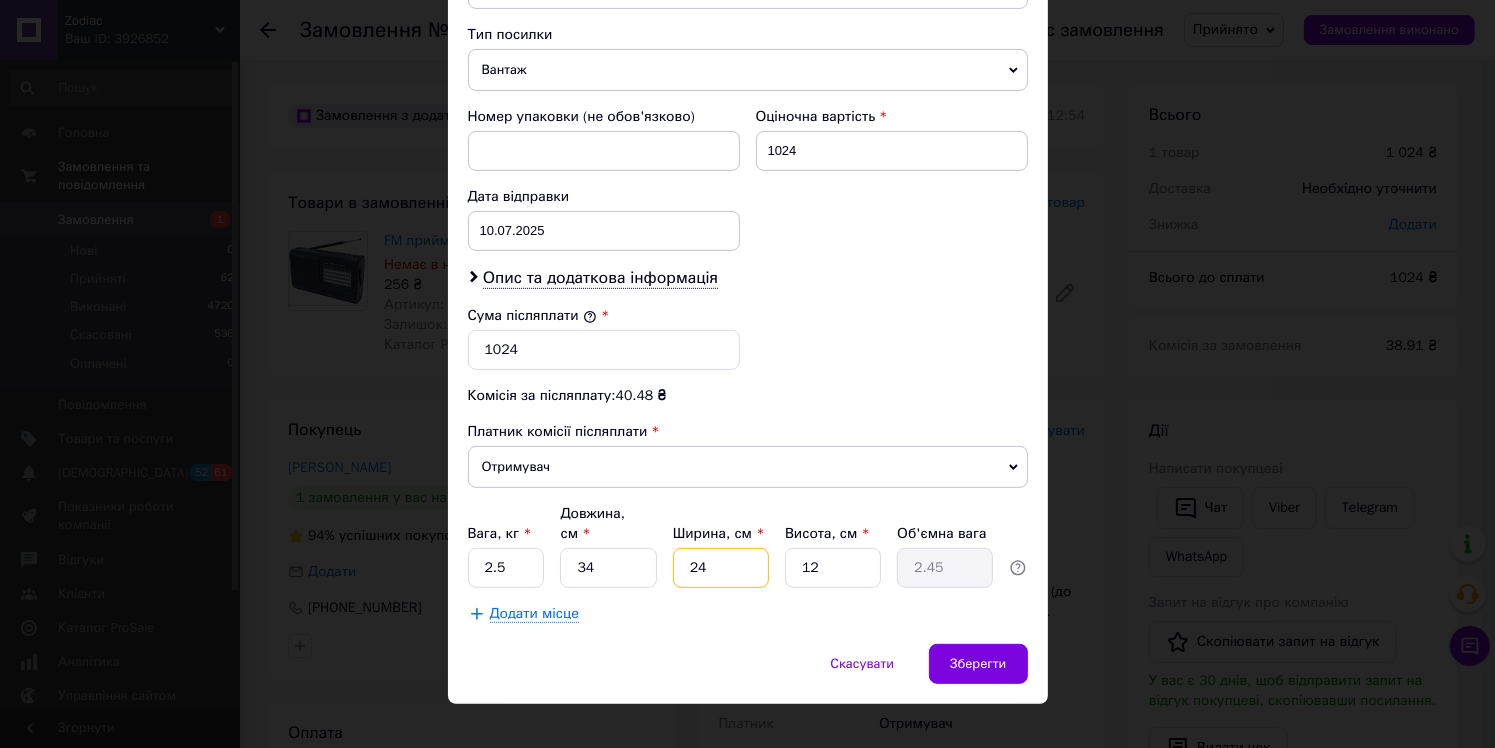type on "24" 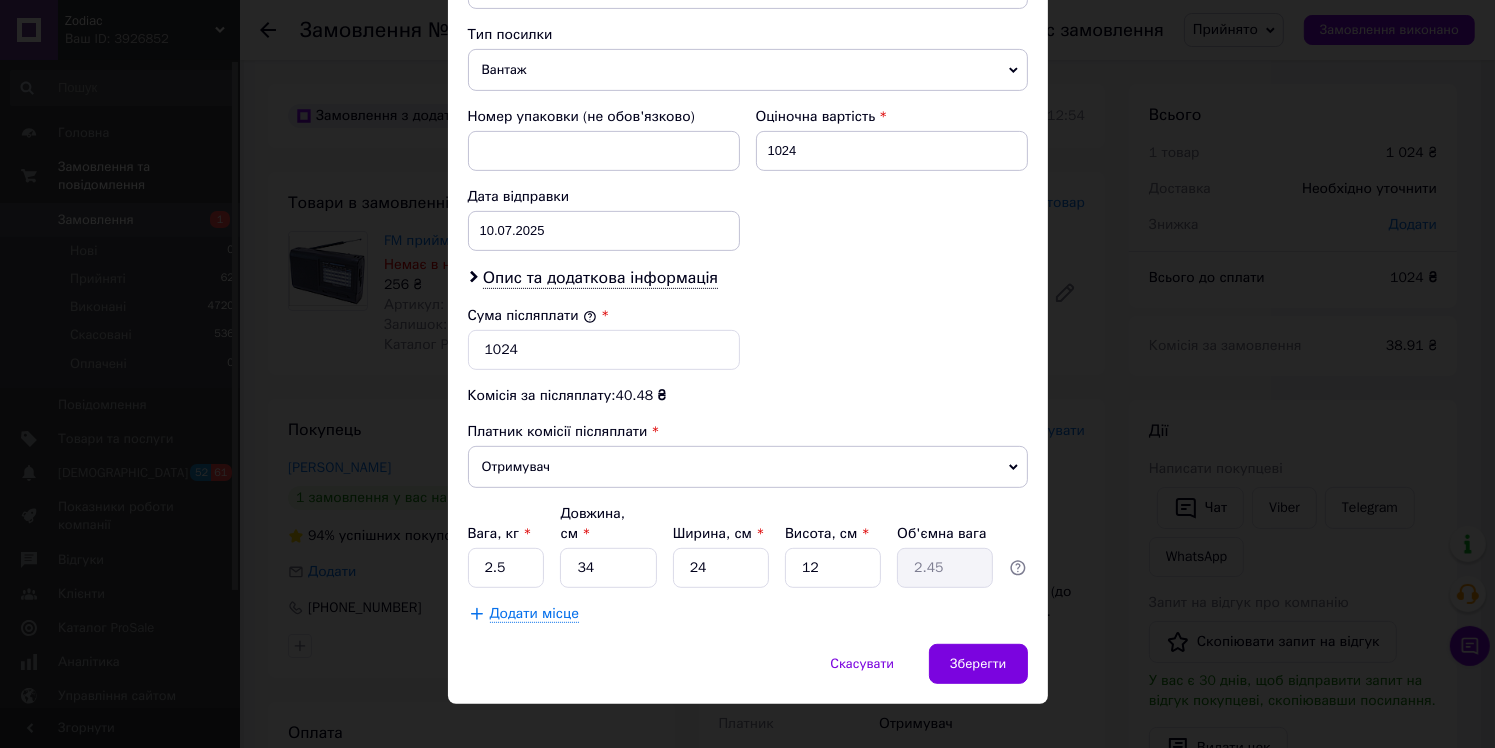 type 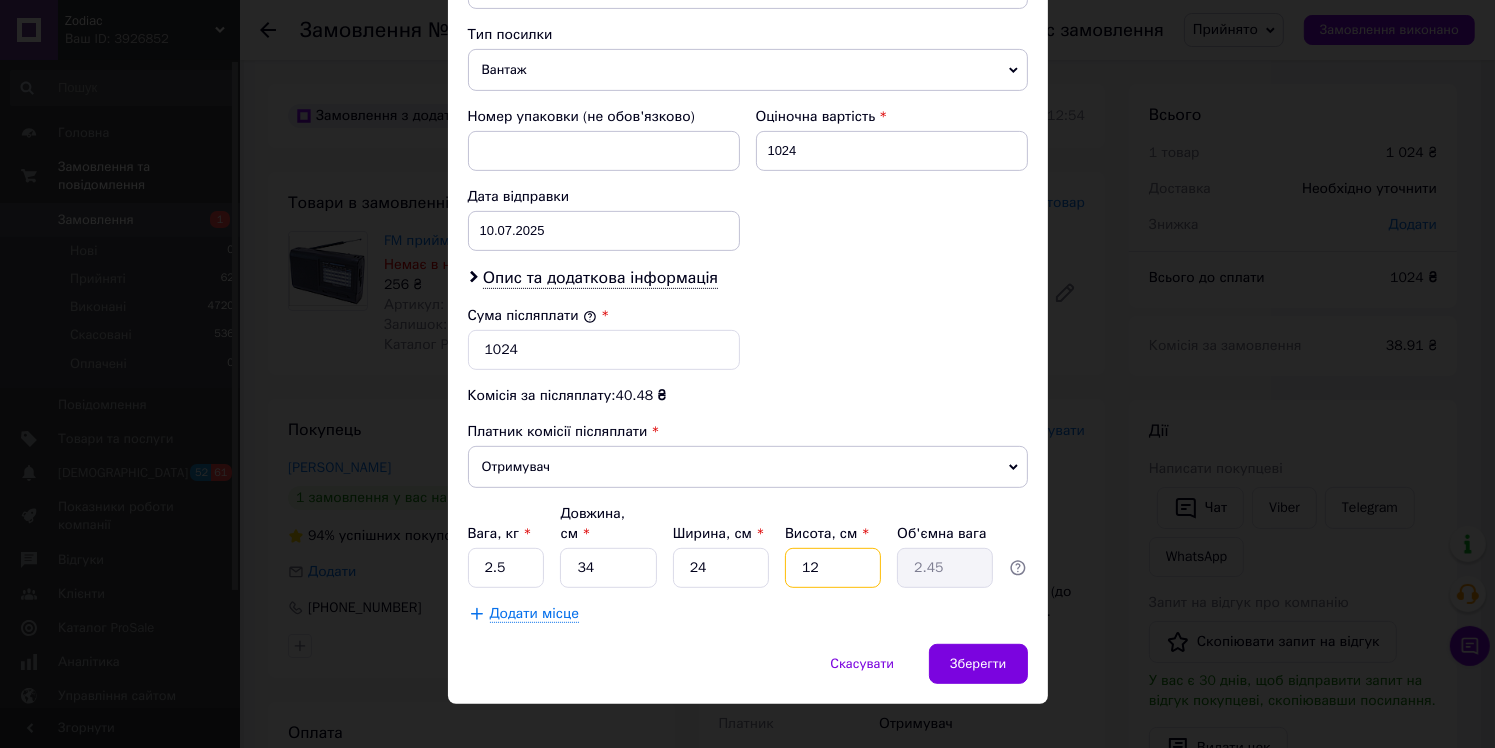 click on "12" at bounding box center [833, 568] 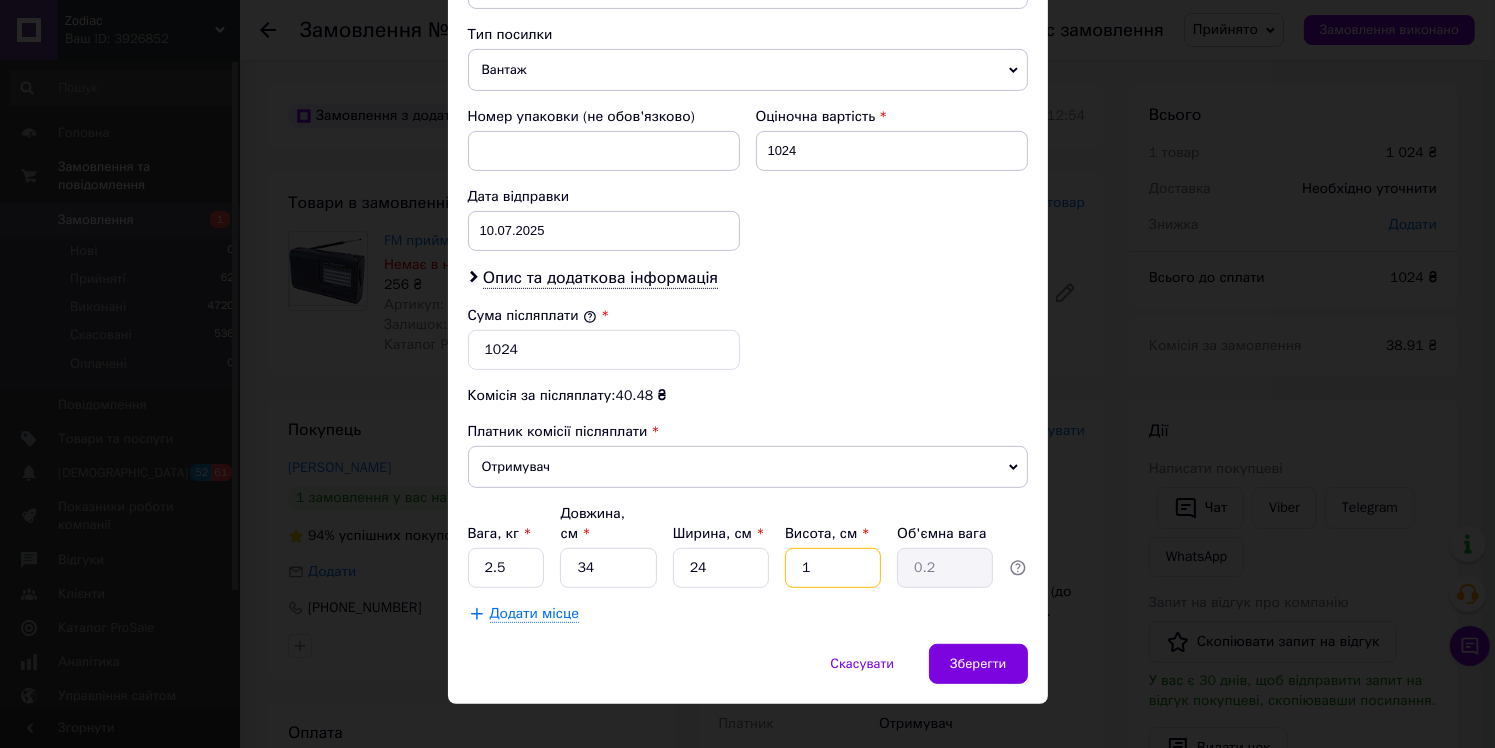 type on "15" 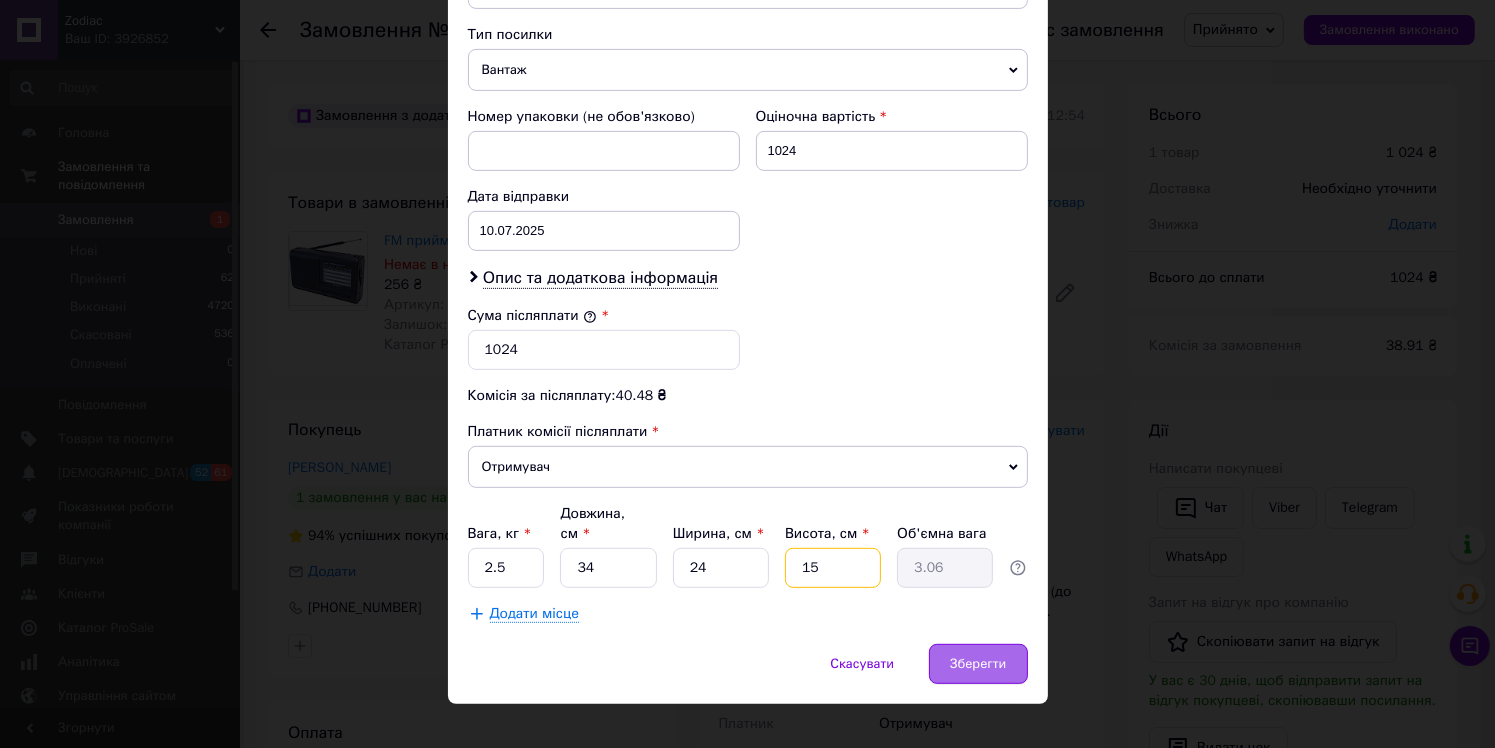 type on "15" 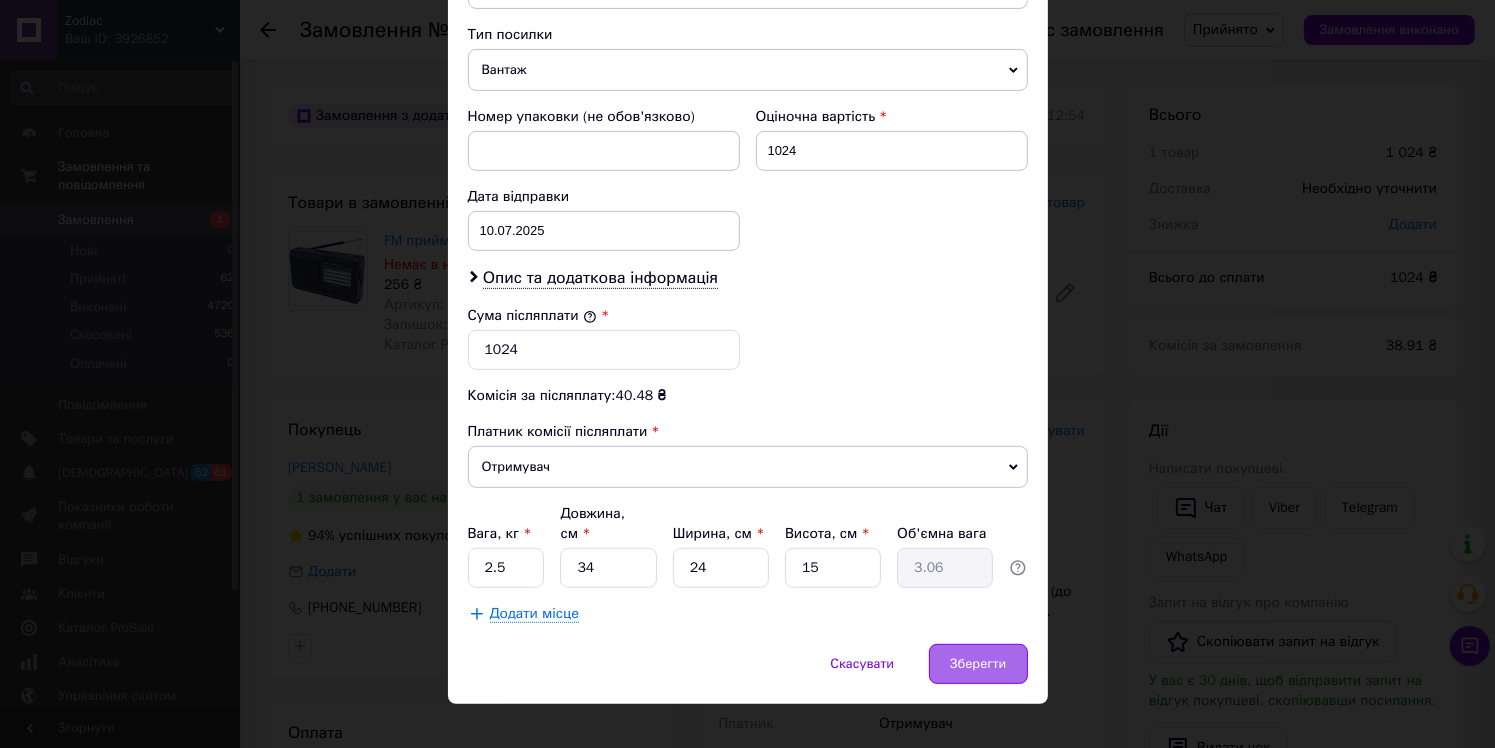 click on "Зберегти" at bounding box center (978, 664) 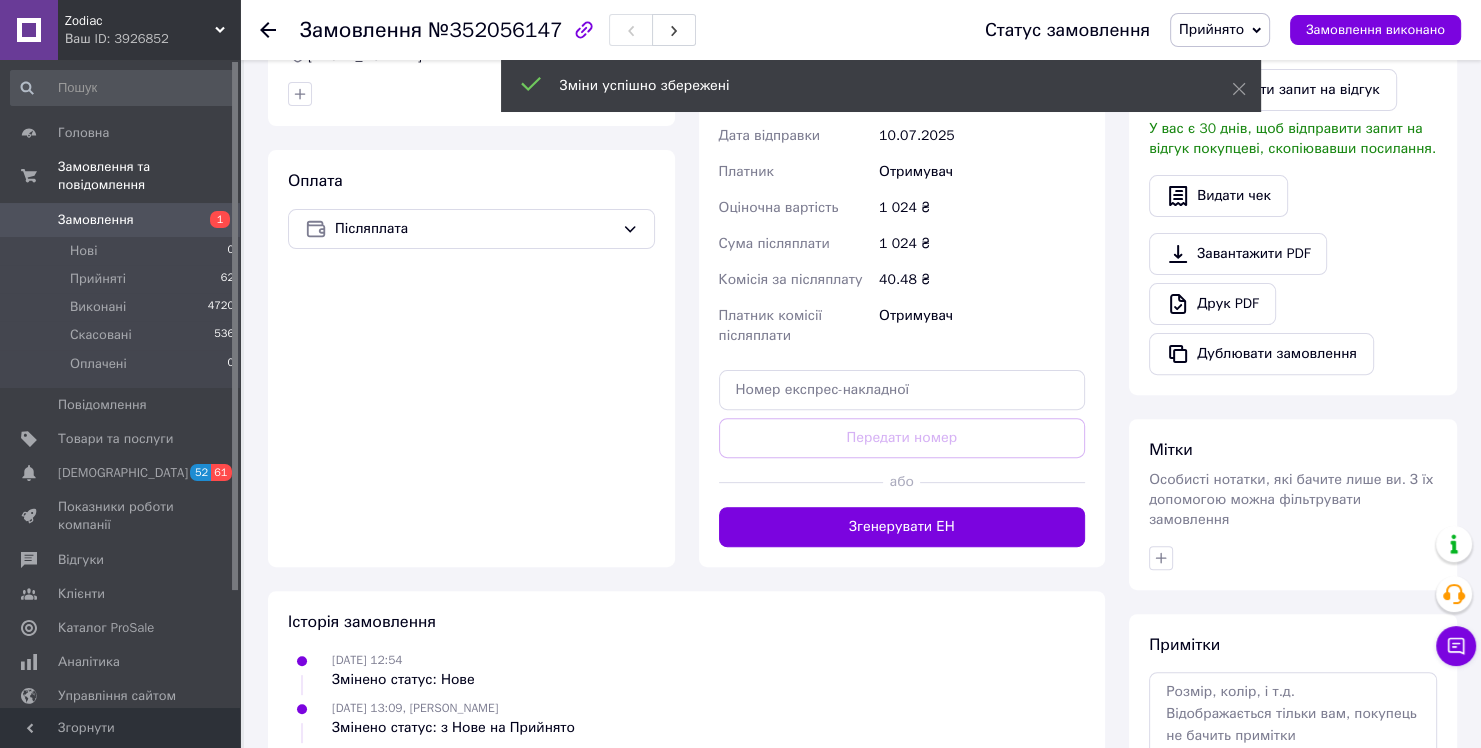 scroll, scrollTop: 600, scrollLeft: 0, axis: vertical 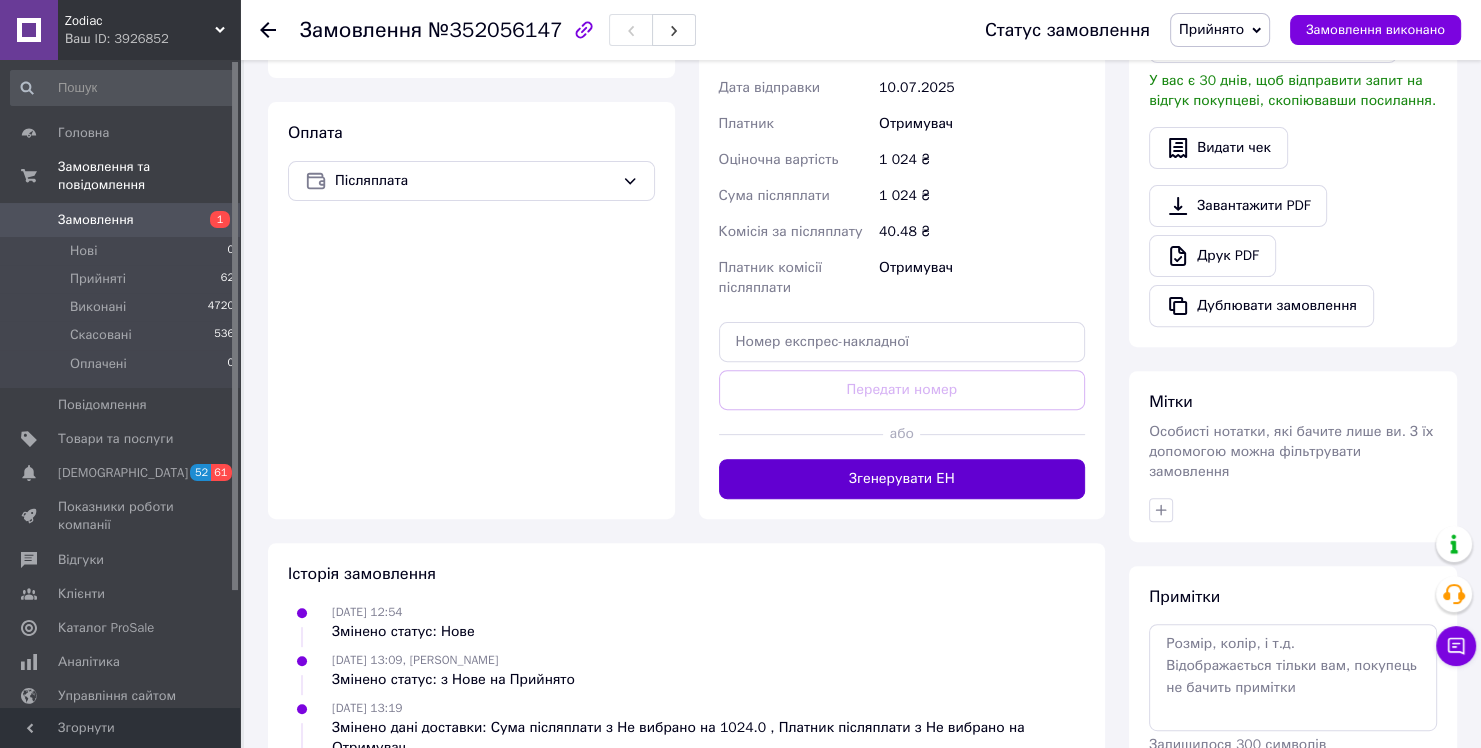 click on "Згенерувати ЕН" at bounding box center [902, 479] 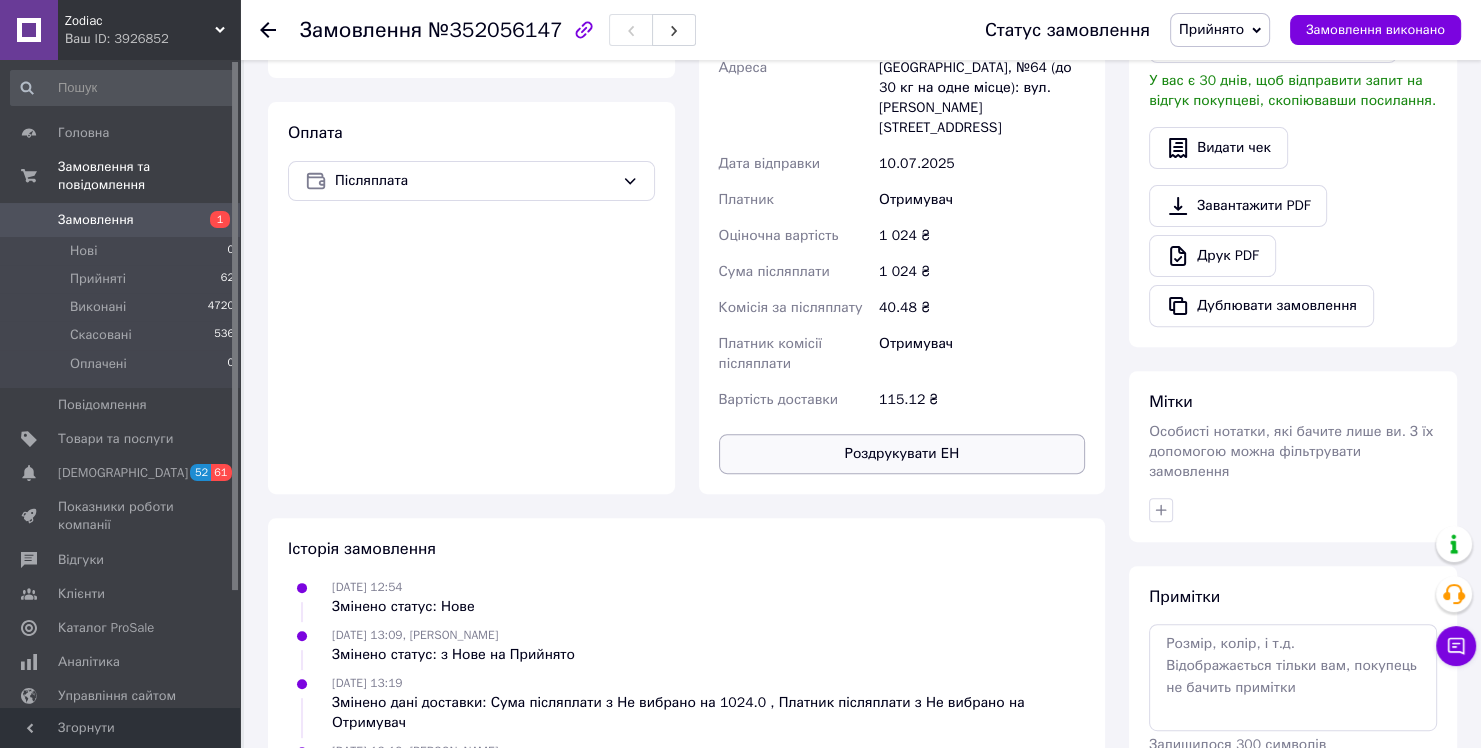 click on "Роздрукувати ЕН" at bounding box center [902, 454] 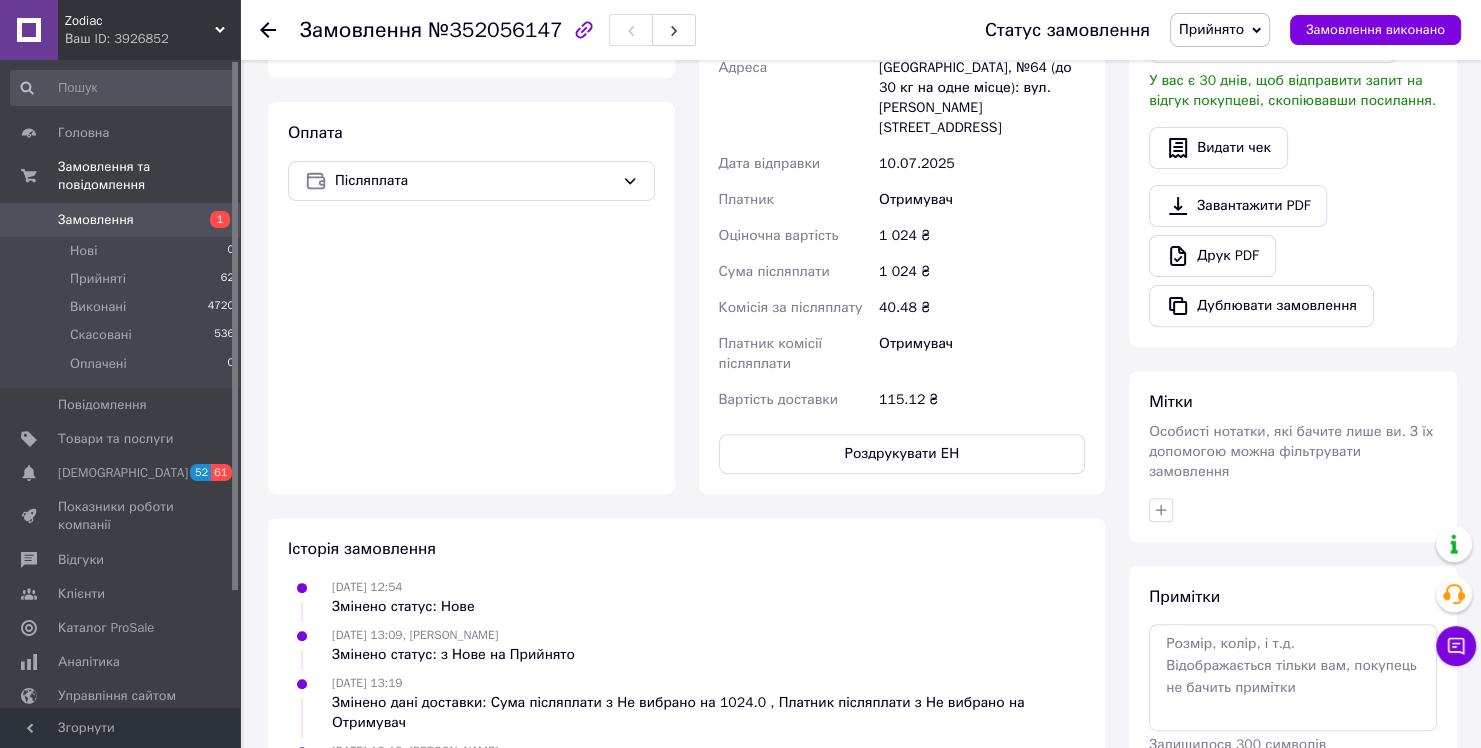 click on "Замовлення" at bounding box center (121, 220) 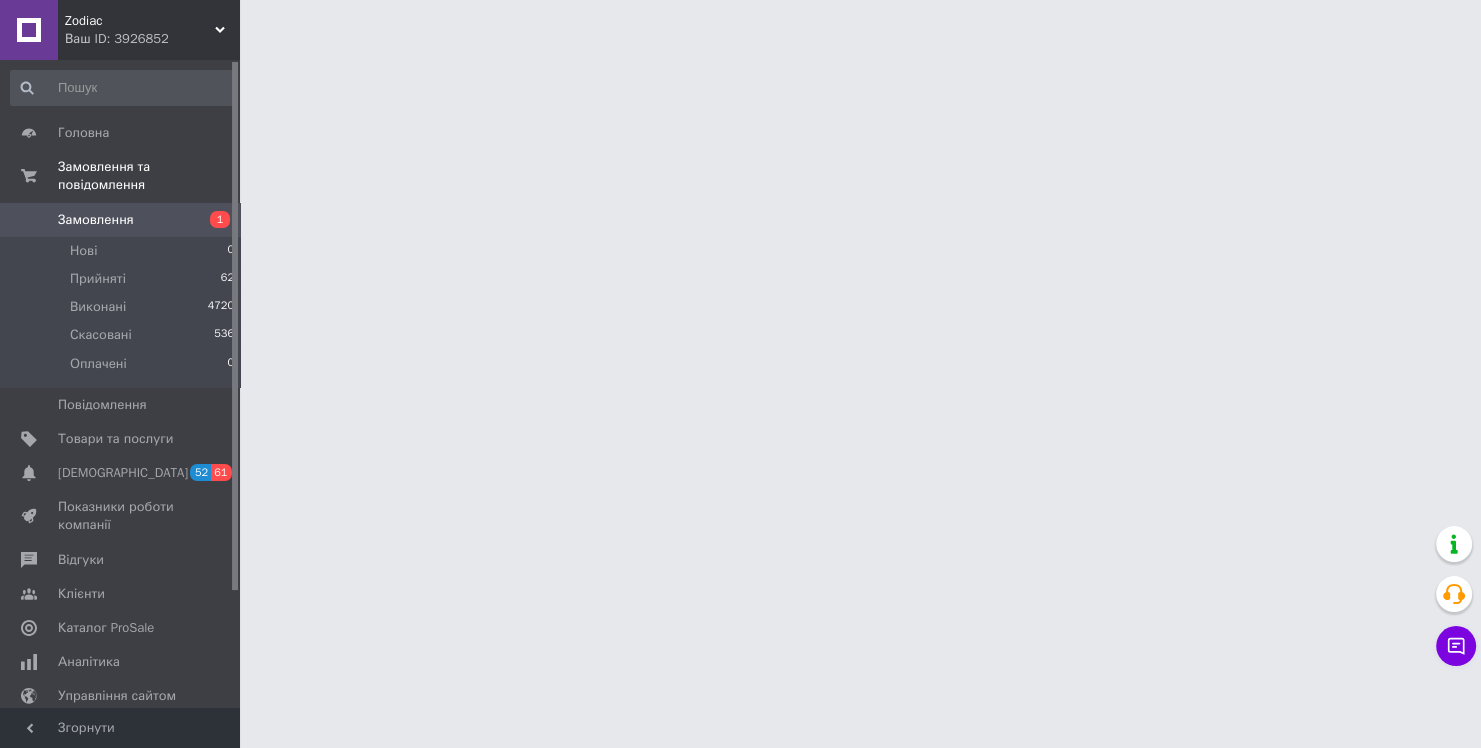 scroll, scrollTop: 0, scrollLeft: 0, axis: both 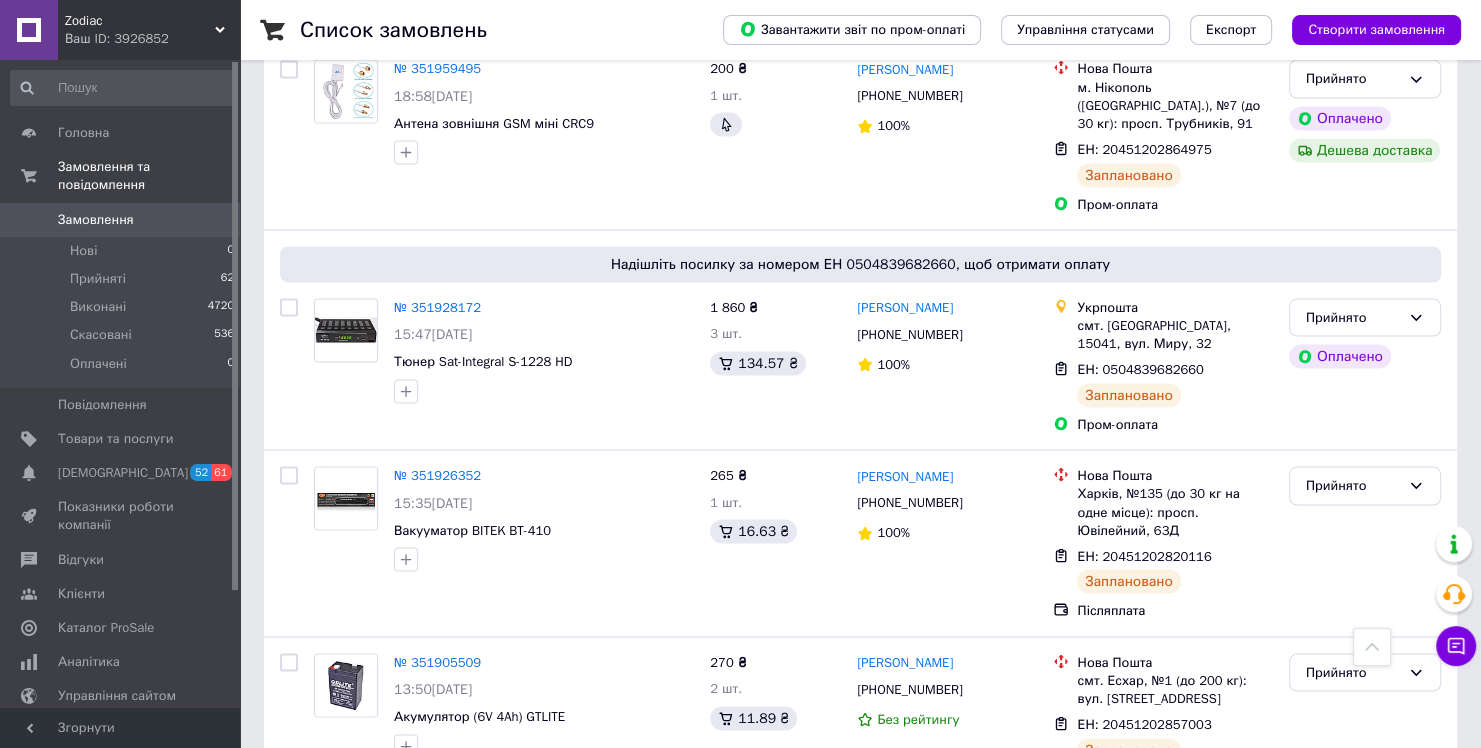 click 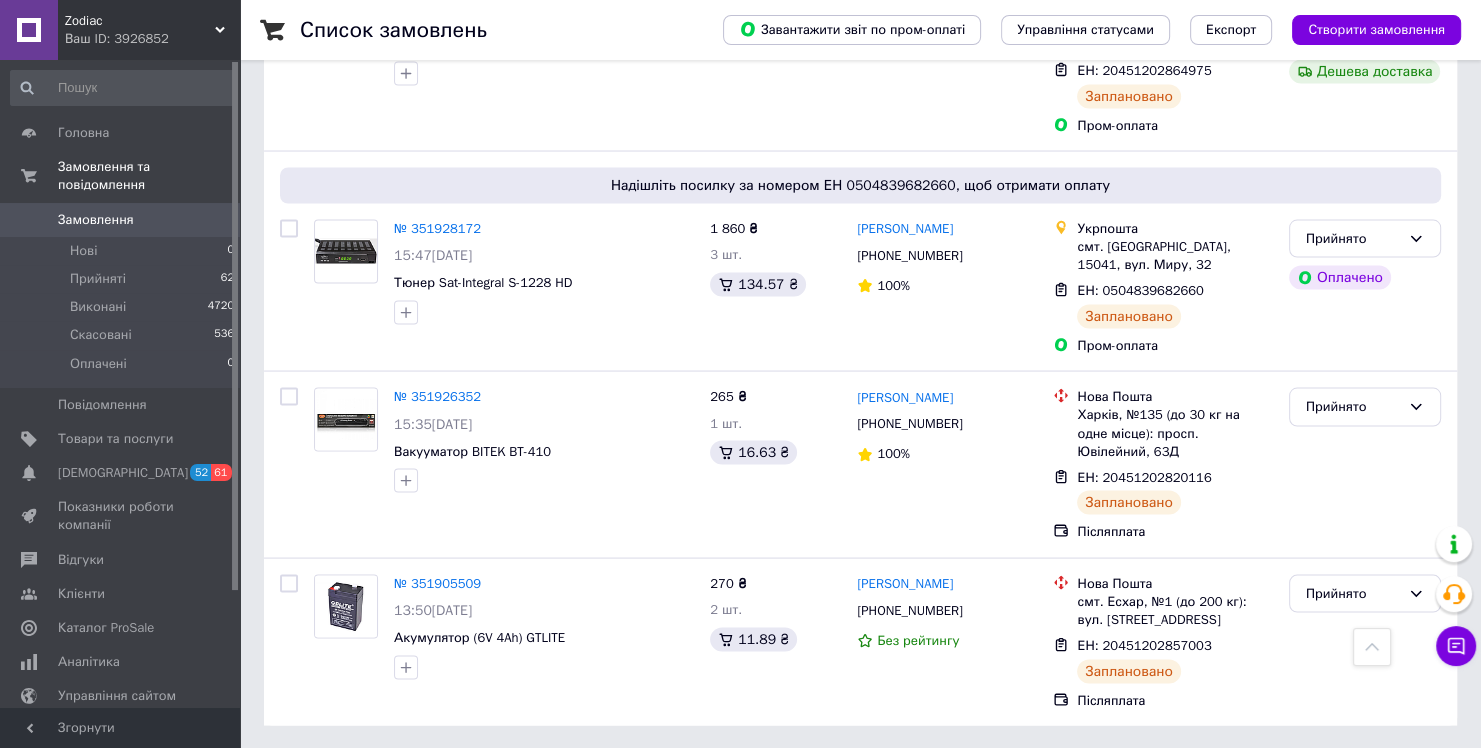 click on "по 100 позицій" at bounding box center (690, 872) 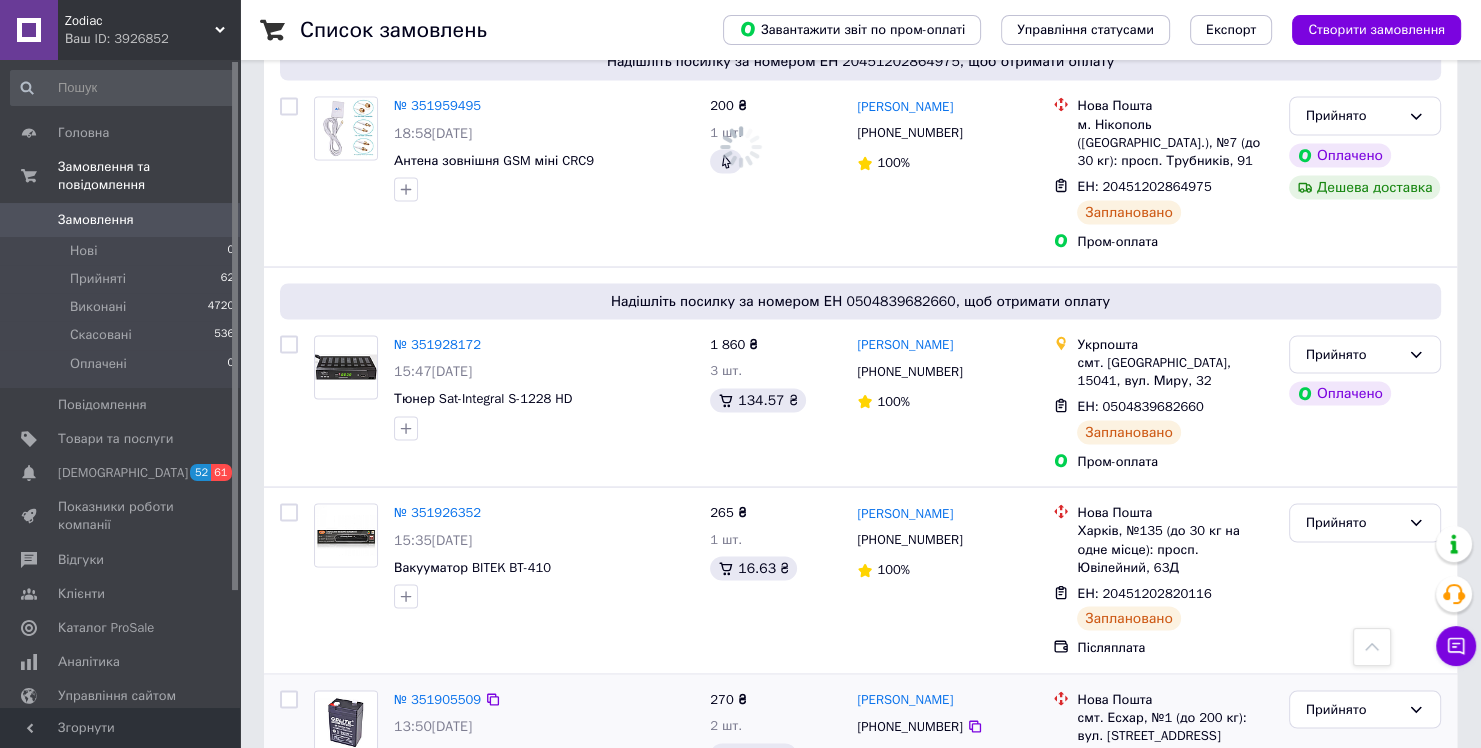 scroll, scrollTop: 3666, scrollLeft: 0, axis: vertical 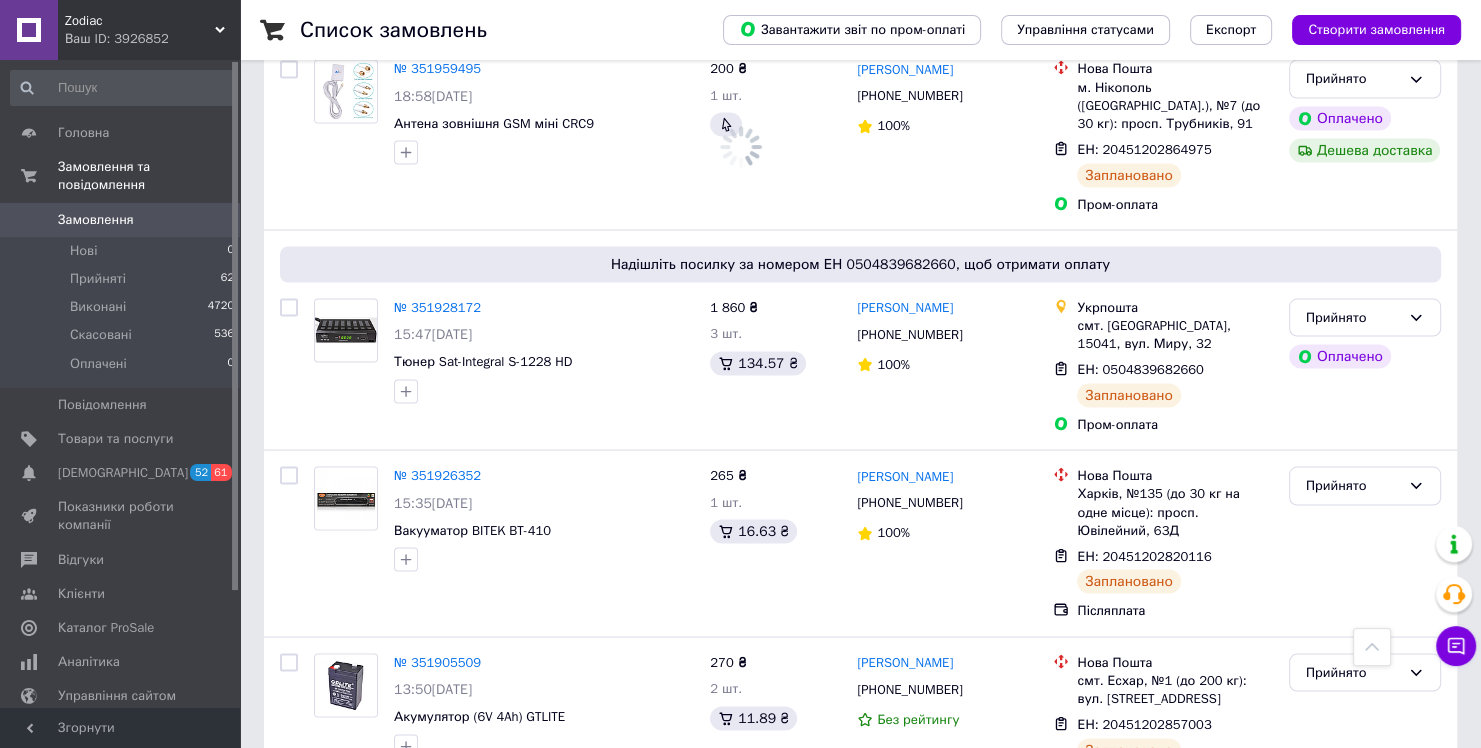 click on "2" at bounding box center [327, 849] 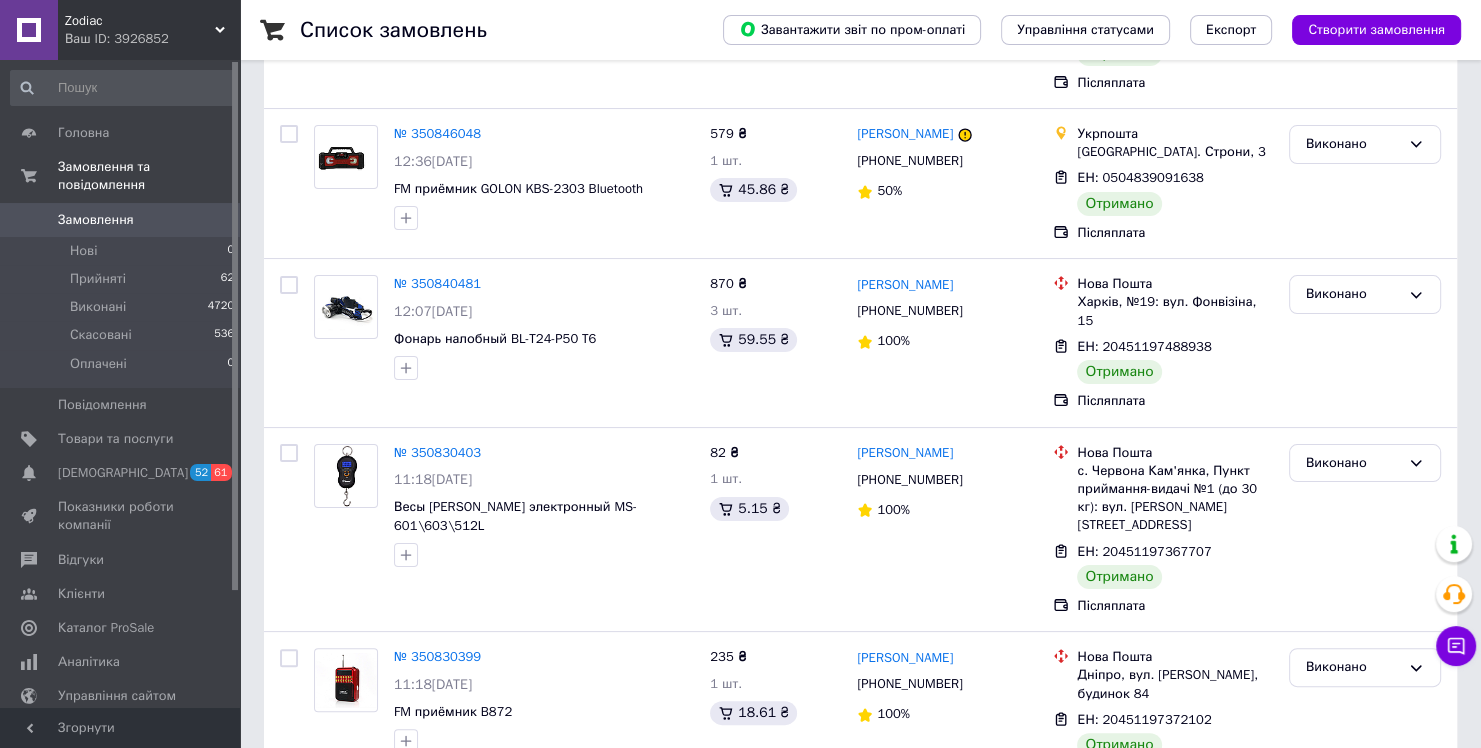 scroll, scrollTop: 0, scrollLeft: 0, axis: both 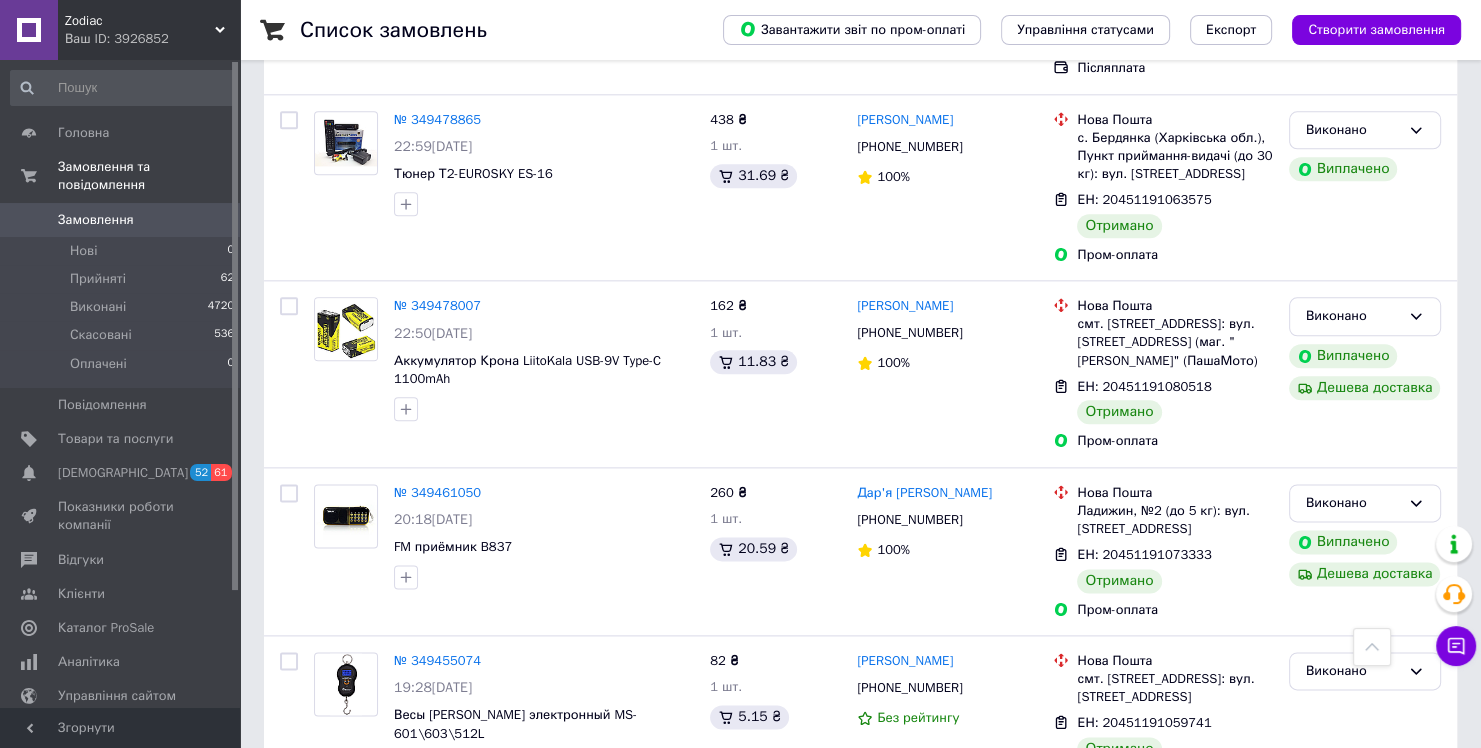 click on "1" at bounding box center (404, 1970) 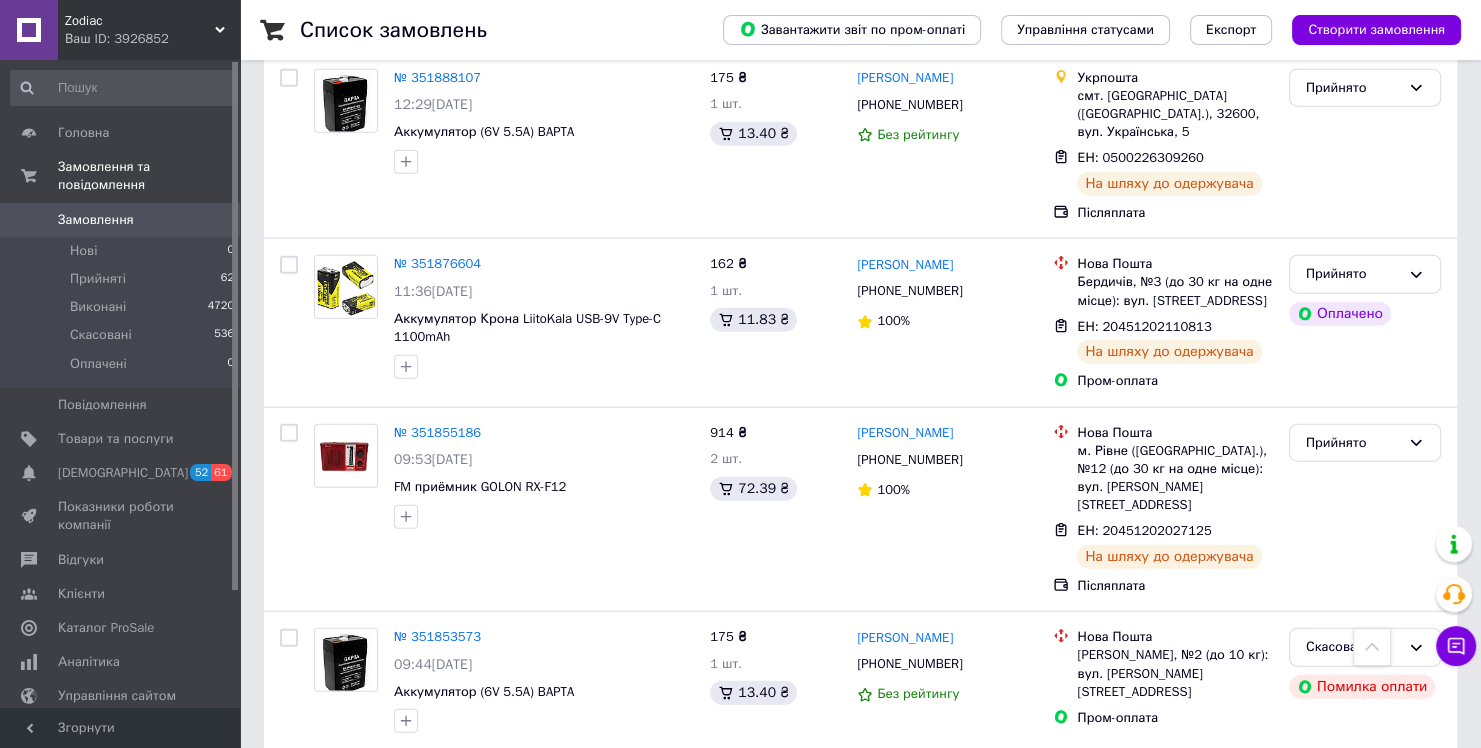 scroll, scrollTop: 4700, scrollLeft: 0, axis: vertical 